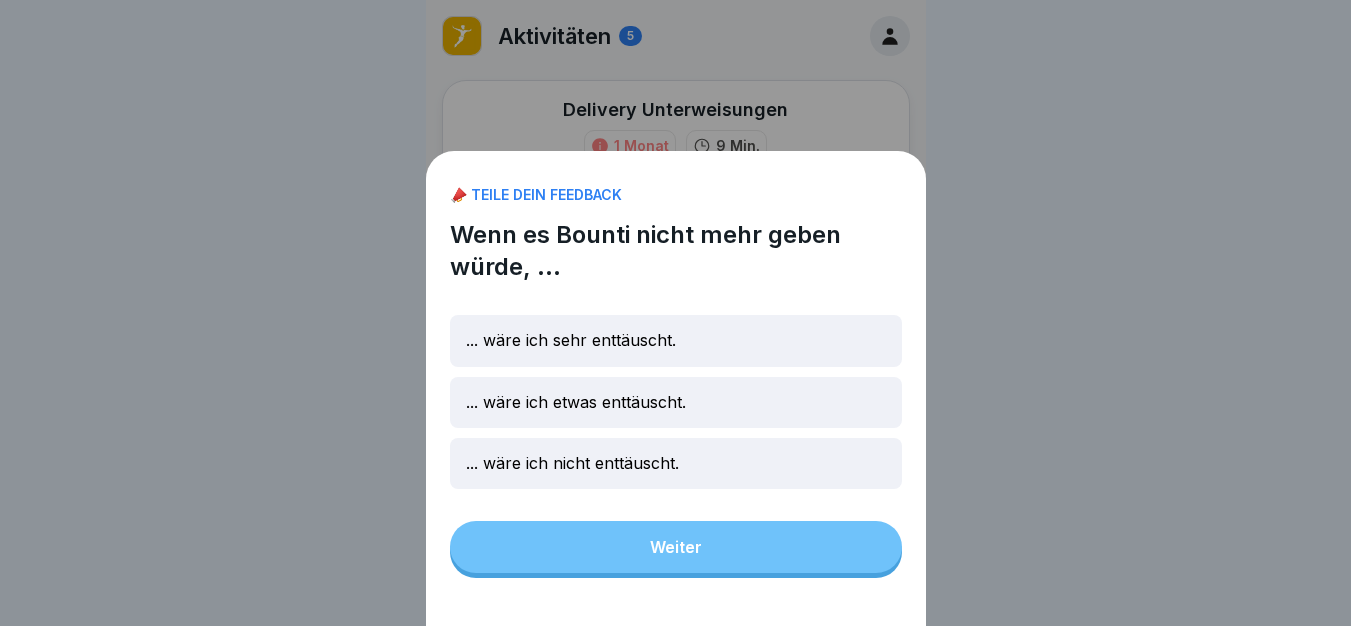 scroll, scrollTop: 0, scrollLeft: 0, axis: both 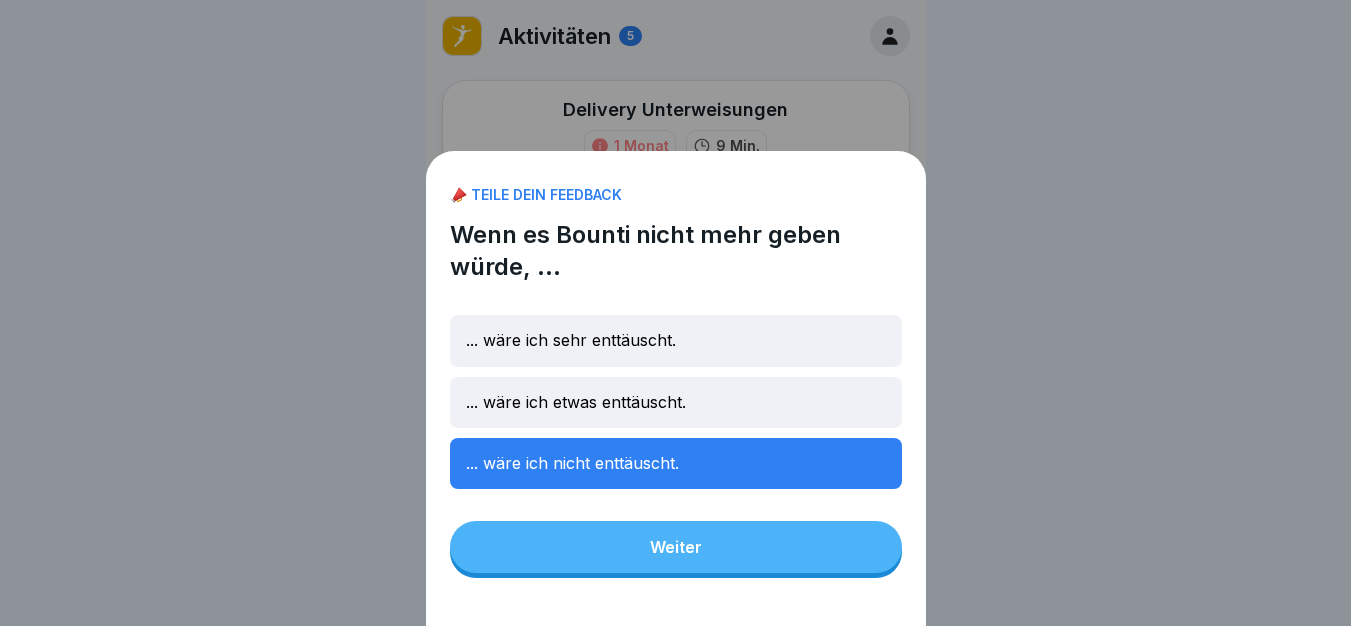 click on "Weiter" at bounding box center (676, 547) 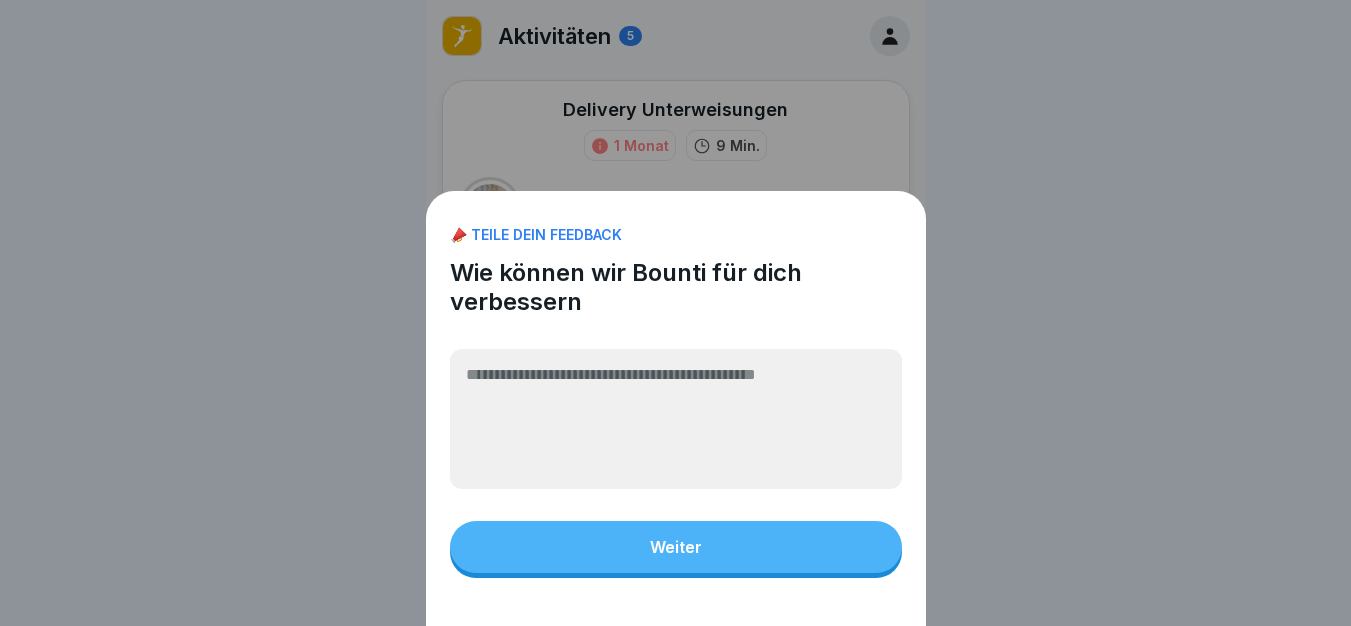 click on "Weiter" at bounding box center [676, 547] 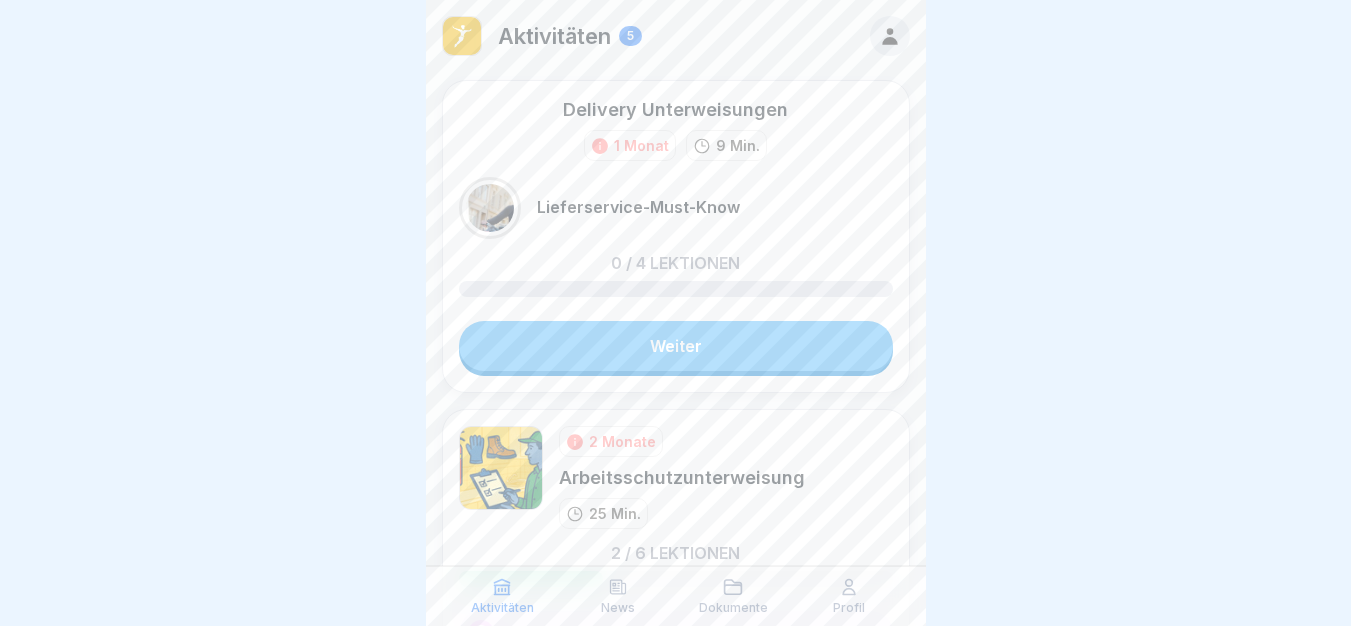 click on "Weiter" at bounding box center [676, 346] 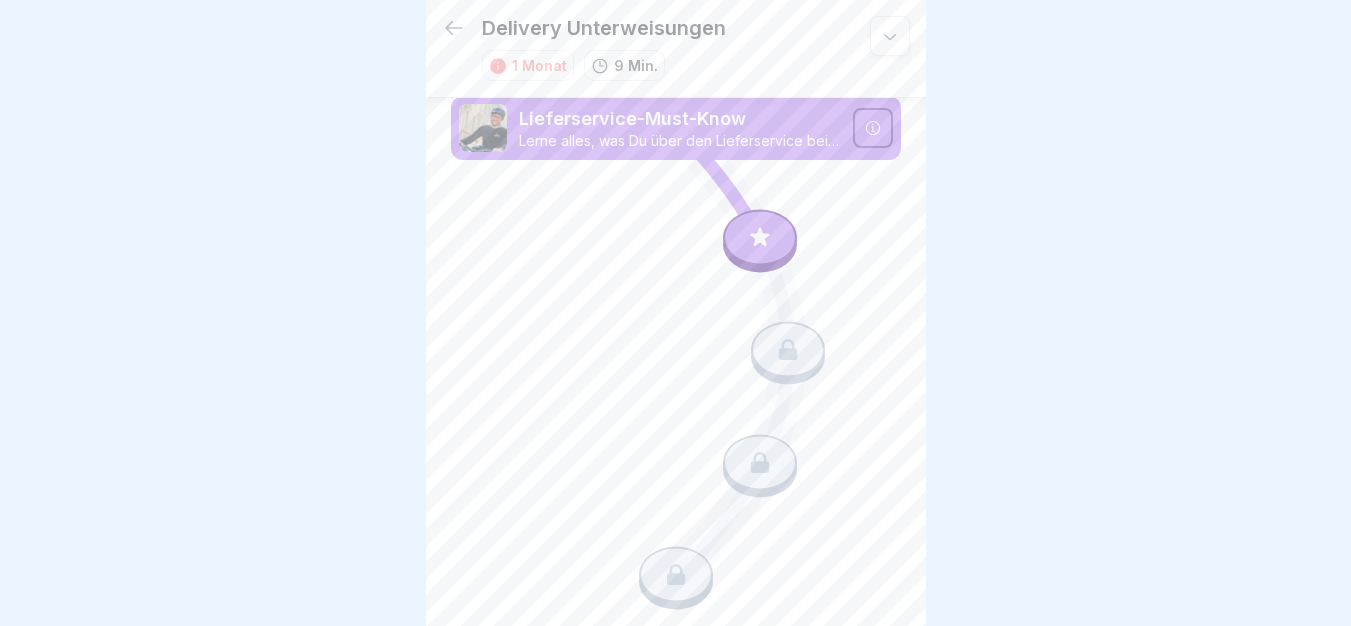 click 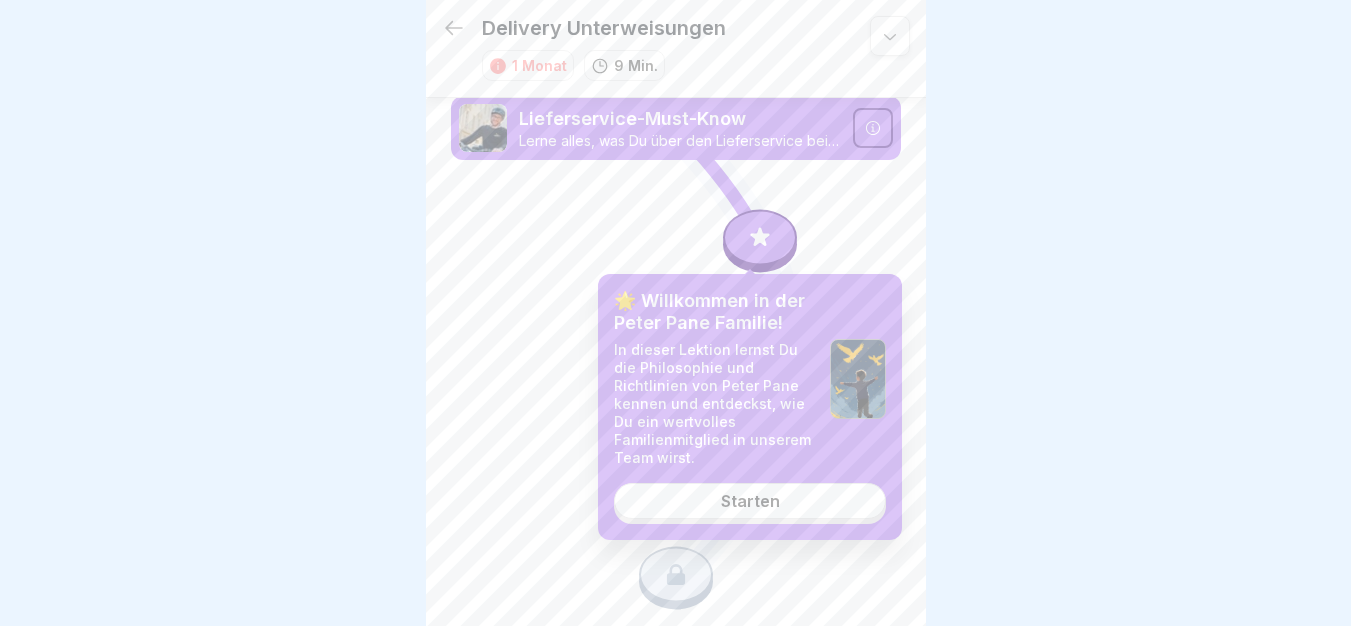 click on "Starten" at bounding box center [750, 501] 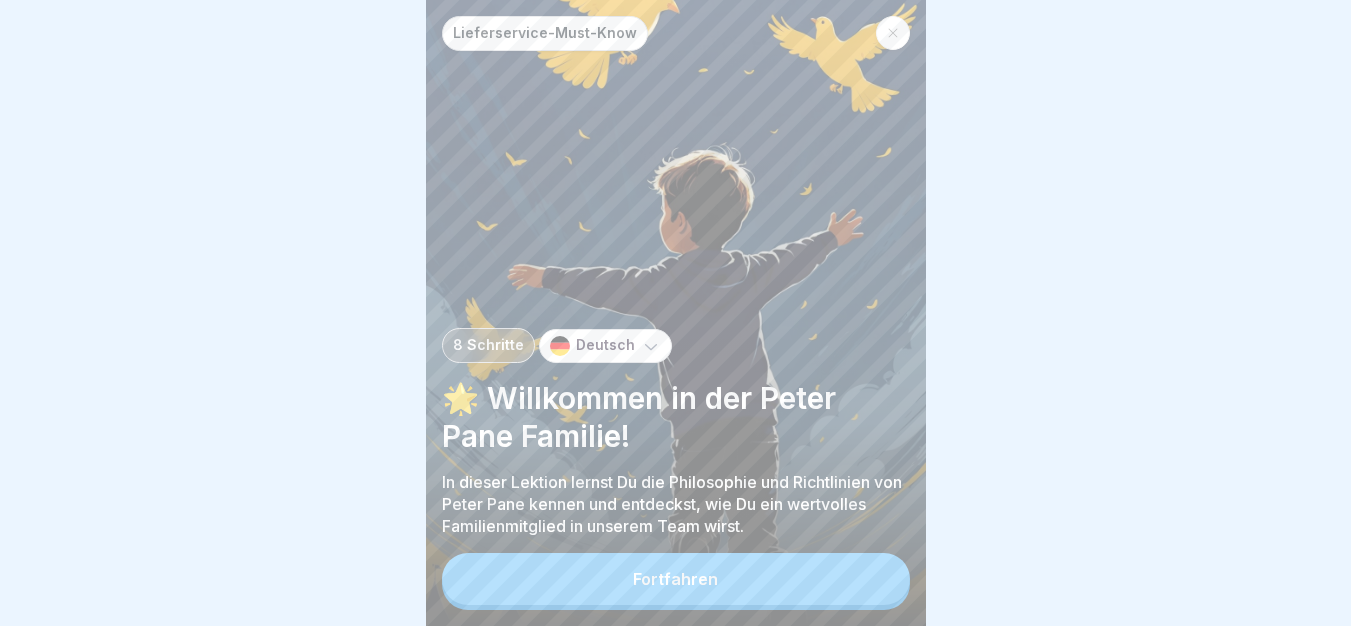 click on "Fortfahren" at bounding box center [676, 579] 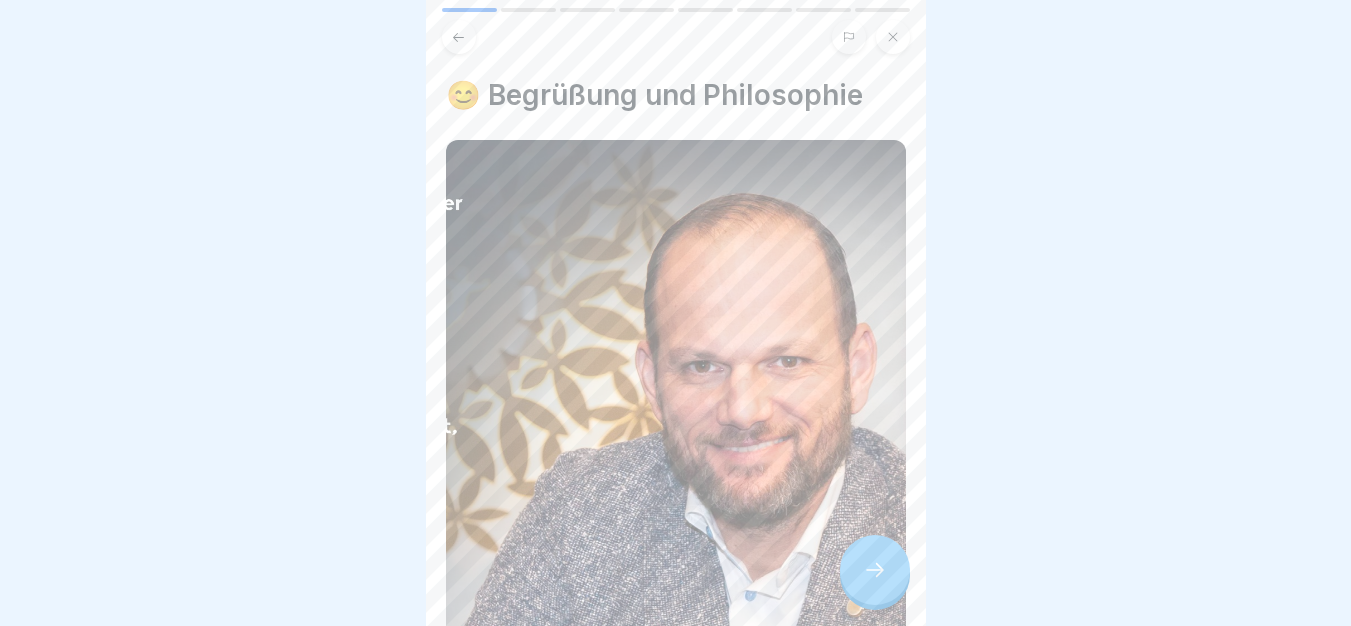 click 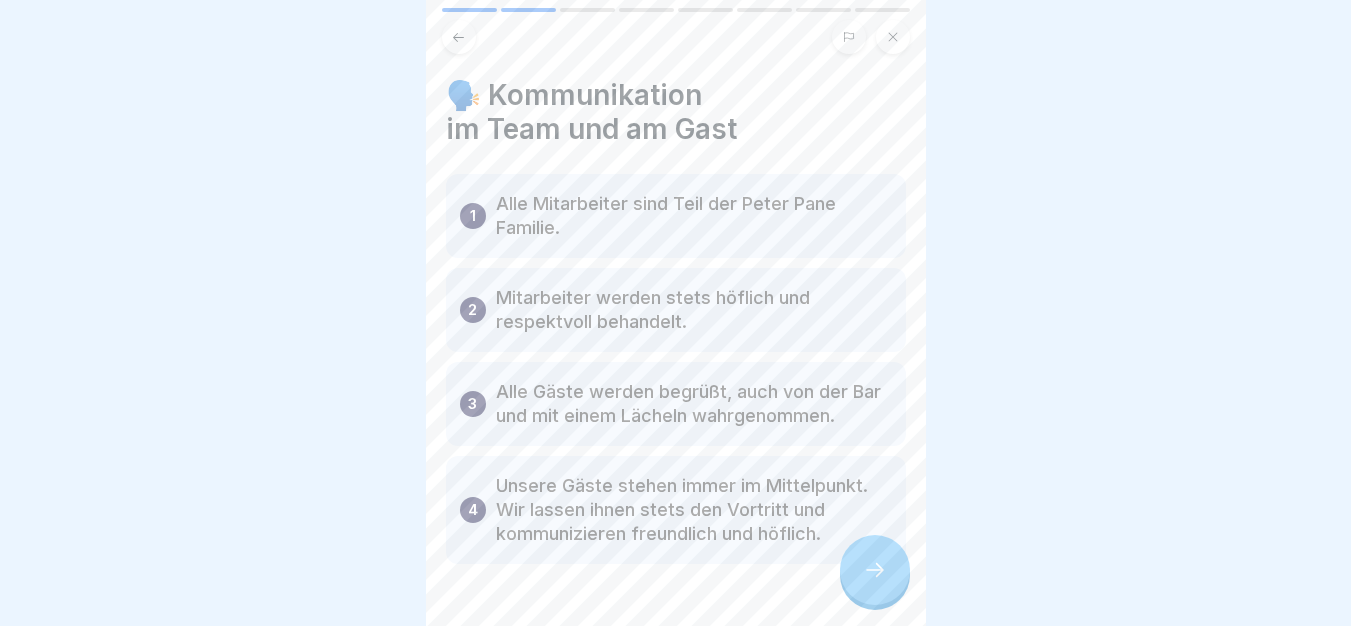 click 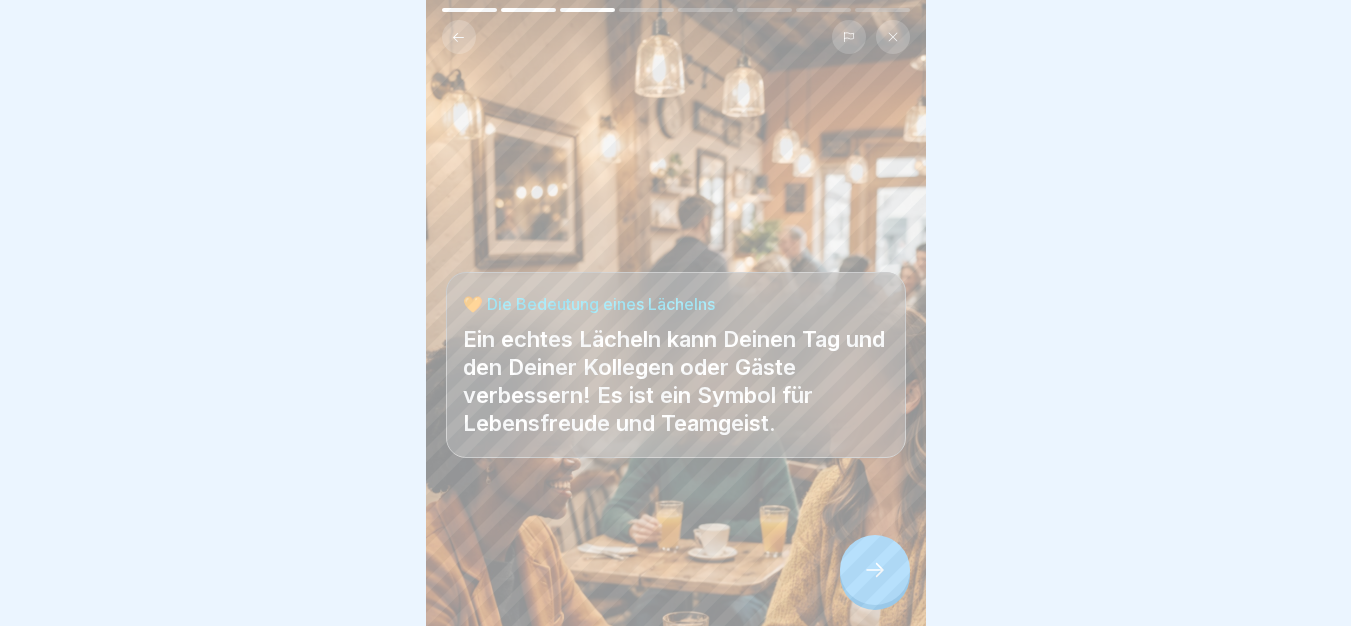 click 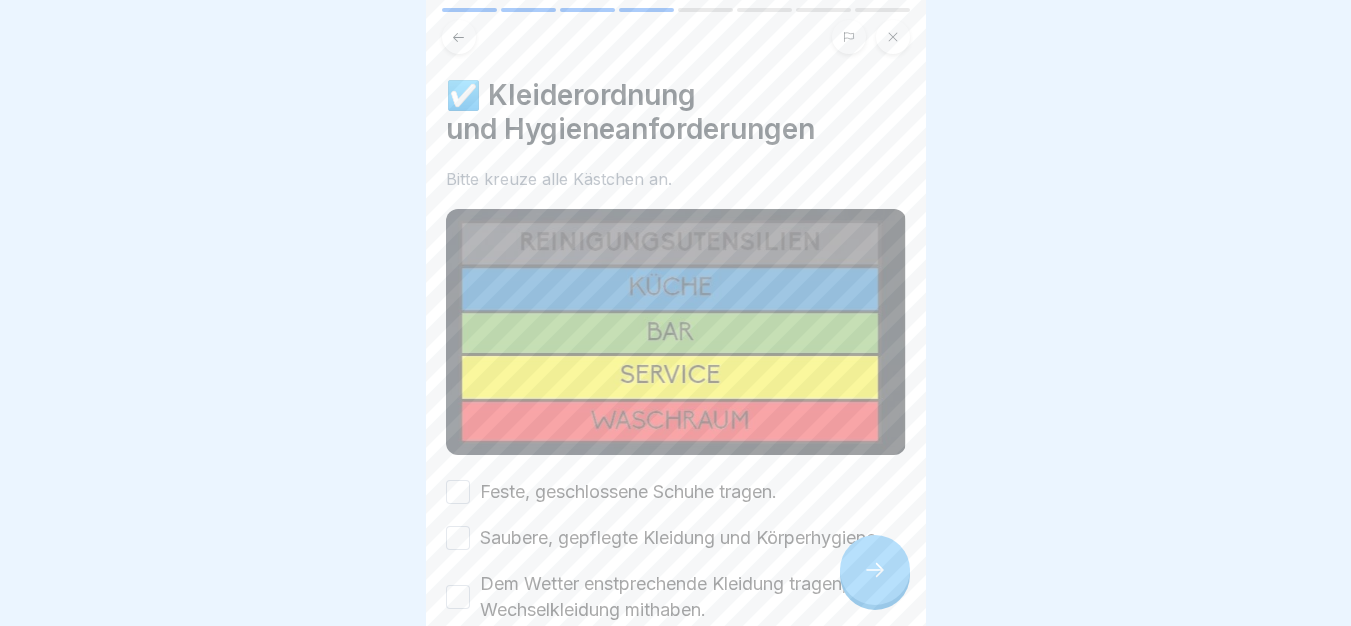 click 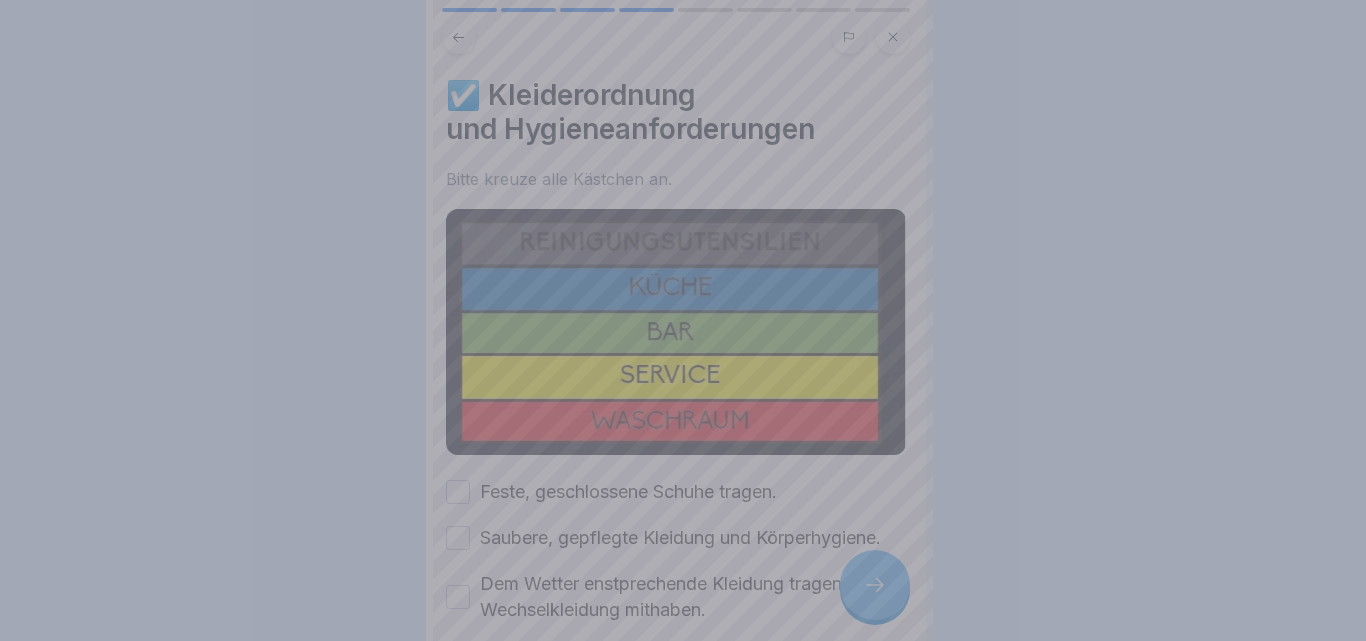 click at bounding box center (683, 320) 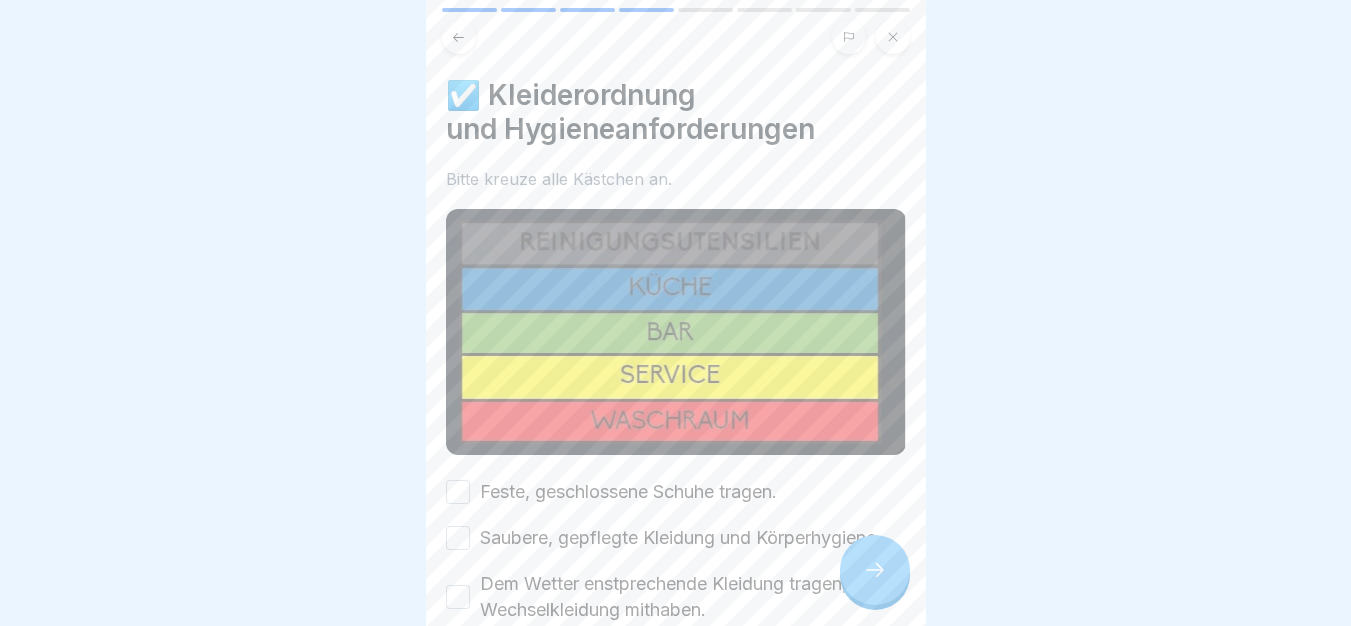 click on "Feste, geschlossene Schuhe tragen." at bounding box center (628, 492) 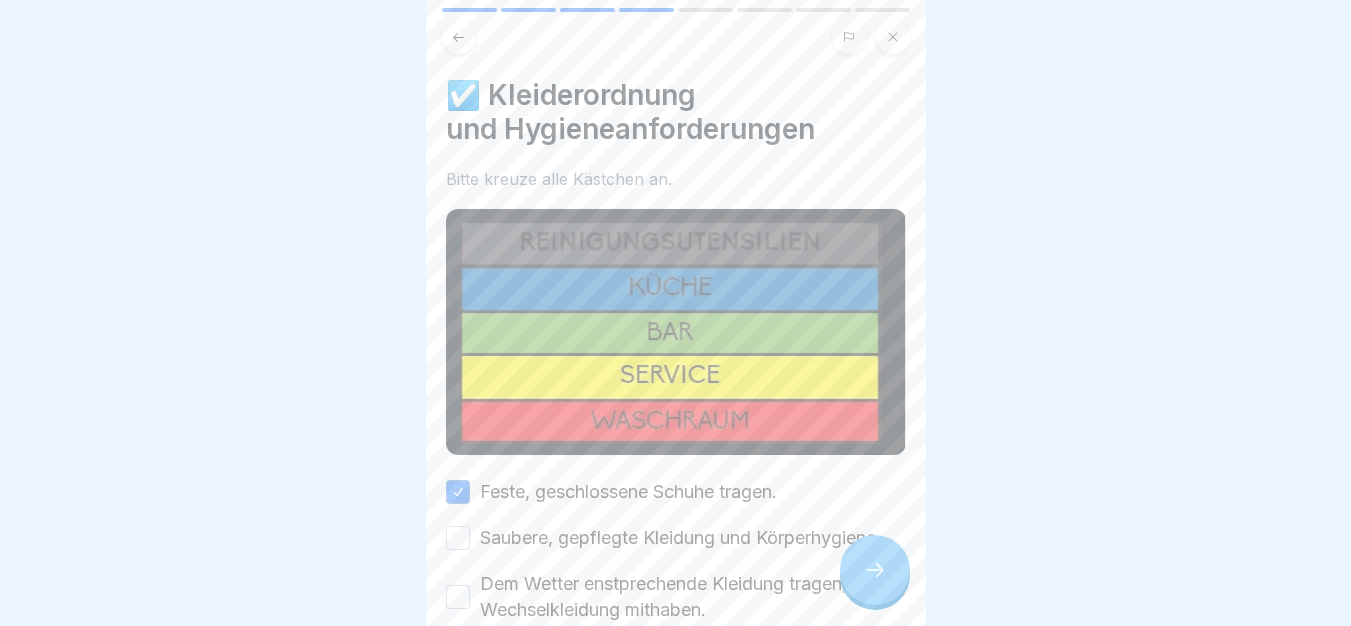 click on "Saubere, gepflegte Kleidung und Körperhygiene." at bounding box center (680, 538) 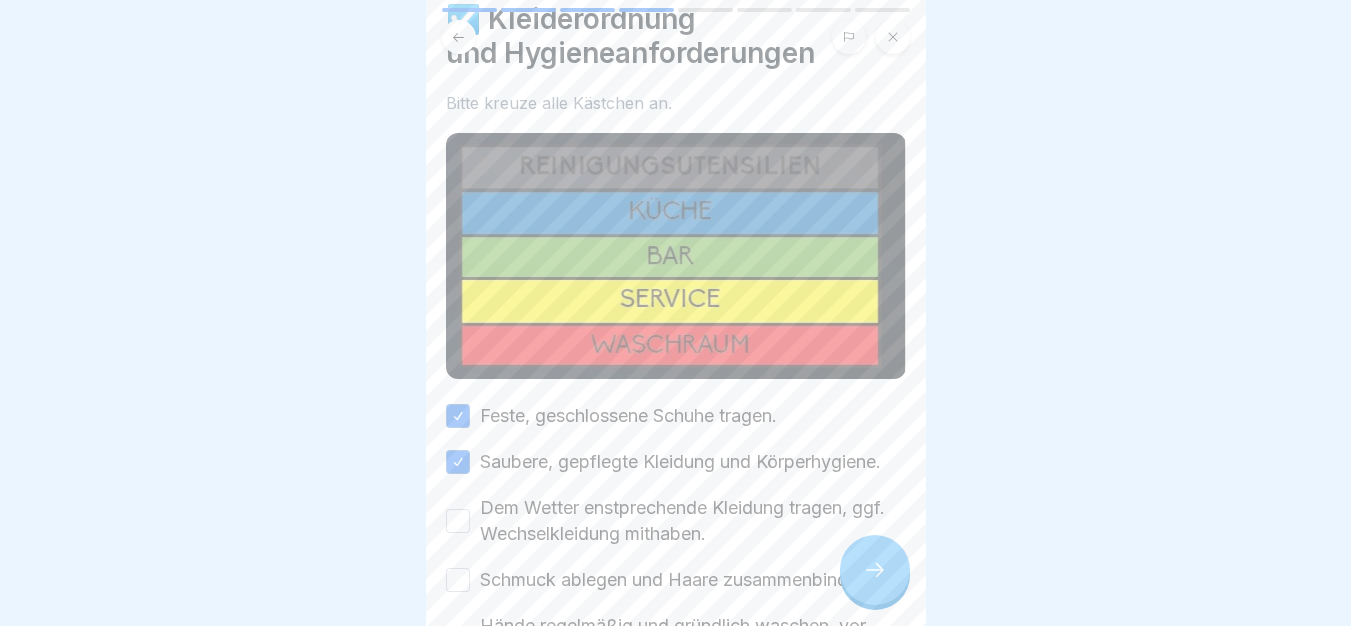 scroll, scrollTop: 100, scrollLeft: 0, axis: vertical 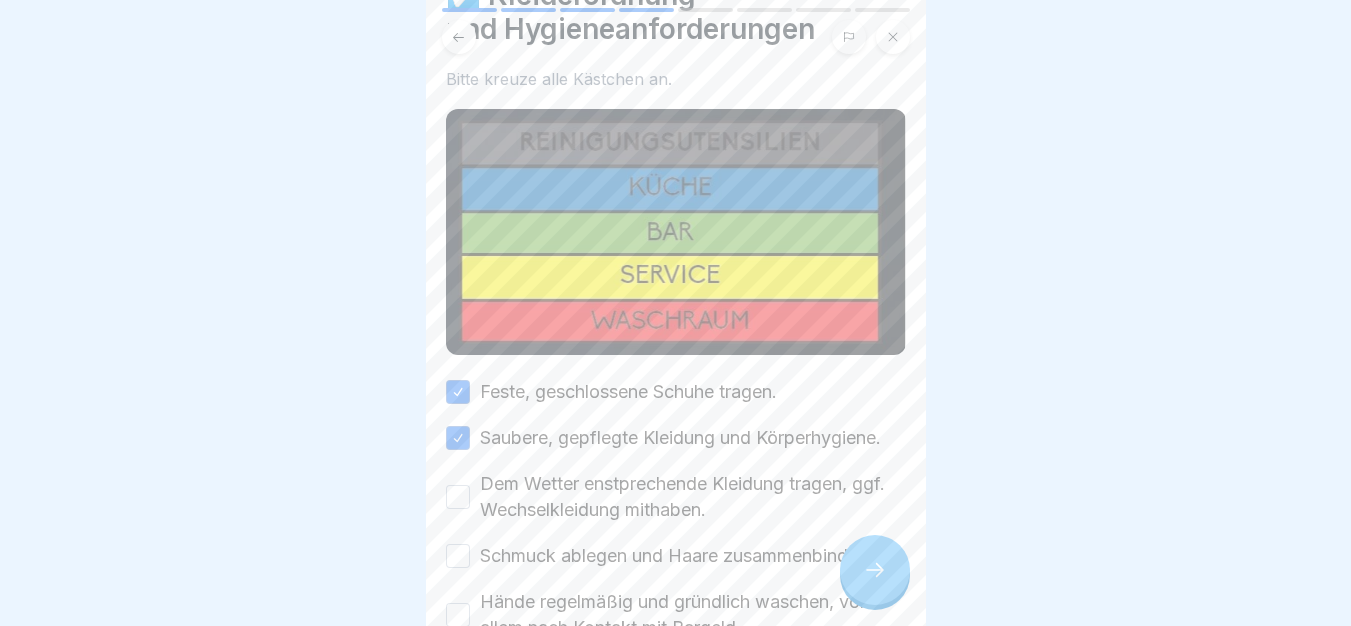 click on "Dem Wetter enstprechende Kleidung tragen, ggf. Wechselkleidung mithaben." at bounding box center [693, 497] 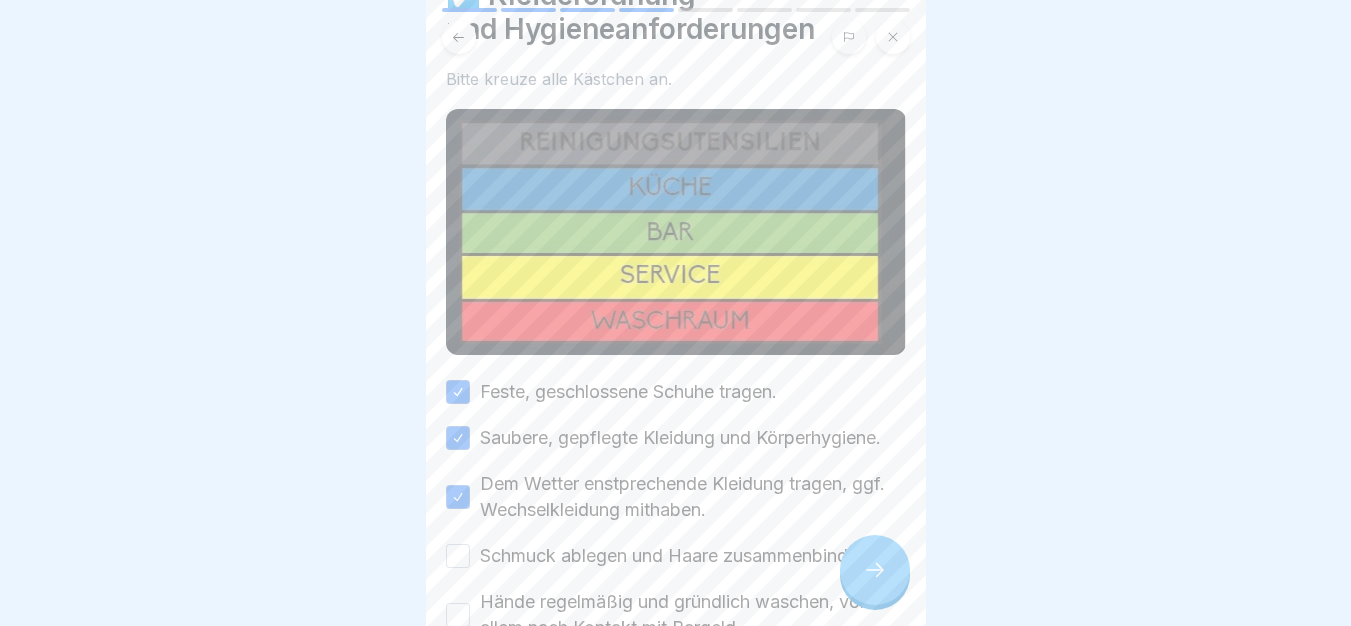 click on "Schmuck ablegen und Haare zusammenbinden." at bounding box center [676, 556] 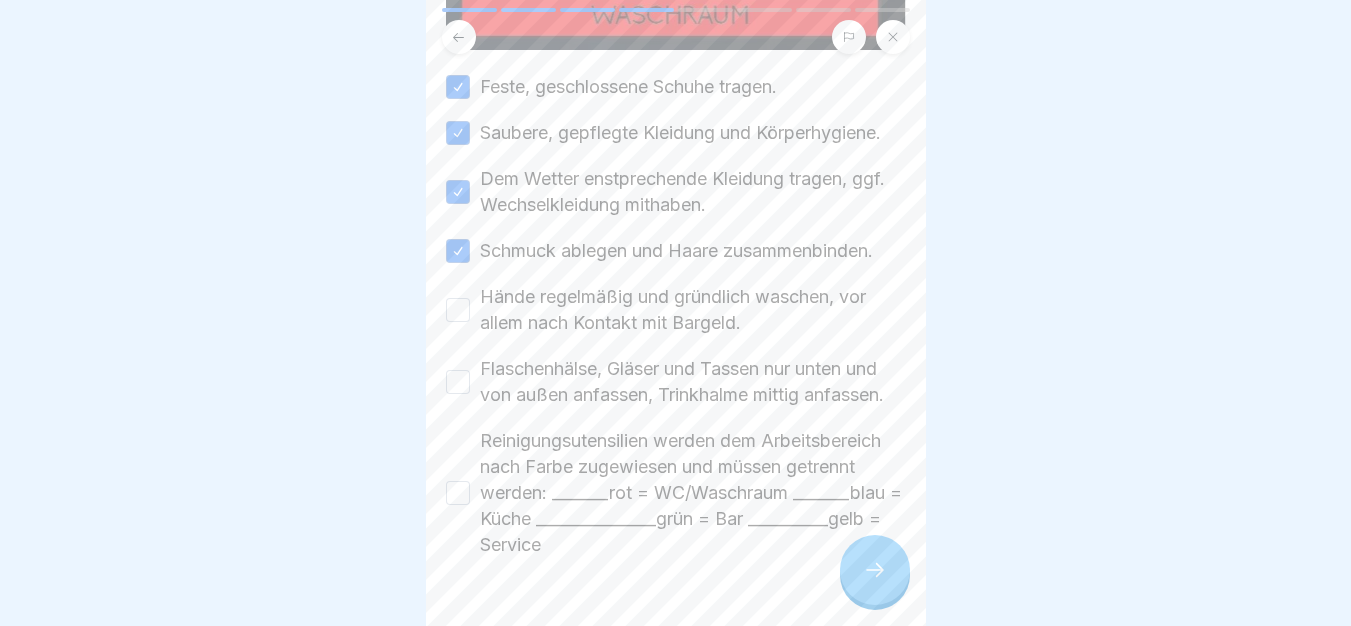 scroll, scrollTop: 427, scrollLeft: 0, axis: vertical 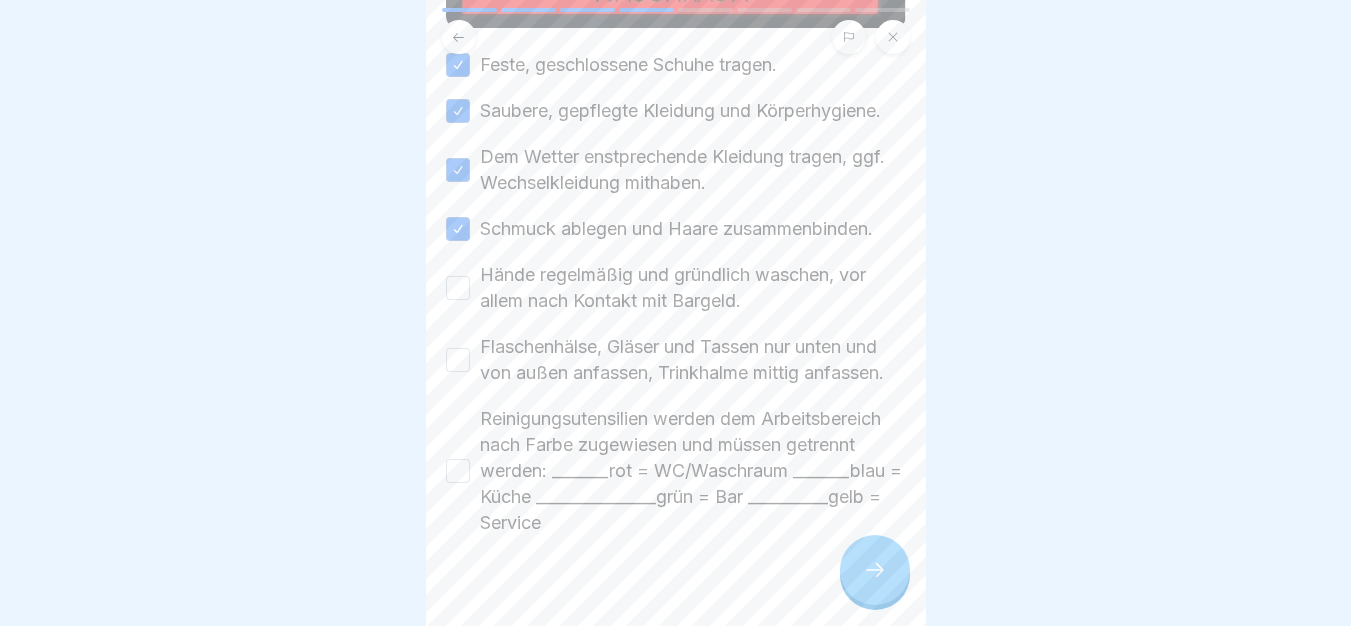 click on "Hände regelmäßig und gründlich waschen, vor allem nach Kontakt mit Bargeld." at bounding box center [693, 288] 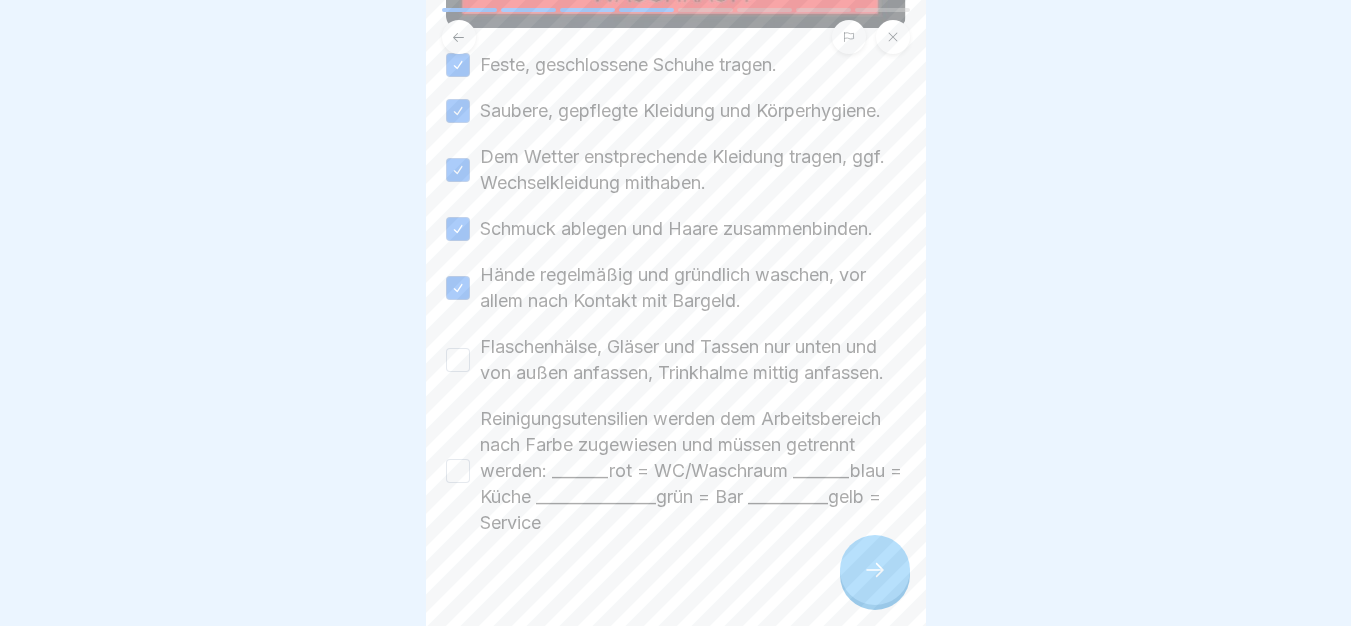 click on "Flaschenhälse, Gläser und Tassen nur unten und von außen anfassen, Trinkhalme mittig anfassen." at bounding box center (693, 360) 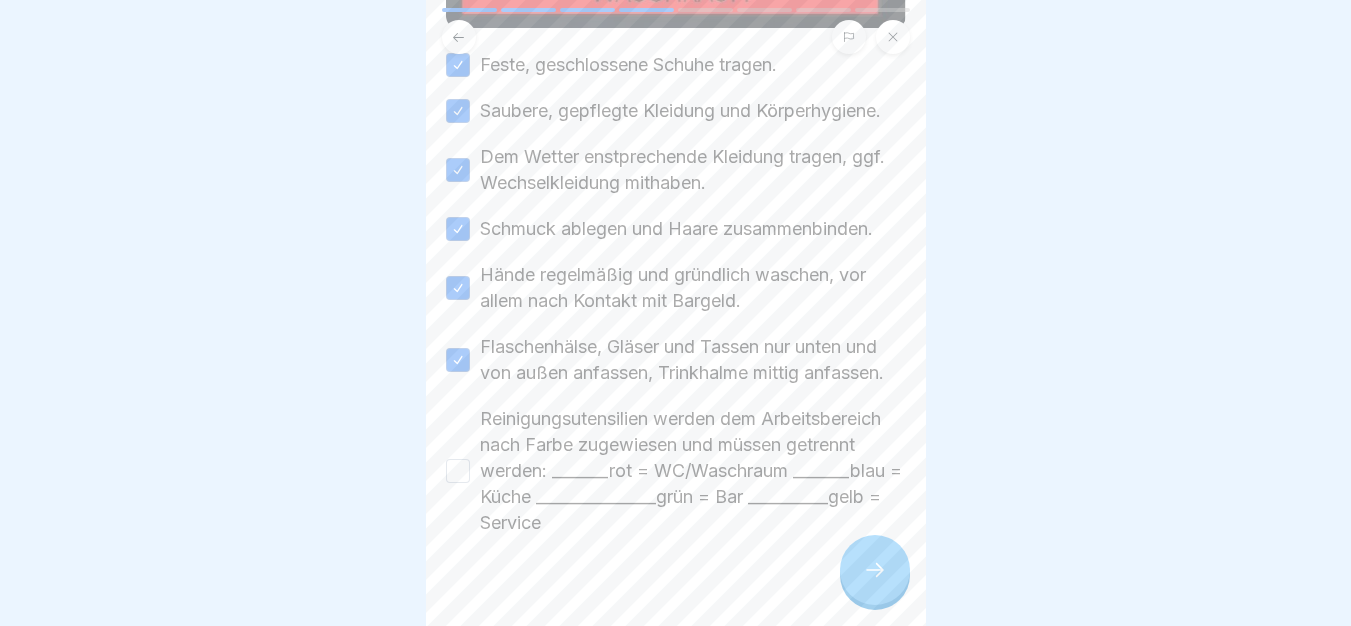 click on "Reinigungsutensilien werden dem Arbeitsbereich nach Farbe zugewiesen und müssen getrennt werden: _______rot = WC/Waschraum _______blau = Küche _______________grün = Bar __________gelb = Service" at bounding box center (693, 471) 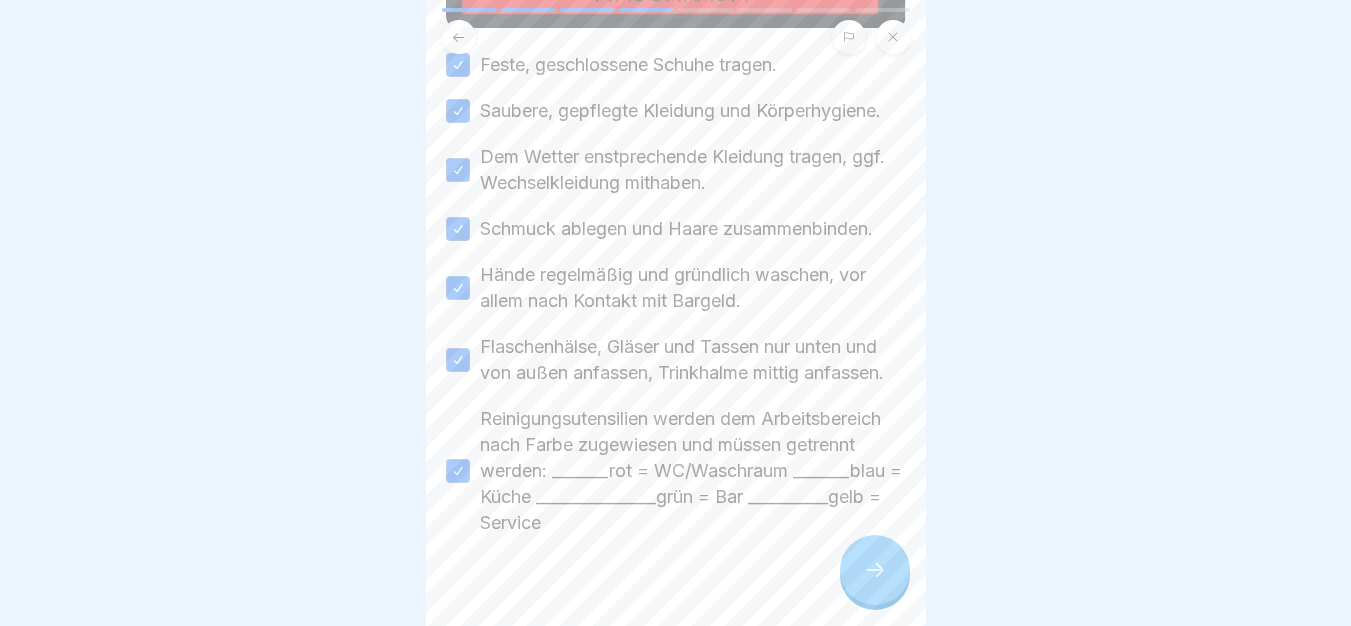 click on "Reinigungsutensilien werden dem Arbeitsbereich nach Farbe zugewiesen und müssen getrennt werden: _______rot = WC/Waschraum _______blau = Küche _______________grün = Bar __________gelb = Service" at bounding box center [693, 471] 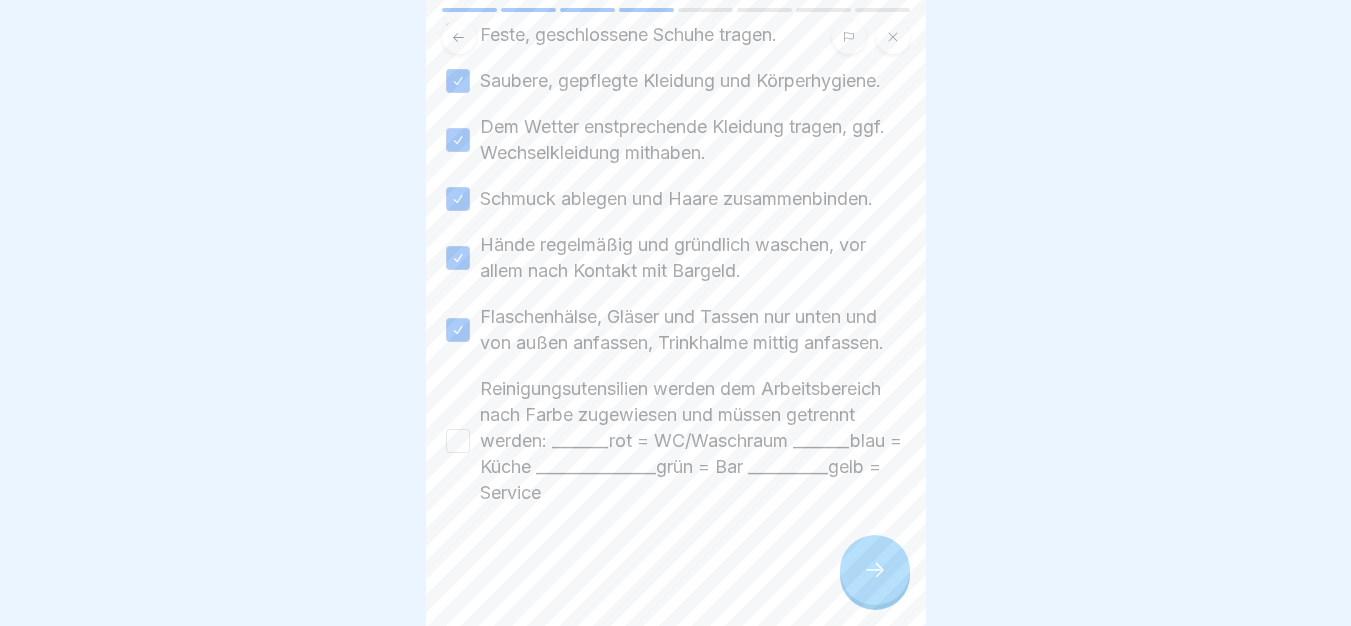 scroll, scrollTop: 527, scrollLeft: 0, axis: vertical 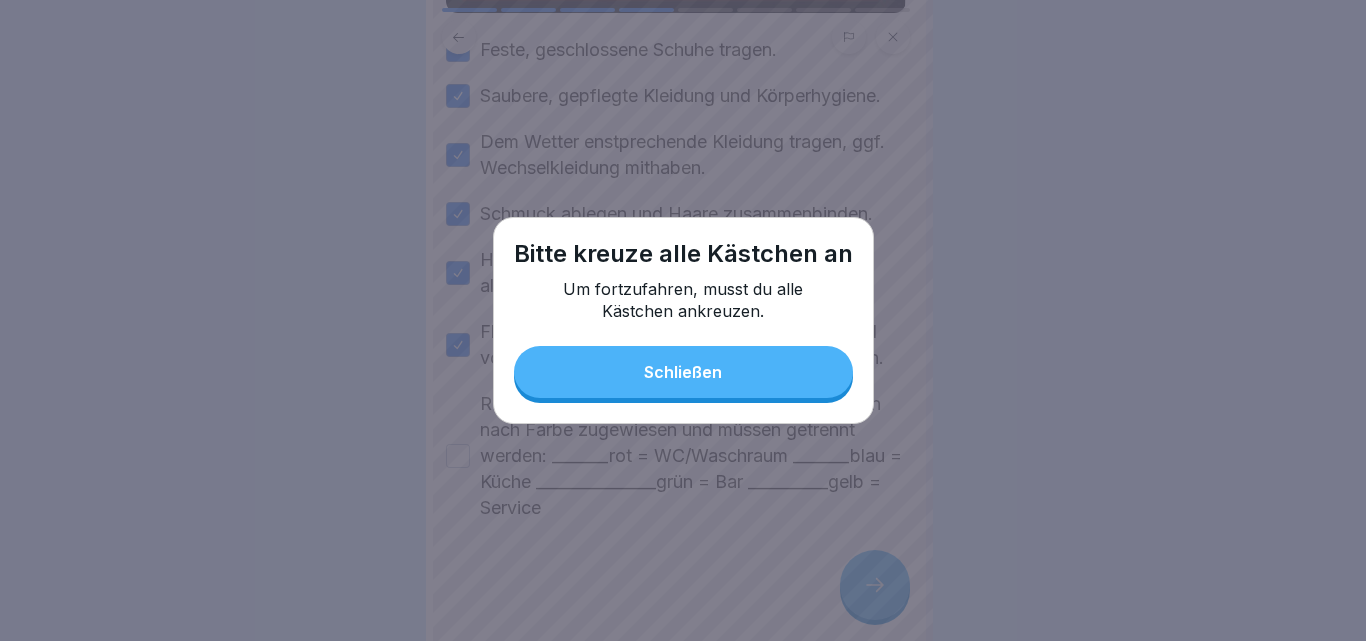 click on "Bitte kreuze alle Kästchen an Um fortzufahren, musst du alle Kästchen ankreuzen. Schließen" at bounding box center [683, 320] 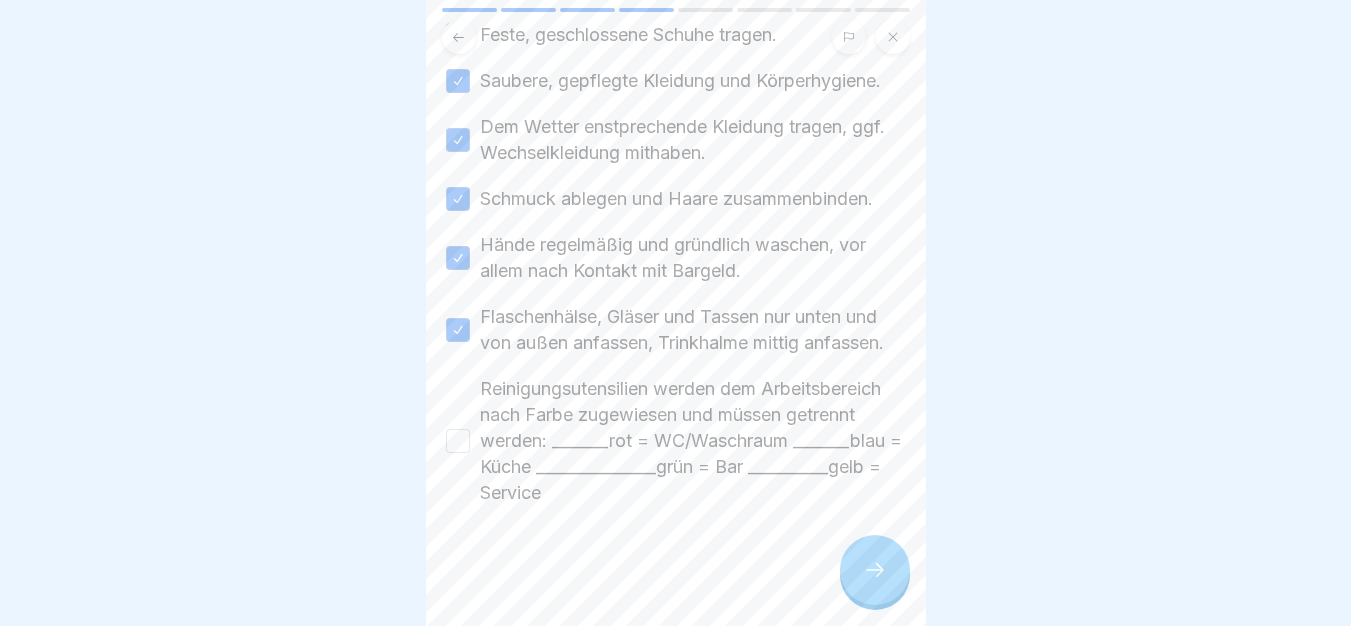 click on "Reinigungsutensilien werden dem Arbeitsbereich nach Farbe zugewiesen und müssen getrennt werden: _______rot = WC/Waschraum _______blau = Küche _______________grün = Bar __________gelb = Service" at bounding box center (693, 441) 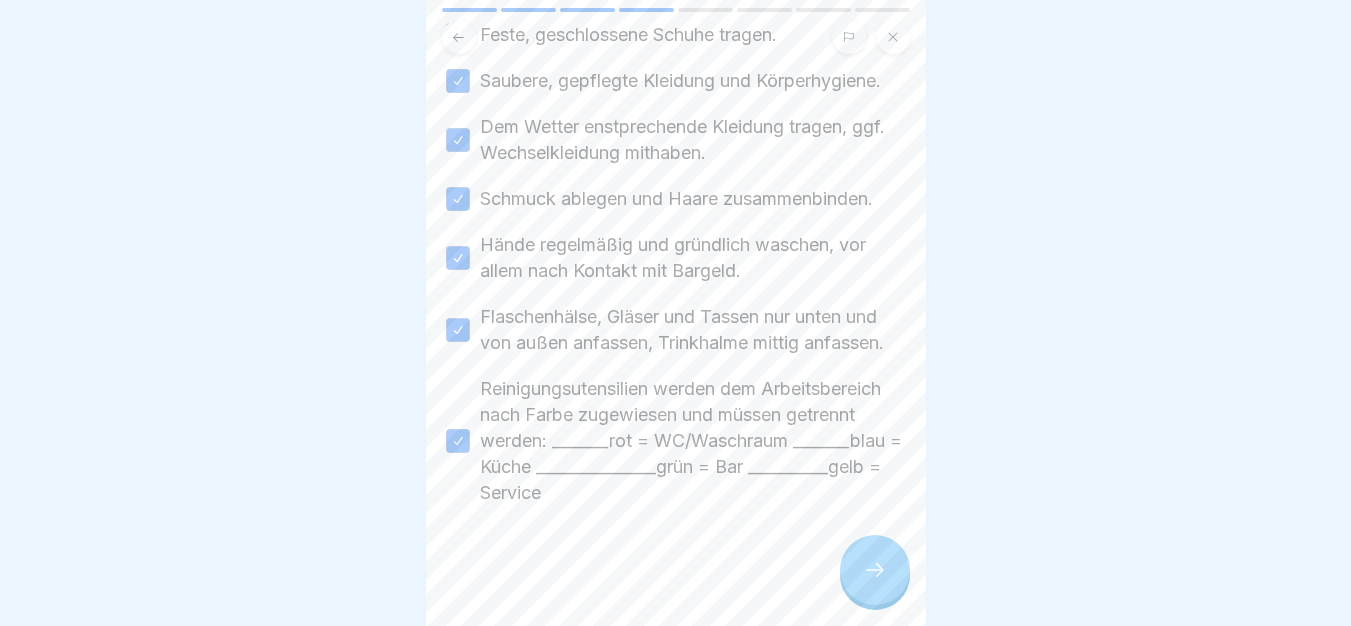 click at bounding box center (875, 570) 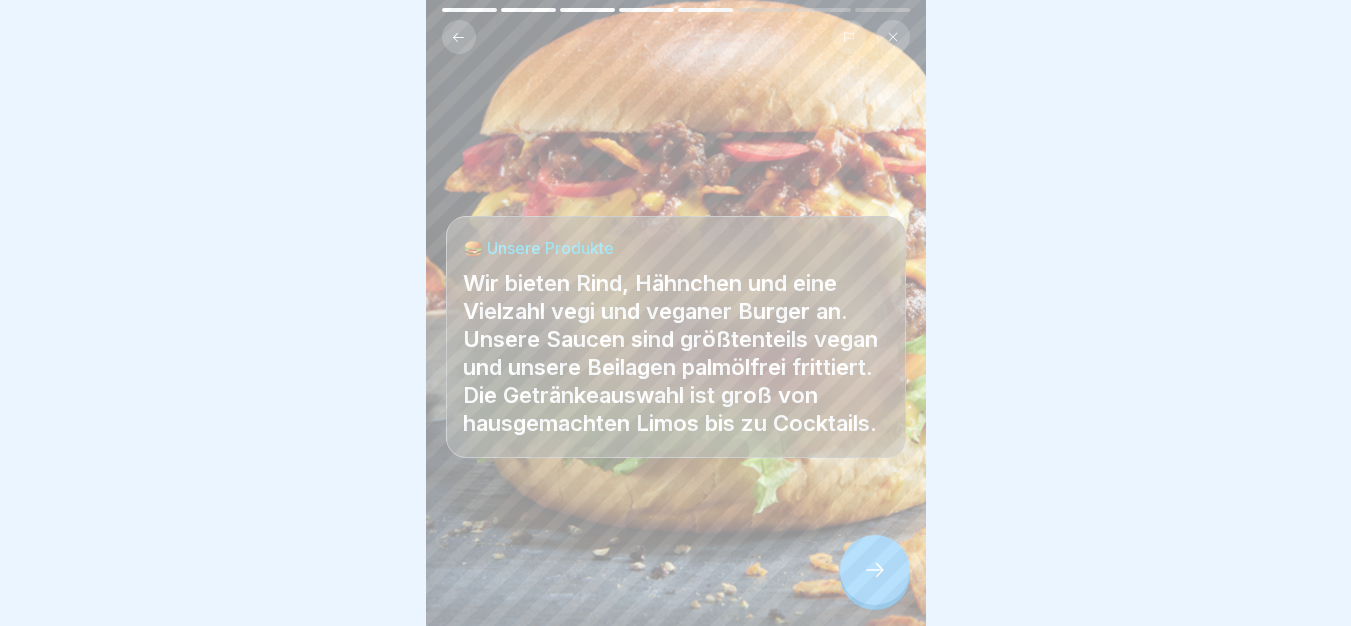 click at bounding box center (875, 570) 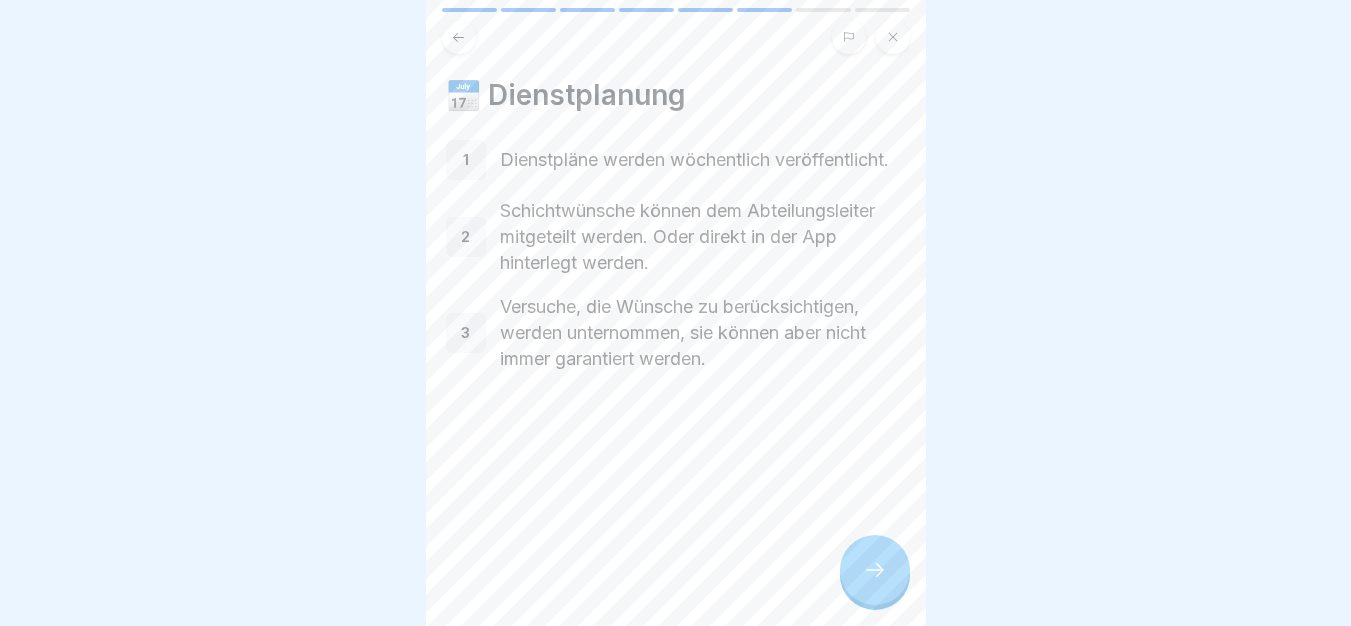 click 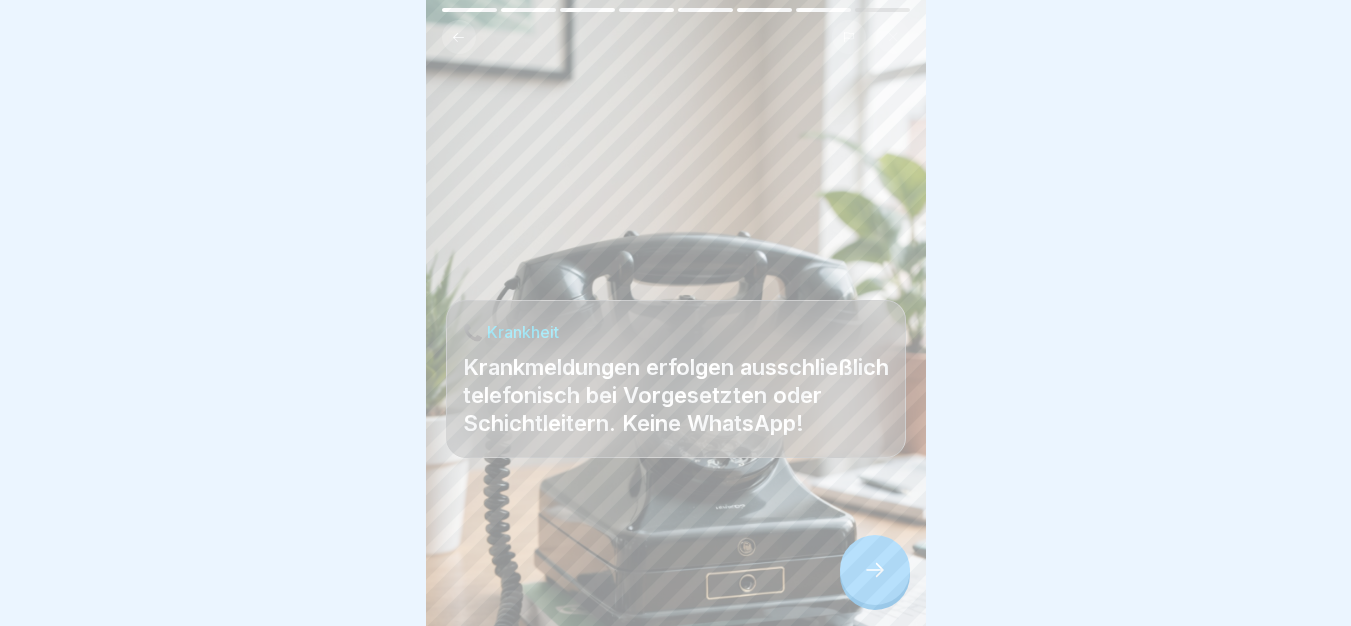 click 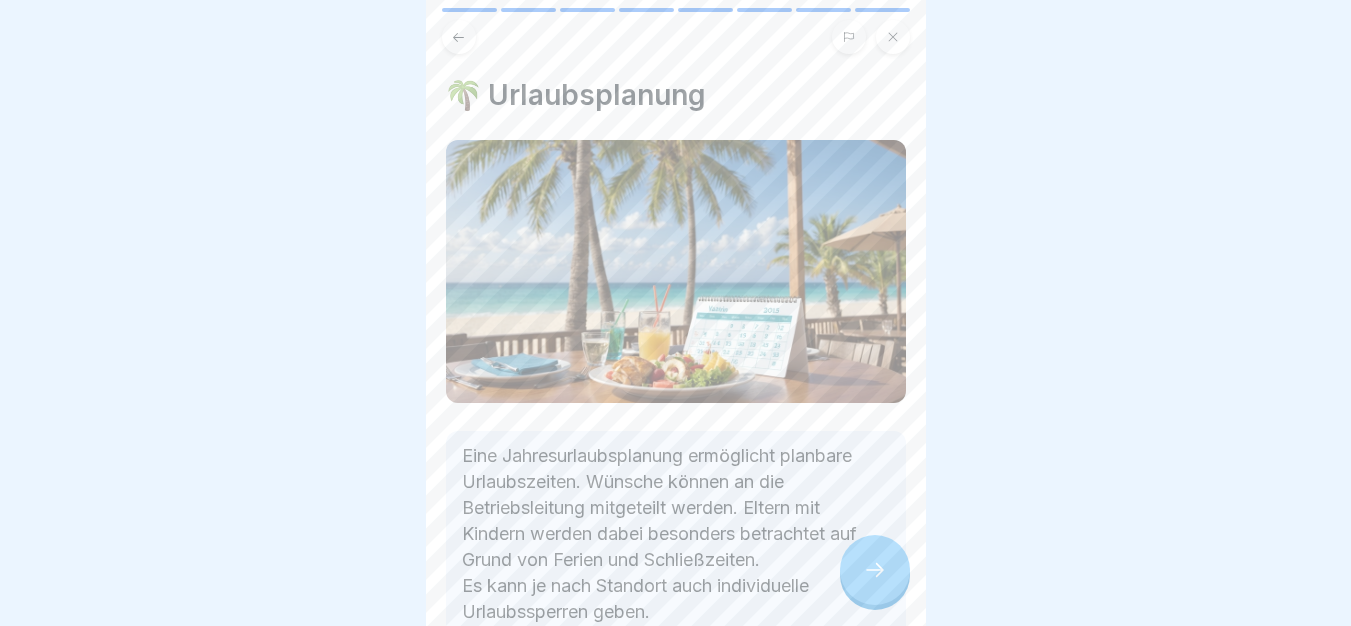 click 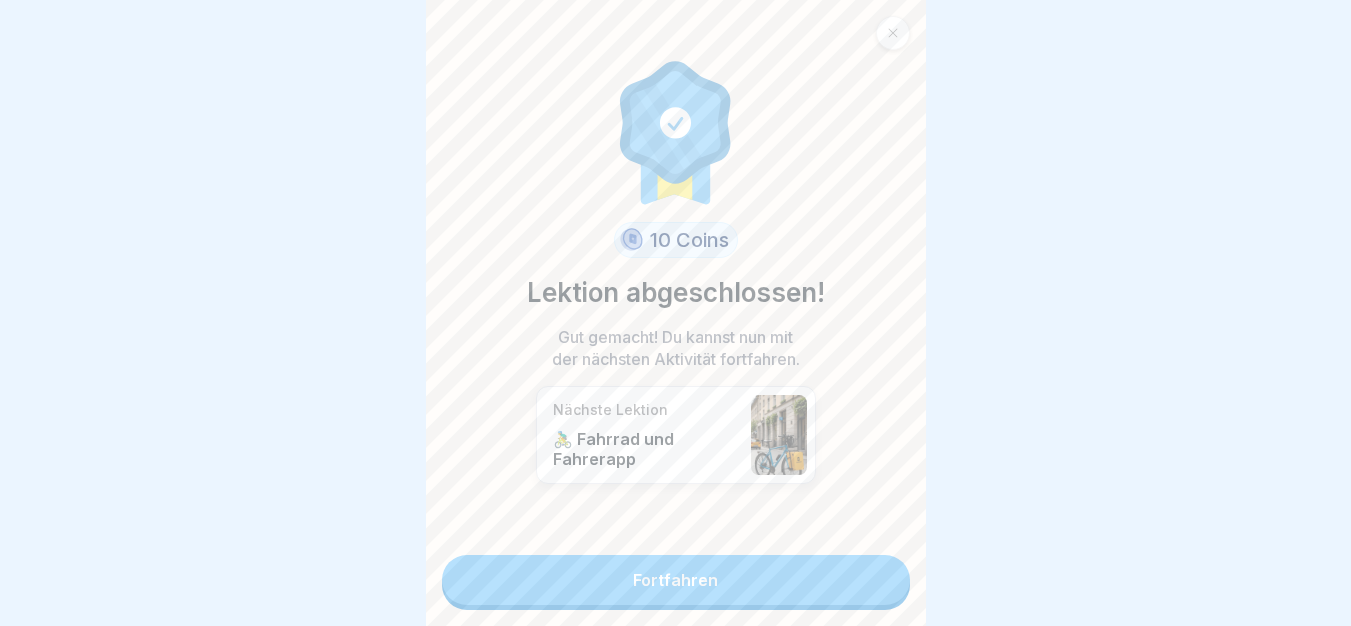 click on "Fortfahren" at bounding box center (676, 580) 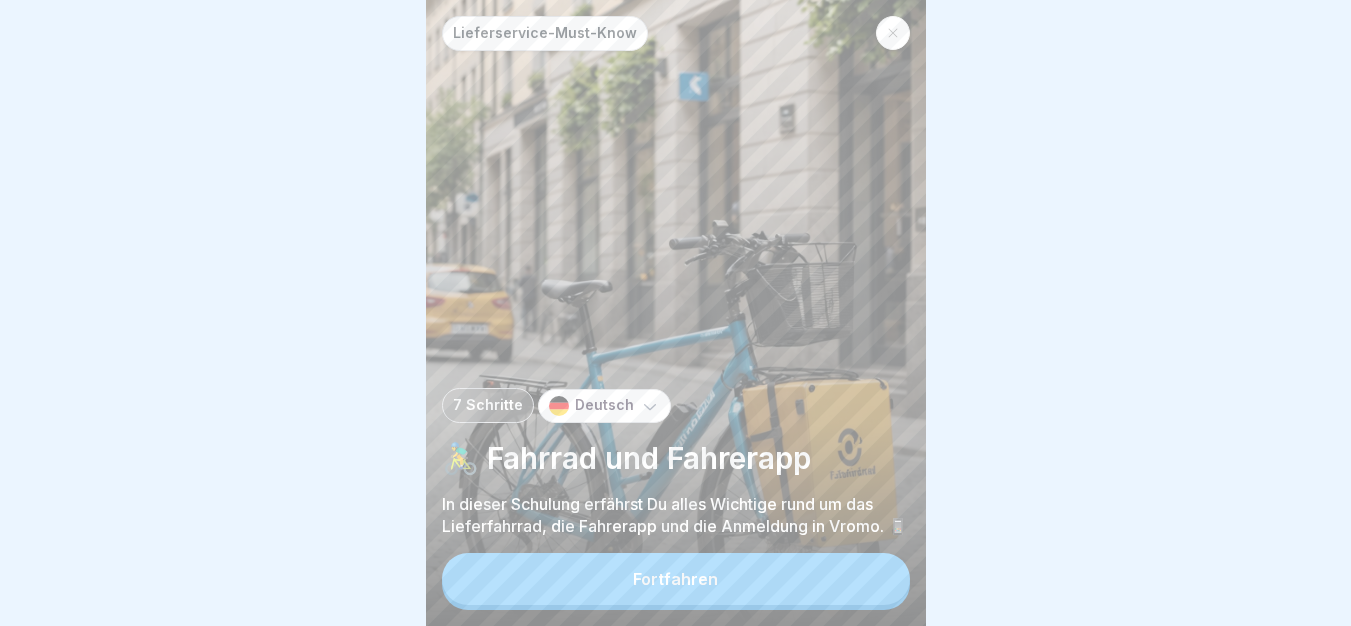 click on "Fortfahren" at bounding box center (676, 579) 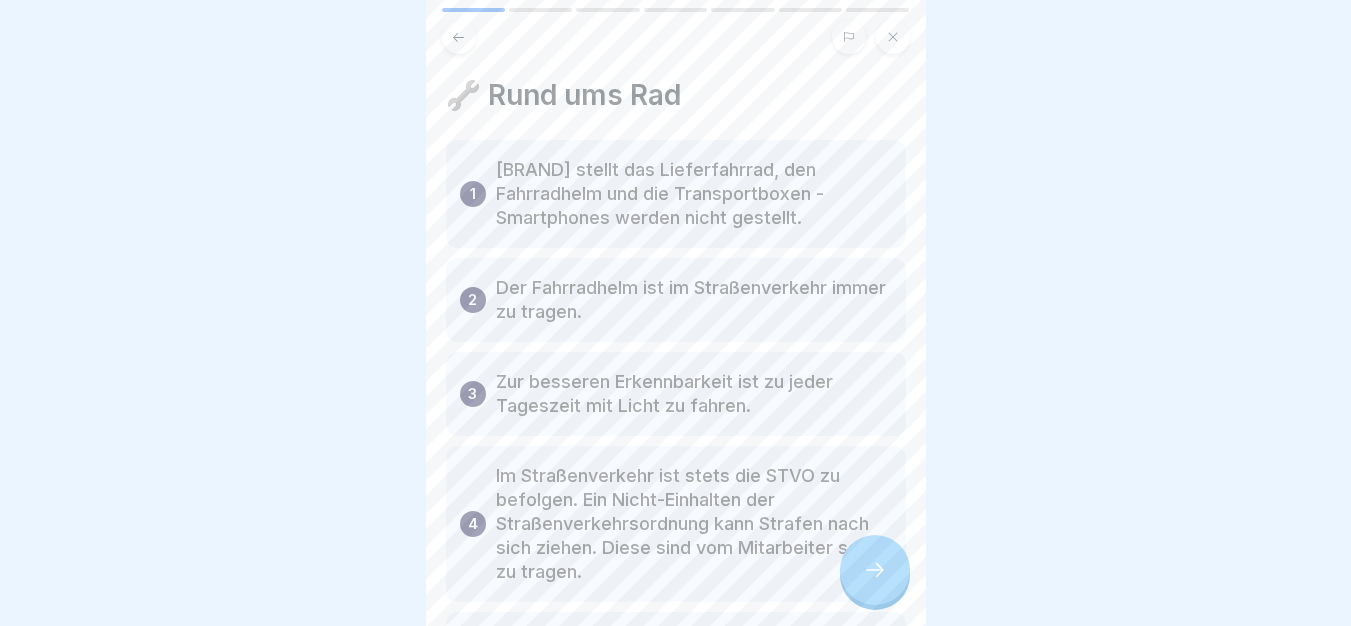 click 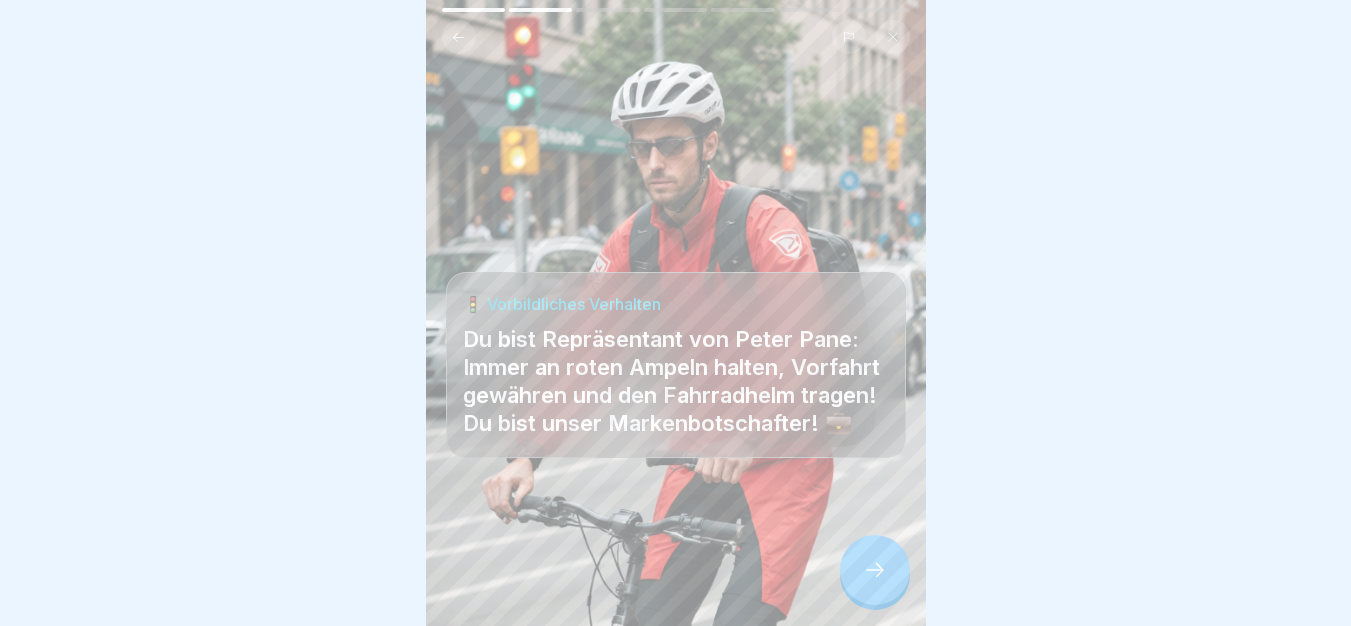 click 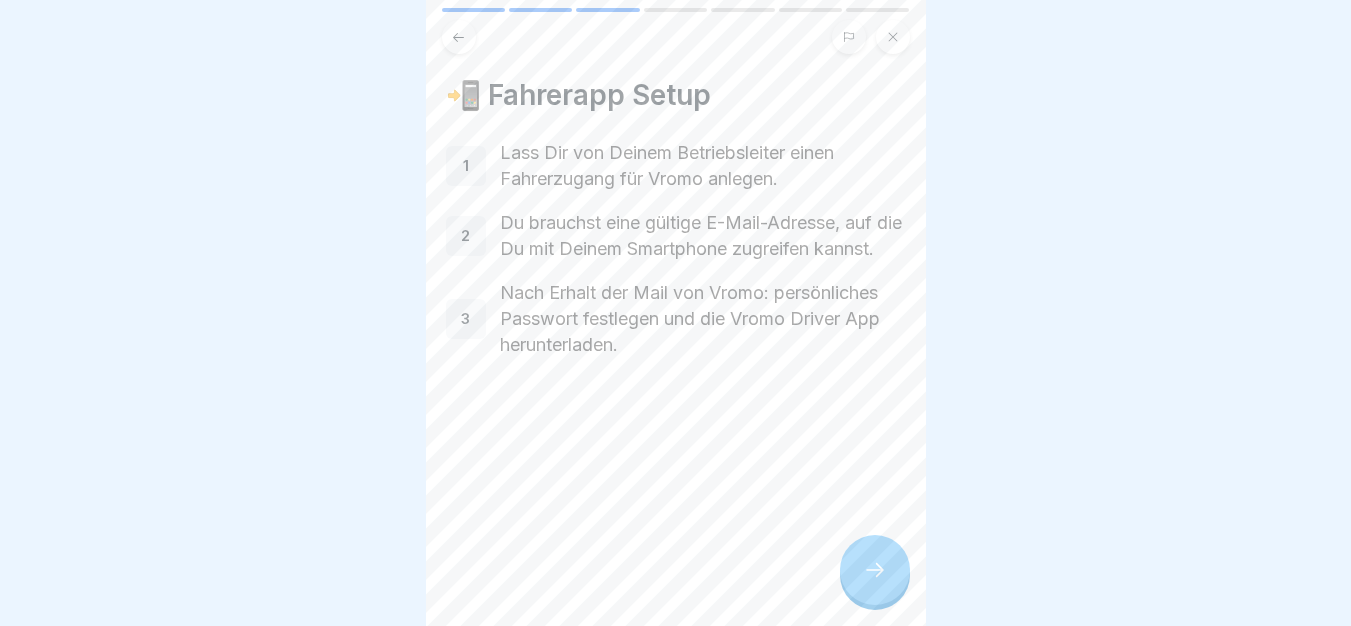 click 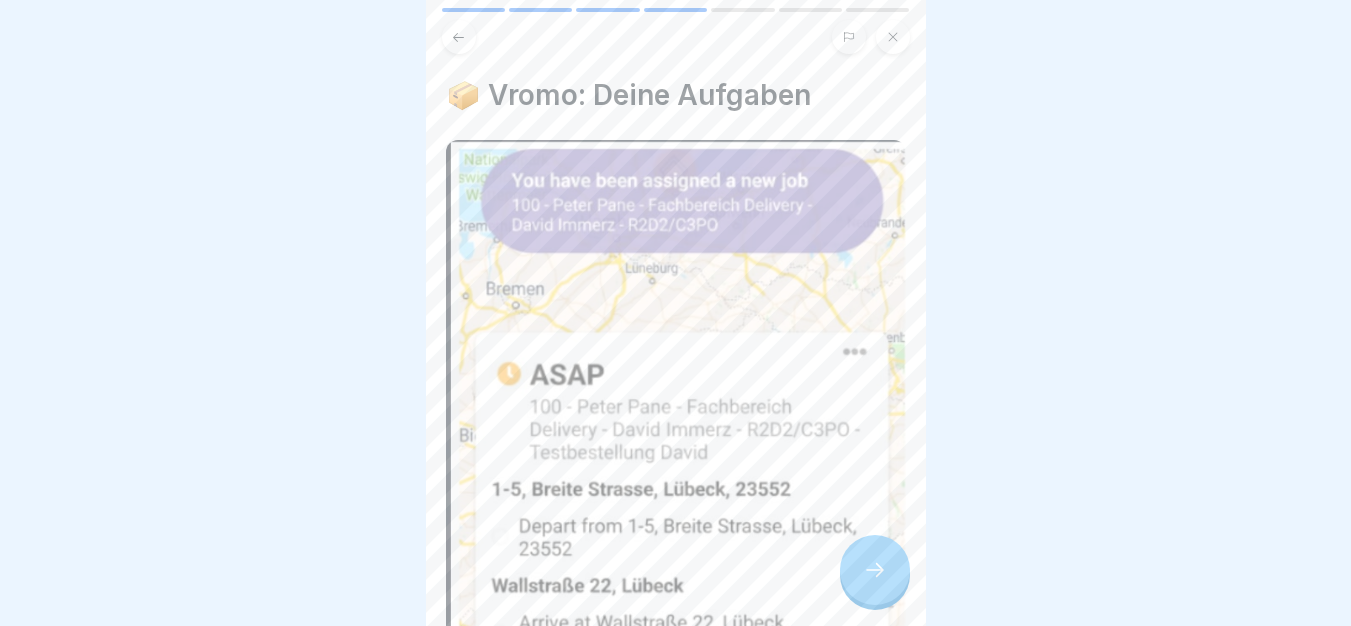 click at bounding box center (875, 570) 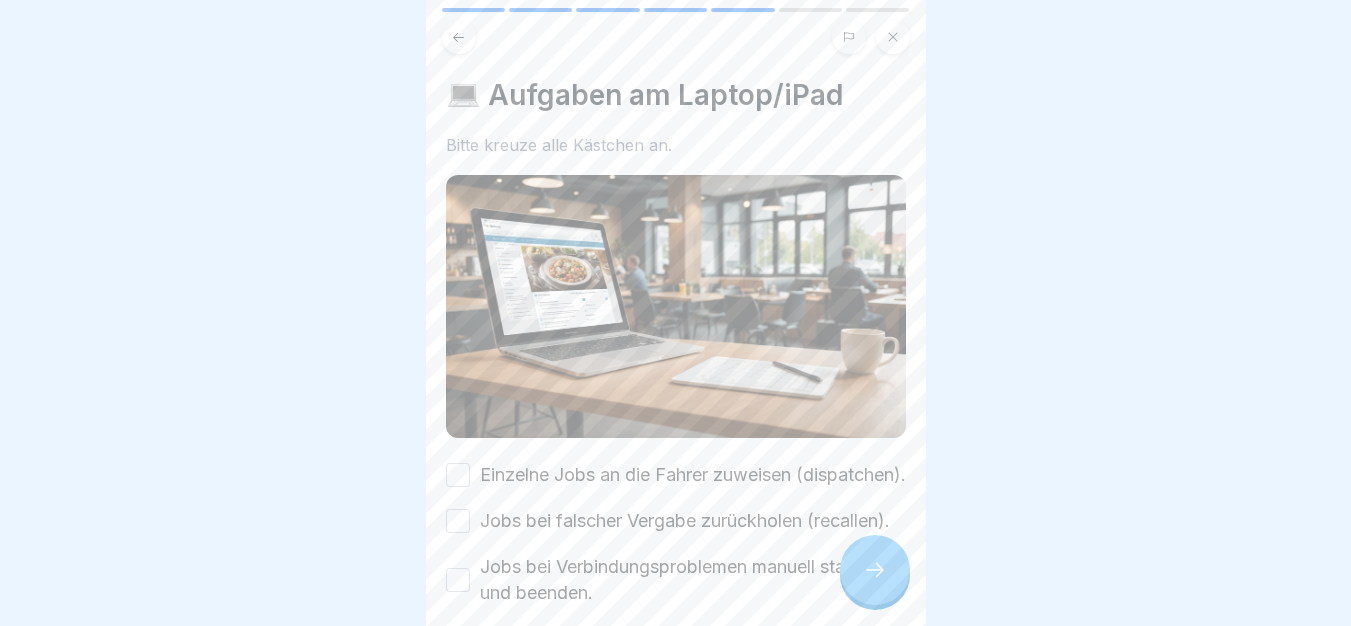 click at bounding box center (875, 570) 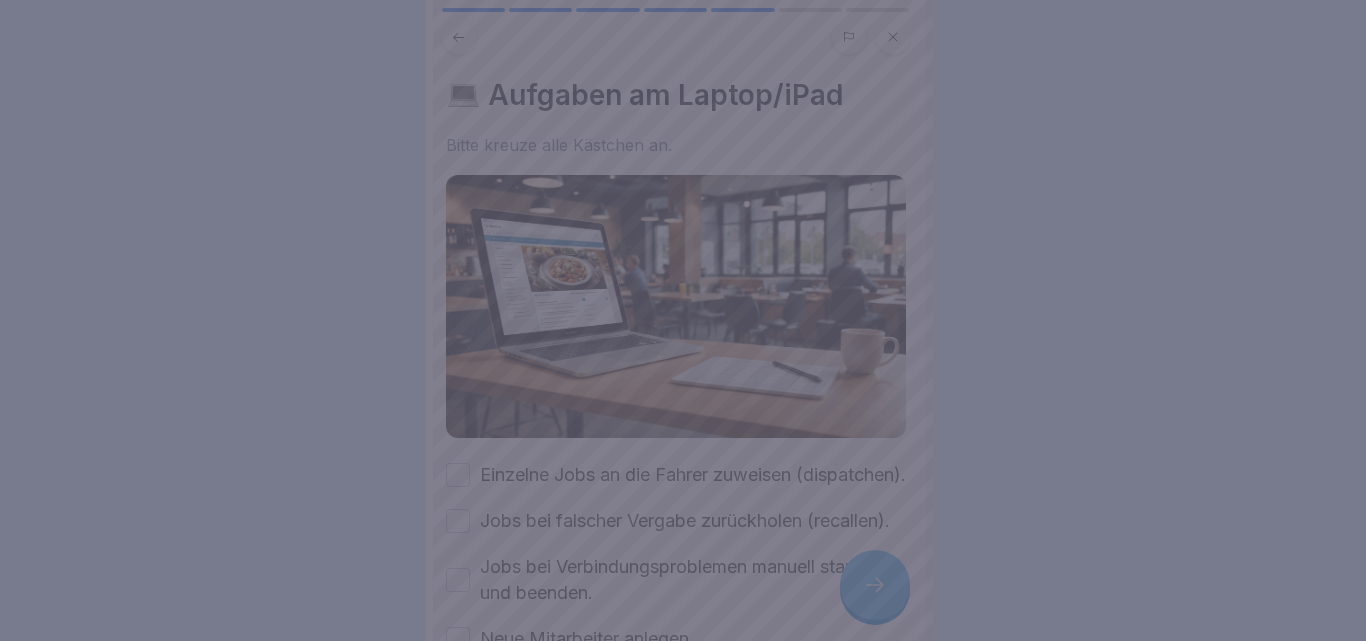 click at bounding box center [683, 320] 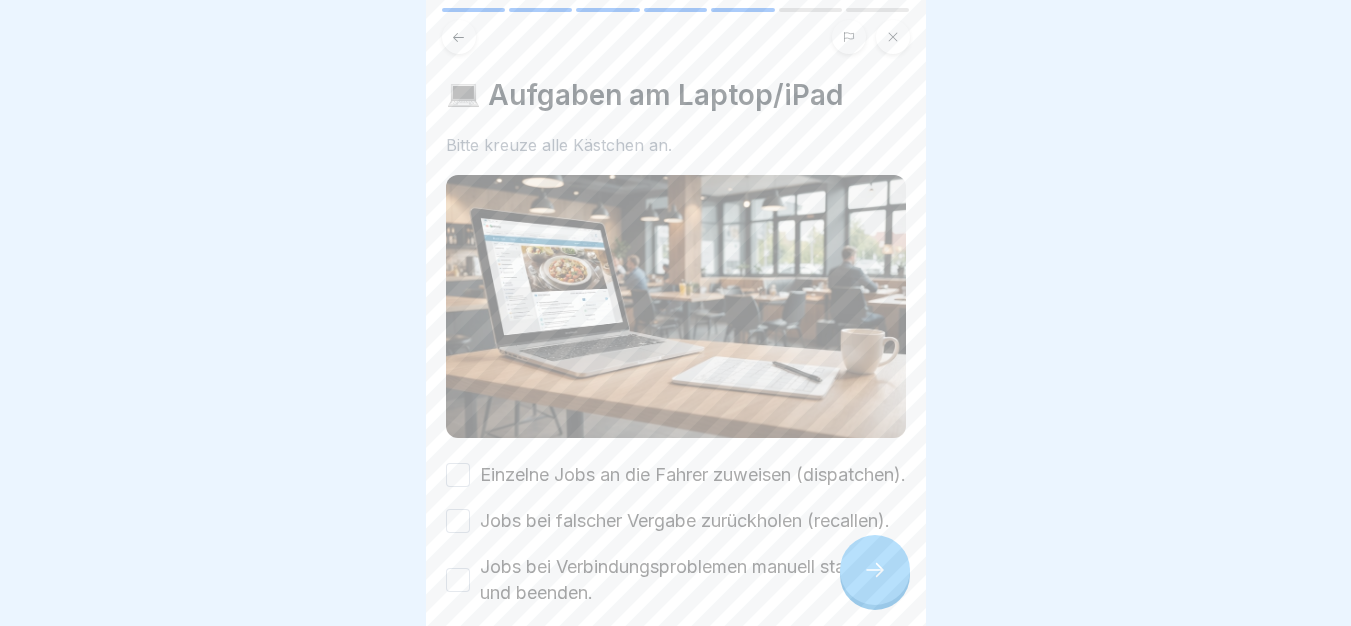 click on "Einzelne Jobs an die Fahrer zuweisen (dispatchen)." at bounding box center [693, 475] 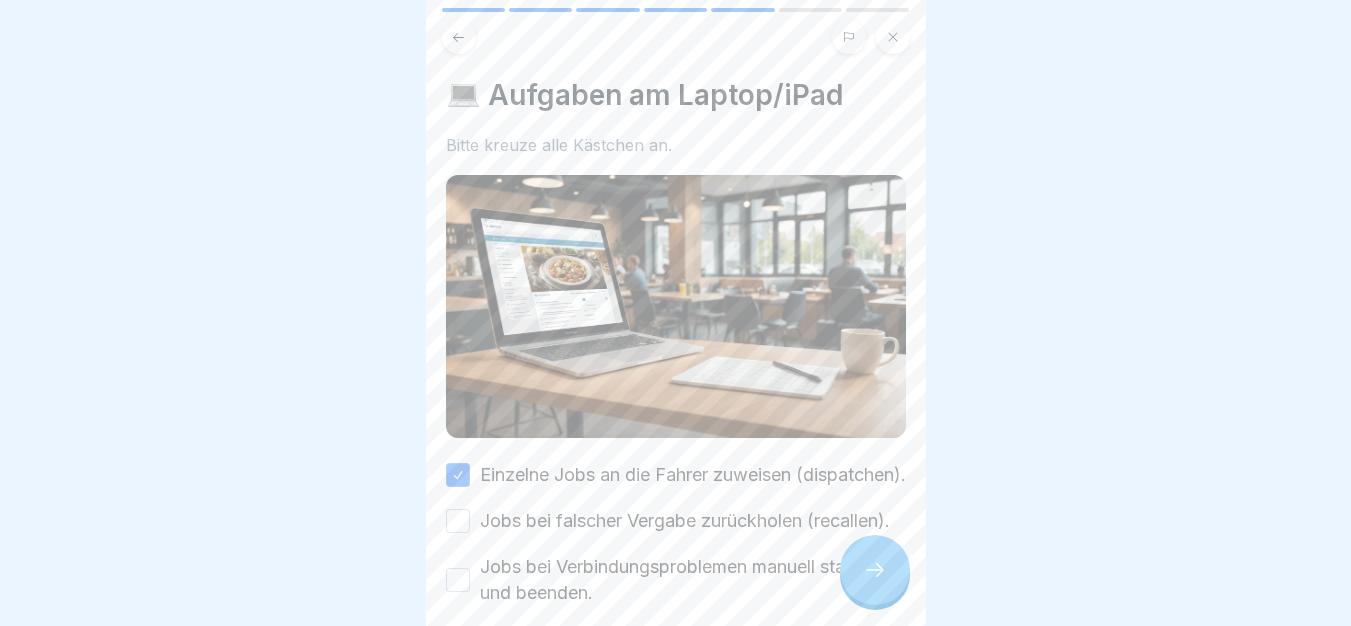 click on "Einzelne Jobs an die Fahrer zuweisen (dispatchen). Jobs bei falscher Vergabe zurückholen (recallen). Jobs bei Verbindungsproblemen manuell starten und beenden. Neue Mitarbeiter anlegen." at bounding box center [676, 557] 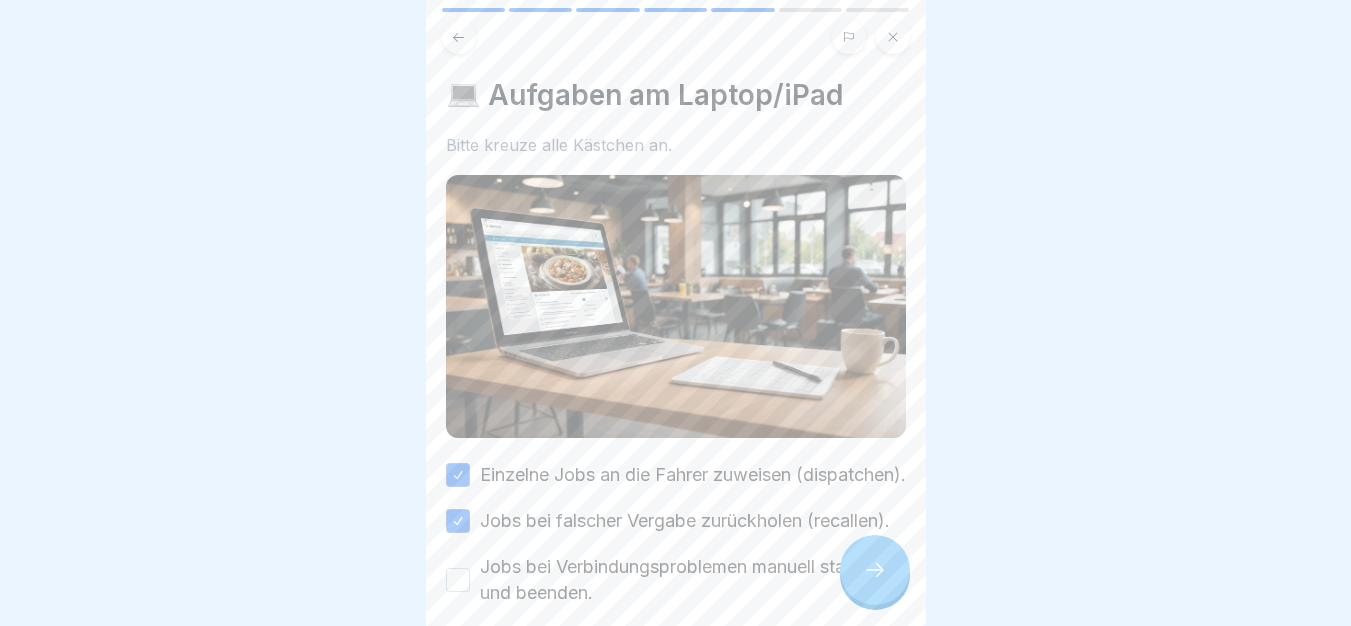 click on "Jobs bei Verbindungsproblemen manuell starten und beenden." at bounding box center (693, 580) 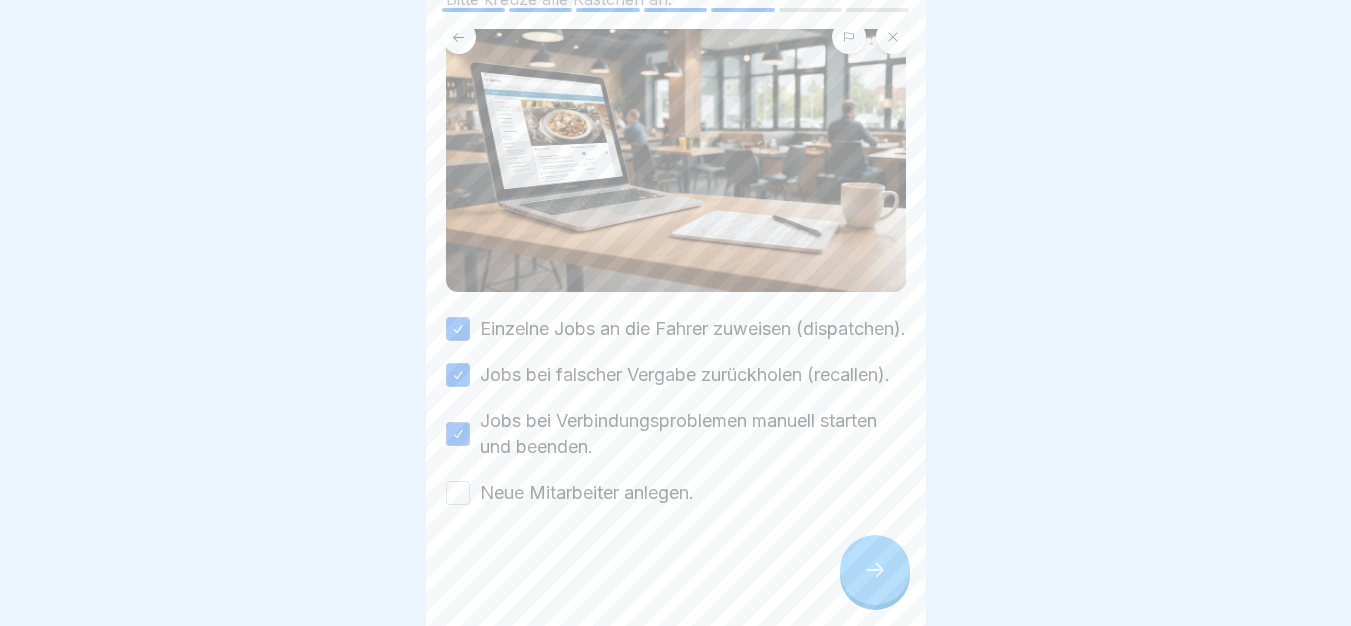 scroll, scrollTop: 189, scrollLeft: 0, axis: vertical 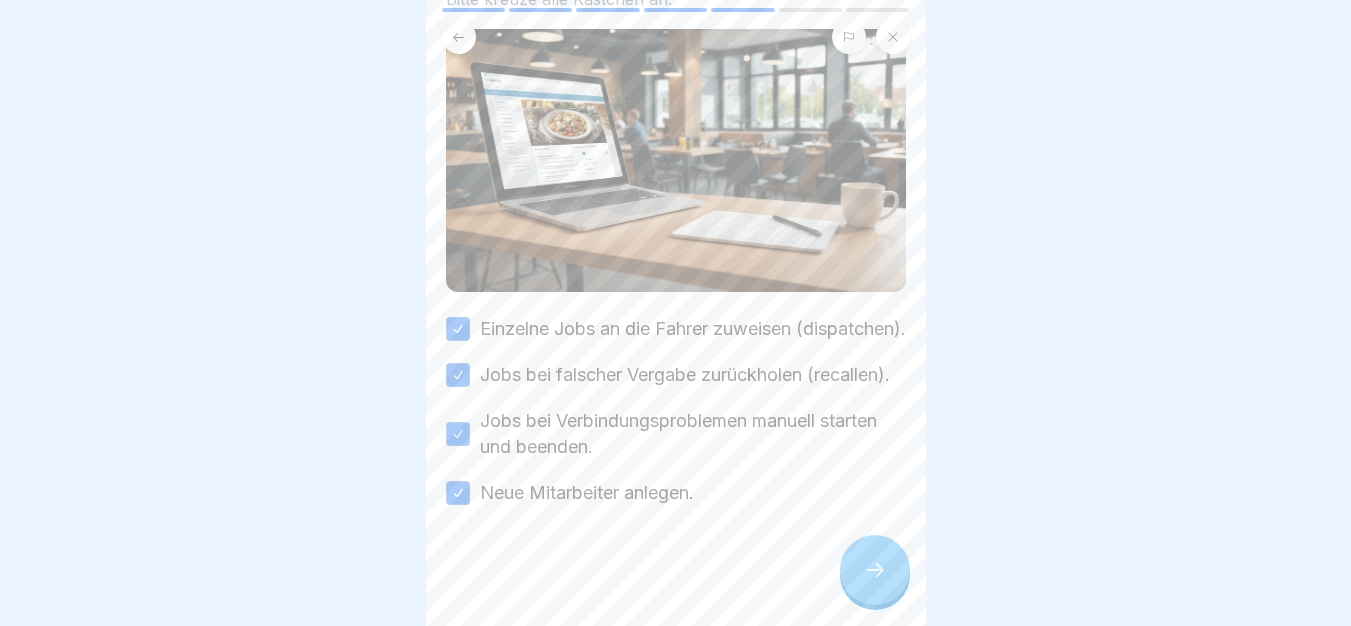click at bounding box center [875, 570] 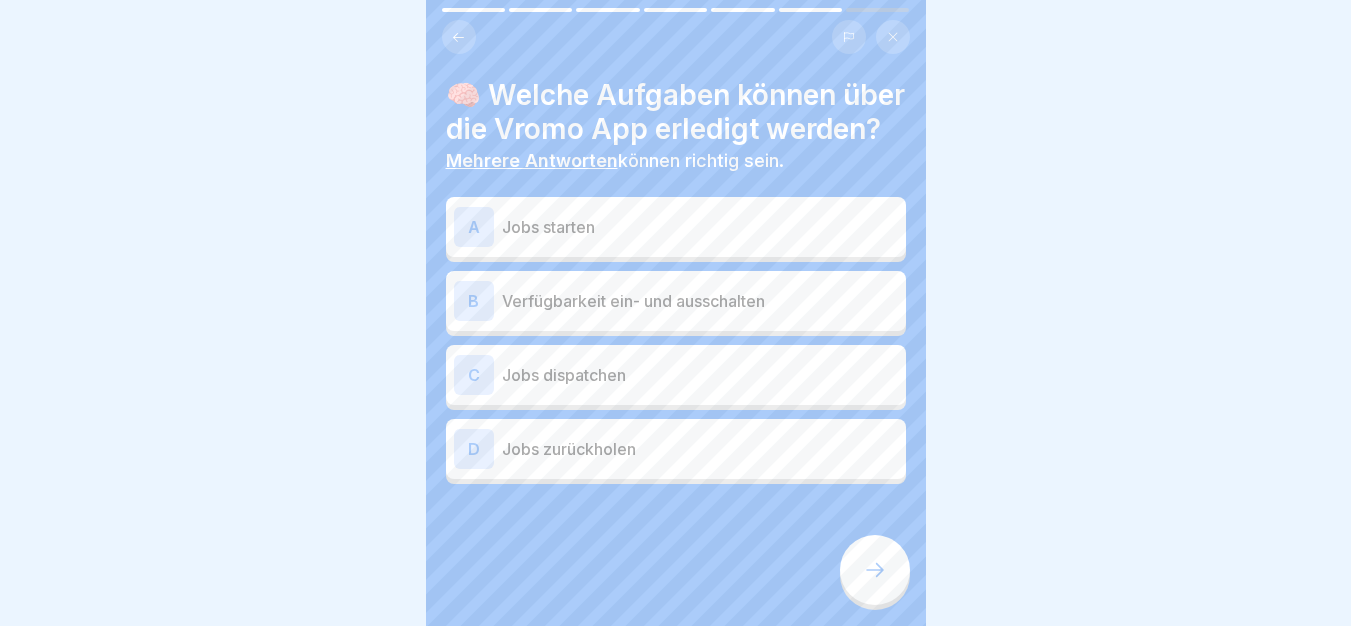click at bounding box center [875, 570] 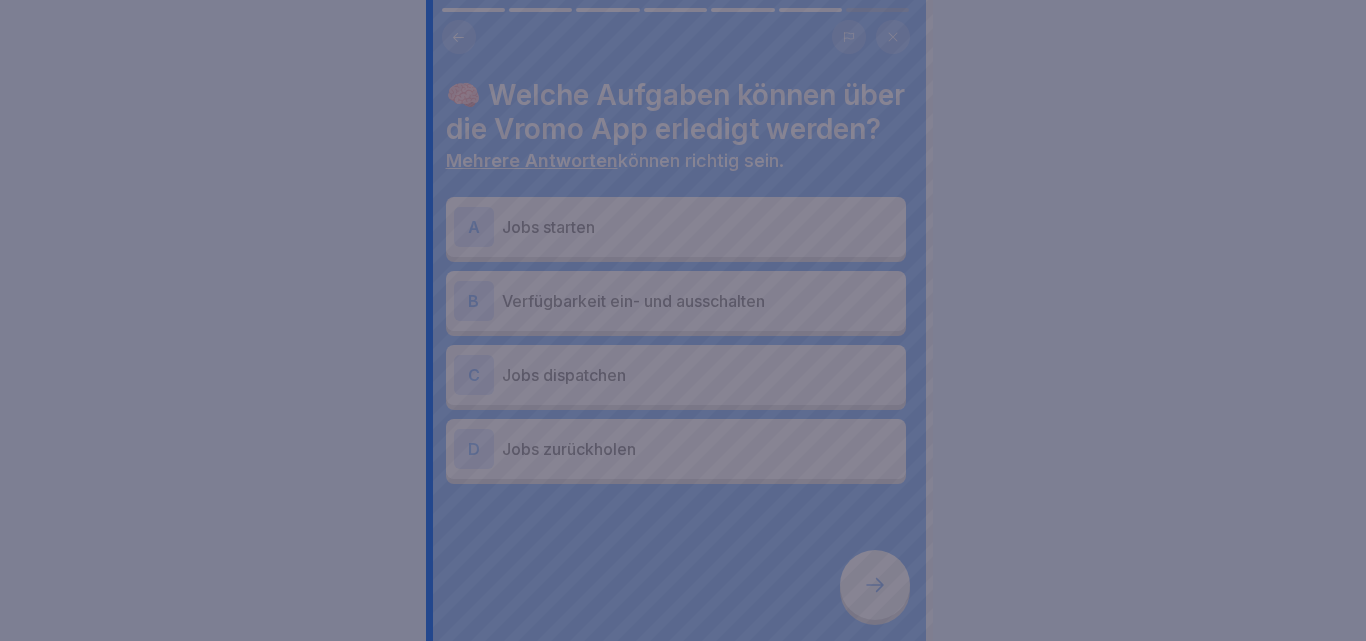 click at bounding box center (683, 320) 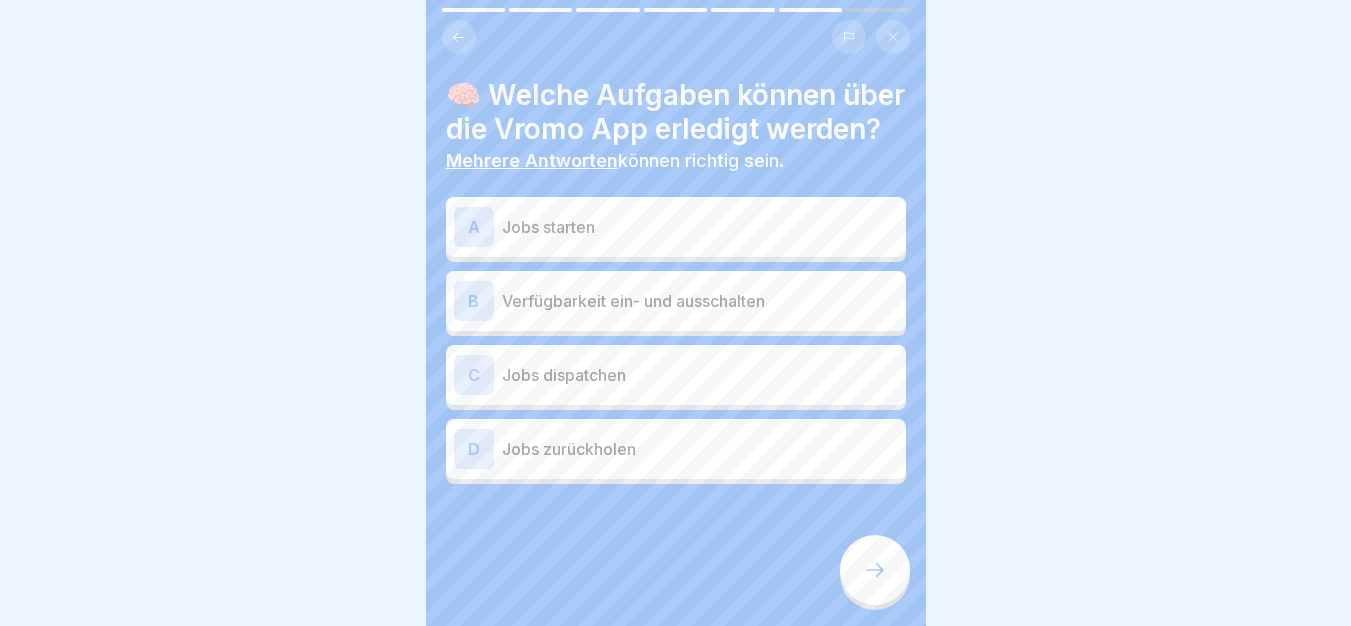 click on "Jobs starten" at bounding box center [700, 227] 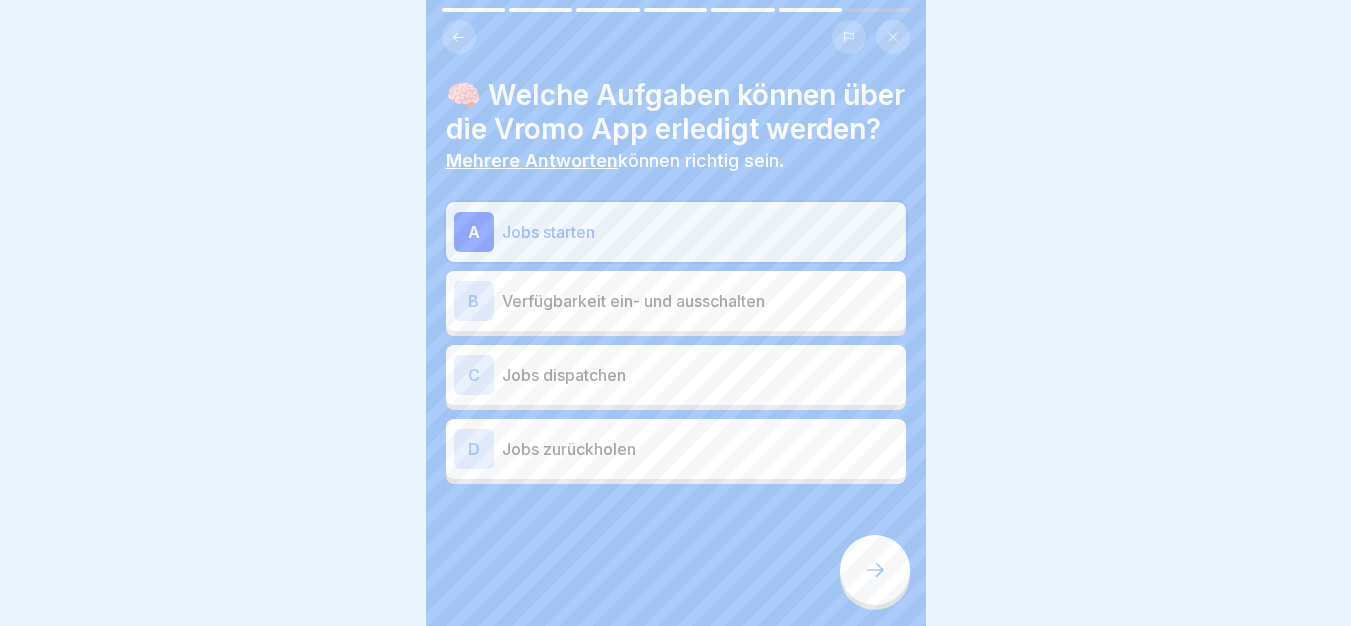 click on "Verfügbarkeit ein- und ausschalten" at bounding box center [700, 301] 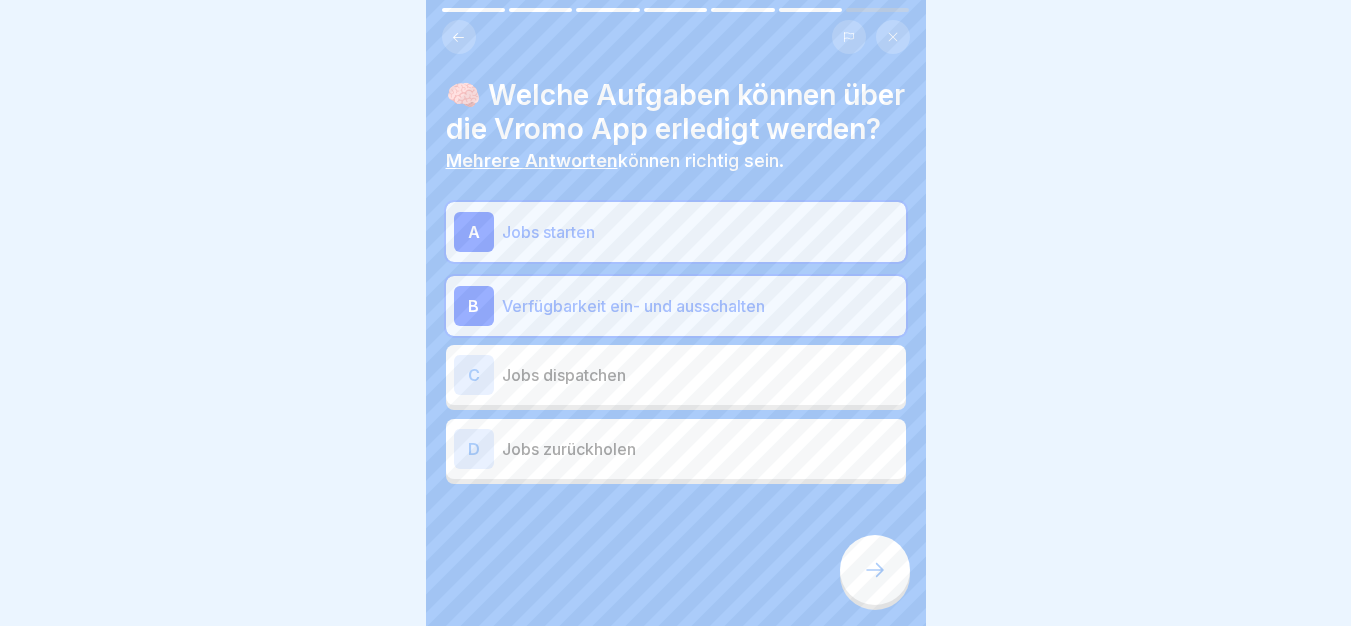 click at bounding box center (875, 570) 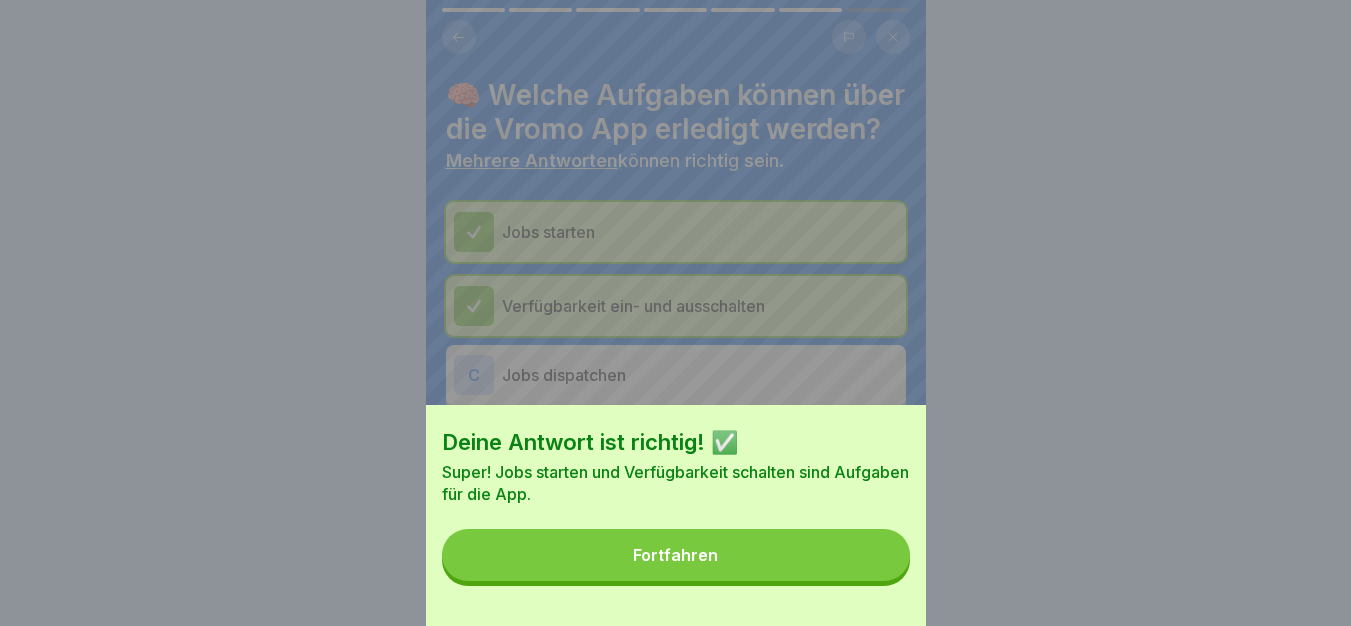 click on "Fortfahren" at bounding box center (676, 555) 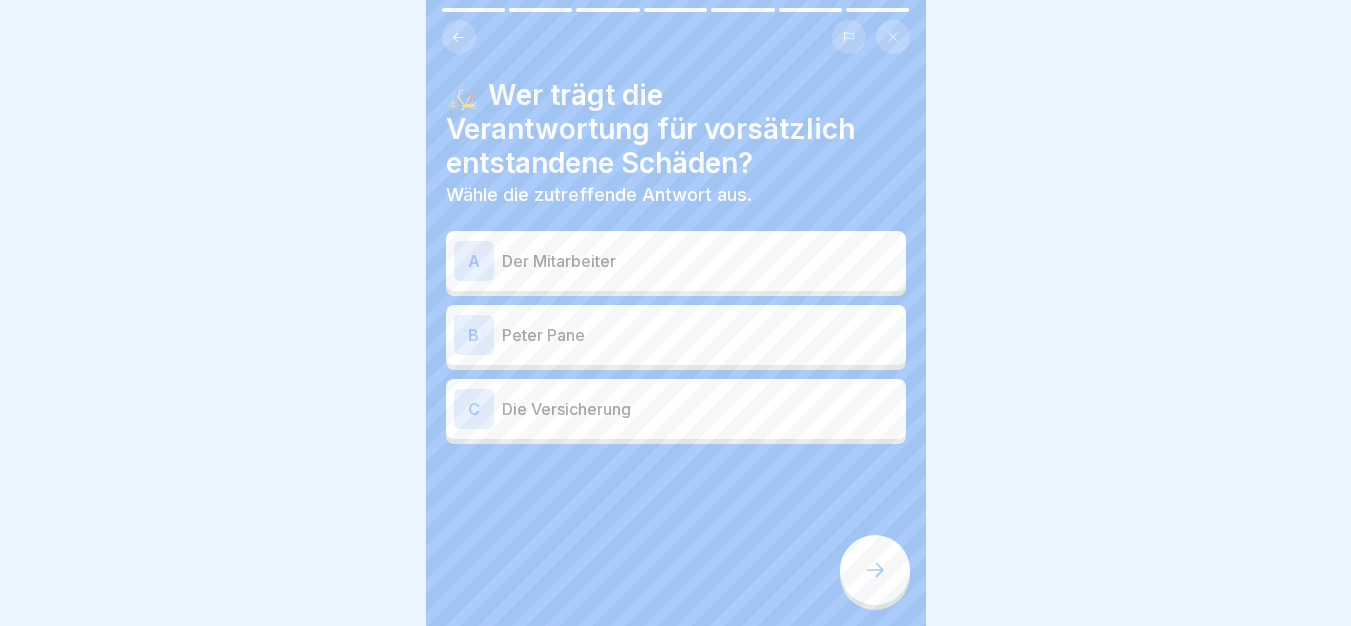 click on "Der Mitarbeiter" at bounding box center (700, 261) 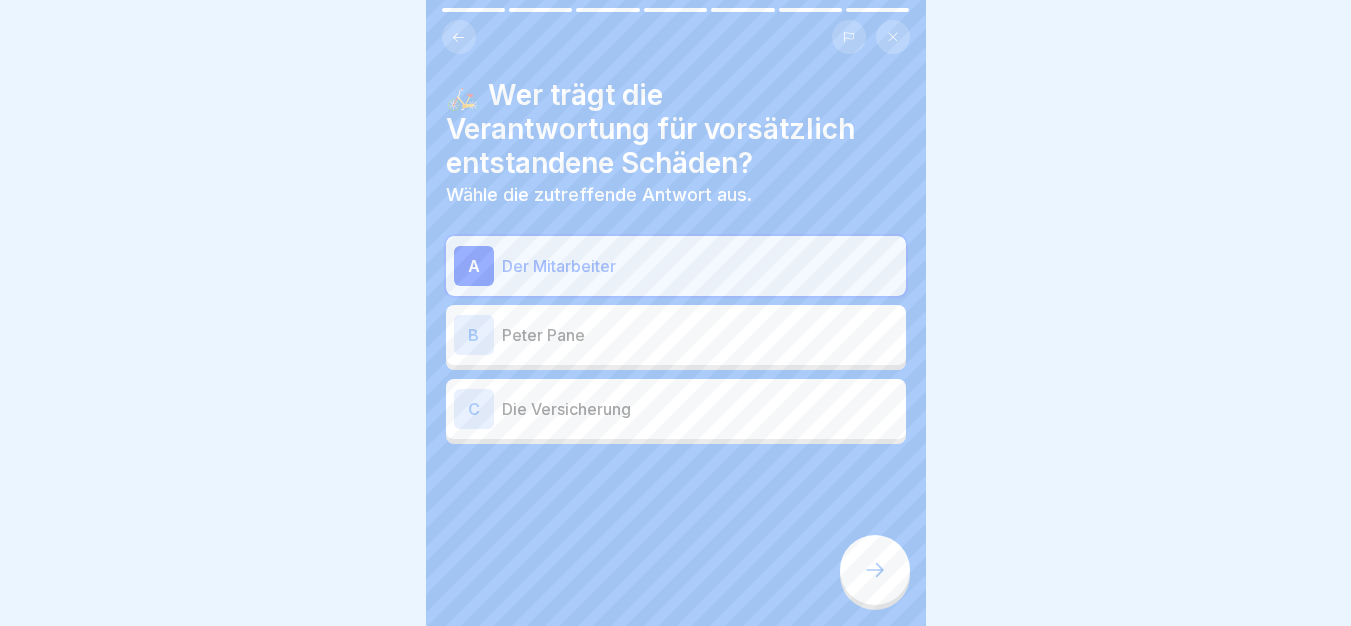 click at bounding box center [875, 570] 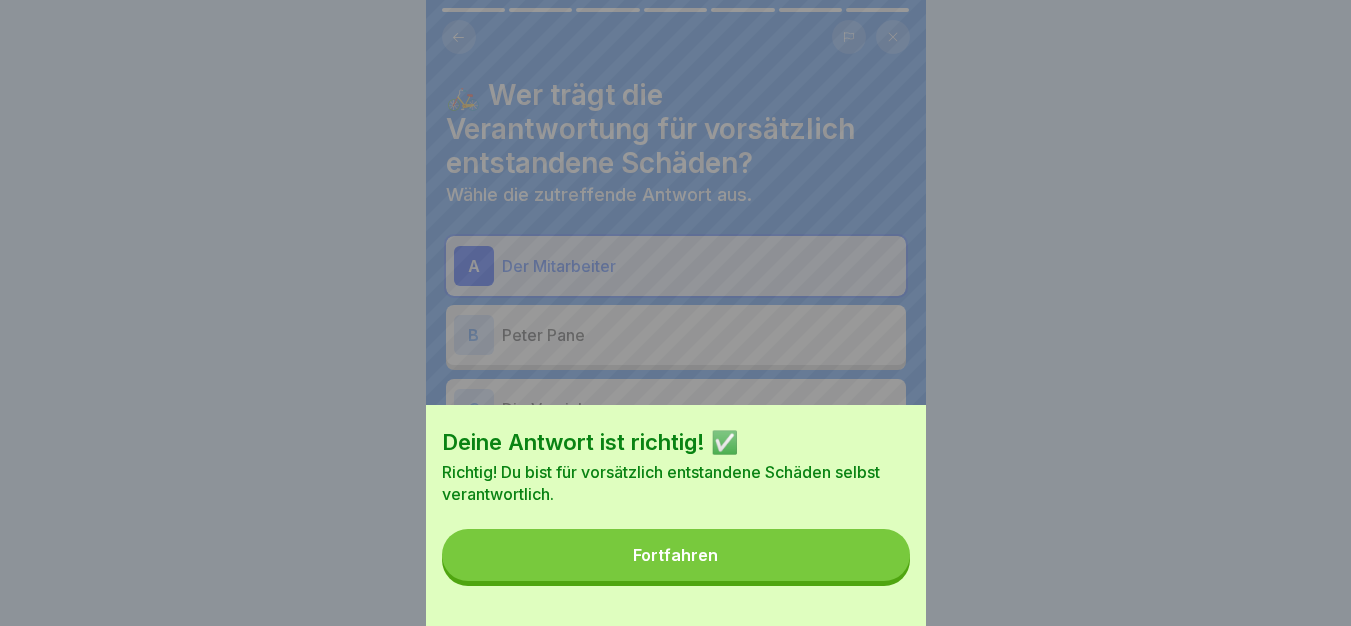 click on "Fortfahren" at bounding box center [676, 555] 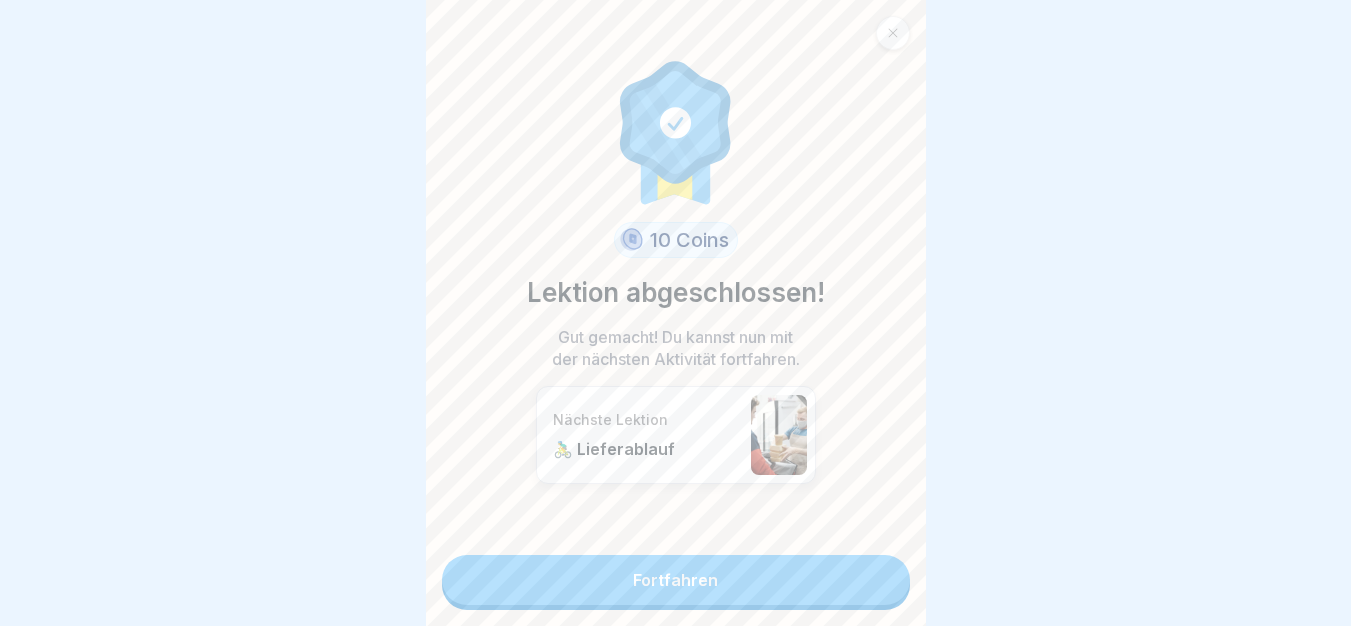 click on "Fortfahren" at bounding box center (676, 580) 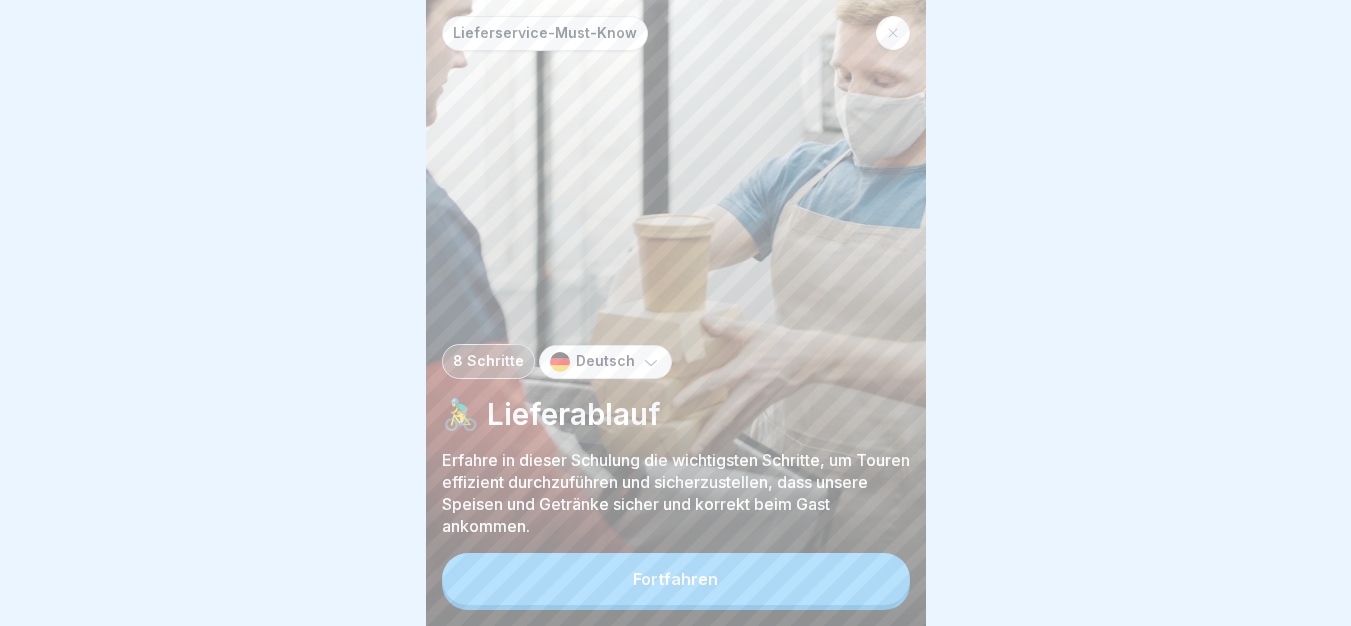 click on "Fortfahren" at bounding box center [676, 579] 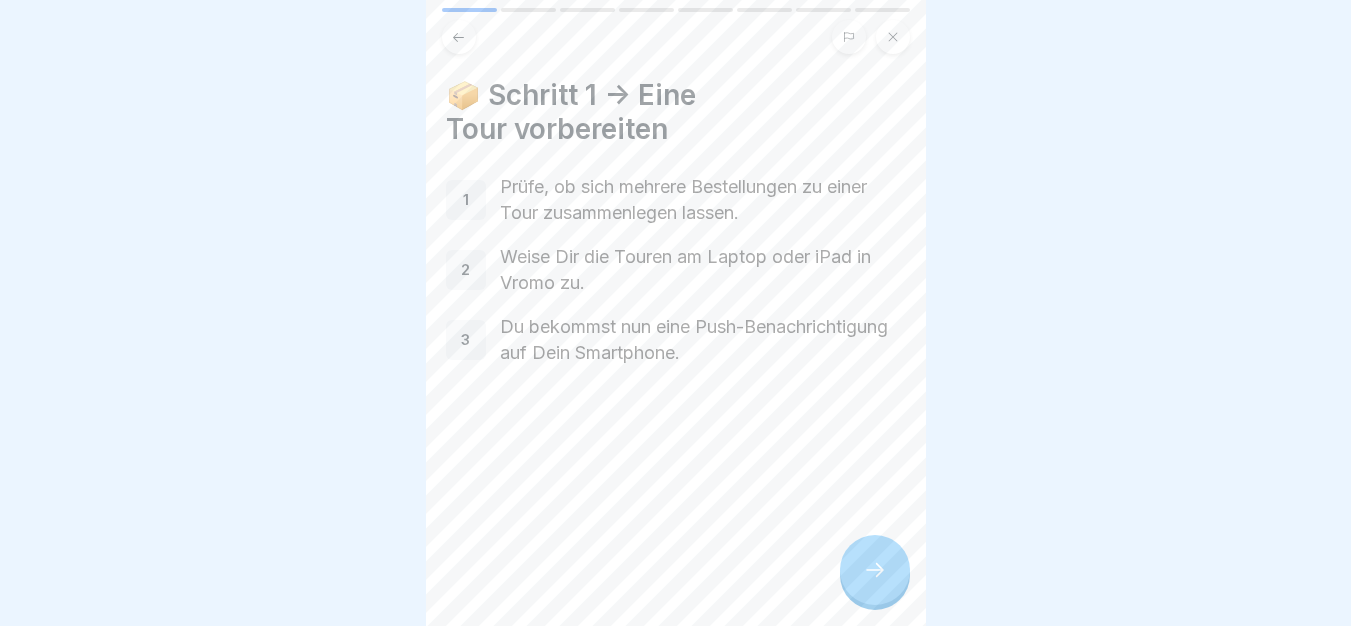 click 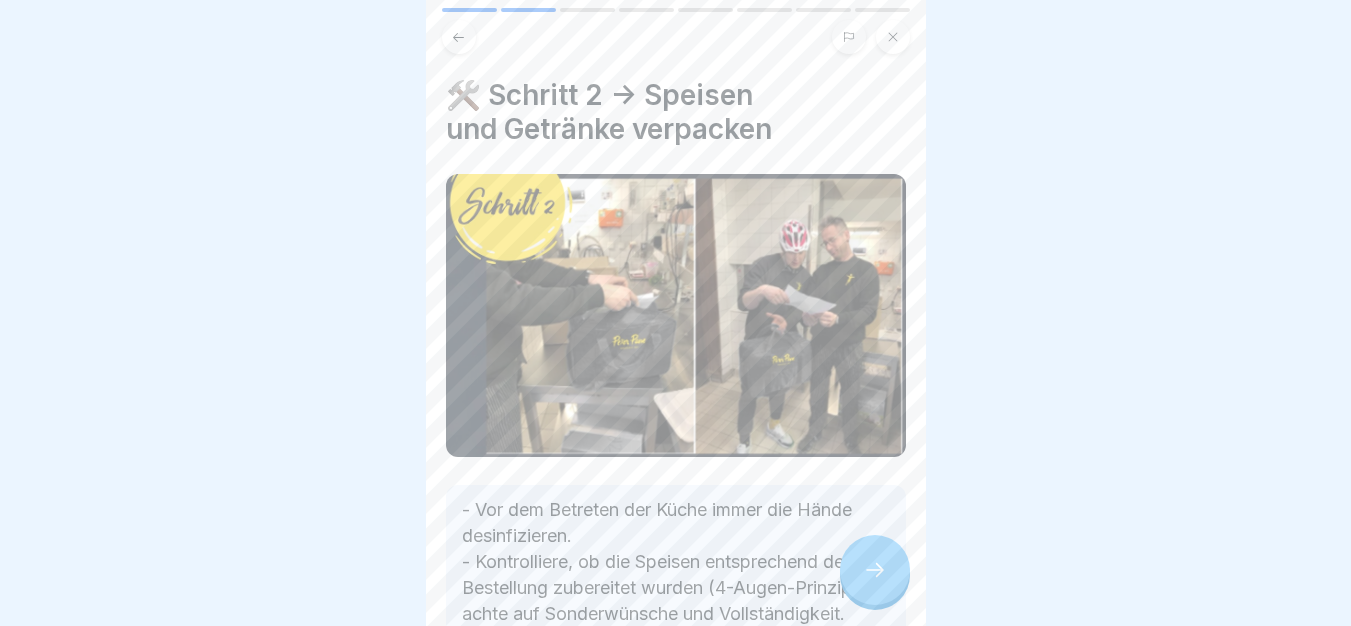 click at bounding box center (875, 570) 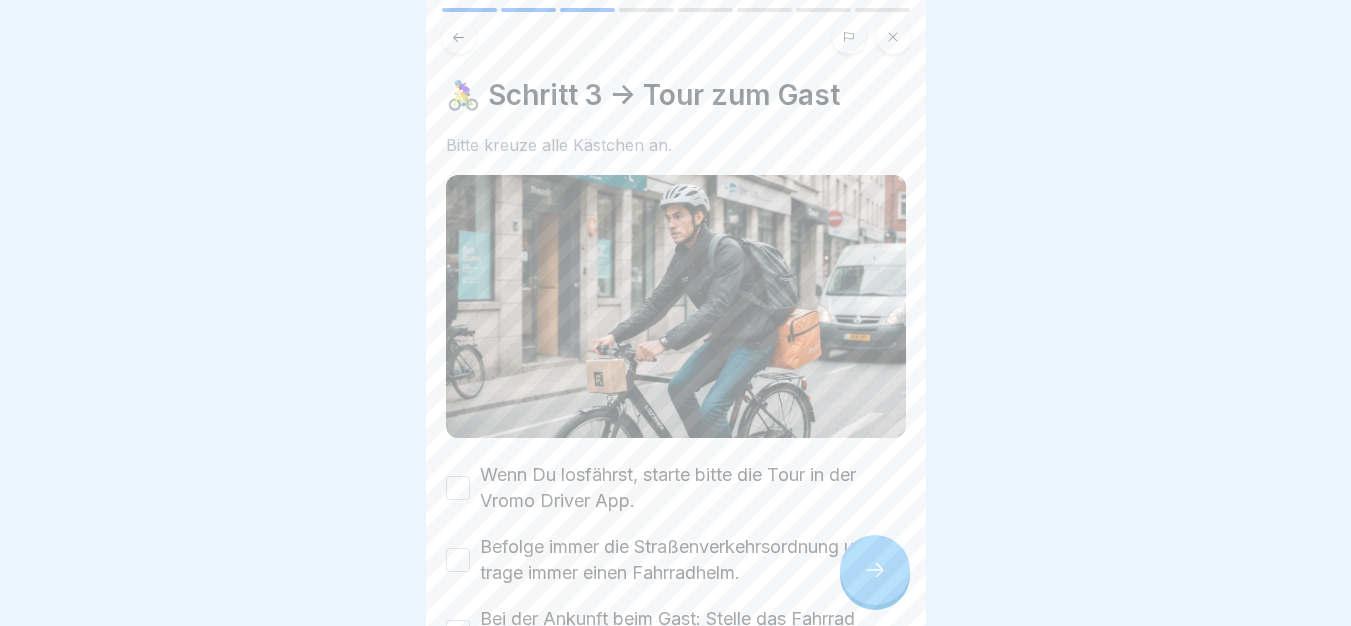 click at bounding box center (875, 570) 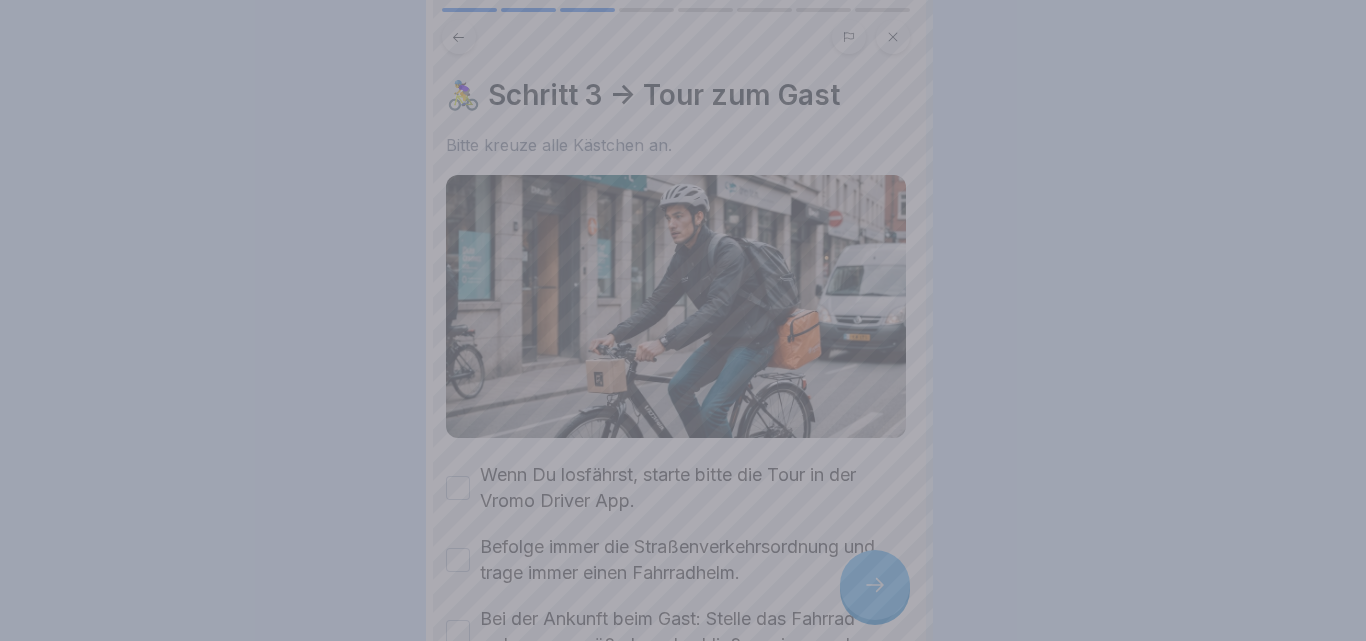 click at bounding box center [683, 320] 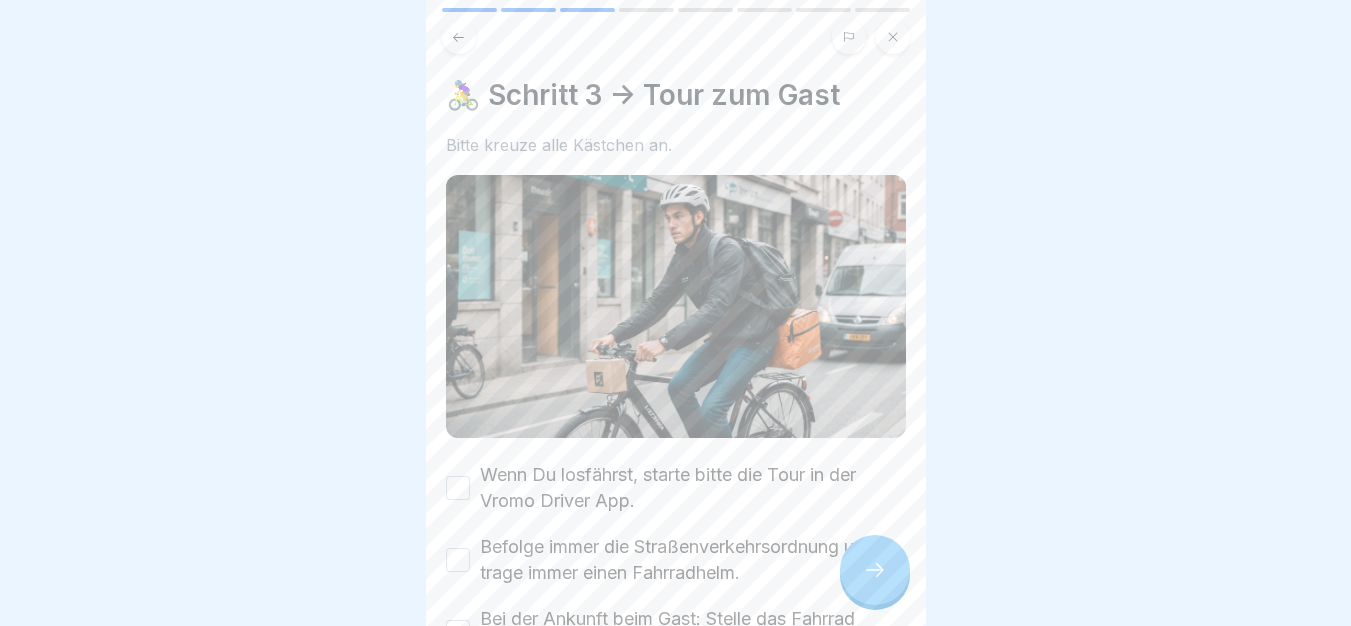 click on "Wenn Du losfährst, starte bitte die Tour in der Vromo Driver App." at bounding box center [693, 488] 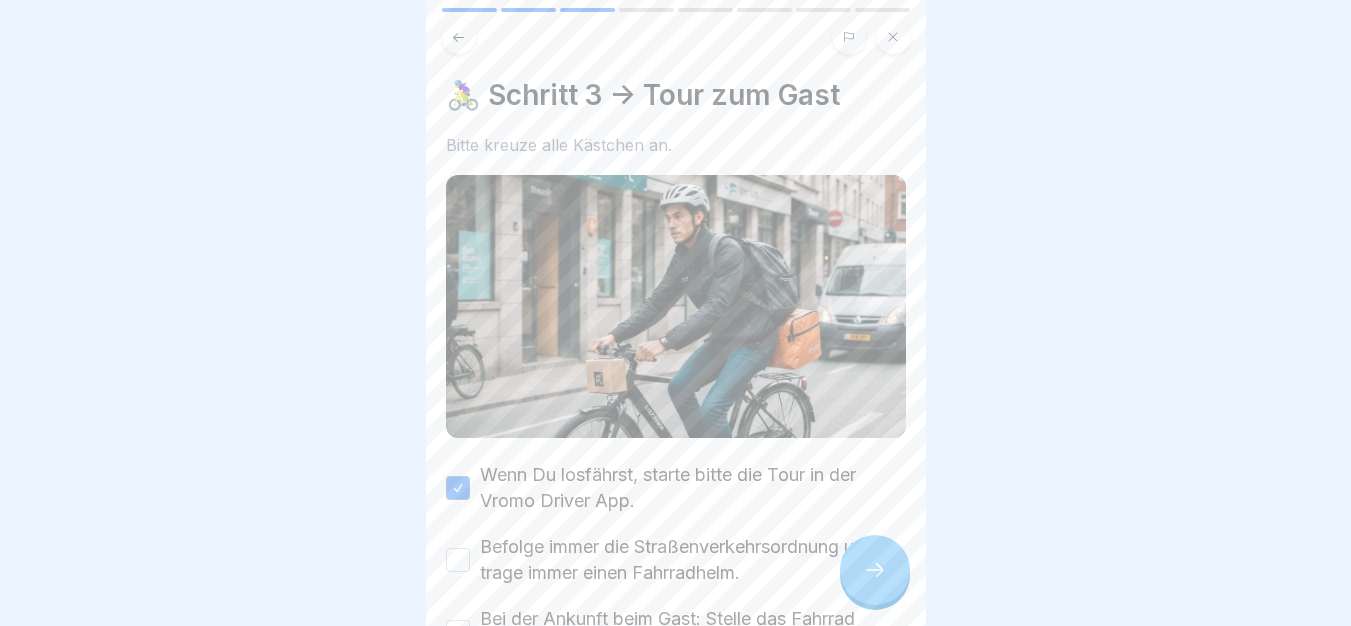 click on "Befolge immer die Straßenverkehrsordnung und trage immer einen Fahrradhelm." at bounding box center (693, 560) 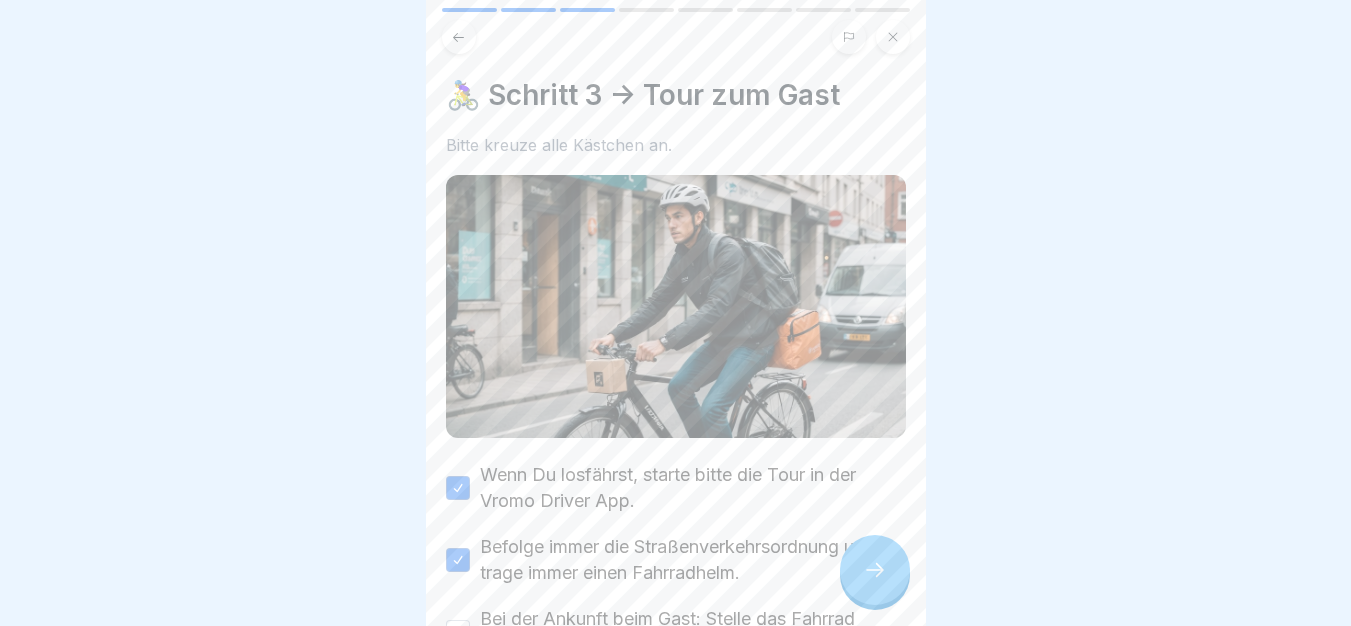 click on "Bei der Ankunft beim Gast: Stelle das Fahrrad ordnungsgemäß ab und schließe es immer ab." at bounding box center (693, 632) 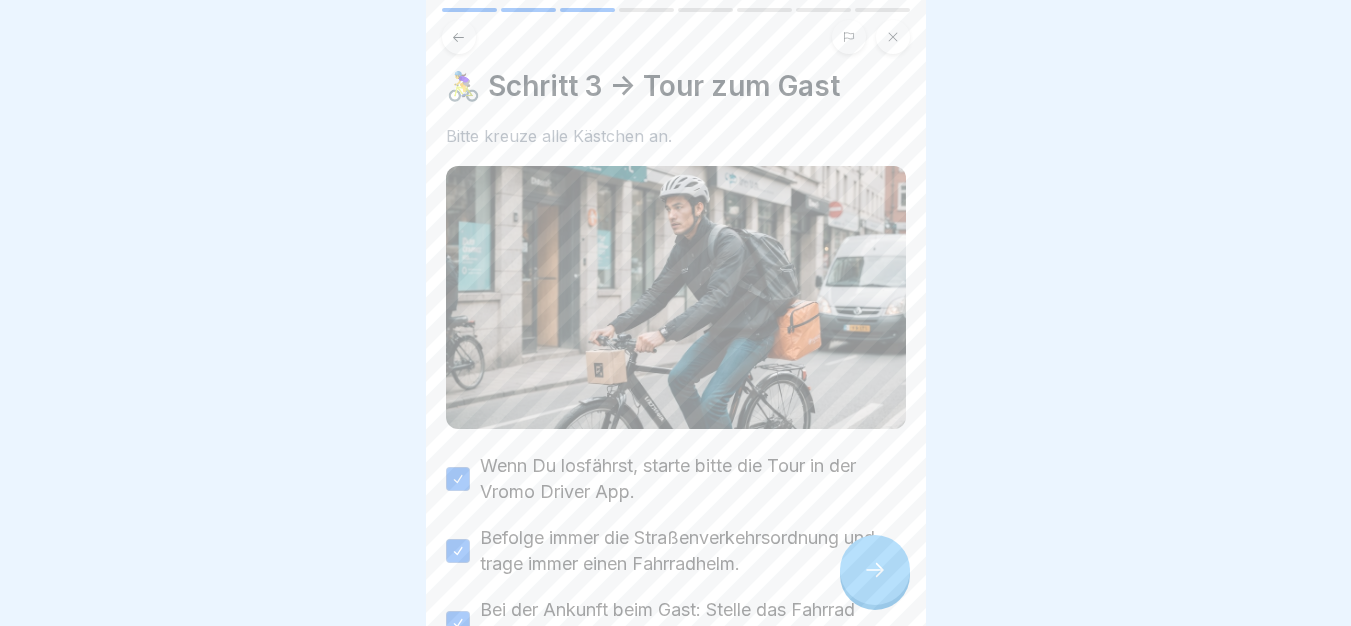 scroll, scrollTop: 143, scrollLeft: 0, axis: vertical 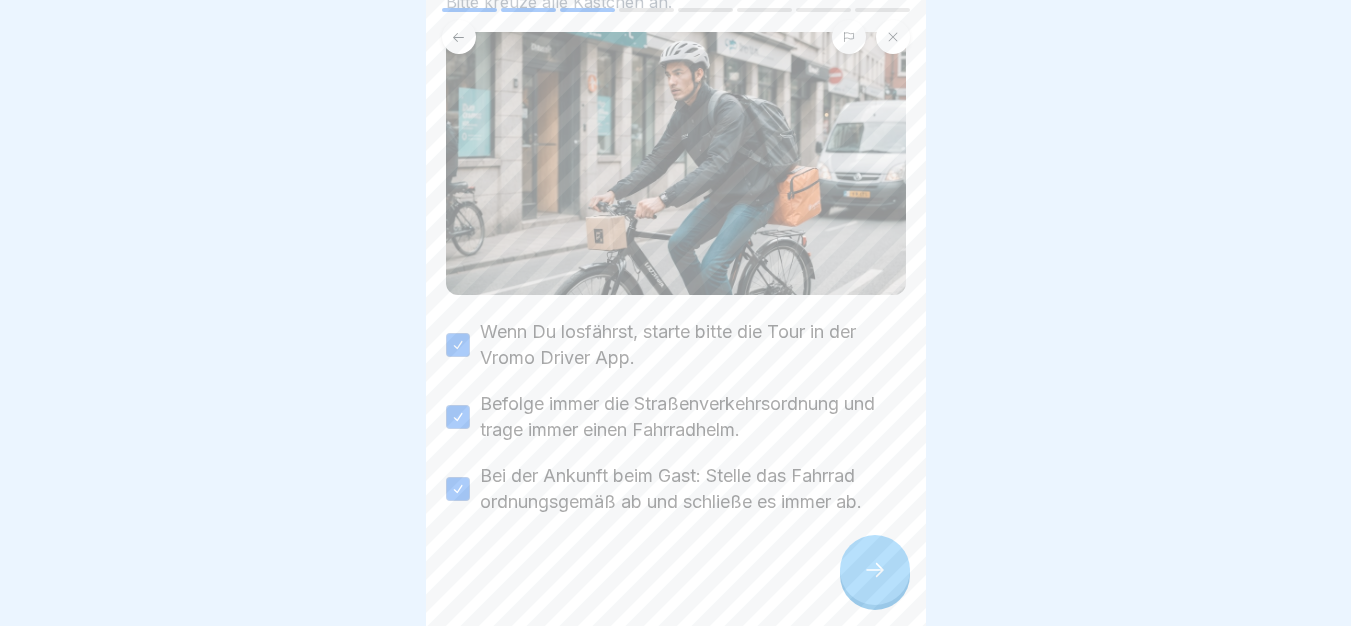 click 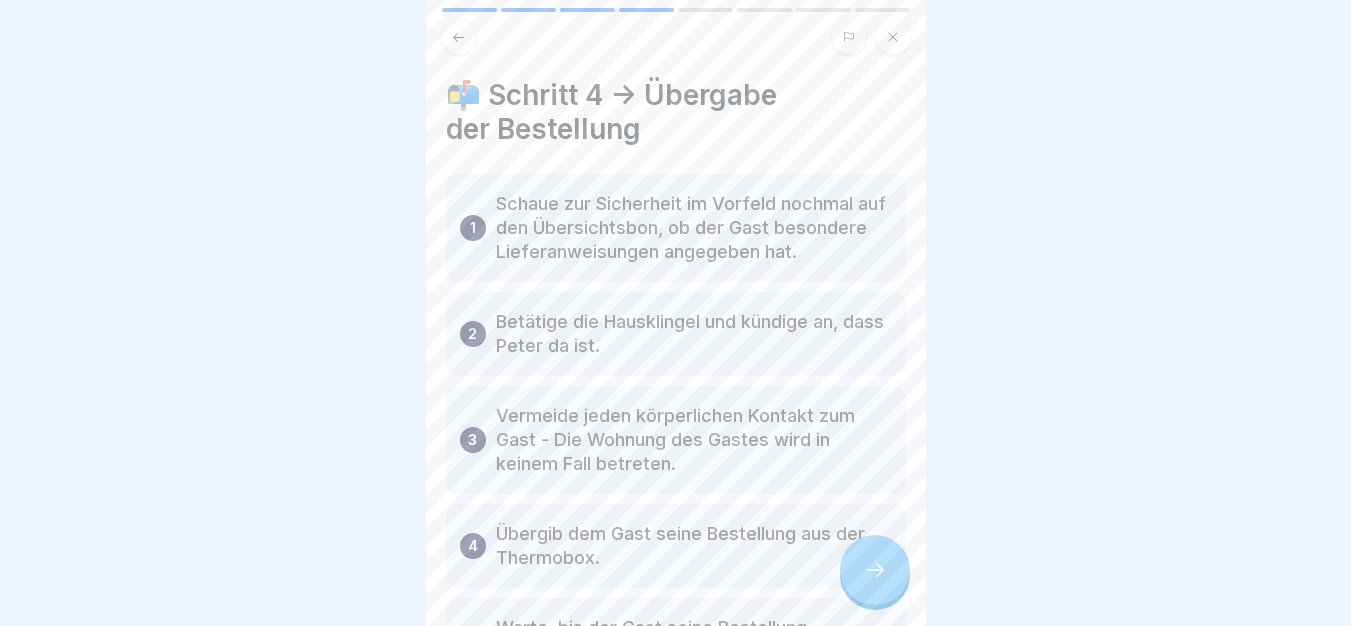 click 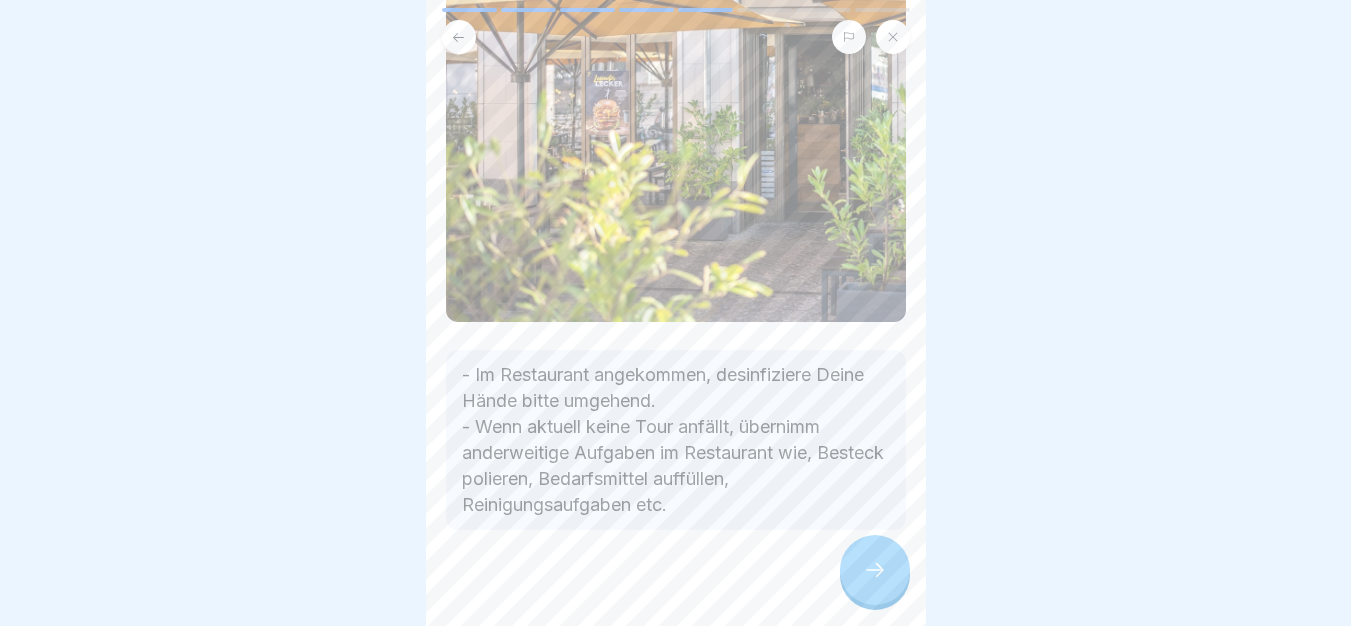 click on "🏠 Schritt 5 -> Rückkehr ins Restaurant - Im Restaurant angekommen, desinfiziere Deine Hände bitte umgehend.
- Wenn aktuell keine Tour anfällt, übernimm anderweitige Aufgaben im Restaurant wie, Besteck polieren, Bedarfsmittel auffüllen, Reinigungsaufgaben etc." at bounding box center [676, 313] 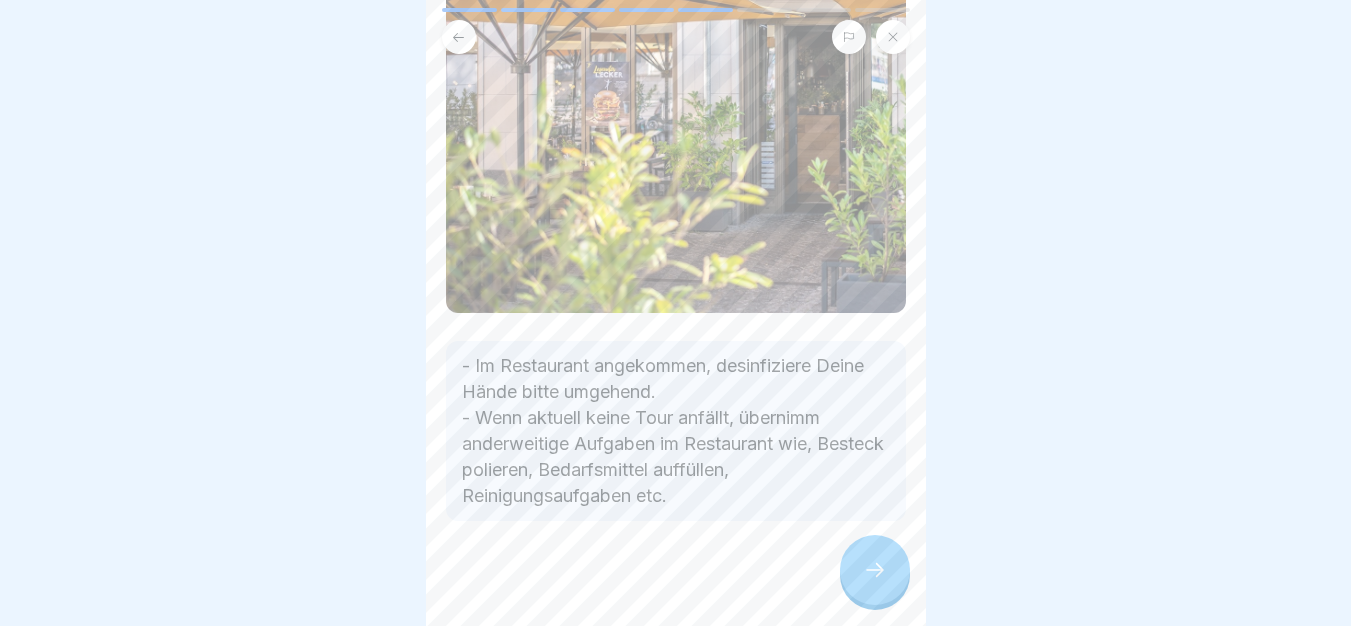 click 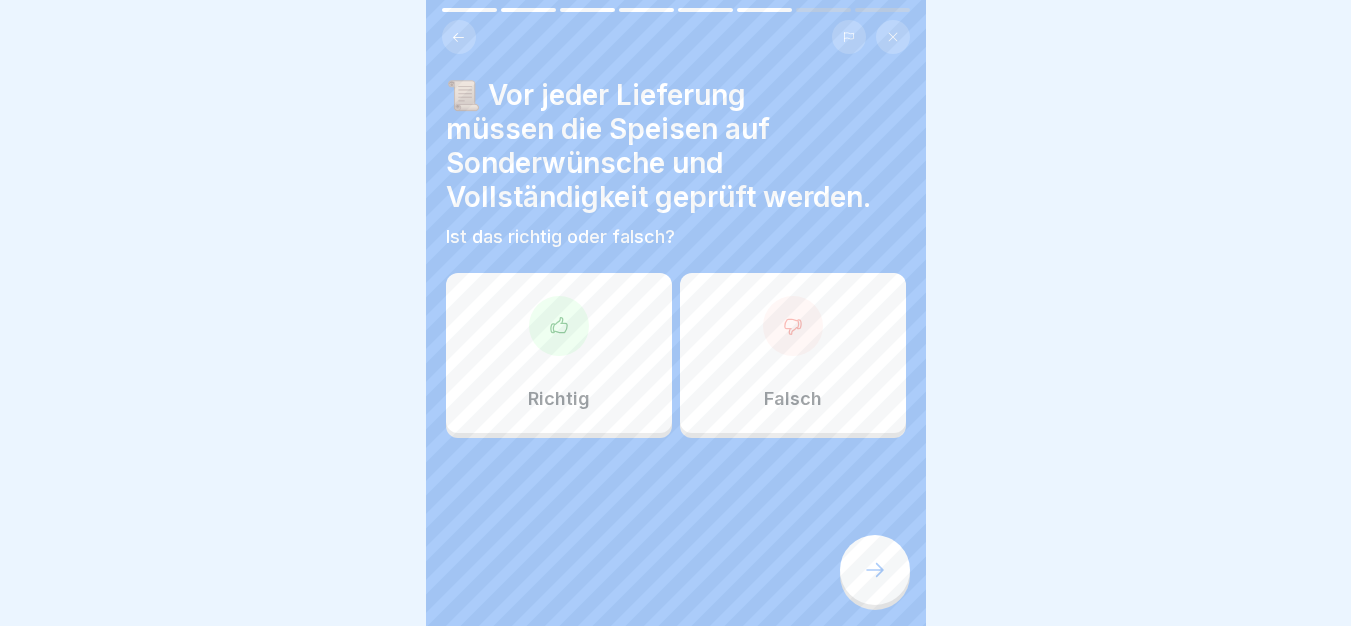 click on "Richtig" at bounding box center [559, 353] 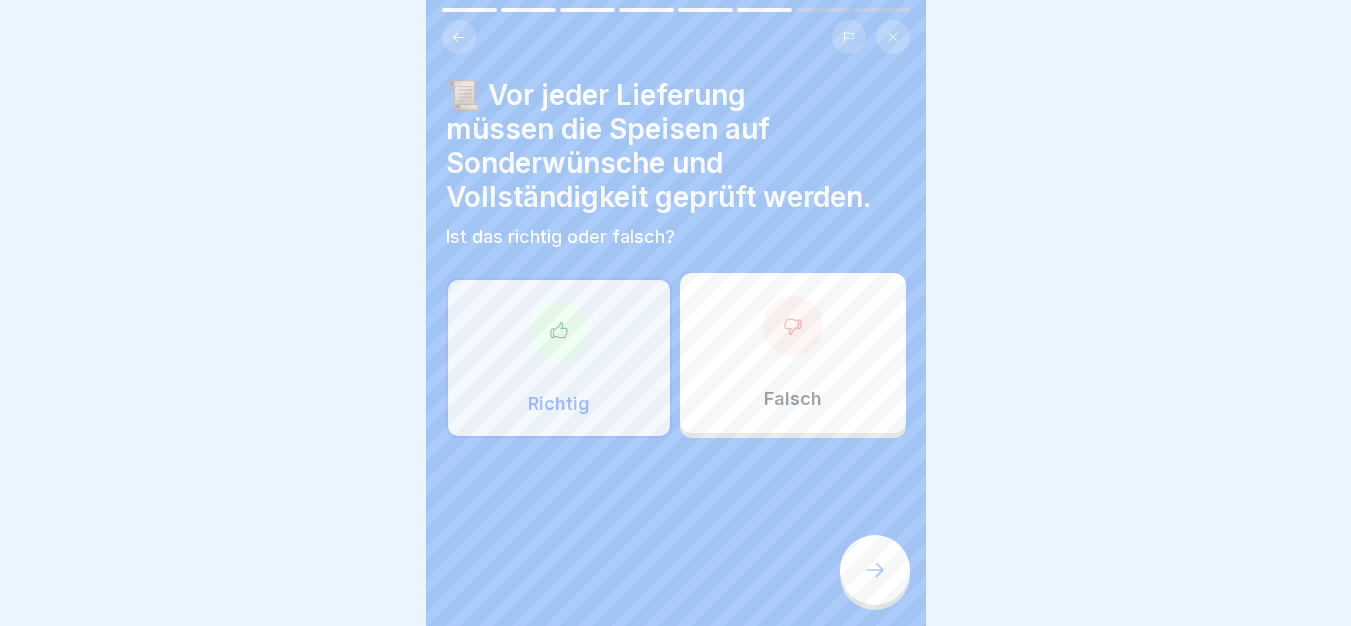 click at bounding box center [875, 570] 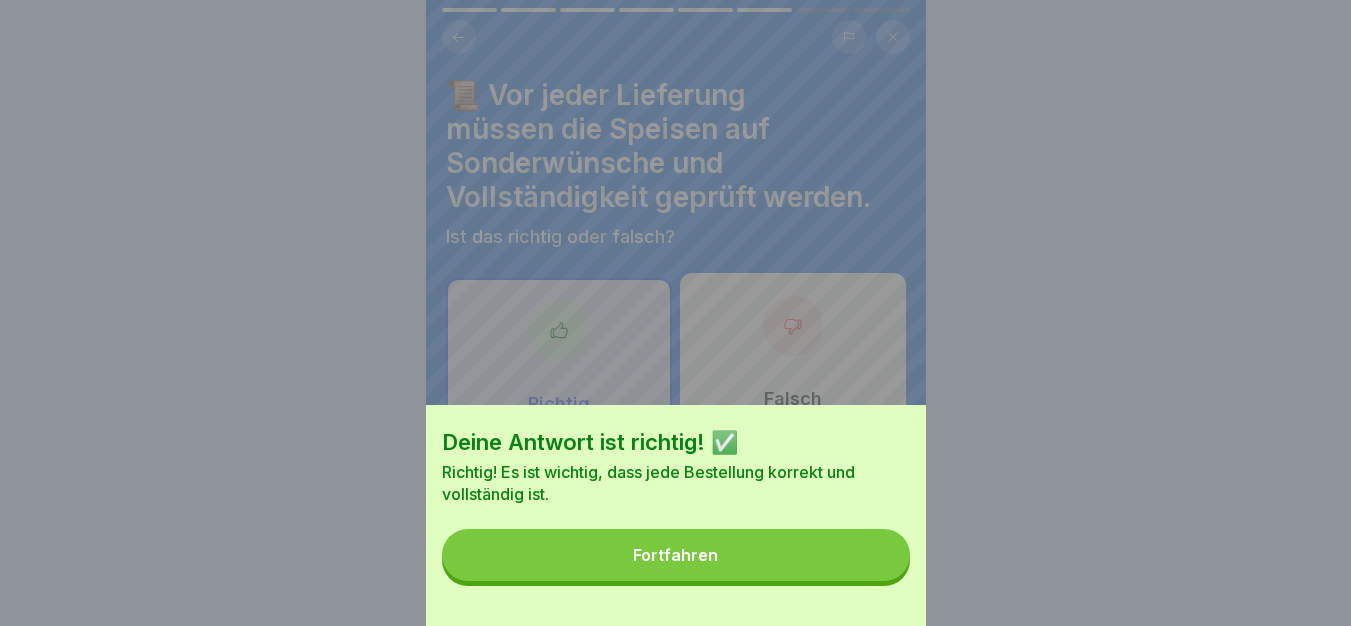 click on "Fortfahren" at bounding box center (676, 555) 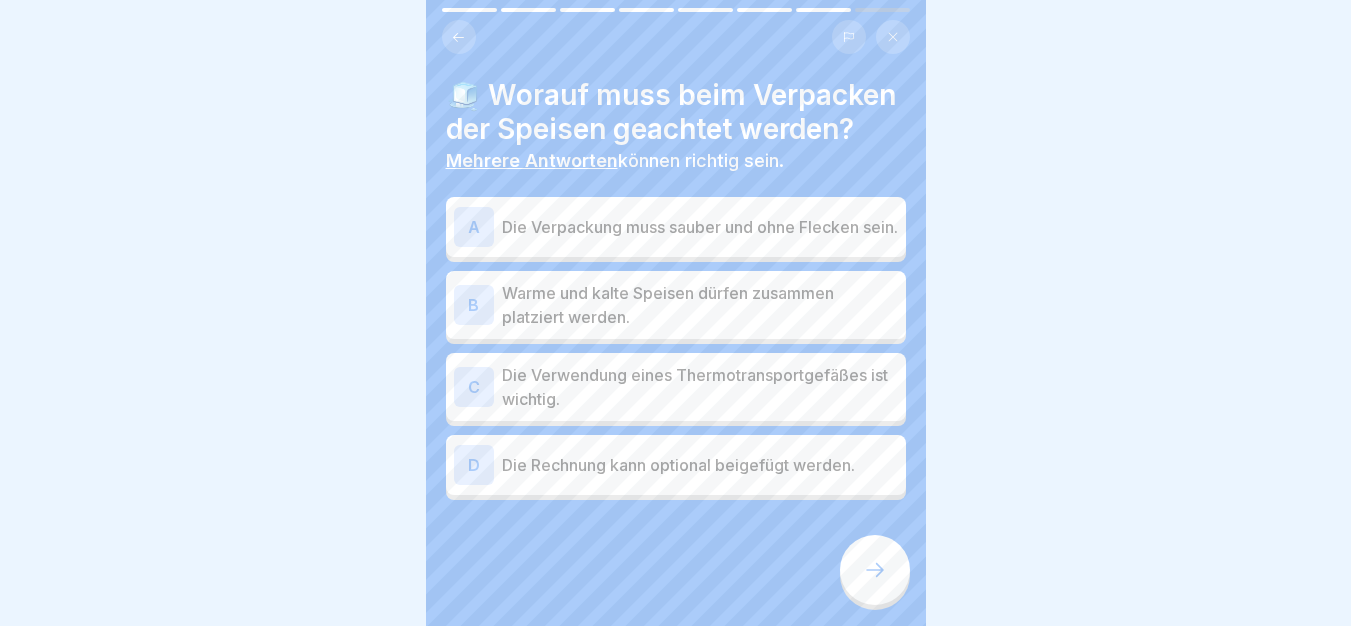 click on "Die Verpackung muss sauber und ohne Flecken sein." at bounding box center (700, 227) 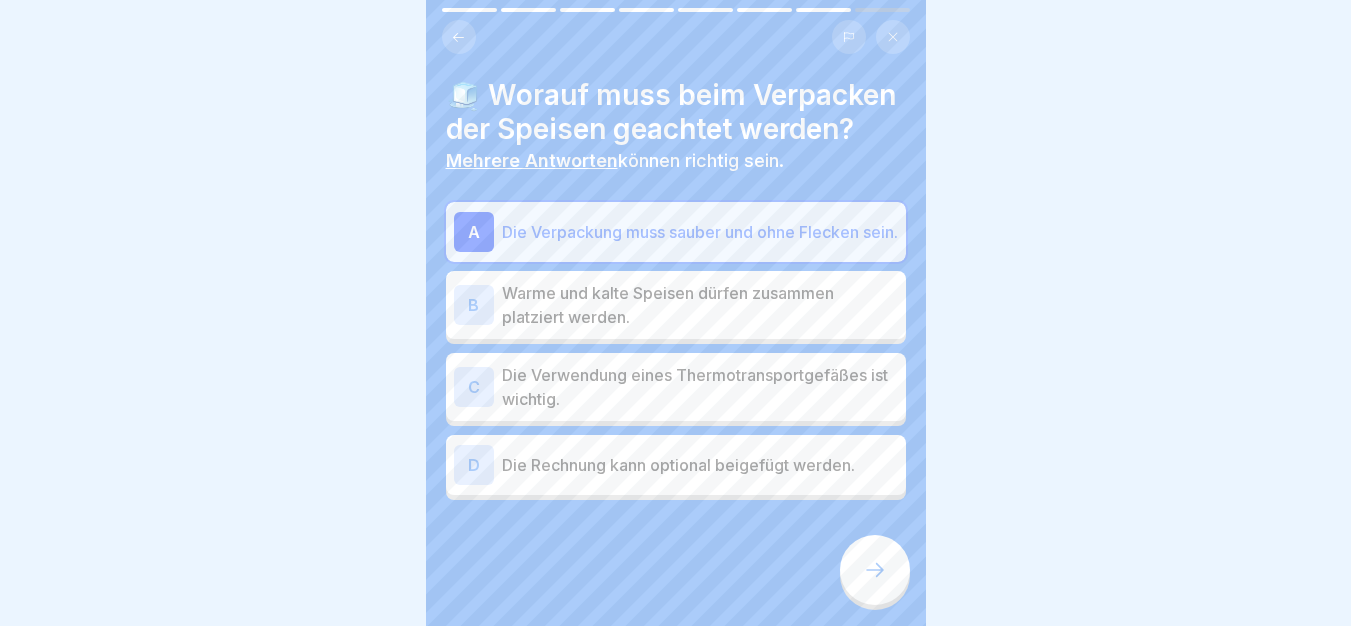 click on "Warme und kalte Speisen dürfen zusammen platziert werden." at bounding box center (700, 305) 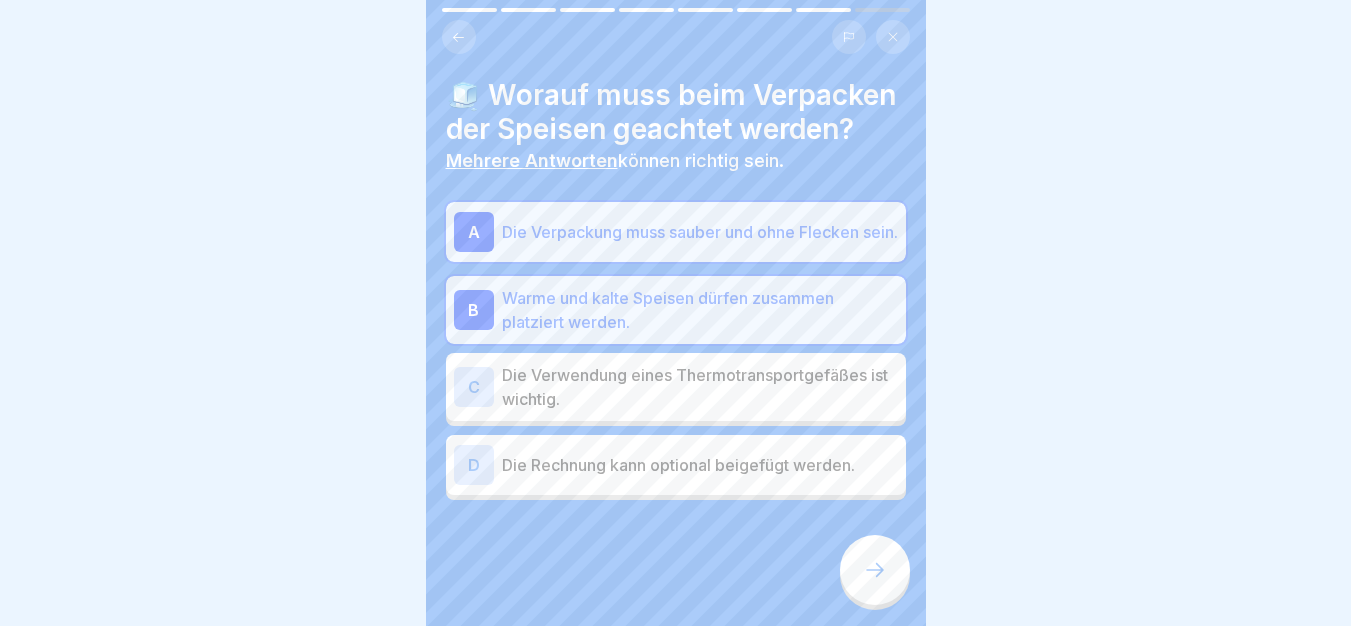 click on "Warme und kalte Speisen dürfen zusammen platziert werden." at bounding box center [700, 310] 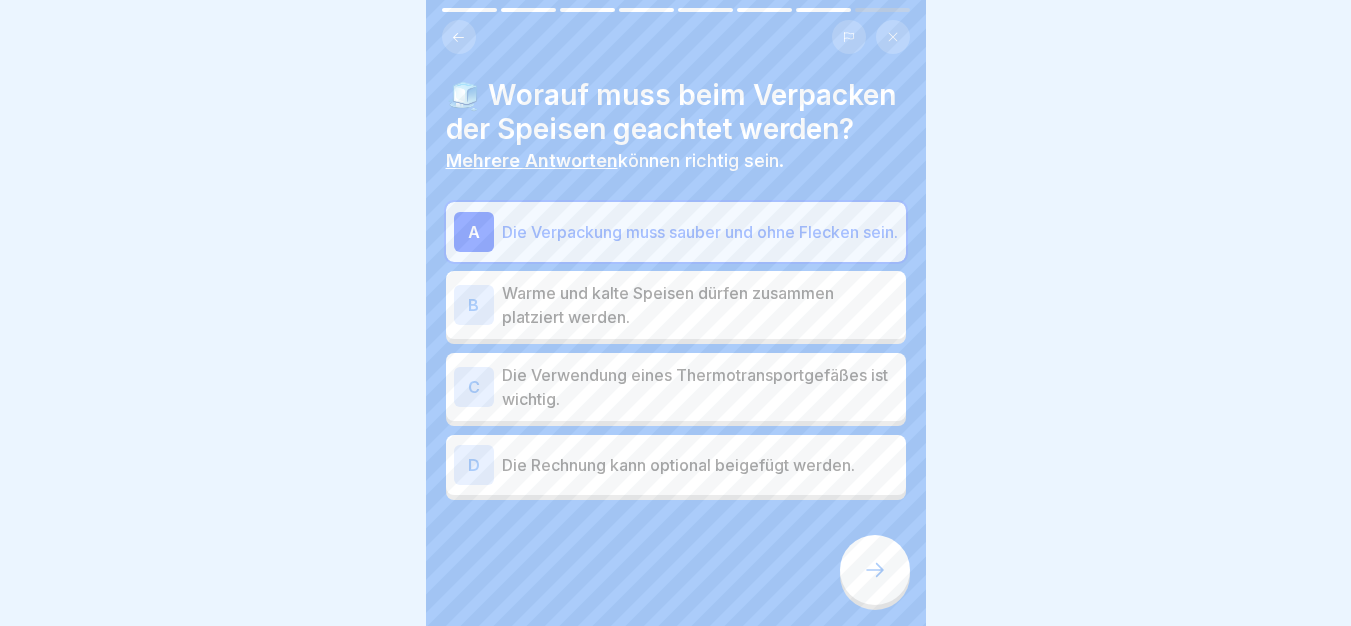 click on "Die Verwendung eines Thermotransportgefäßes ist wichtig." at bounding box center (700, 387) 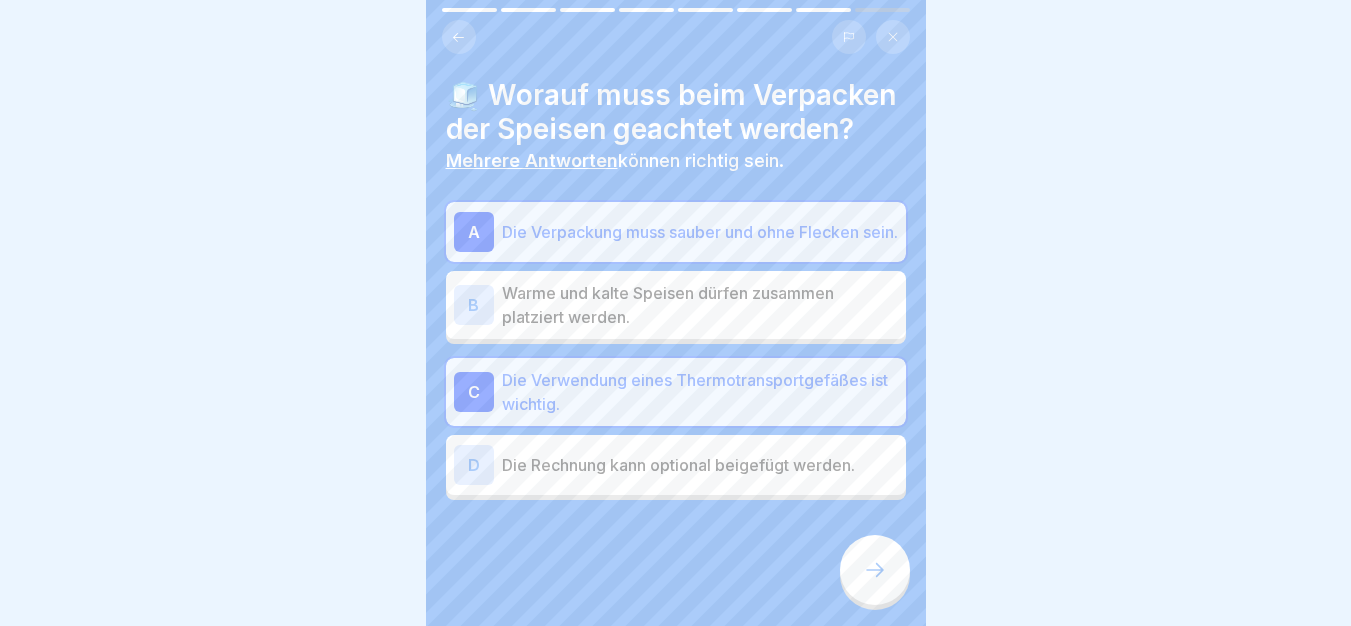 click at bounding box center [875, 570] 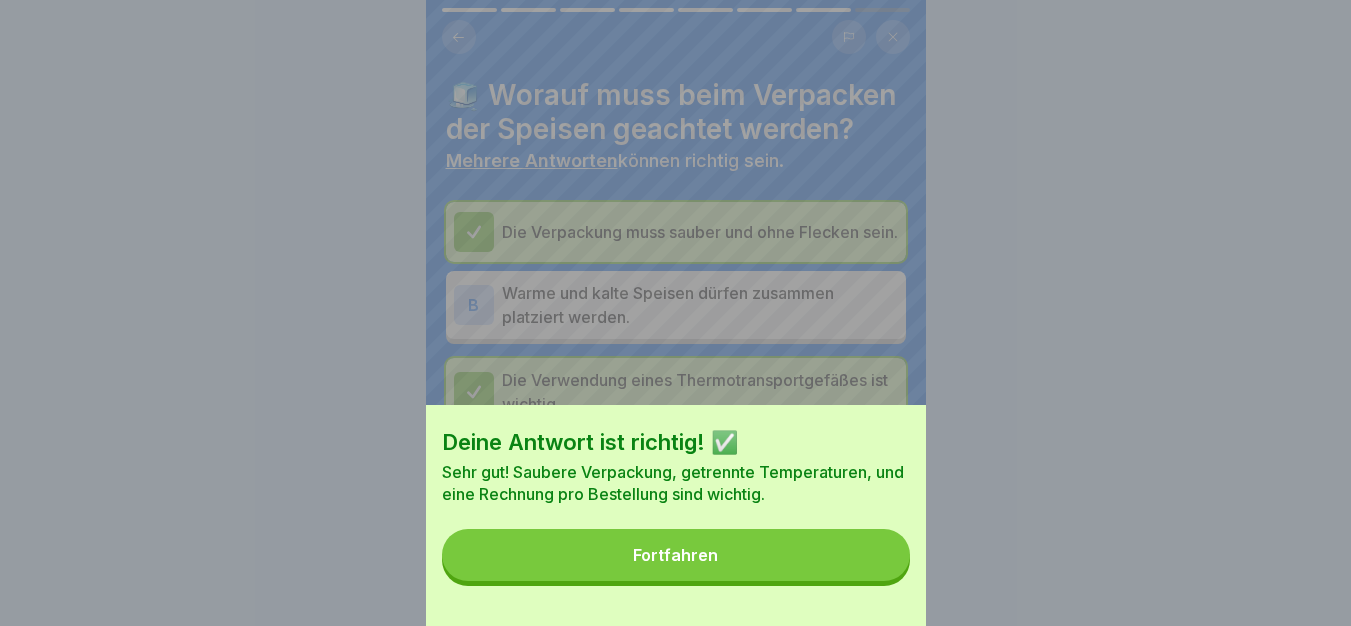click on "Fortfahren" at bounding box center [676, 555] 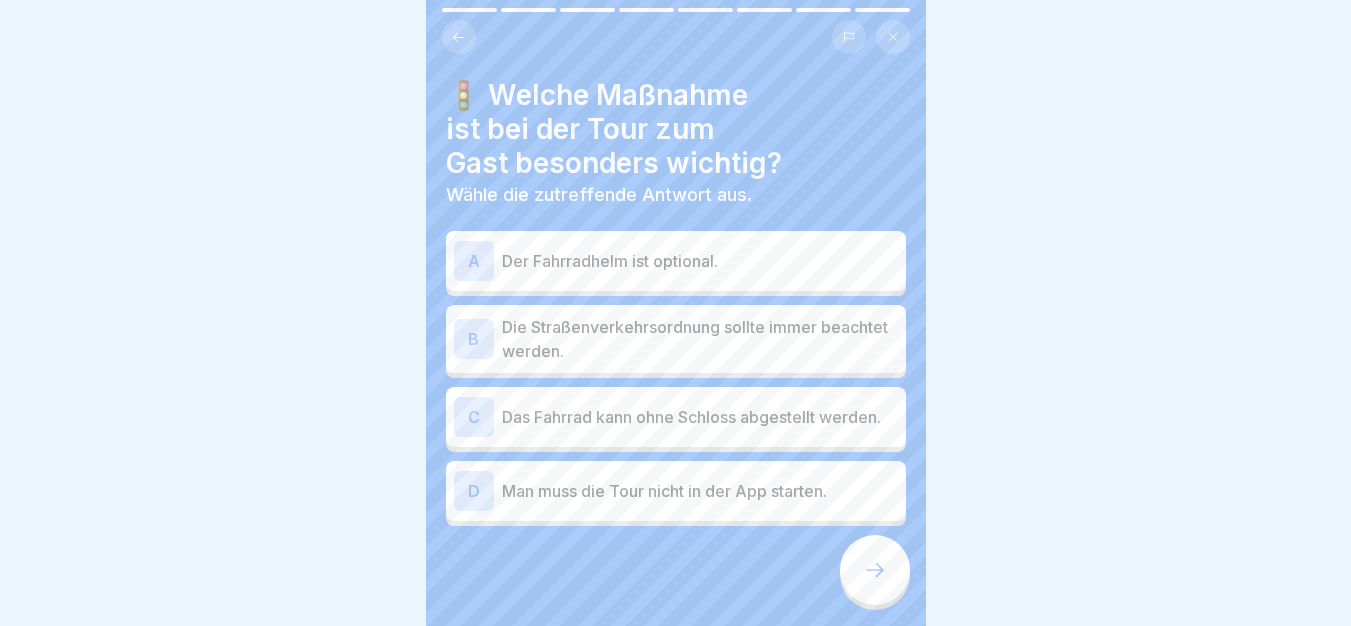 click on "Die Straßenverkehrsordnung sollte immer beachtet werden." at bounding box center [700, 339] 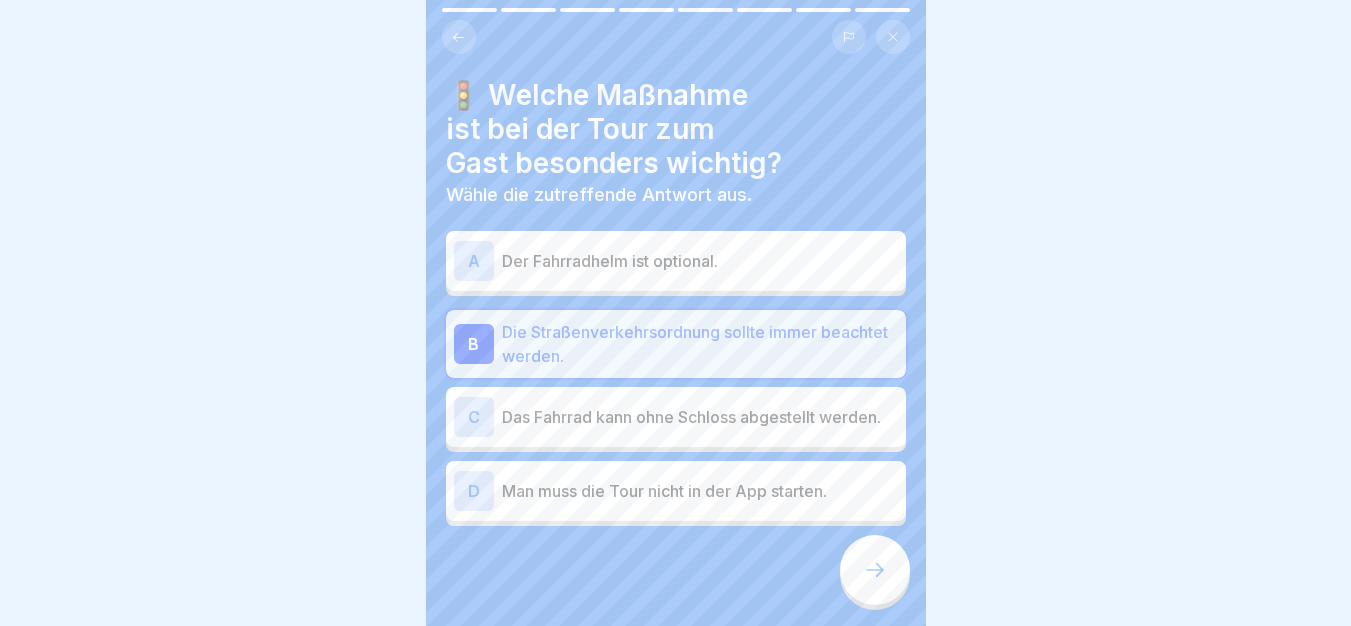 click at bounding box center [875, 570] 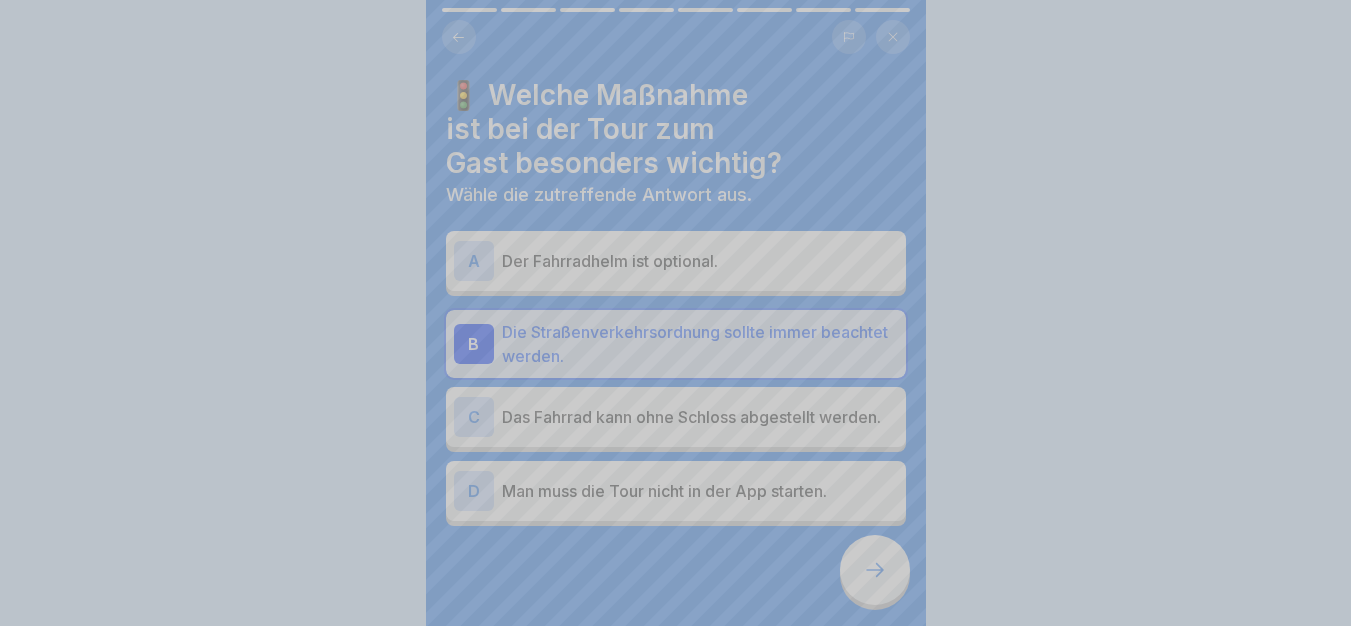 click on "Deine Antwort ist richtig!
✅ Richtig! Die Einhaltung der Straßenverkehrsordnung hat oberste Priorität.   Fortfahren" at bounding box center [676, 828] 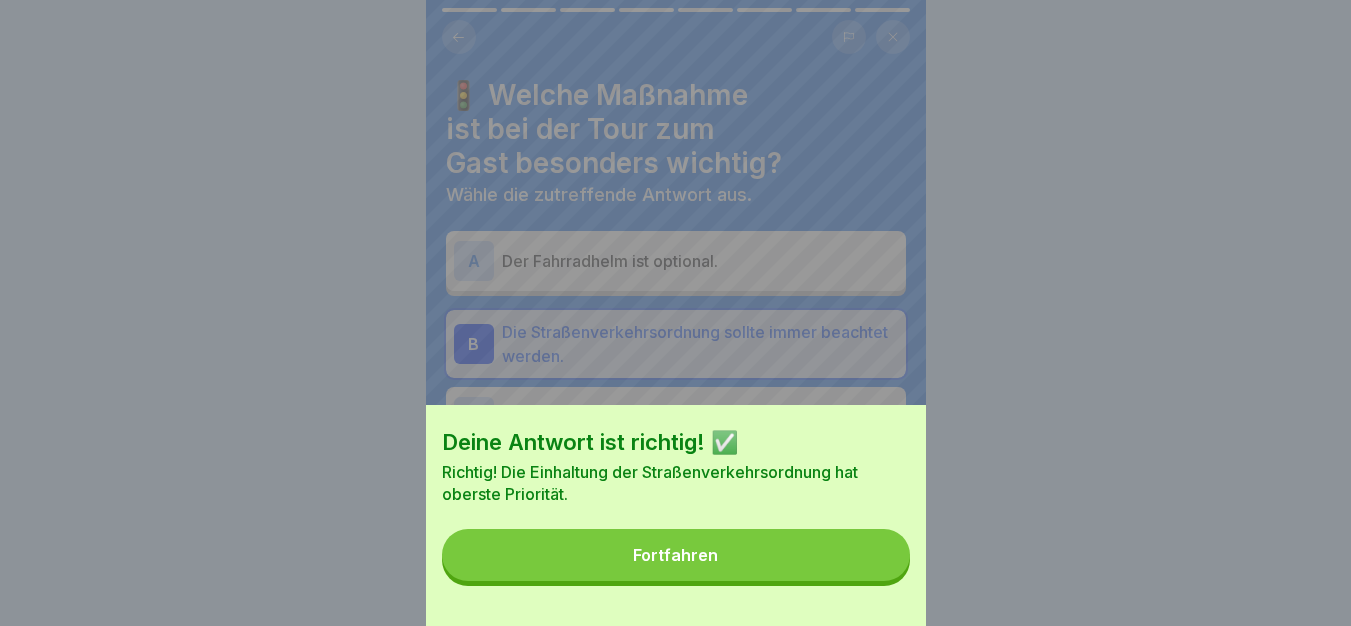 click on "Fortfahren" at bounding box center [676, 555] 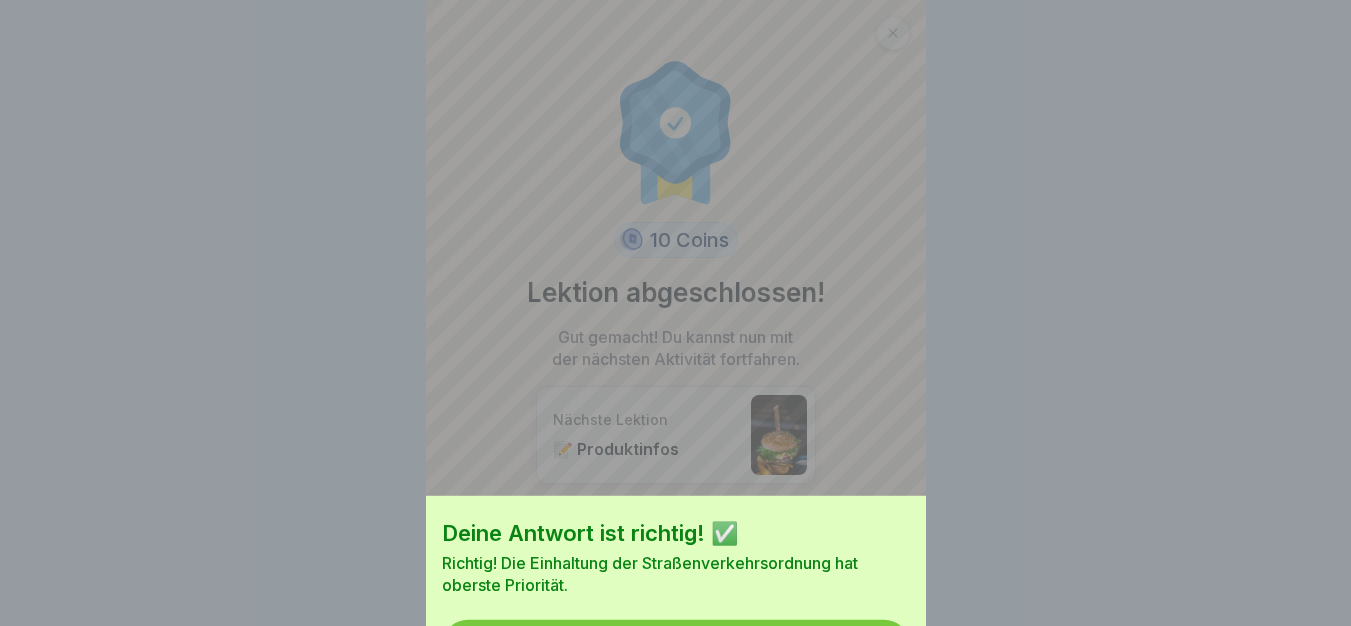 click on "Deine Antwort ist richtig!
✅ Richtig! Die Einhaltung der Straßenverkehrsordnung hat oberste Priorität.   Fortfahren" at bounding box center (676, 404) 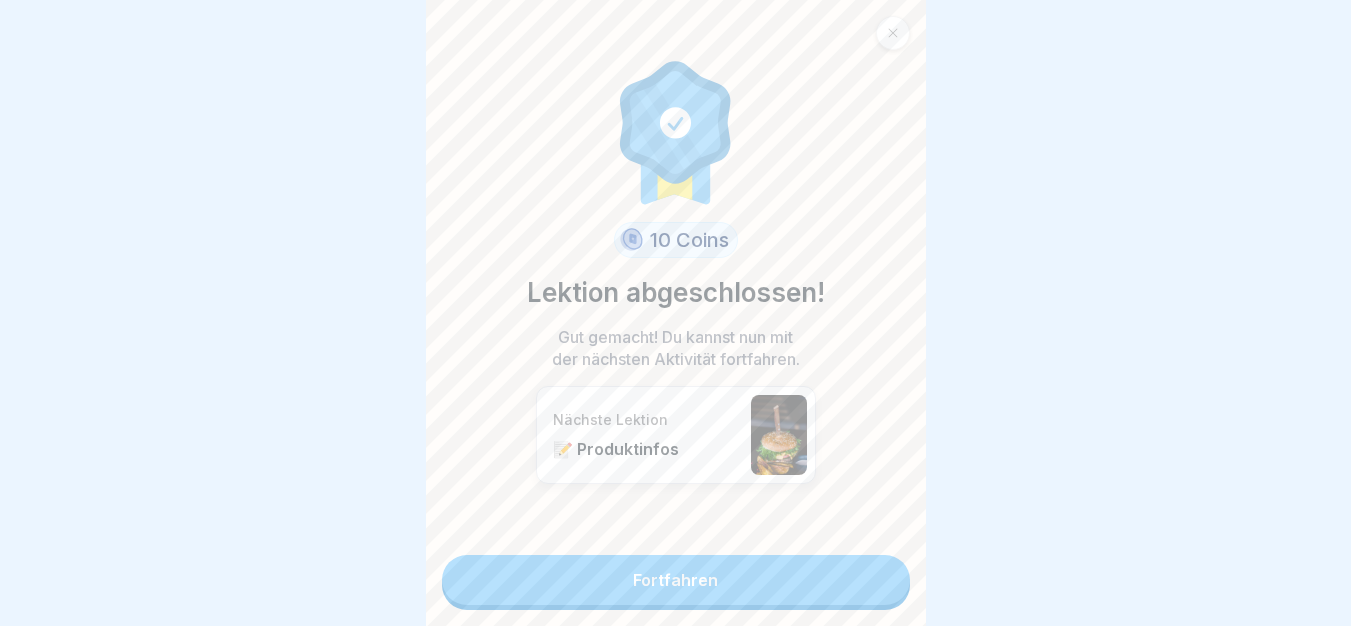 click on "Fortfahren" at bounding box center (676, 580) 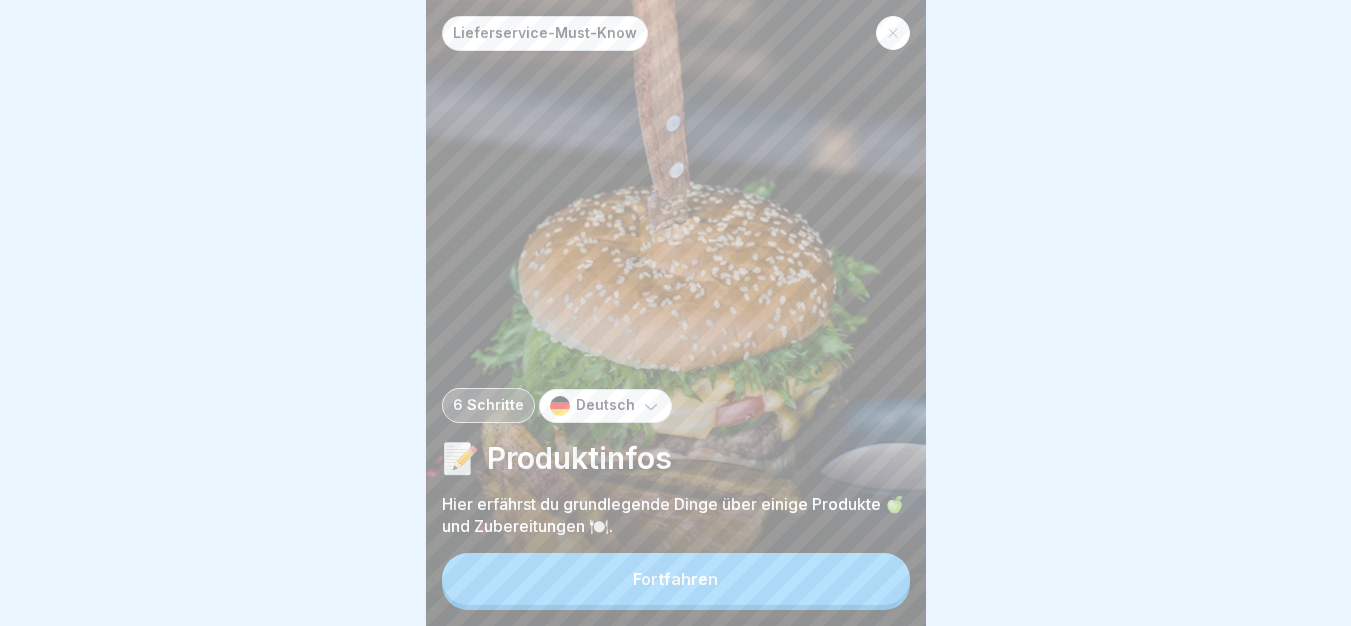 click on "Fortfahren" at bounding box center [676, 579] 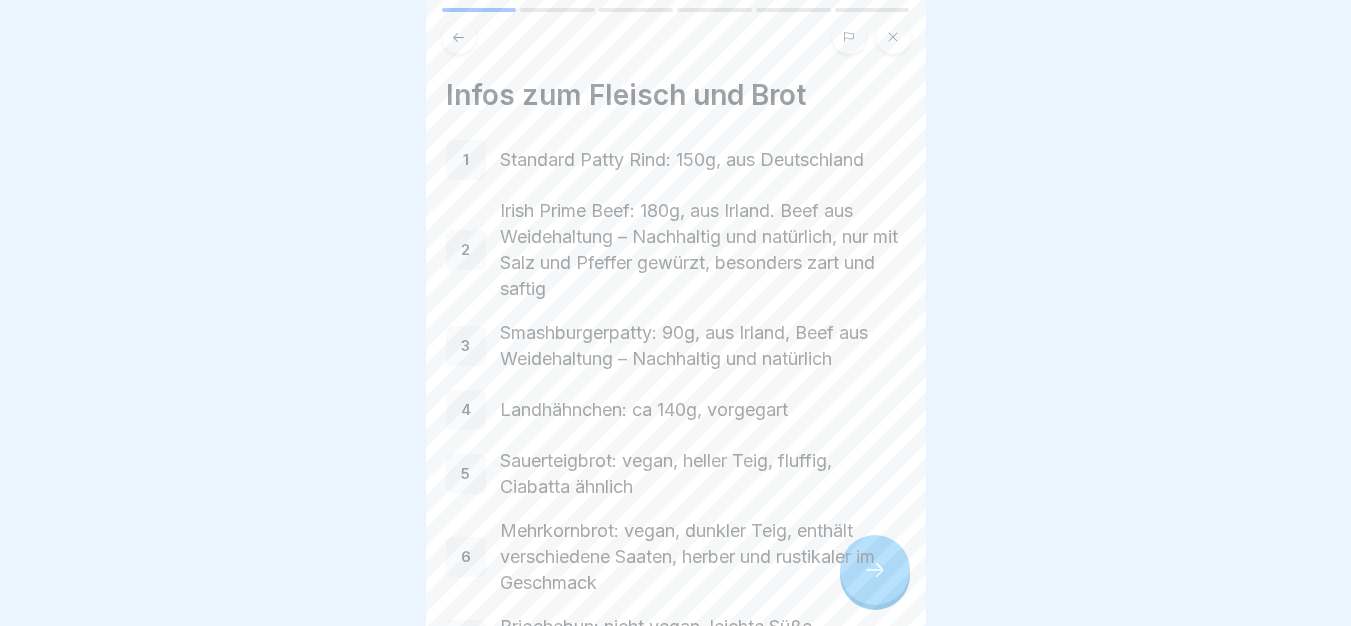 click on "Mehrkornbrot: vegan, dunkler Teig, enthält verschiedene Saaten, herber und rustikaler im Geschmack" at bounding box center [703, 557] 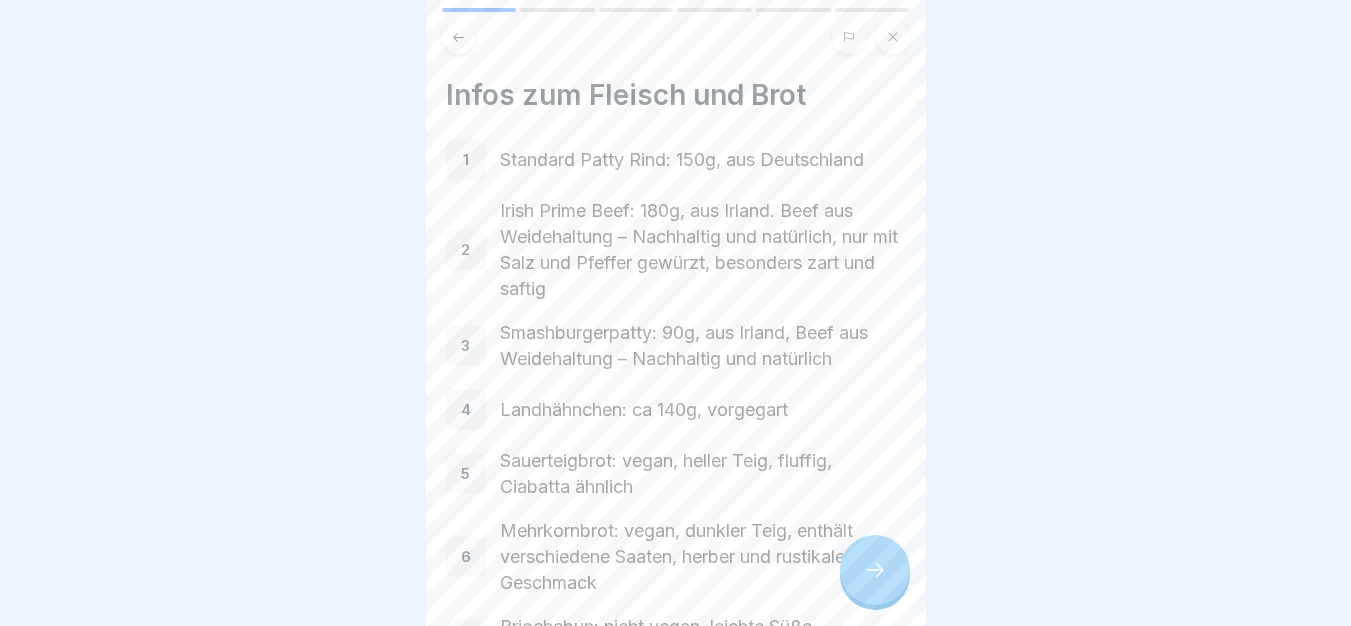 click at bounding box center (875, 570) 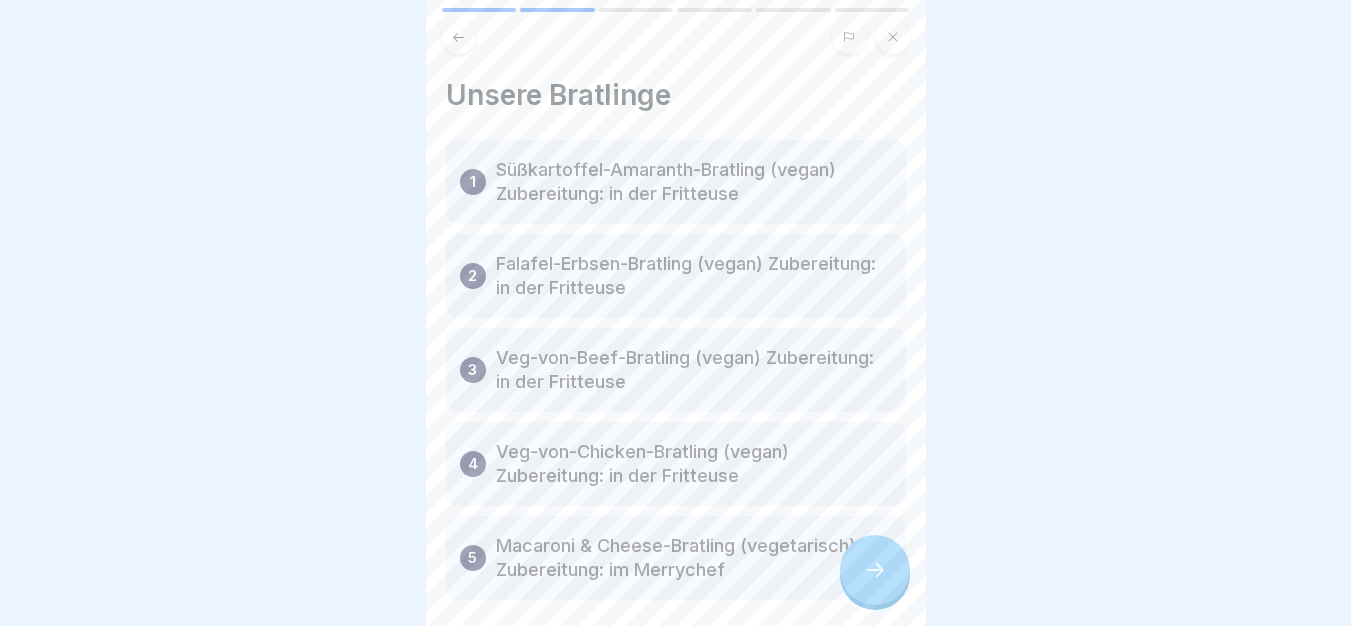 click at bounding box center (875, 570) 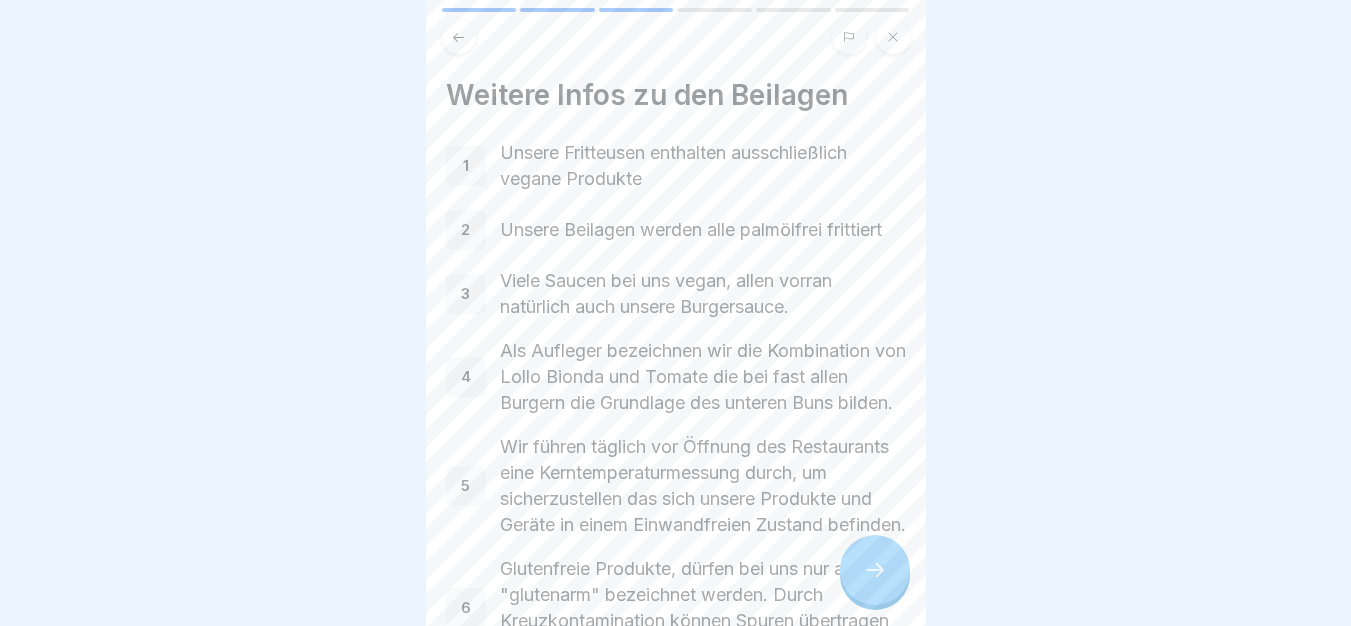 click at bounding box center (875, 570) 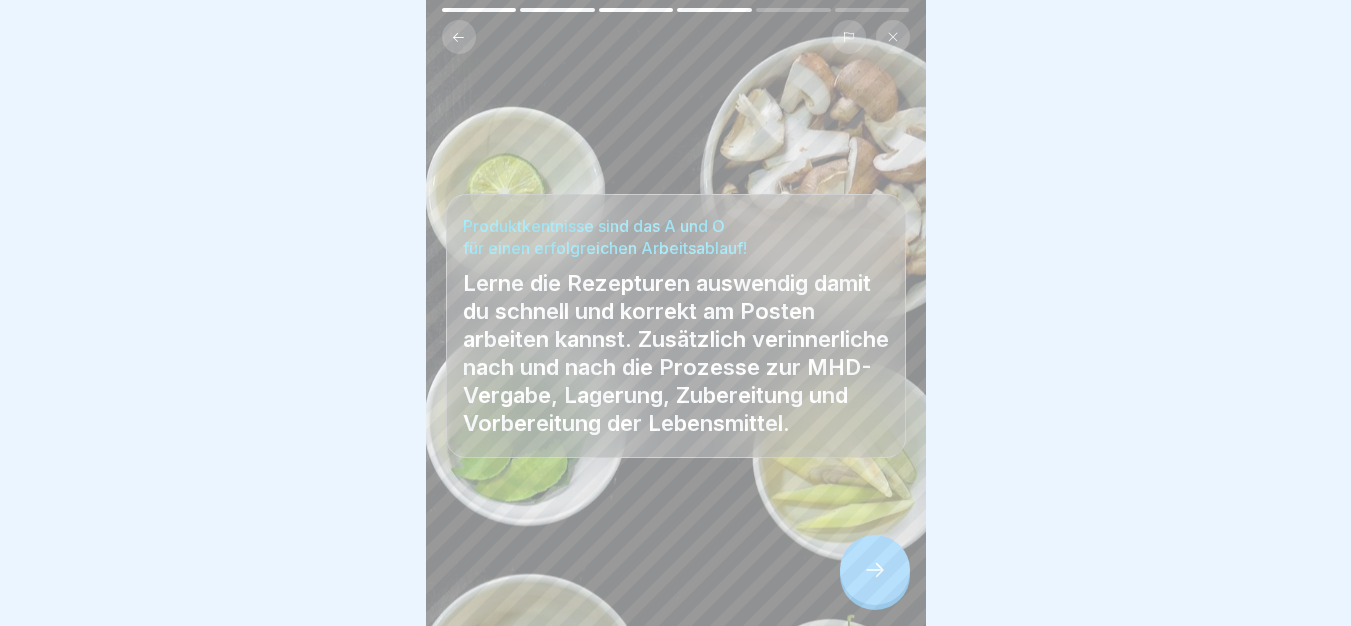 click at bounding box center [875, 570] 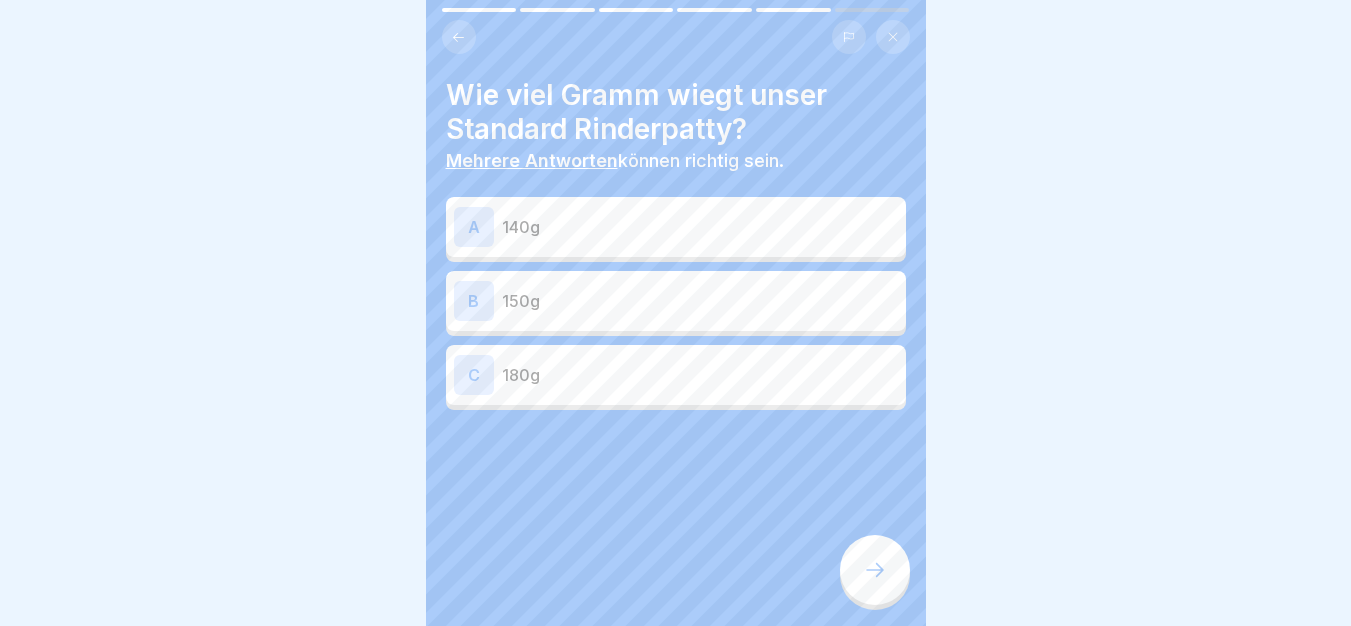 click on "B 150g" at bounding box center [676, 301] 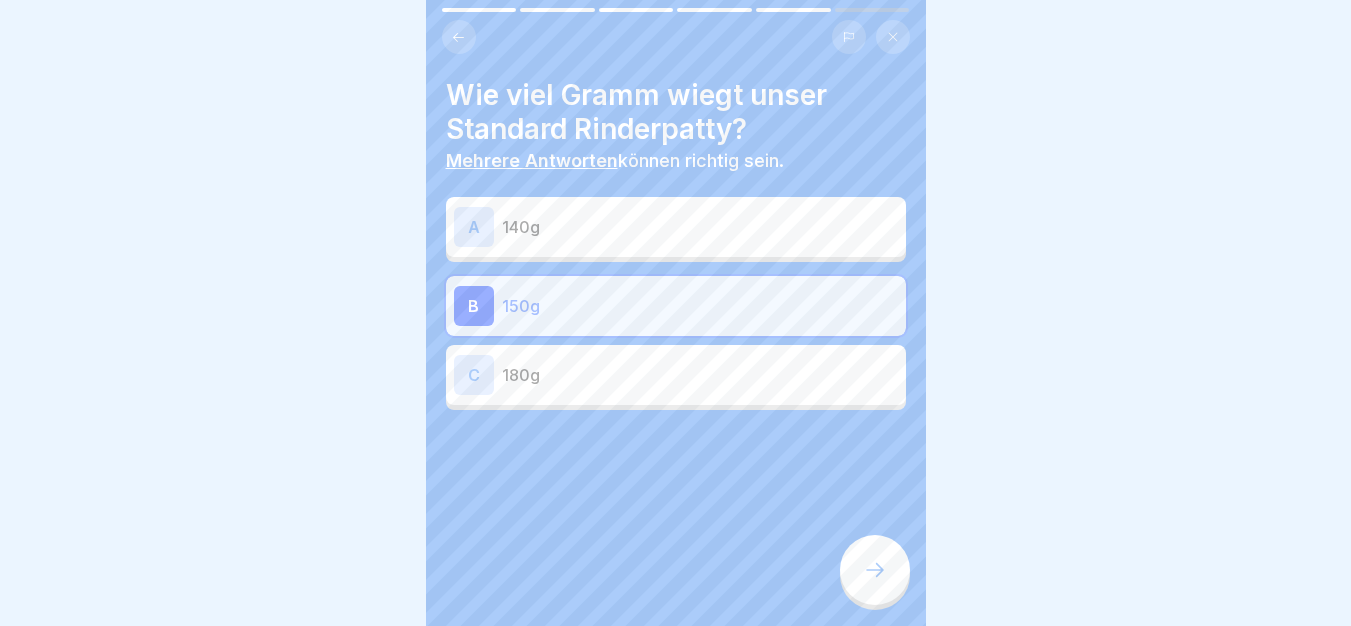 click at bounding box center [875, 570] 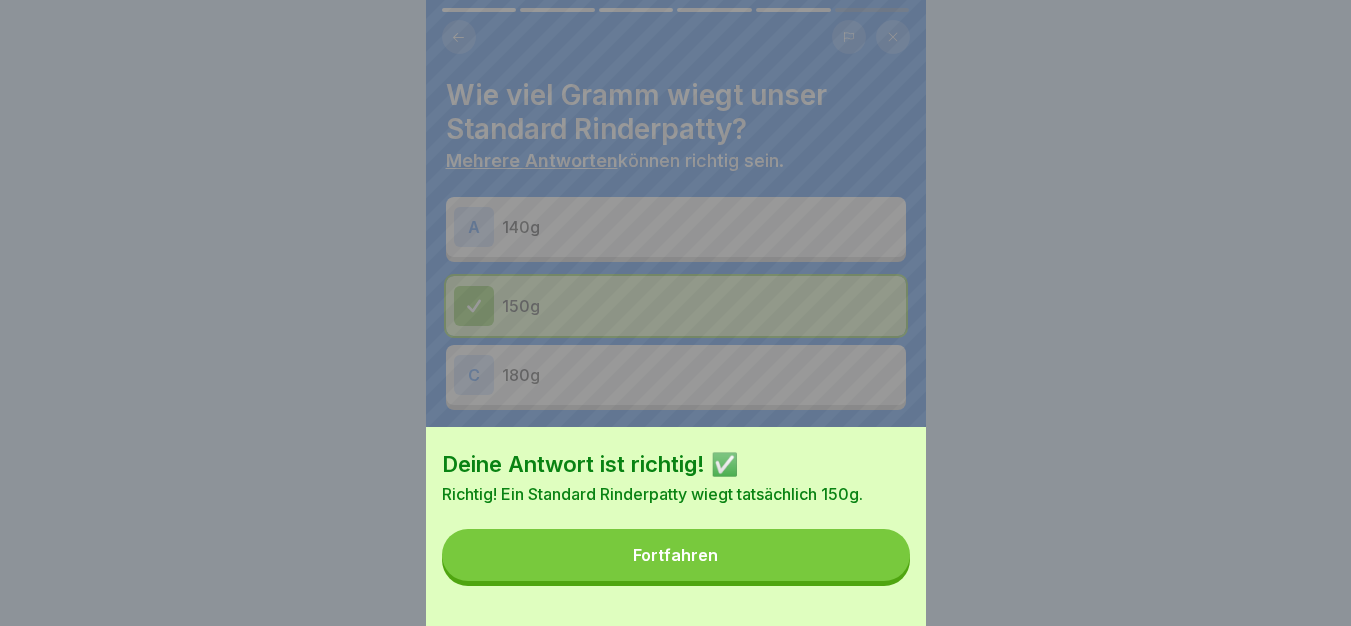 click on "Fortfahren" at bounding box center [676, 555] 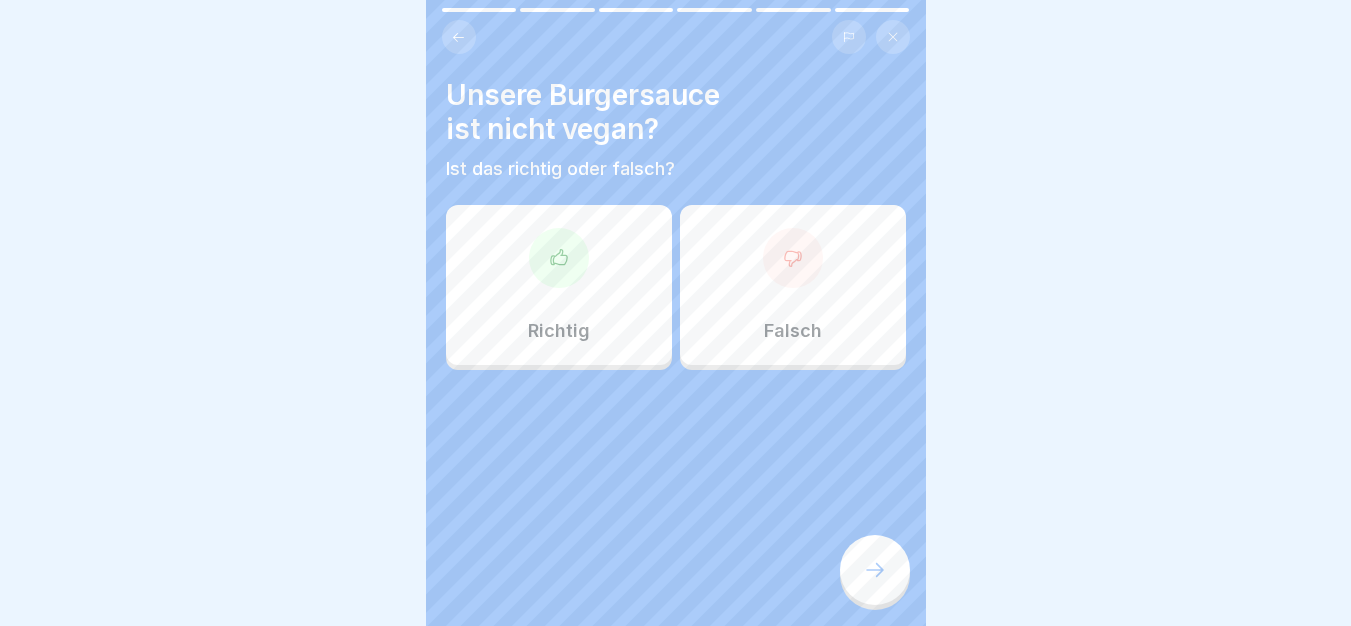 click on "Falsch" at bounding box center [793, 285] 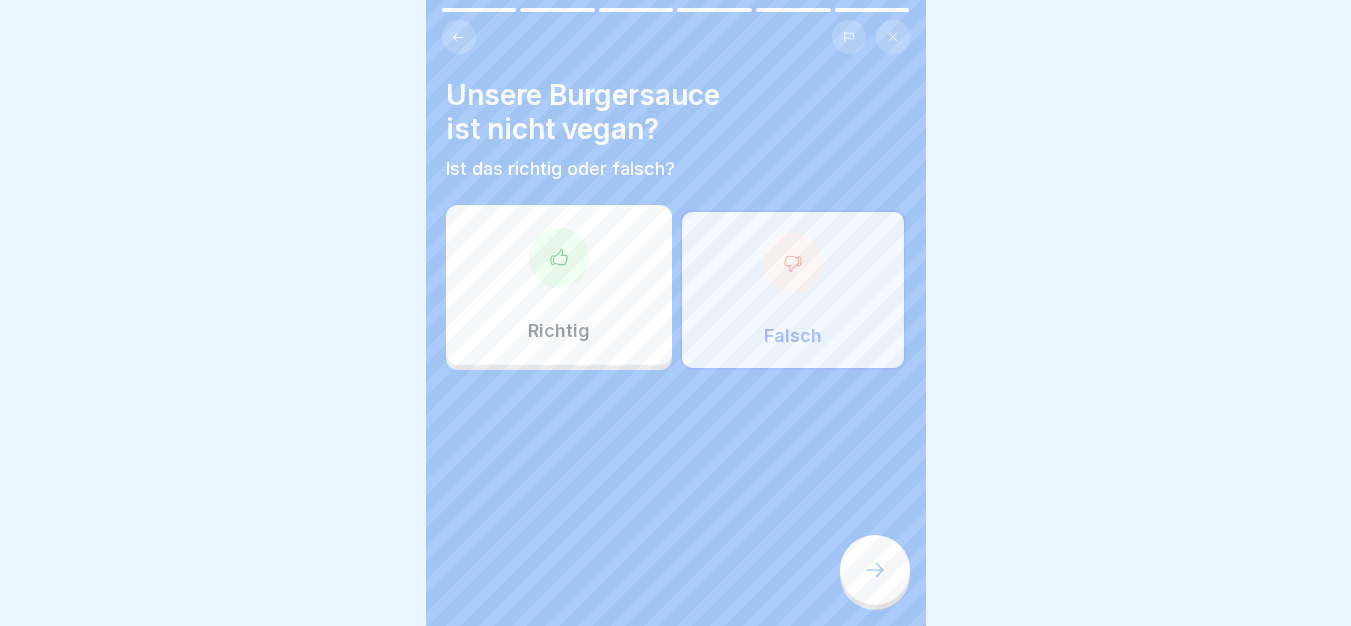click at bounding box center [875, 570] 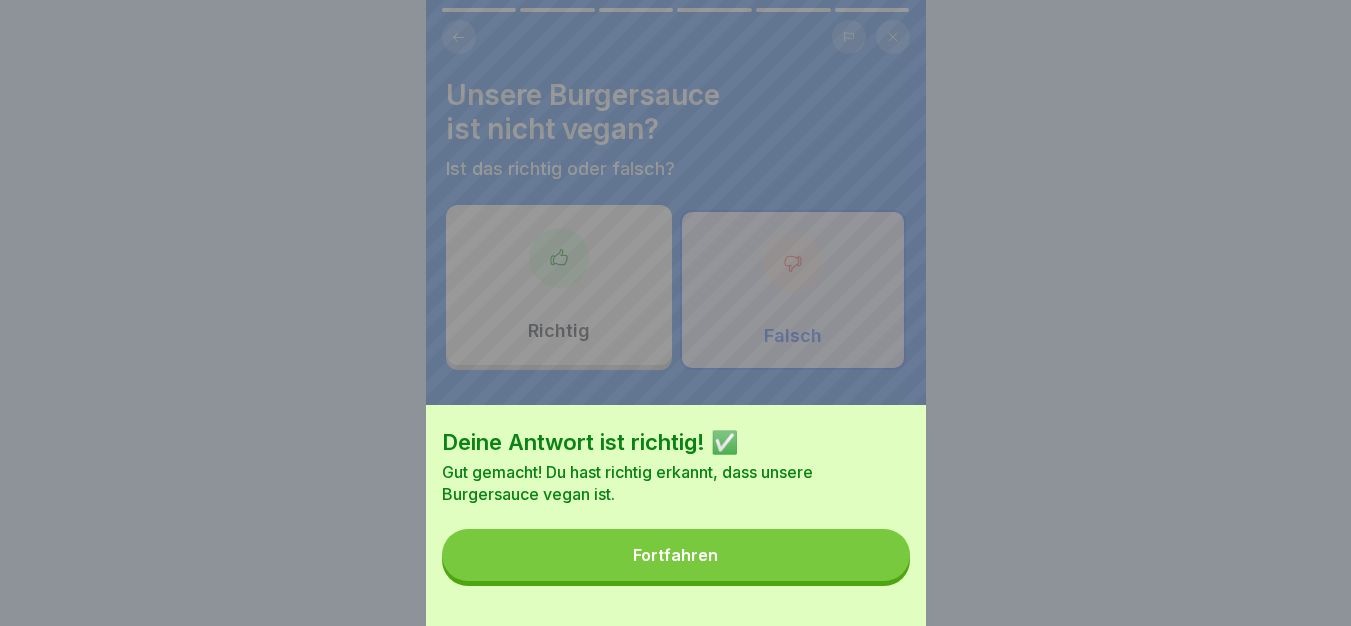 click on "Fortfahren" at bounding box center (676, 555) 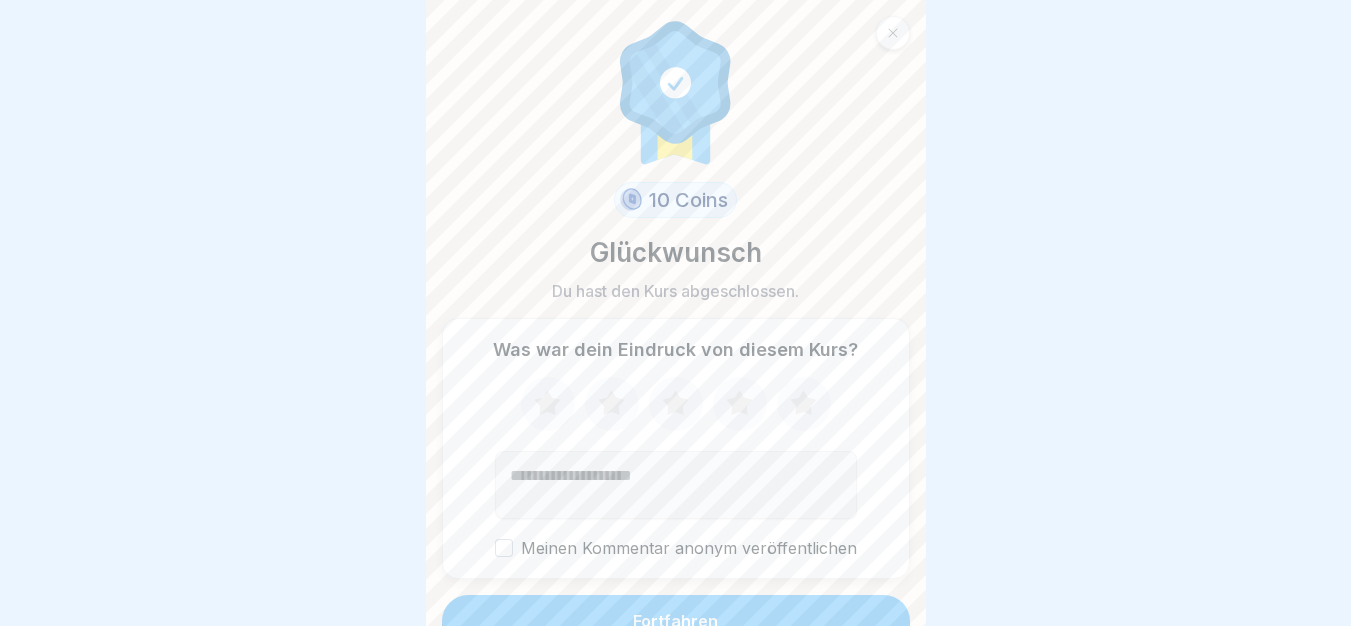 click on "Fortfahren" at bounding box center [676, 621] 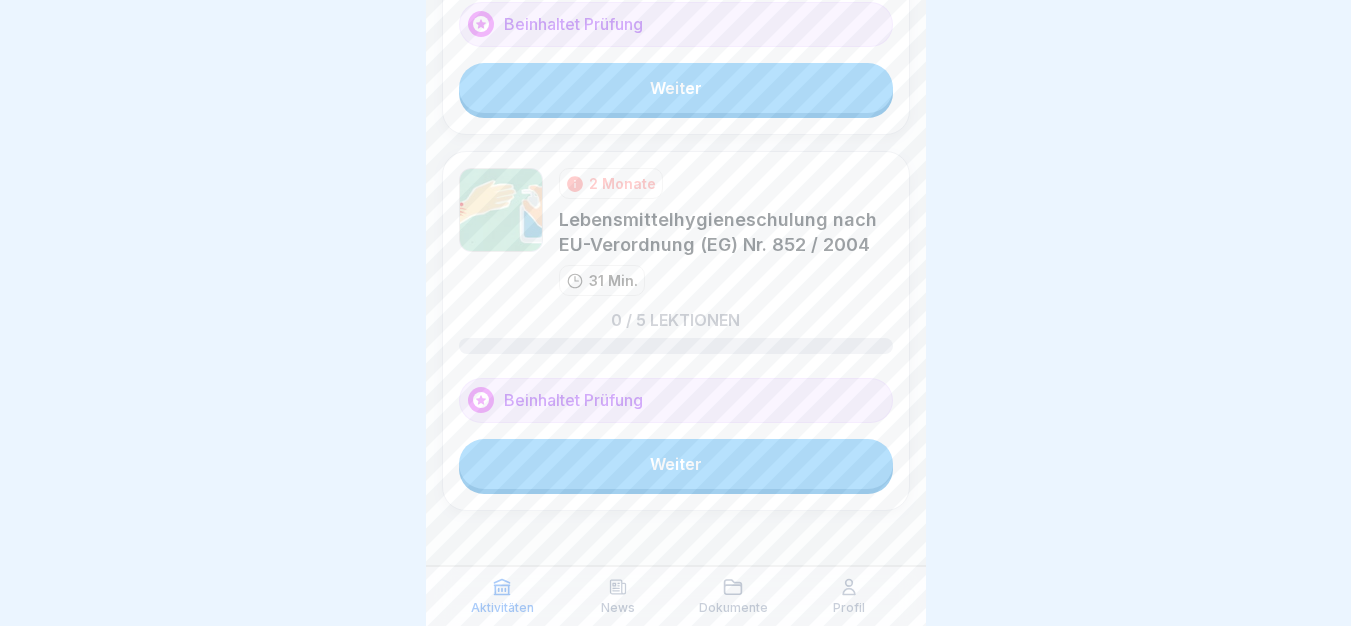 scroll, scrollTop: 1006, scrollLeft: 0, axis: vertical 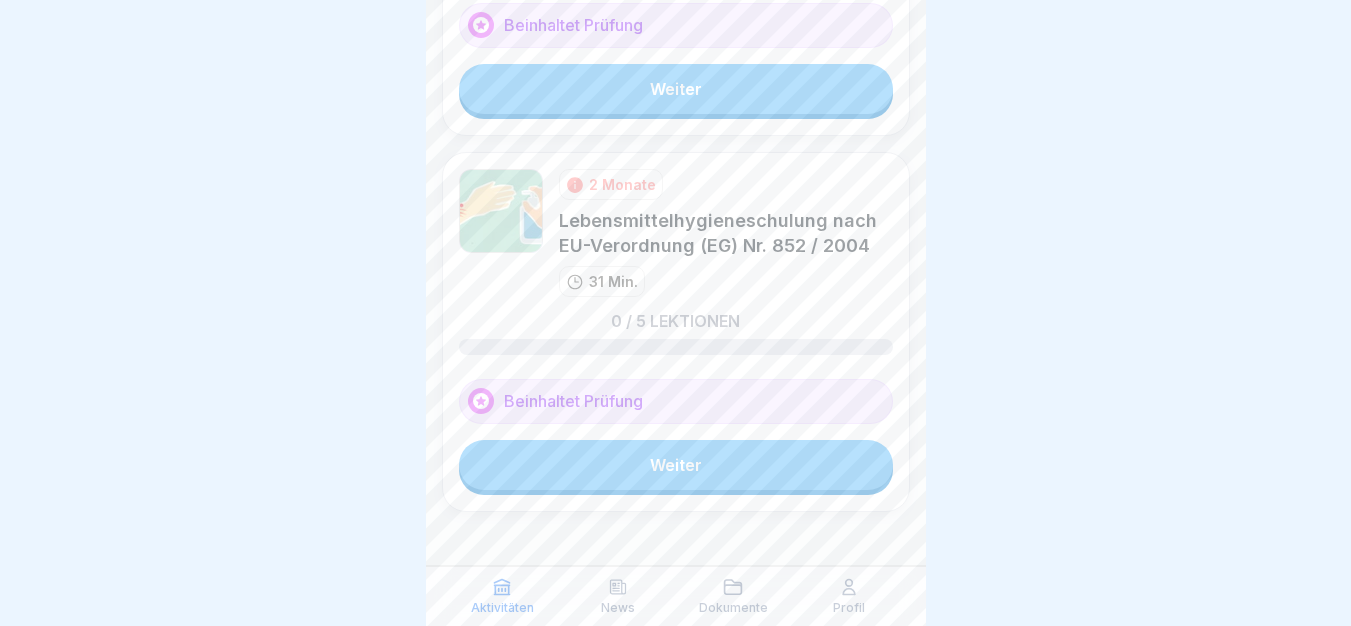 click on "Weiter" at bounding box center (676, 465) 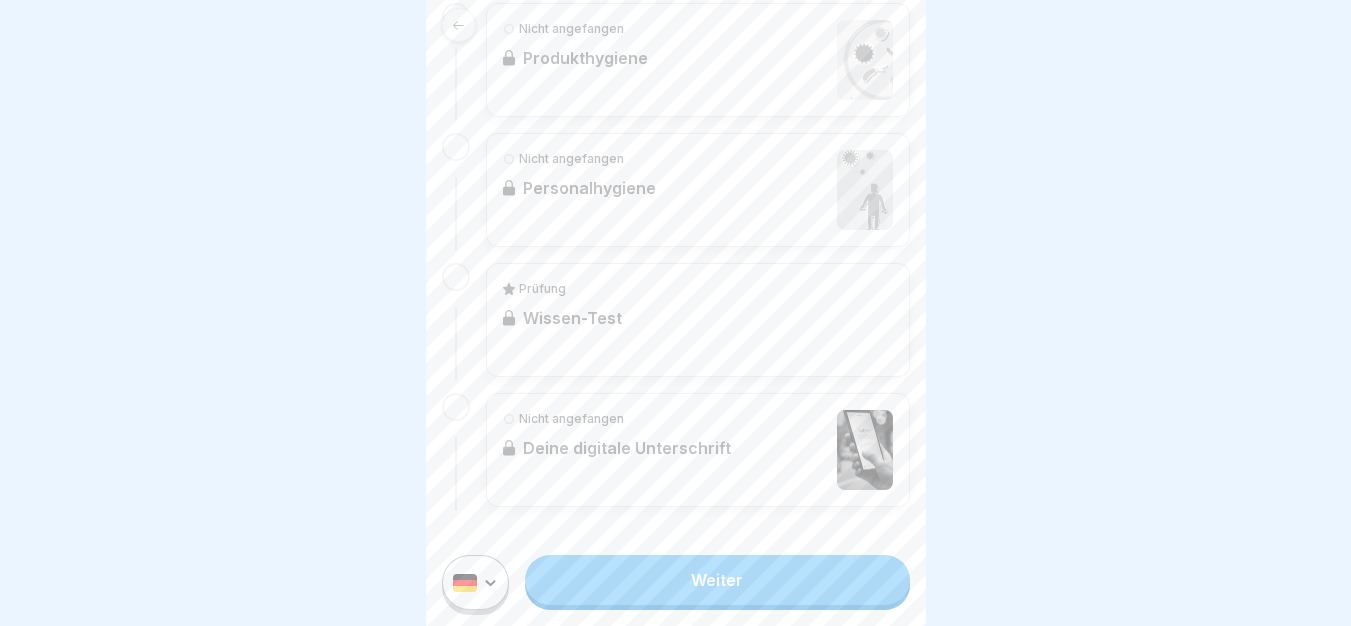 scroll, scrollTop: 0, scrollLeft: 0, axis: both 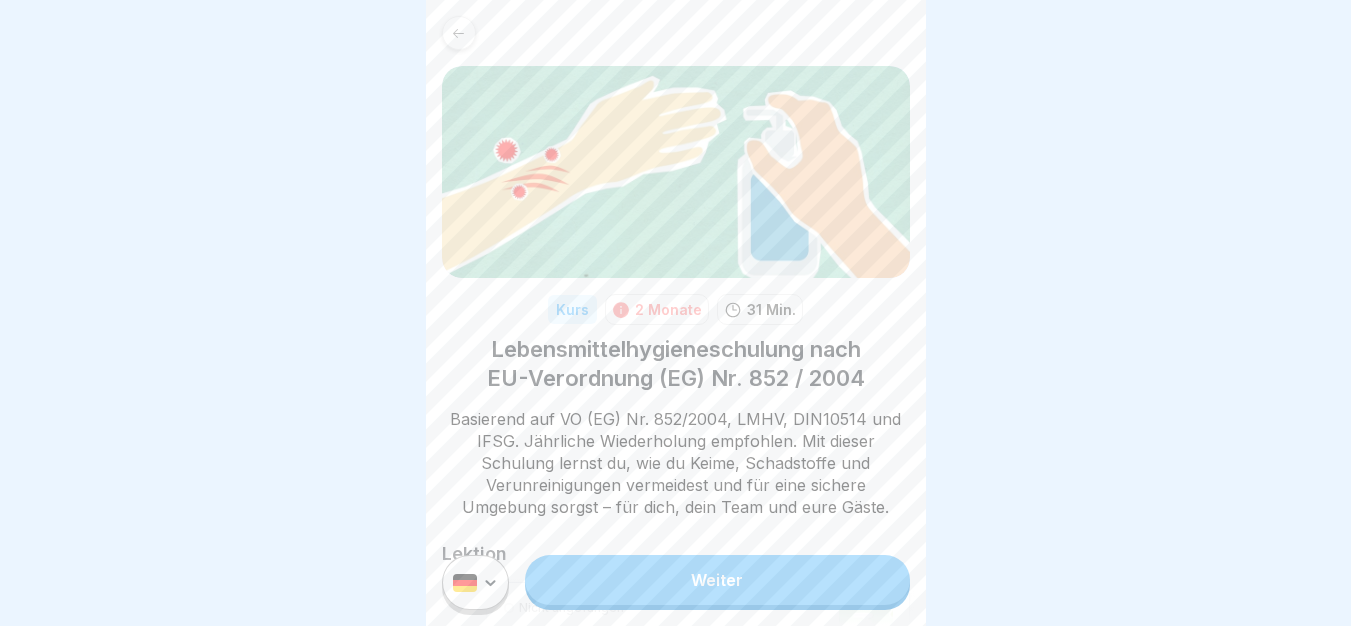 click on "Weiter" at bounding box center [717, 580] 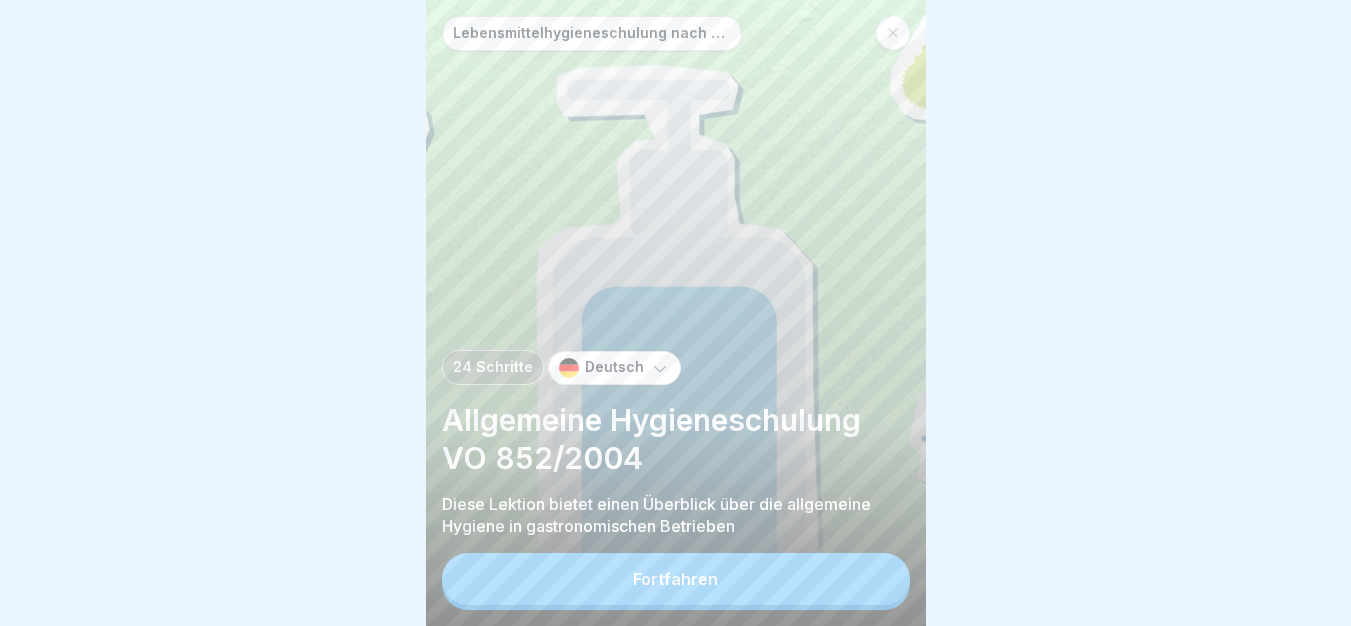 click on "Fortfahren" at bounding box center (676, 579) 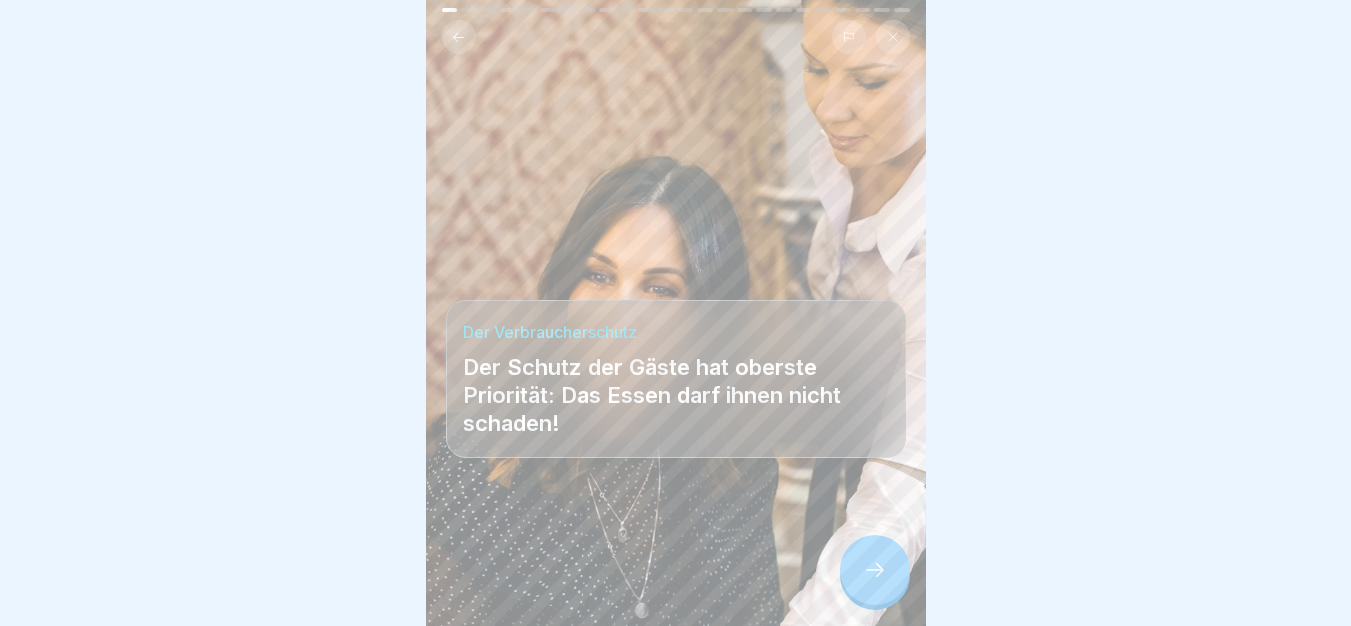 click at bounding box center (875, 570) 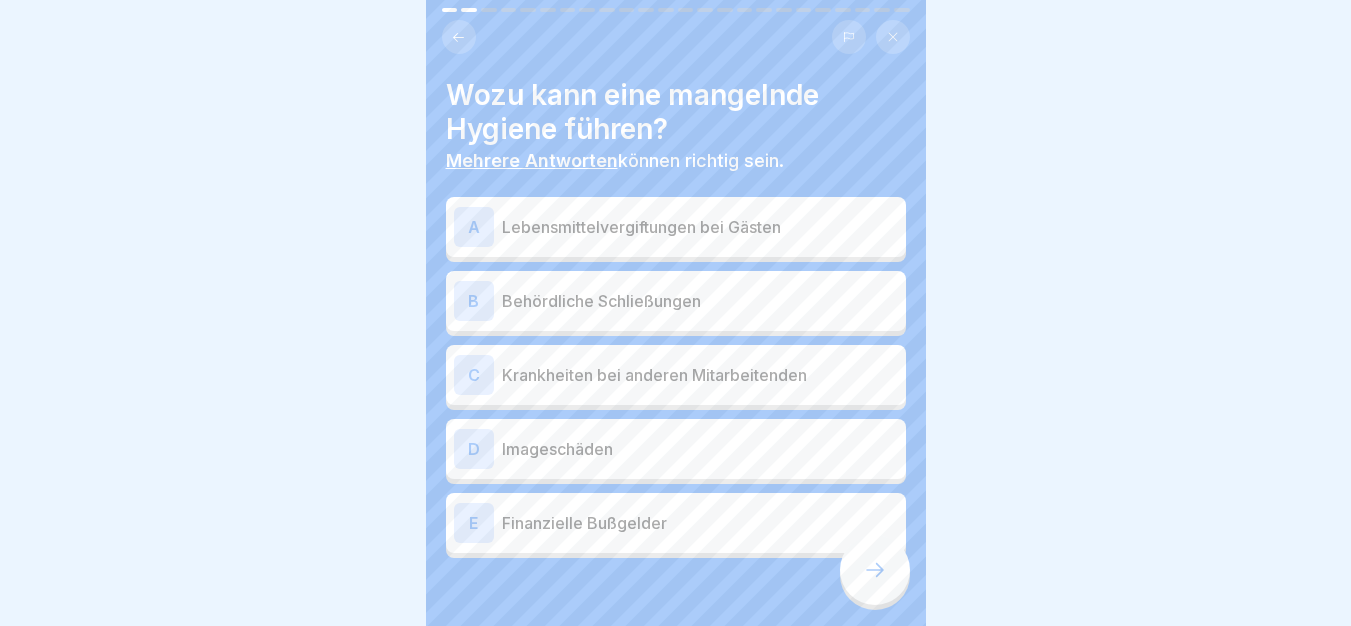 click on "A Lebensmittelvergiftungen bei Gästen" at bounding box center [676, 227] 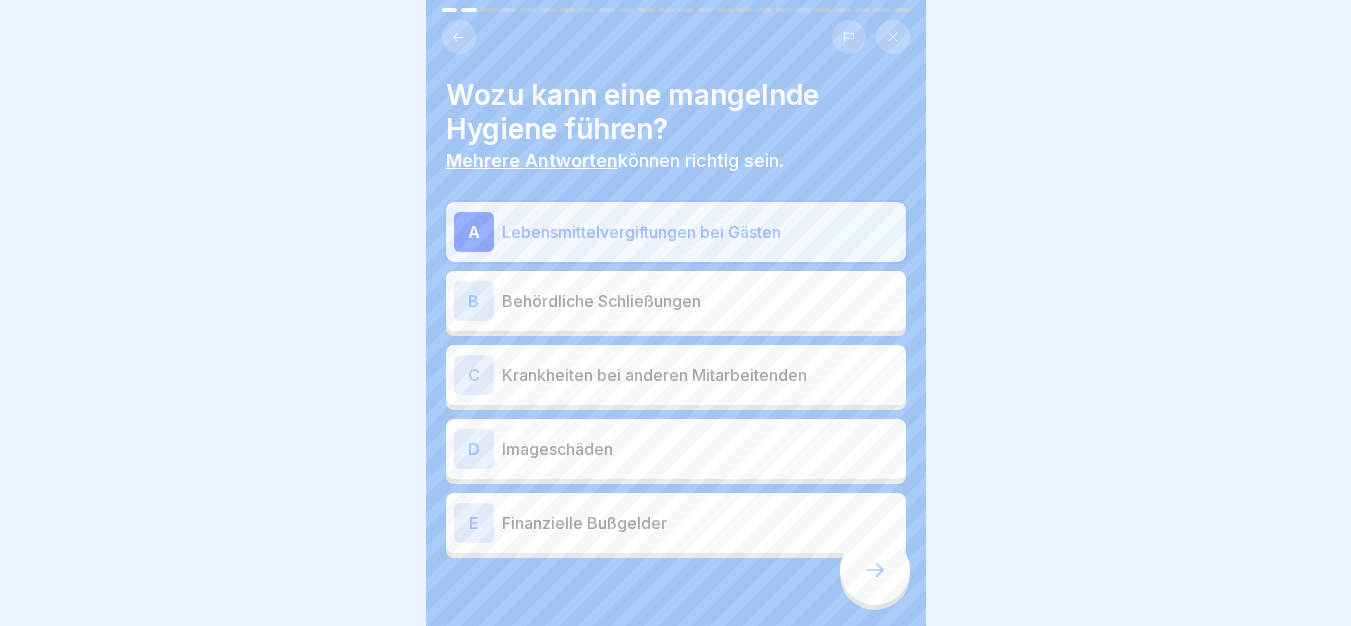 click on "Behördliche Schließungen" at bounding box center [700, 301] 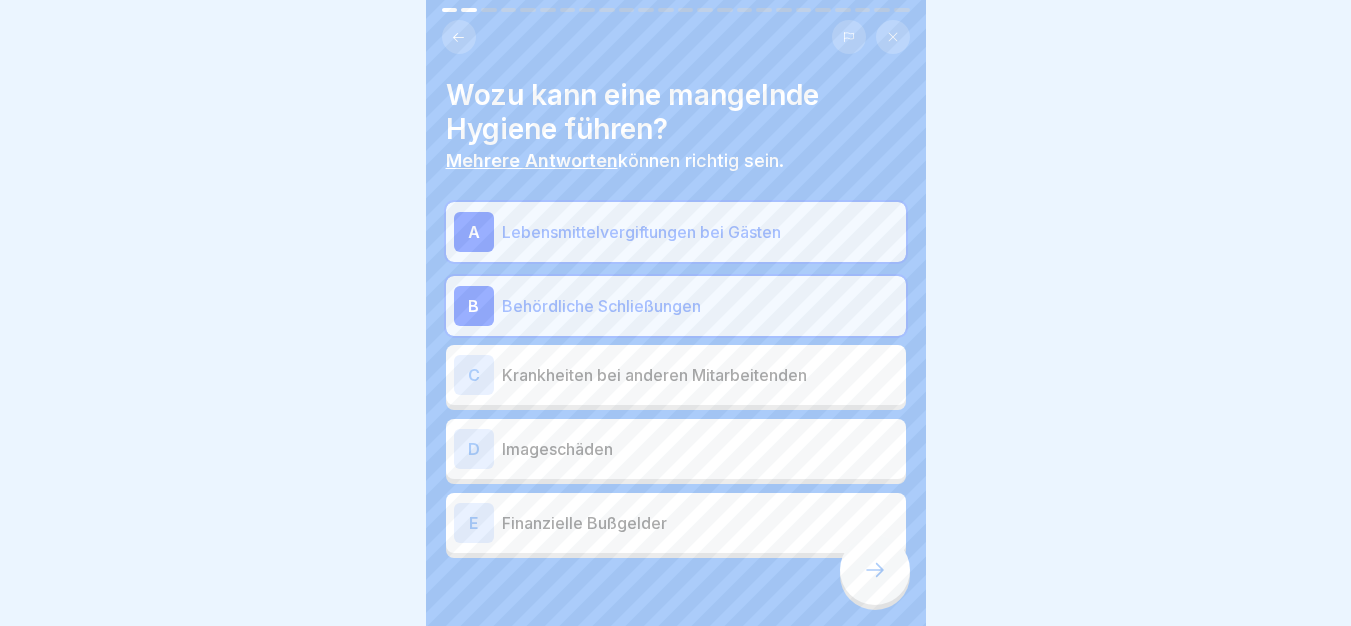 click on "Krankheiten bei anderen Mitarbeitenden" at bounding box center [700, 375] 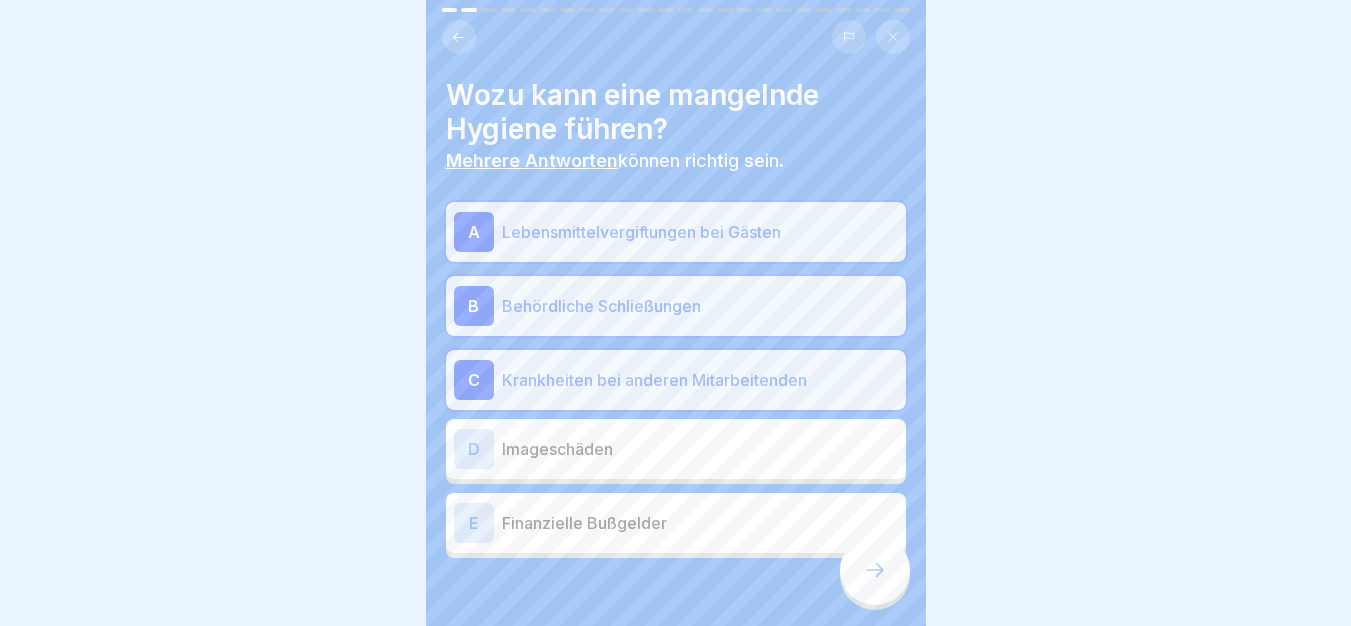 click on "Imageschäden" at bounding box center [700, 449] 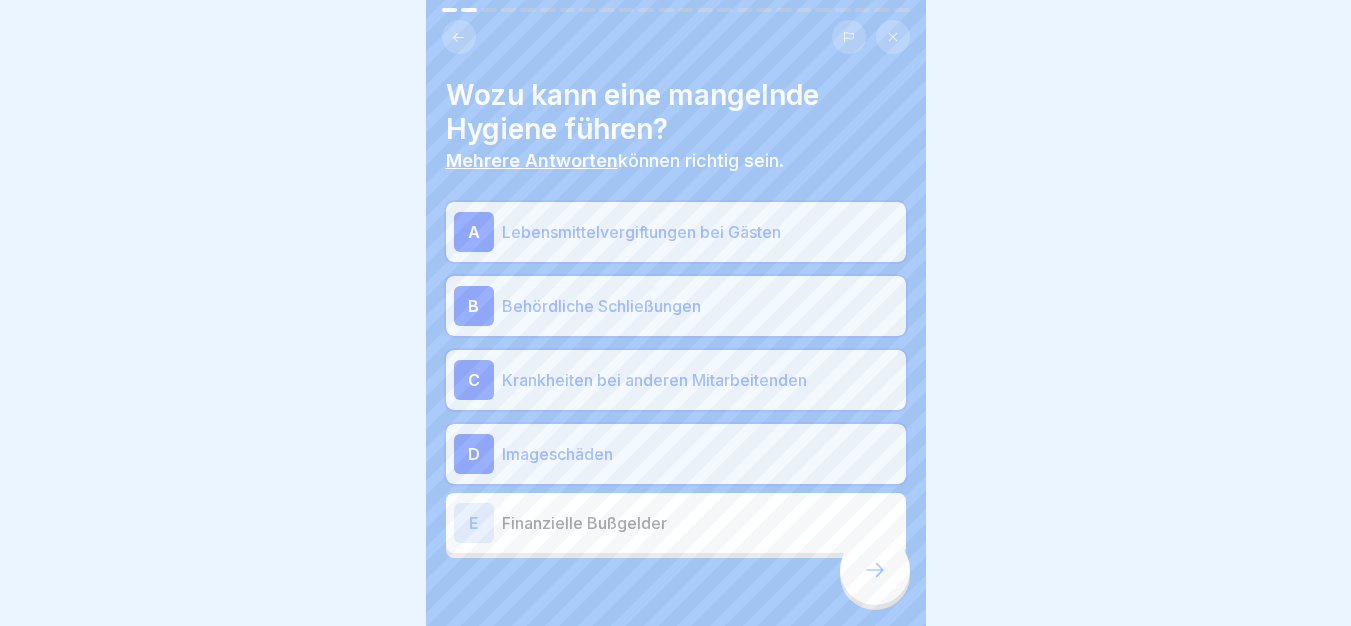 click on "Finanzielle Bußgelder" at bounding box center [700, 523] 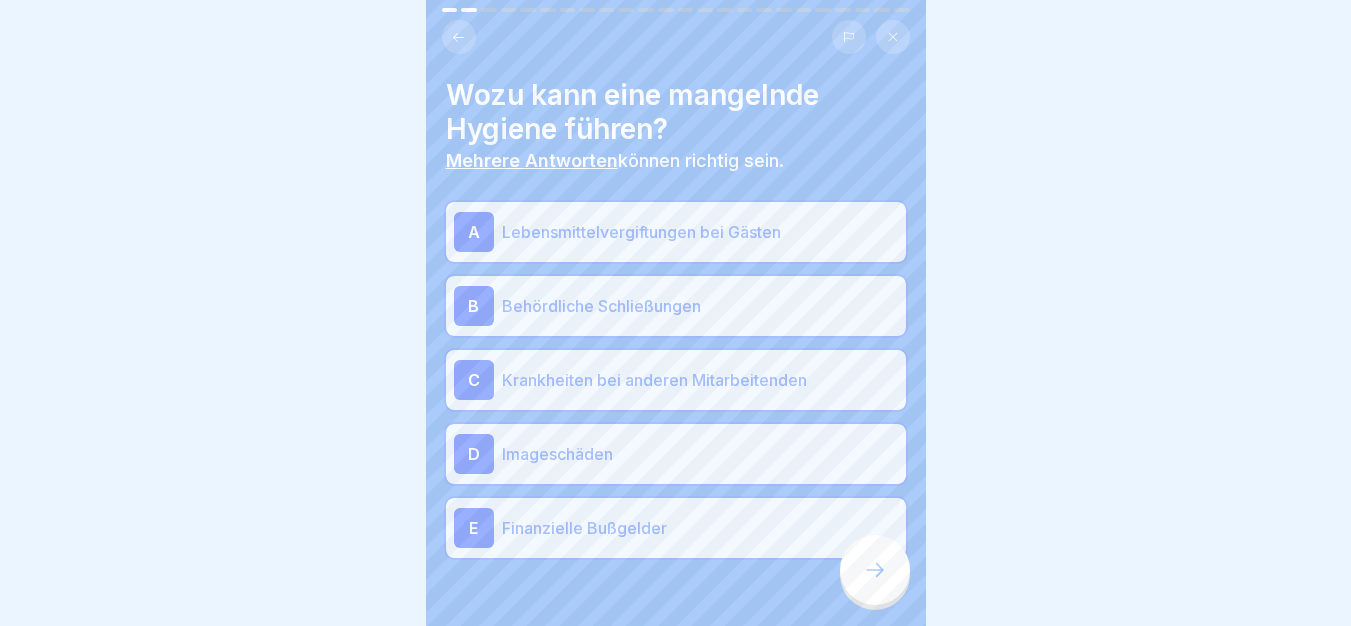click at bounding box center [875, 570] 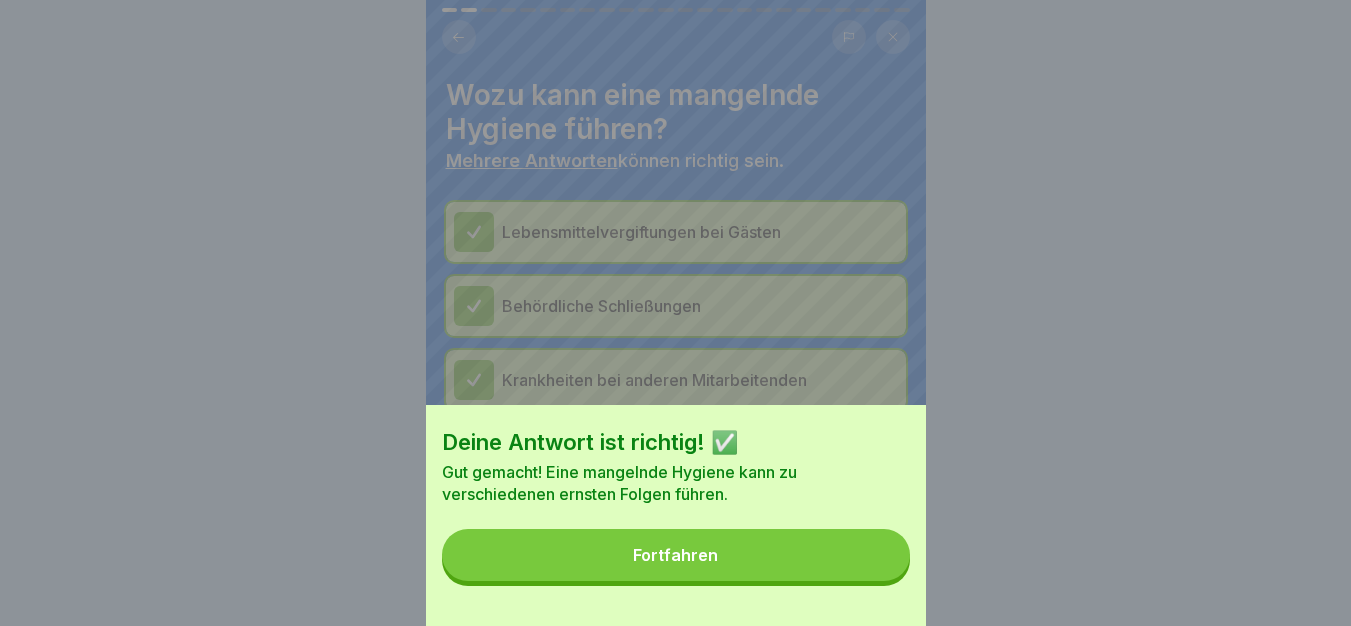 click on "Fortfahren" at bounding box center [676, 555] 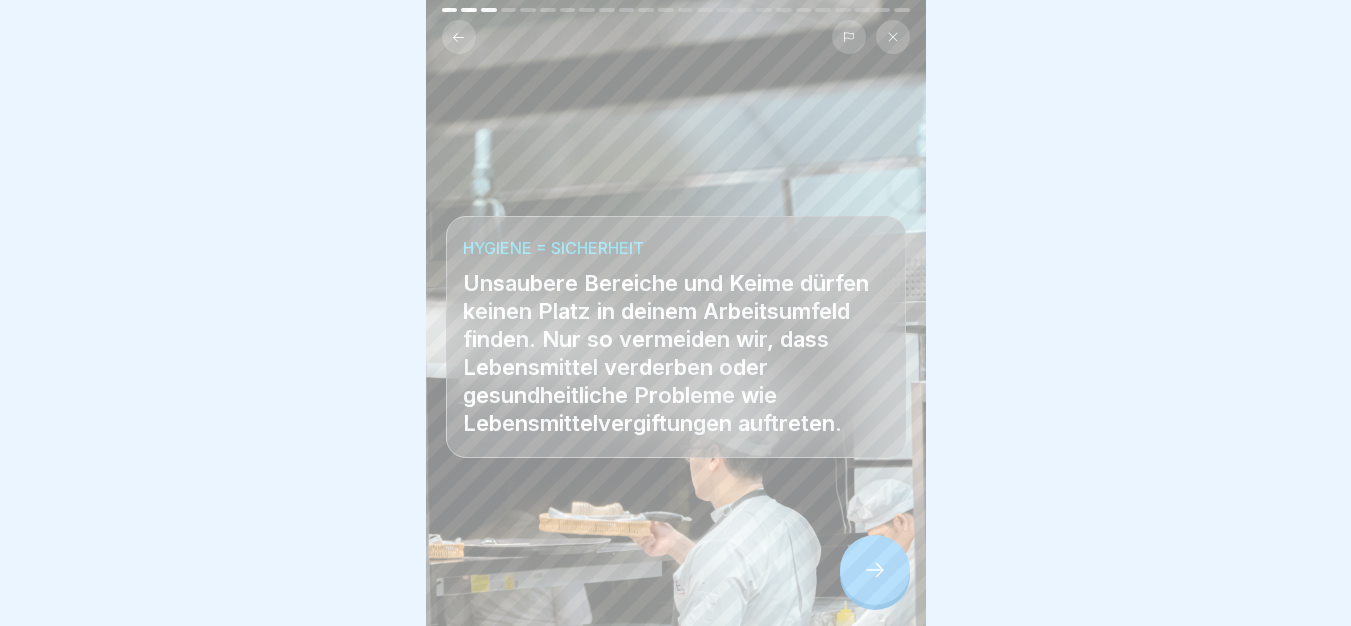 click 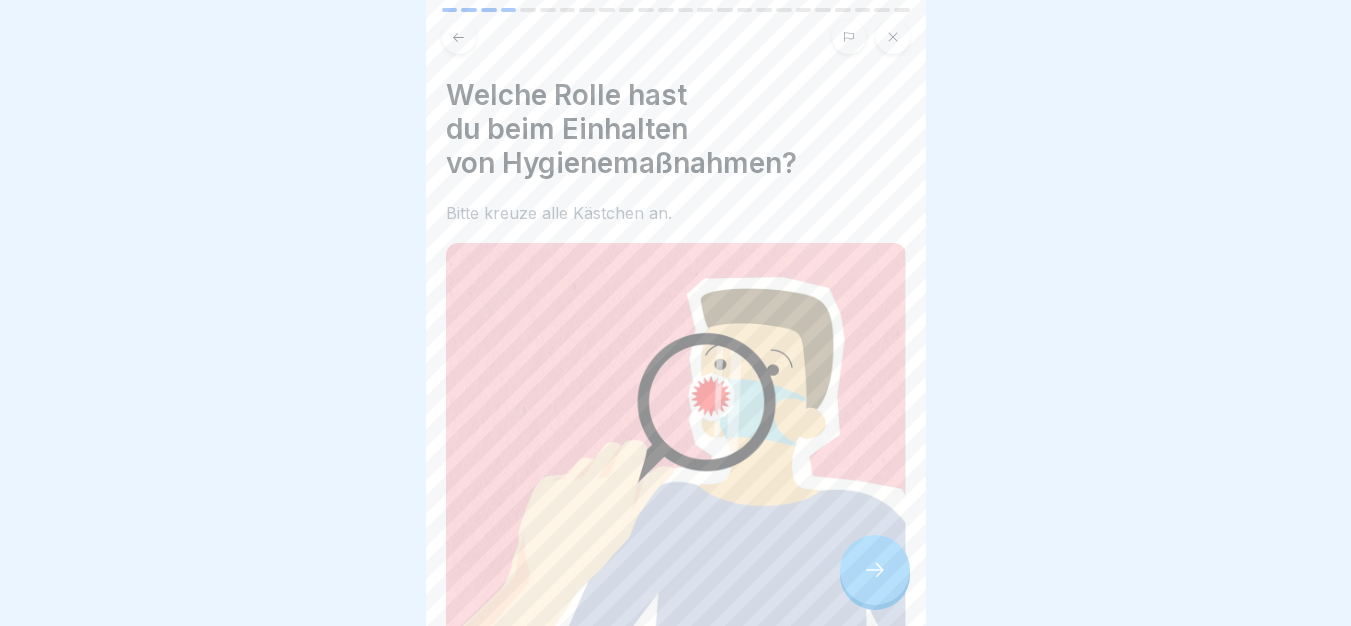 click 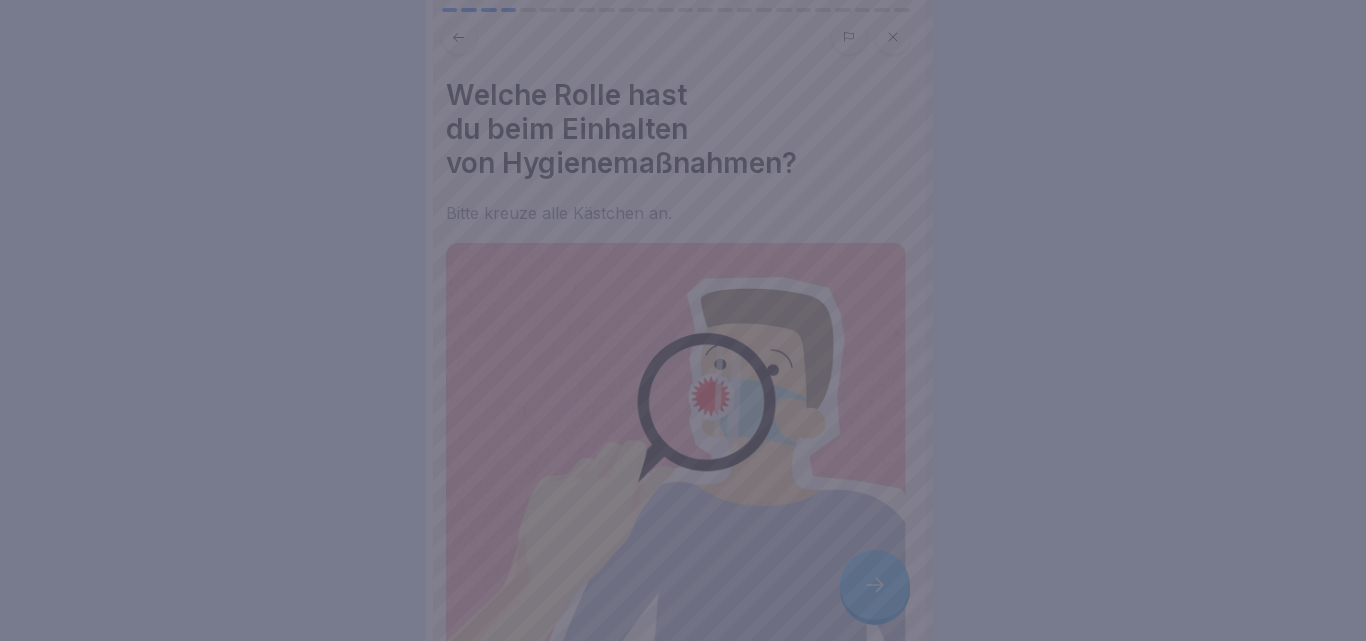 click at bounding box center (683, 320) 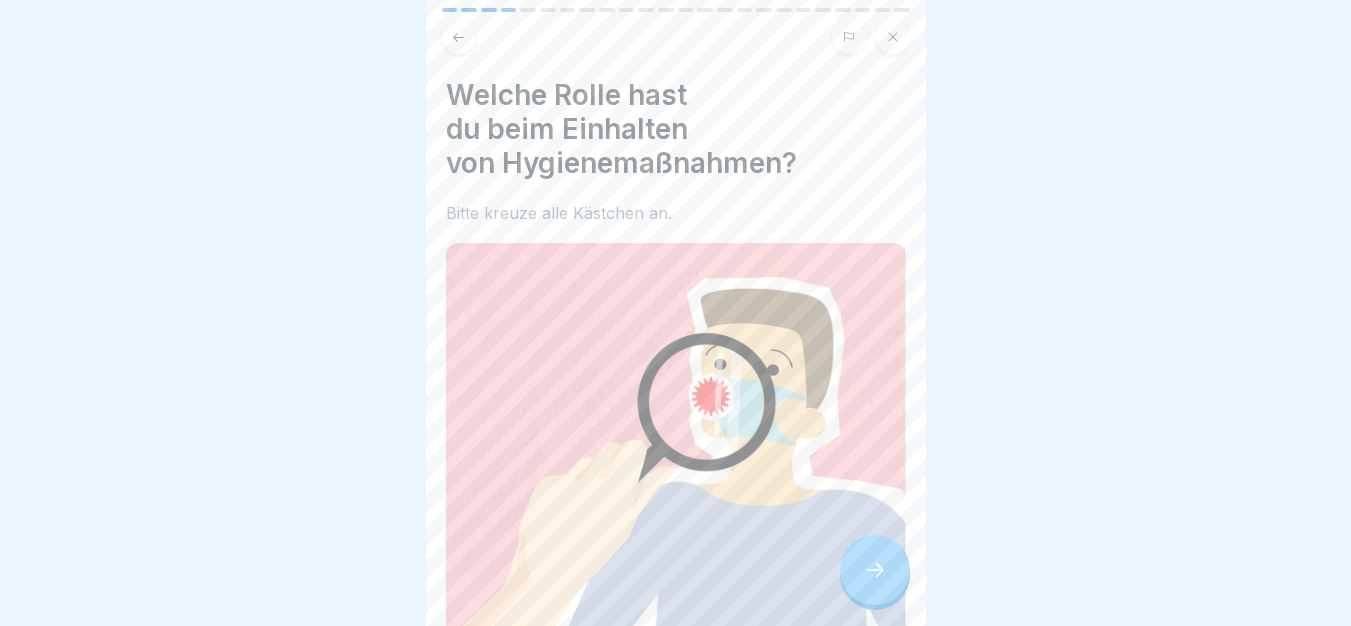 scroll, scrollTop: 383, scrollLeft: 0, axis: vertical 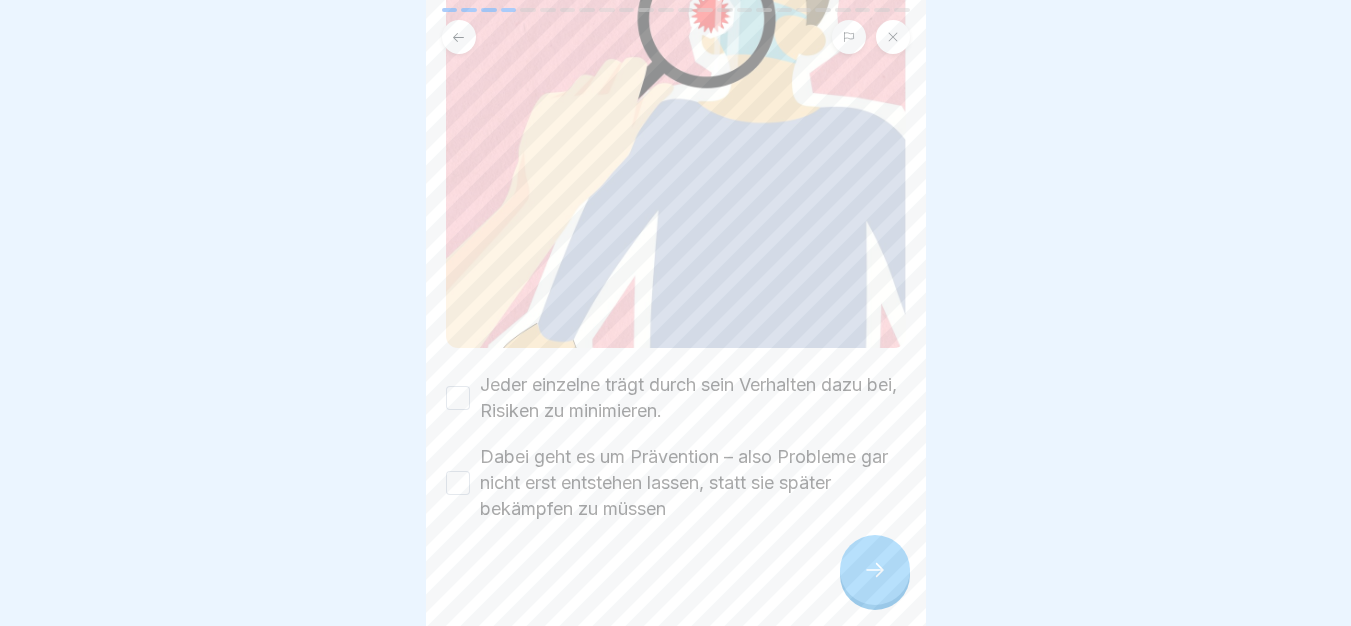 click on "Jeder einzelne trägt durch sein Verhalten dazu bei, Risiken zu minimieren." at bounding box center [693, 398] 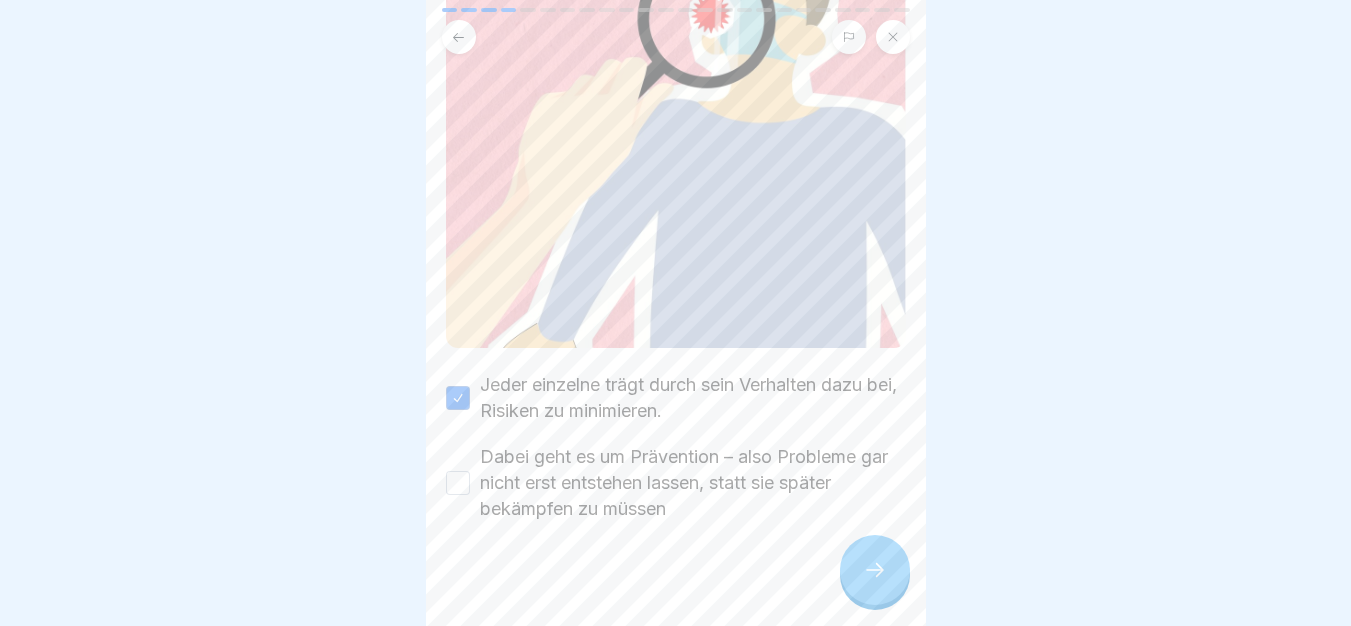 click on "Dabei geht es um Prävention – also Probleme gar nicht erst entstehen lassen, statt sie später bekämpfen zu müssen" at bounding box center (693, 483) 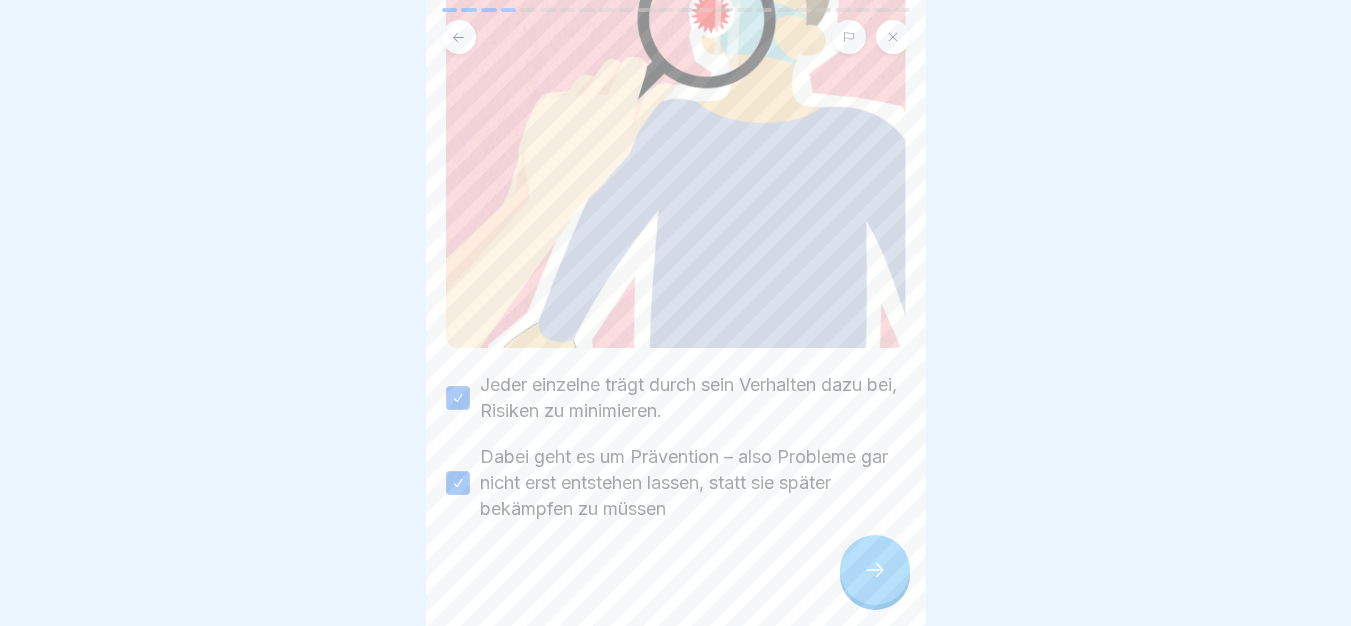 click 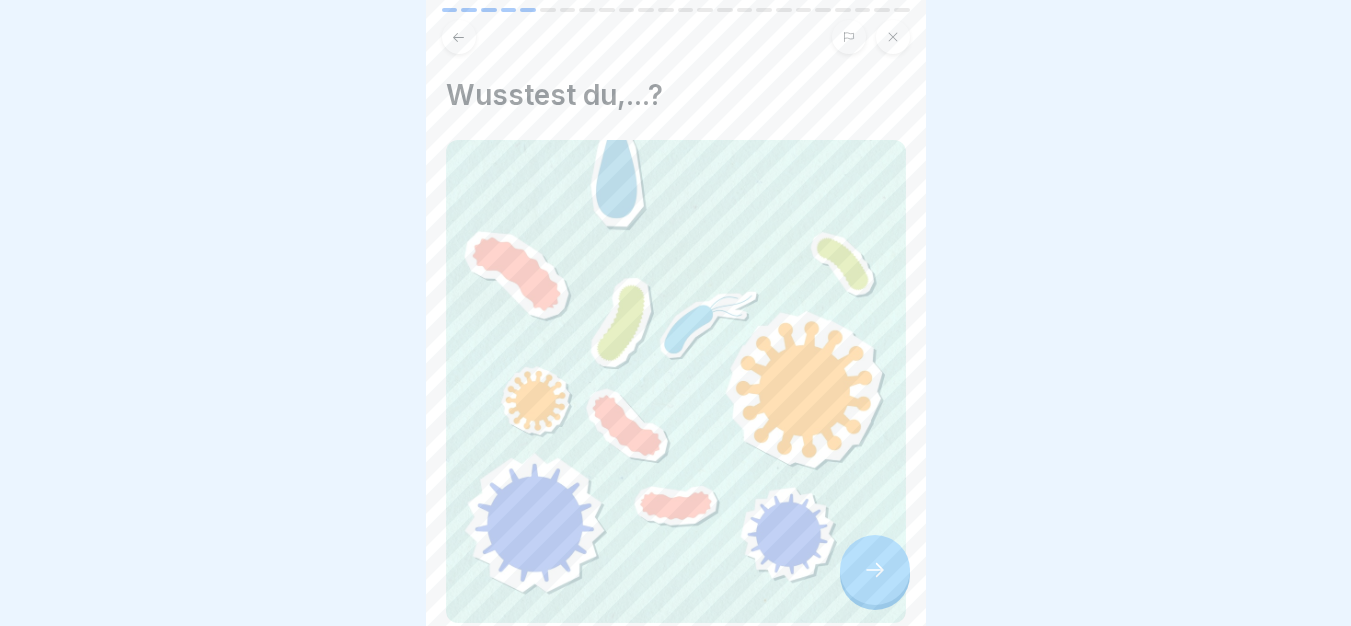 click 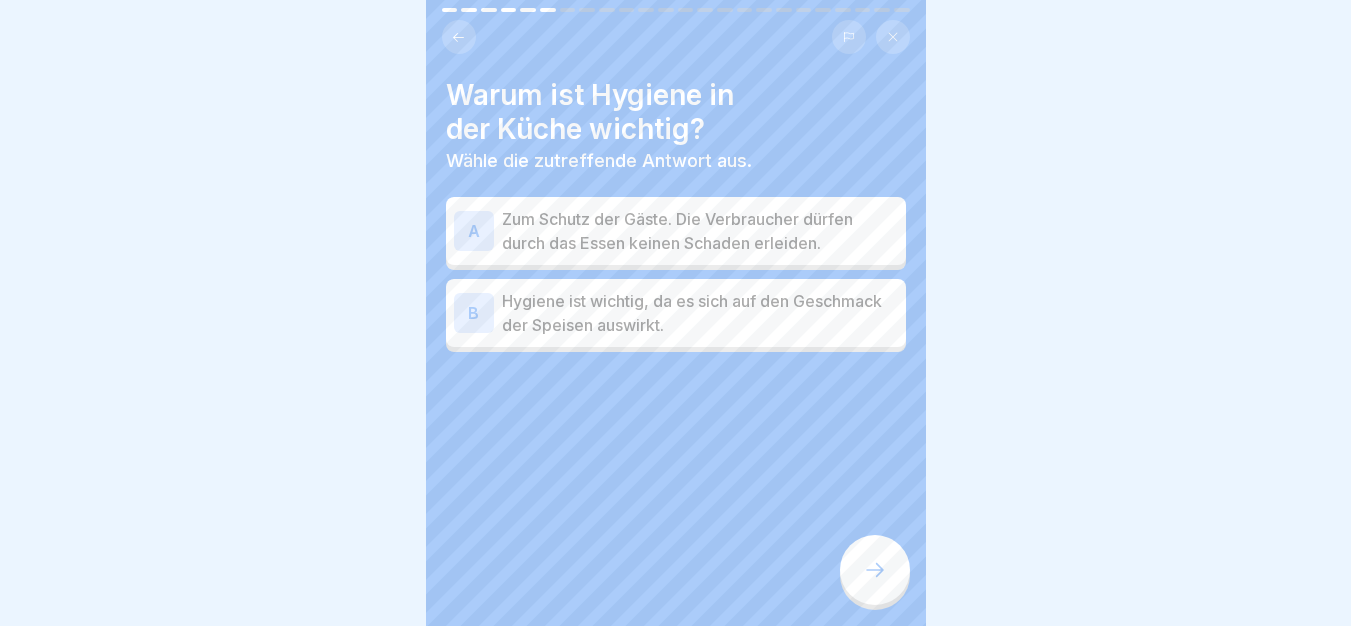 click on "Zum Schutz der Gäste. Die Verbraucher dürfen durch das Essen keinen Schaden erleiden." at bounding box center [700, 231] 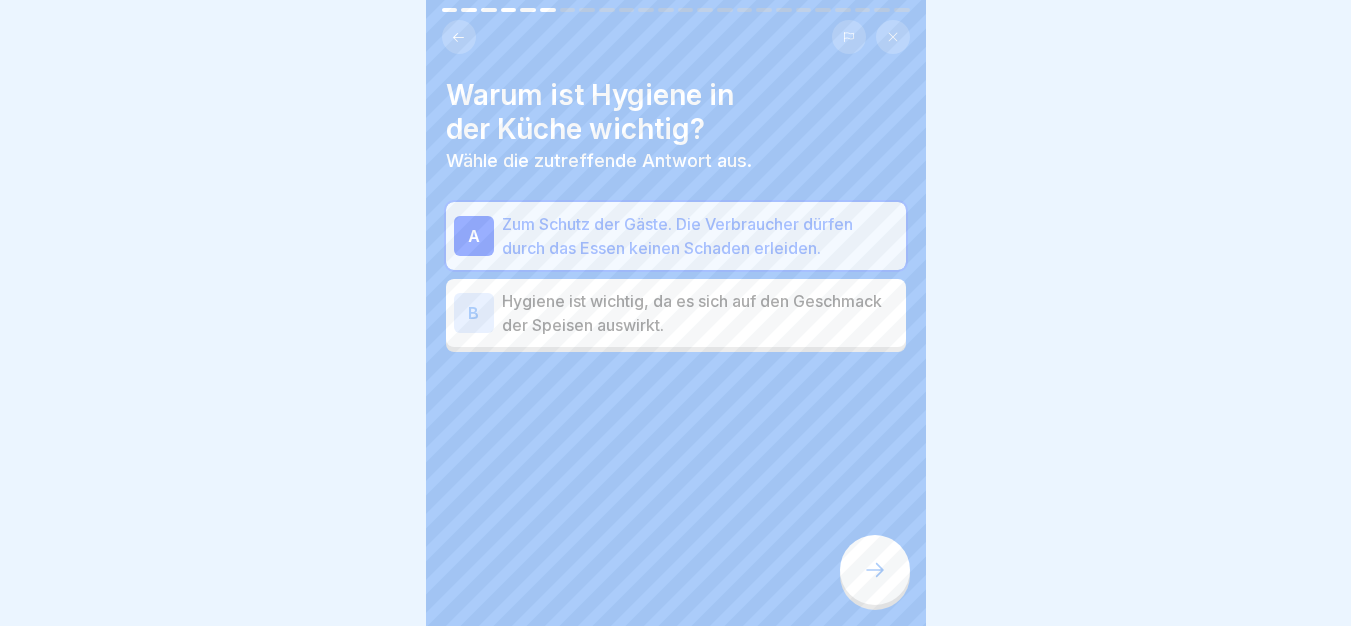 click at bounding box center [875, 570] 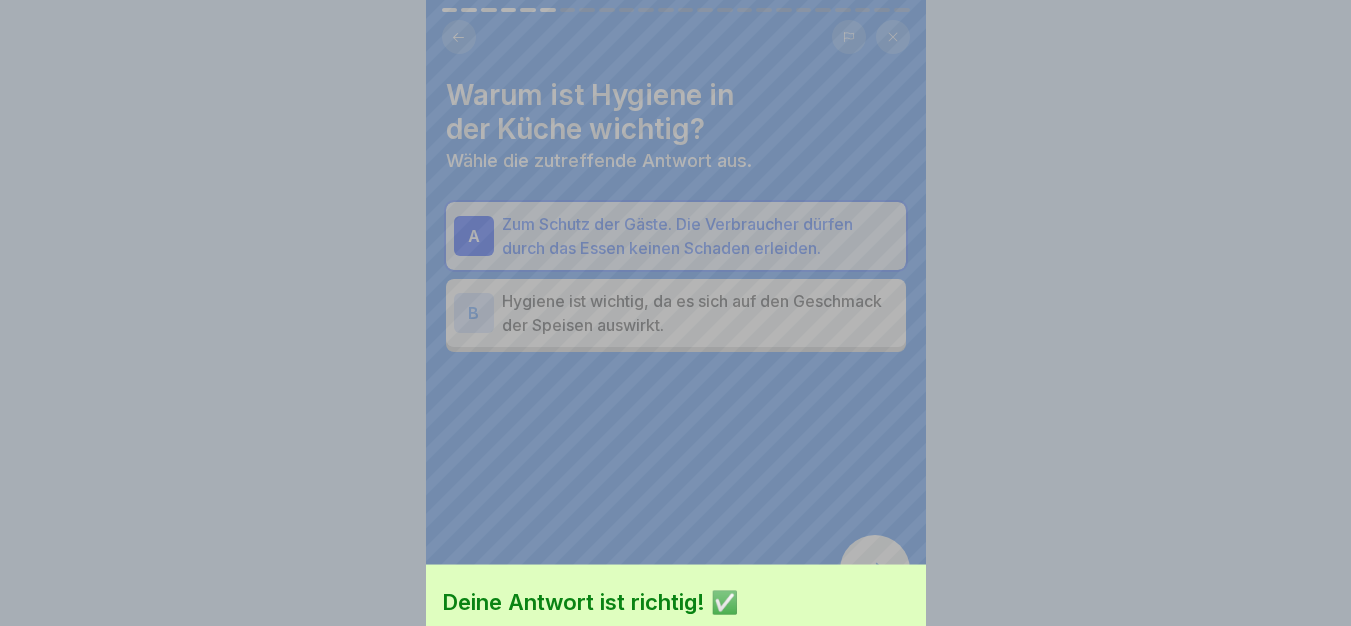 click on "Fortfahren" at bounding box center (676, 737) 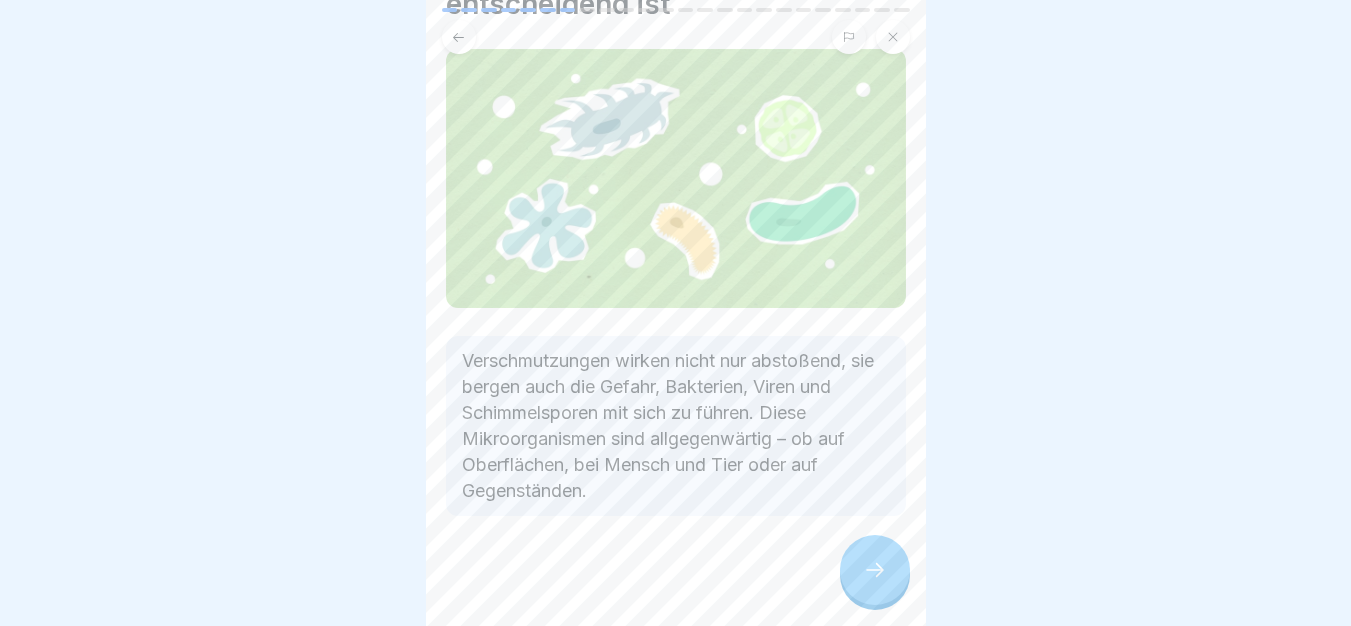scroll, scrollTop: 126, scrollLeft: 0, axis: vertical 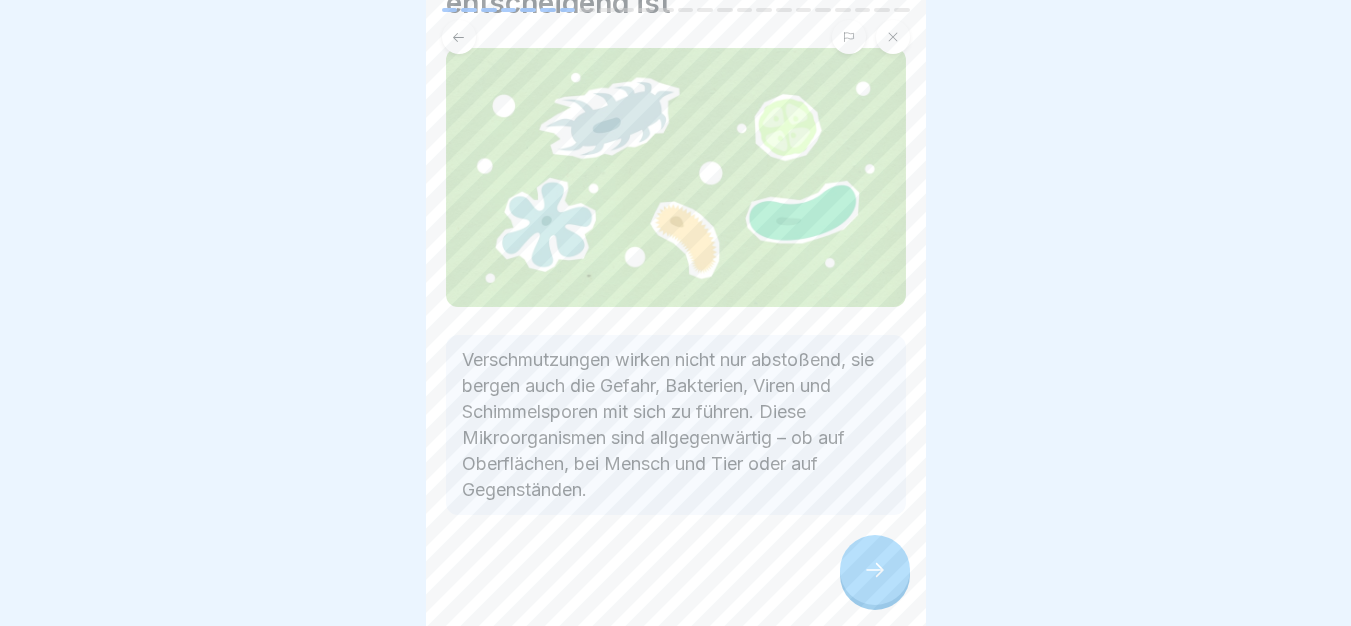 click at bounding box center (875, 570) 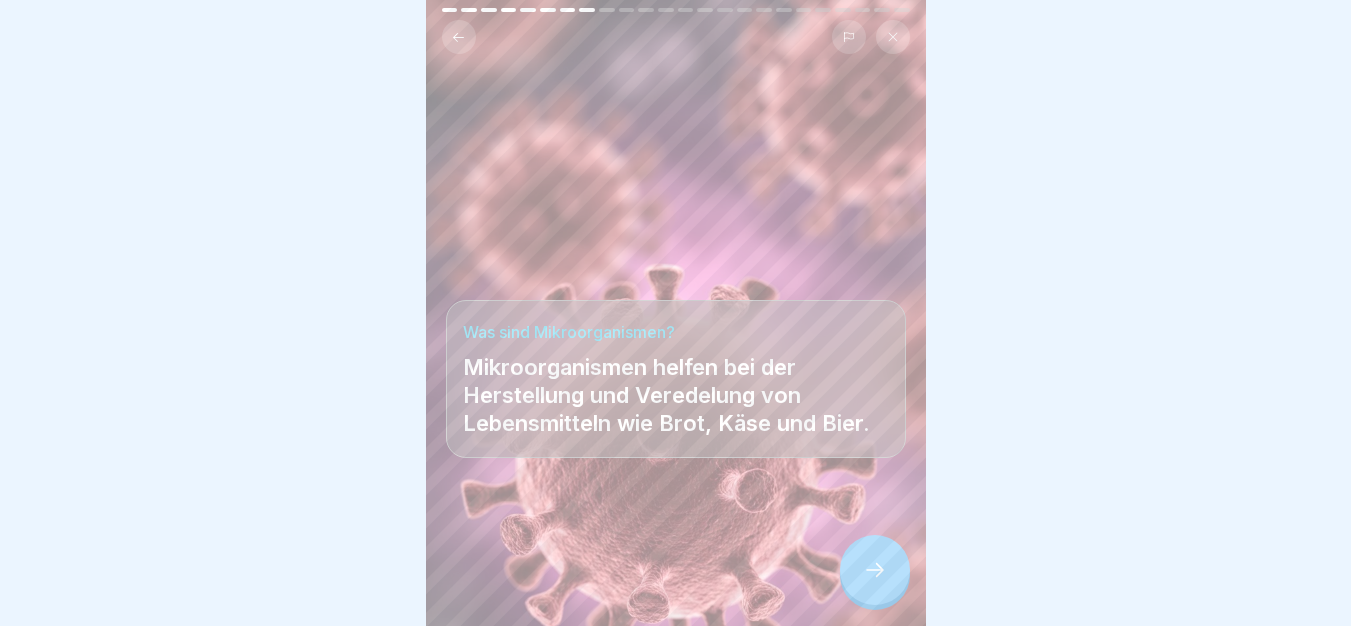 click 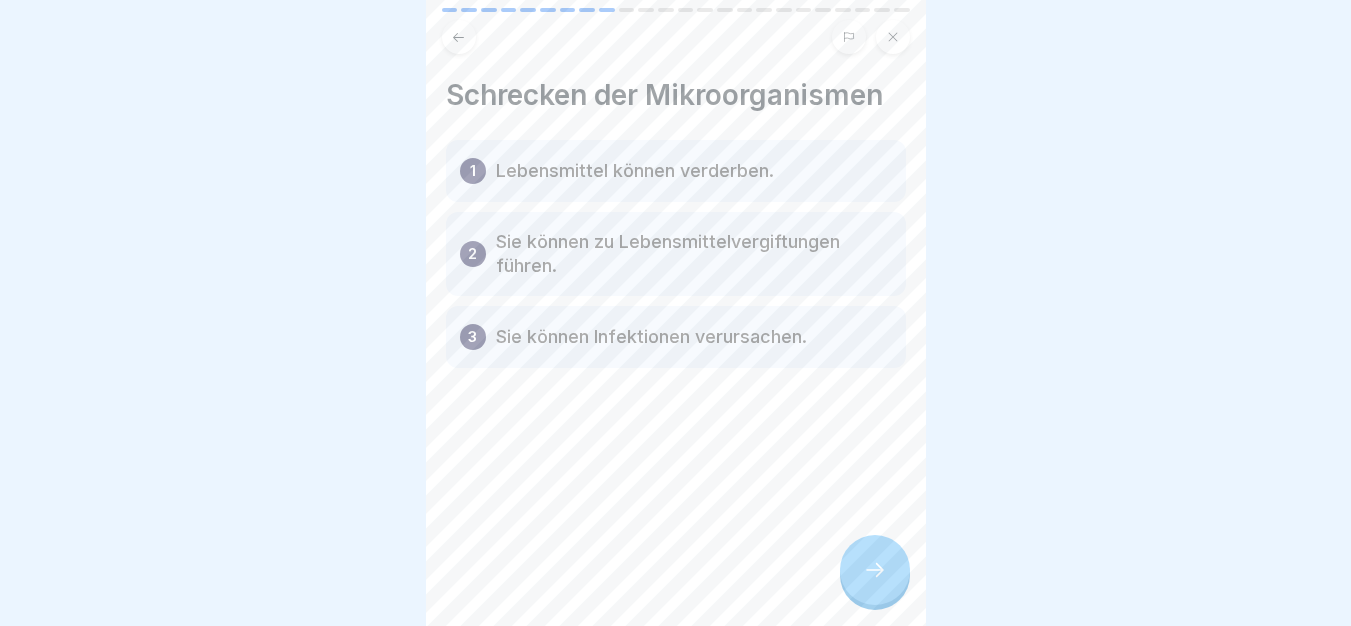 click 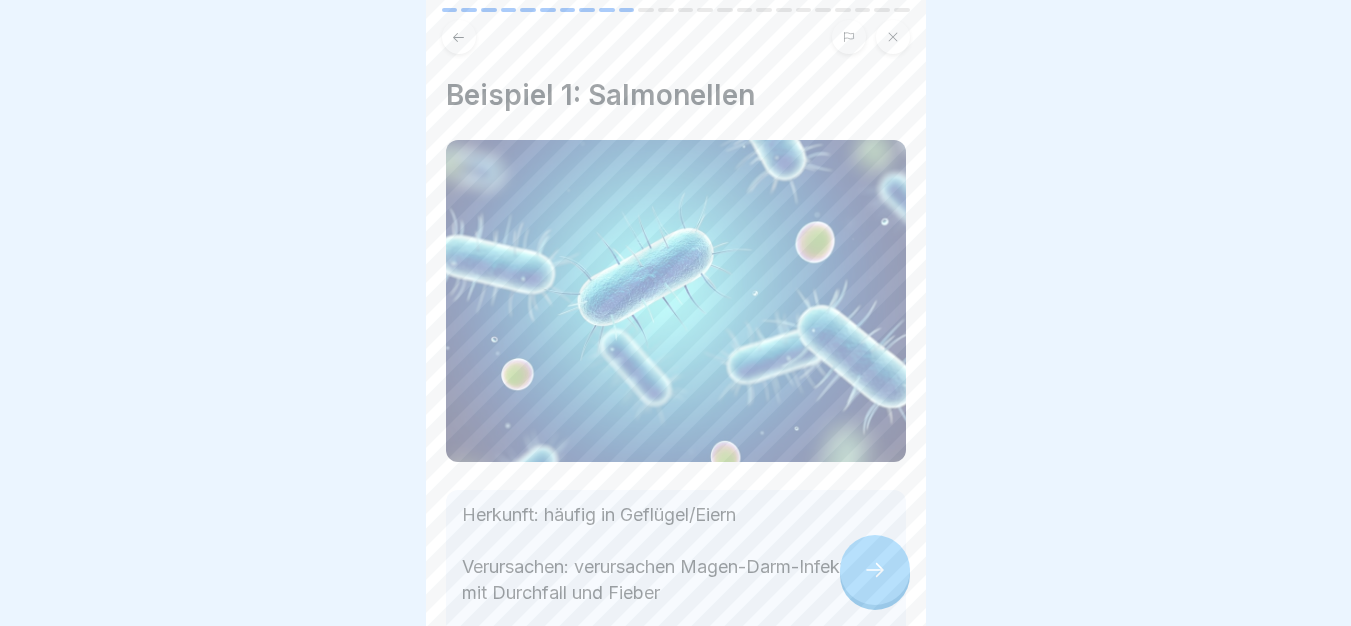 click at bounding box center (875, 570) 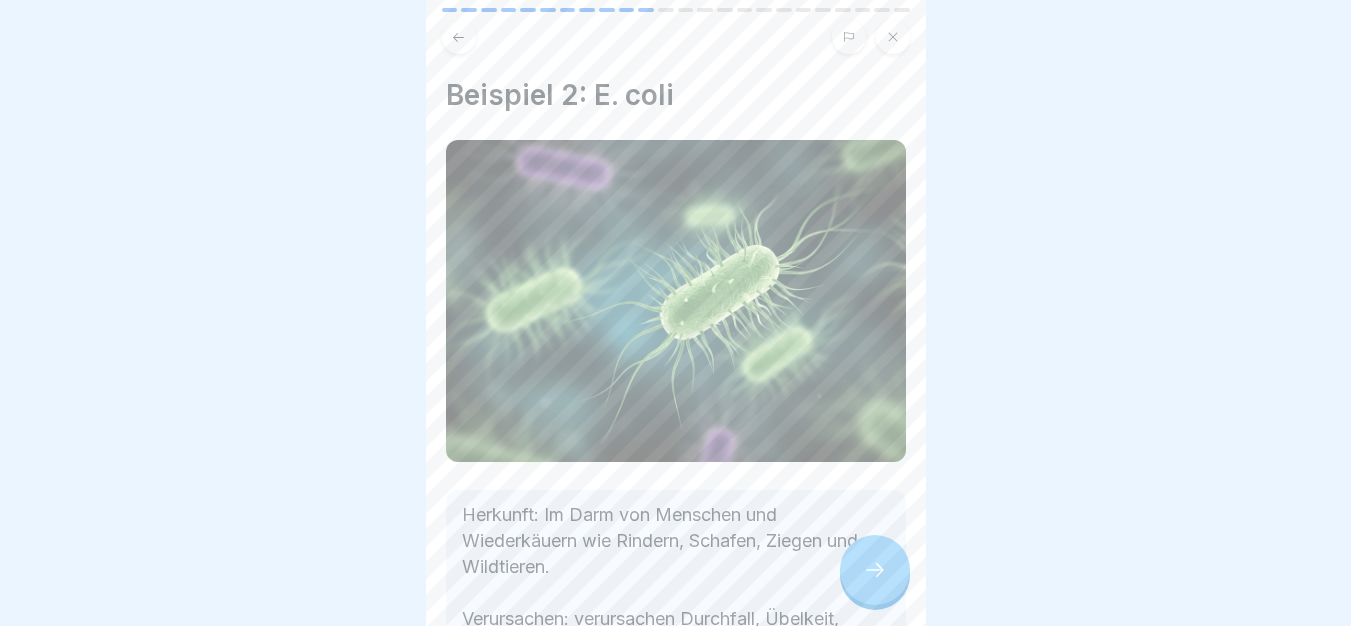 click at bounding box center [875, 570] 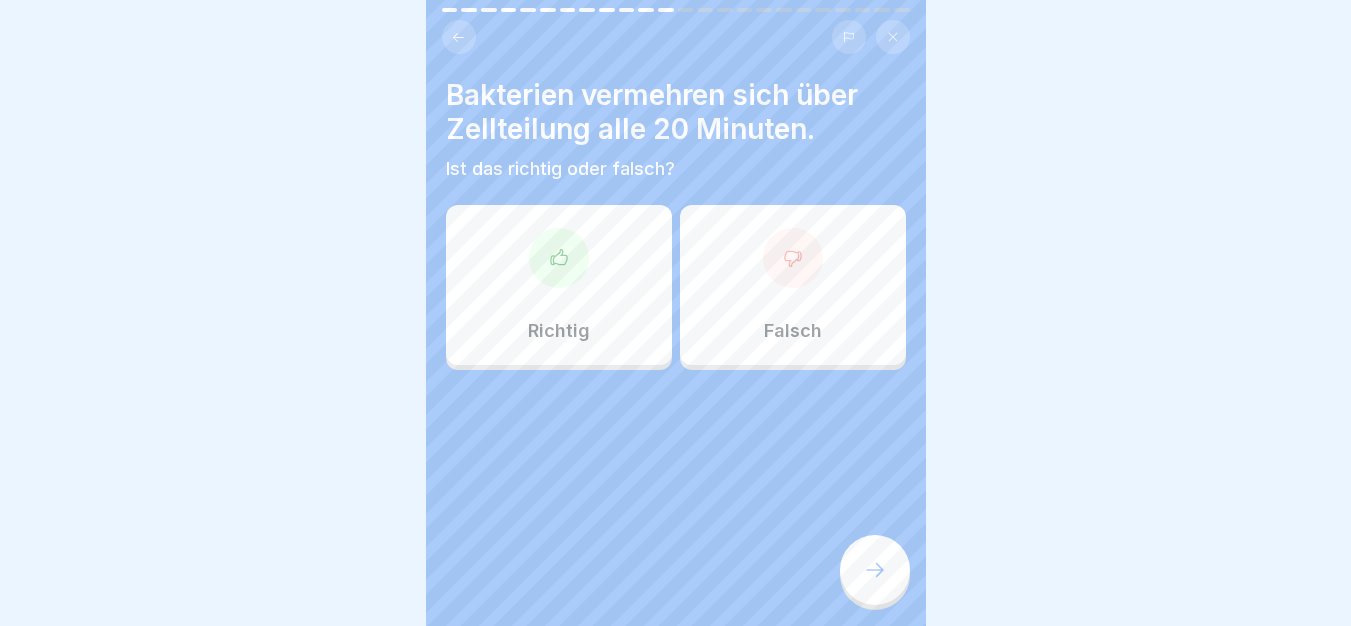 scroll, scrollTop: 15, scrollLeft: 0, axis: vertical 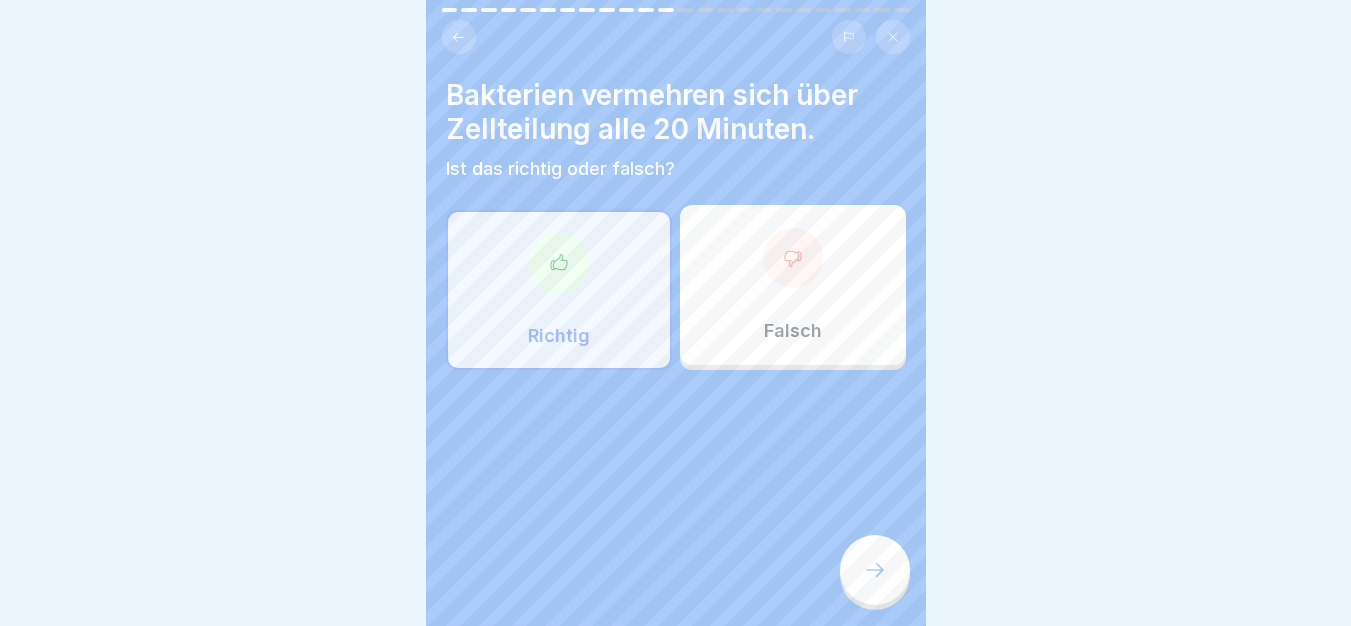click at bounding box center [875, 570] 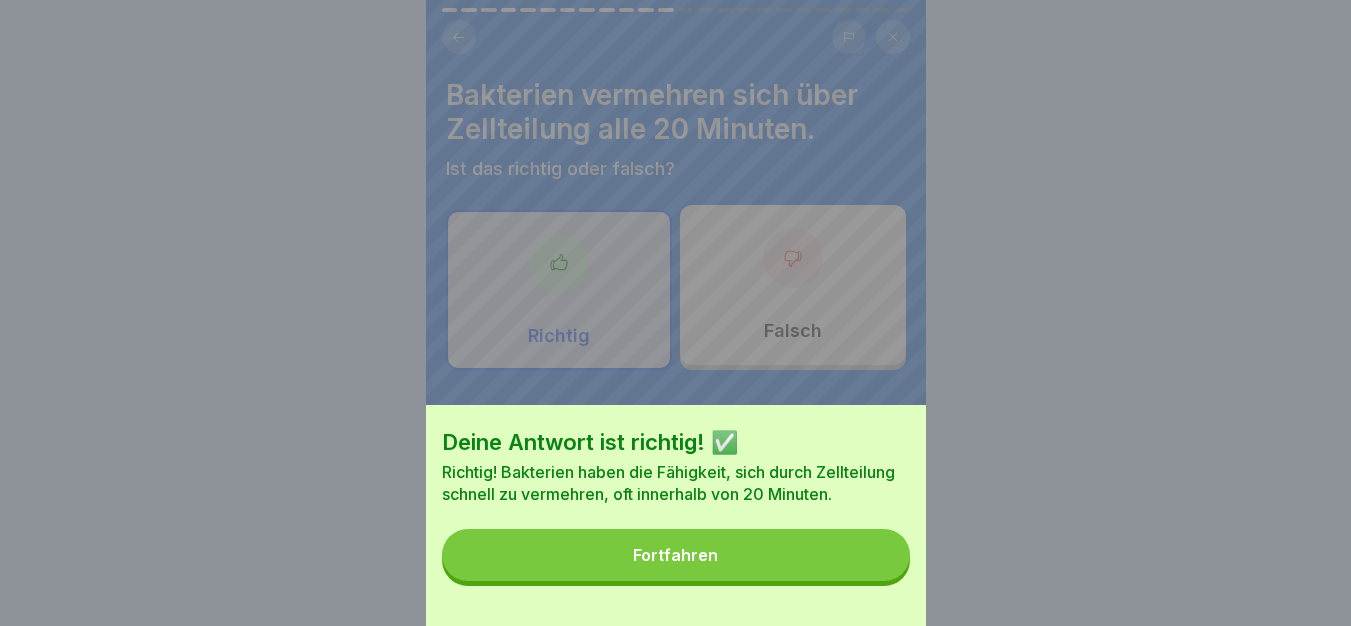 click on "Fortfahren" at bounding box center [676, 555] 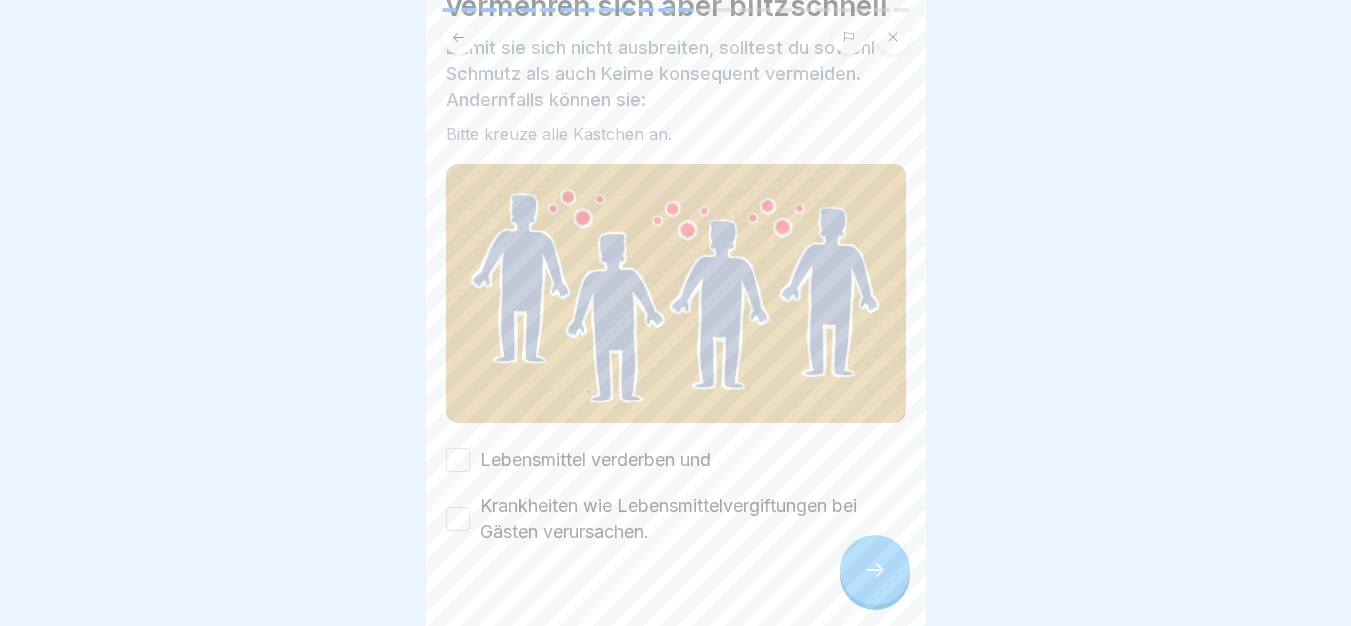 click at bounding box center [676, 605] 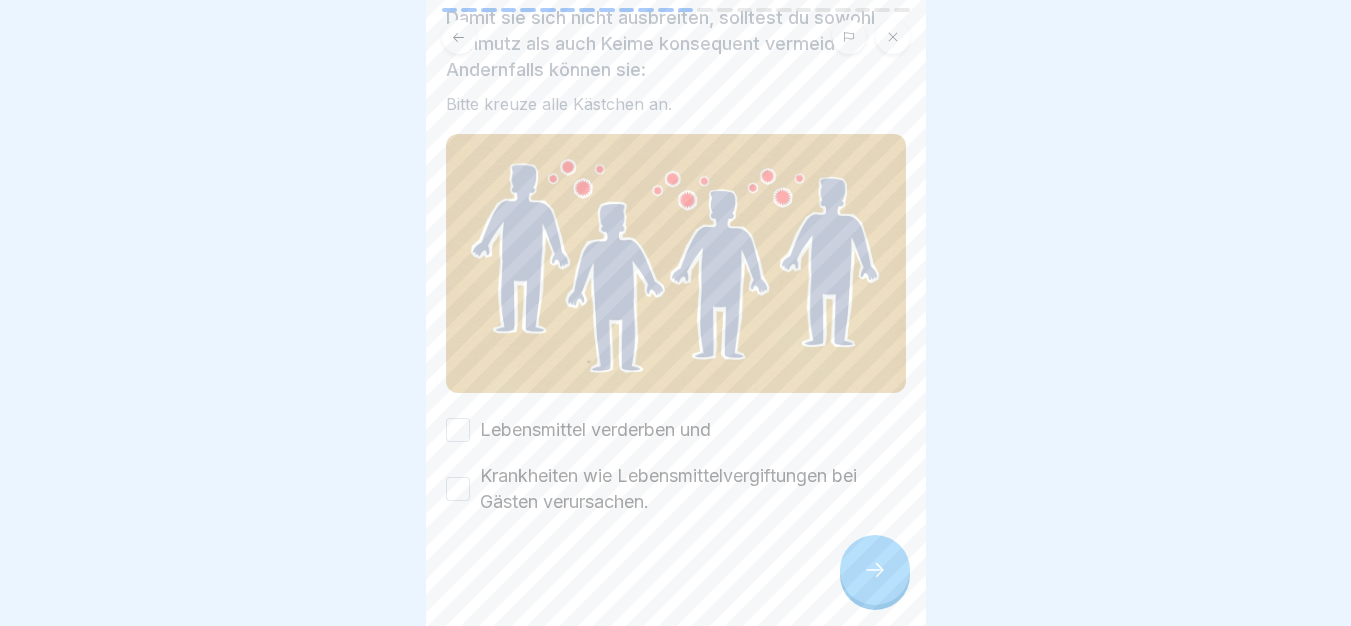 click on "Lebensmittel verderben und" at bounding box center [595, 430] 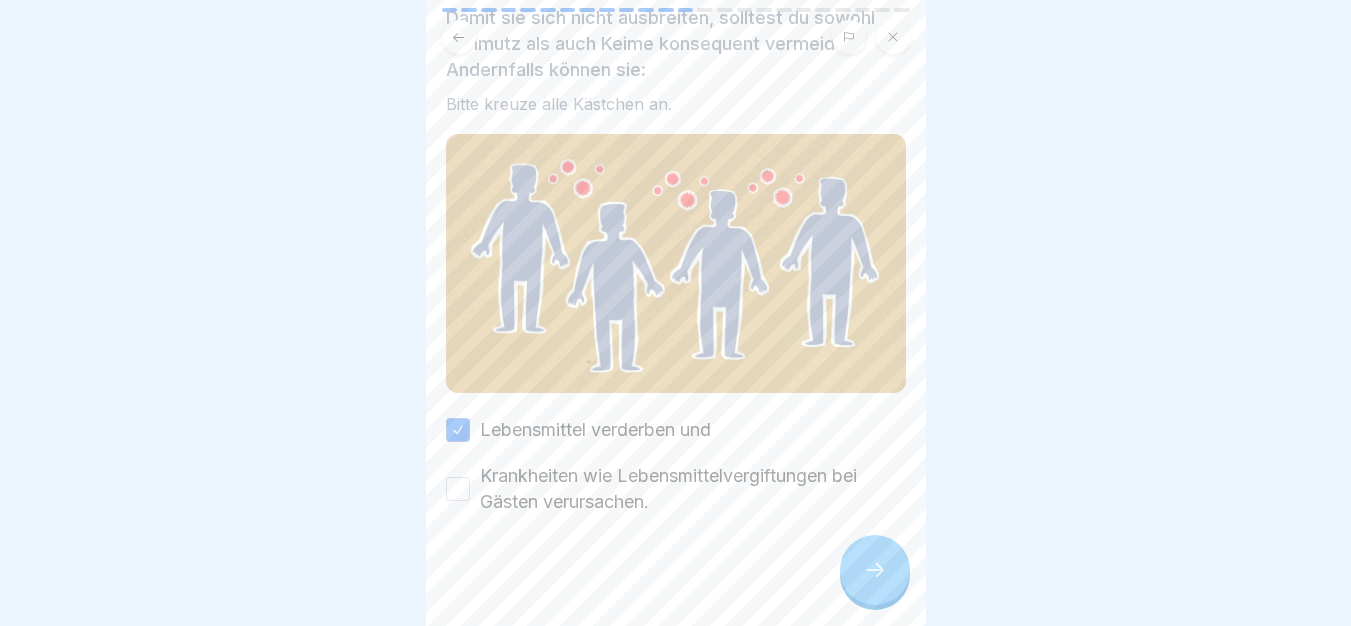 click on "Krankheiten wie Lebensmittelvergiftungen bei Gästen verursachen." at bounding box center (693, 489) 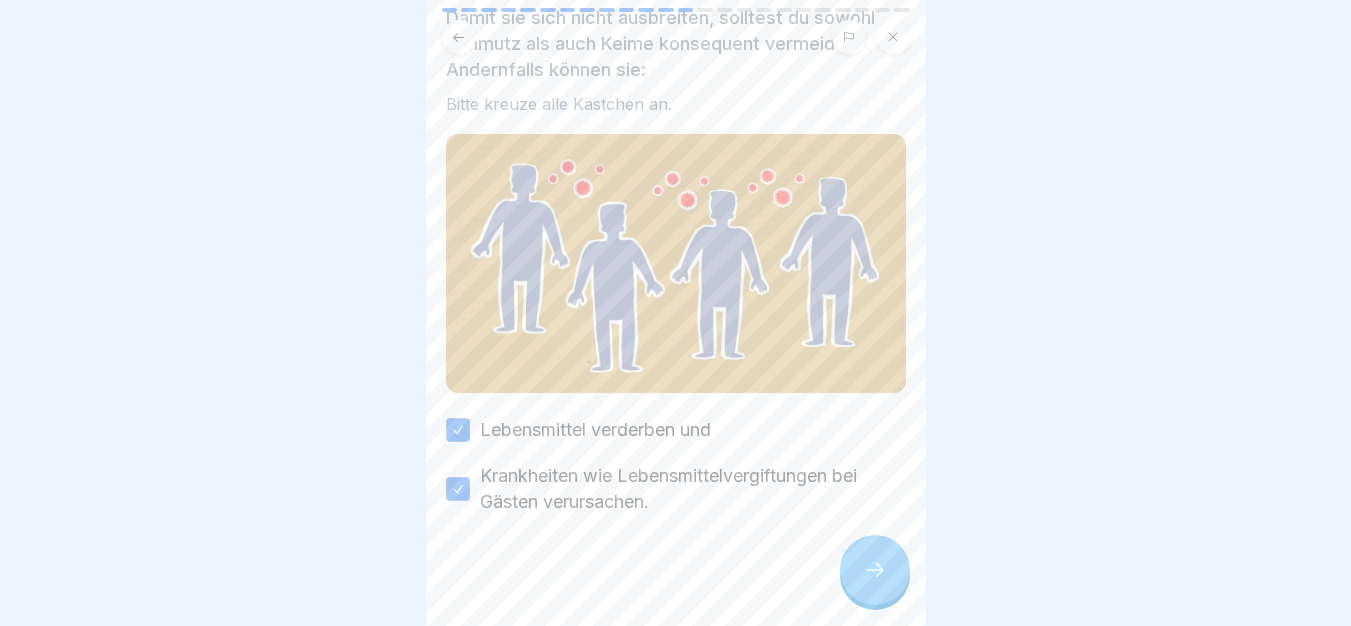 click at bounding box center [875, 570] 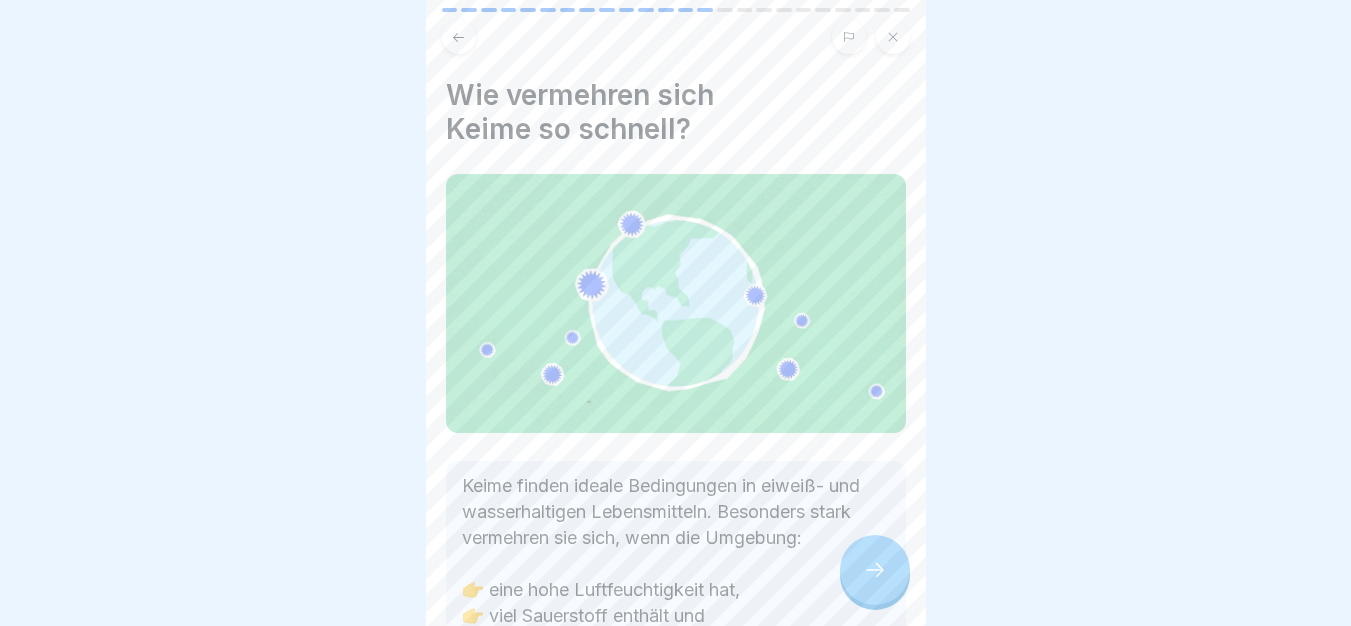 click at bounding box center [875, 570] 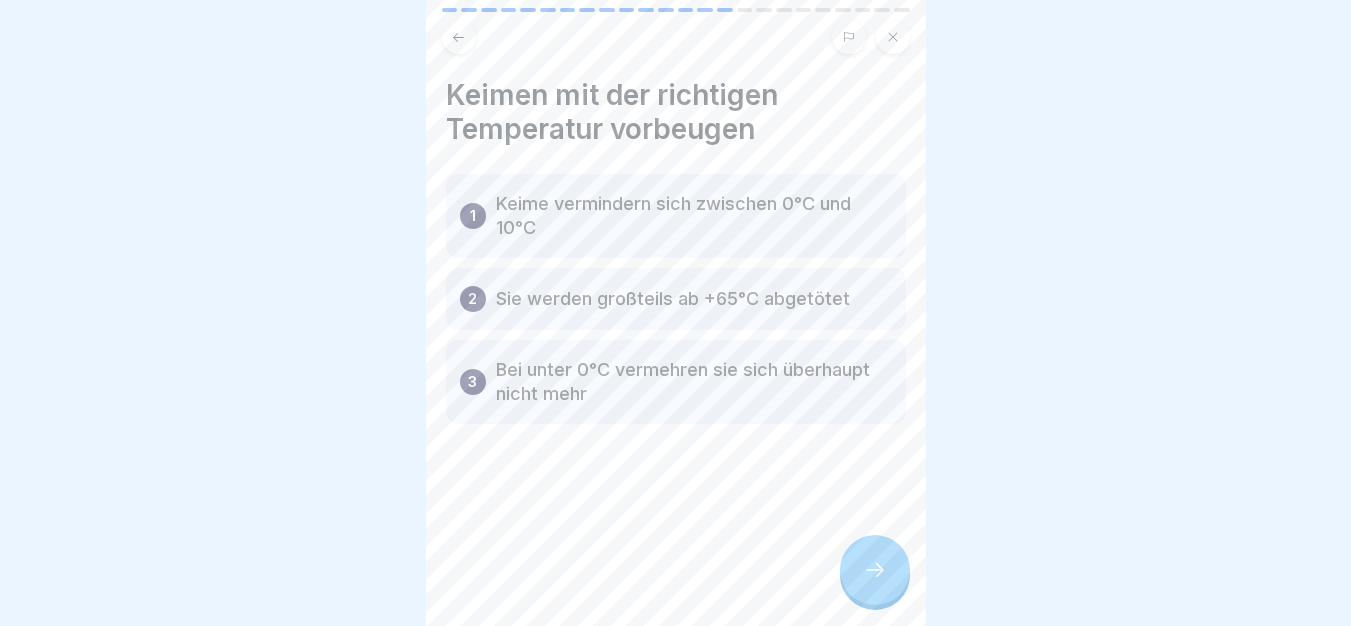 click at bounding box center [875, 570] 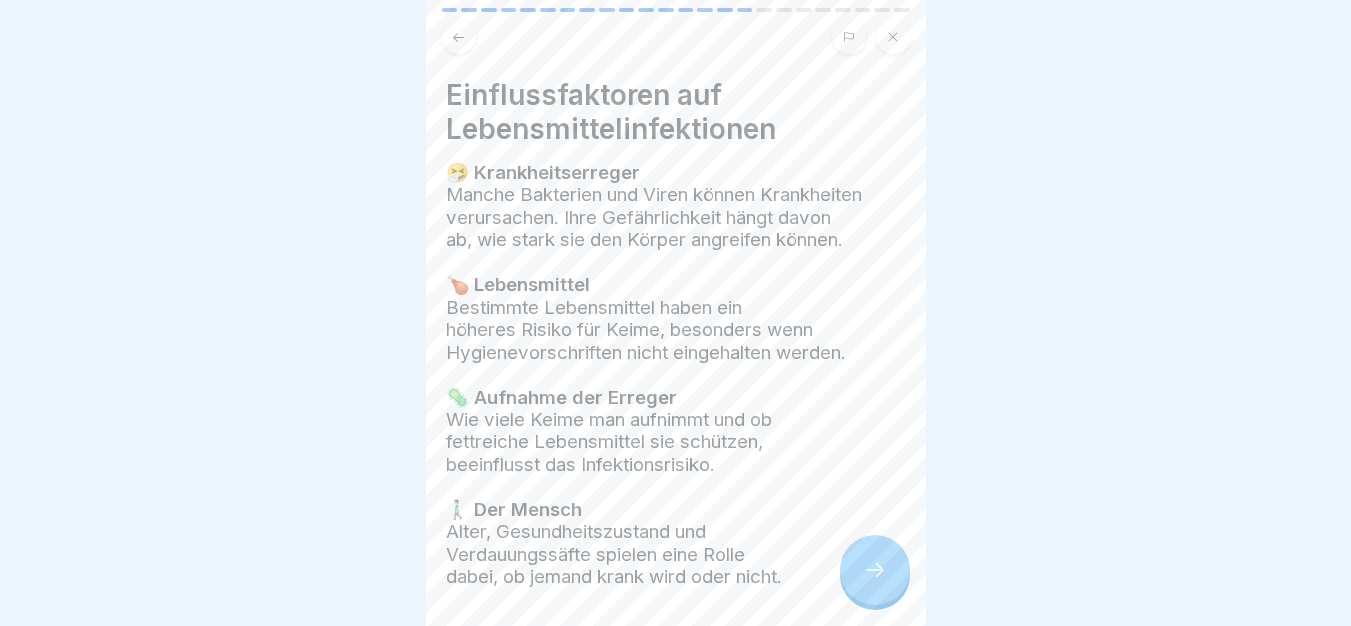 click at bounding box center [875, 570] 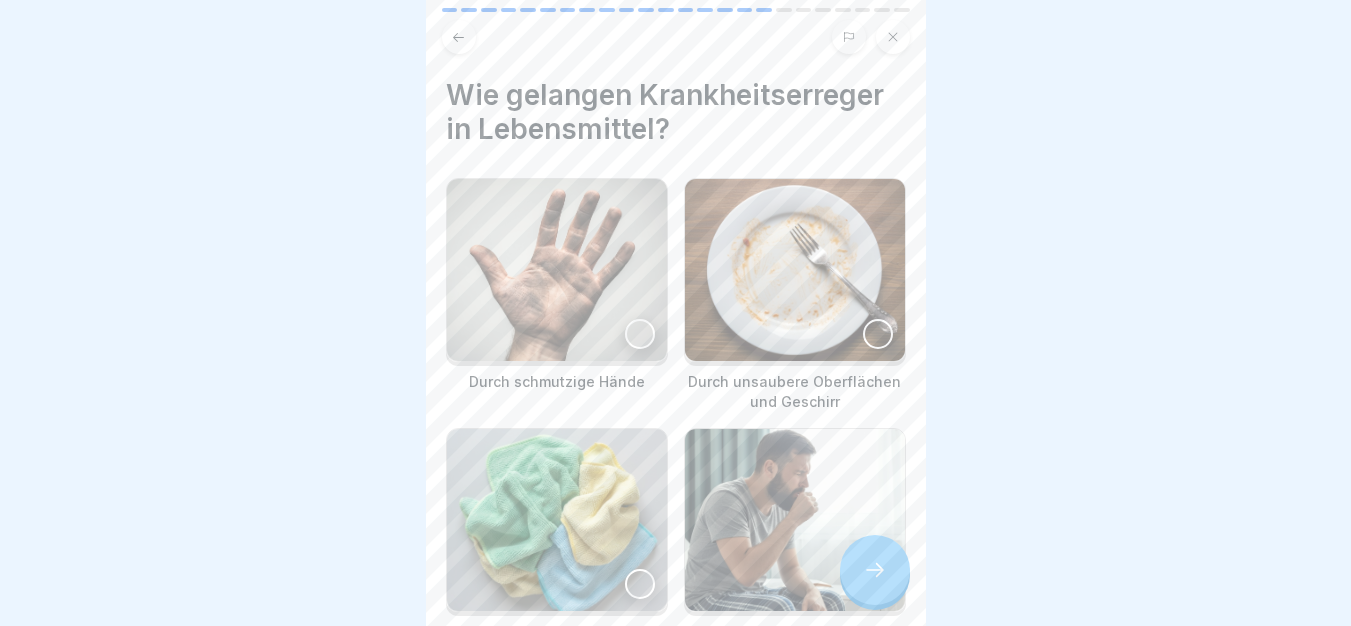 click at bounding box center (557, 270) 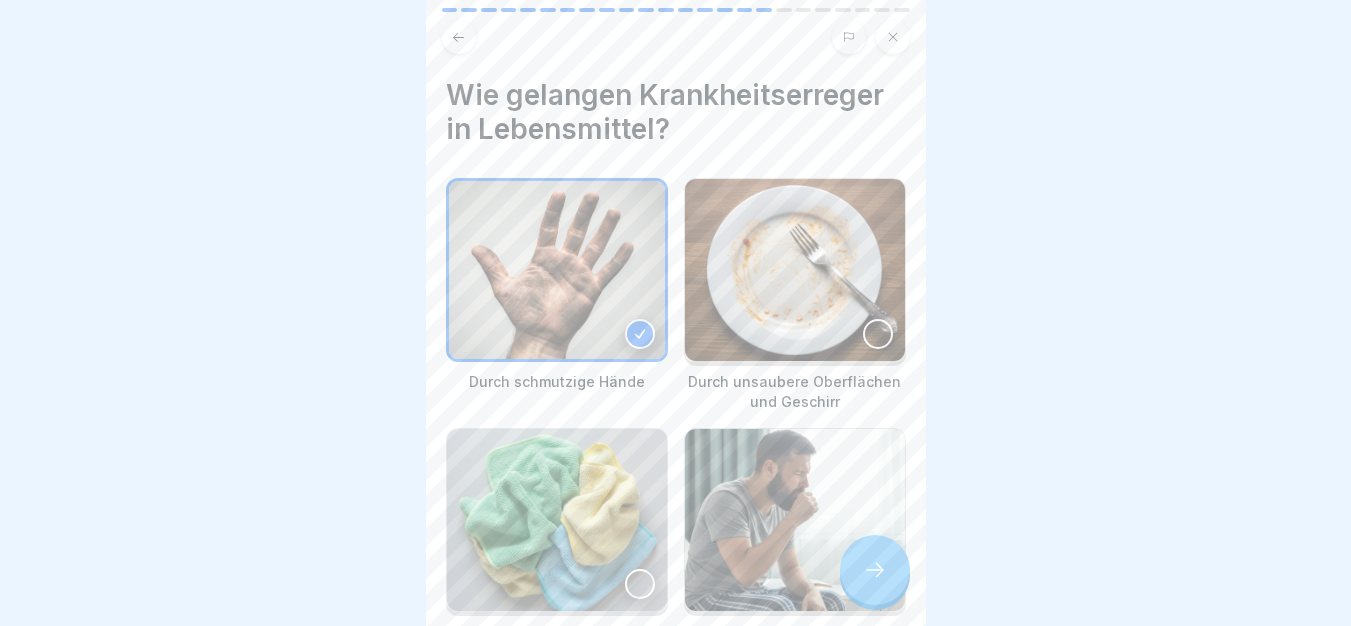 click at bounding box center (795, 270) 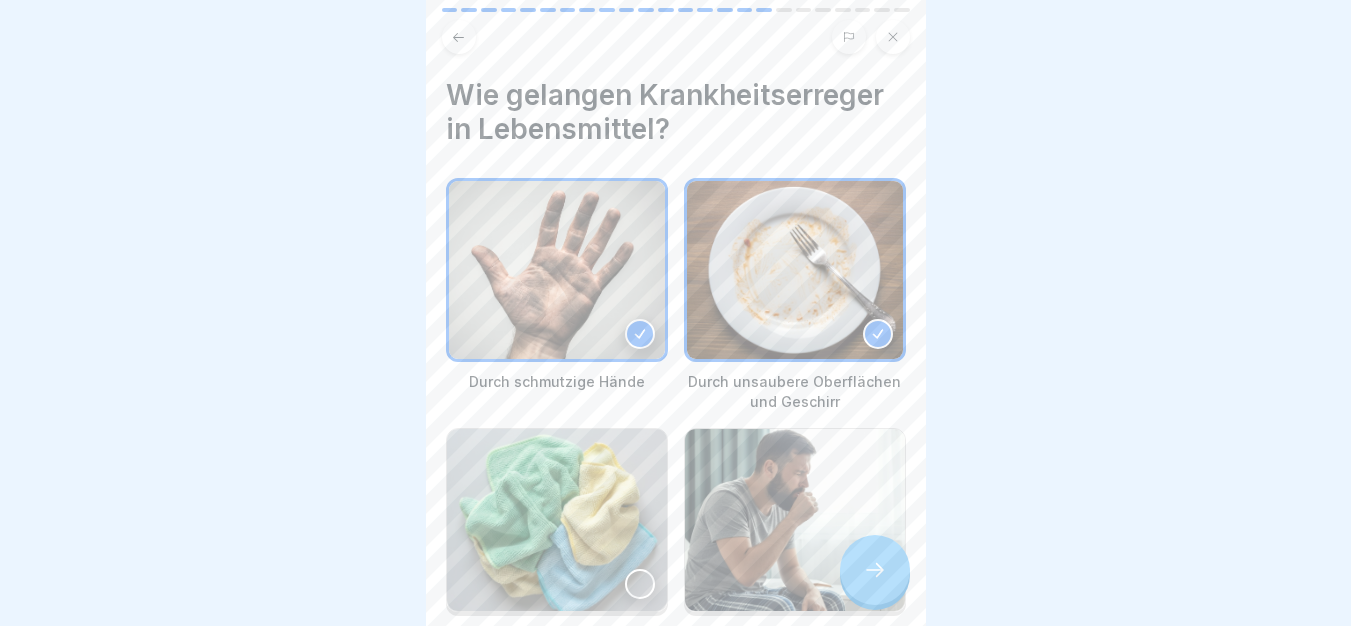 click at bounding box center [557, 520] 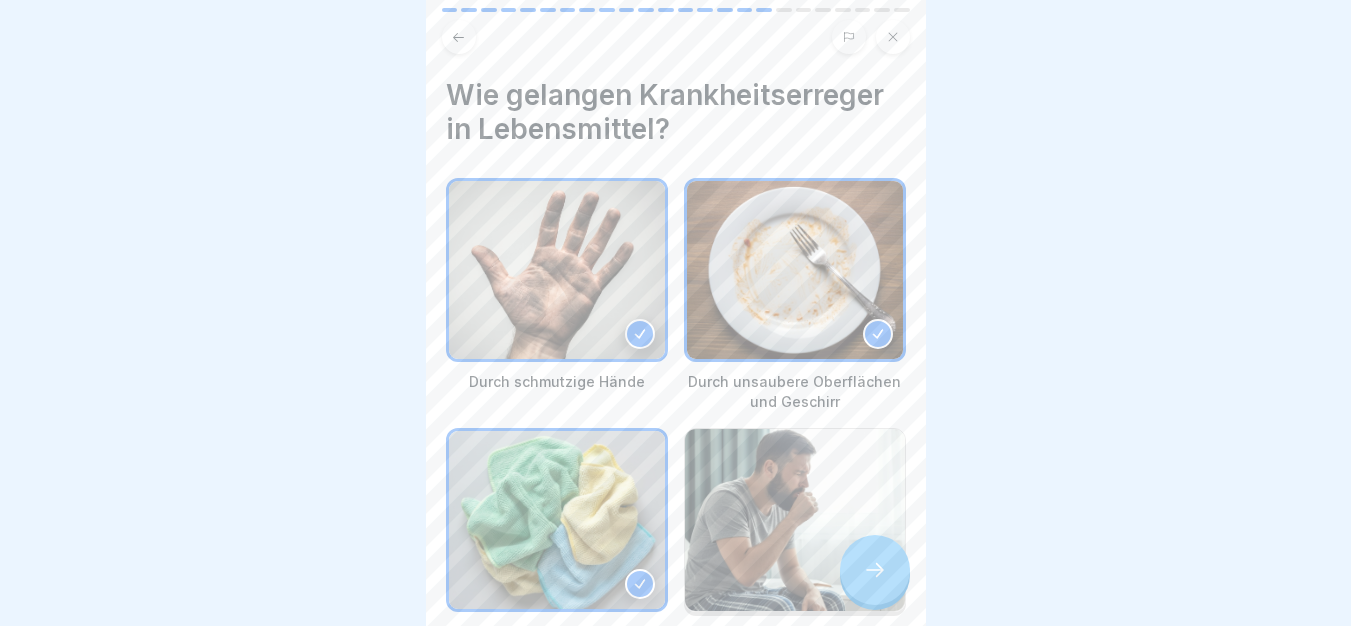 click at bounding box center (795, 520) 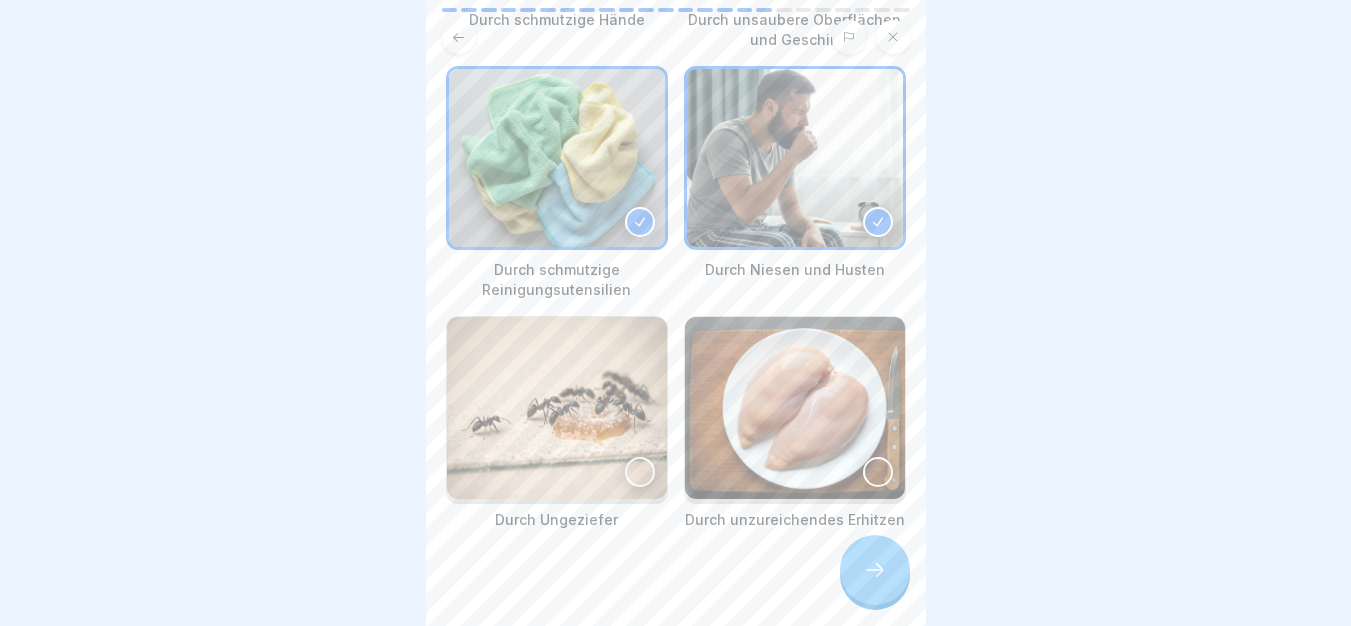 scroll, scrollTop: 373, scrollLeft: 0, axis: vertical 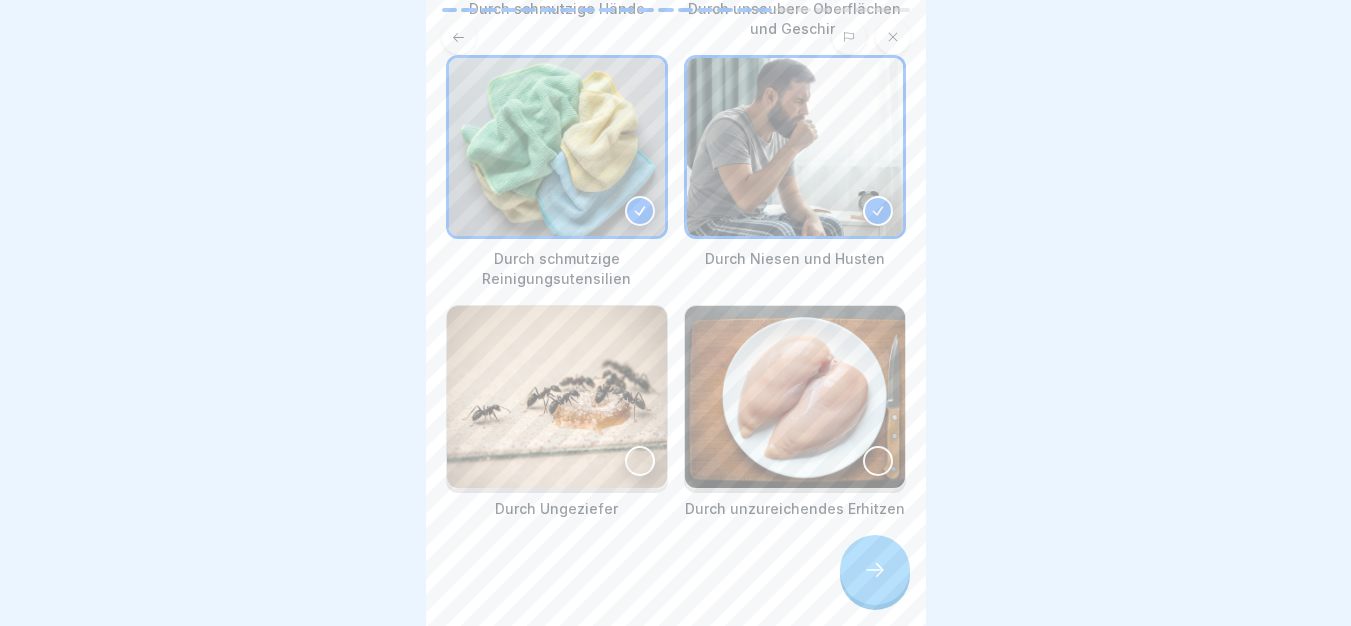 click at bounding box center [557, 397] 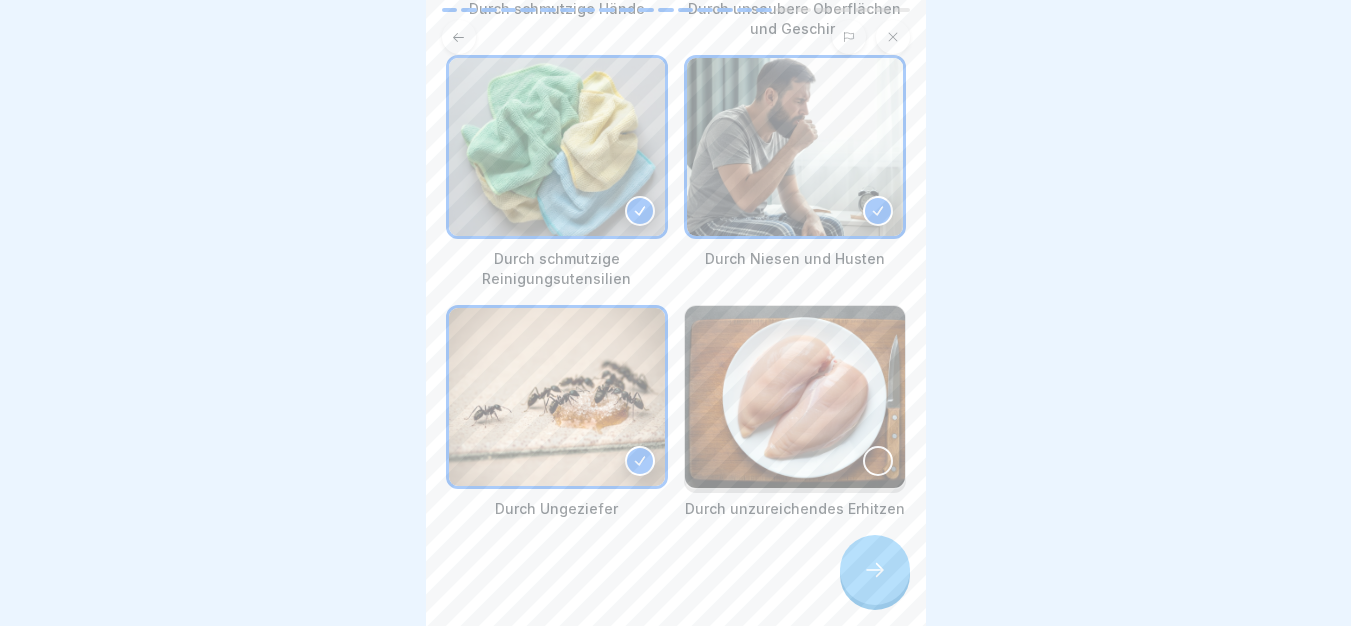 click at bounding box center [795, 397] 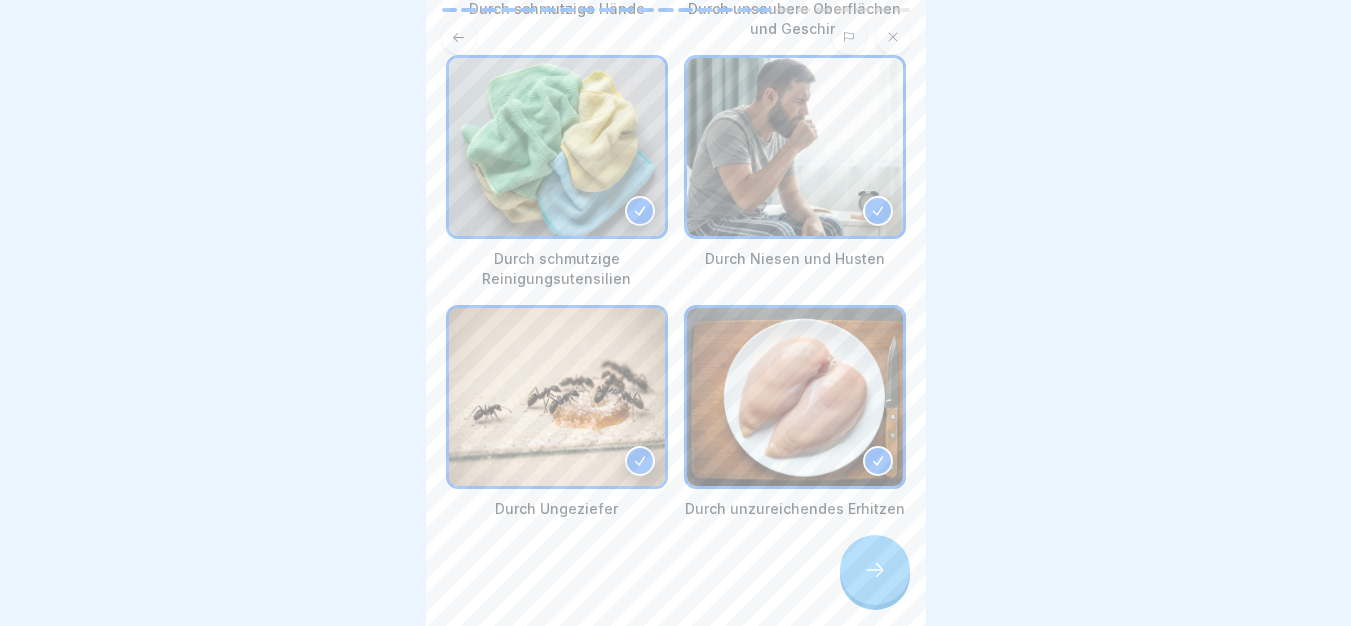 click at bounding box center (875, 570) 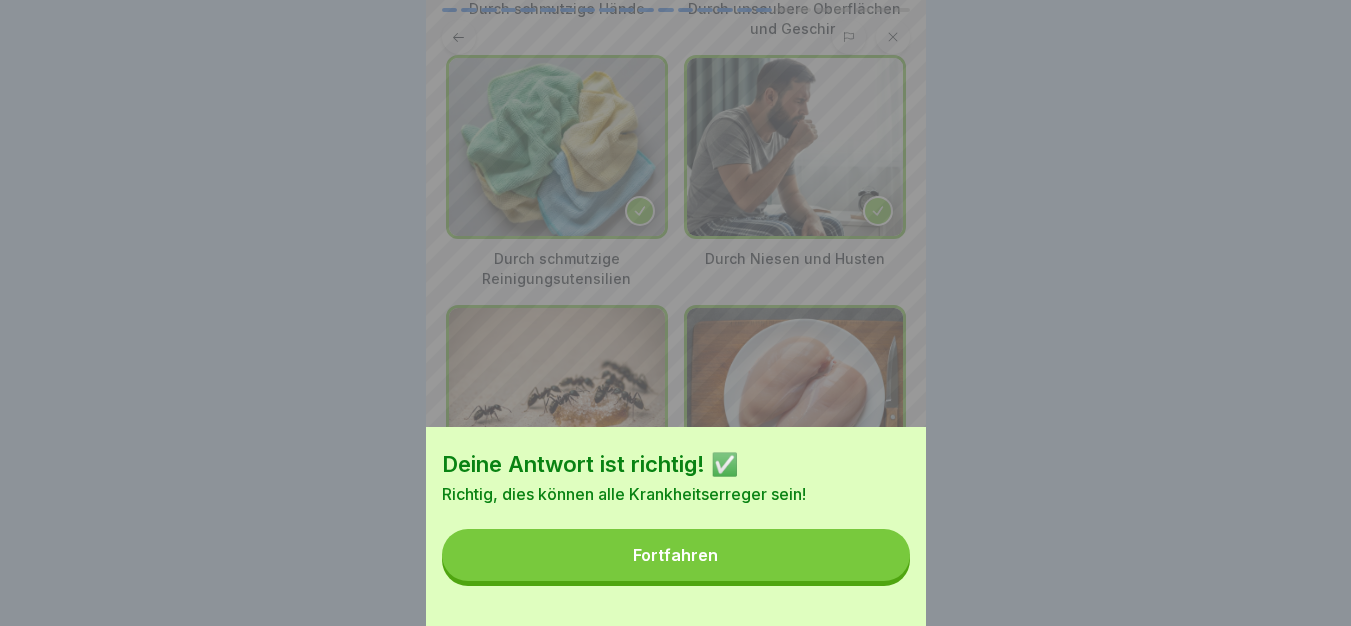 click on "Fortfahren" at bounding box center (676, 555) 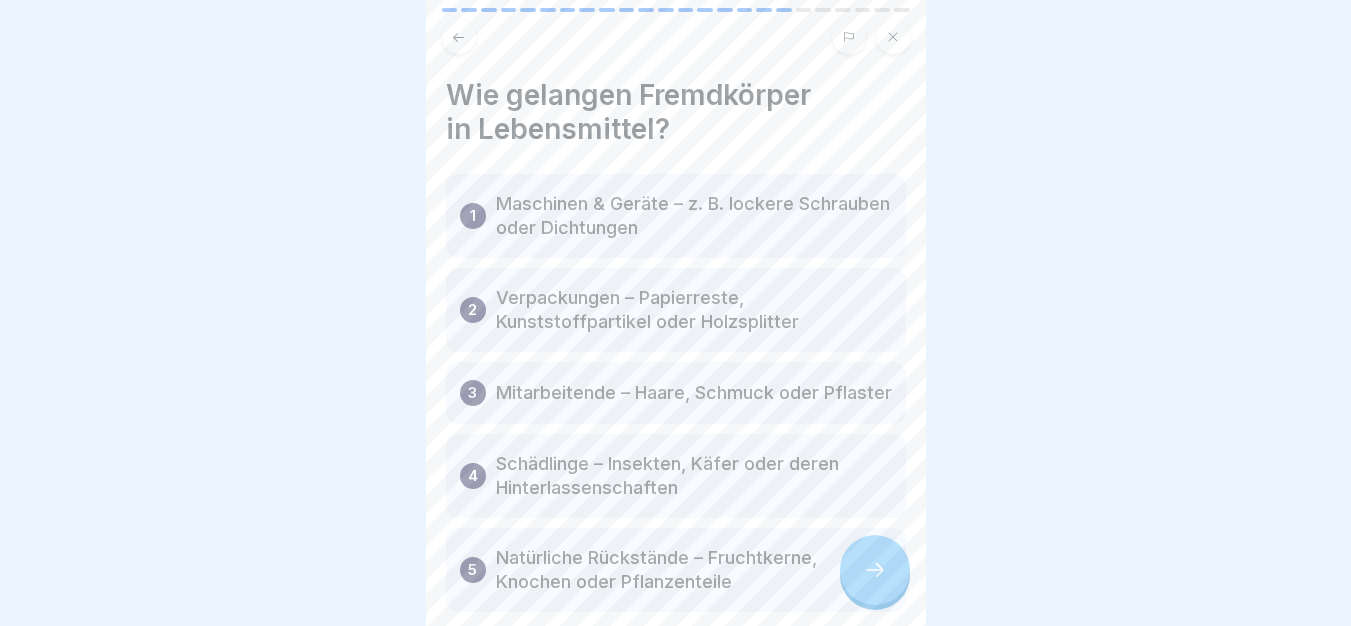 click at bounding box center (875, 570) 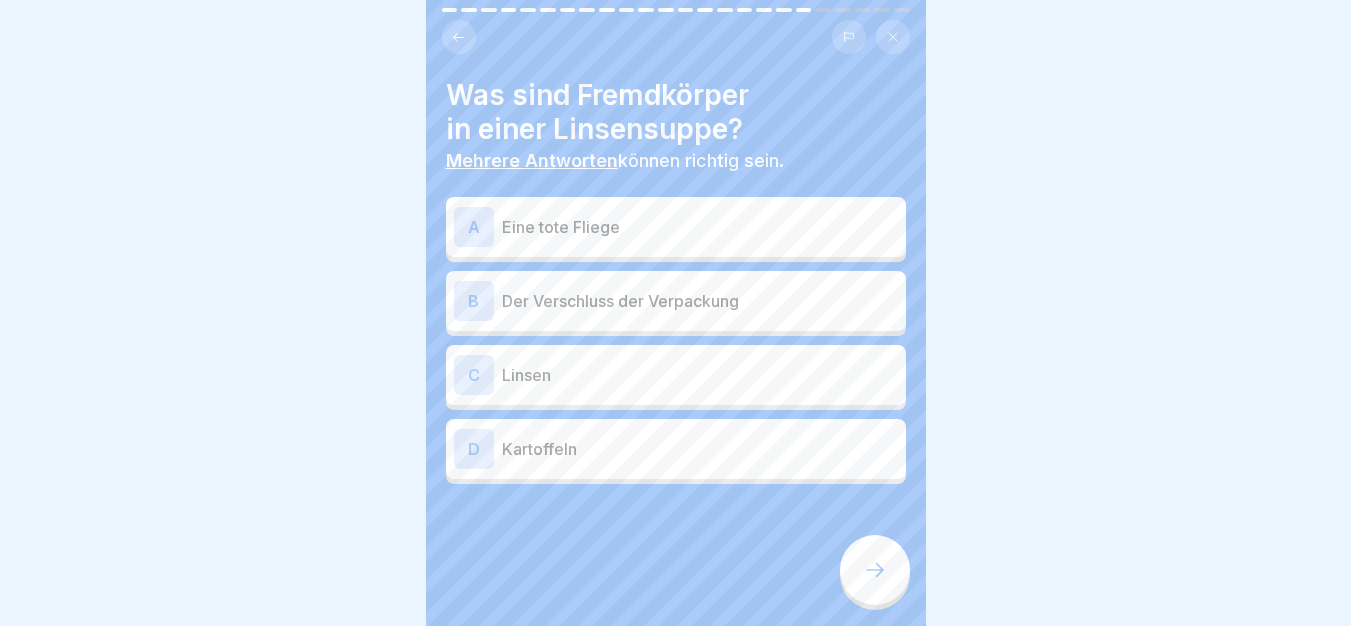 click on "A Eine tote Fliege" at bounding box center [676, 227] 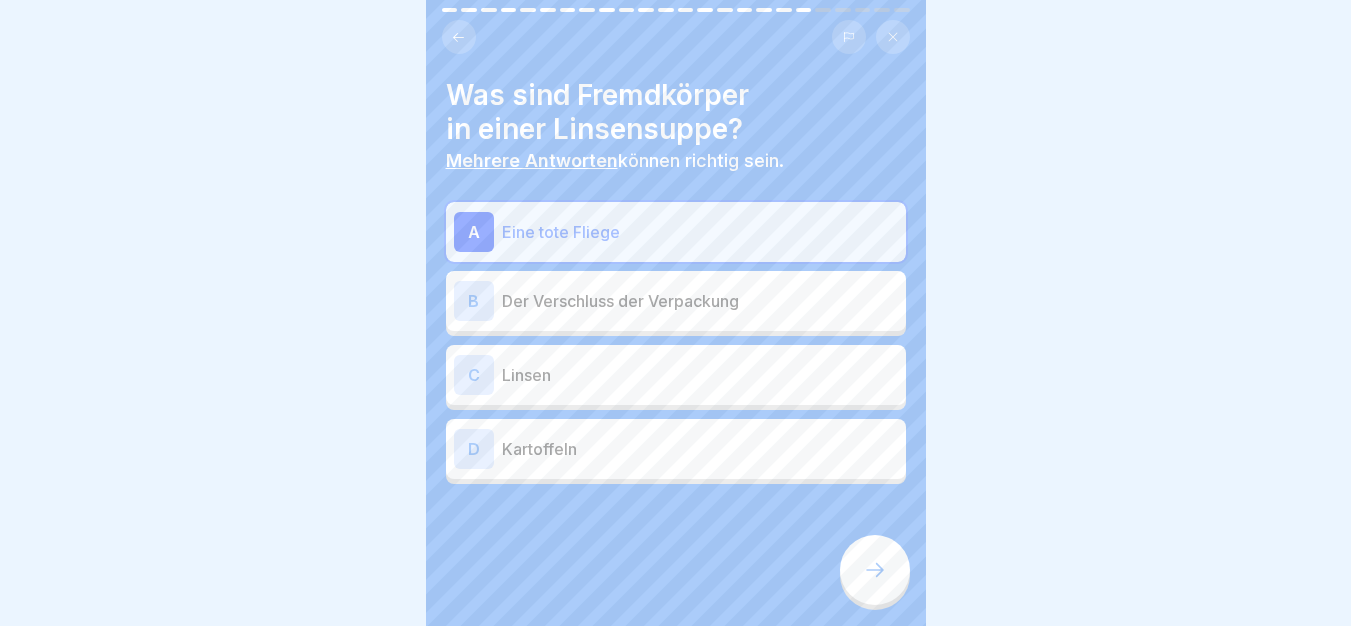 click on "Der Verschluss der Verpackung" at bounding box center (700, 301) 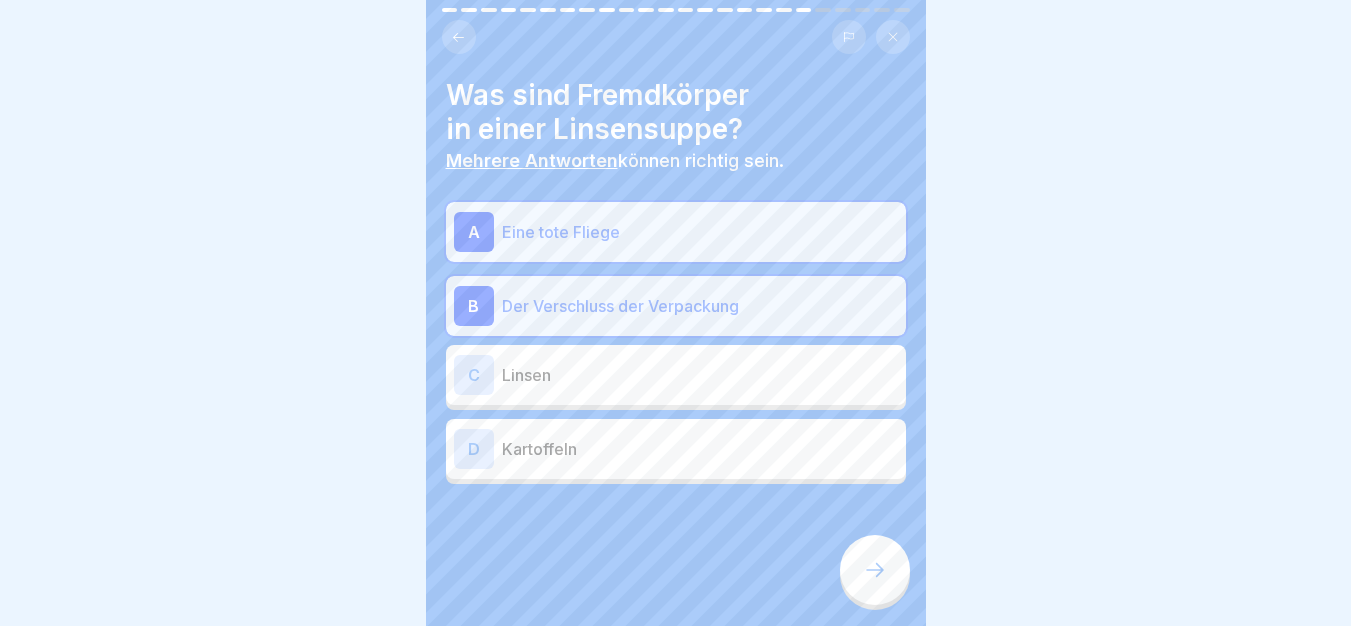 click 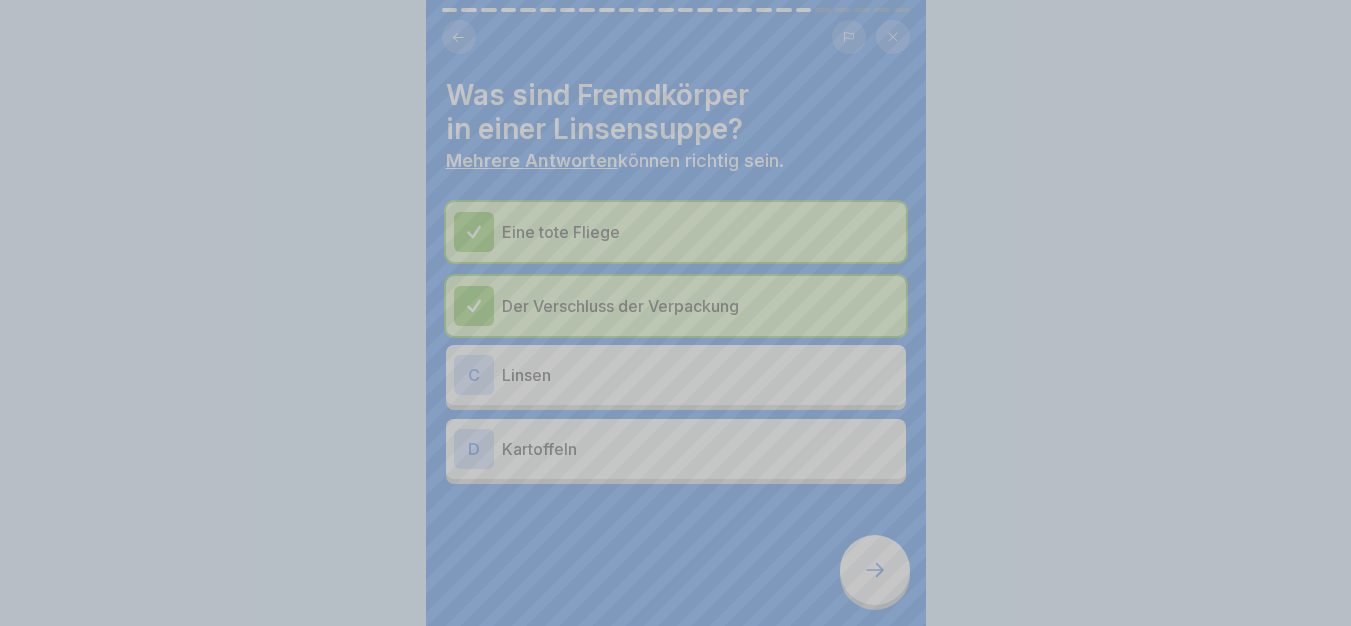 click on "Fortfahren" at bounding box center [676, 840] 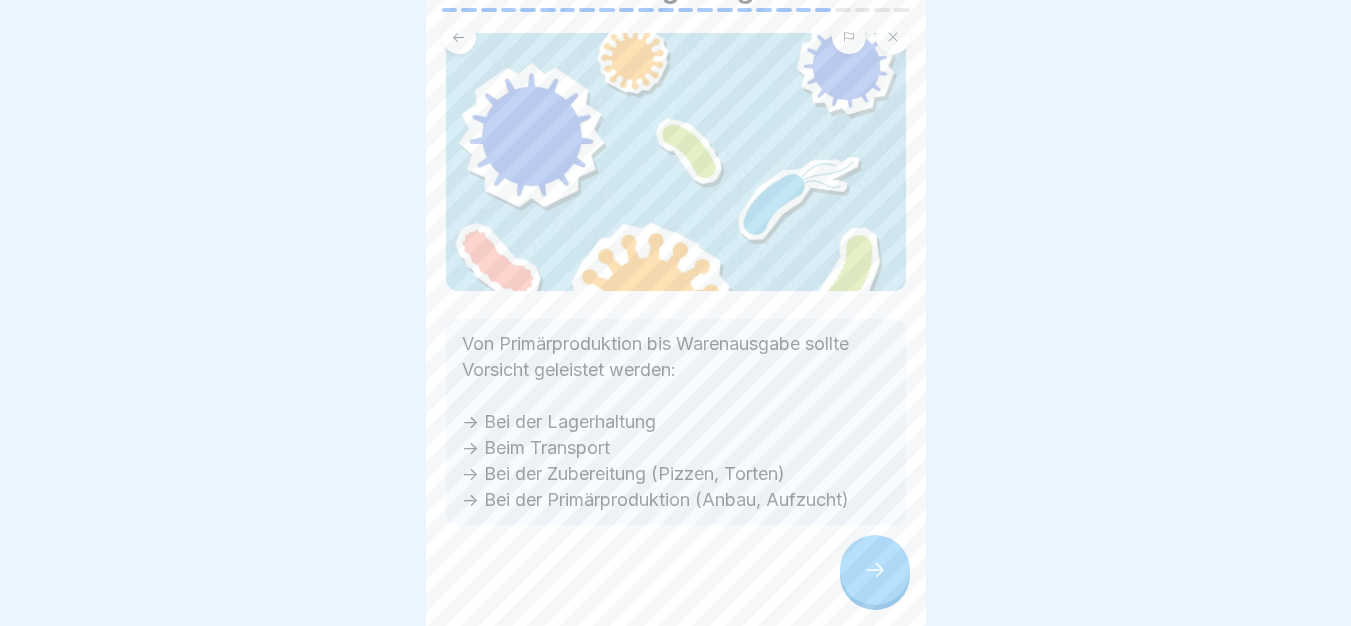 scroll, scrollTop: 152, scrollLeft: 0, axis: vertical 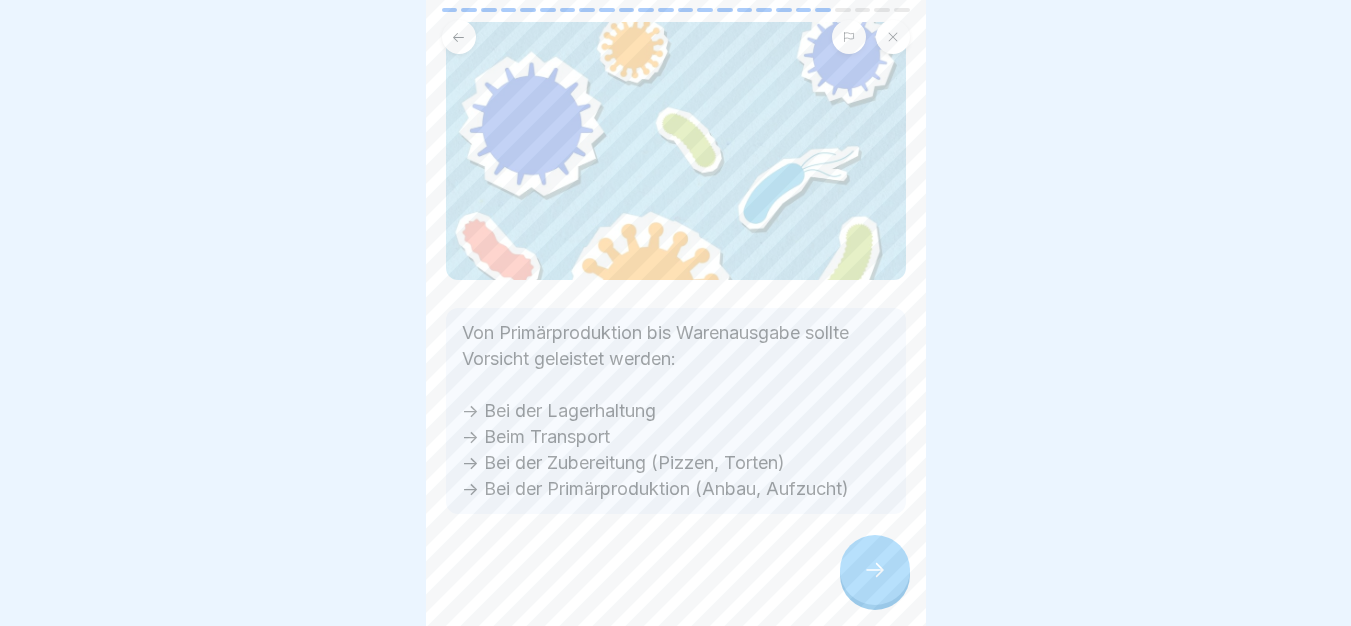 click at bounding box center (875, 570) 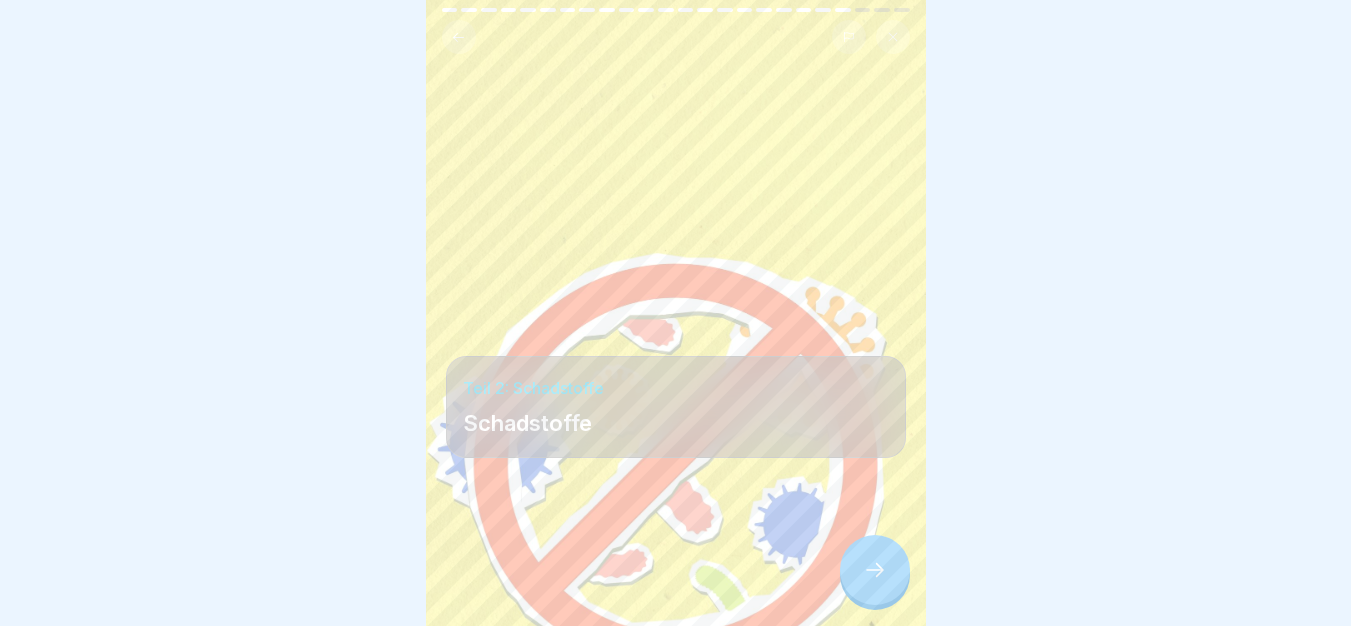 click at bounding box center (676, 566) 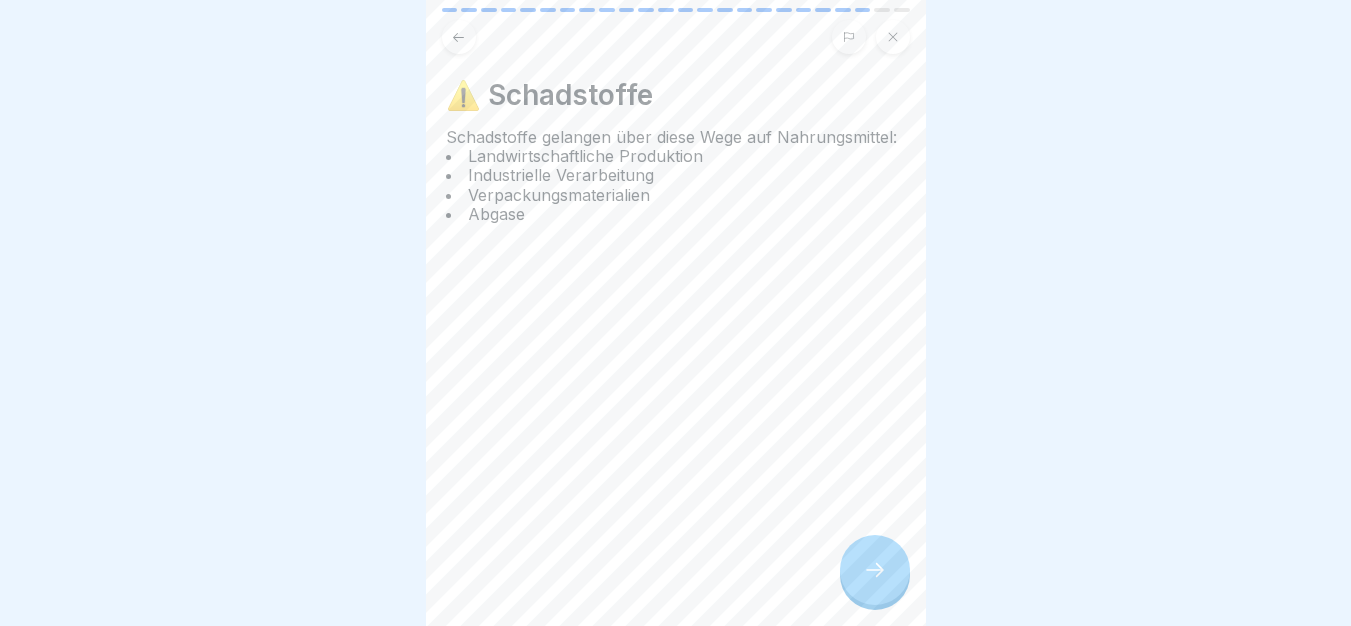 click at bounding box center [875, 570] 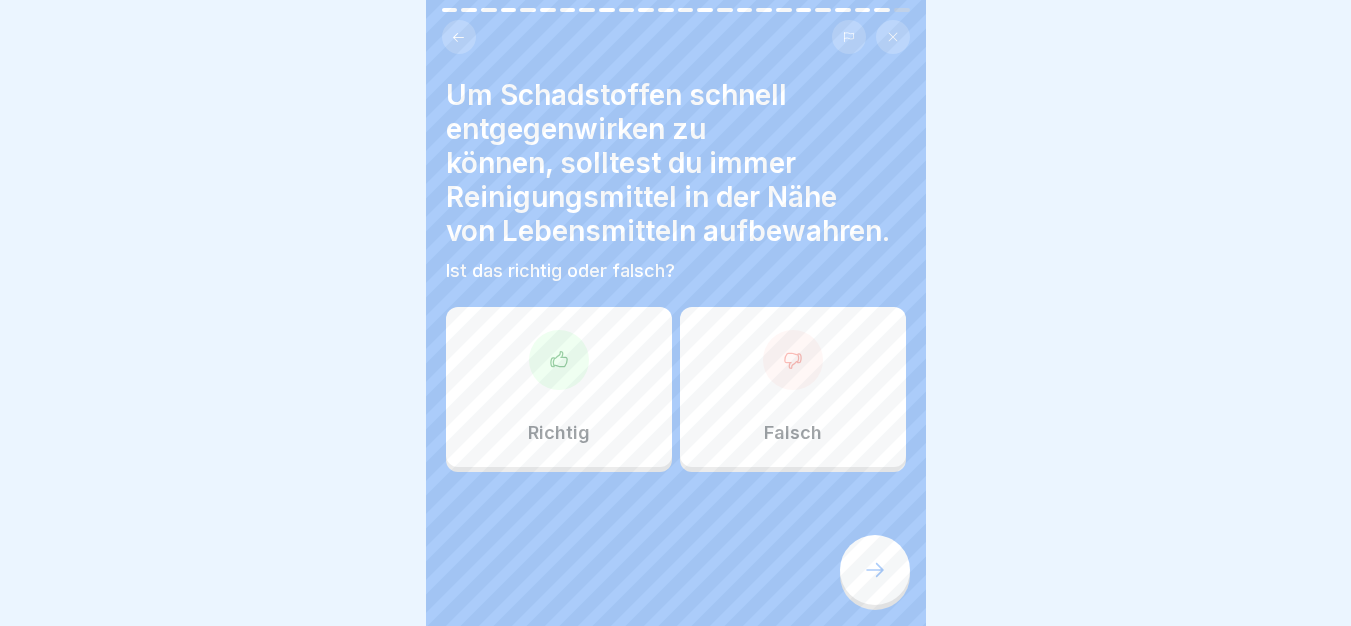 click on "Falsch" at bounding box center [793, 387] 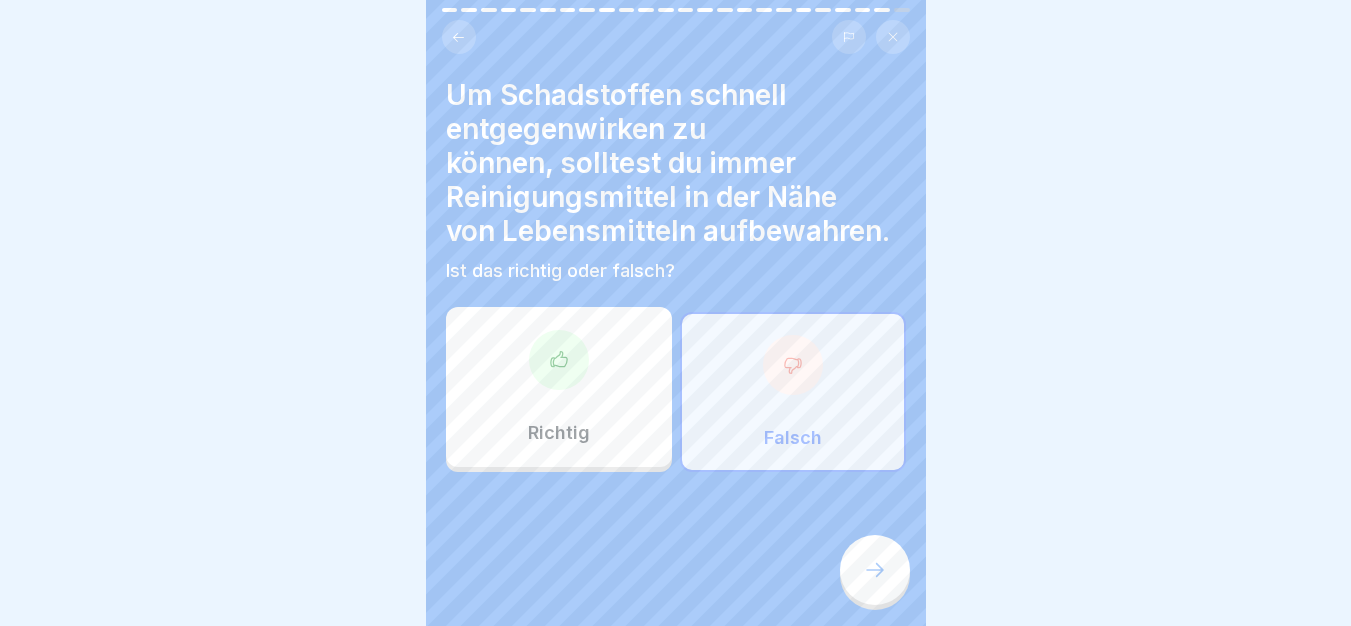 click at bounding box center (875, 570) 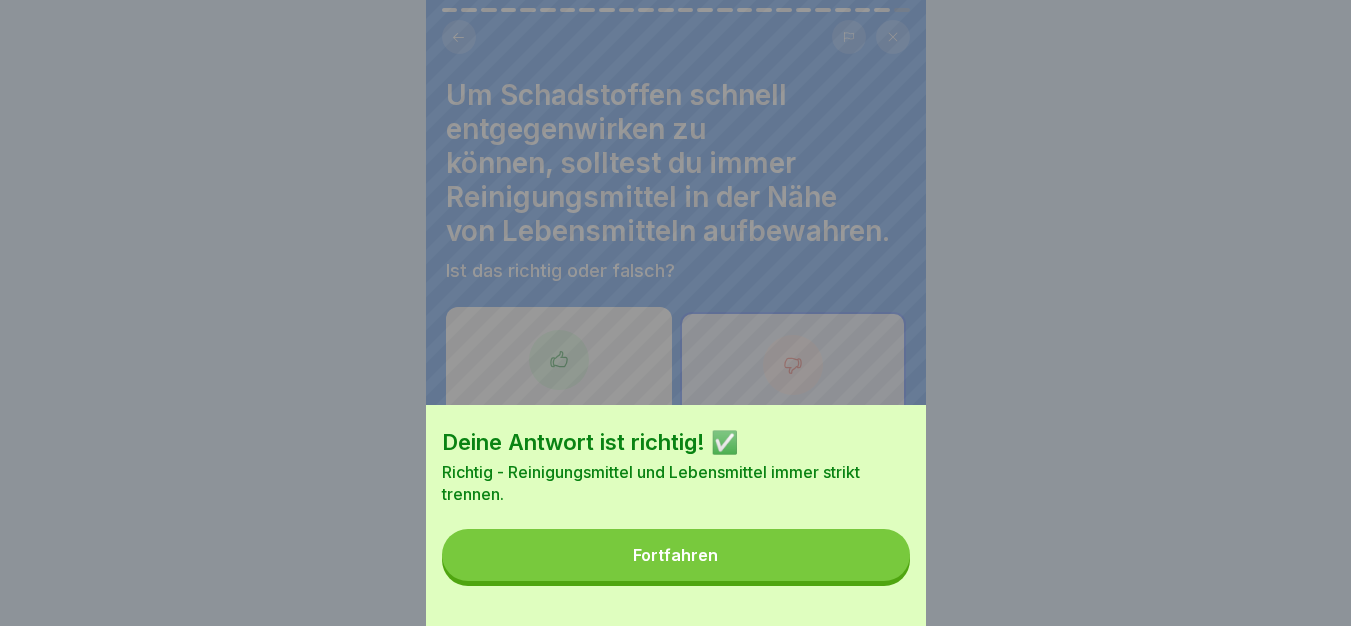 click on "Fortfahren" at bounding box center [676, 555] 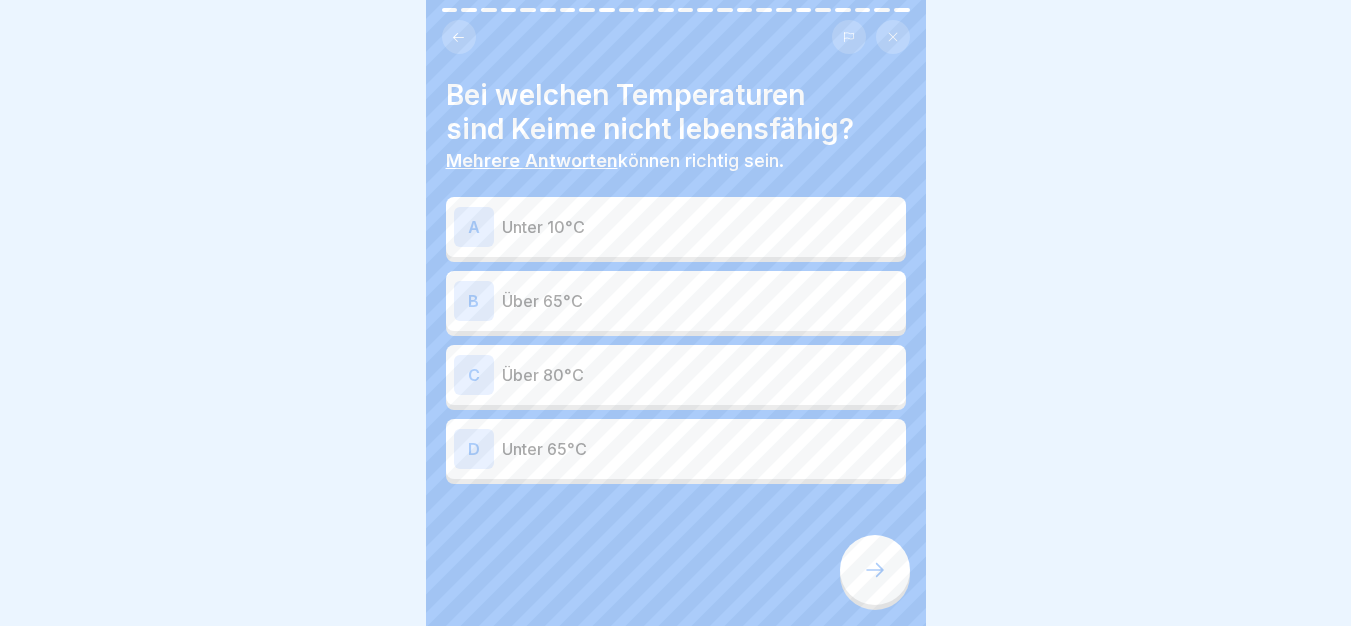 click on "Unter 10°C" at bounding box center (700, 227) 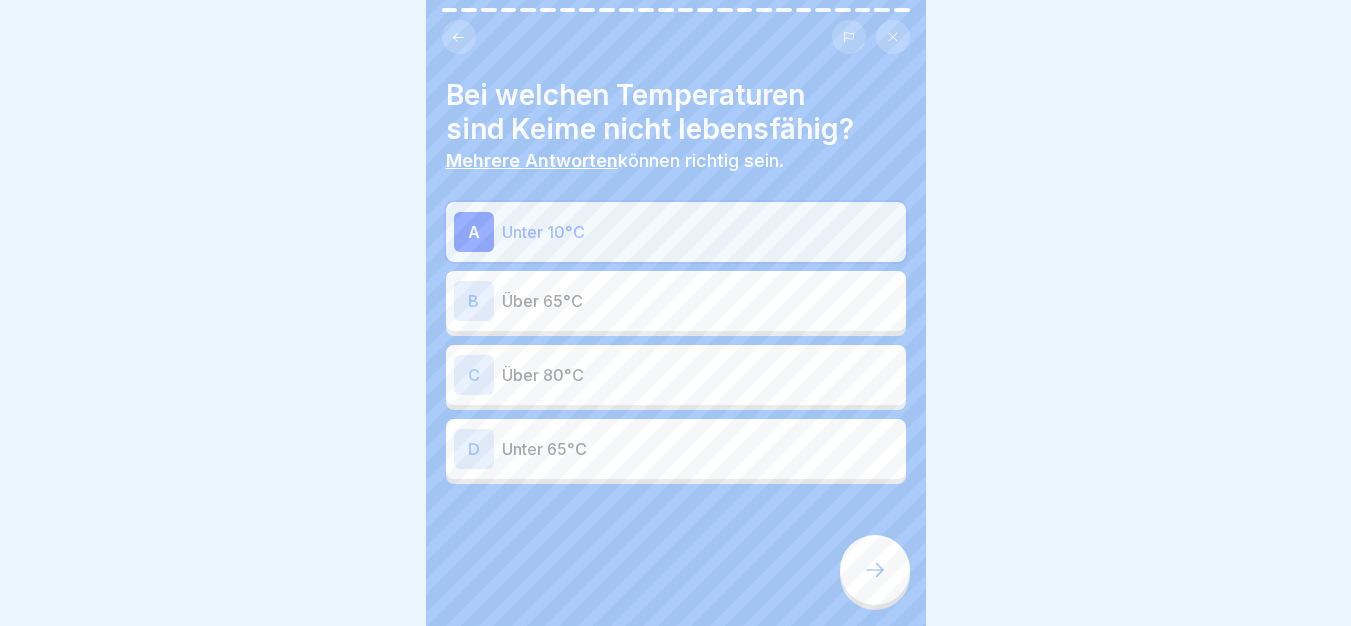 click on "Über 65°C" at bounding box center [700, 301] 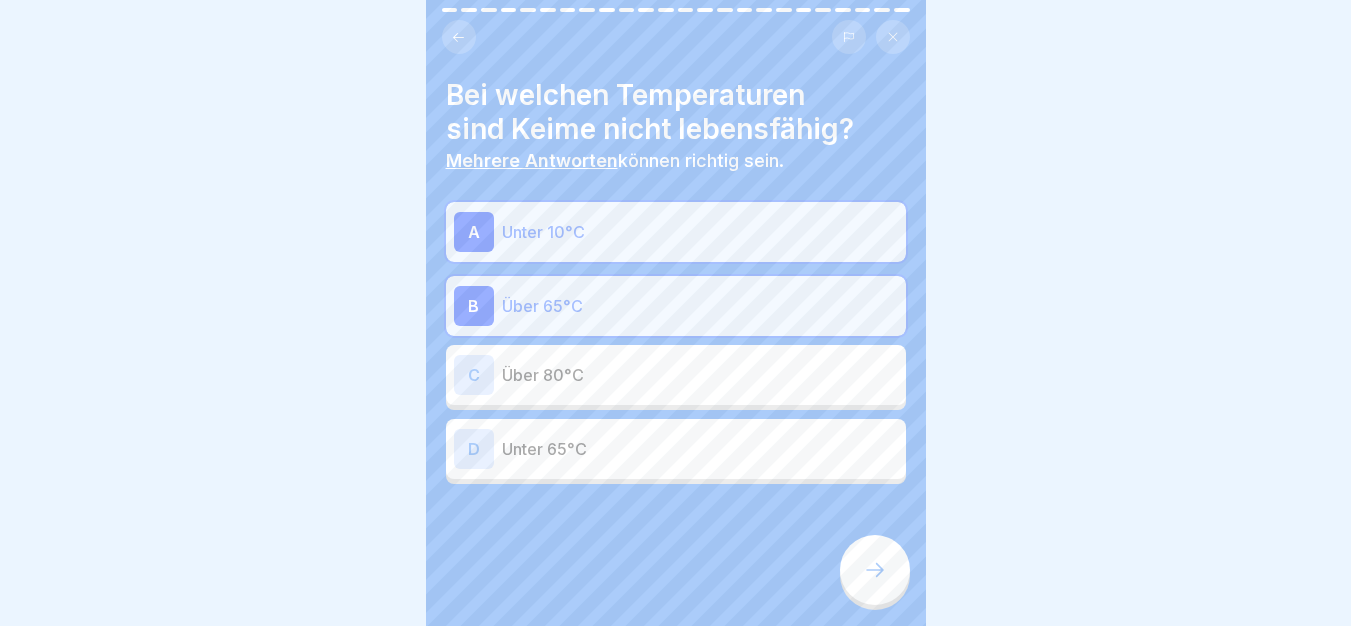 click on "Über 80°C" at bounding box center (700, 375) 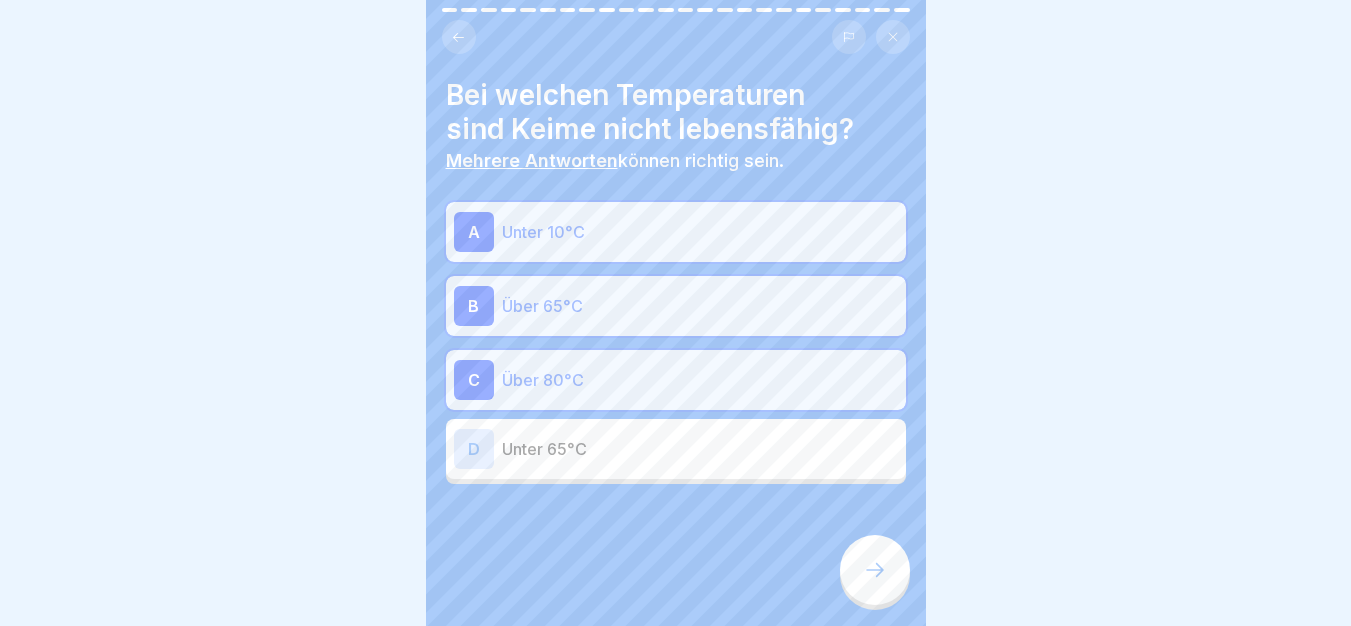 click 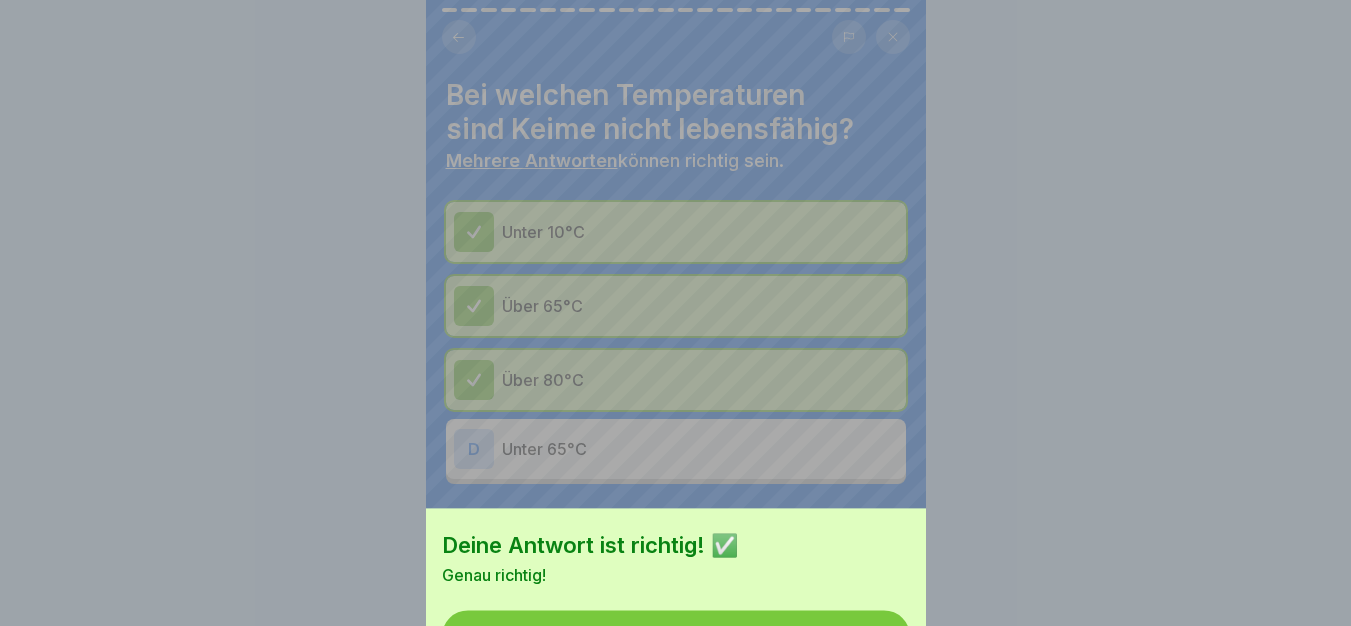 click on "Fortfahren" at bounding box center [676, 636] 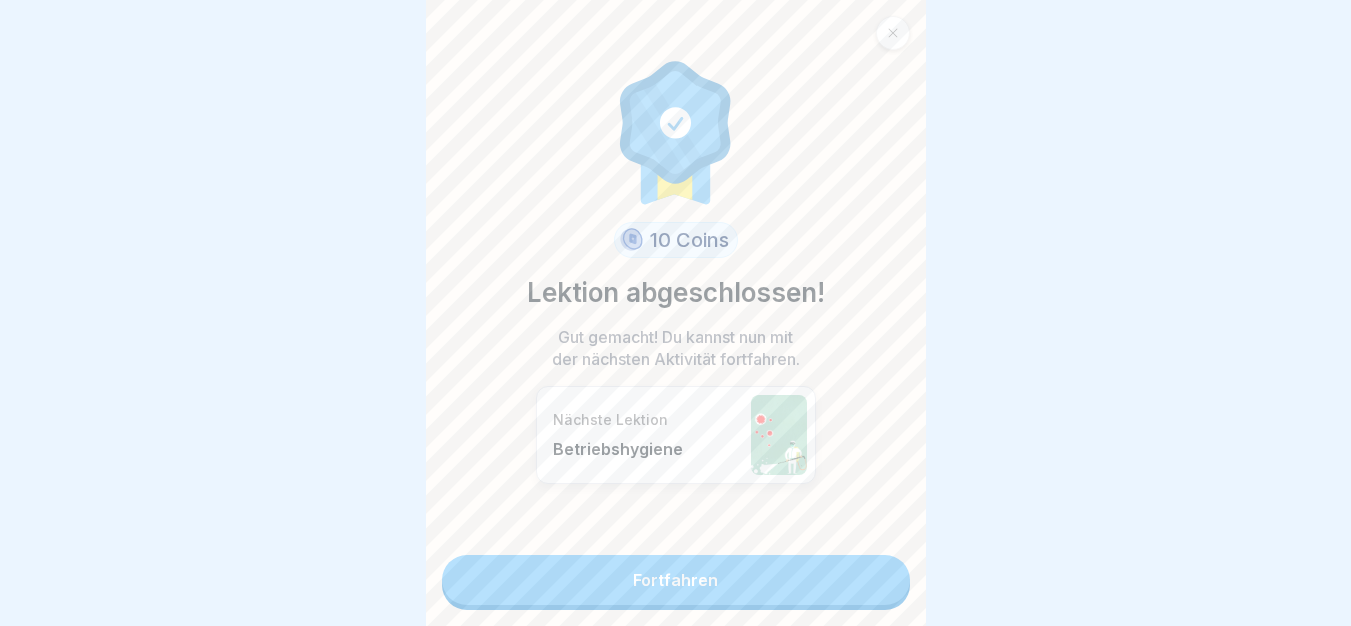 click on "Fortfahren" at bounding box center [676, 580] 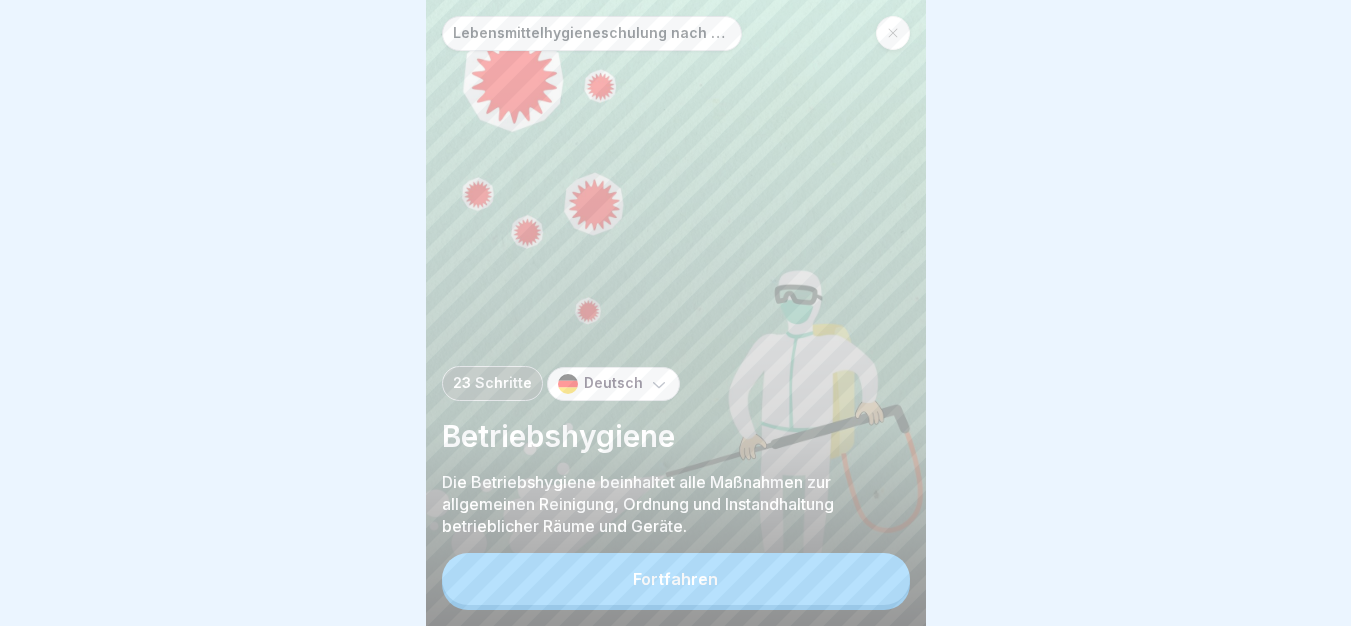 scroll, scrollTop: 0, scrollLeft: 0, axis: both 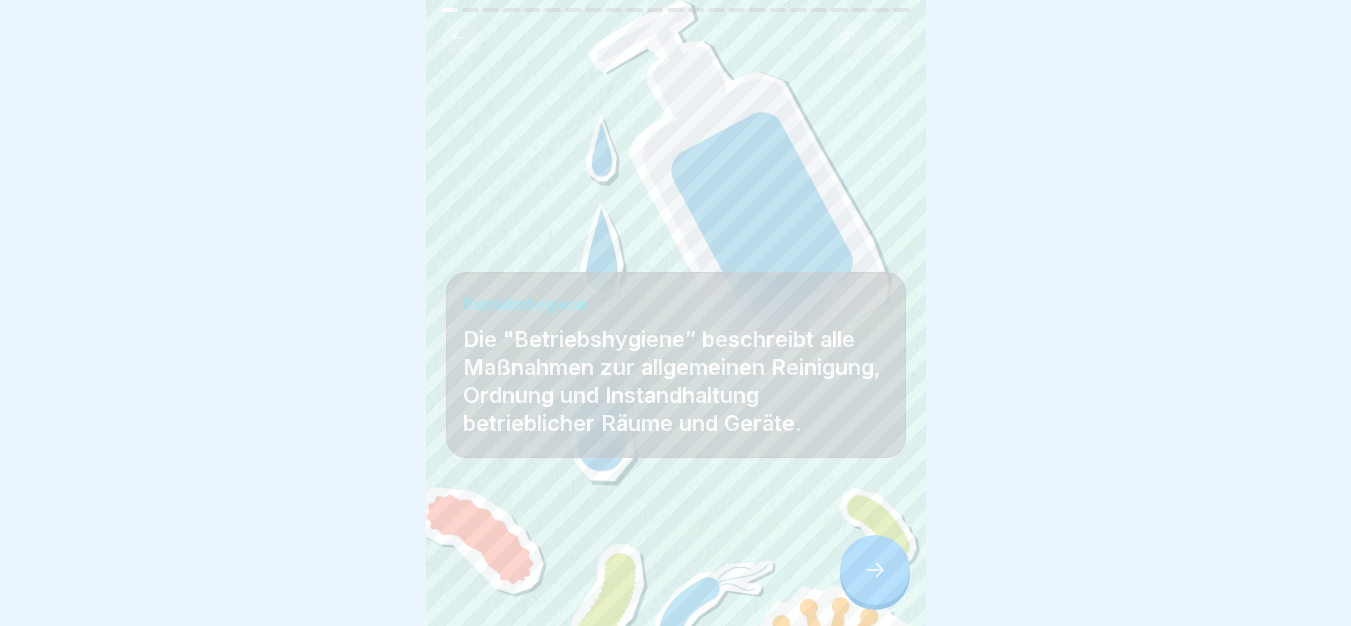 click 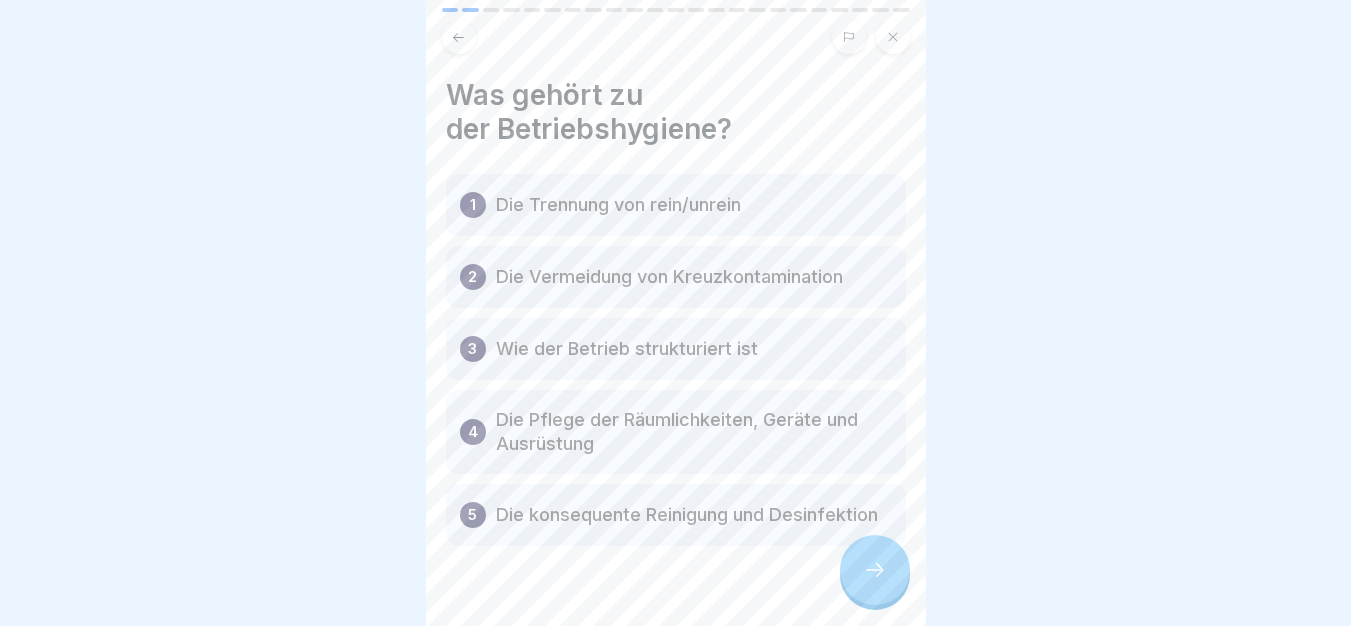 click 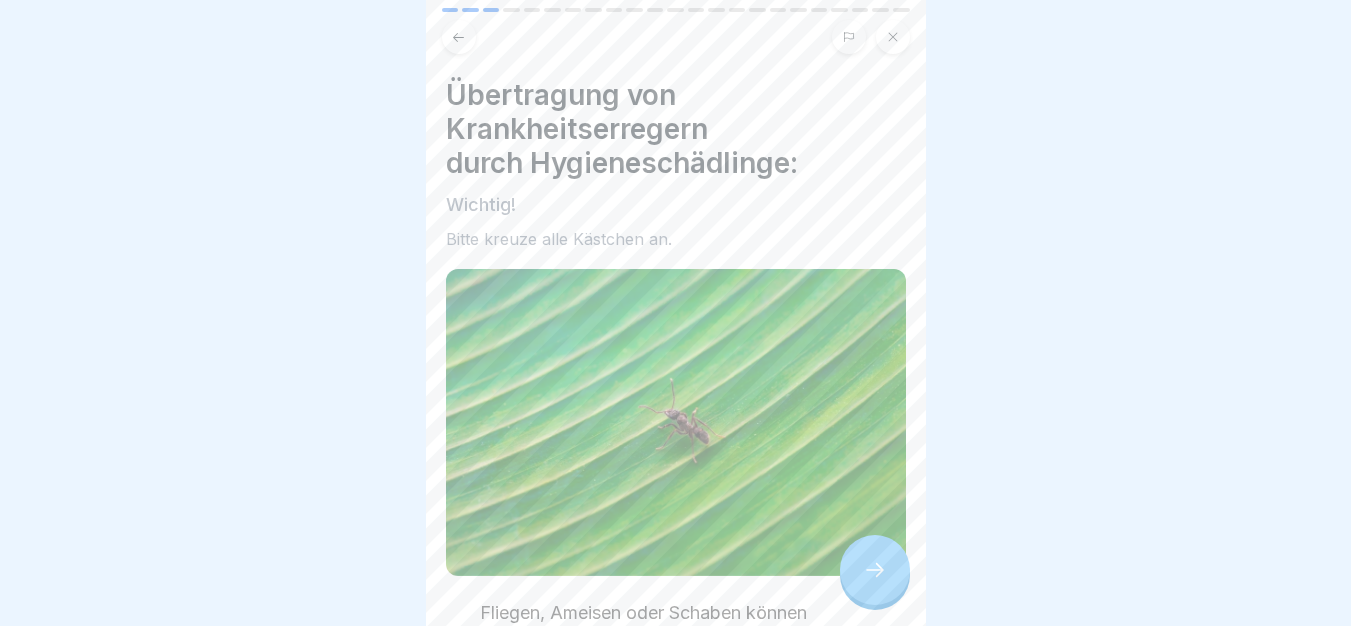 click 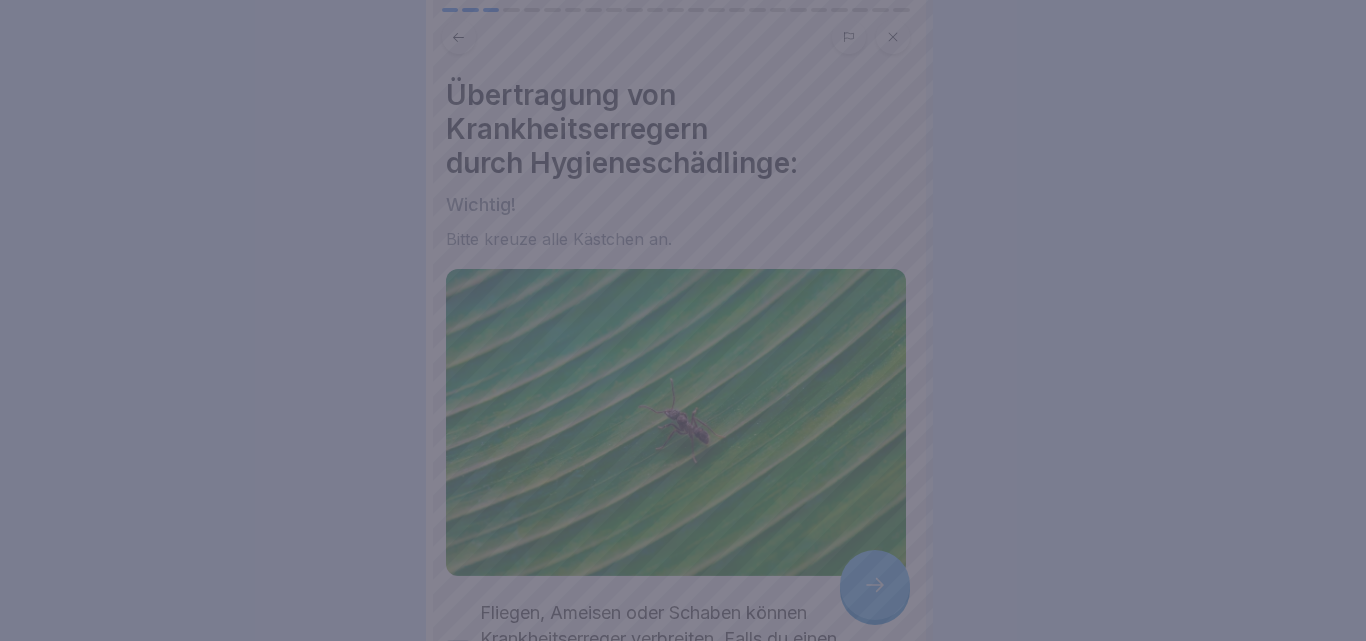 click at bounding box center [683, 320] 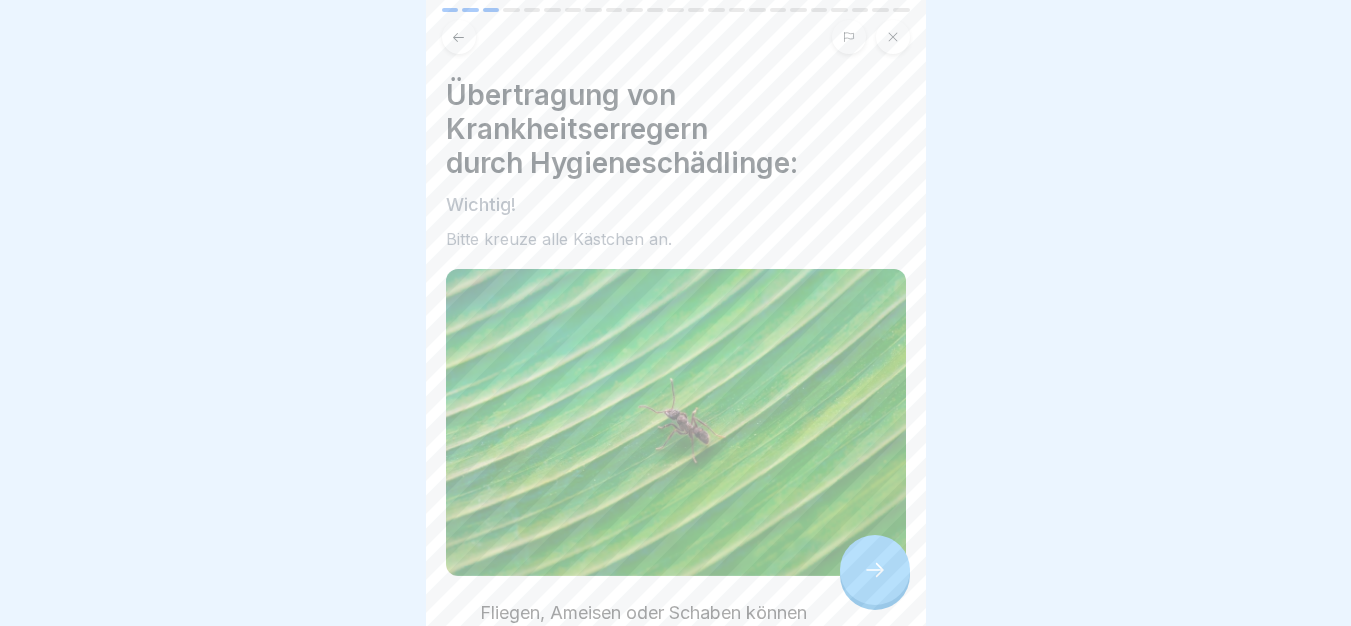 click on "Fliegen, Ameisen oder Schaben können Krankheitserreger verbreiten. Falls du einen Schädling entdeckst, informiere sofort den Küchenchef!" at bounding box center (693, 652) 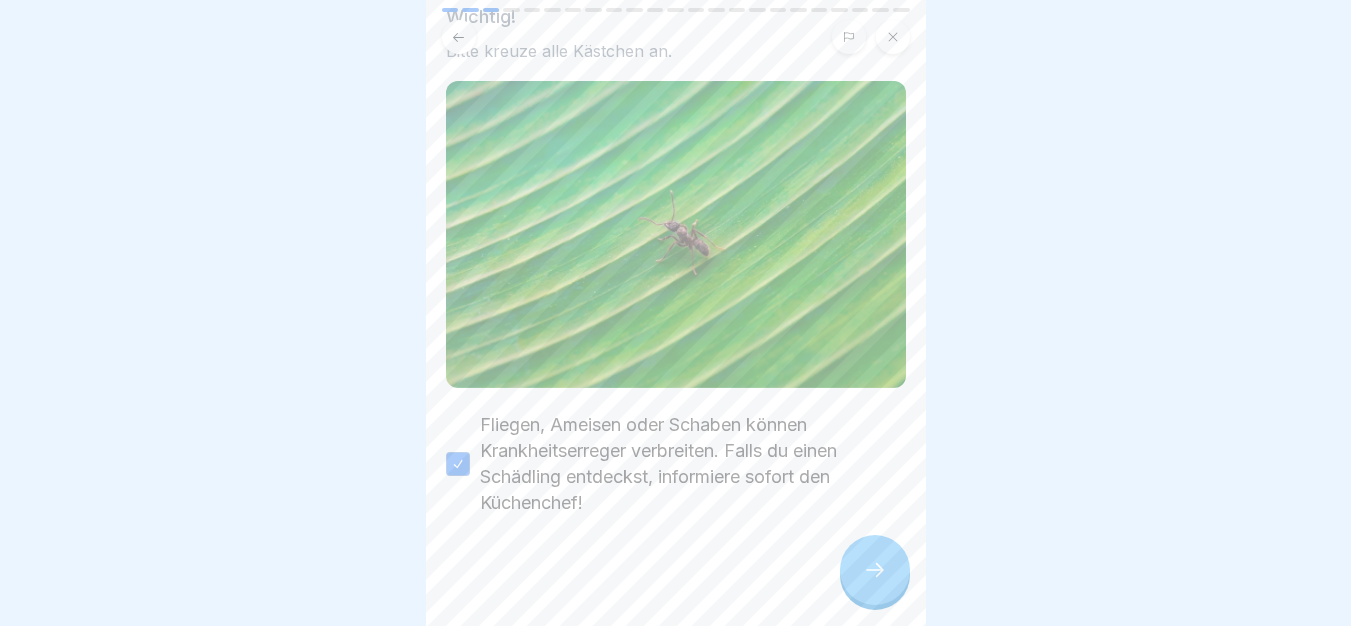 click 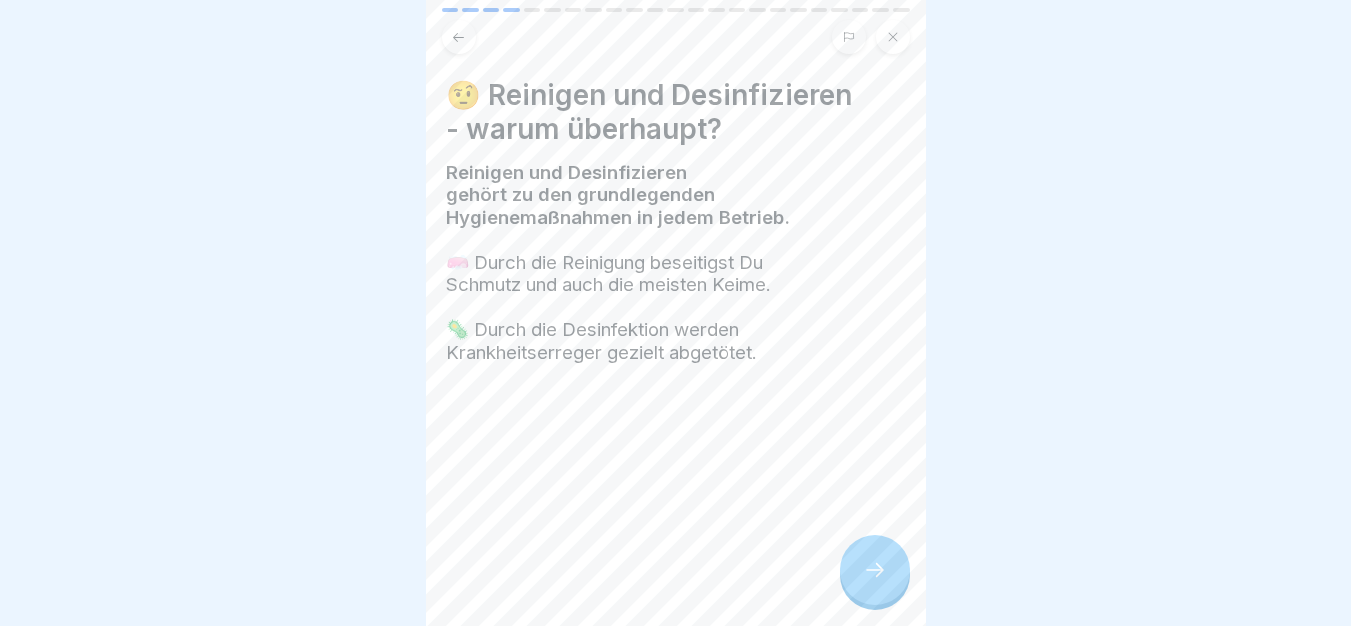 click 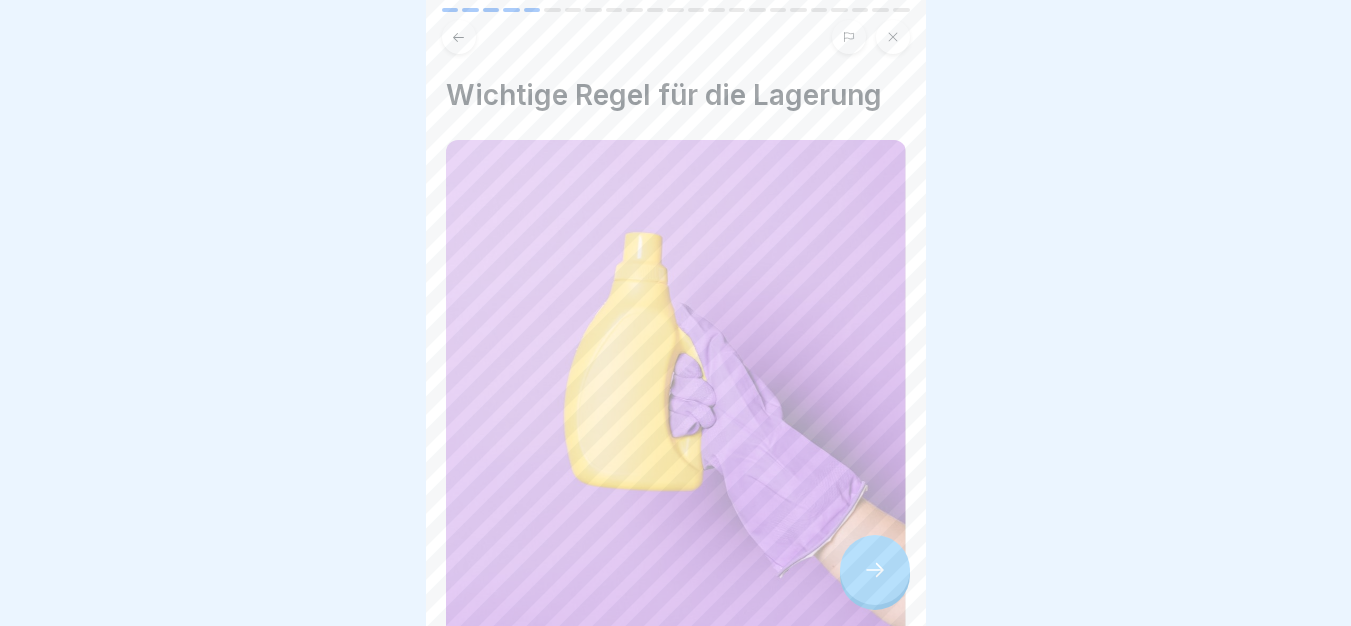 click 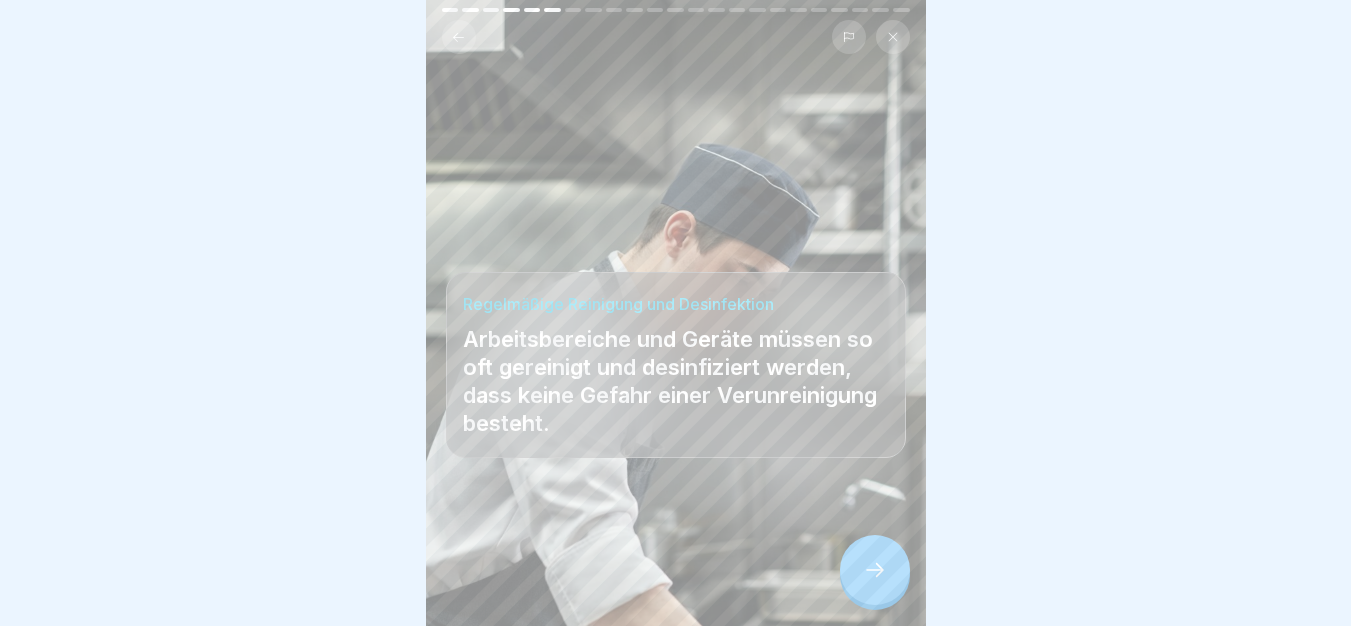 click 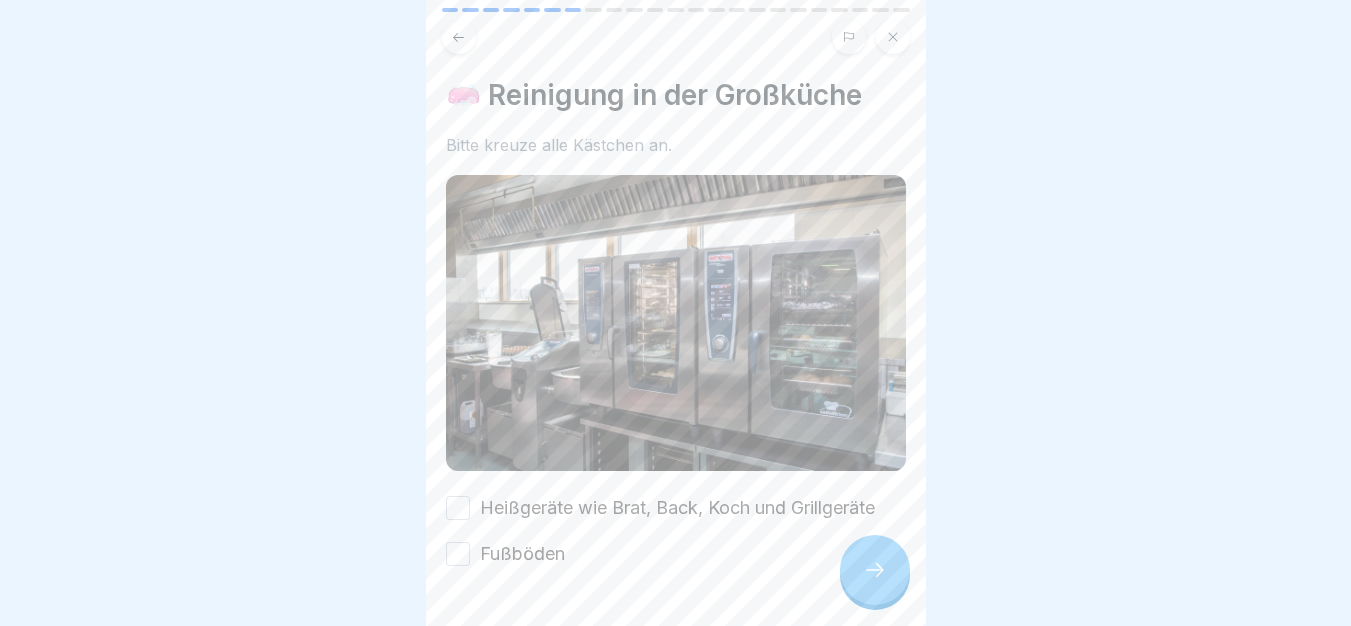 click on "Heißgeräte wie Brat, Back, Koch und Grillgeräte" at bounding box center (677, 508) 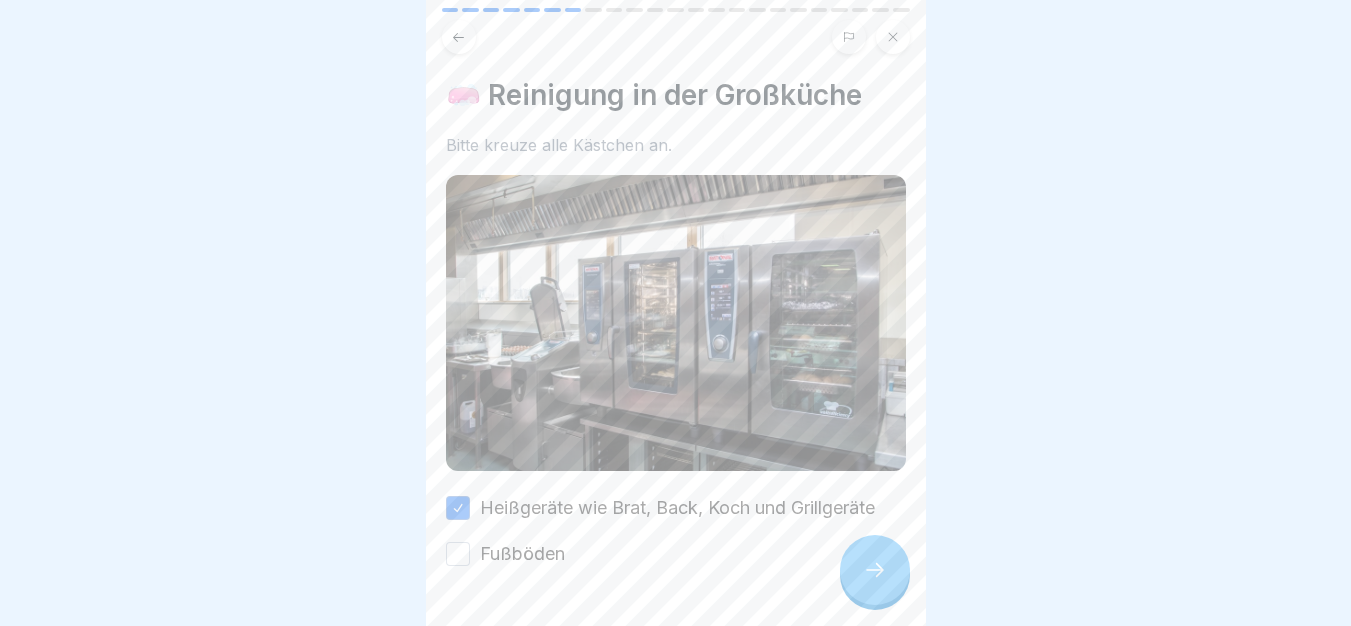 click on "Heißgeräte wie Brat, Back, Koch und Grillgeräte Fußböden" at bounding box center [676, 531] 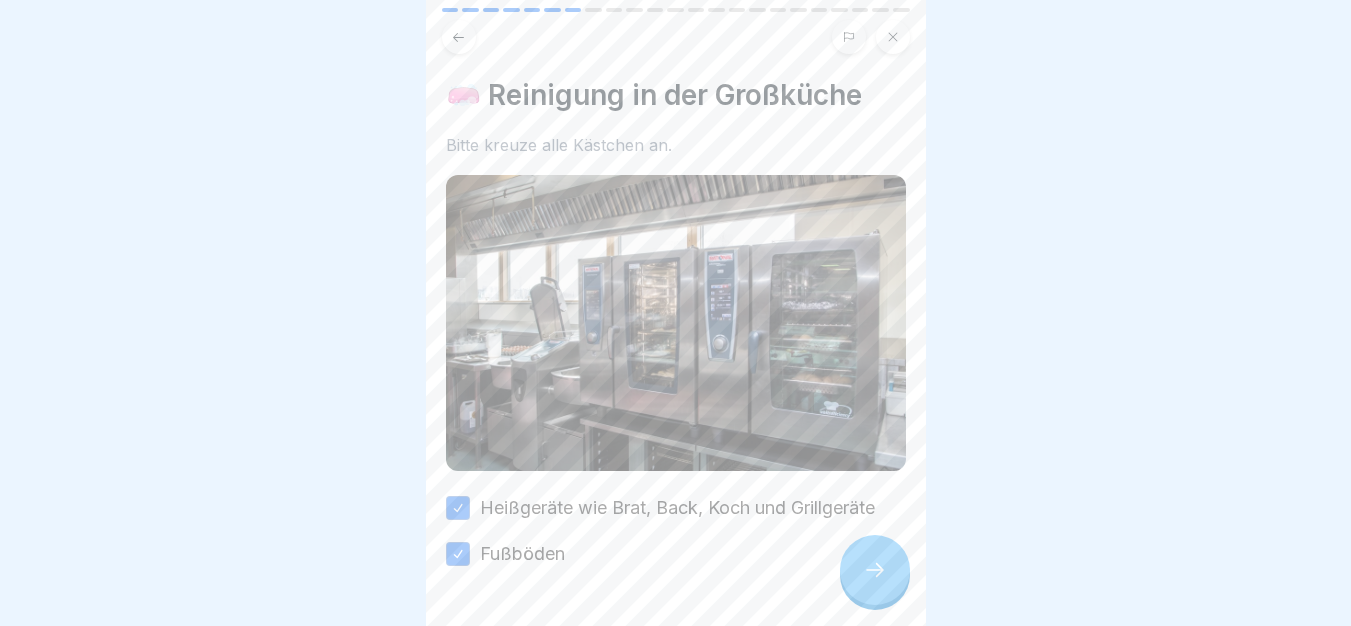 click at bounding box center (875, 570) 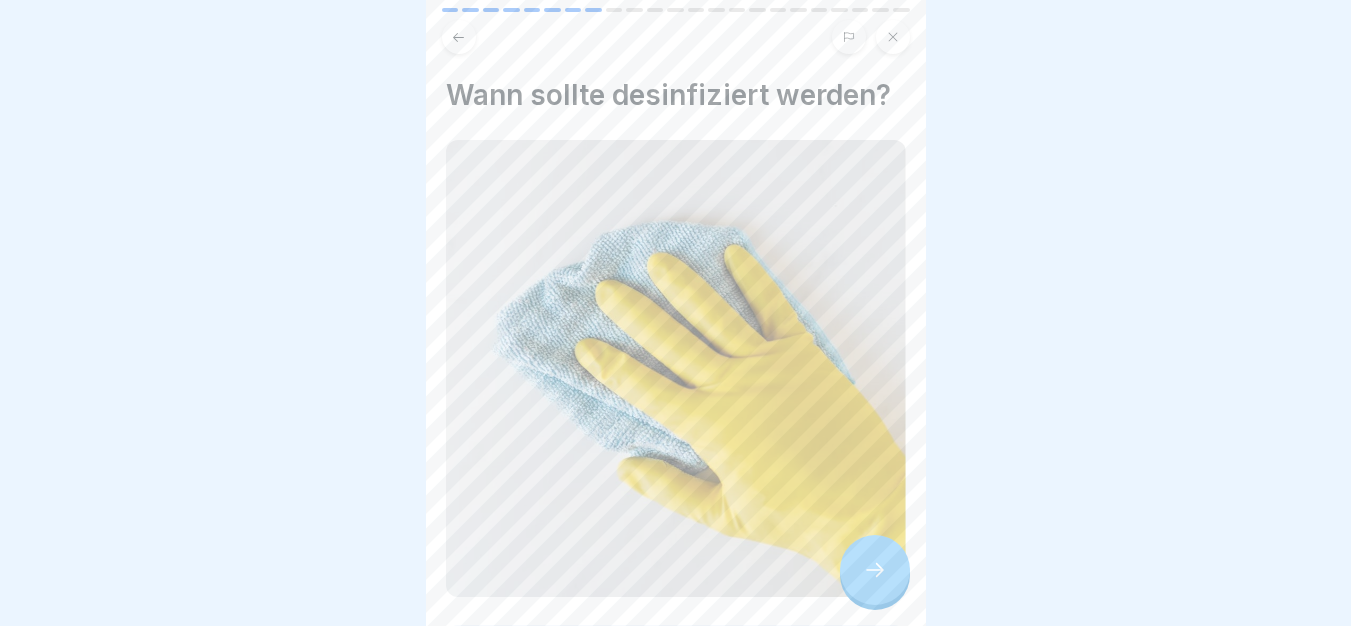 click at bounding box center [875, 570] 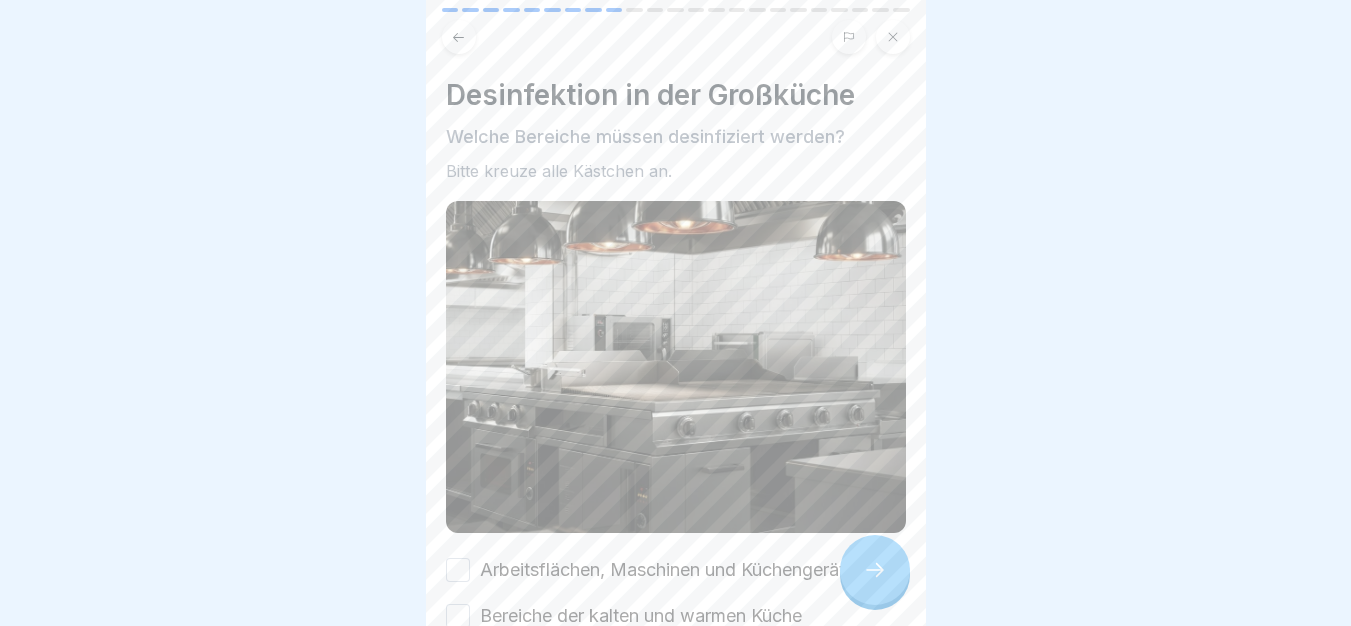 click on "Arbeitsflächen, Maschinen und Küchengeräte" at bounding box center [667, 570] 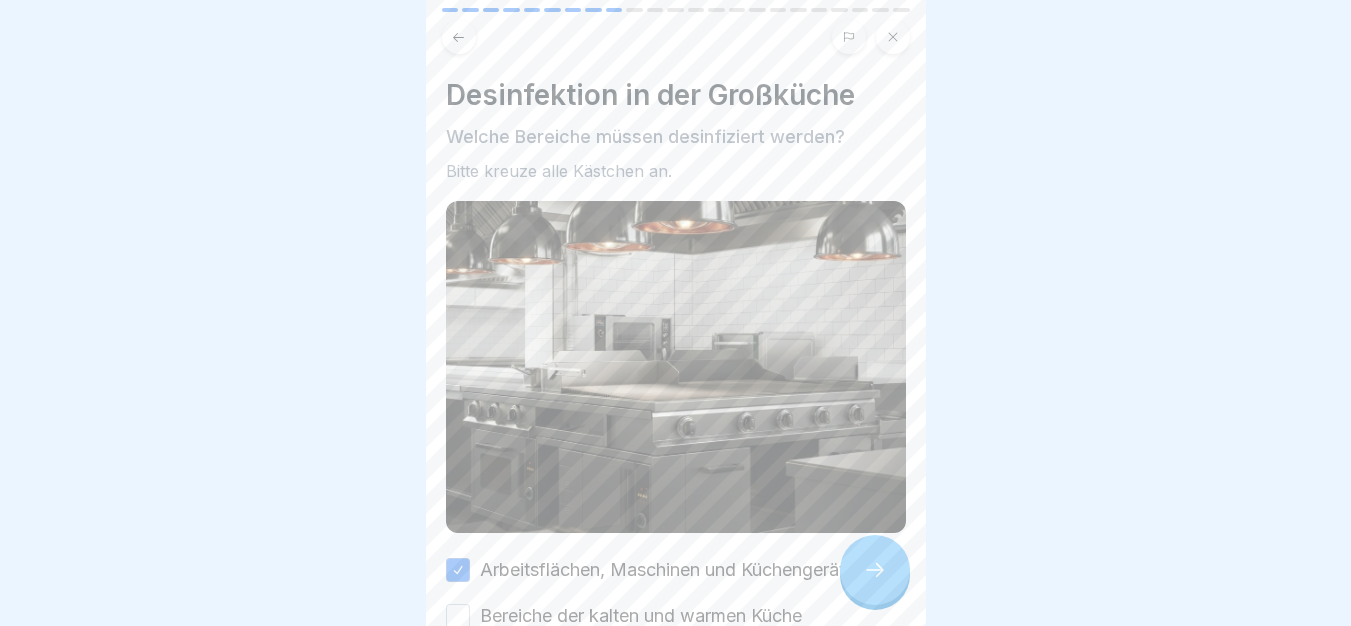 click on "Bereiche der kalten und warmen Küche" at bounding box center (641, 616) 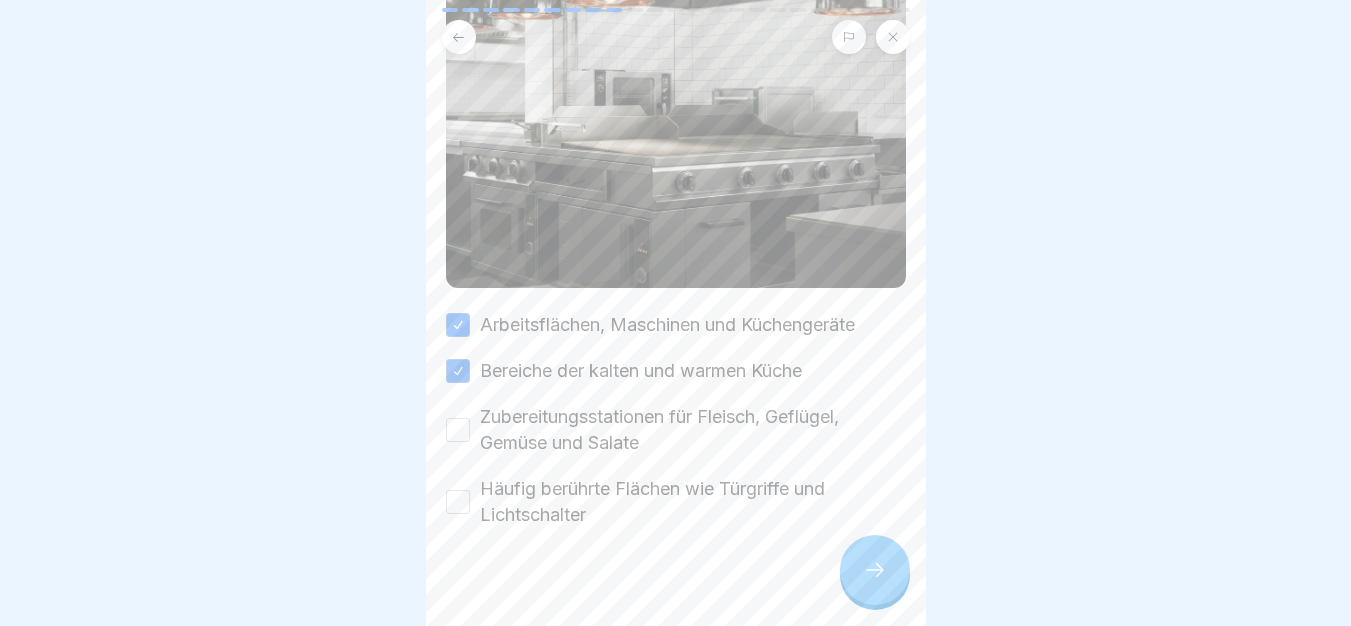 scroll, scrollTop: 256, scrollLeft: 0, axis: vertical 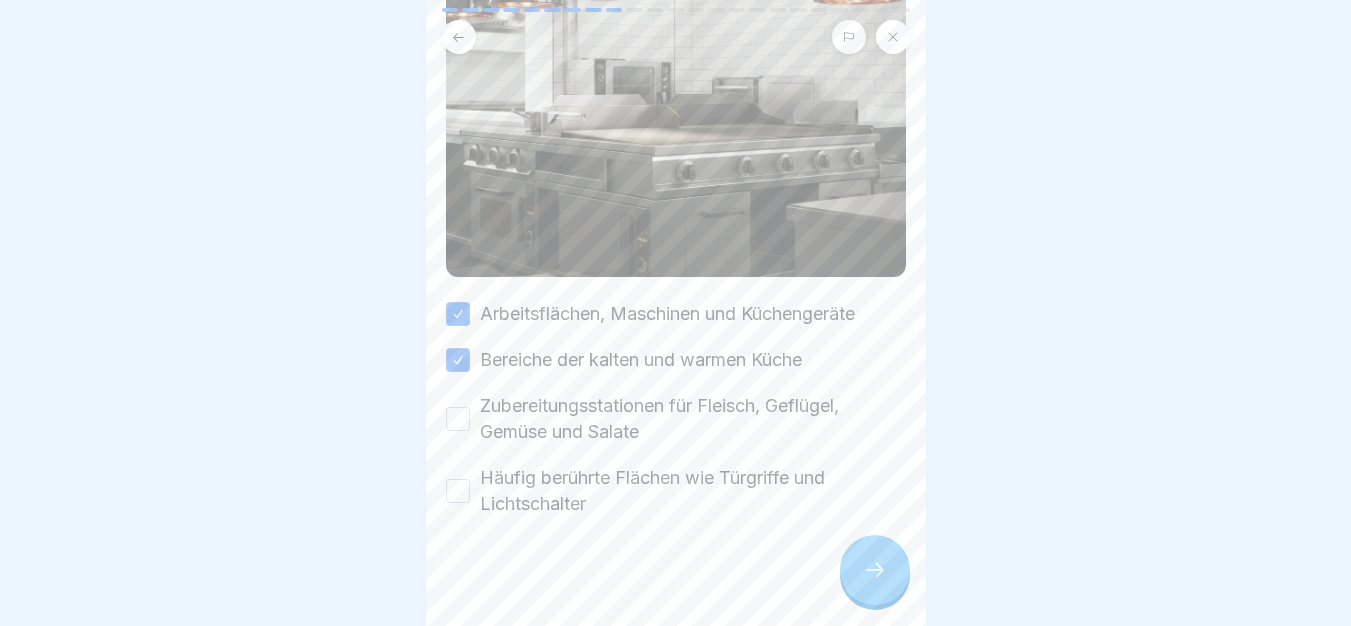 click on "Zubereitungsstationen für Fleisch, Geflügel, Gemüse und Salate" at bounding box center [693, 419] 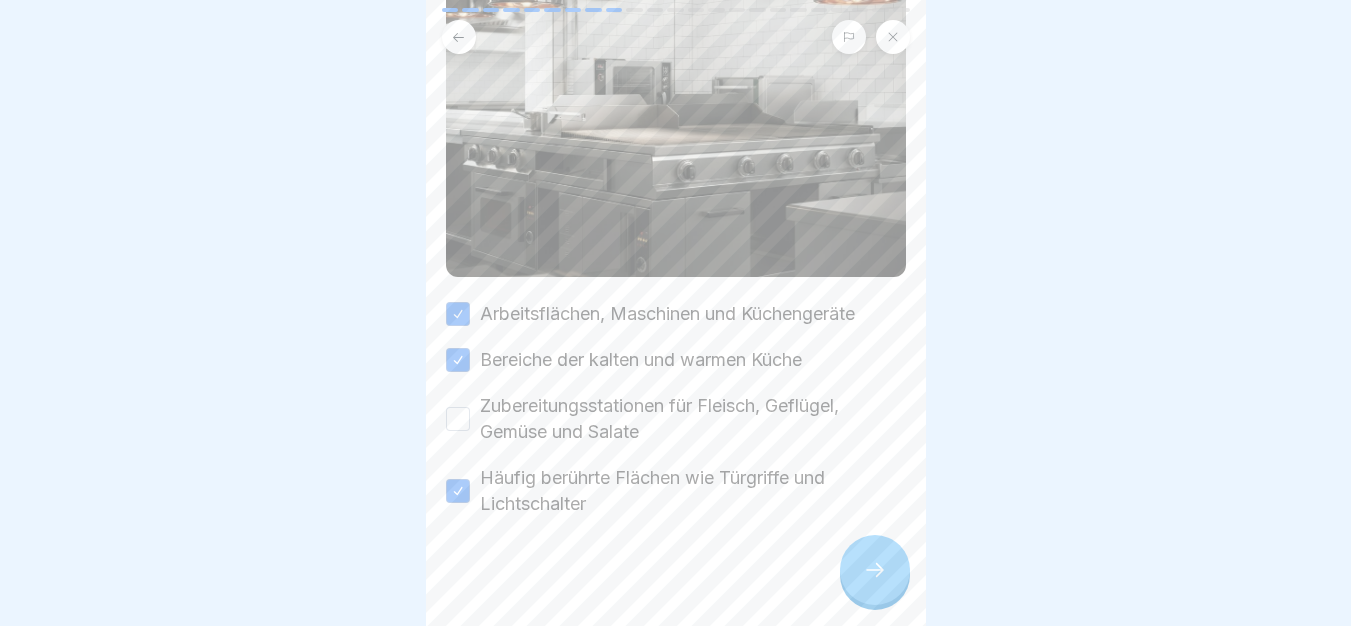 click on "Zubereitungsstationen für Fleisch, Geflügel, Gemüse und Salate" at bounding box center (693, 419) 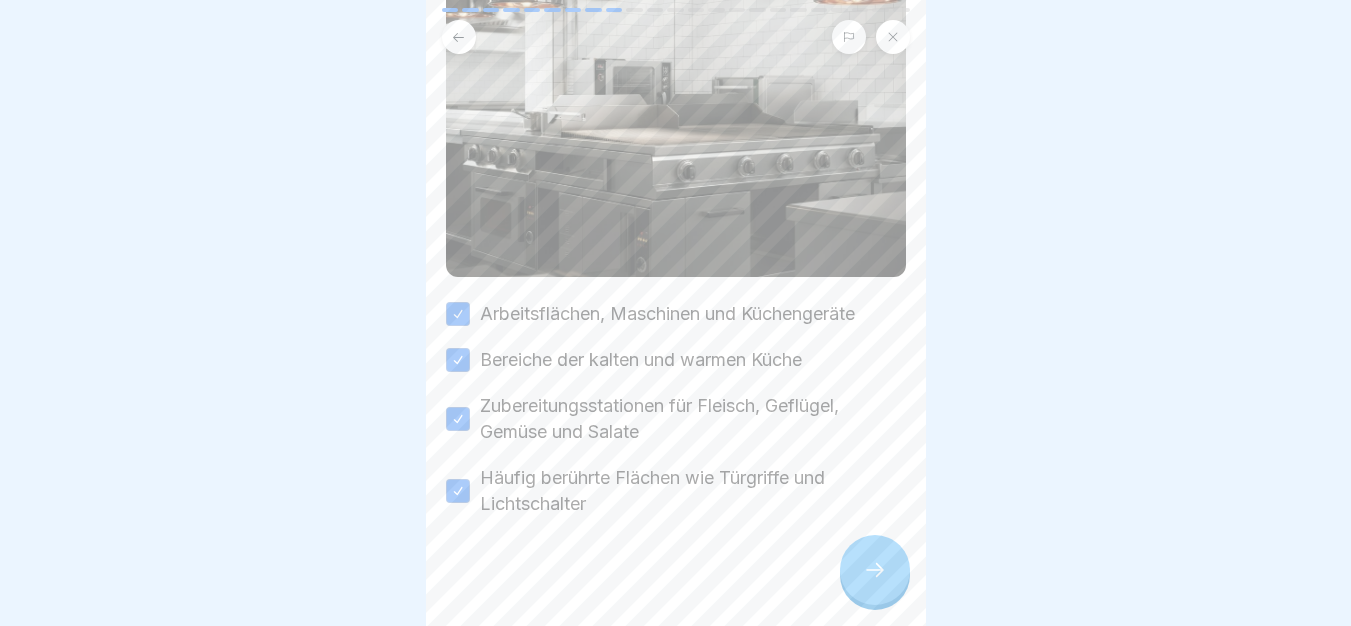 click 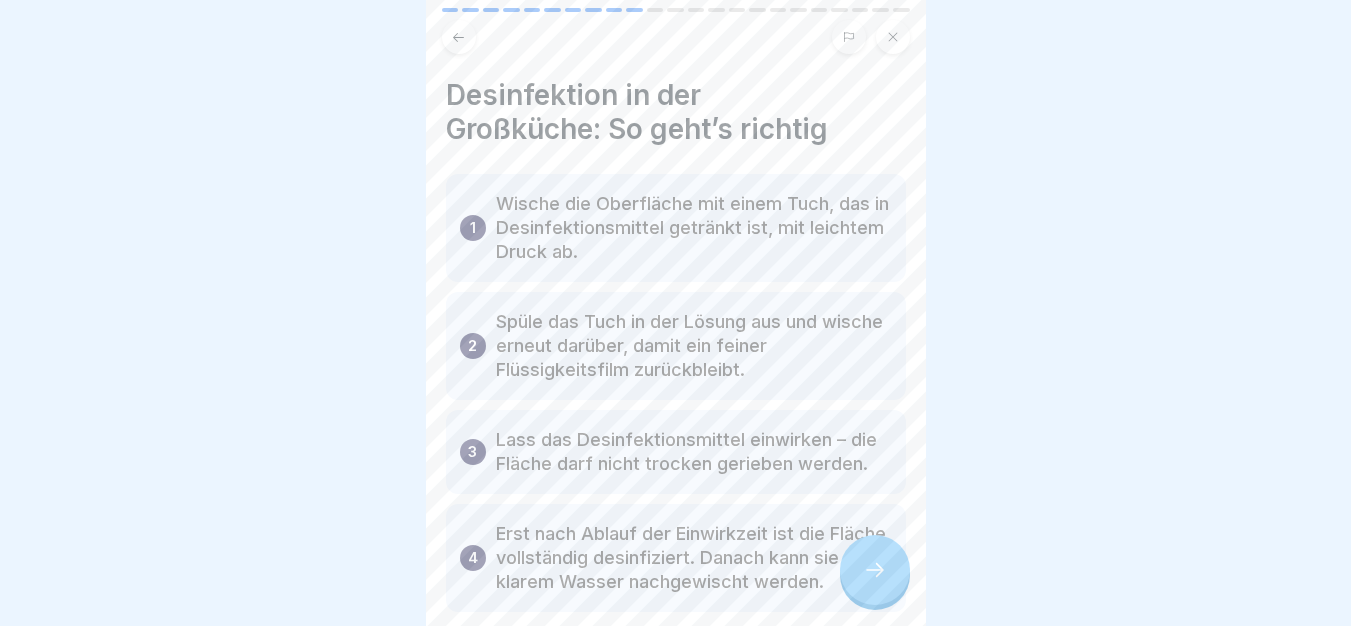 click 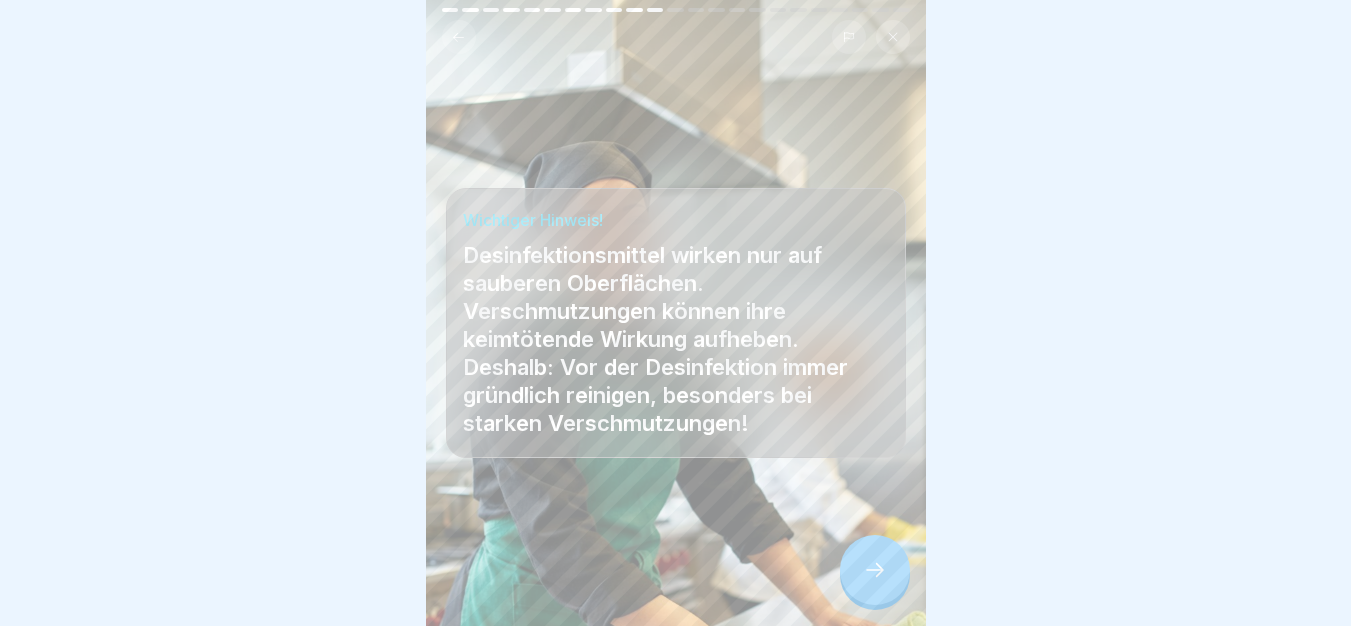 click 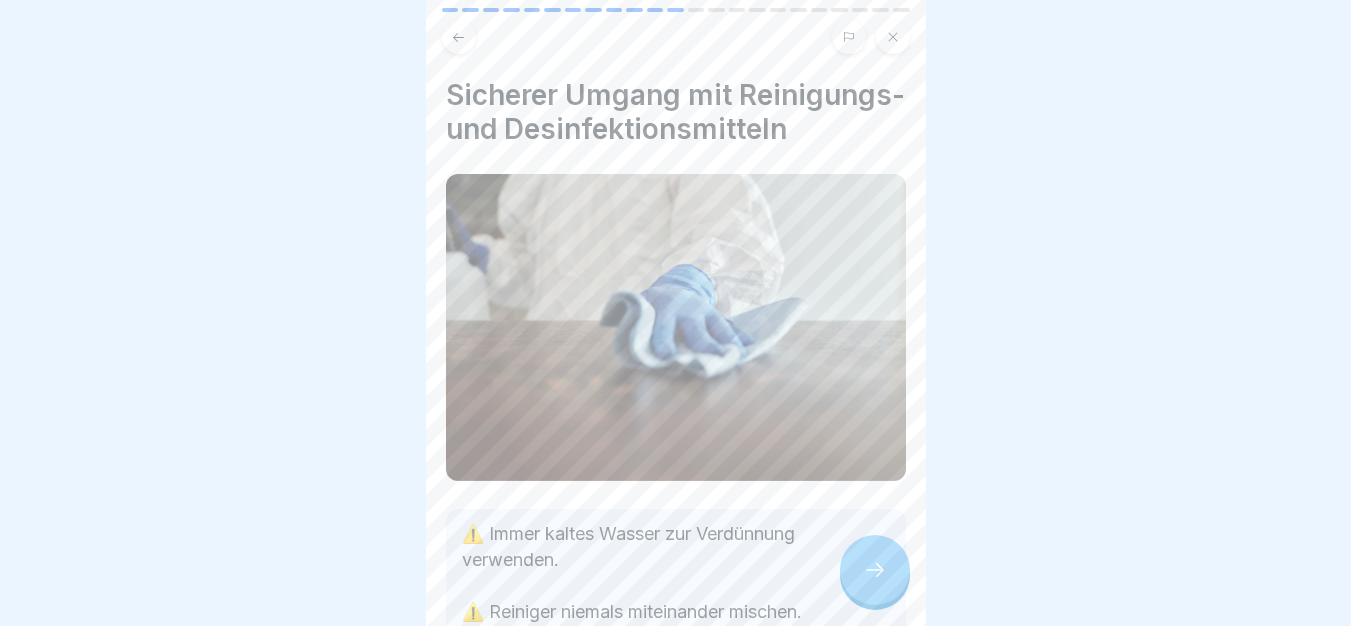click 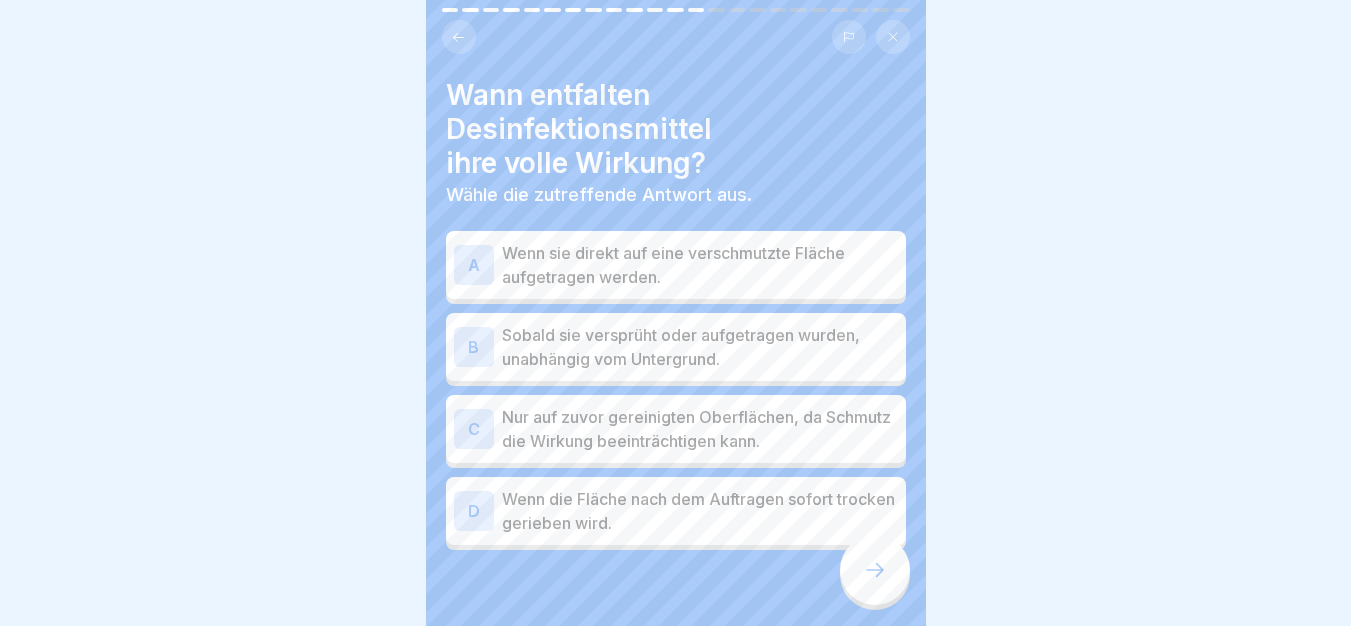 scroll, scrollTop: 44, scrollLeft: 0, axis: vertical 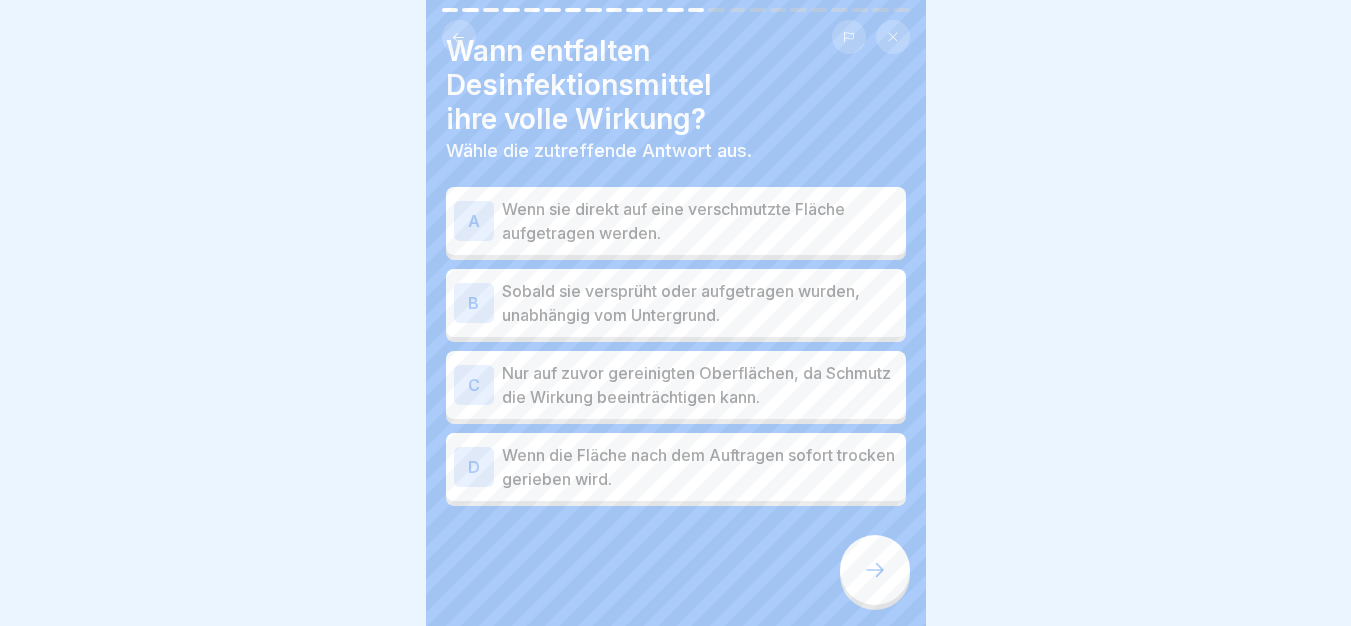 click on "Nur auf zuvor gereinigten Oberflächen, da Schmutz die Wirkung beeinträchtigen kann." at bounding box center (700, 385) 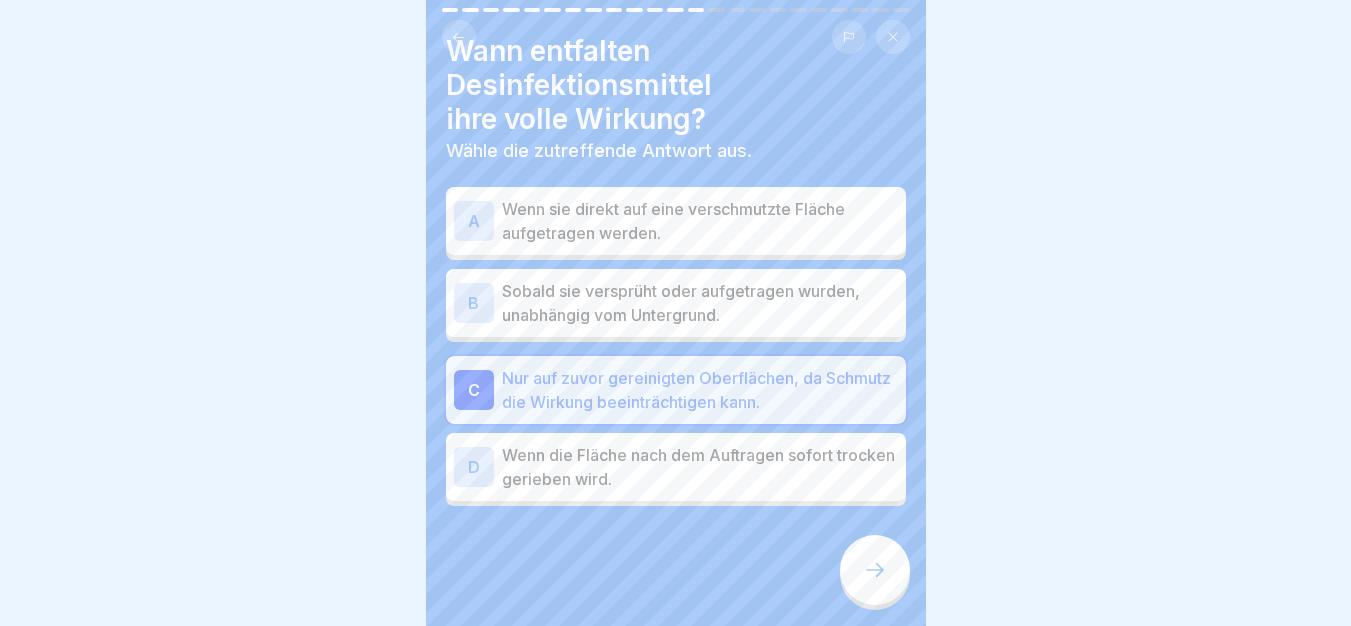 click at bounding box center [875, 570] 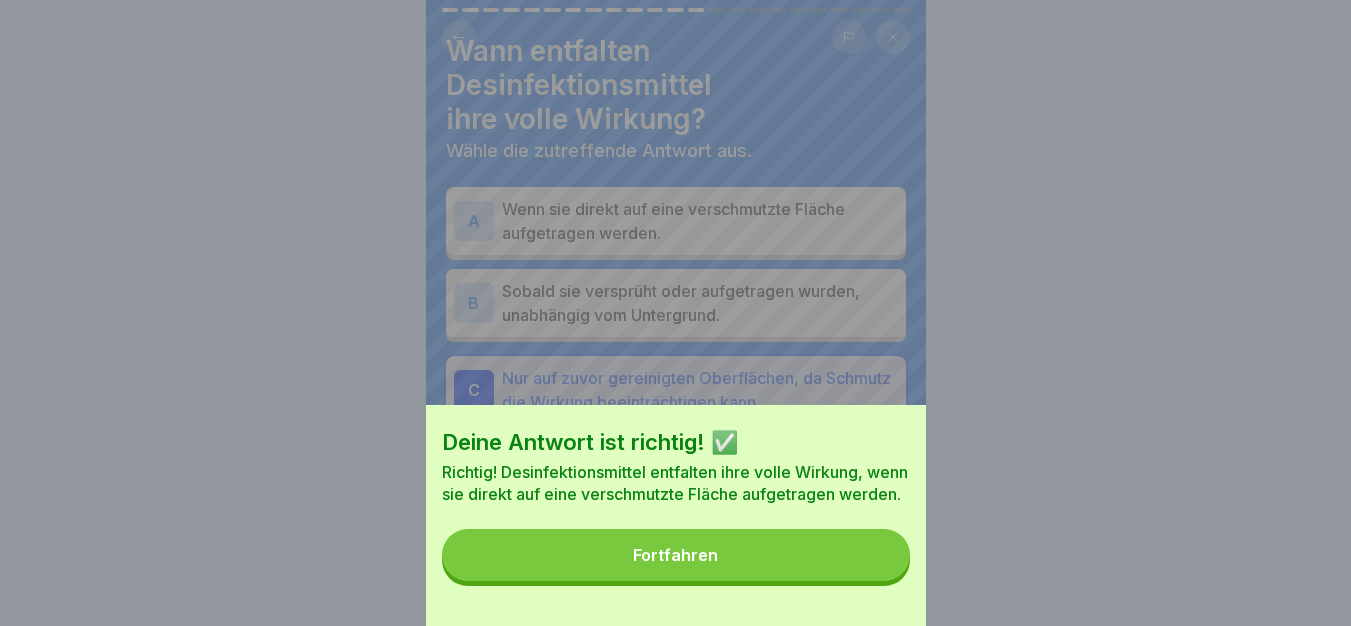 click on "Fortfahren" at bounding box center (676, 555) 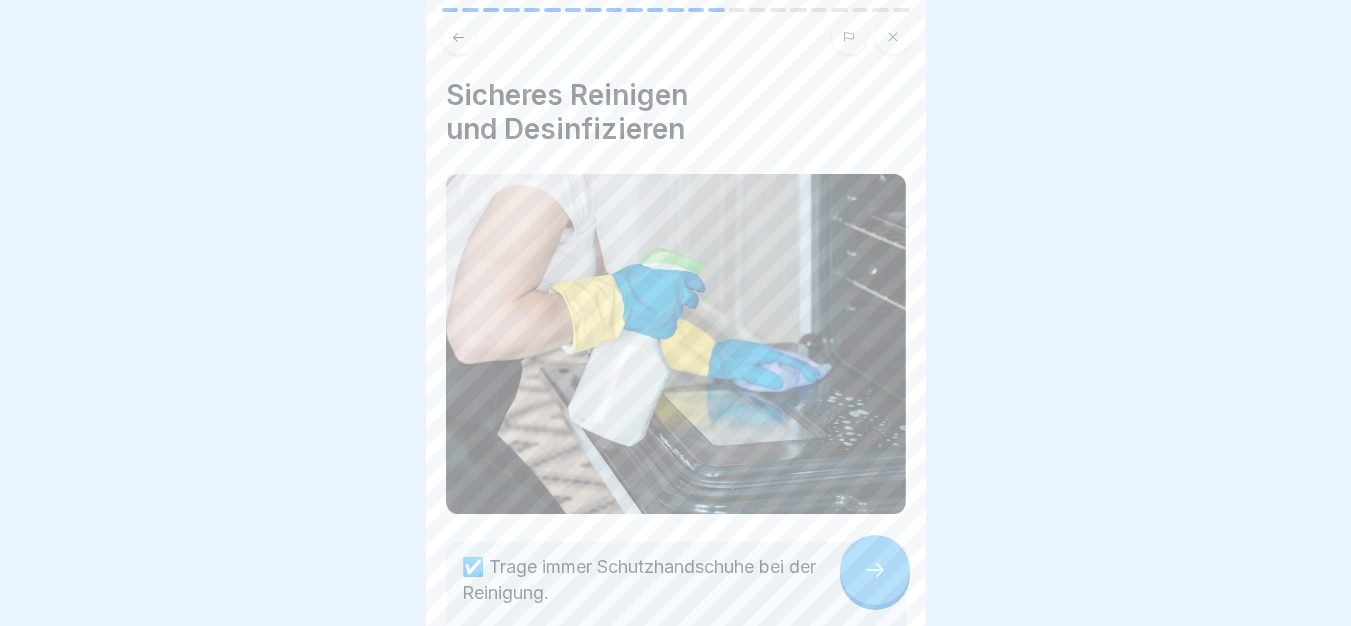 drag, startPoint x: 806, startPoint y: 505, endPoint x: 856, endPoint y: 588, distance: 96.89685 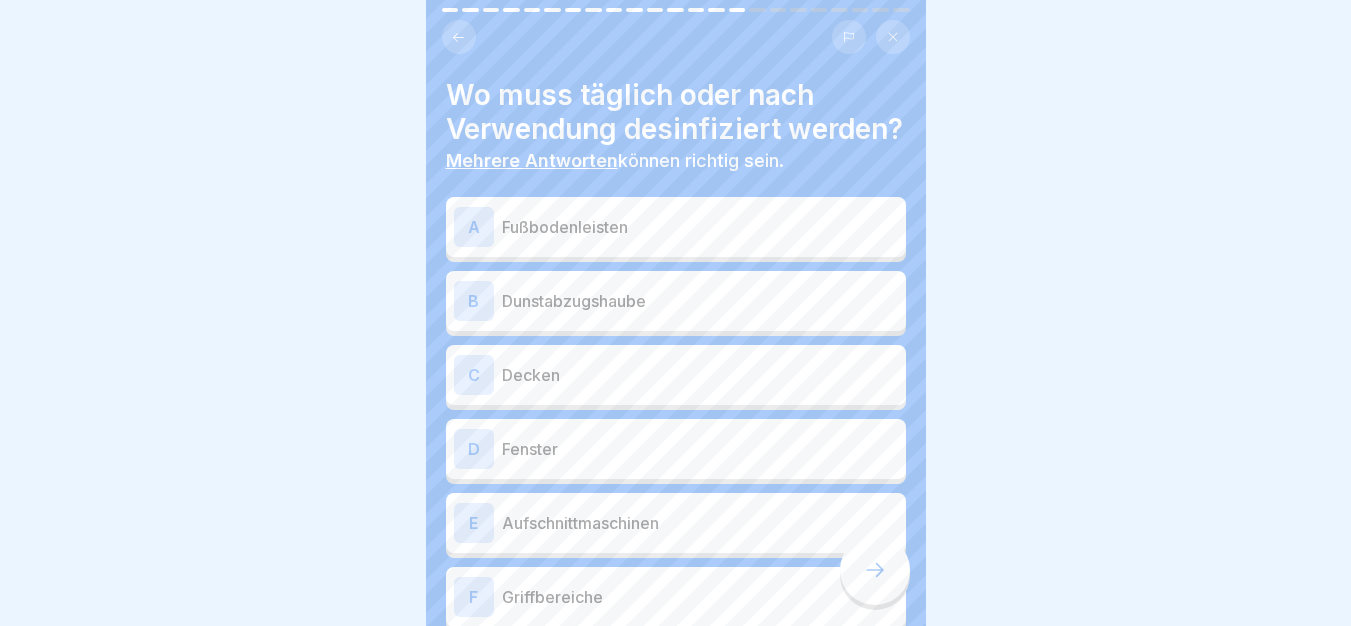 scroll, scrollTop: 234, scrollLeft: 0, axis: vertical 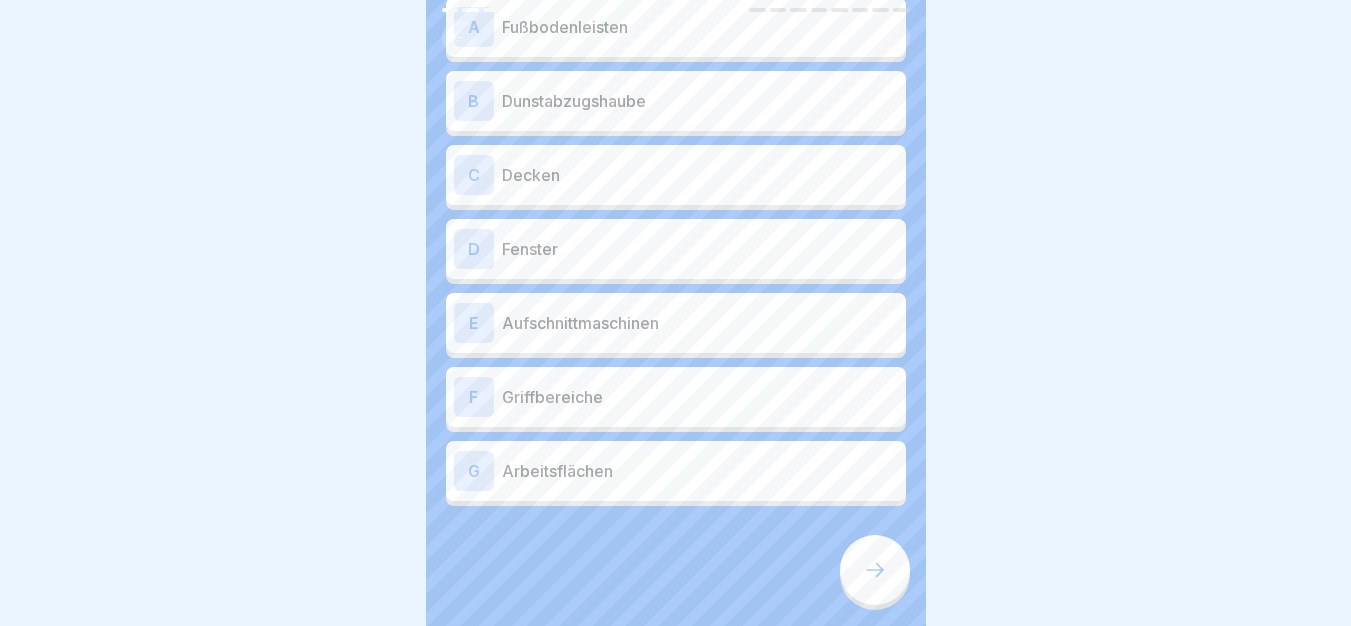 click on "Arbeitsflächen" at bounding box center (700, 471) 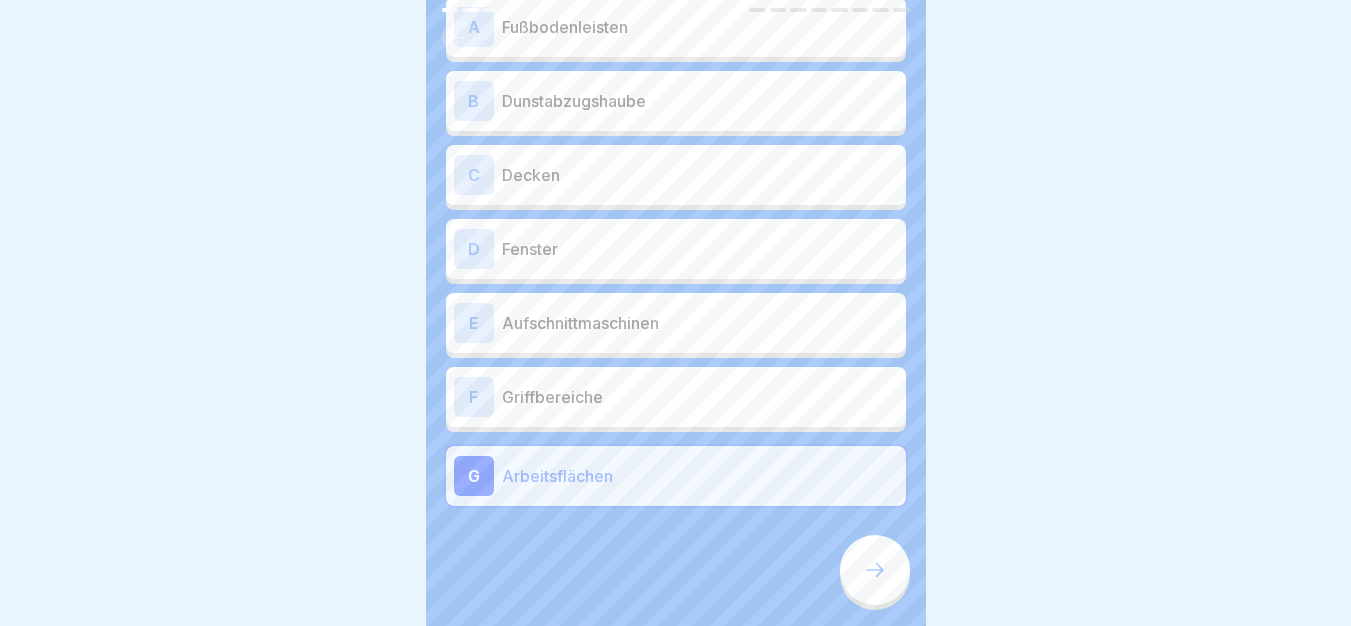 click on "Griffbereiche" at bounding box center [700, 397] 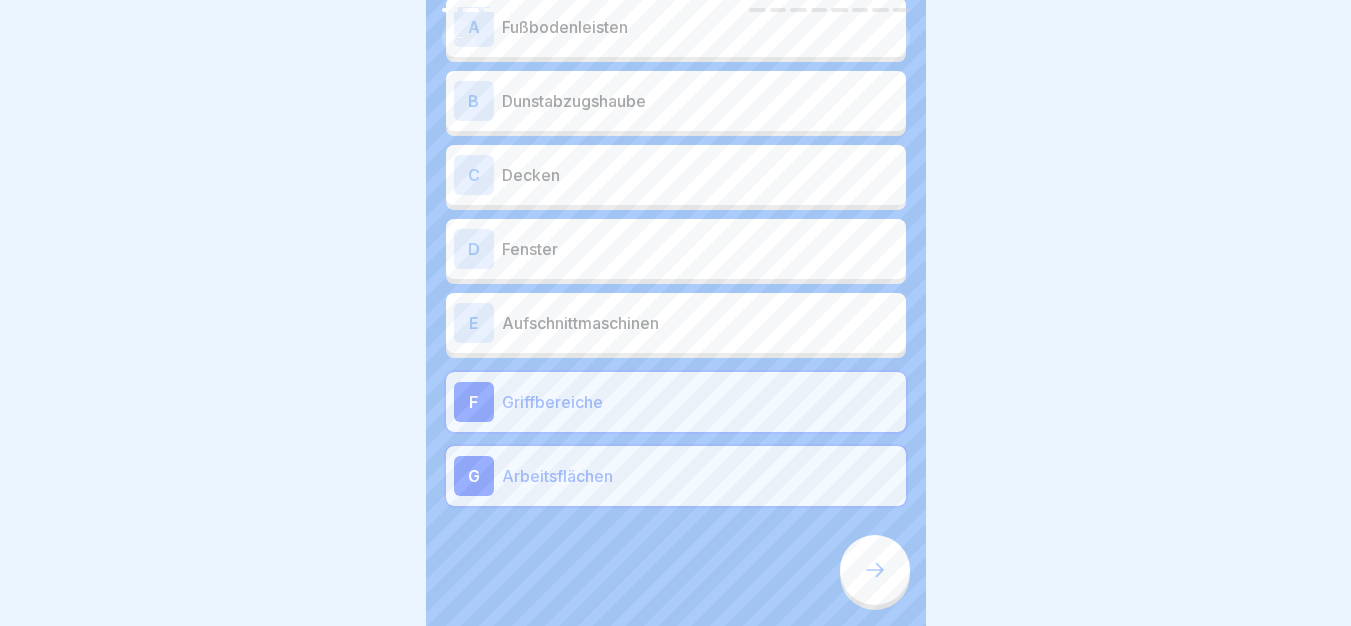 click on "Aufschnittmaschinen" at bounding box center [700, 323] 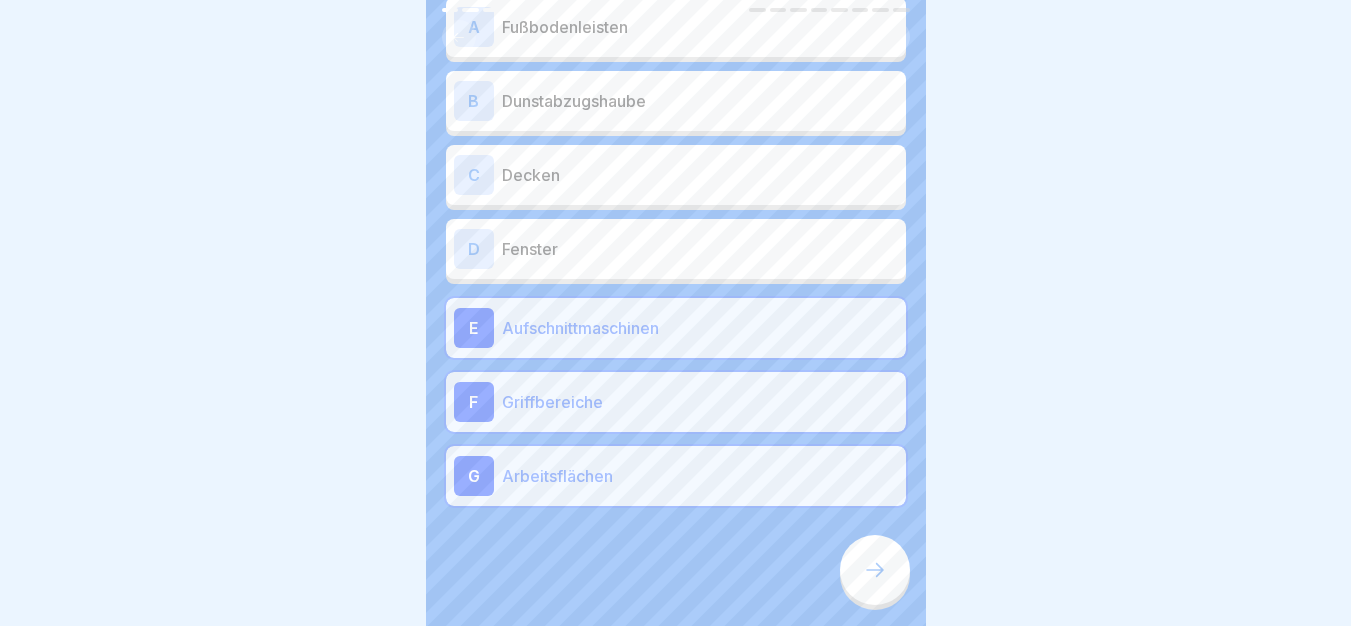 click at bounding box center (875, 570) 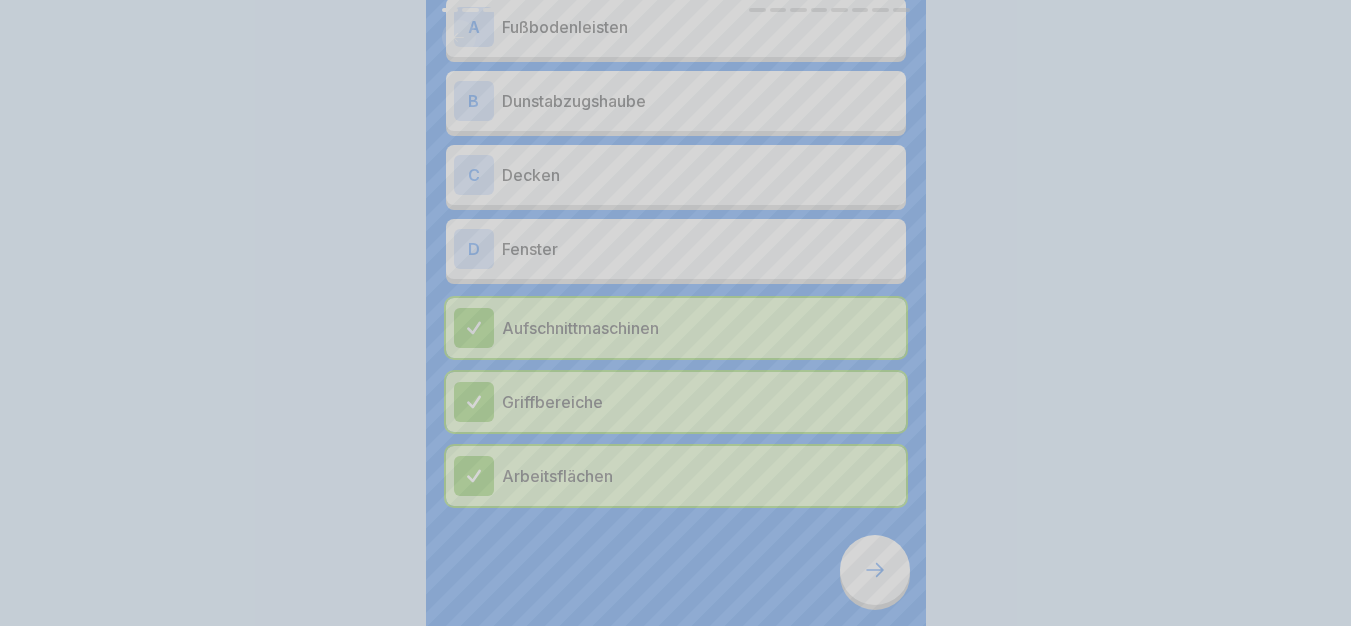 click on "Fortfahren" at bounding box center [676, 921] 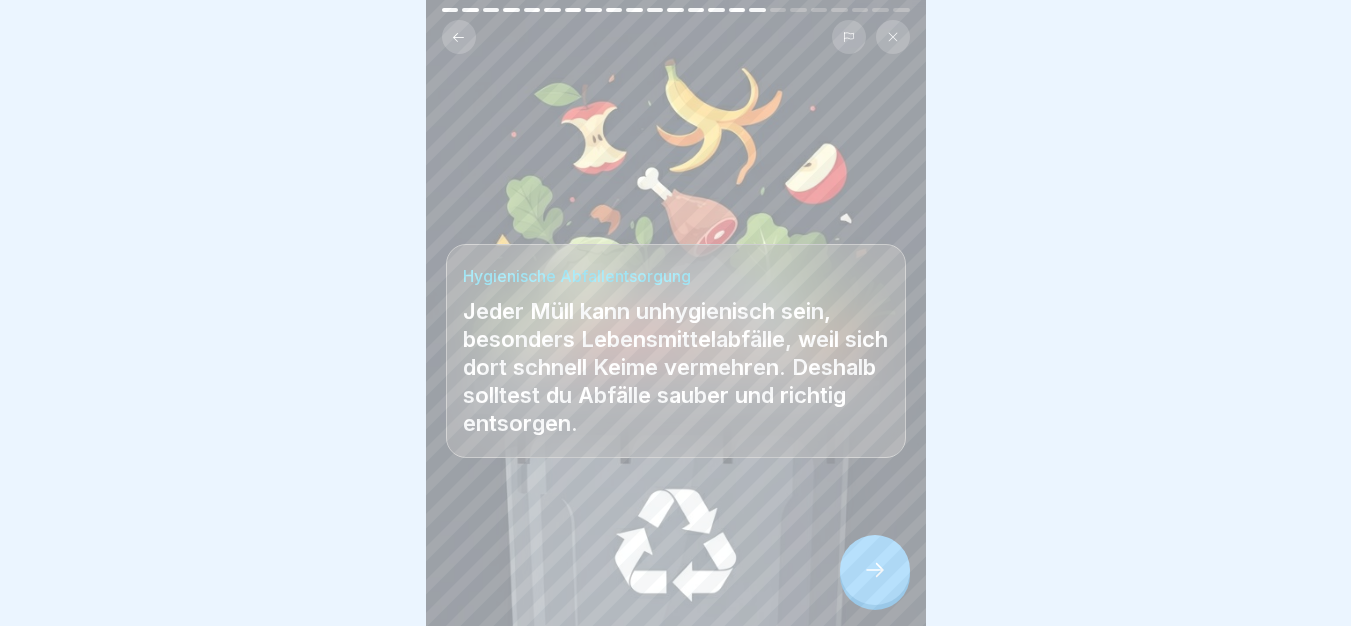 scroll, scrollTop: 15, scrollLeft: 0, axis: vertical 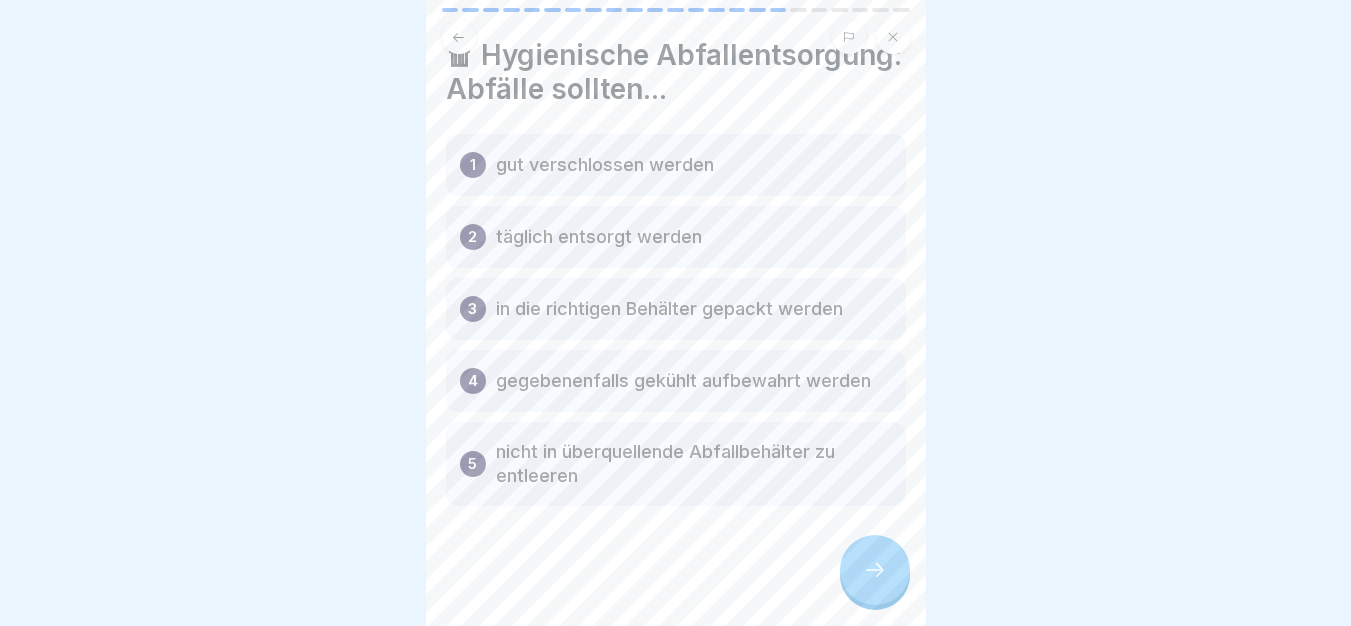 click at bounding box center (676, 566) 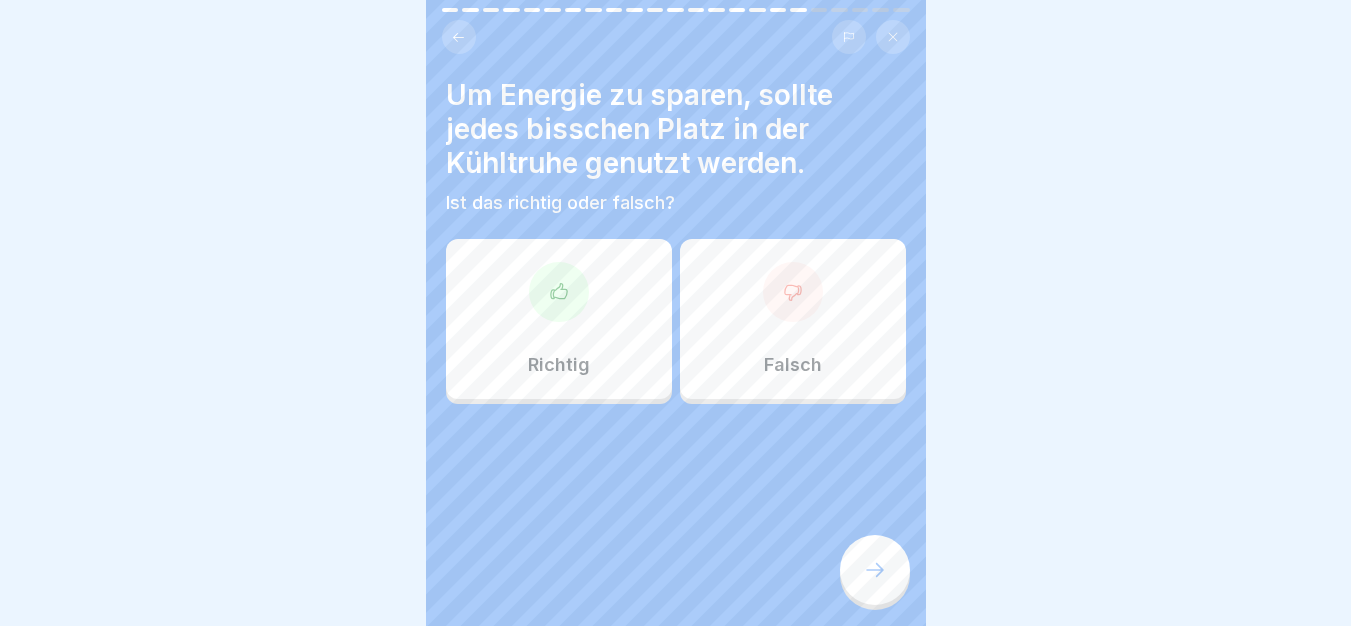 click on "Falsch" at bounding box center [793, 319] 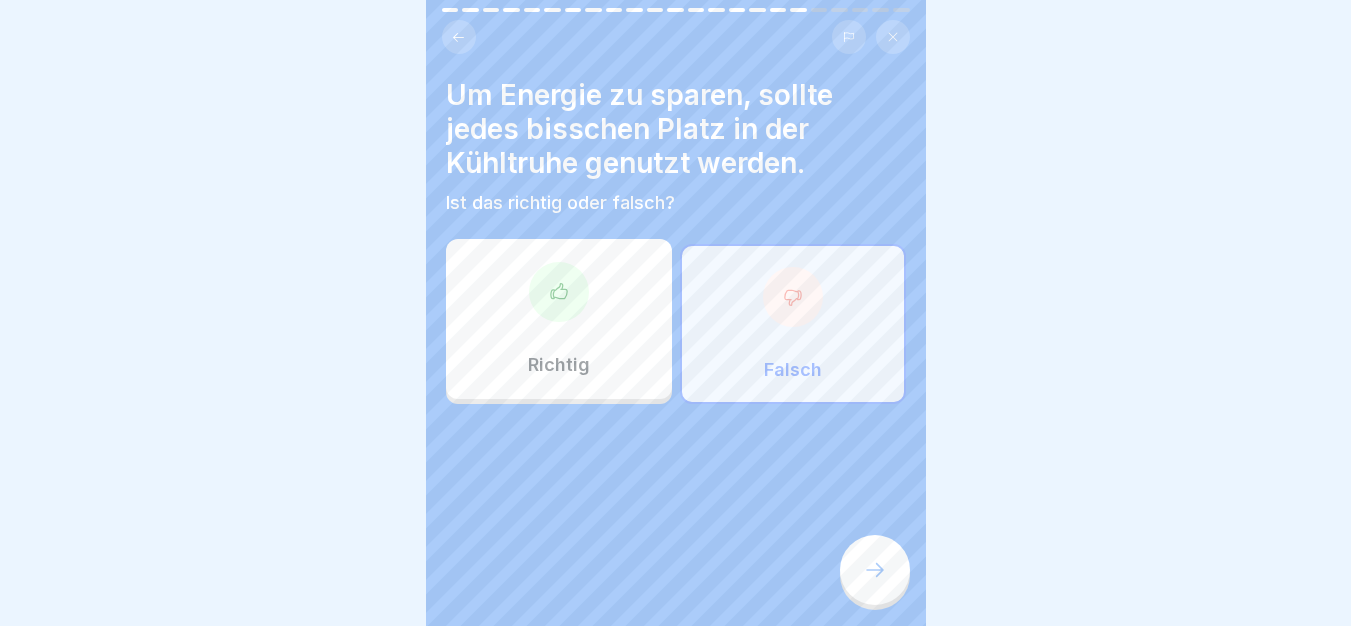 click at bounding box center (875, 570) 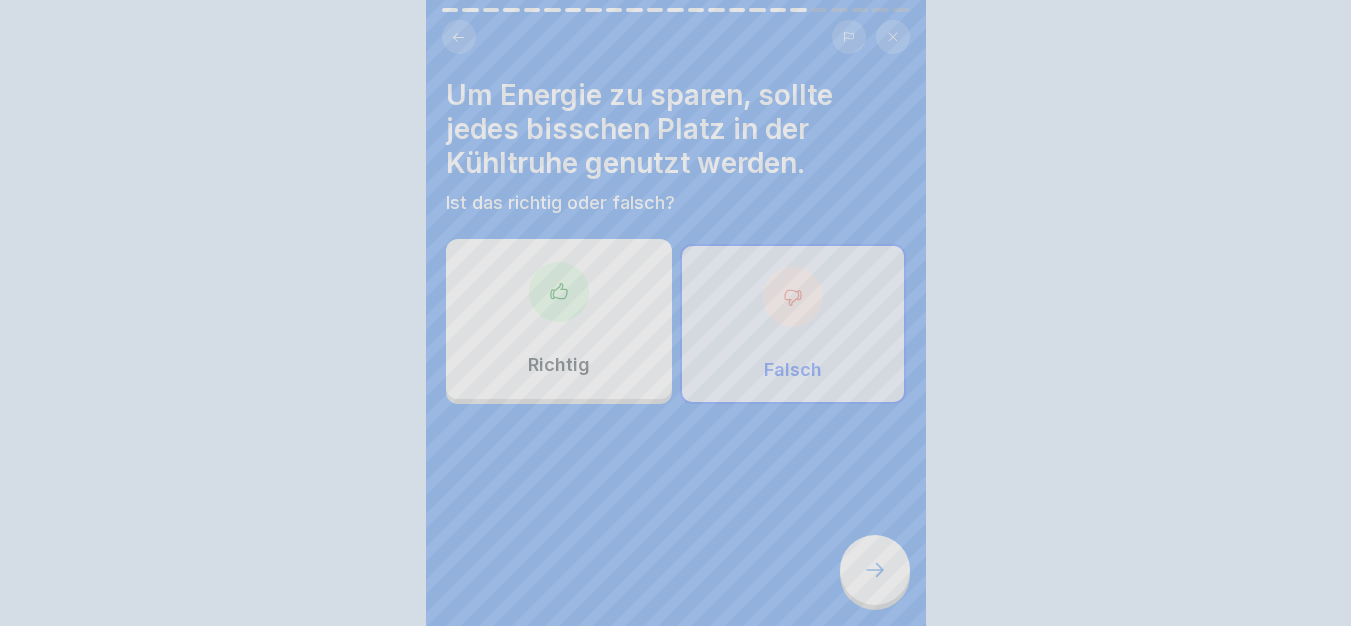 click on "Fortfahren" at bounding box center [676, 999] 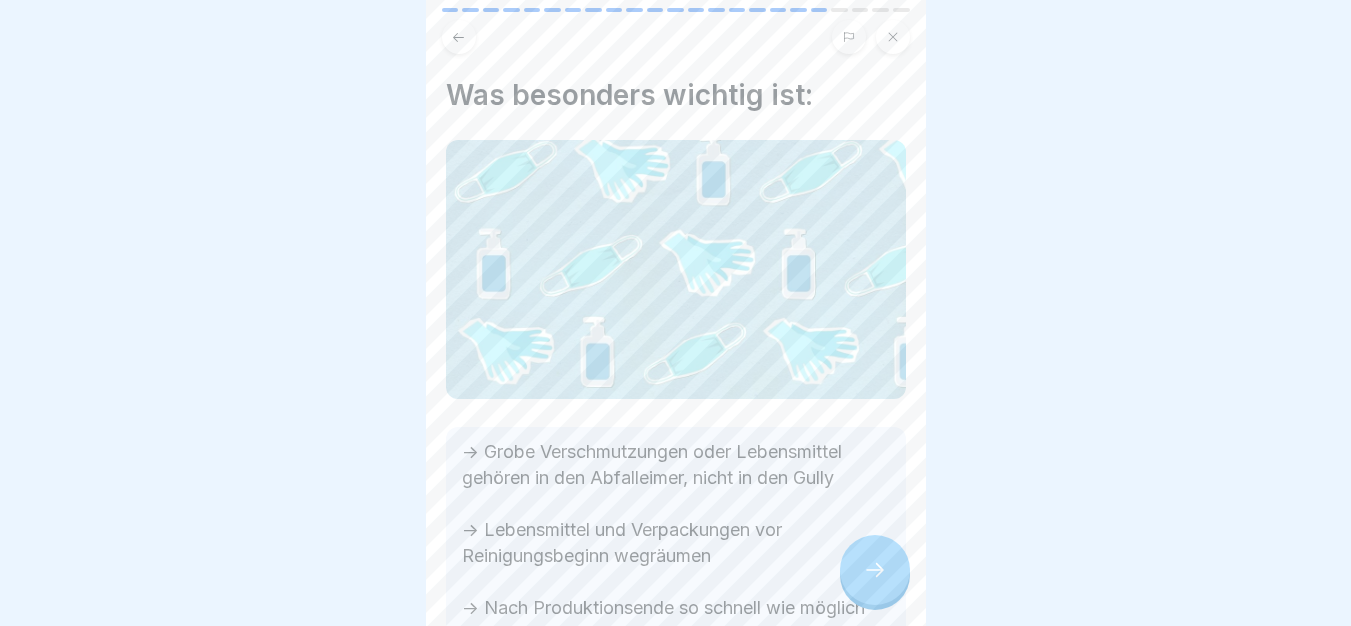 scroll, scrollTop: 144, scrollLeft: 0, axis: vertical 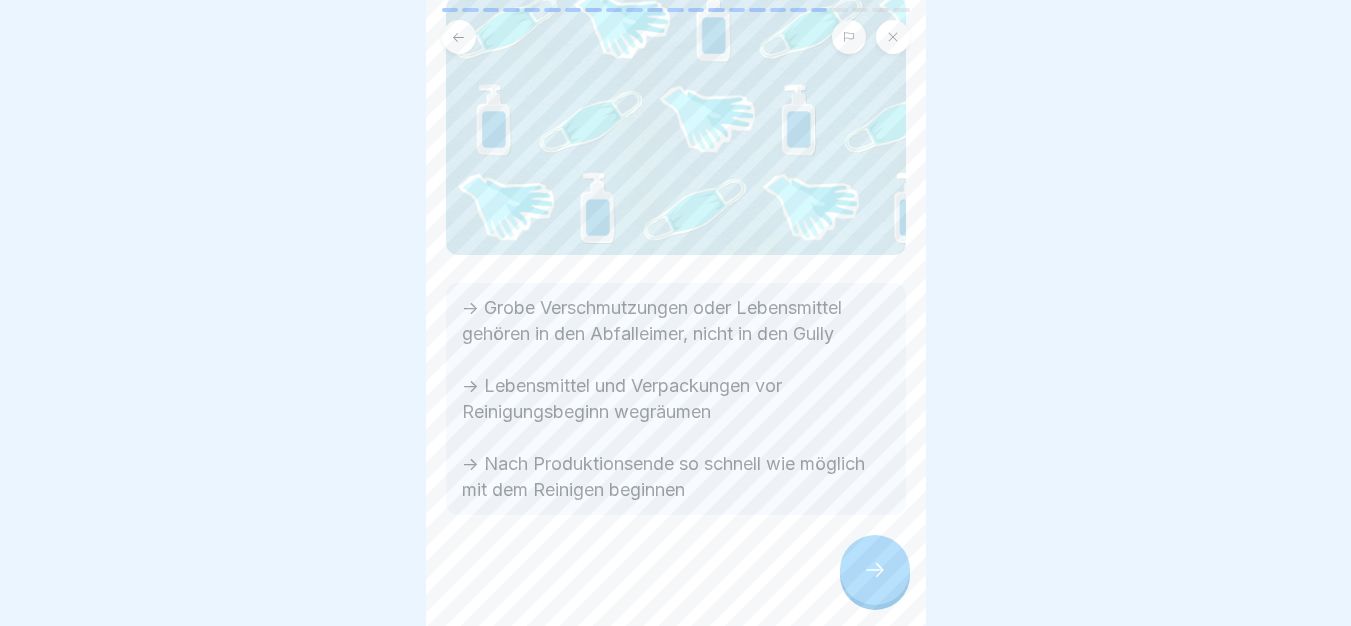 click 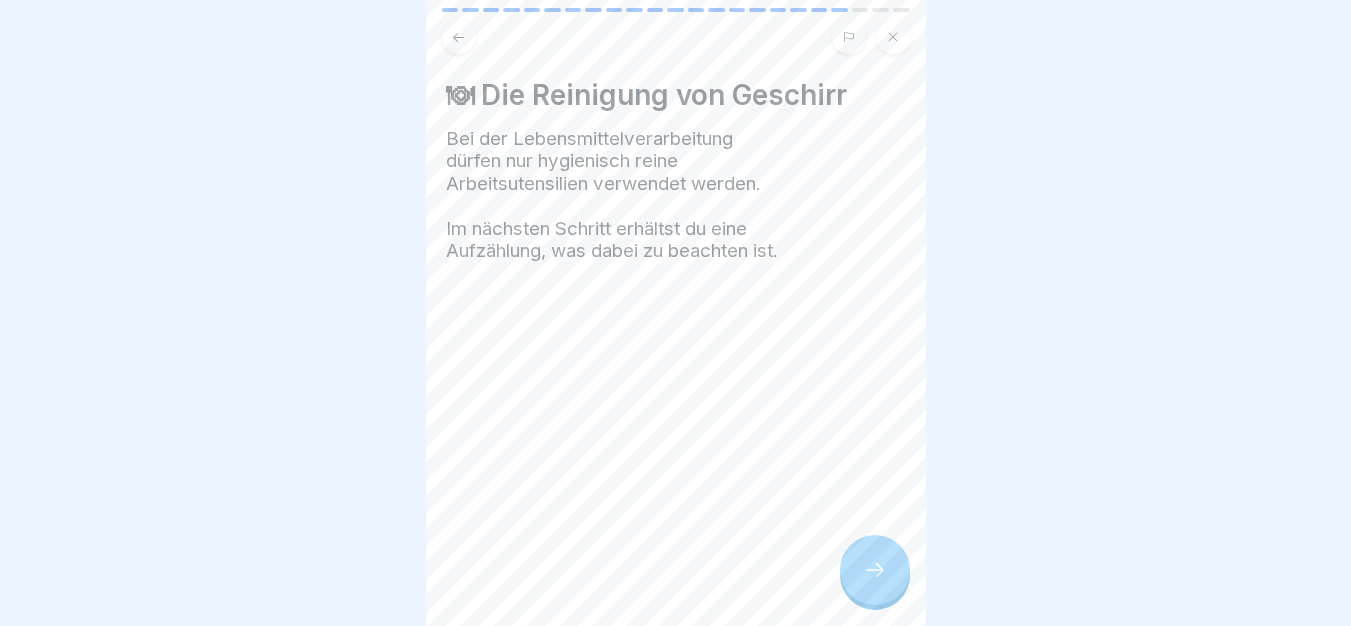 click at bounding box center [875, 570] 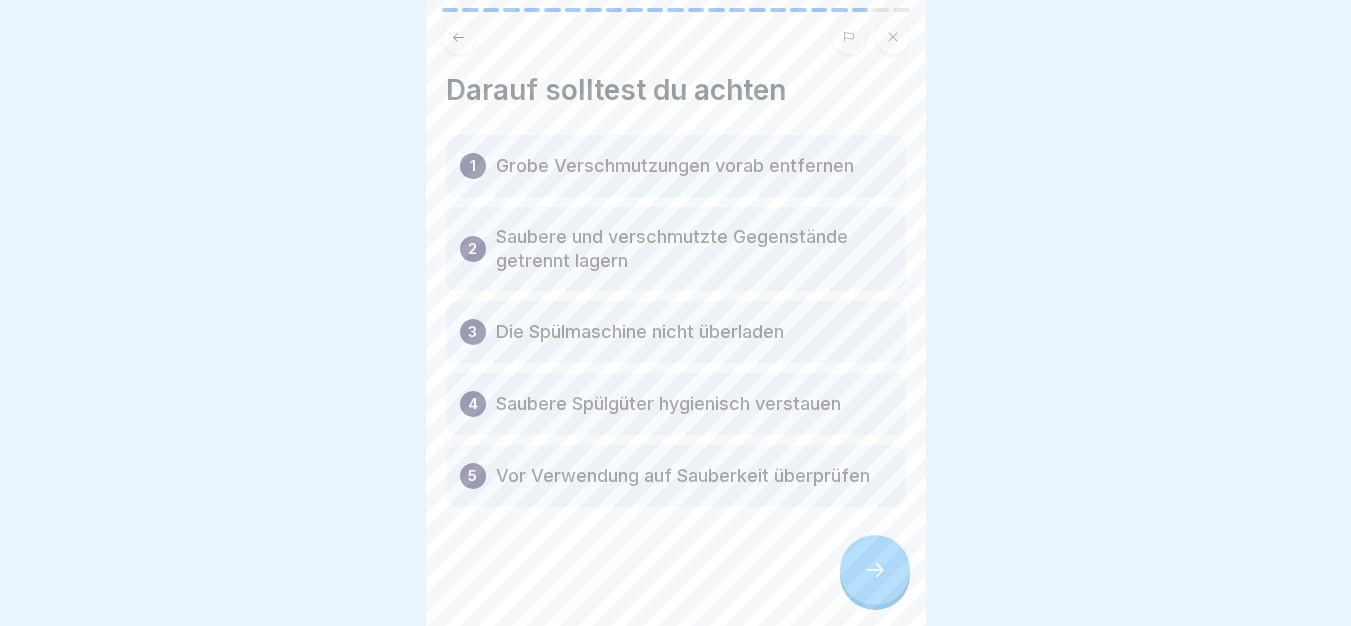click at bounding box center [676, 567] 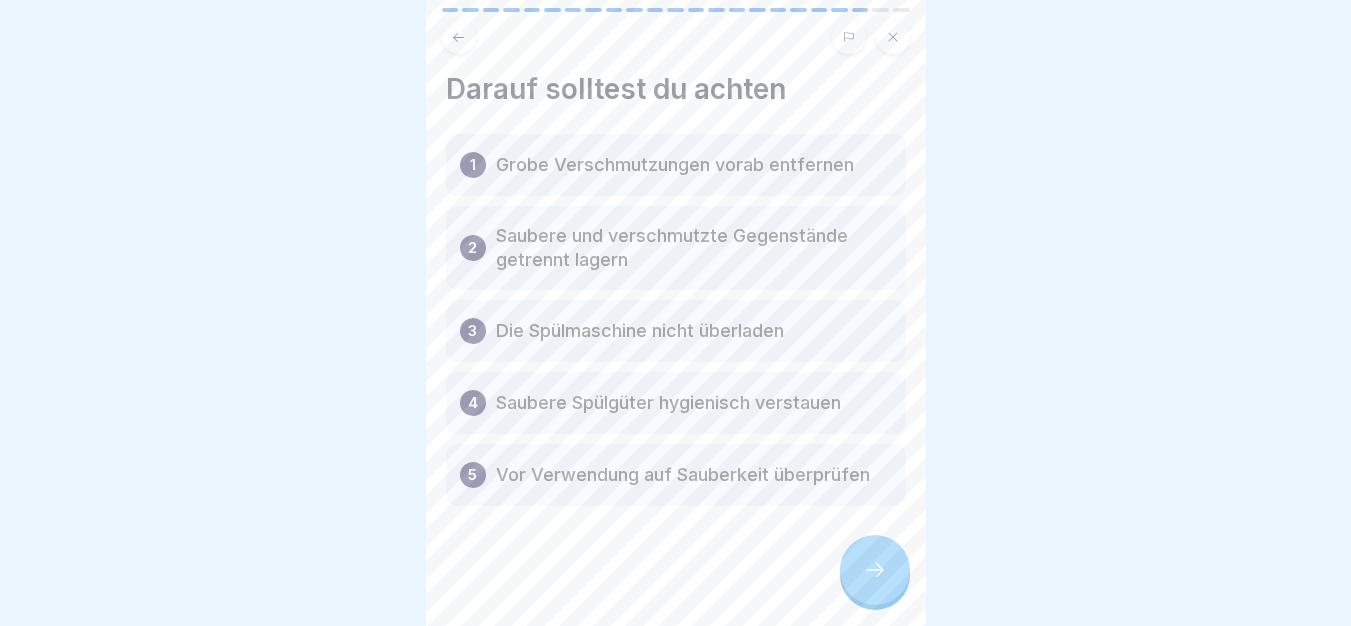 click at bounding box center [875, 570] 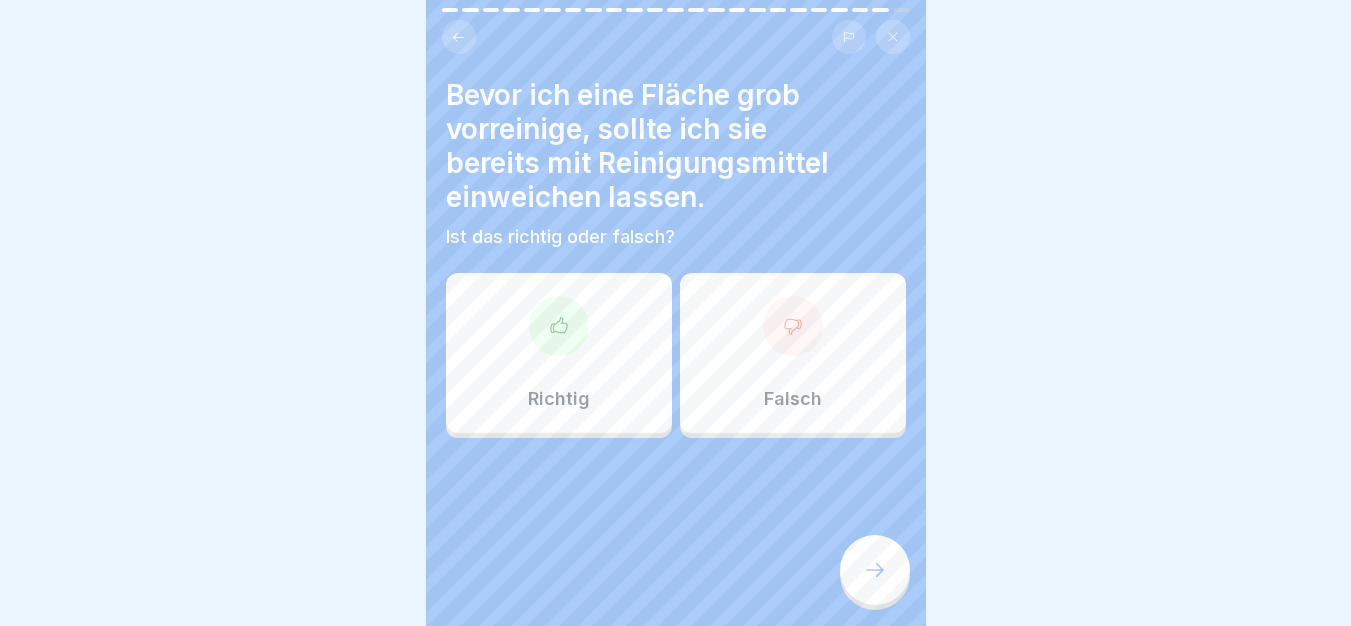 click on "Falsch" at bounding box center [793, 353] 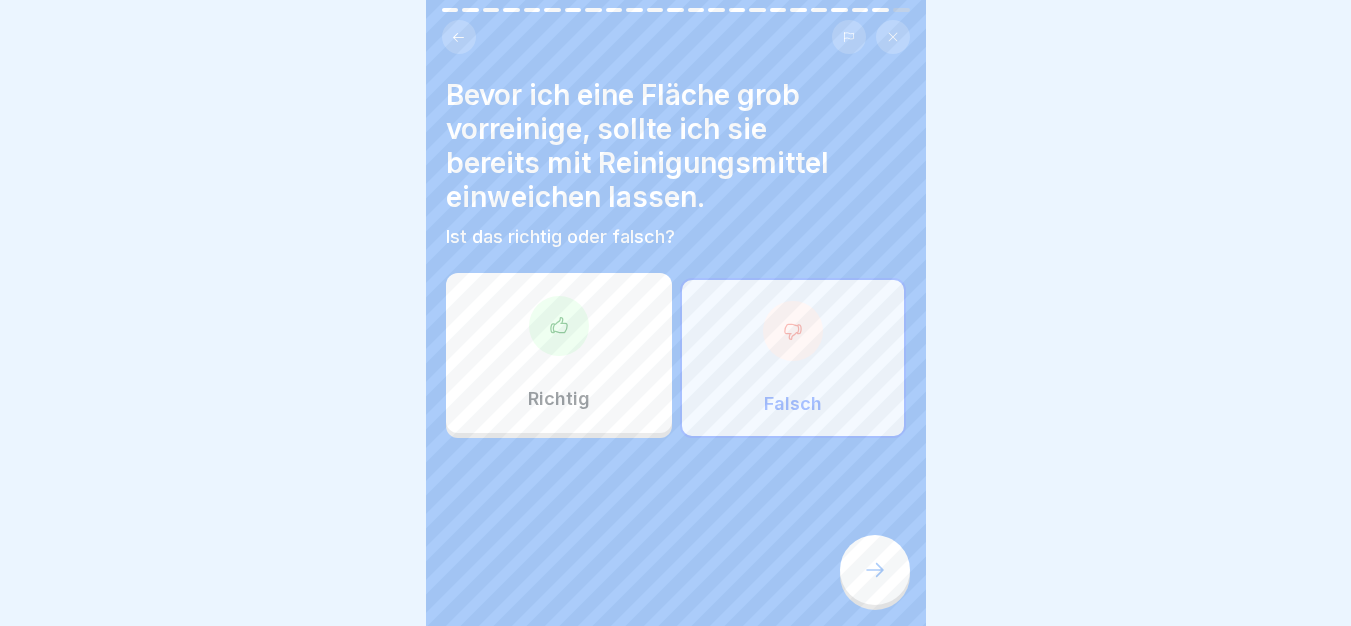 click at bounding box center (875, 570) 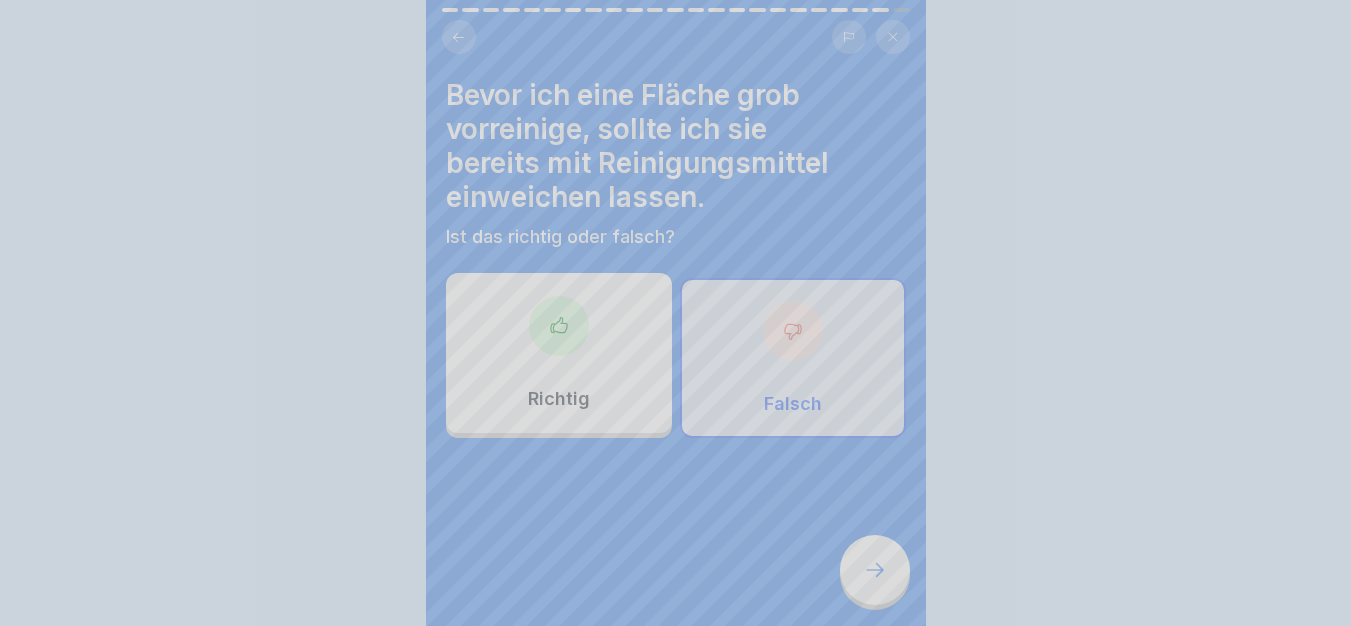 click on "Deine Antwort ist richtig!
✅ Genau! Zunächst grobe Verunreinigungen entfernen, und erst nach erstem Abspülen das Reinigungsmittel anwenden.   Fortfahren" at bounding box center (676, 909) 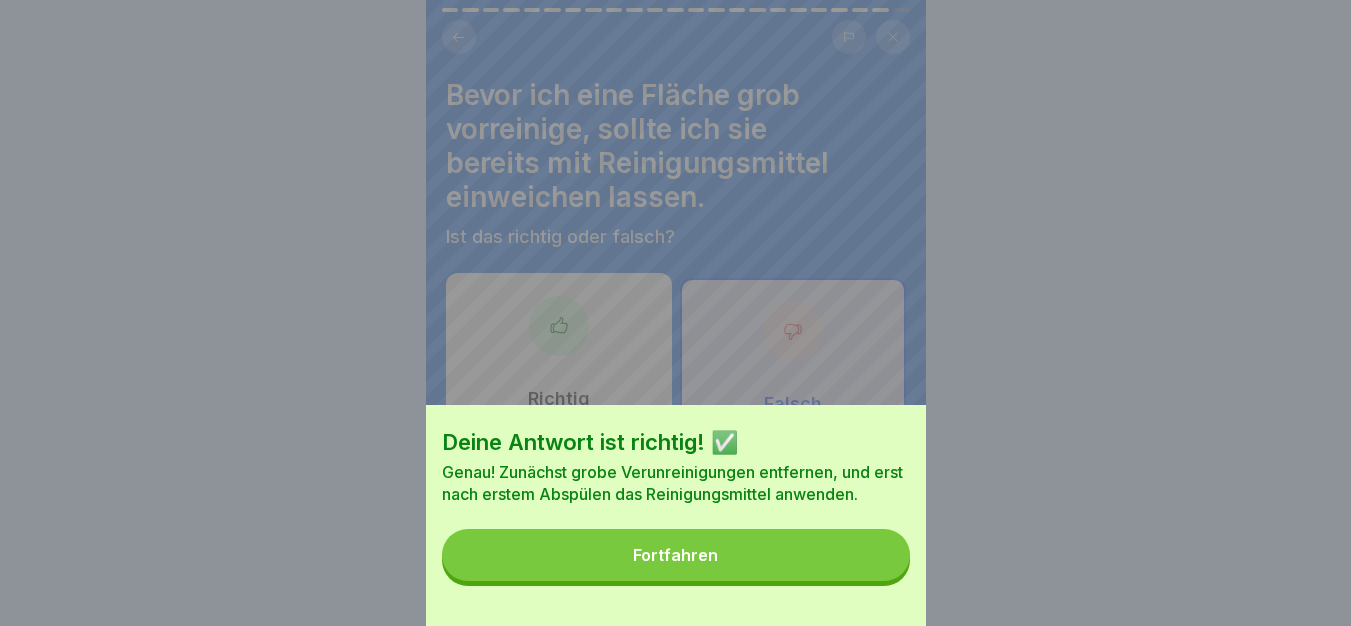 click on "Fortfahren" at bounding box center [676, 555] 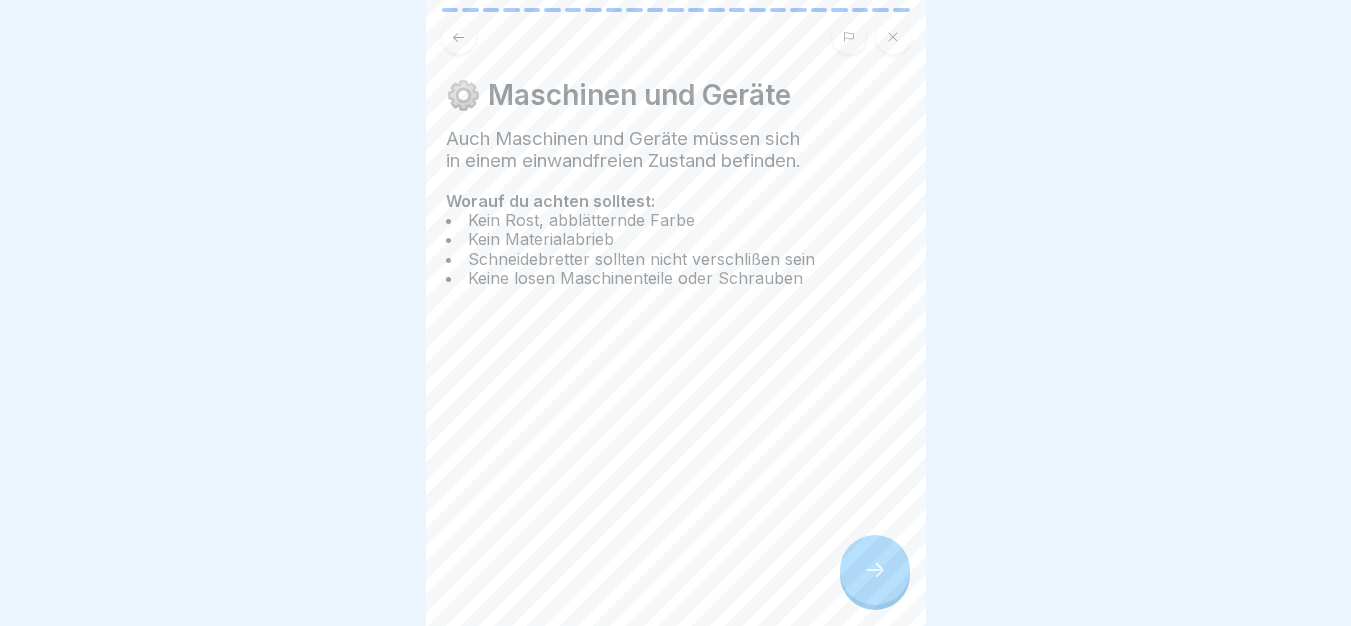 drag, startPoint x: 832, startPoint y: 477, endPoint x: 890, endPoint y: 574, distance: 113.0177 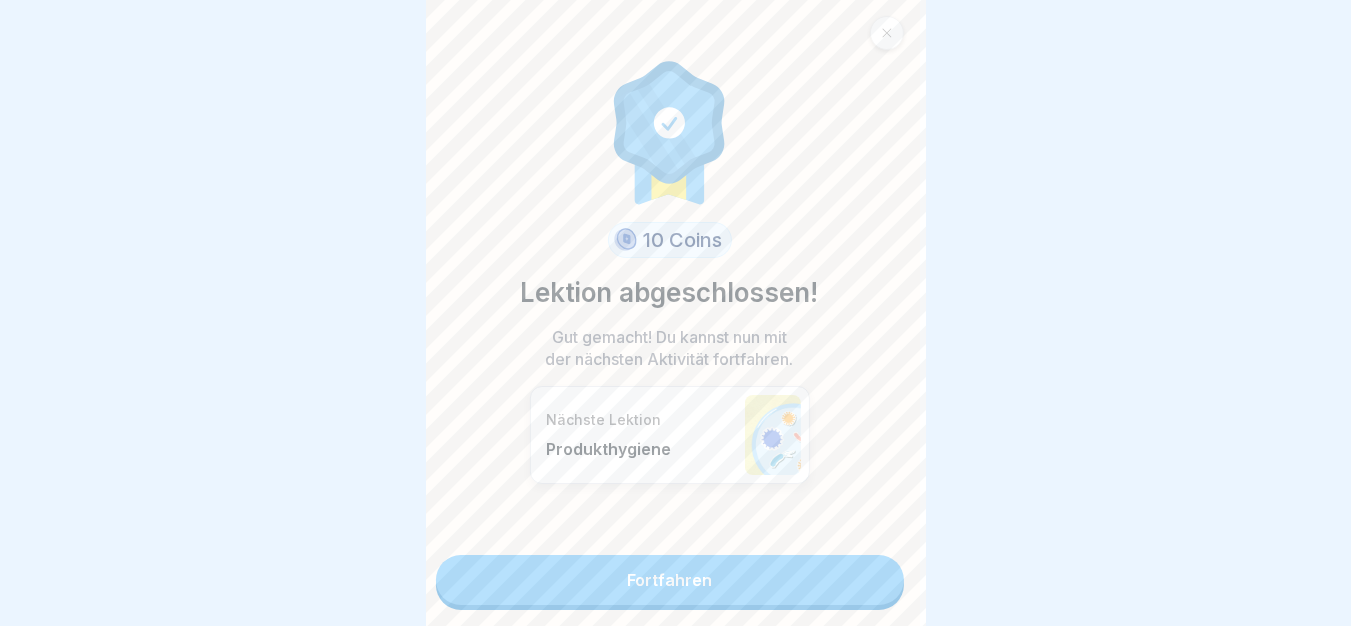 click on "Fortfahren" at bounding box center (669, 580) 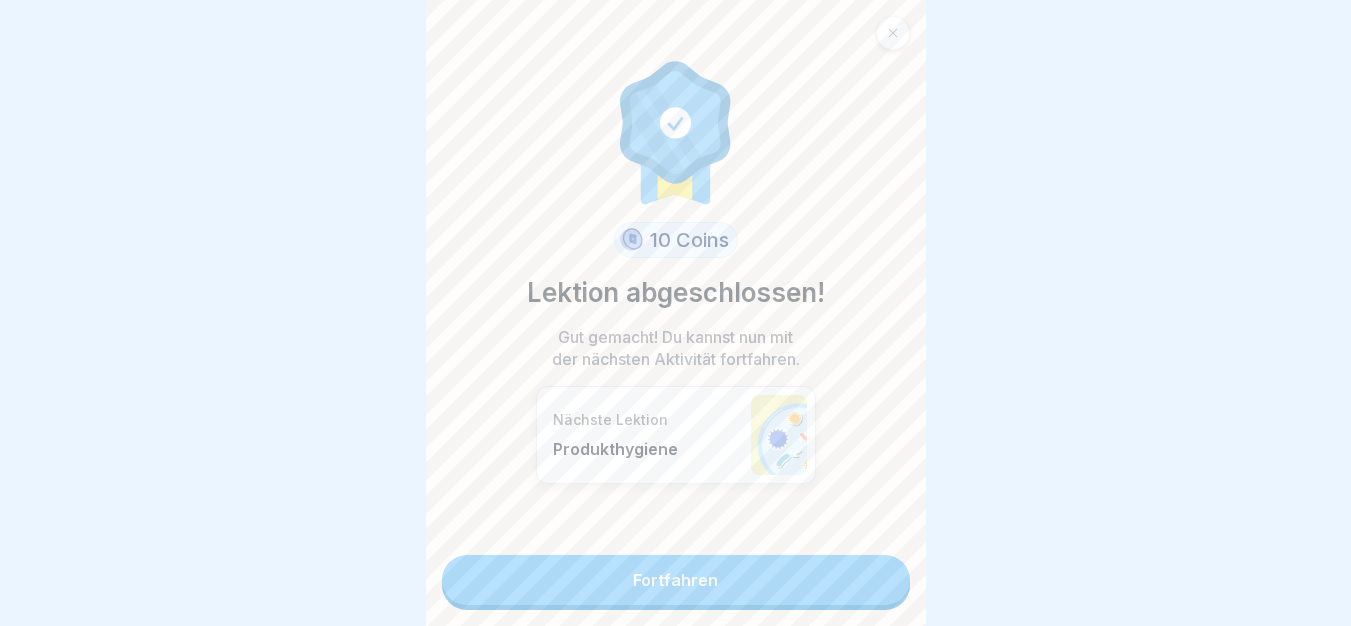 click on "Fortfahren" at bounding box center (676, 580) 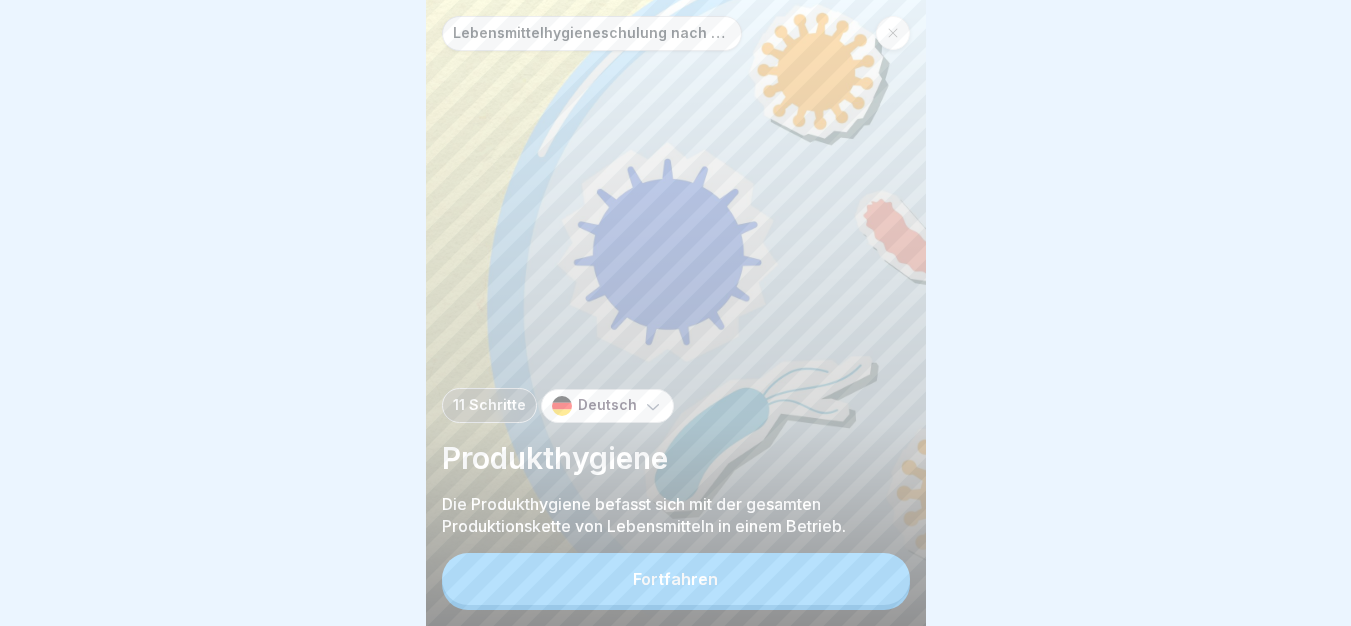 scroll, scrollTop: 0, scrollLeft: 0, axis: both 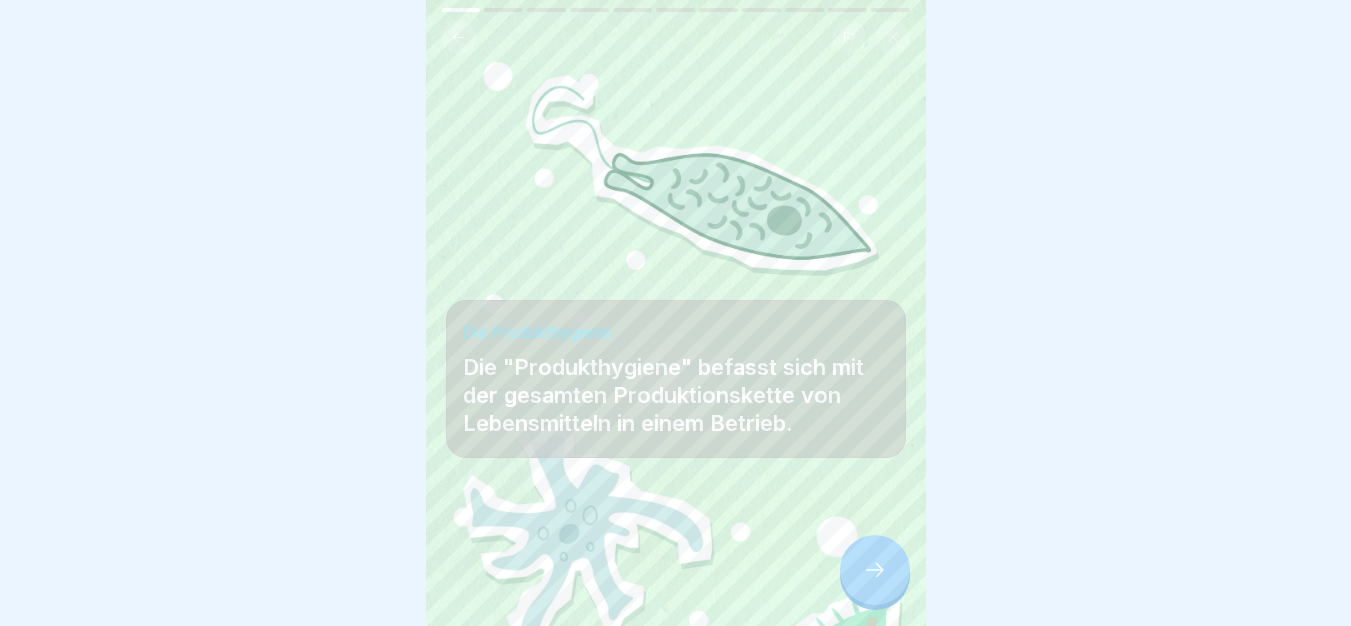 click at bounding box center [875, 570] 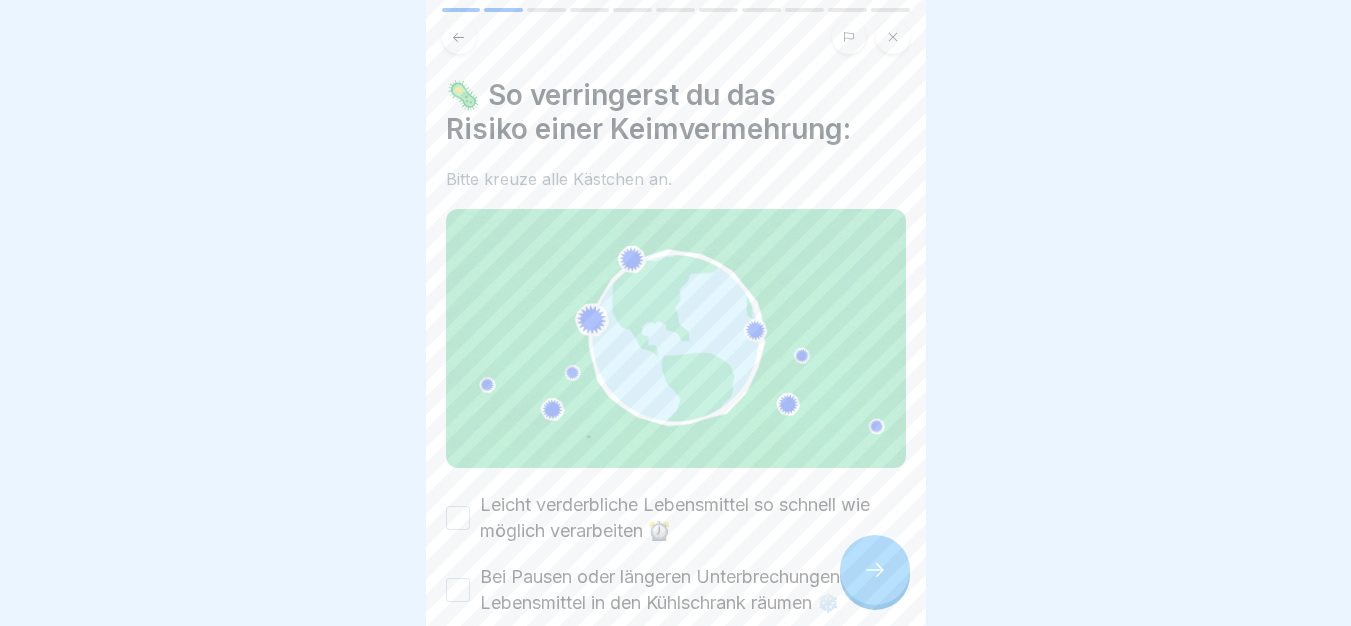 click on "🦠 So verringerst du das Risiko einer Keimvermehrung: Bitte kreuze alle Kästchen an. Leicht verderbliche Lebensmittel so schnell wie möglich verarbeiten ⏰ Bei Pausen oder längeren Unterbrechungen die Lebensmittel in den Kühlschrank räumen ❄️ Richtige Aufbewahrung der Lebensmittel 🥦" at bounding box center [676, 370] 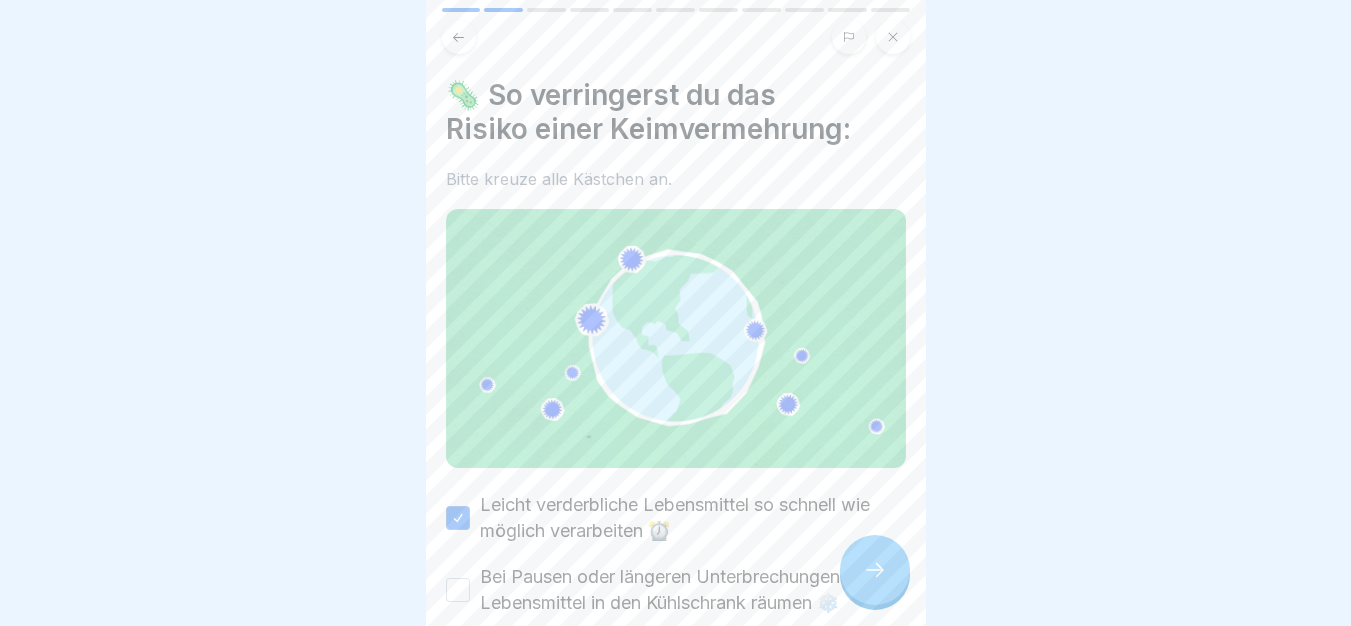 click on "Bei Pausen oder längeren Unterbrechungen die Lebensmittel in den Kühlschrank räumen ❄️" at bounding box center [693, 590] 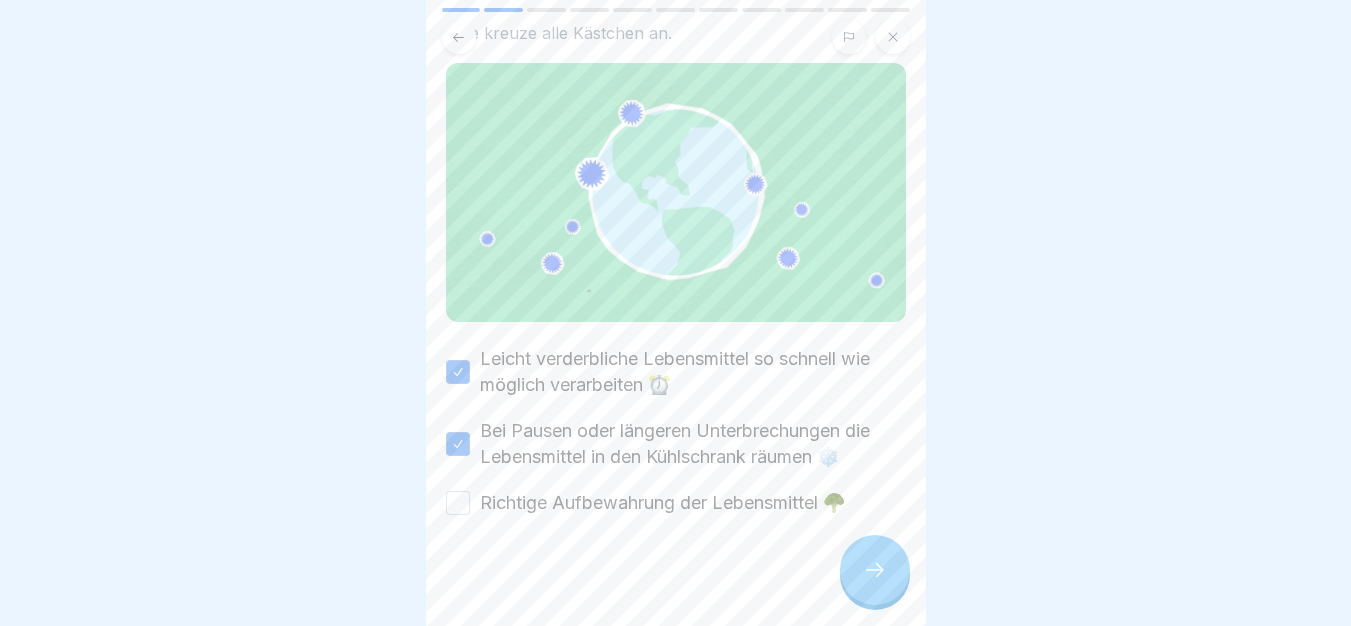 scroll, scrollTop: 147, scrollLeft: 0, axis: vertical 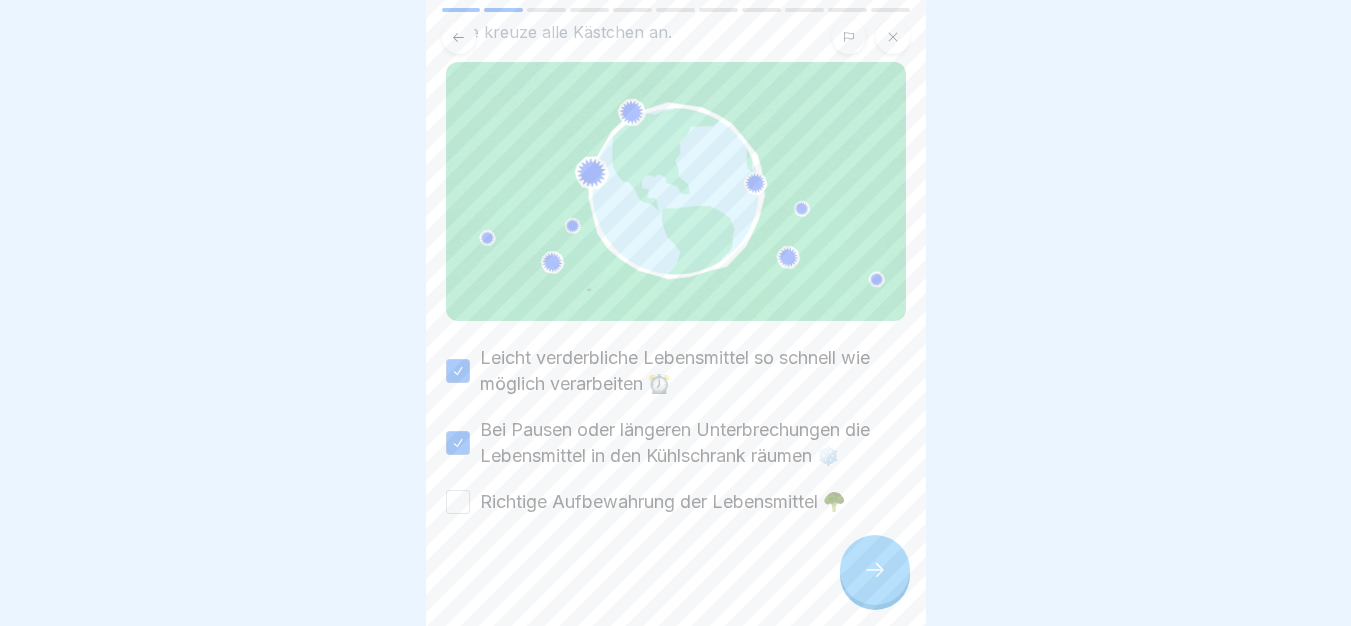 click on "Richtige Aufbewahrung der Lebensmittel 🥦" at bounding box center (662, 502) 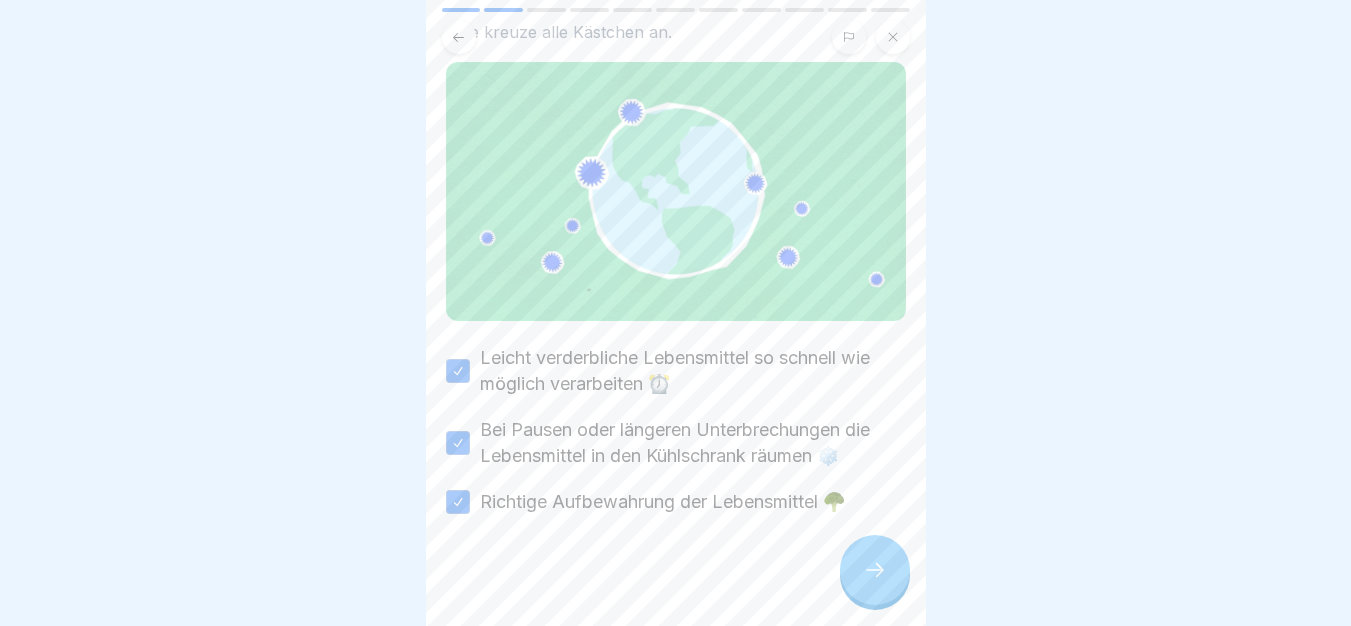 click at bounding box center (875, 570) 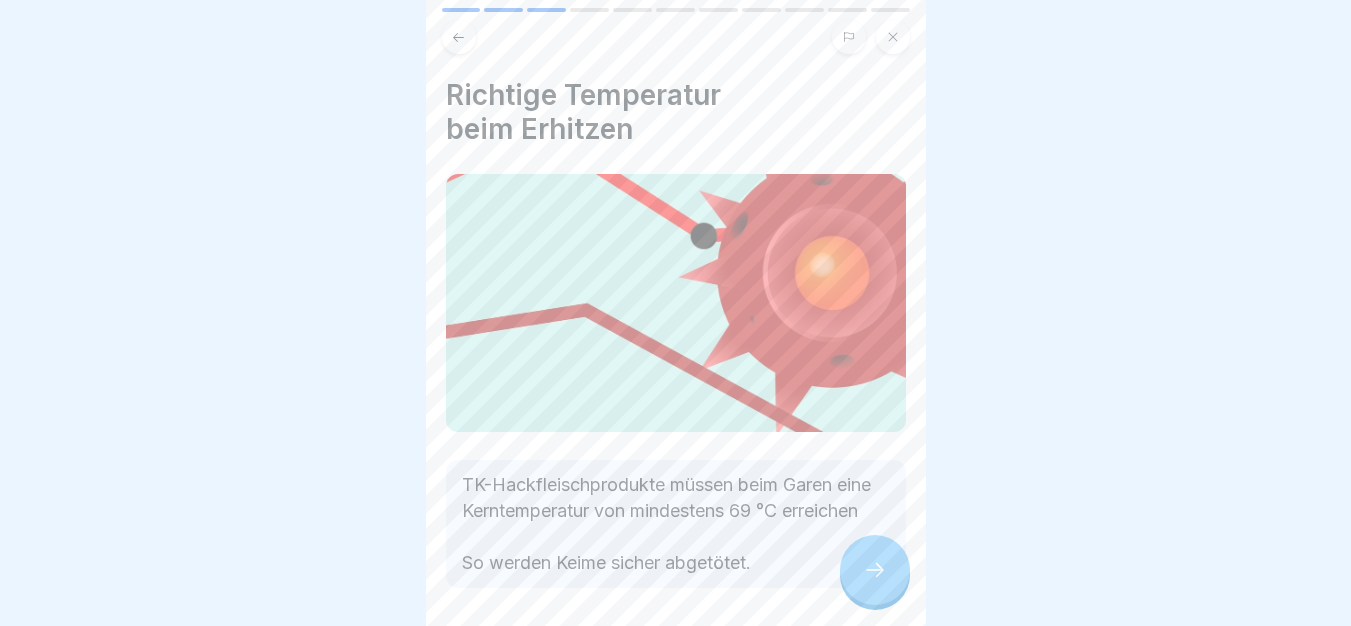 click on "TK-Hackfleischprodukte müssen beim Garen eine Kerntemperatur von mindestens 69 °C erreichen
So werden Keime sicher abgetötet." at bounding box center (676, 524) 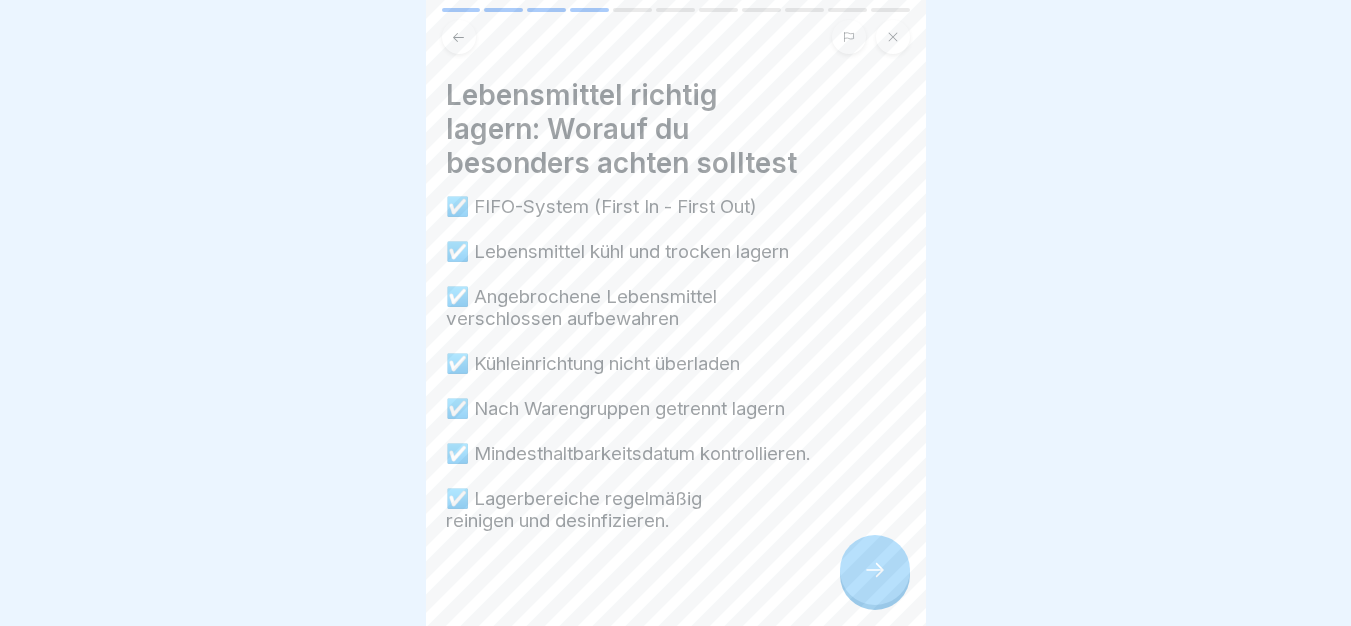 scroll, scrollTop: 27, scrollLeft: 0, axis: vertical 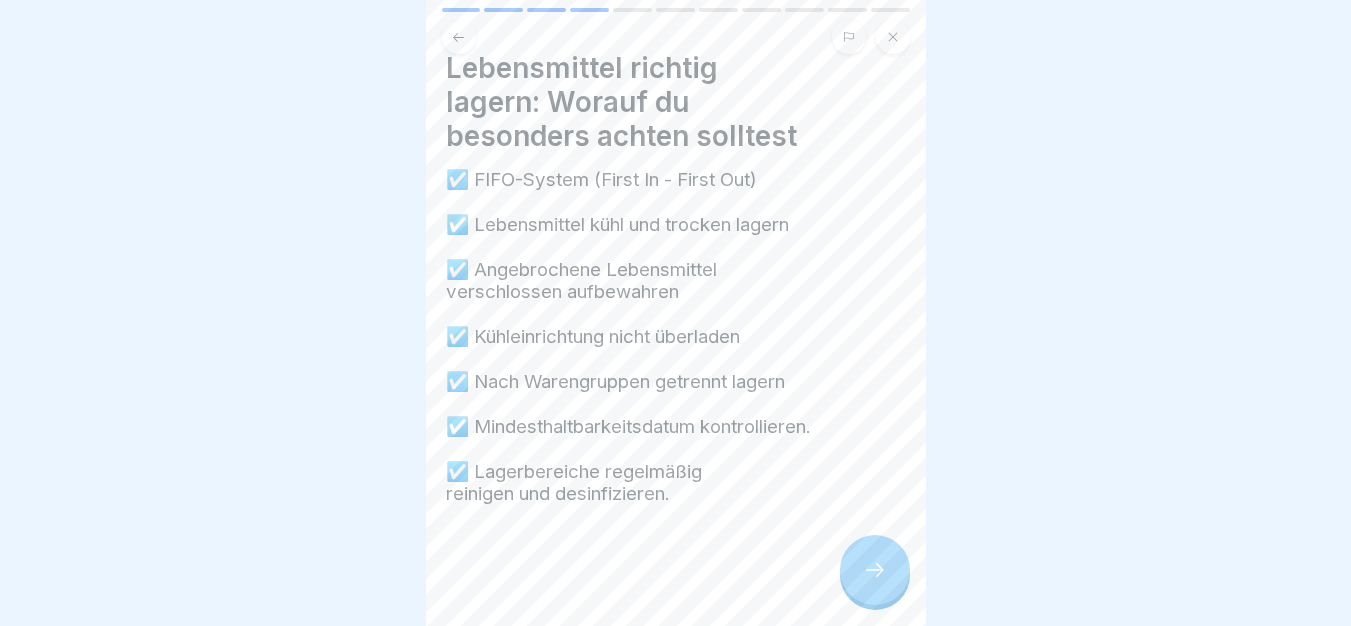 click at bounding box center [875, 570] 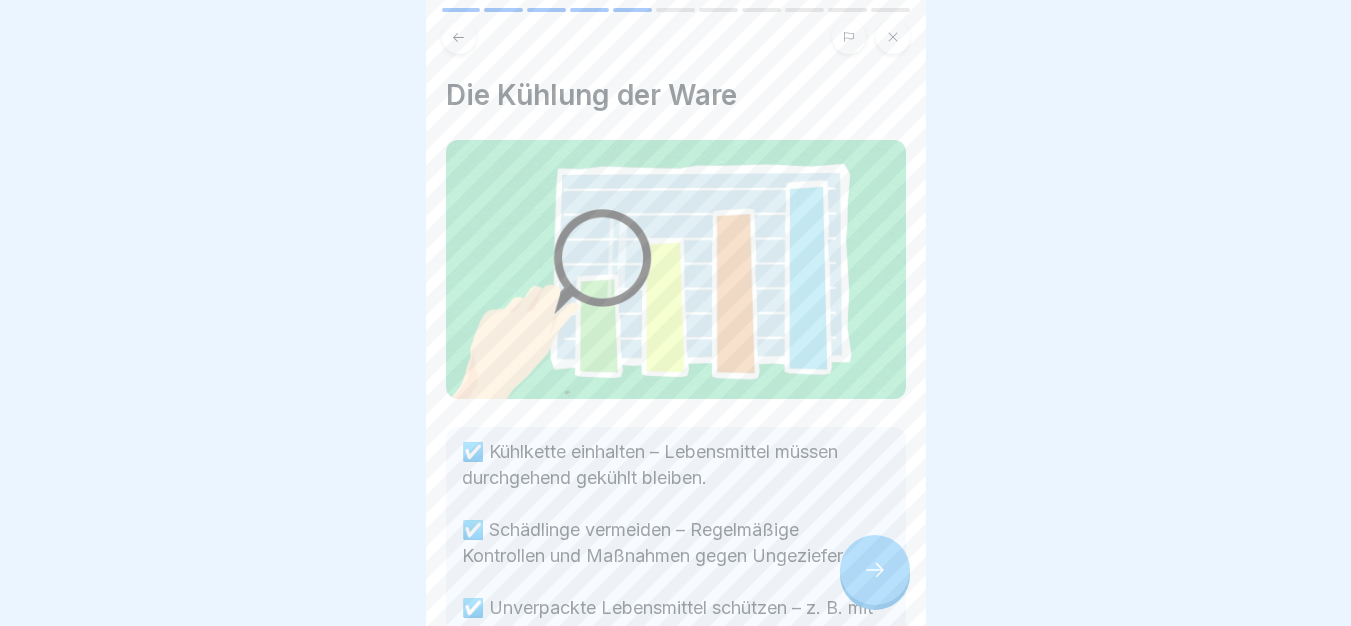 scroll, scrollTop: 144, scrollLeft: 0, axis: vertical 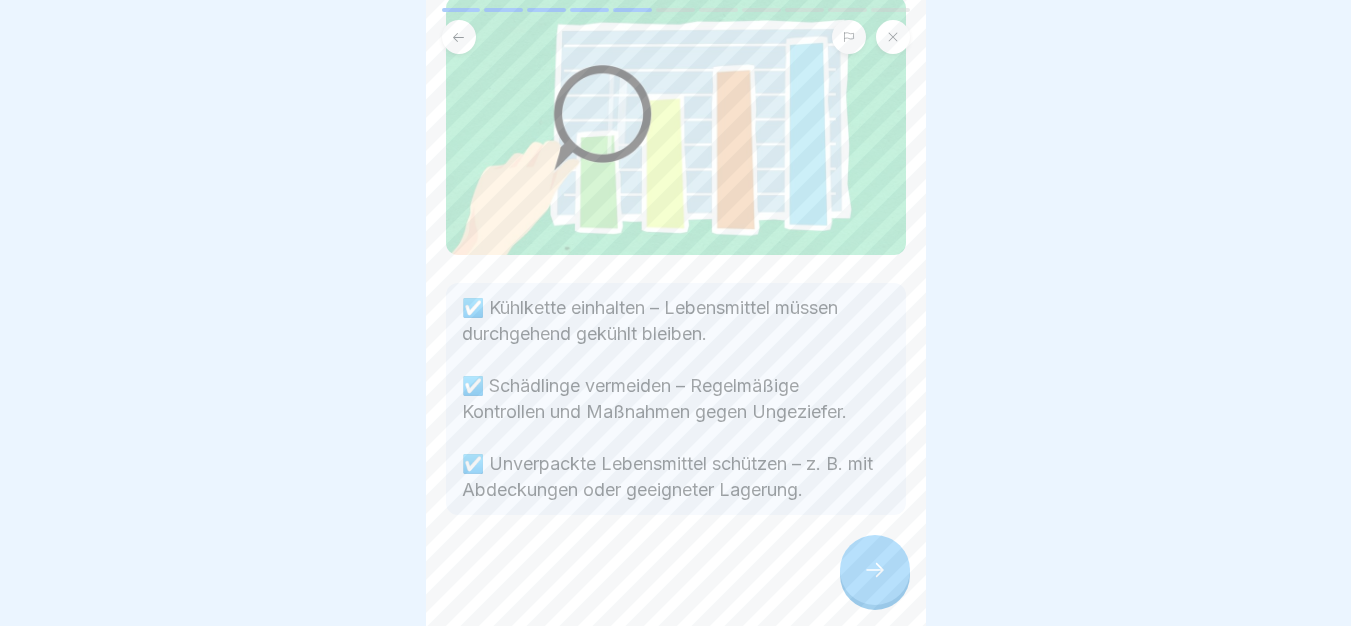 click at bounding box center [875, 570] 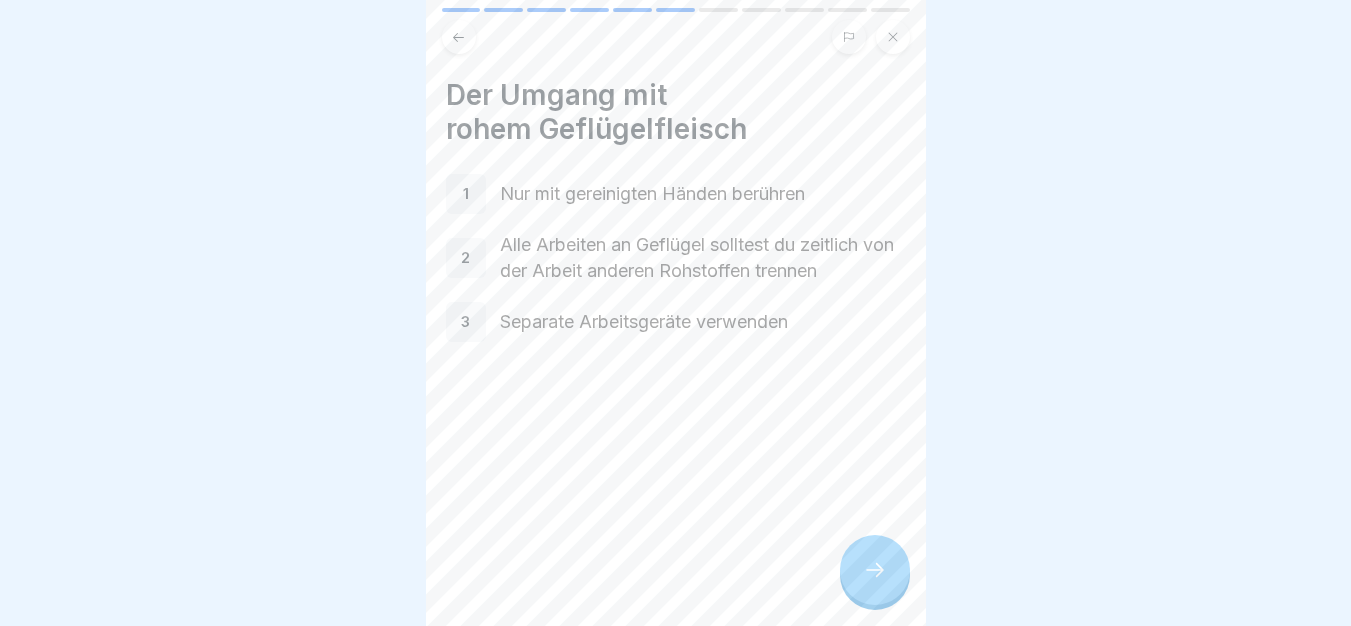scroll, scrollTop: 15, scrollLeft: 0, axis: vertical 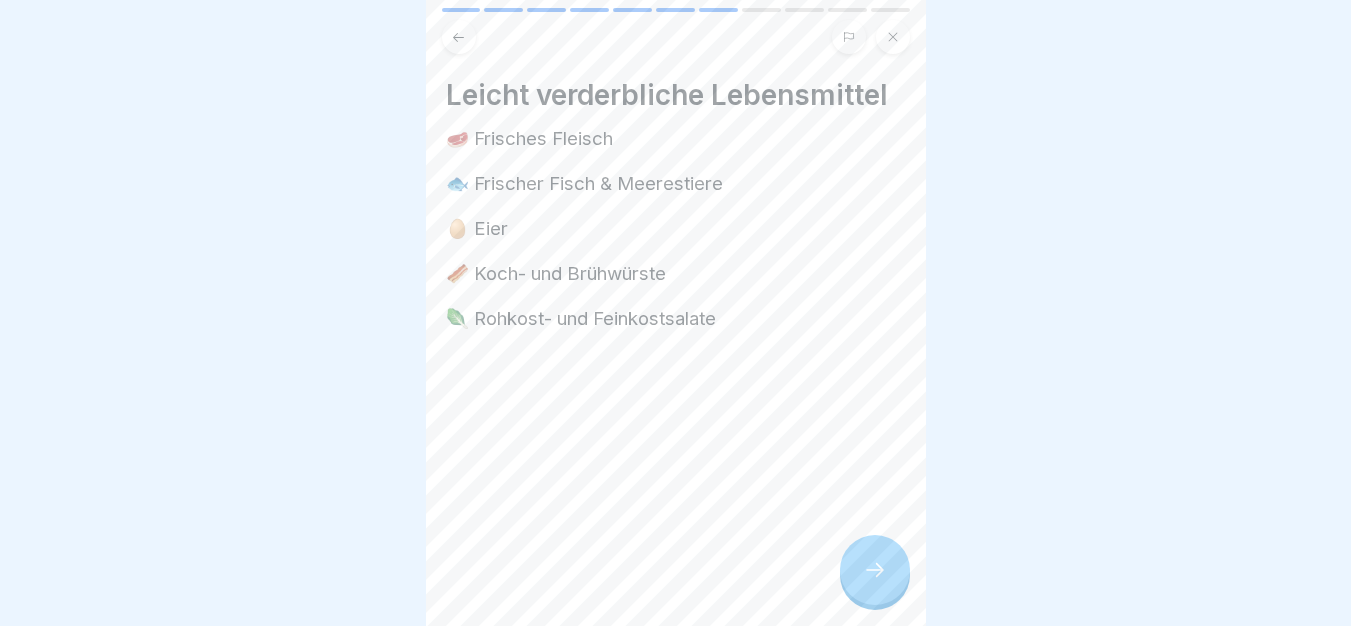 click at bounding box center [875, 570] 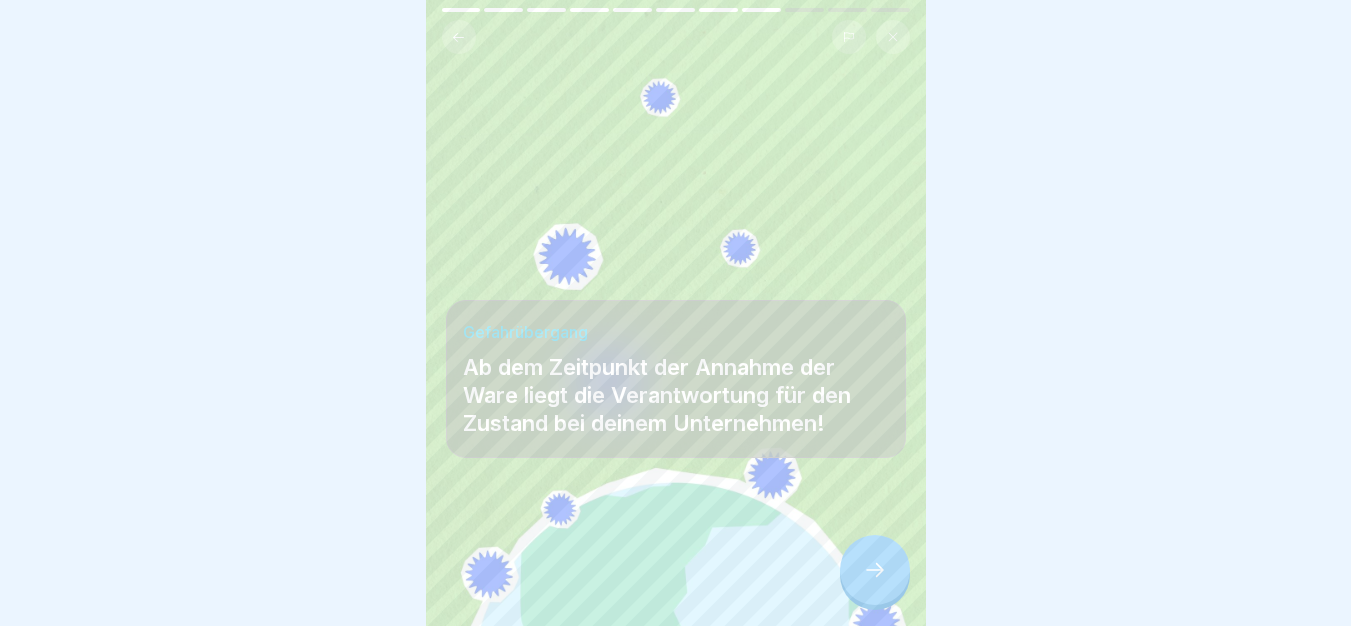 click at bounding box center (676, 566) 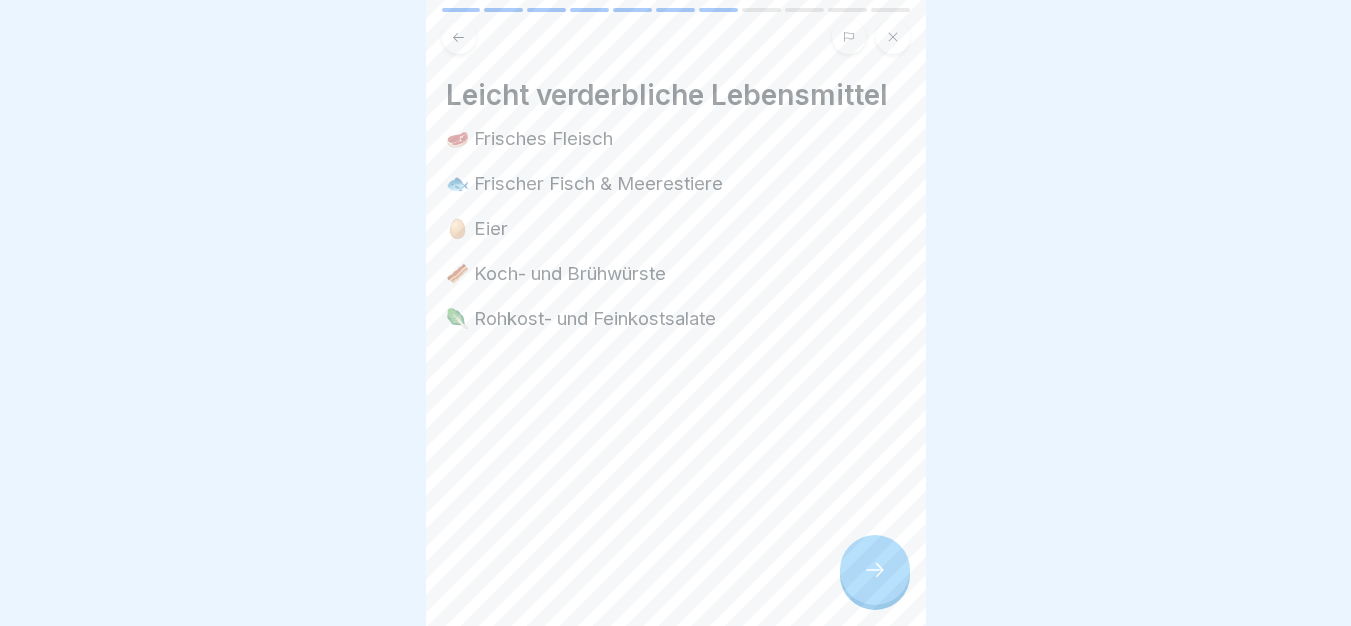 click 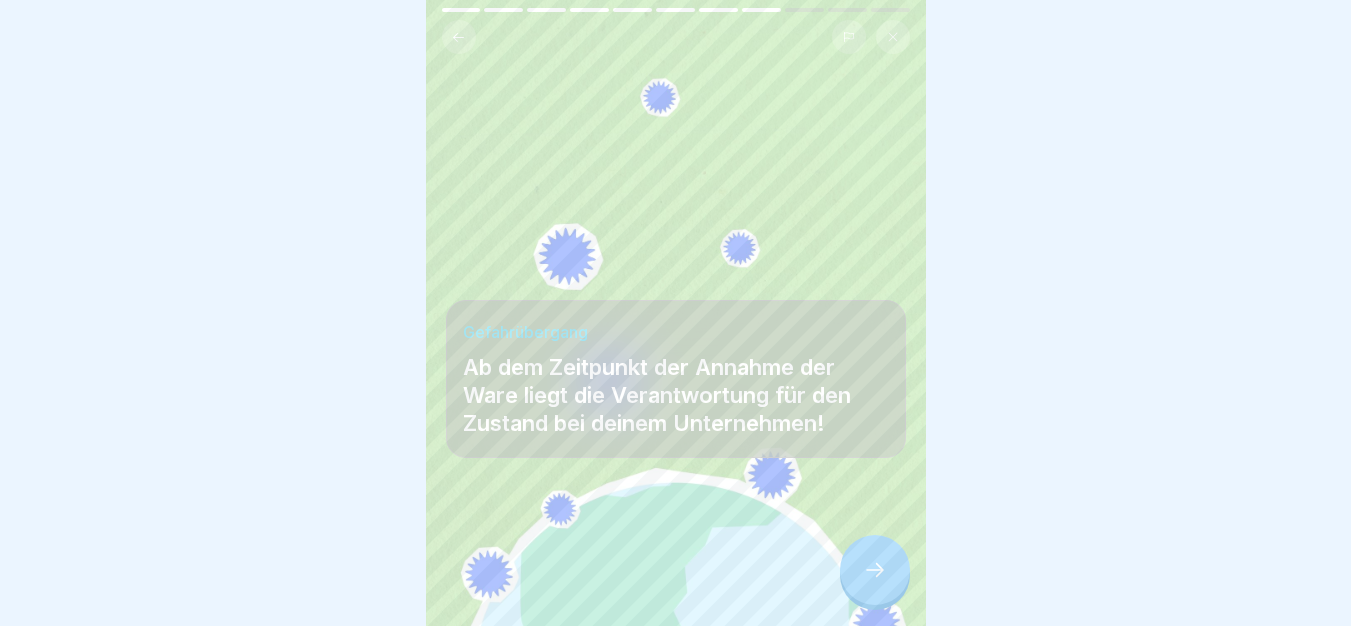 click at bounding box center (875, 570) 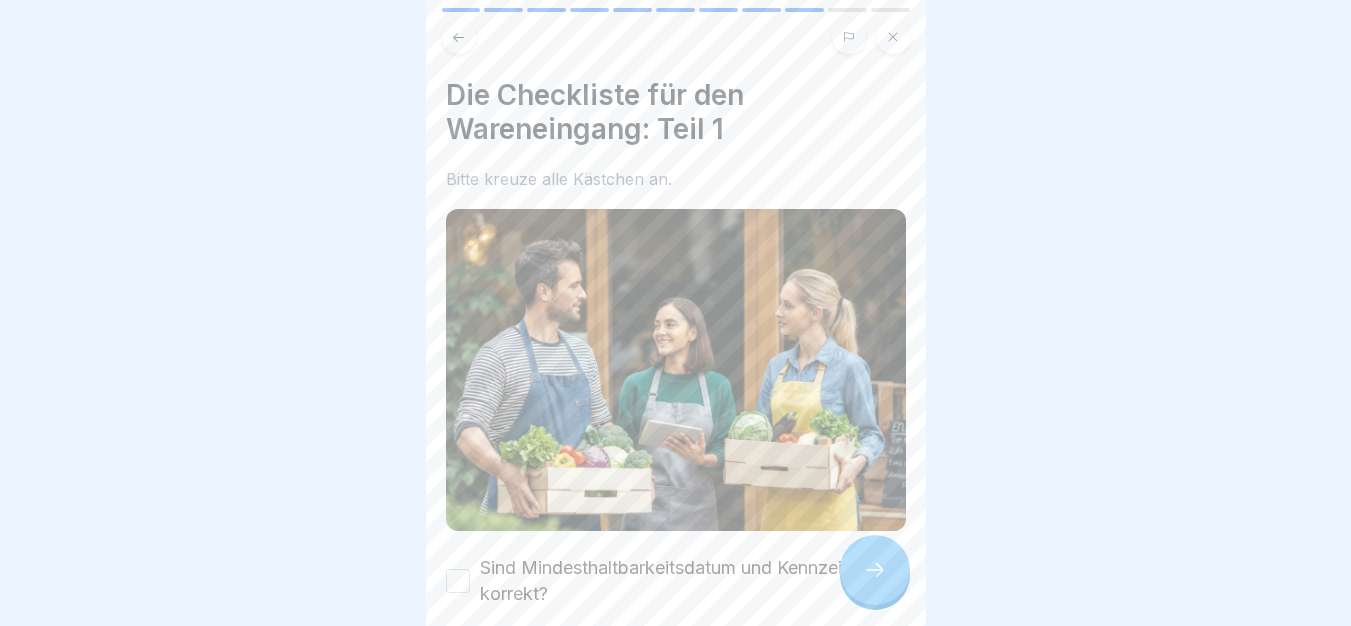 click on "Sind Mindesthaltbarkeitsdatum und Kennzeichnung korrekt?" at bounding box center [693, 581] 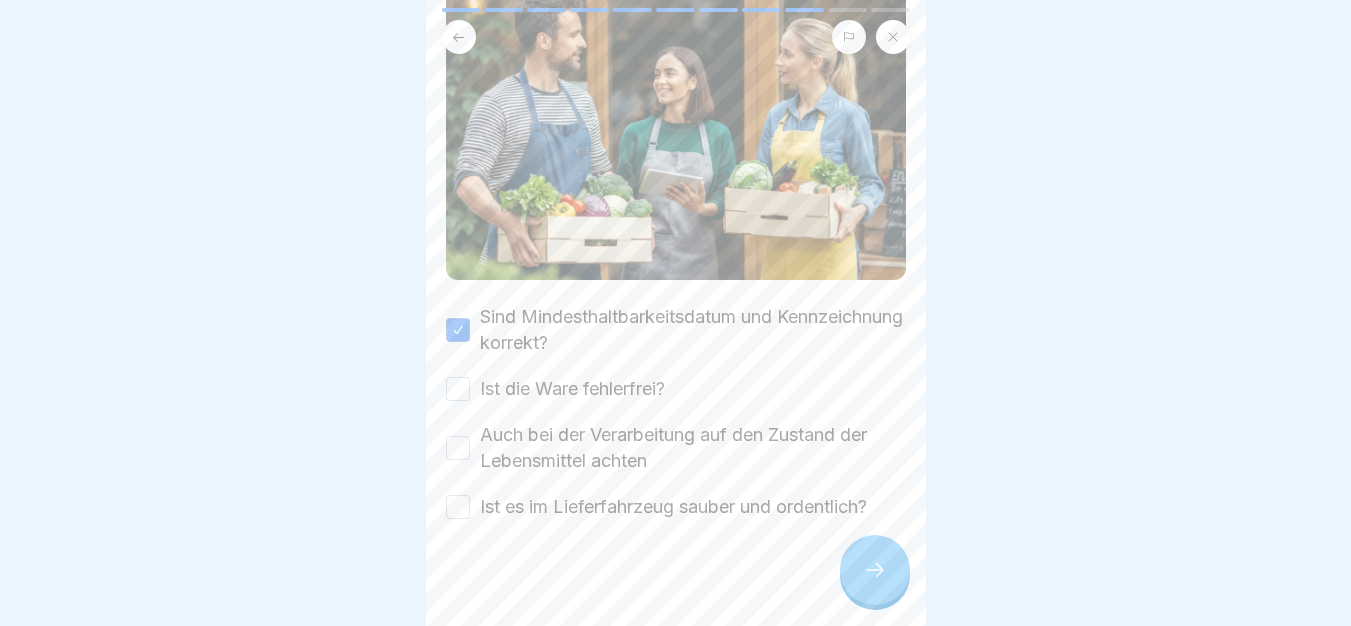 click on "Die Checkliste für den Wareneingang: Teil 1 Bitte kreuze alle Kästchen an. Sind Mindesthaltbarkeitsdatum und Kennzeichnung korrekt? Ist die Ware fehlerfrei? Auch bei der Verarbeitung auf den Zustand der Lebensmittel achten Ist es im Lieferfahrzeug sauber und ordentlich?" at bounding box center [676, 313] 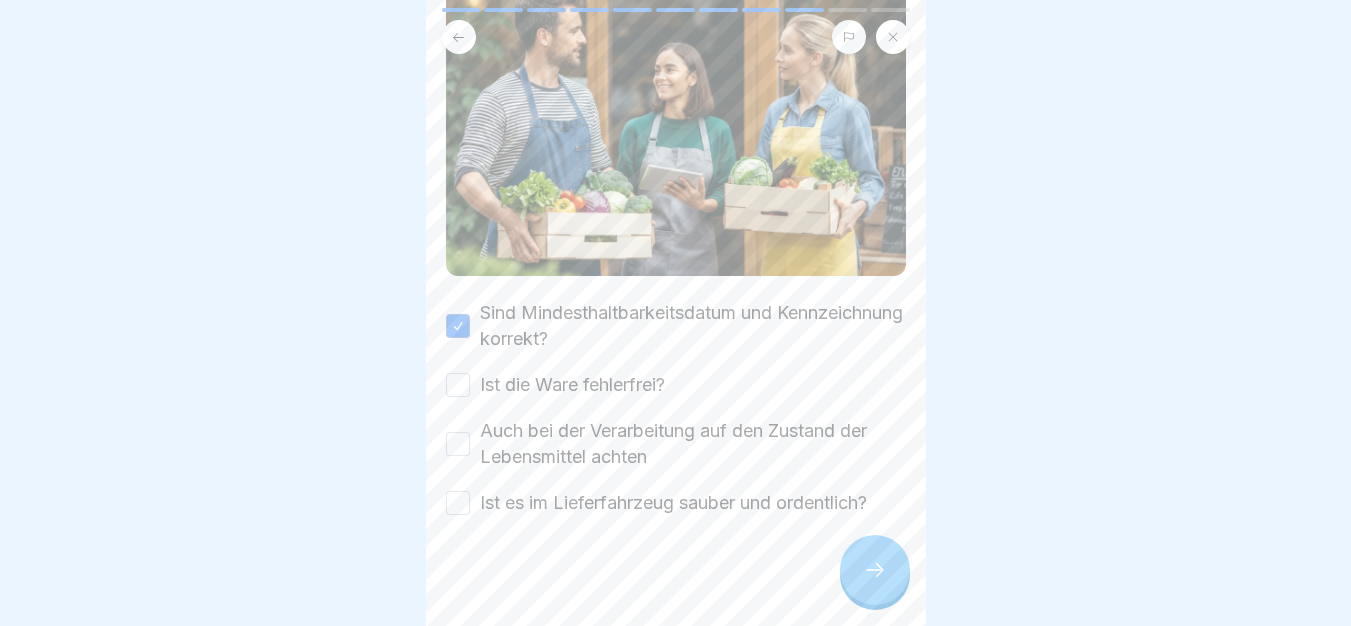 click on "Sind Mindesthaltbarkeitsdatum und Kennzeichnung korrekt?" at bounding box center [693, 326] 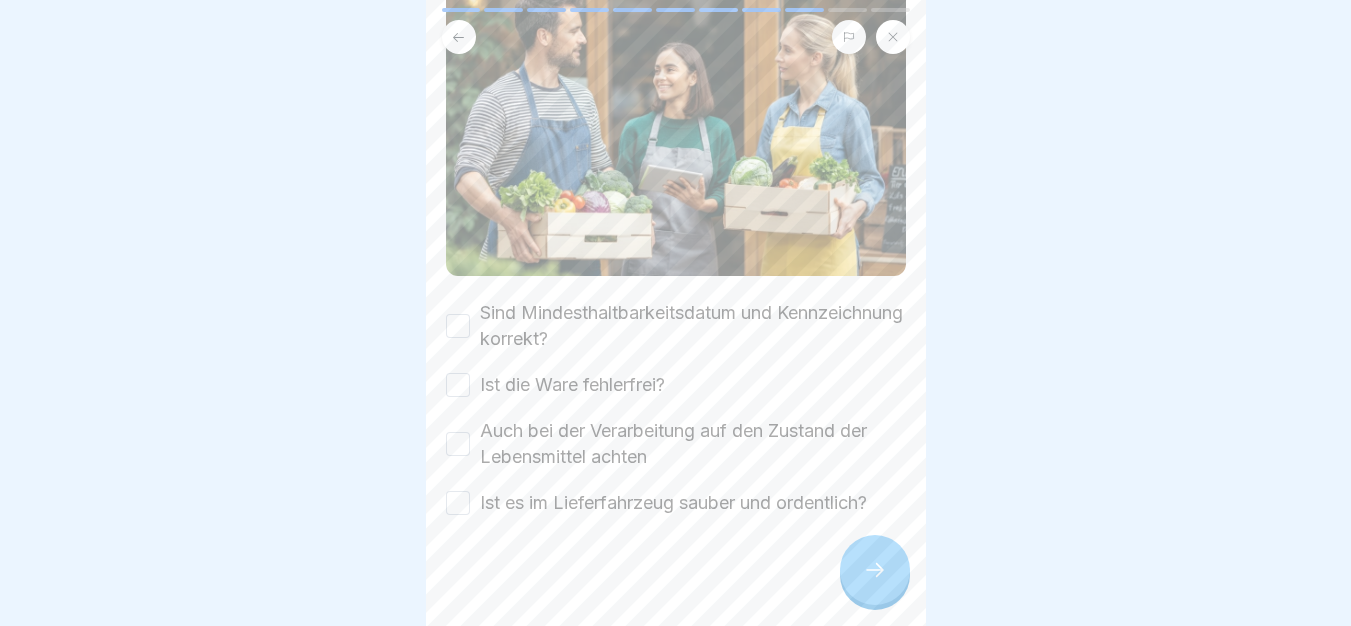 click on "Sind Mindesthaltbarkeitsdatum und Kennzeichnung korrekt? Ist die Ware fehlerfrei? Auch bei der Verarbeitung auf den Zustand der Lebensmittel achten Ist es im Lieferfahrzeug sauber und ordentlich?" at bounding box center (676, 408) 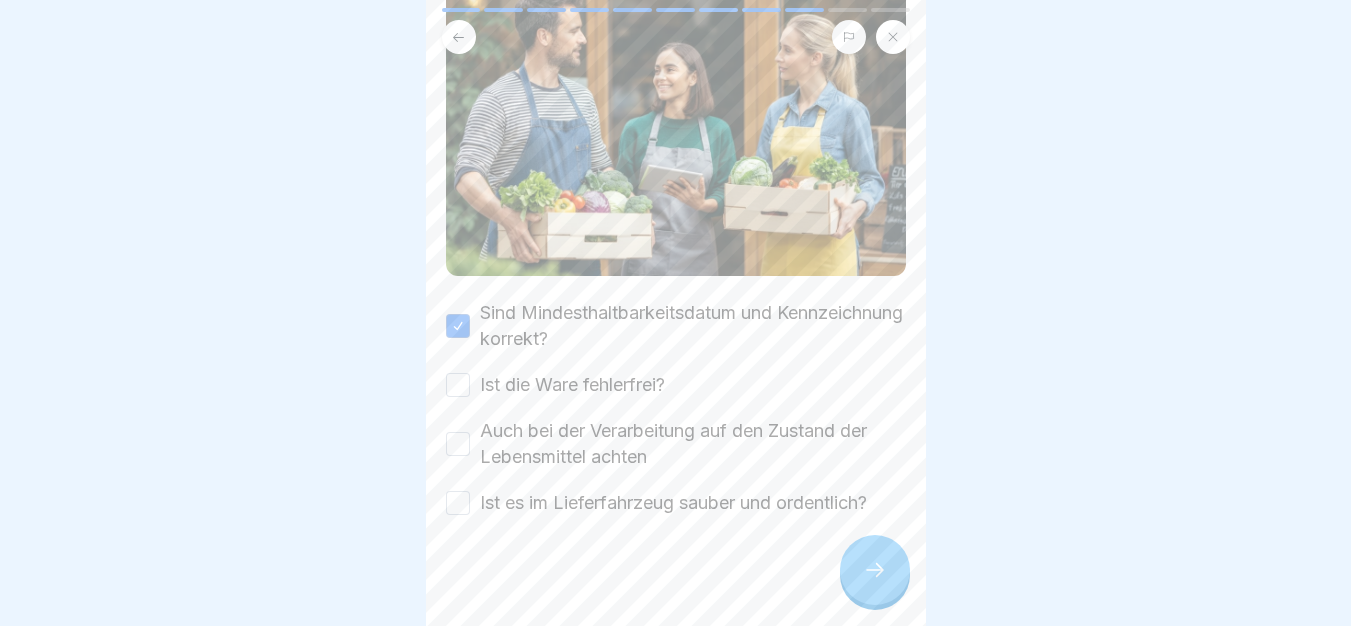 click on "Ist die Ware fehlerfrei?" at bounding box center [572, 385] 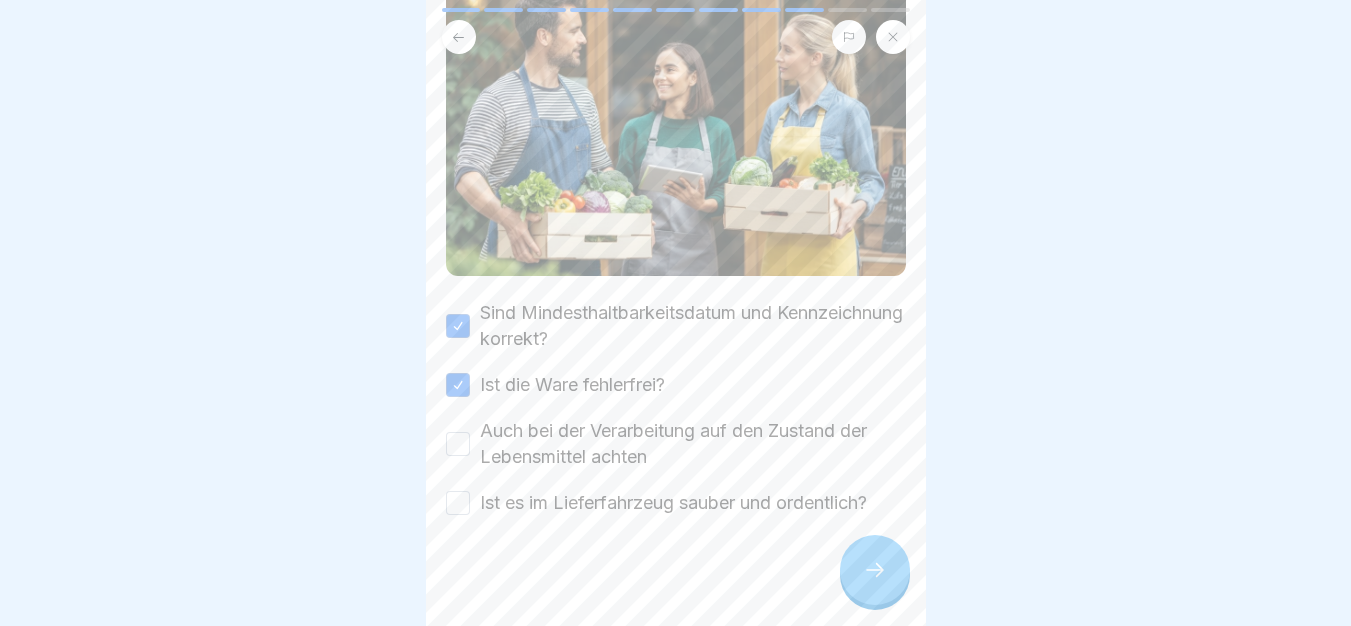 click on "Auch bei der Verarbeitung auf den Zustand der Lebensmittel achten" at bounding box center [693, 444] 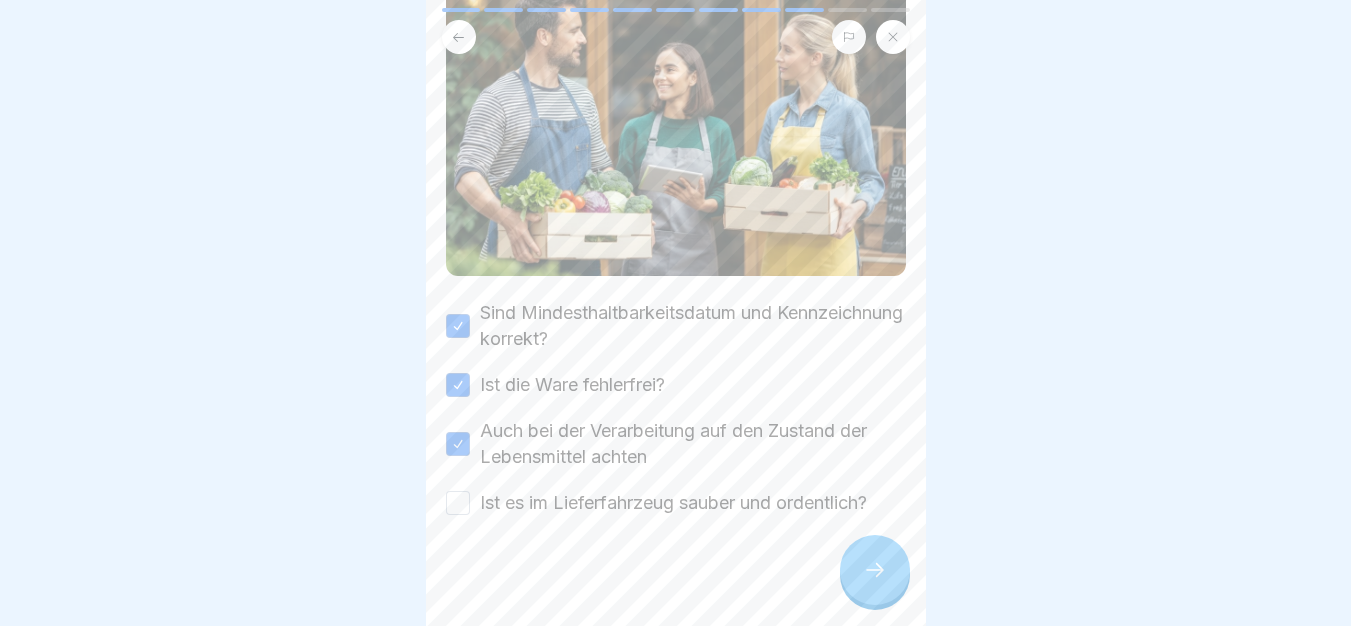 click on "Ist es im Lieferfahrzeug sauber und ordentlich?" at bounding box center (673, 503) 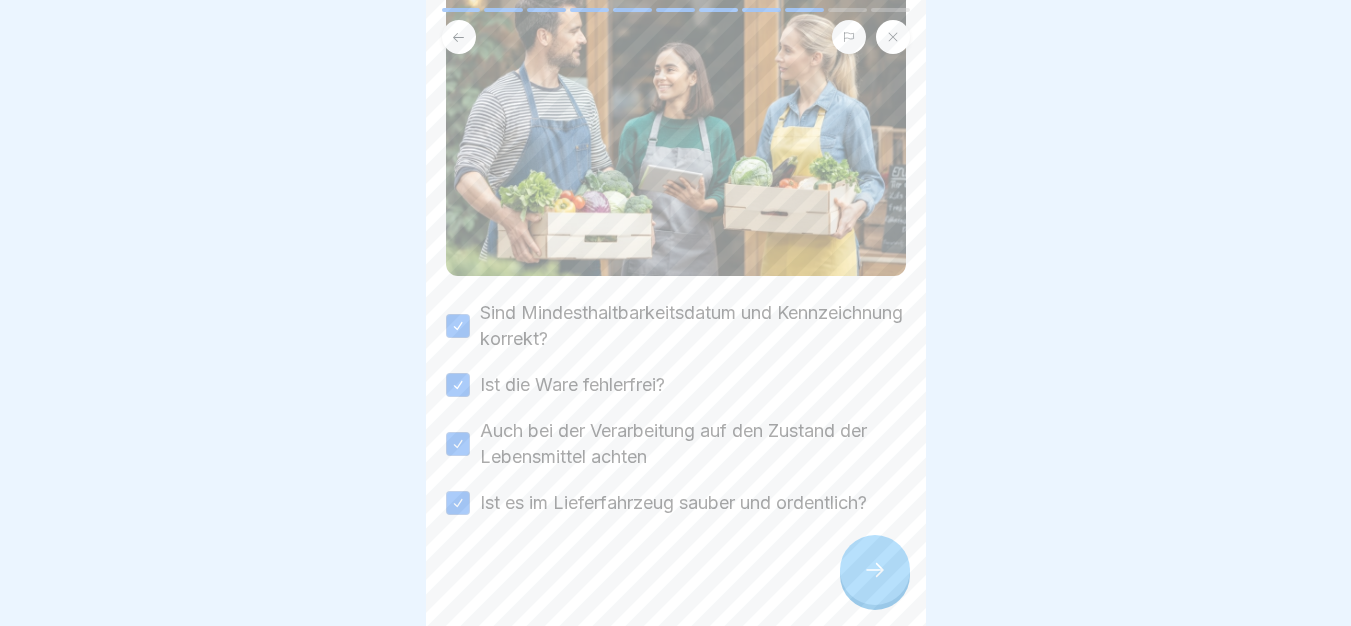 click at bounding box center (875, 570) 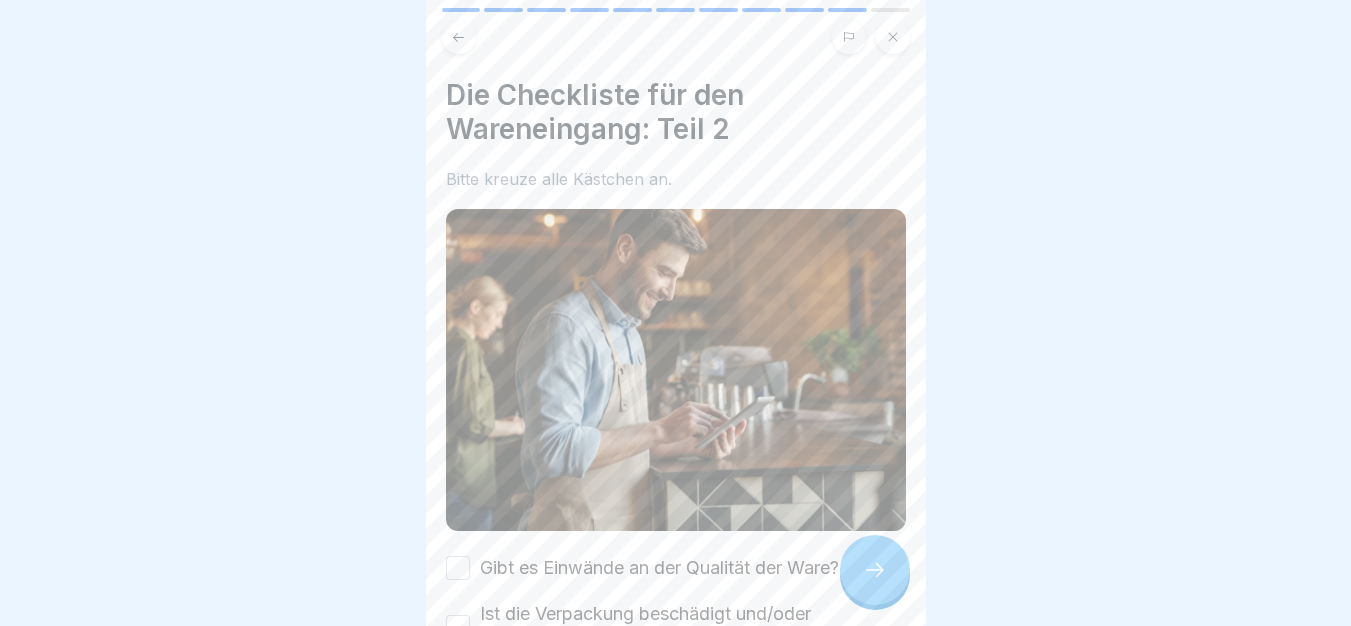click at bounding box center [875, 570] 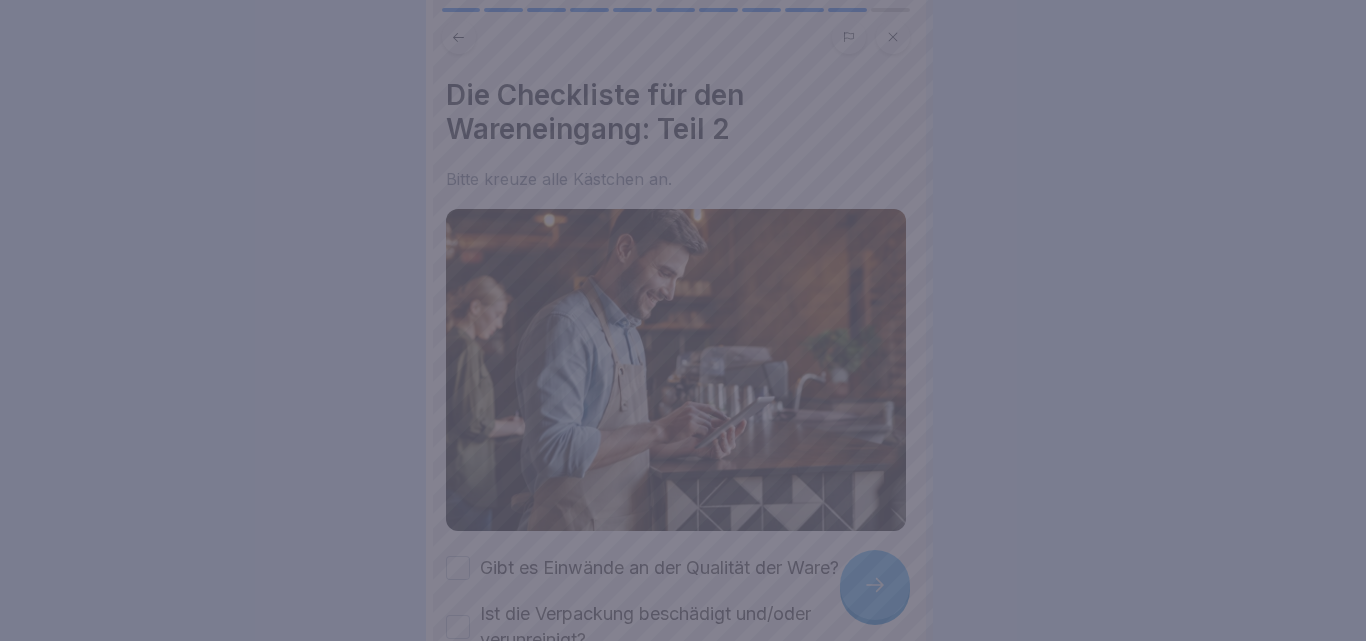 drag, startPoint x: 833, startPoint y: 550, endPoint x: 843, endPoint y: 553, distance: 10.440307 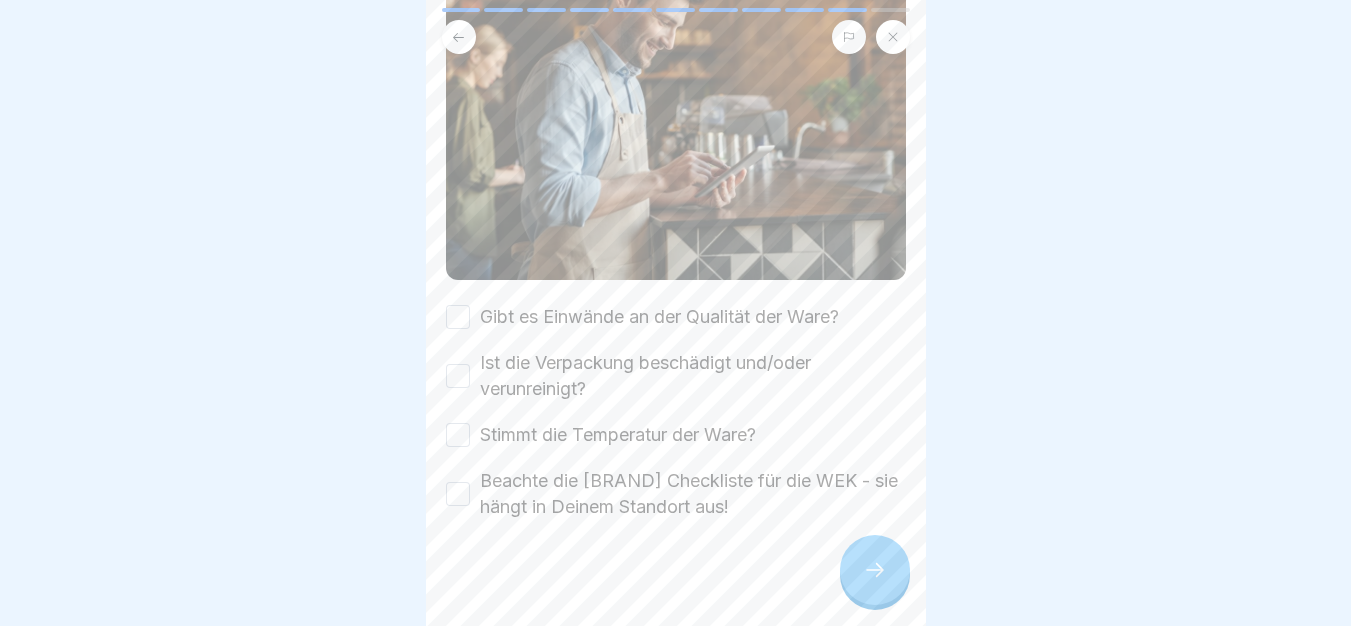 click on "Die Checkliste für den Wareneingang: Teil 2 Bitte kreuze alle Kästchen an. Gibt es Einwände an der Qualität der Ware? Ist die Verpackung beschädigt und/oder verunreinigt? Stimmt die Temperatur der Ware? Beachte die [BRAND] Checkliste für die WEK - sie hängt in Deinem Standort aus!" at bounding box center (676, 313) 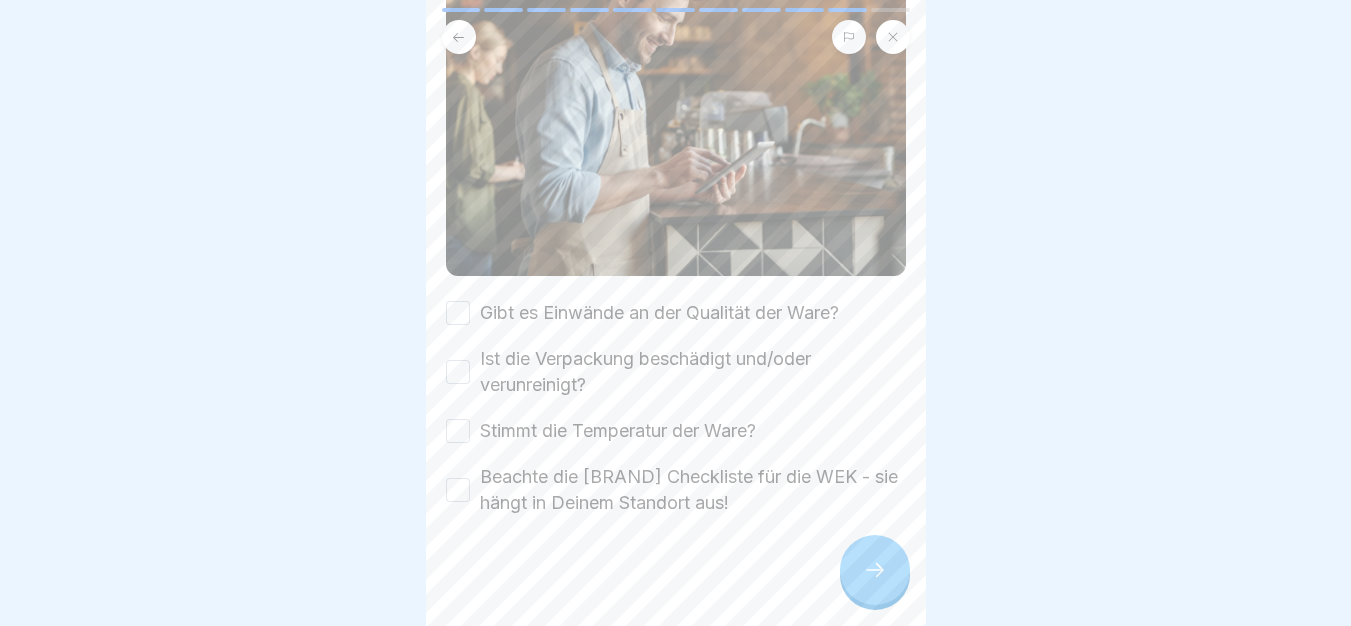 click on "Gibt es Einwände an der Qualität der Ware?" at bounding box center (659, 313) 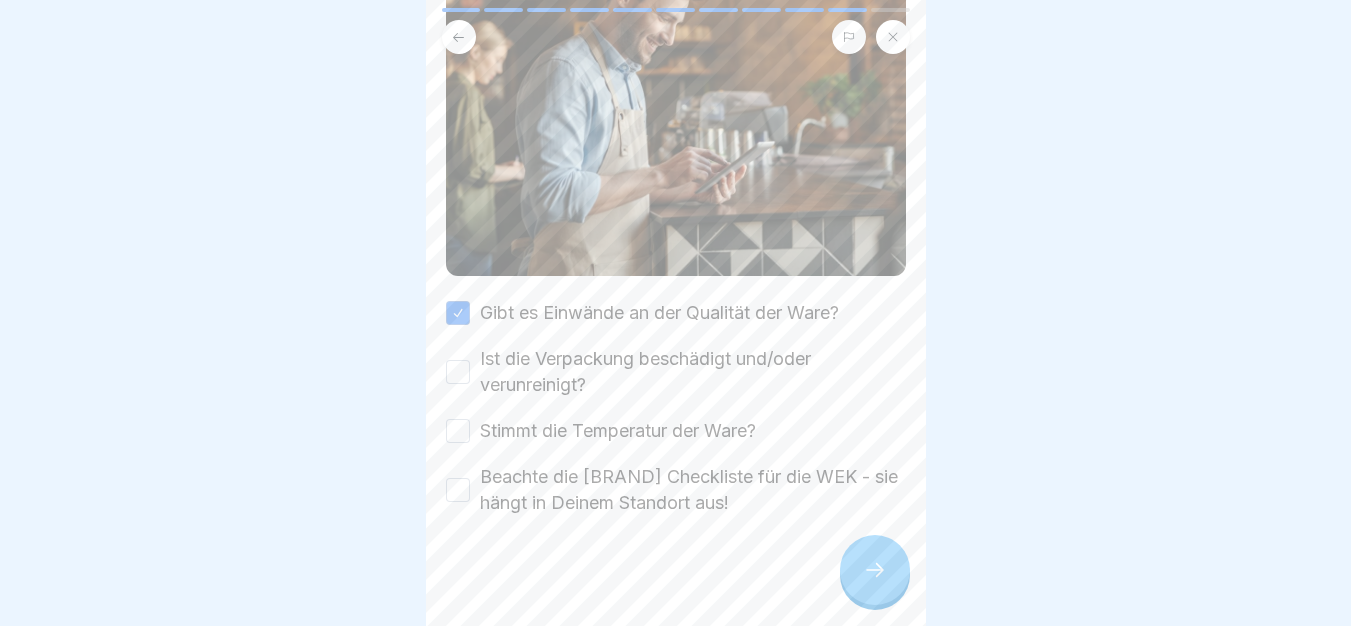 click on "Ist die Verpackung beschädigt und/oder verunreinigt?" at bounding box center [693, 372] 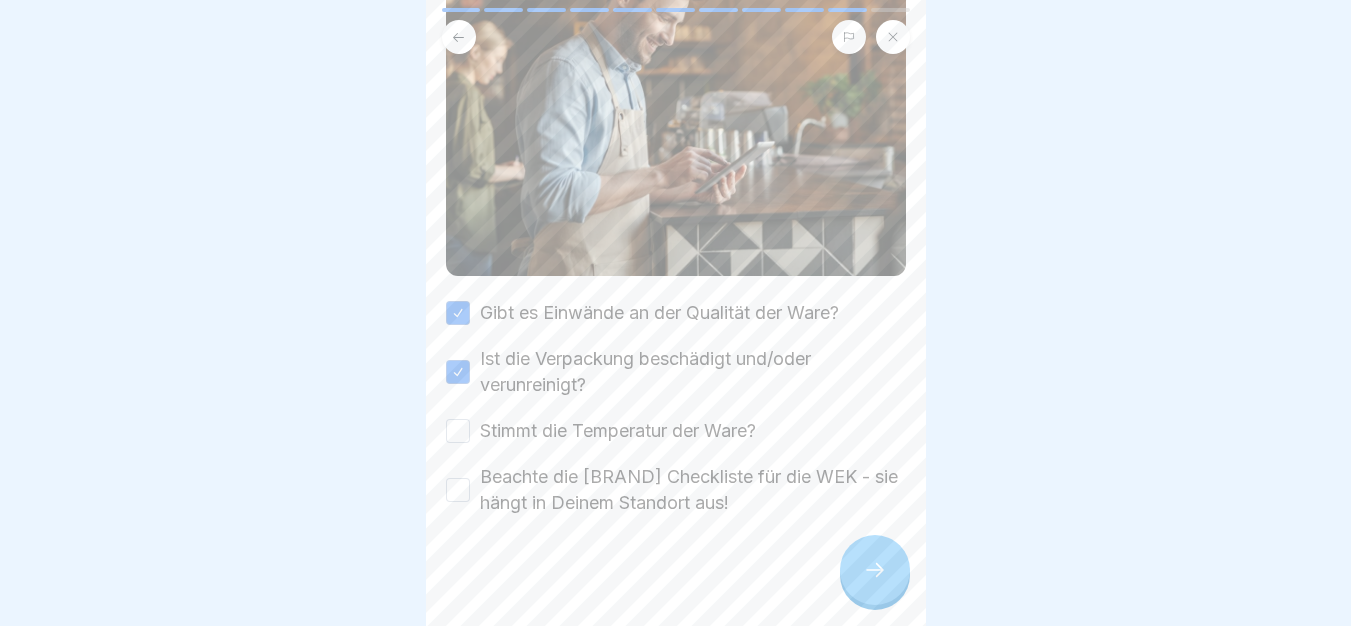 click on "Stimmt die Temperatur der Ware?" at bounding box center [618, 431] 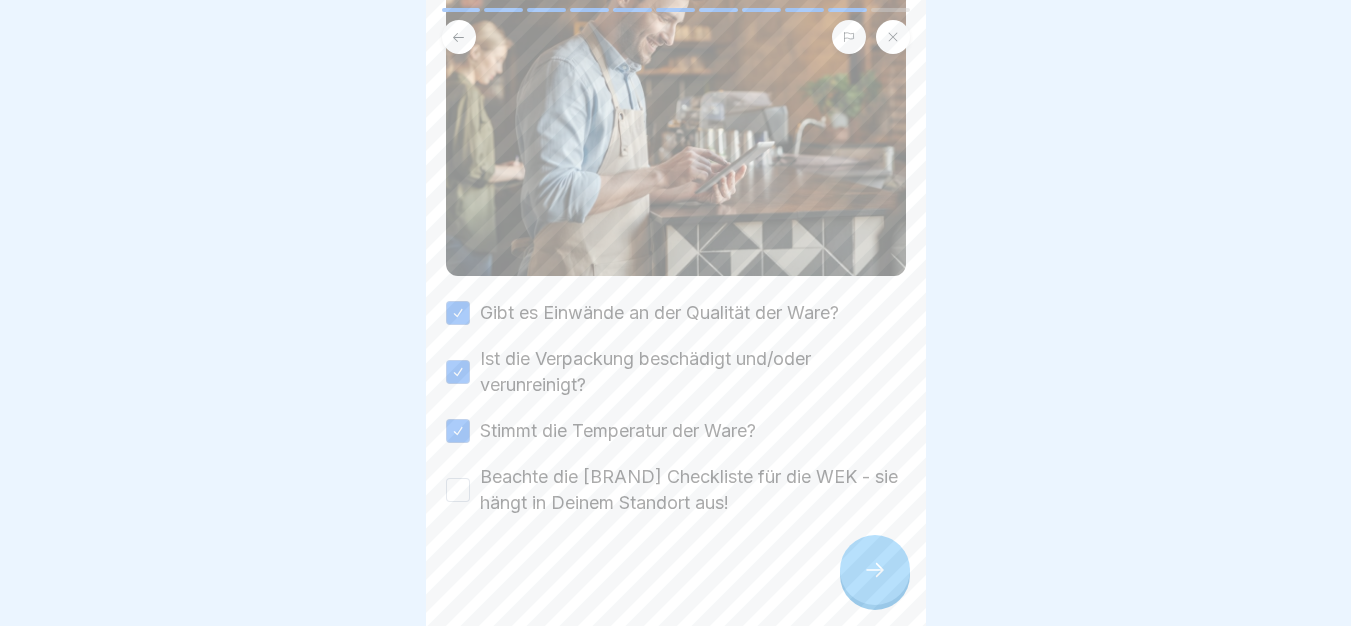 click on "Beachte die [BRAND] Checkliste für die WEK - sie hängt in Deinem Standort aus!" at bounding box center [693, 490] 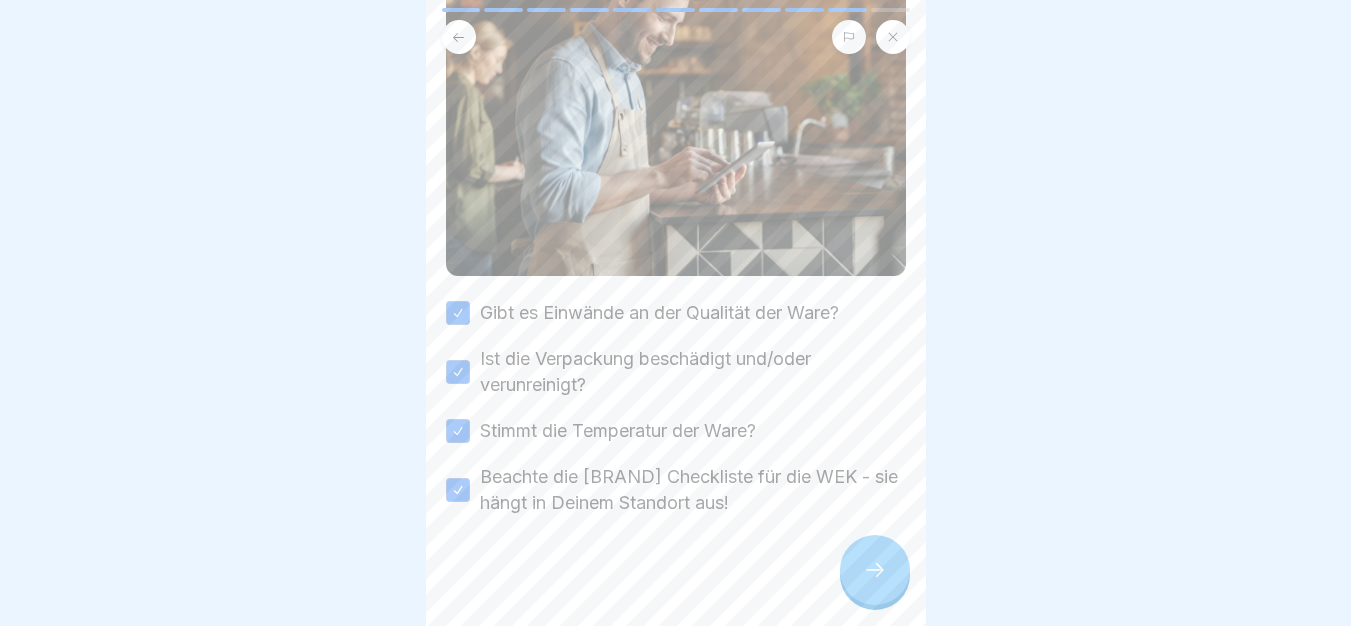 click 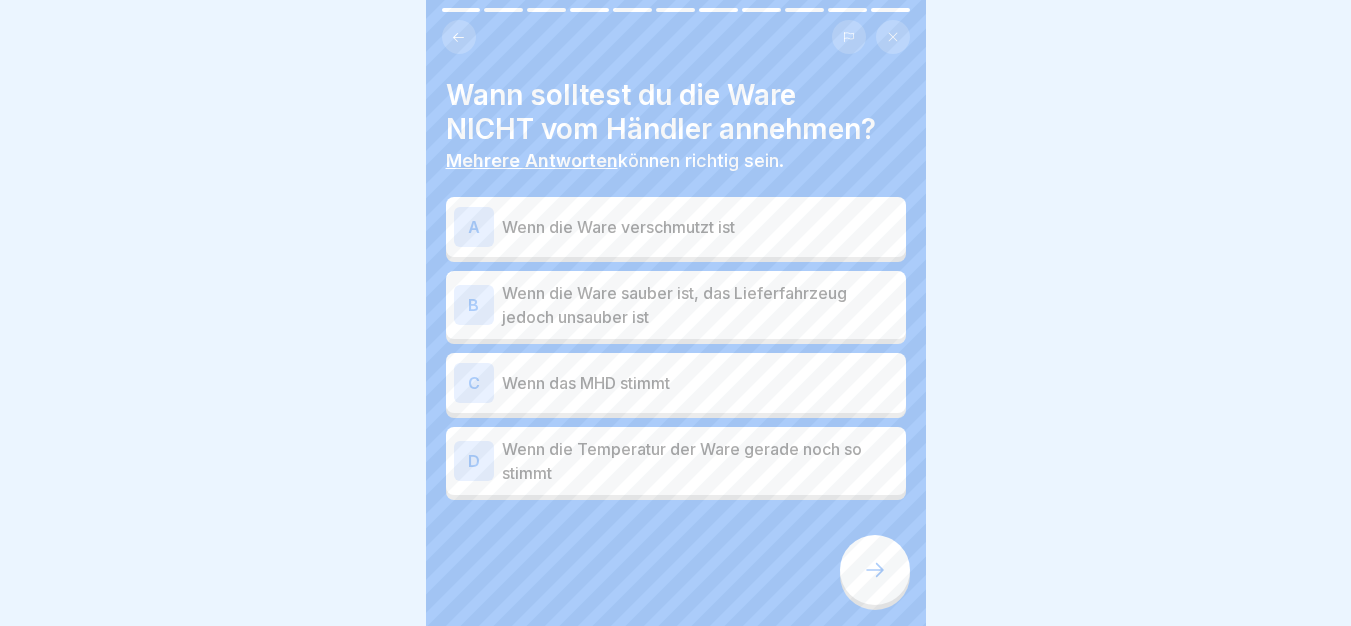 click 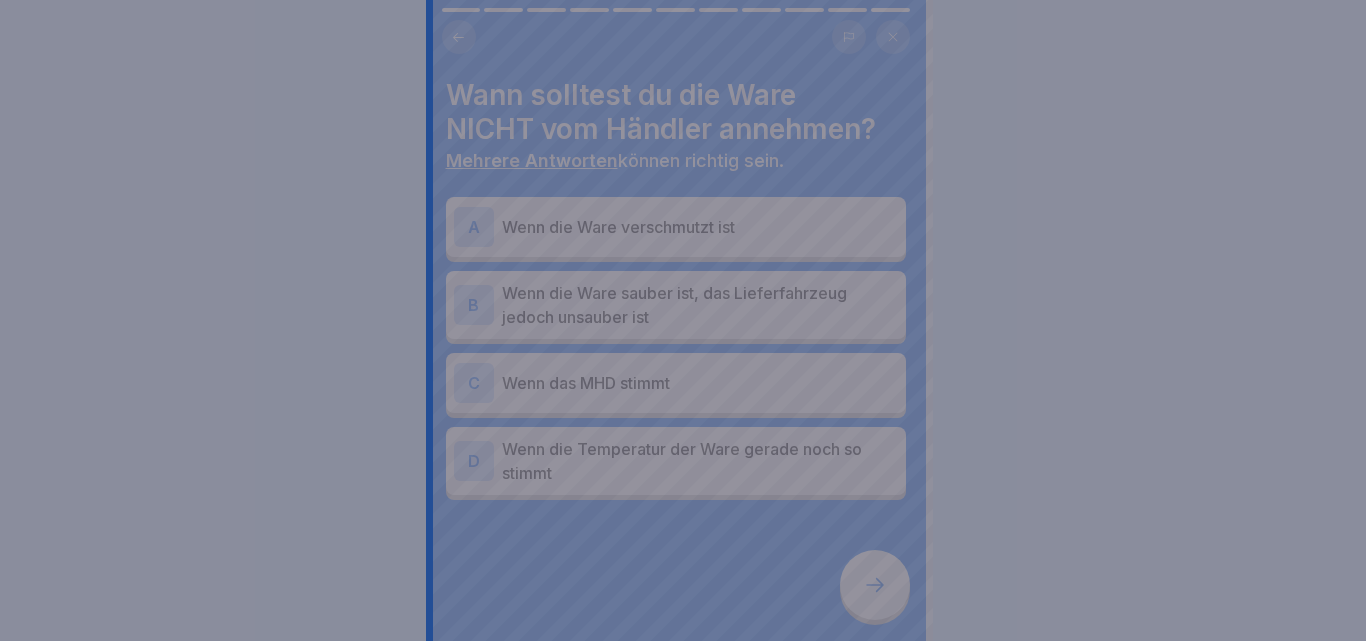 click at bounding box center [683, 320] 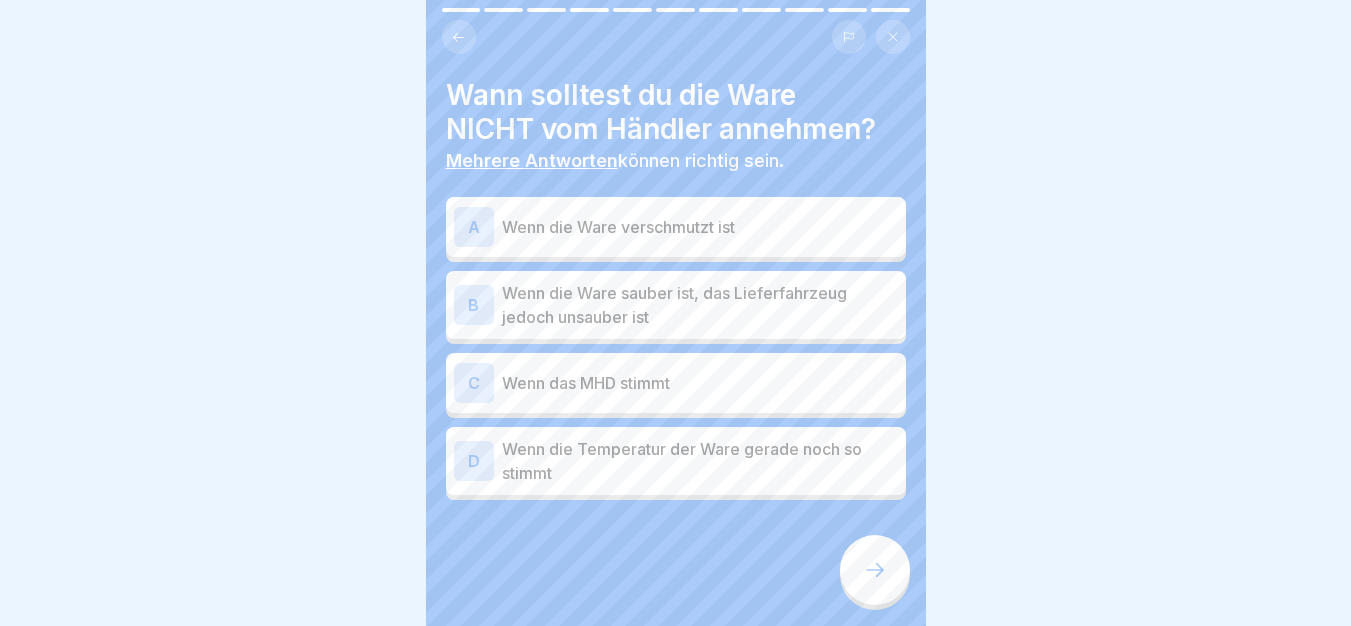 click on "A Wenn die Ware verschmutzt ist" at bounding box center (676, 227) 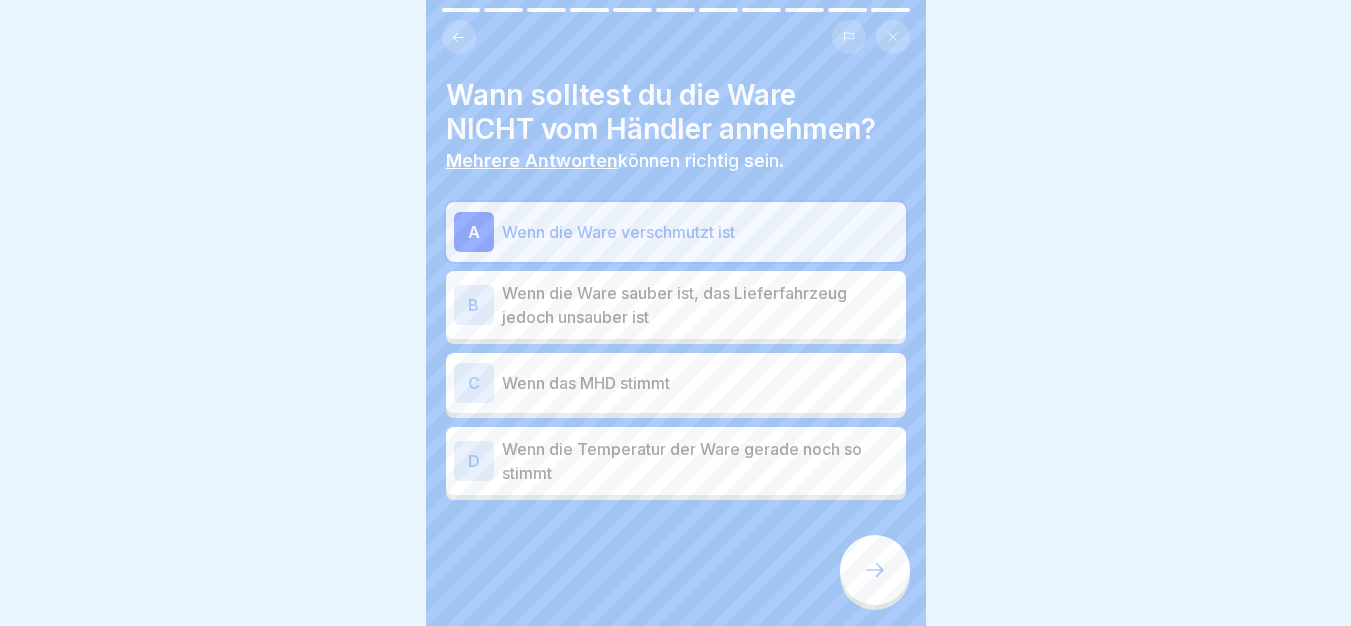 click on "Wenn die Ware sauber ist, das Lieferfahrzeug jedoch unsauber ist" at bounding box center [700, 305] 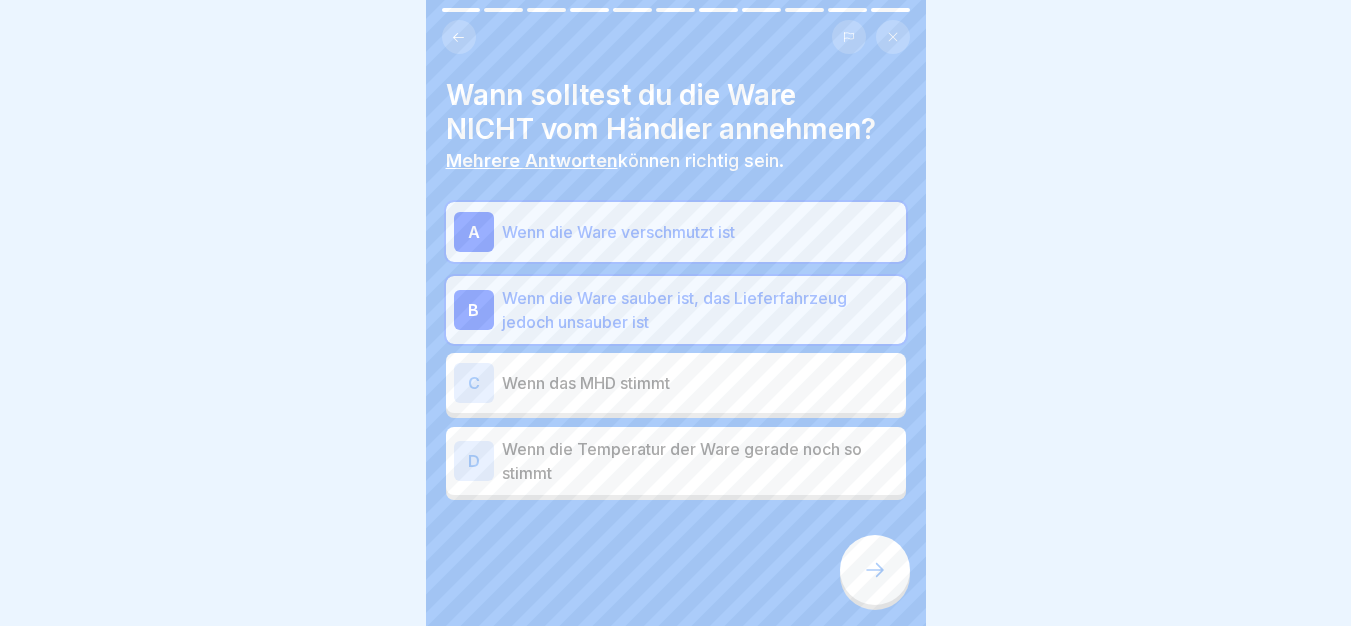 click 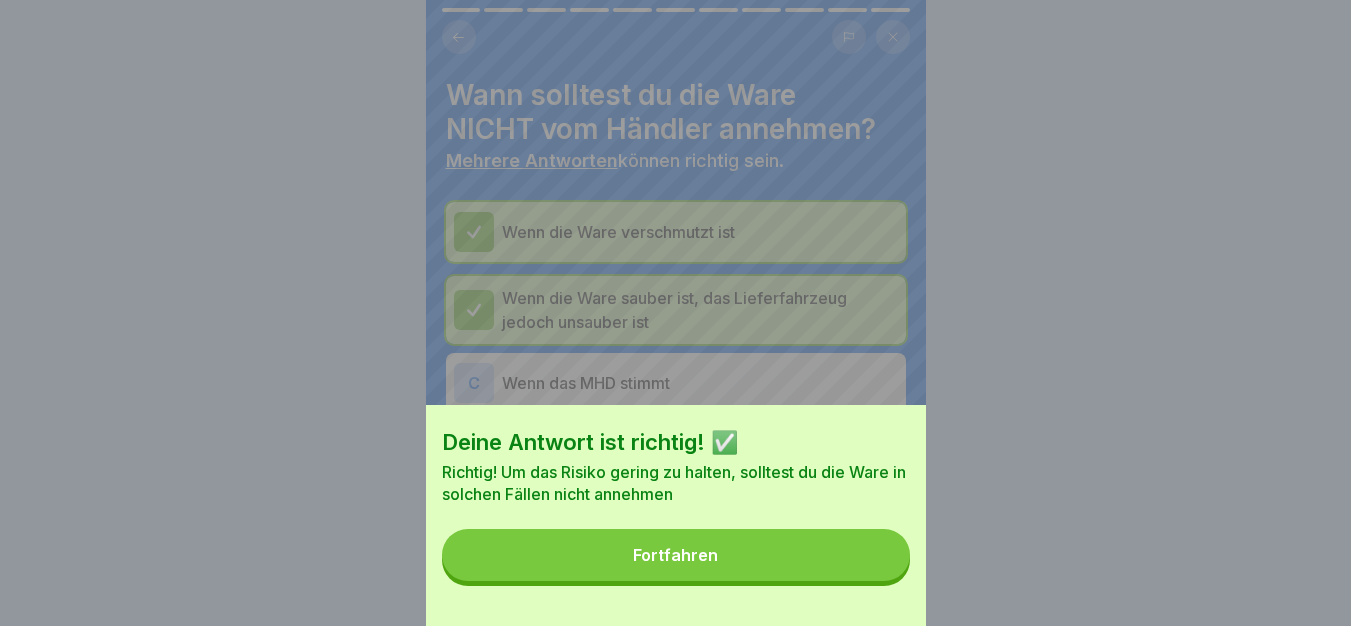 click on "Fortfahren" at bounding box center [676, 555] 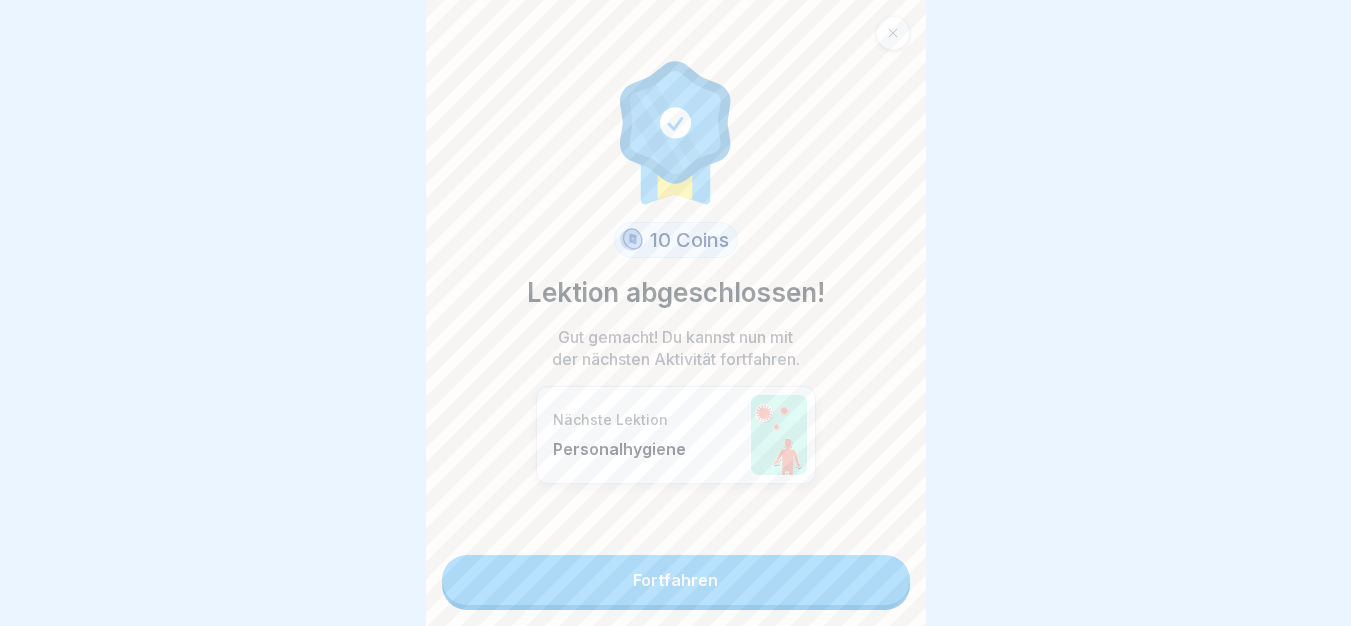 scroll, scrollTop: 15, scrollLeft: 0, axis: vertical 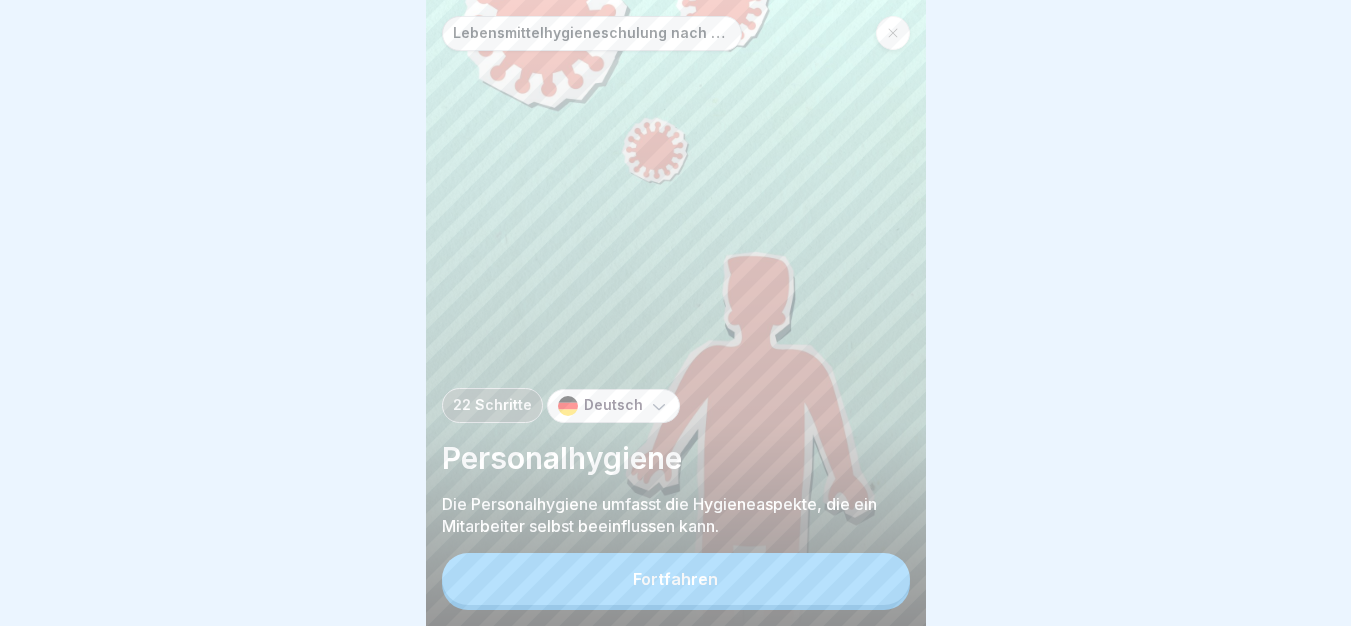 click on "Fortfahren" at bounding box center [676, 579] 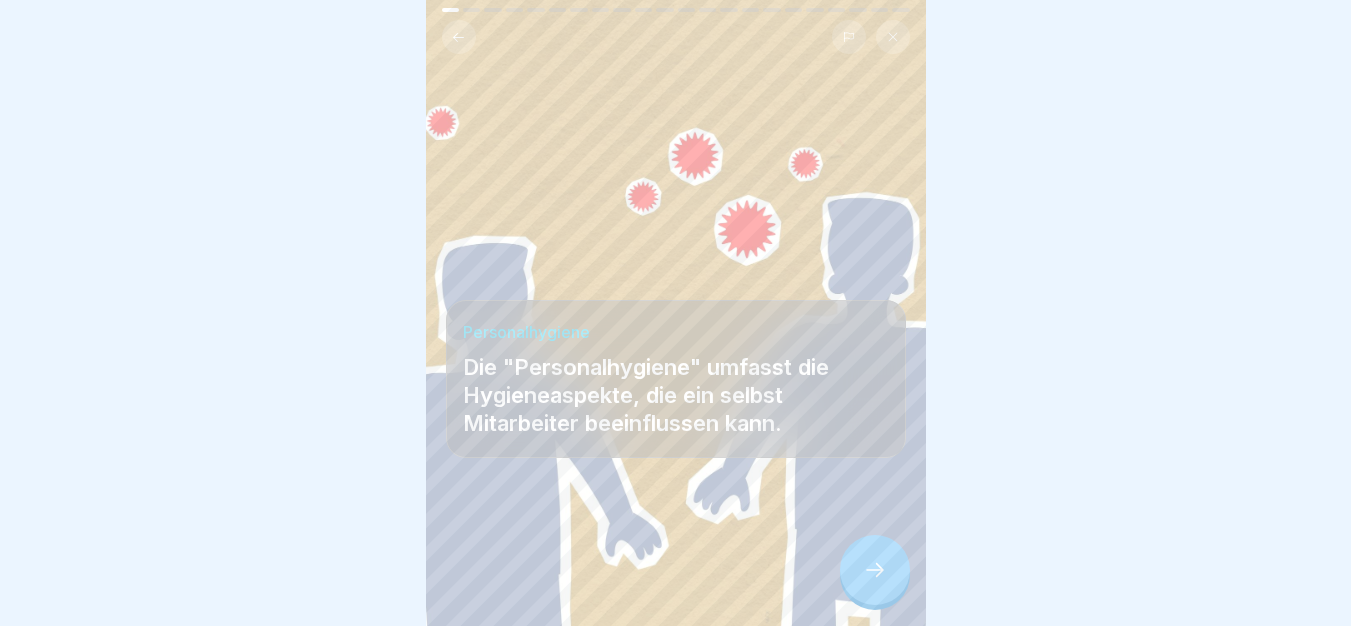 scroll, scrollTop: 15, scrollLeft: 0, axis: vertical 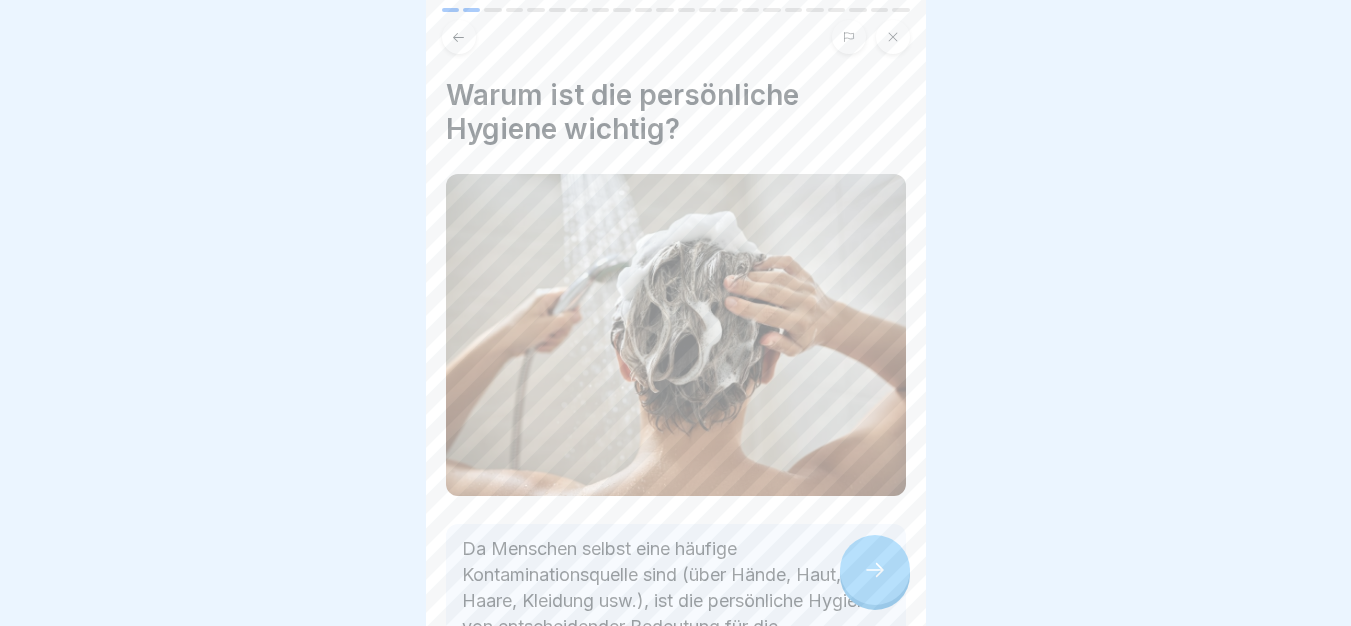 click at bounding box center (875, 570) 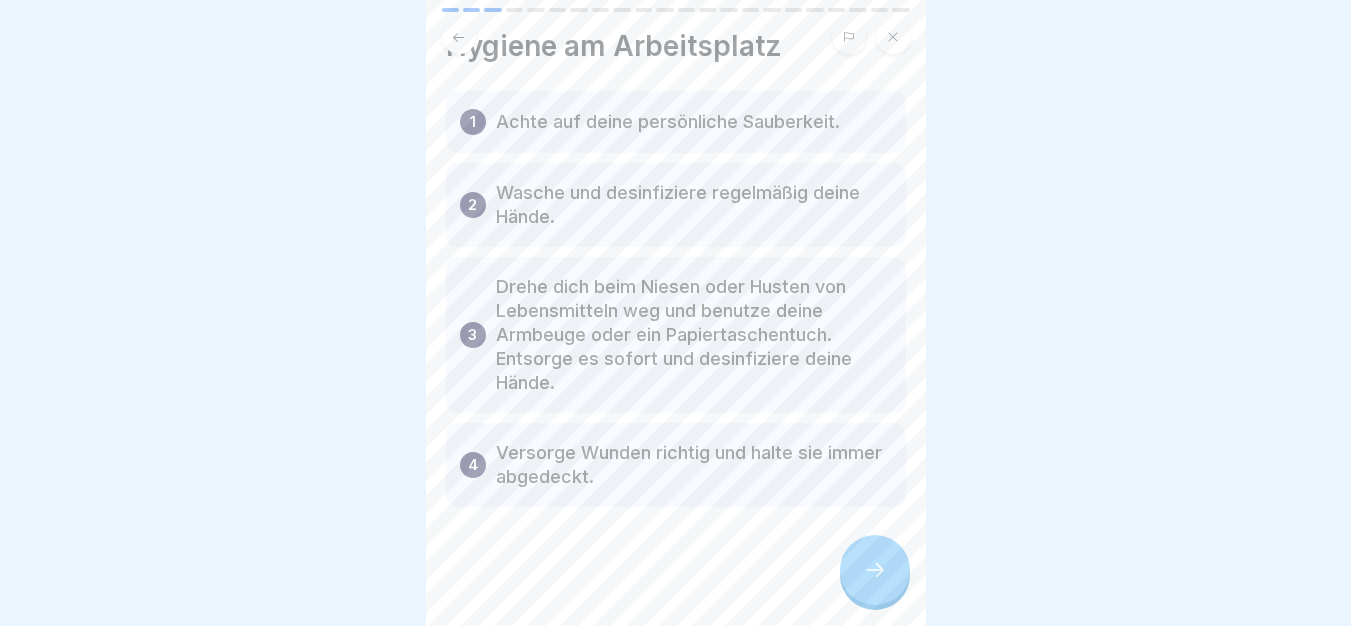 scroll, scrollTop: 50, scrollLeft: 0, axis: vertical 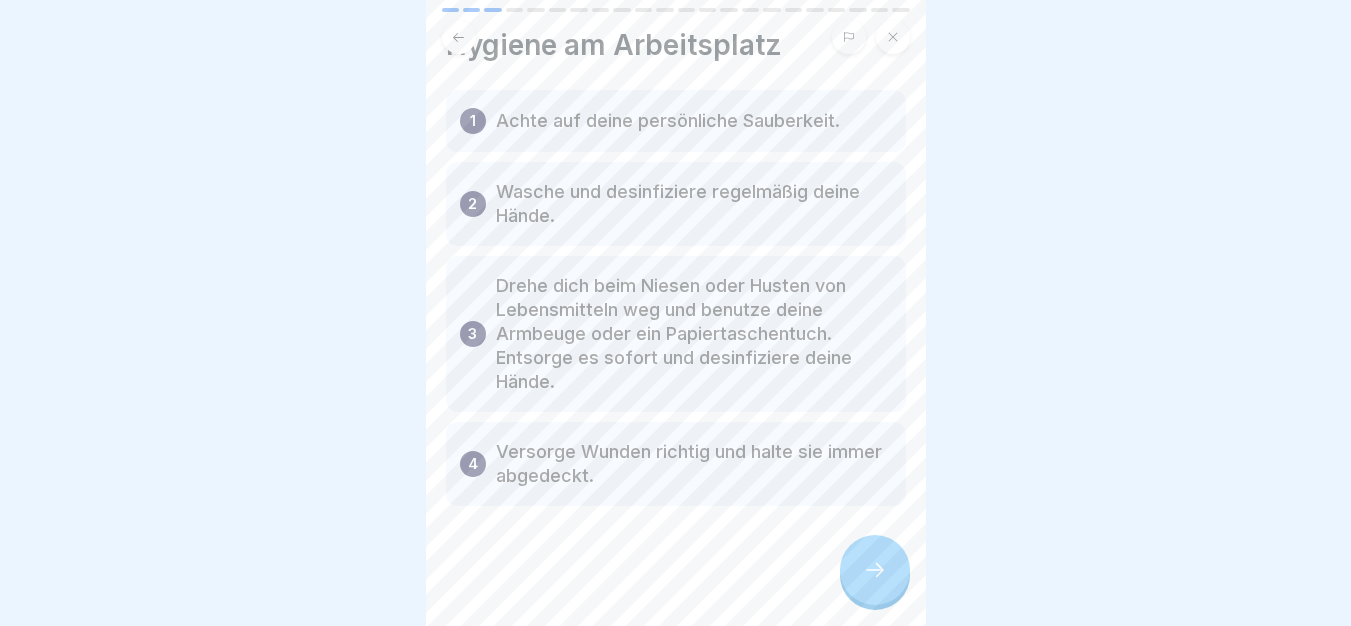 click at bounding box center (875, 570) 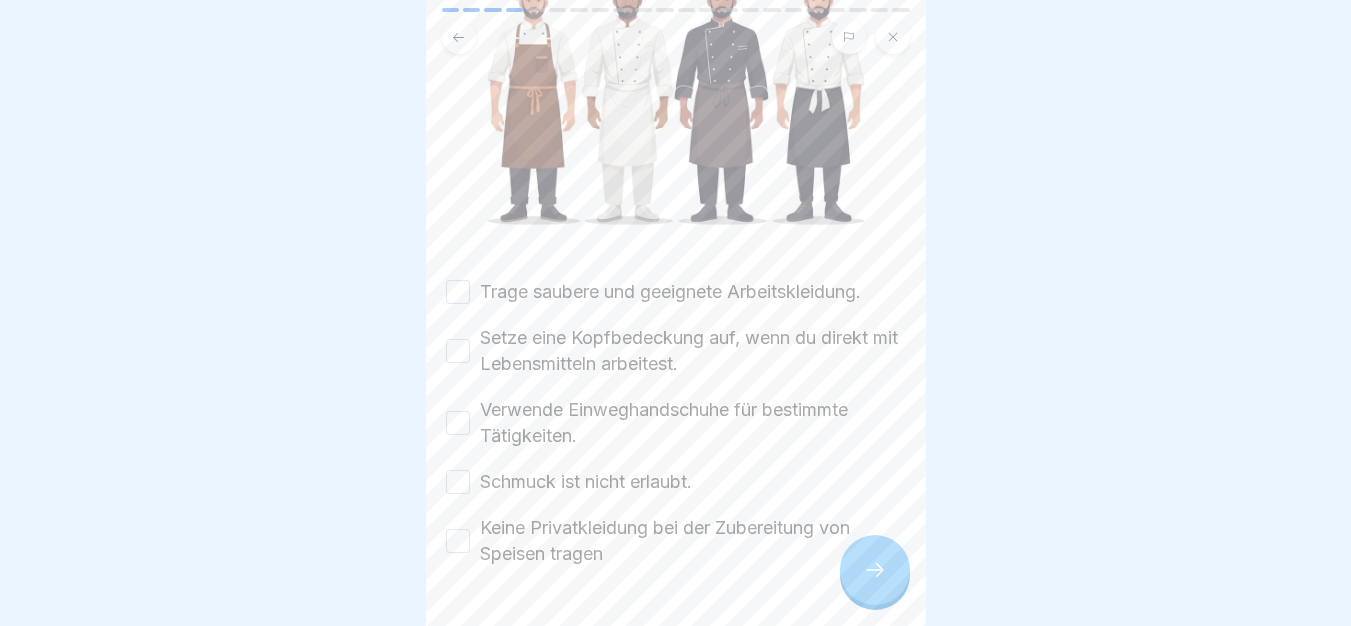 click on "Hygienevorschriften für das Personal: Bitte kreuze alle Kästchen an. Trage saubere und geeignete Arbeitskleidung. Setze eine Kopfbedeckung auf, wenn du direkt mit Lebensmitteln arbeitest. Verwende Einweghandschuhe für bestimmte Tätigkeiten. Schmuck ist nicht erlaubt. Keine Privatkleidung bei der Zubereitung von Speisen tragen" at bounding box center [676, 313] 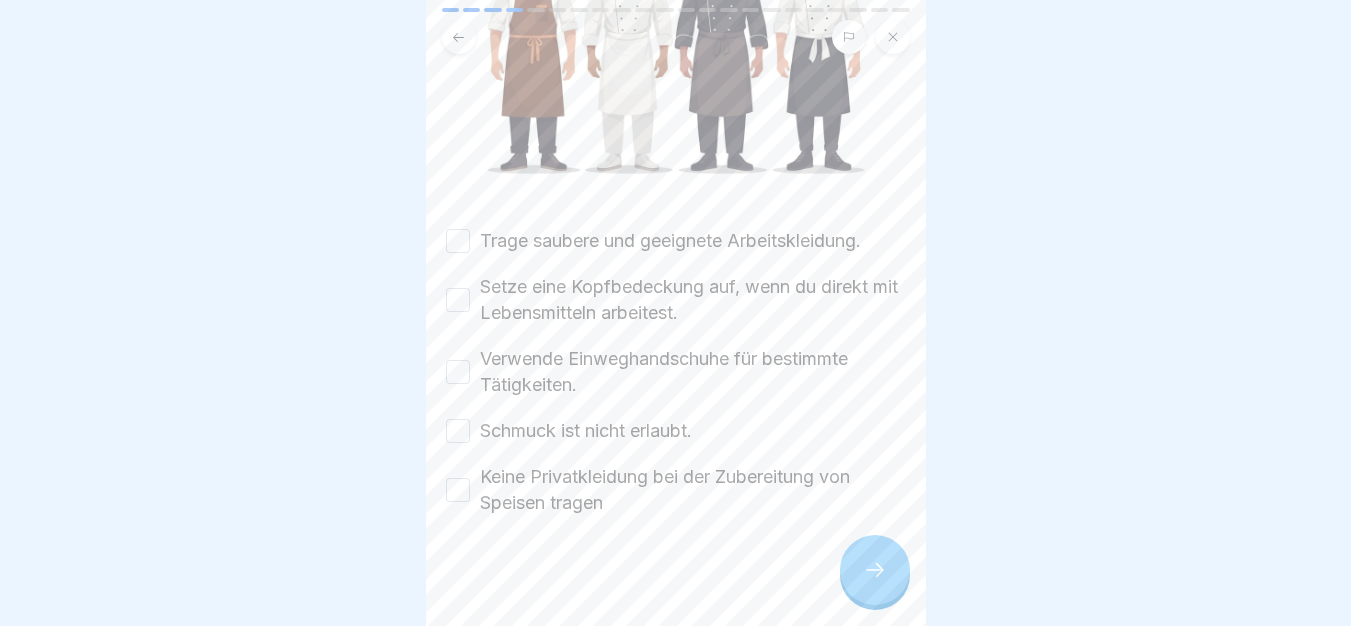 click on "Trage saubere und geeignete Arbeitskleidung." at bounding box center (670, 241) 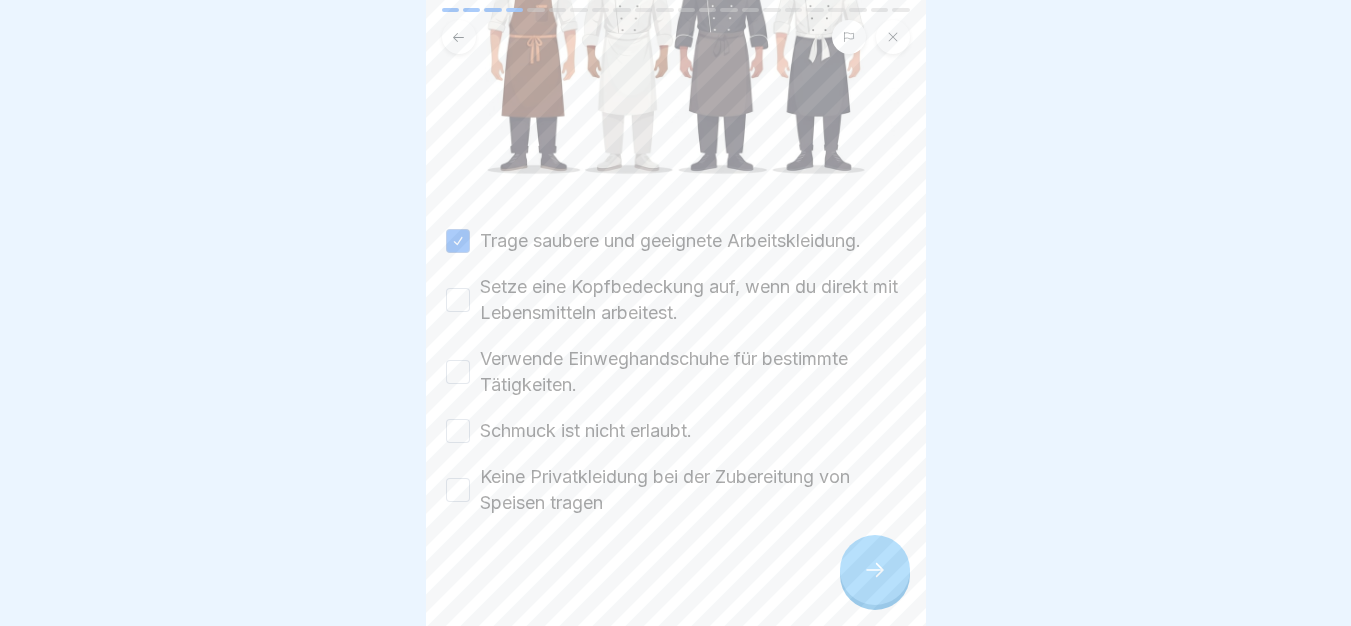 click on "Setze eine Kopfbedeckung auf, wenn du direkt mit Lebensmitteln arbeitest." at bounding box center [693, 300] 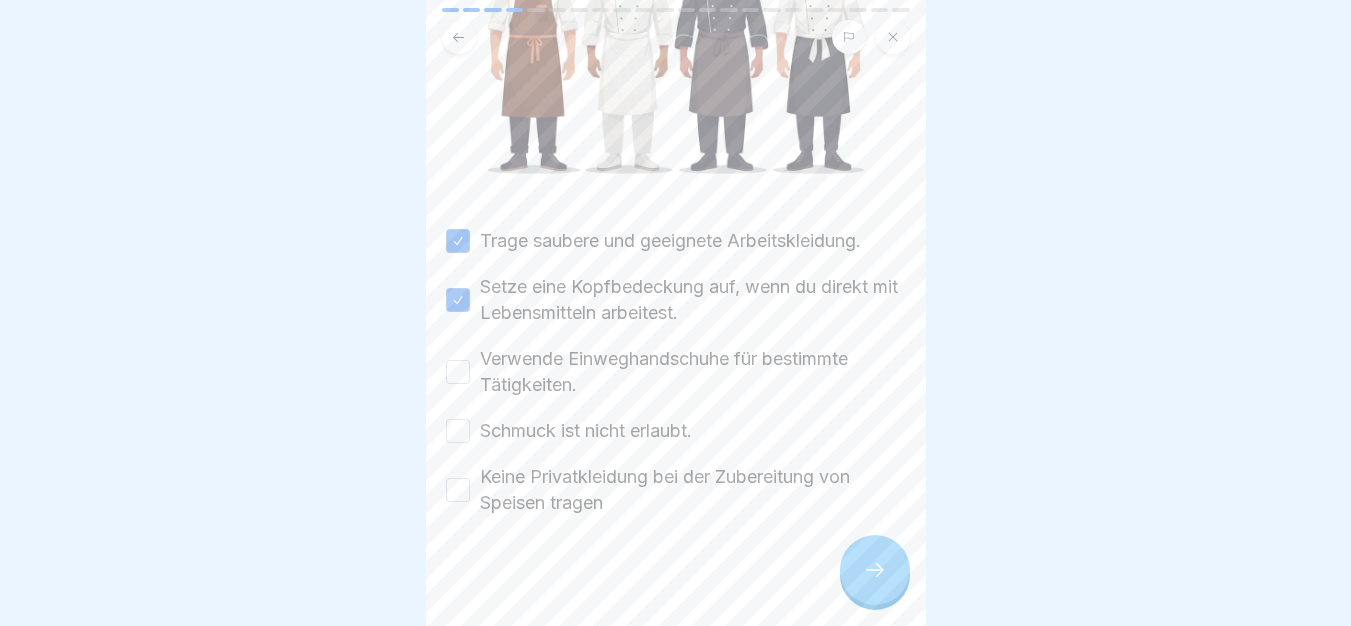 click on "Verwende Einweghandschuhe für bestimmte Tätigkeiten." at bounding box center [693, 372] 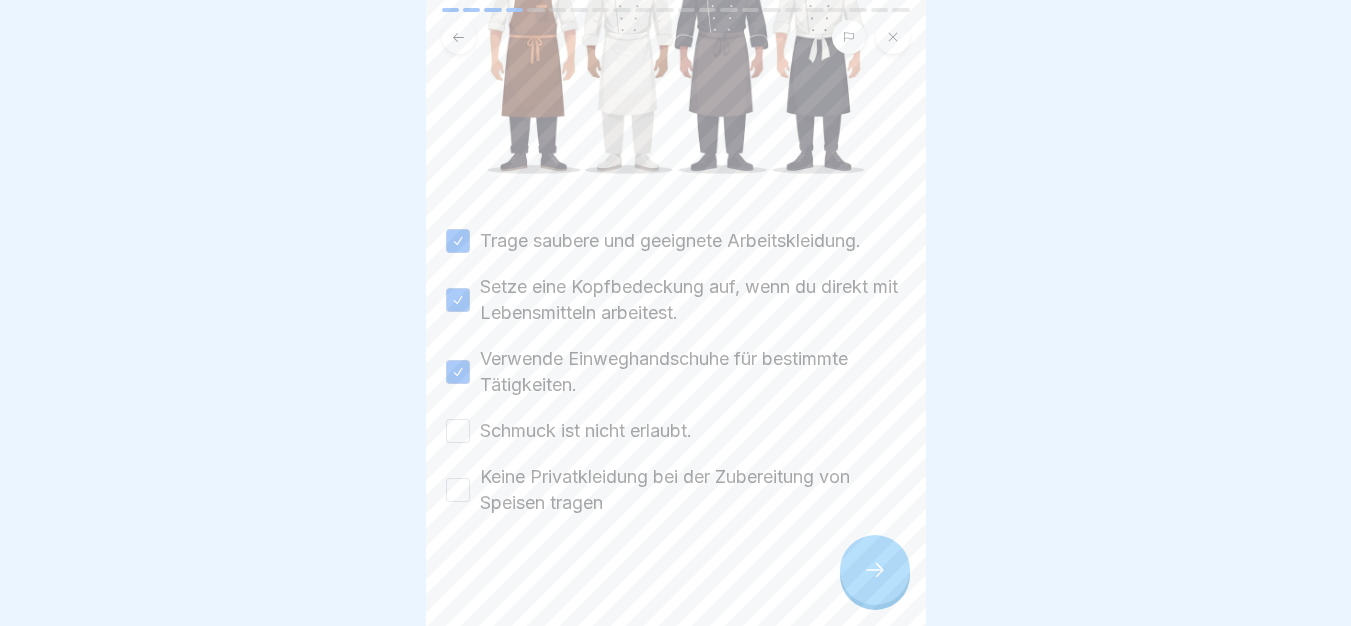 click on "Schmuck ist nicht erlaubt." at bounding box center (586, 431) 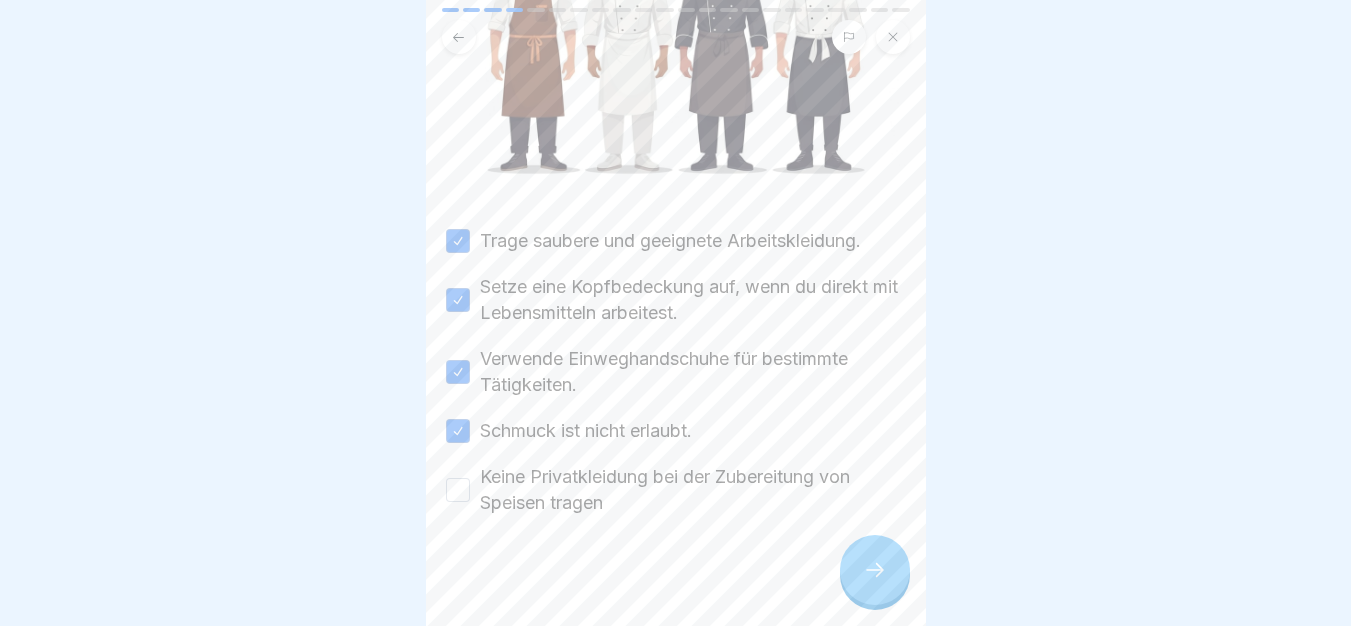 click on "Keine Privatkleidung bei der Zubereitung von Speisen tragen" at bounding box center [693, 490] 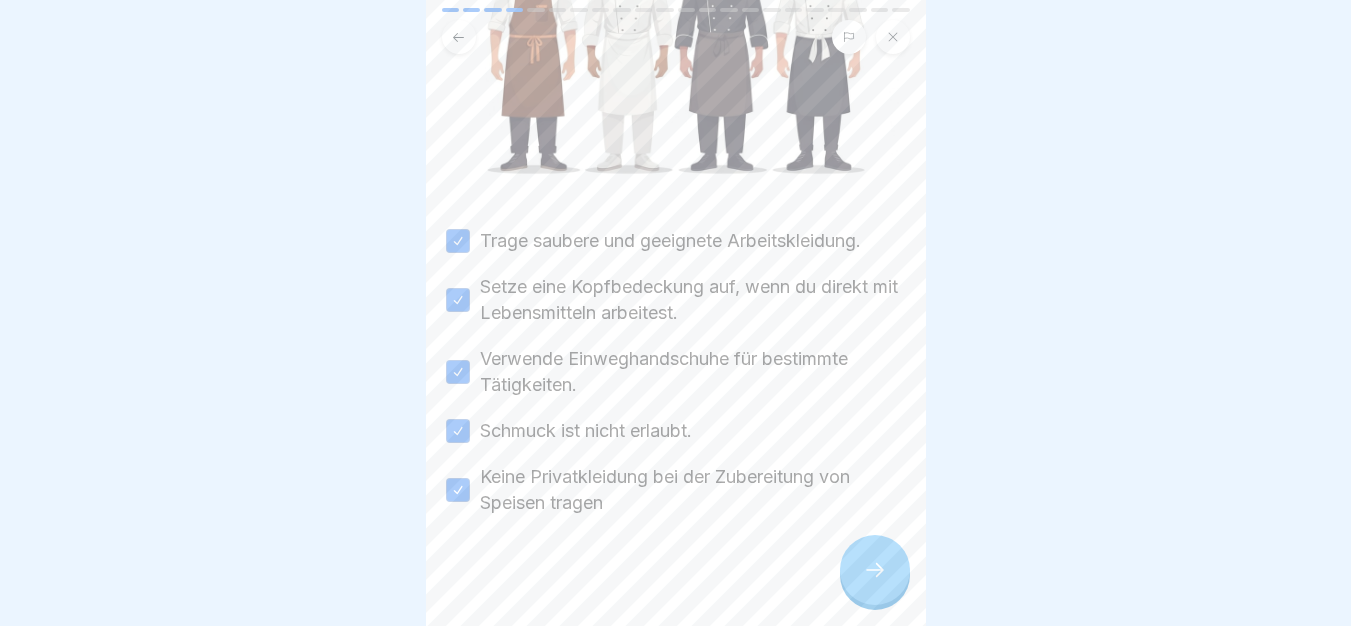 click at bounding box center (875, 570) 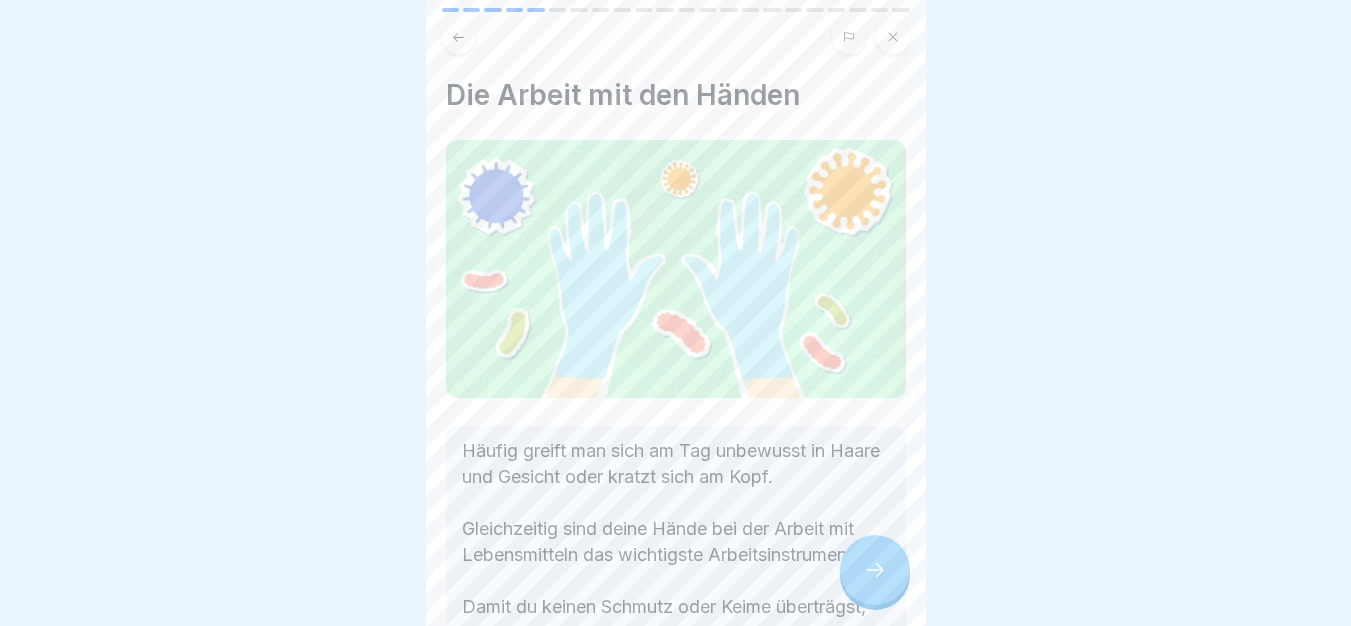 click at bounding box center (875, 570) 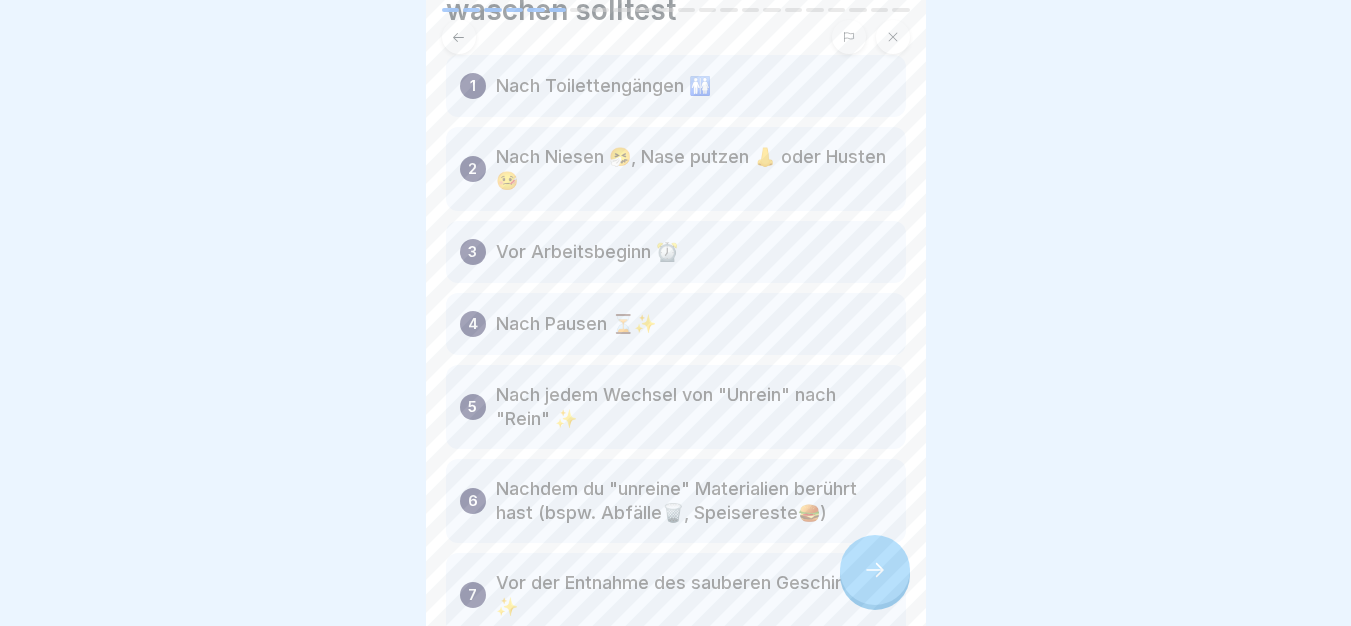 scroll, scrollTop: 250, scrollLeft: 0, axis: vertical 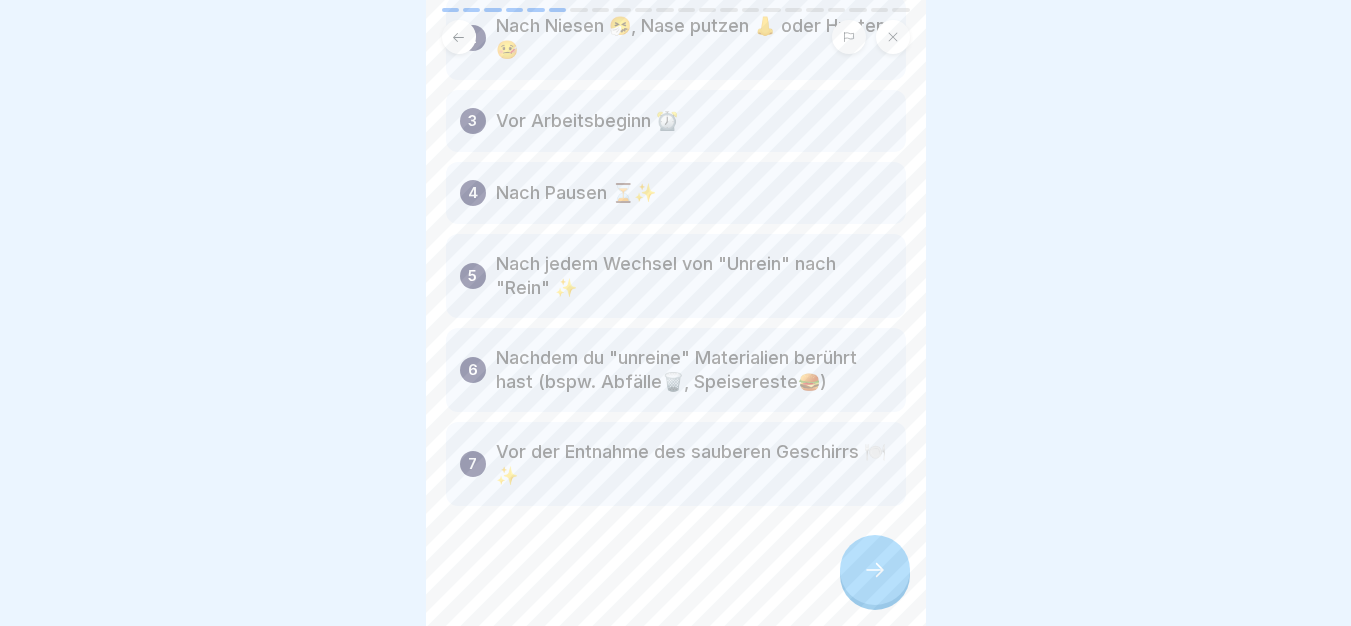 click at bounding box center [875, 570] 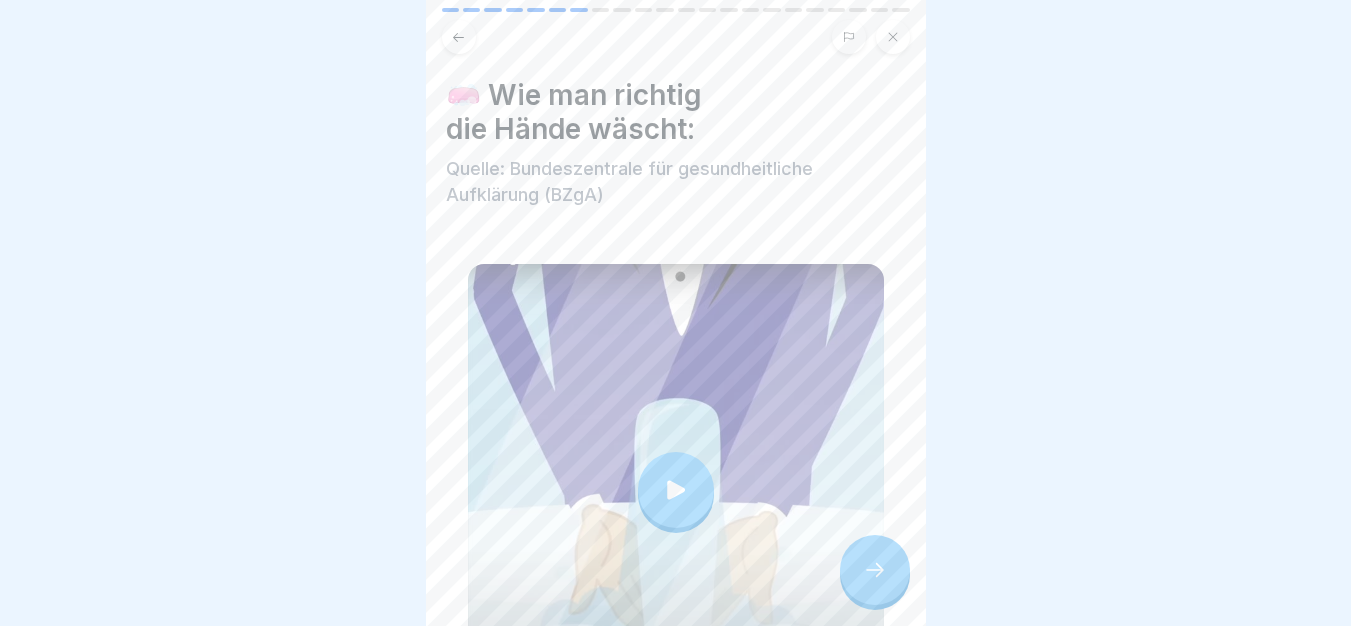 scroll, scrollTop: 194, scrollLeft: 0, axis: vertical 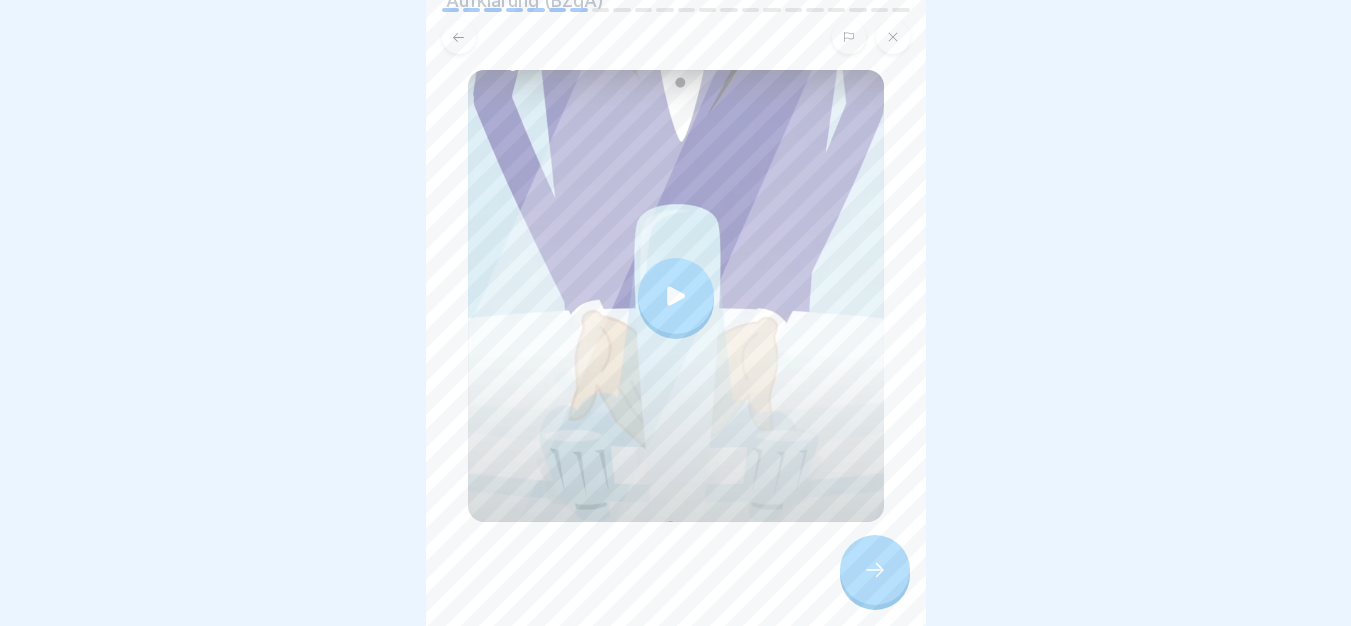 click at bounding box center (676, 296) 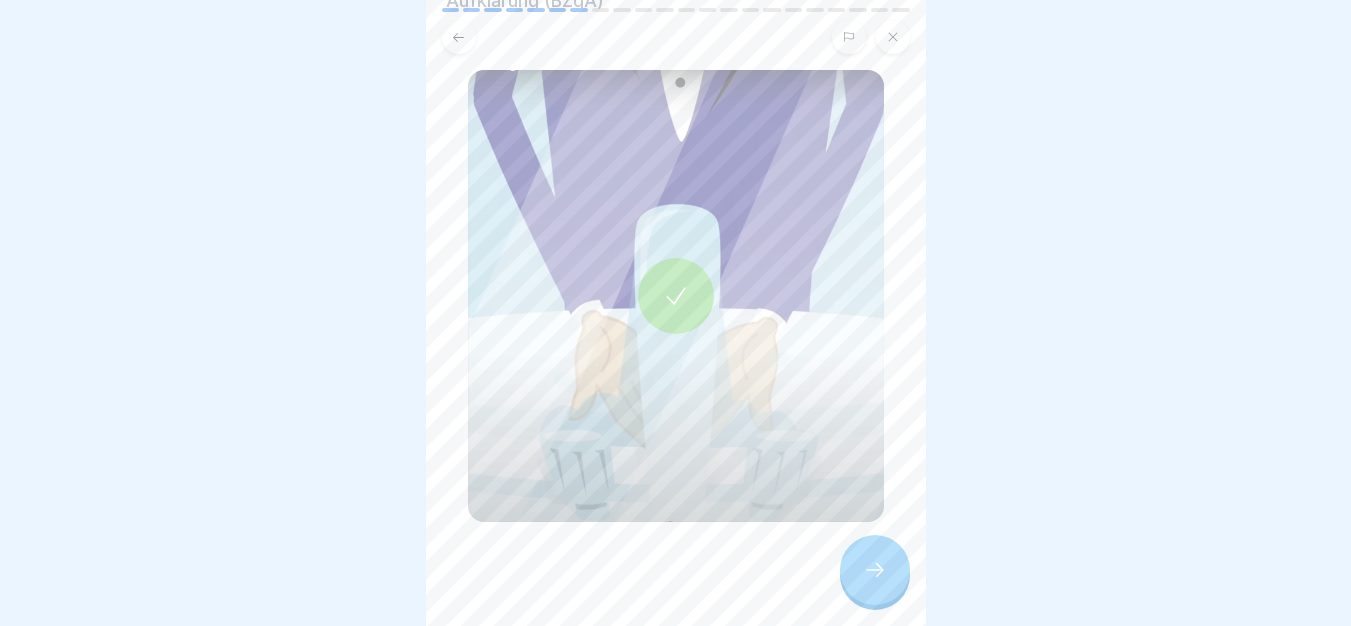 click at bounding box center [875, 570] 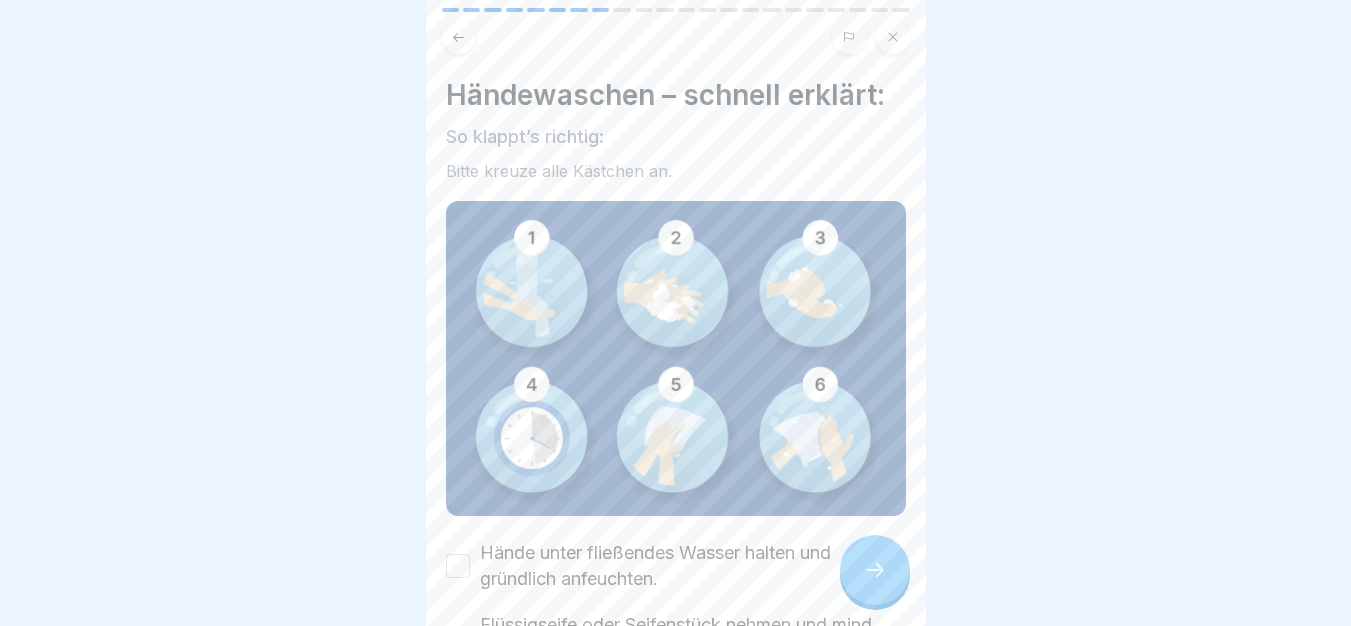 click on "Hände unter fließendes Wasser halten und gründlich anfeuchten." at bounding box center (693, 566) 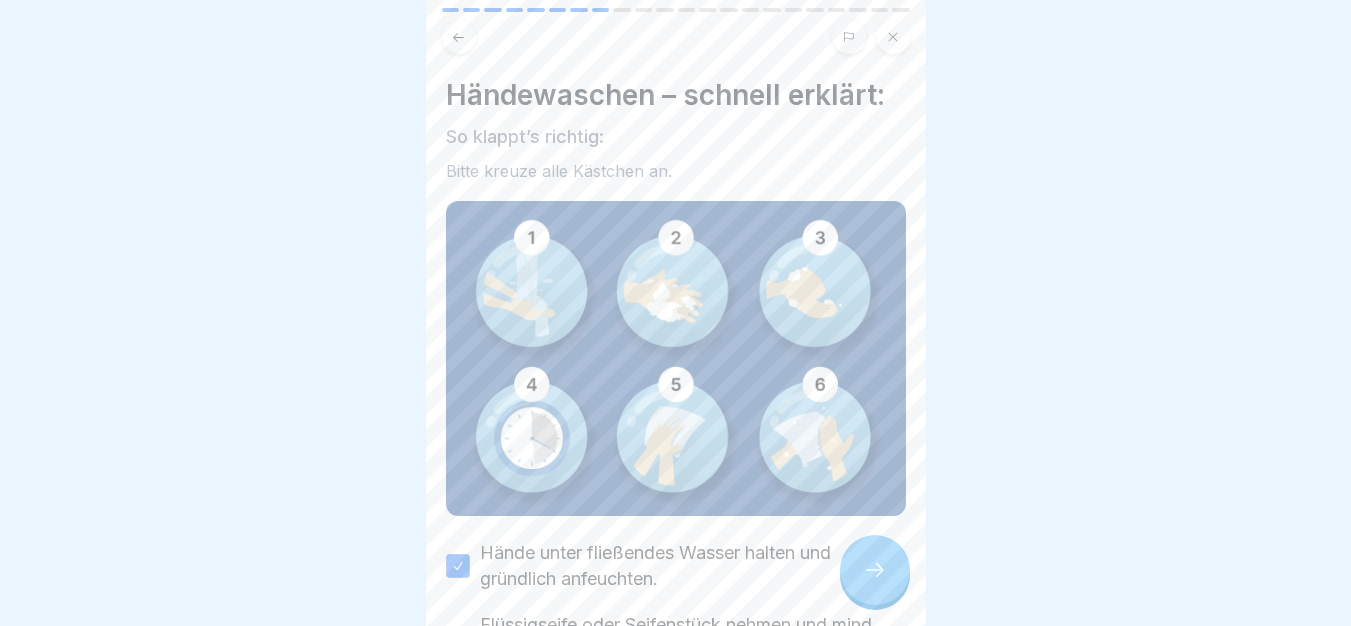 click on "Flüssigseife oder Seifenstück nehmen und mind. 20–30 Sekunden gut verreiben (Handinnenflächen, Handrücken, Fingerzwischenräume, Fingerspitzen!)." at bounding box center [693, 664] 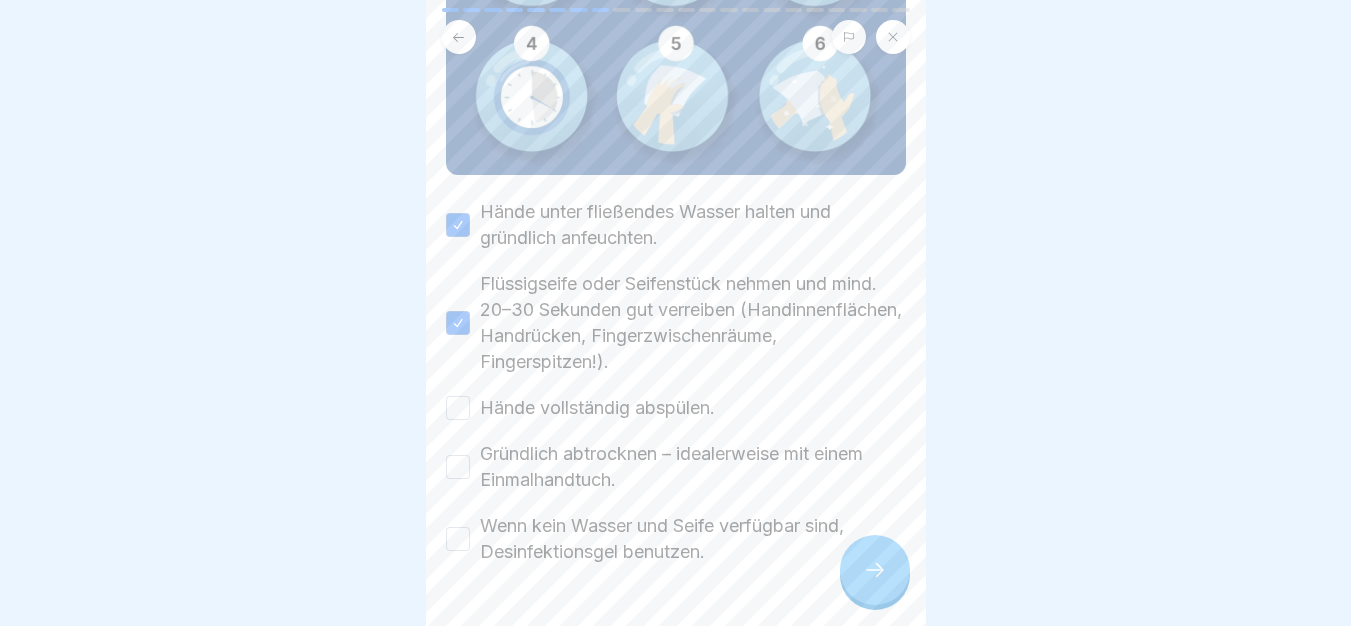 scroll, scrollTop: 390, scrollLeft: 0, axis: vertical 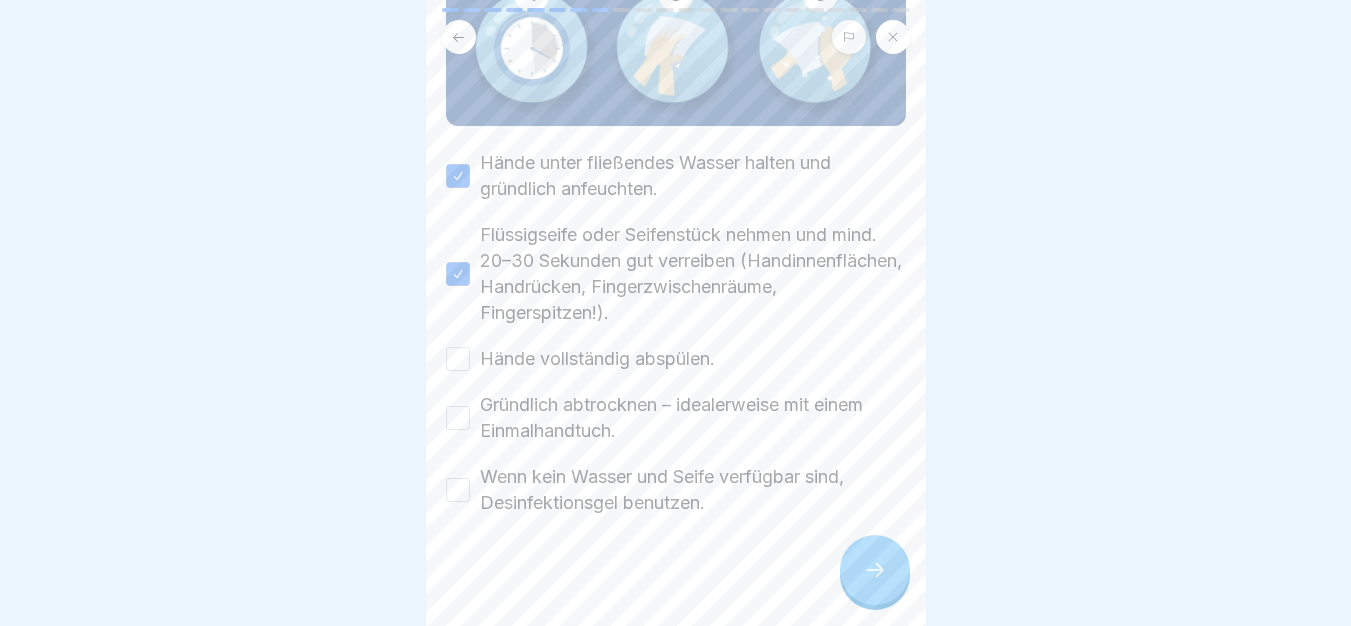 click on "Hände unter fließendes Wasser halten und gründlich anfeuchten. Flüssigseife oder Seifenstück nehmen und mind. 20–30 Sekunden gut verreiben (Handinnenflächen, Handrücken, Fingerzwischenräume, Fingerspitzen!). Hände vollständig abspülen. Gründlich abtrocknen – idealerweise mit einem Einmalhandtuch. Wenn kein Wasser und Seife verfügbar sind, Desinfektionsgel benutzen." at bounding box center [676, 333] 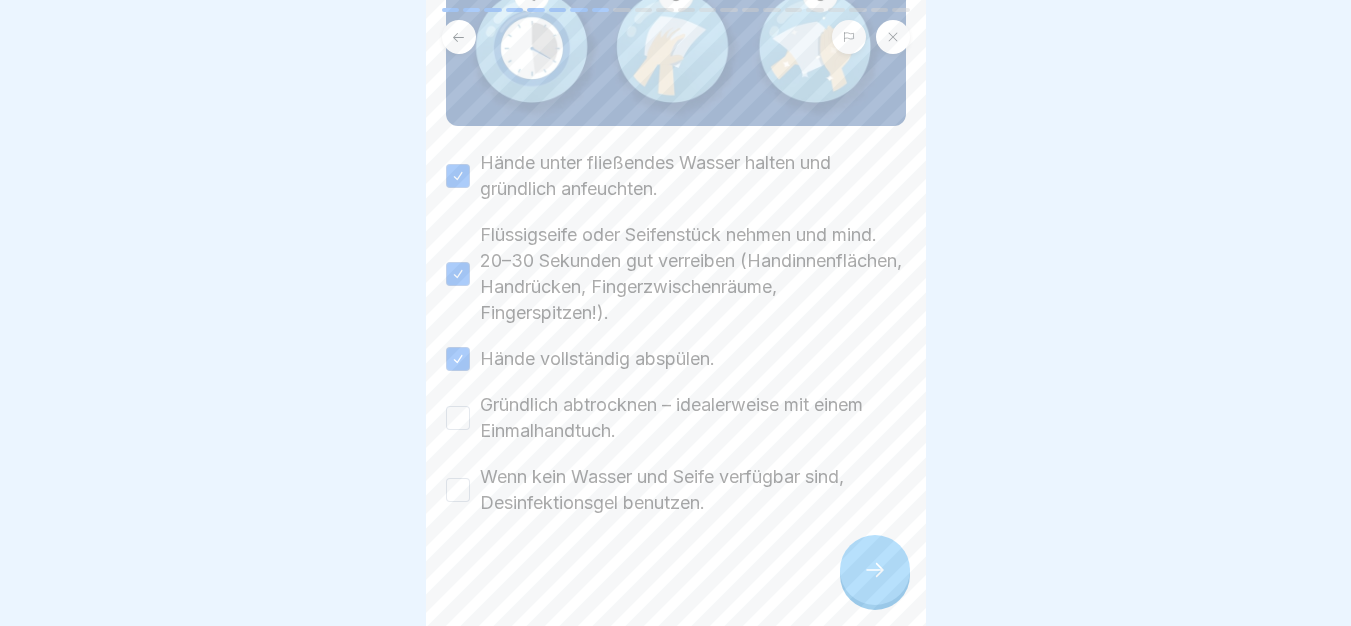 click on "Gründlich abtrocknen – idealerweise mit einem Einmalhandtuch." at bounding box center [693, 418] 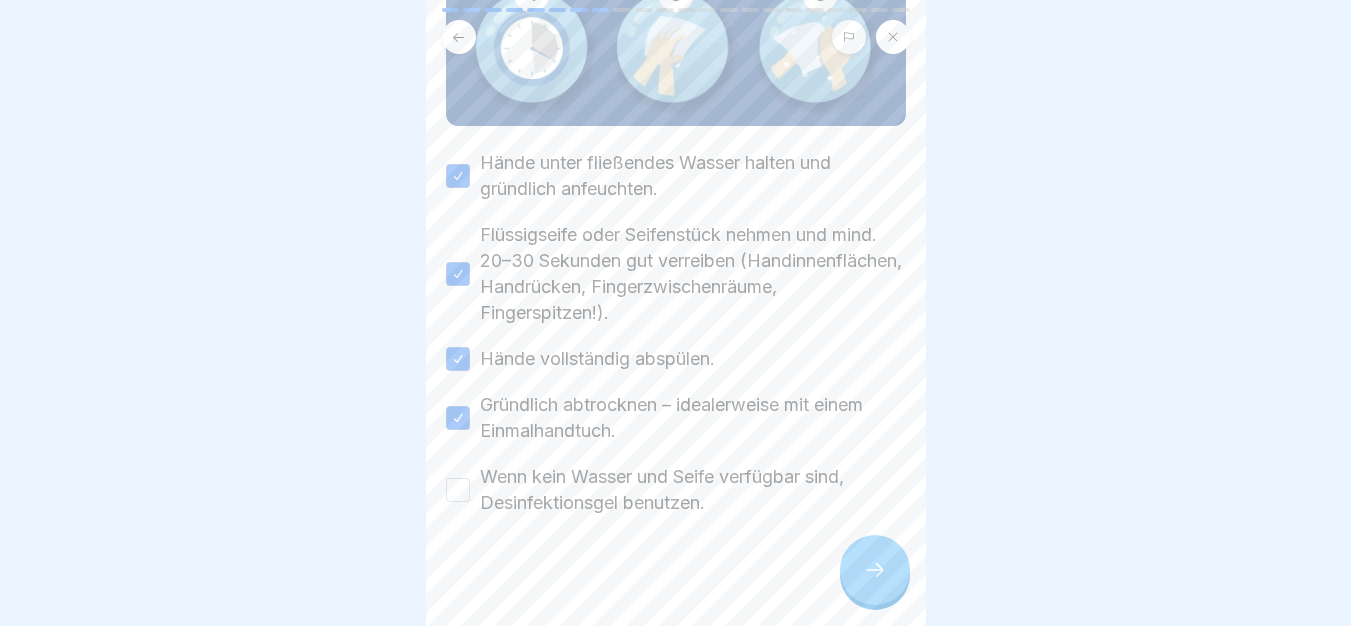 click on "Wenn kein Wasser und Seife verfügbar sind, Desinfektionsgel benutzen." at bounding box center [693, 490] 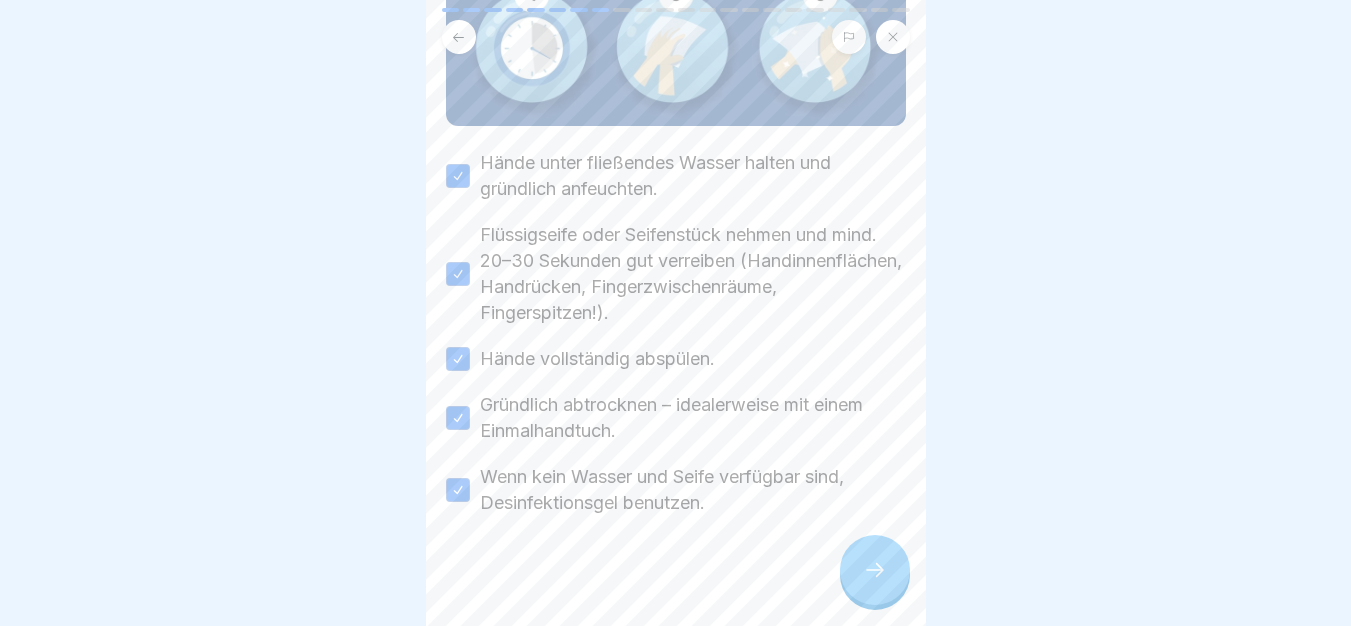 click at bounding box center (875, 570) 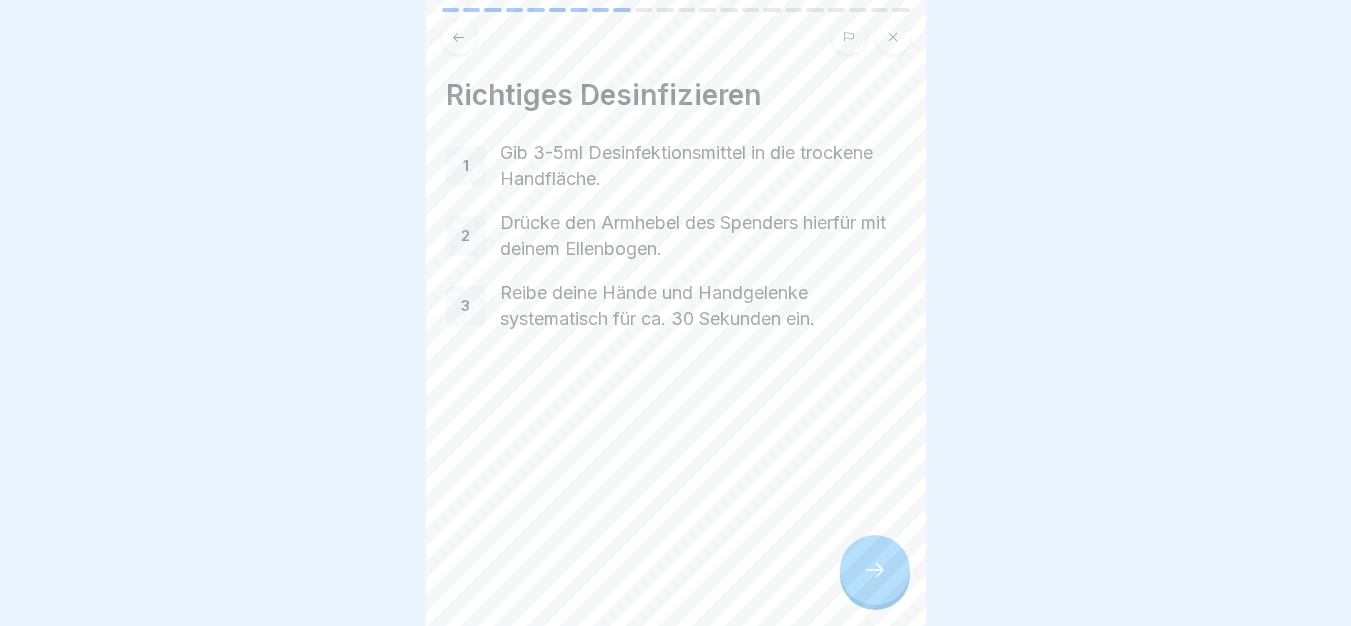 click on "Richtiges Desinfizieren 1 Gib 3-5ml Desinfektionsmittel in die trockene Handfläche.  2 Drücke den Armhebel des Spenders hierfür mit deinem Ellenbogen. 3 Reibe deine Hände und Handgelenke systematisch für ca. 30 Sekunden ein." at bounding box center [676, 313] 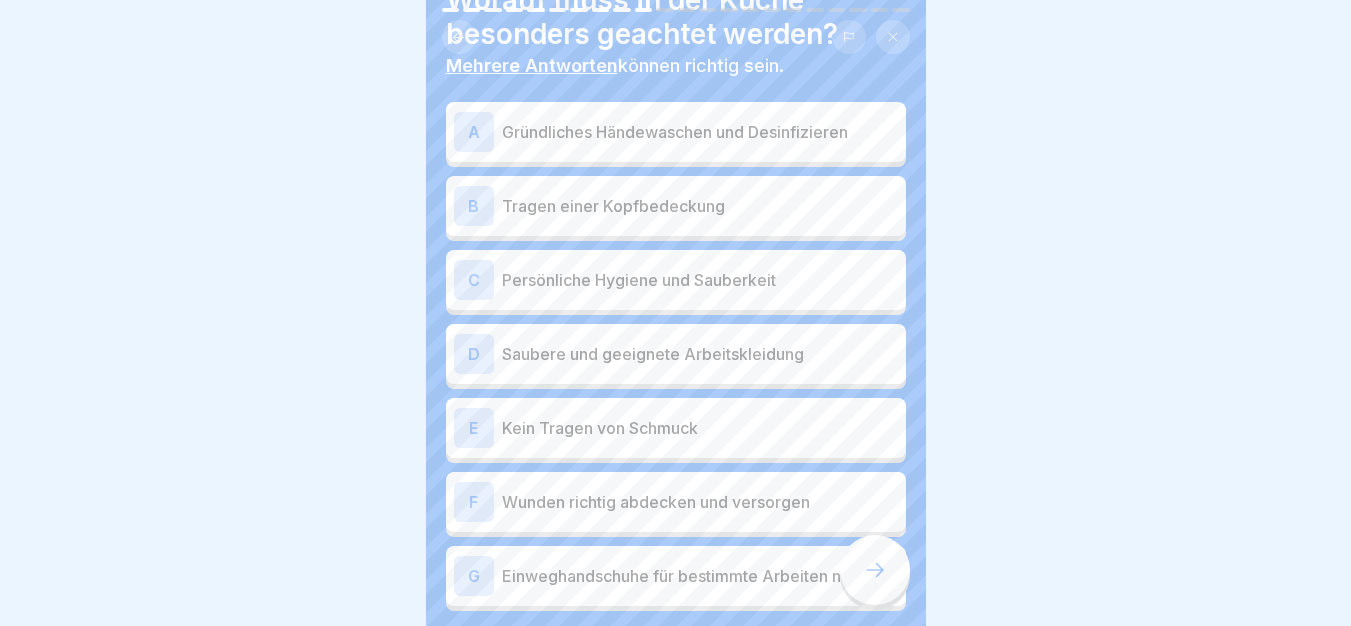 scroll, scrollTop: 208, scrollLeft: 0, axis: vertical 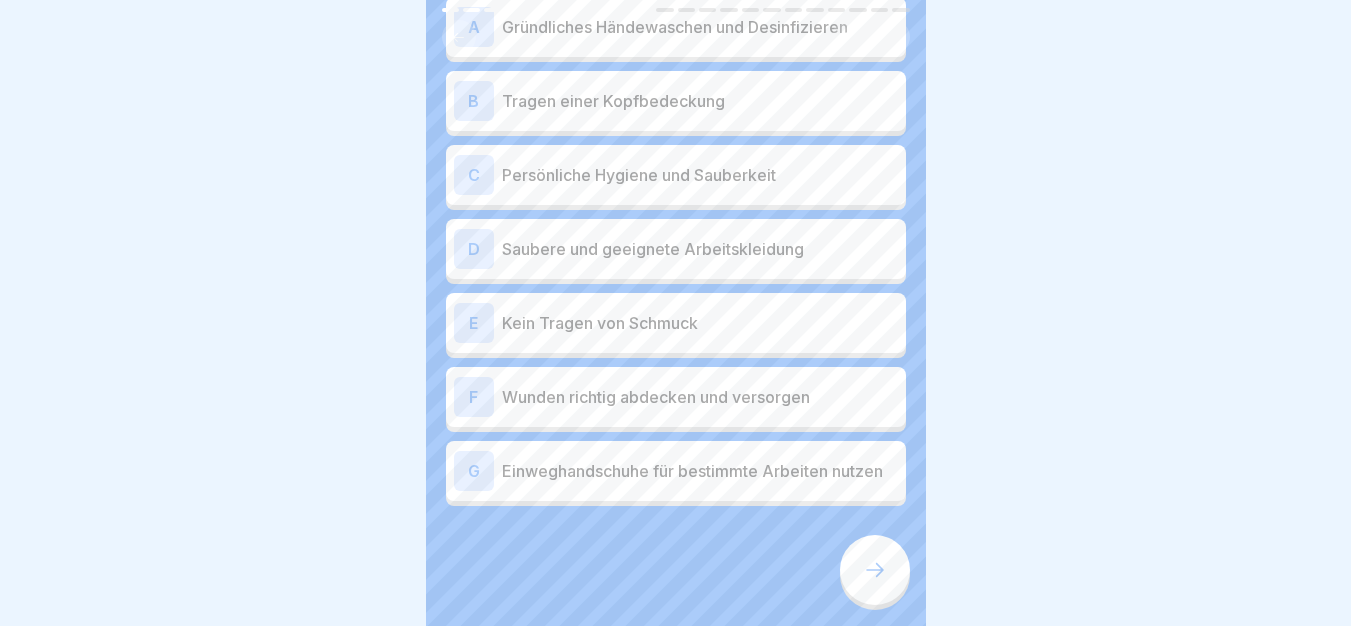 click on "Einweghandschuhe für bestimmte Arbeiten nutzen" at bounding box center [700, 471] 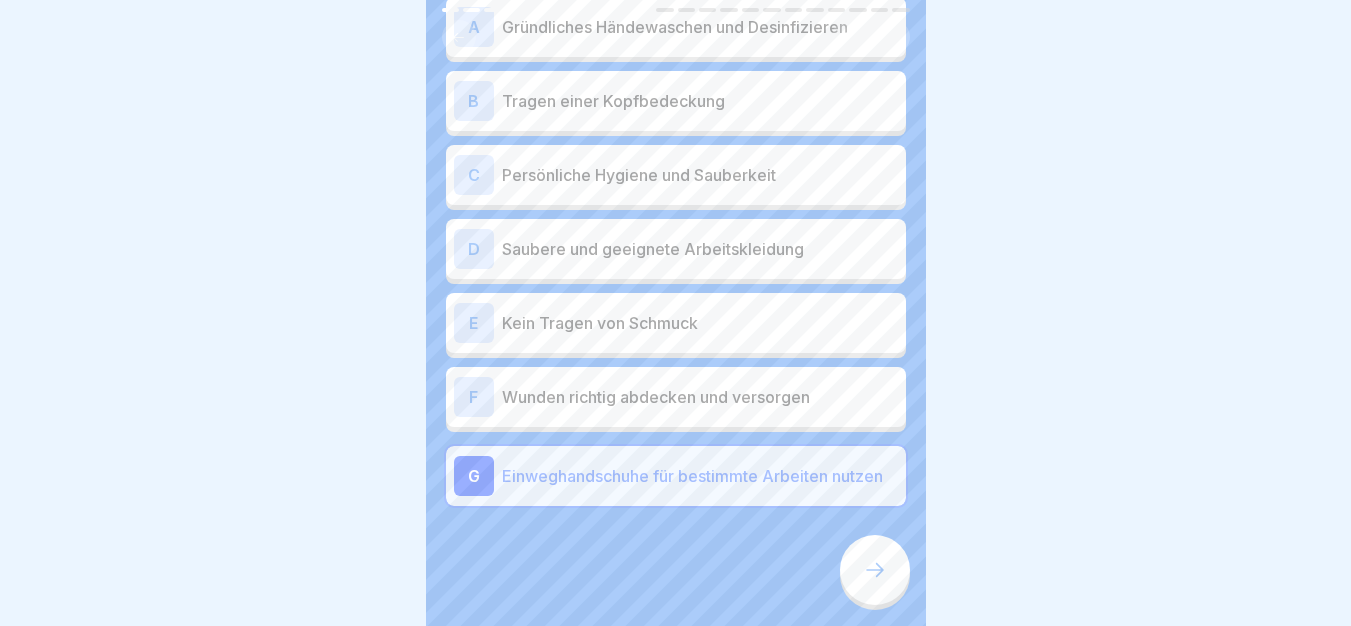 click on "Wunden richtig abdecken und versorgen" at bounding box center (700, 397) 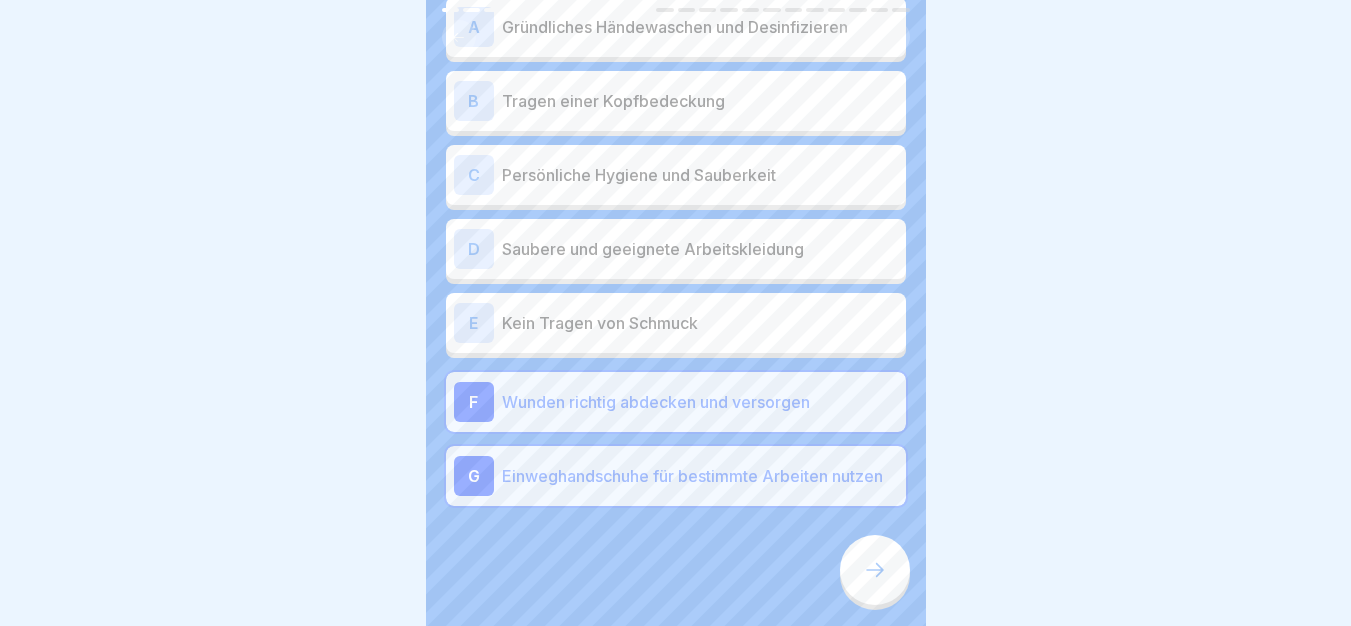 click on "A Lebensmittelvergiftungen bei Gästen" at bounding box center (676, 254) 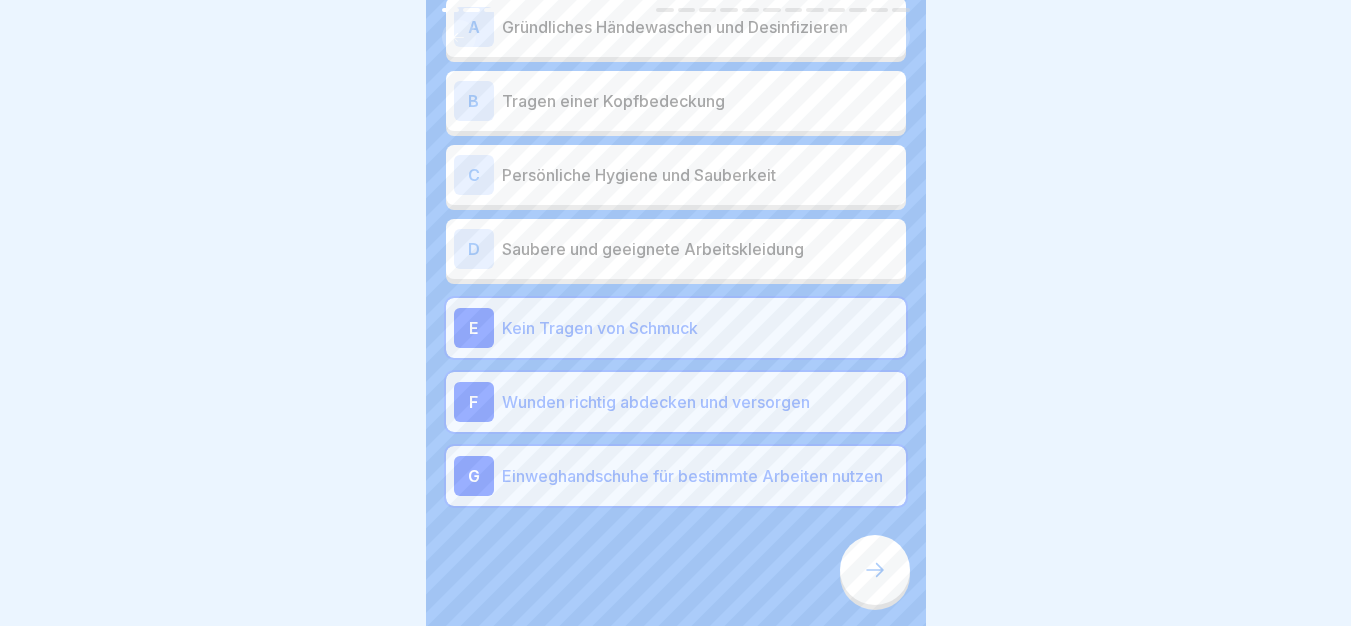 click on "Saubere und geeignete Arbeitskleidung" at bounding box center (700, 249) 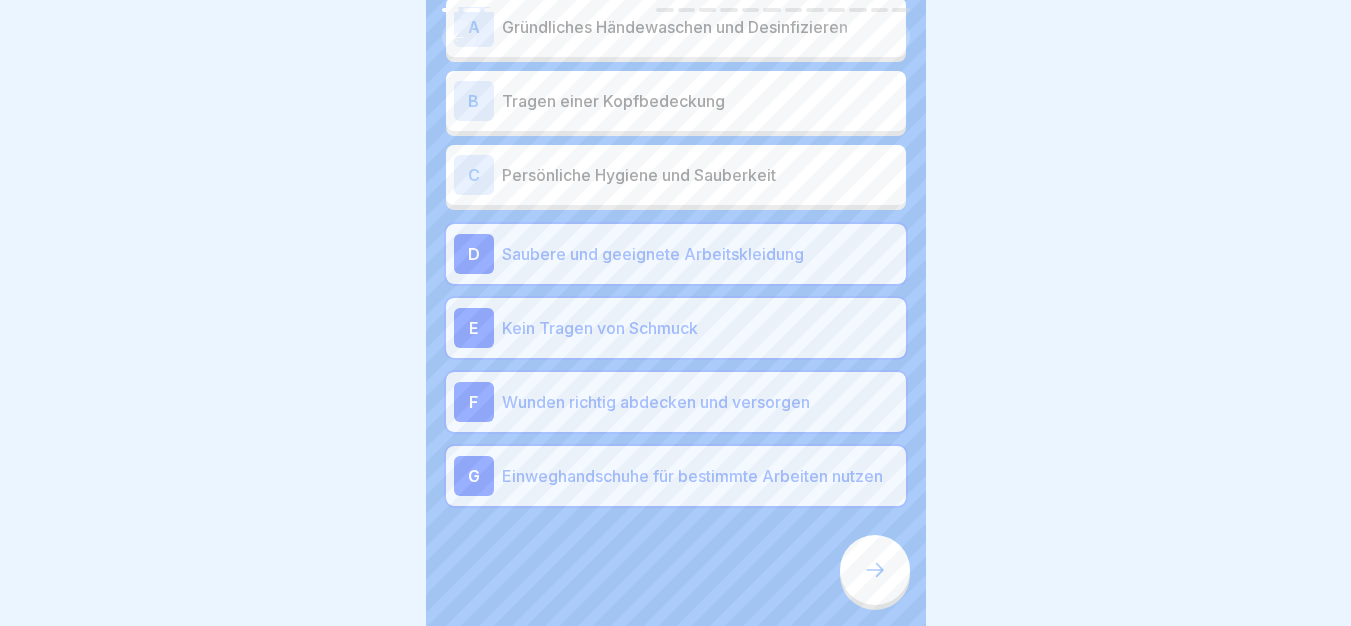 click on "A Lebensmittelvergiftungen bei Gästen" at bounding box center [676, 254] 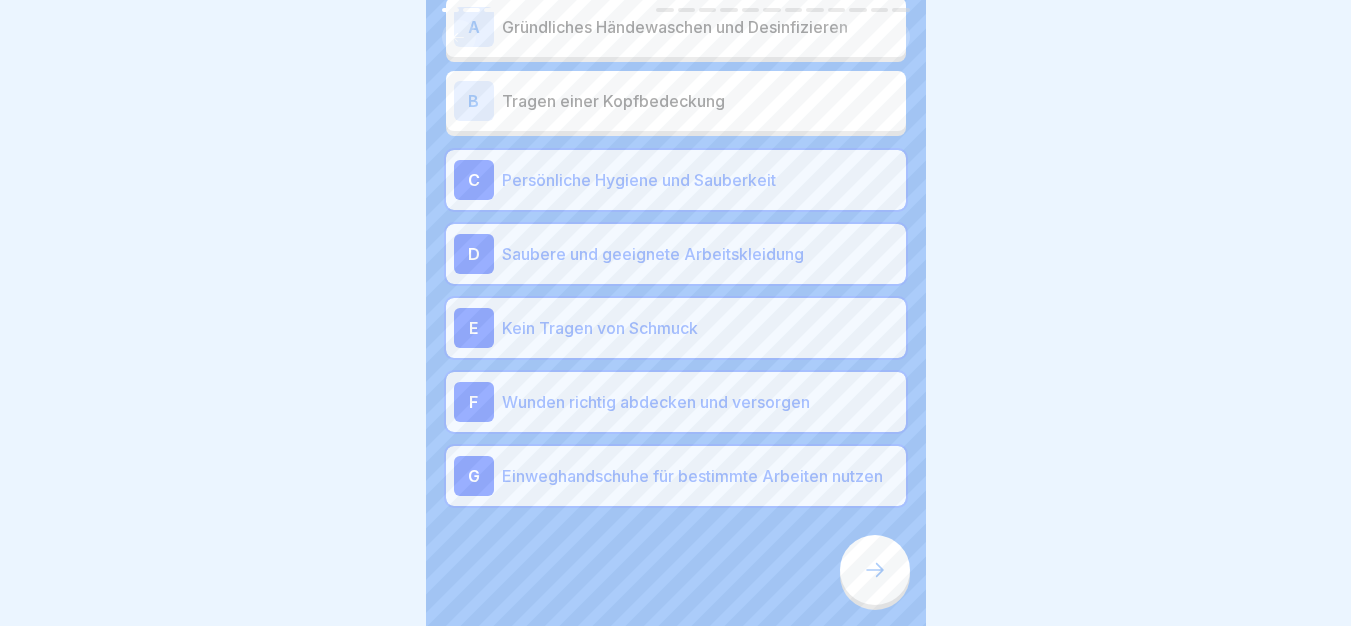 click on "B Tragen einer Kopfbedeckung" at bounding box center (676, 101) 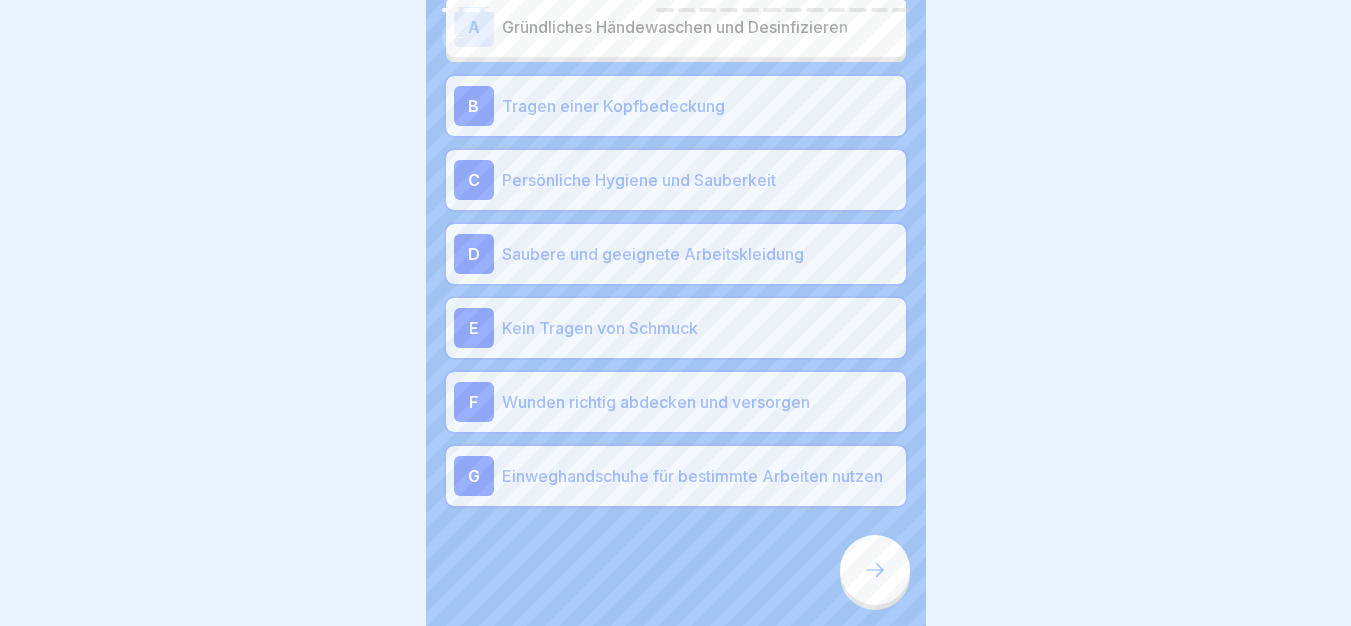 click at bounding box center (676, 37) 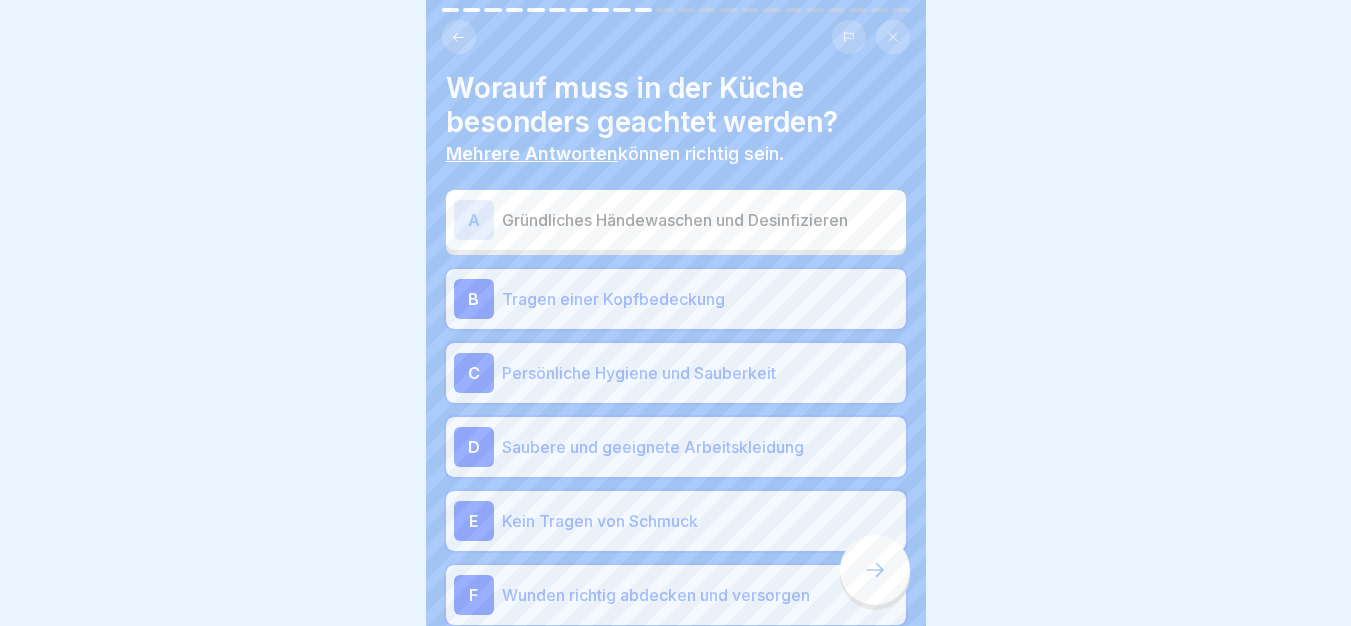scroll, scrollTop: 0, scrollLeft: 0, axis: both 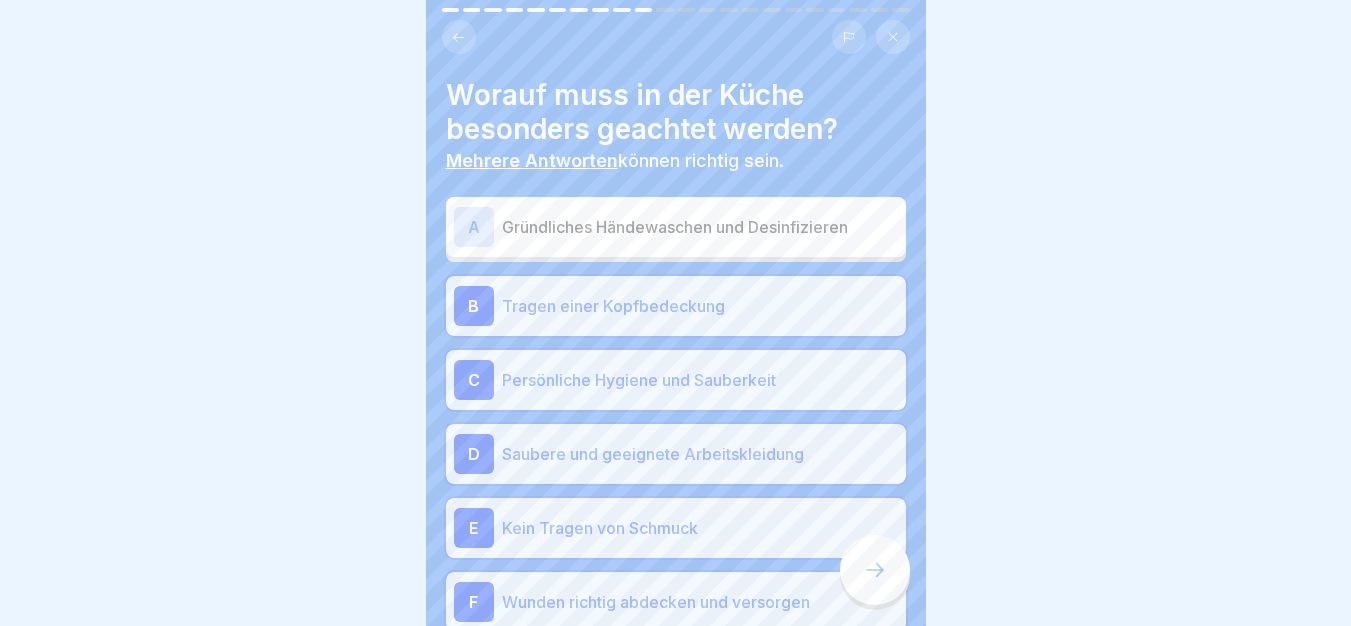 click on "Gründliches Händewaschen und Desinfizieren" at bounding box center [700, 227] 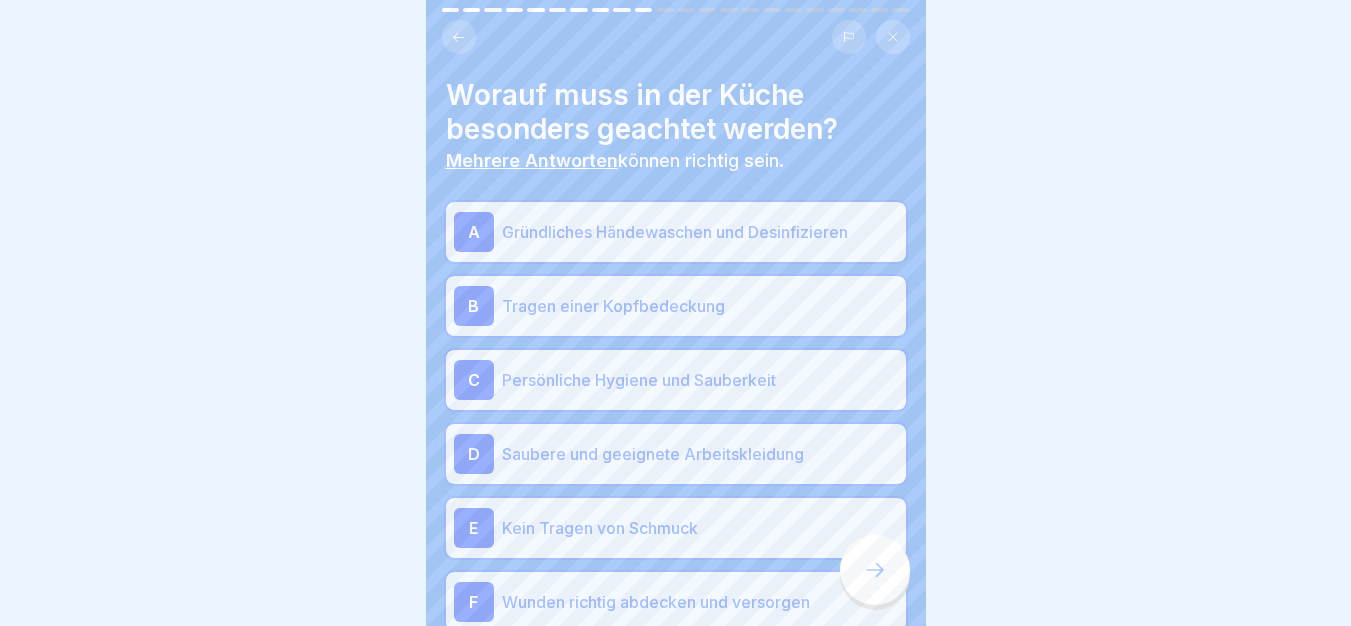 click at bounding box center [875, 570] 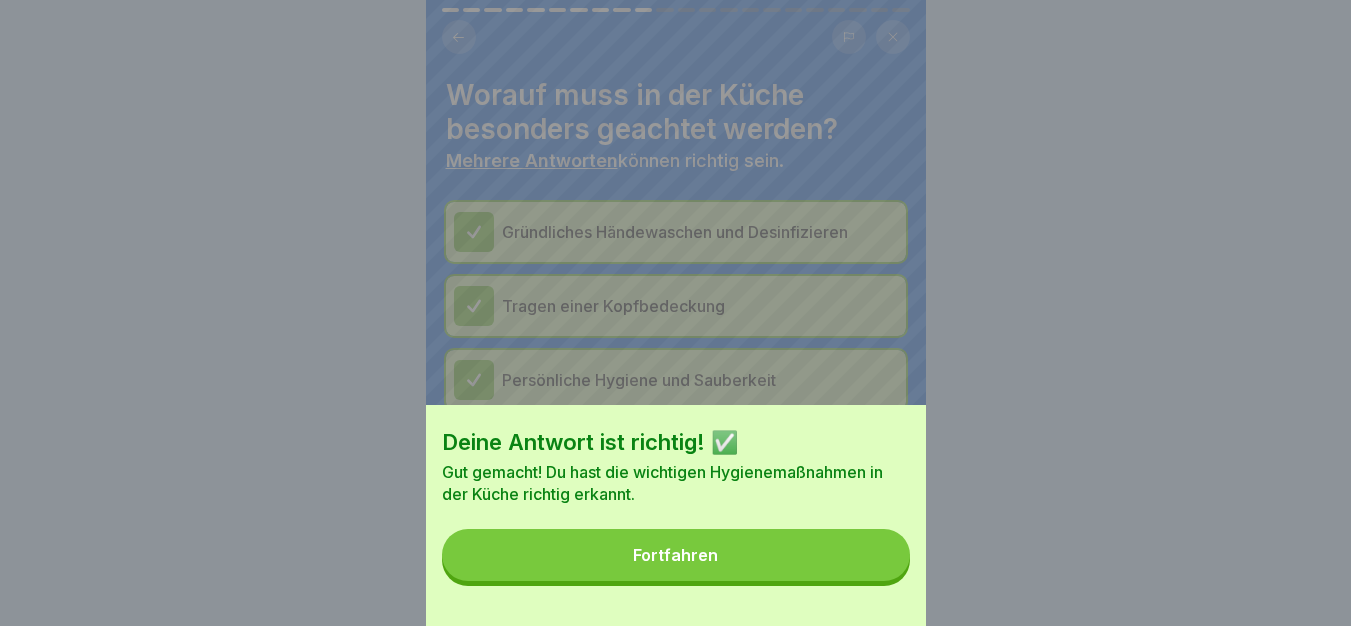 click on "Deine Antwort ist richtig!
✅ Gut gemacht! Du hast die wichtigen Hygienemaßnahmen in der Küche richtig erkannt.   Fortfahren" at bounding box center (676, 515) 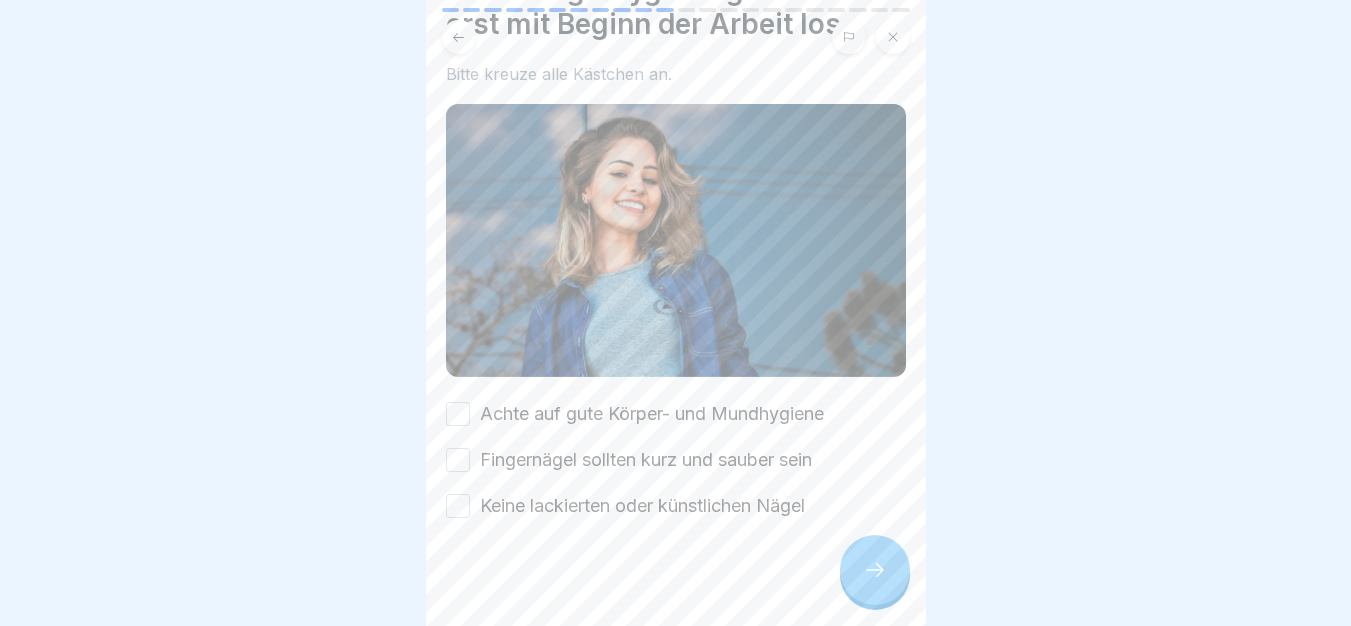 scroll, scrollTop: 109, scrollLeft: 0, axis: vertical 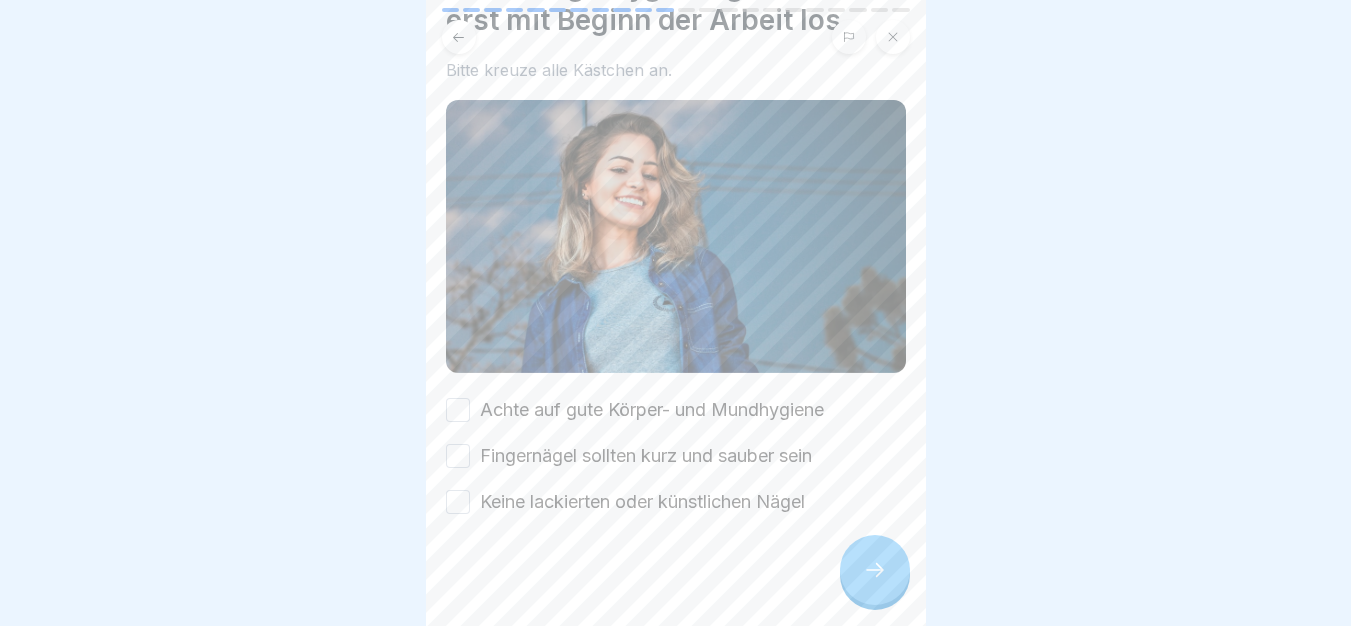 click on "Achte auf gute Körper- und Mundhygiene" at bounding box center [652, 410] 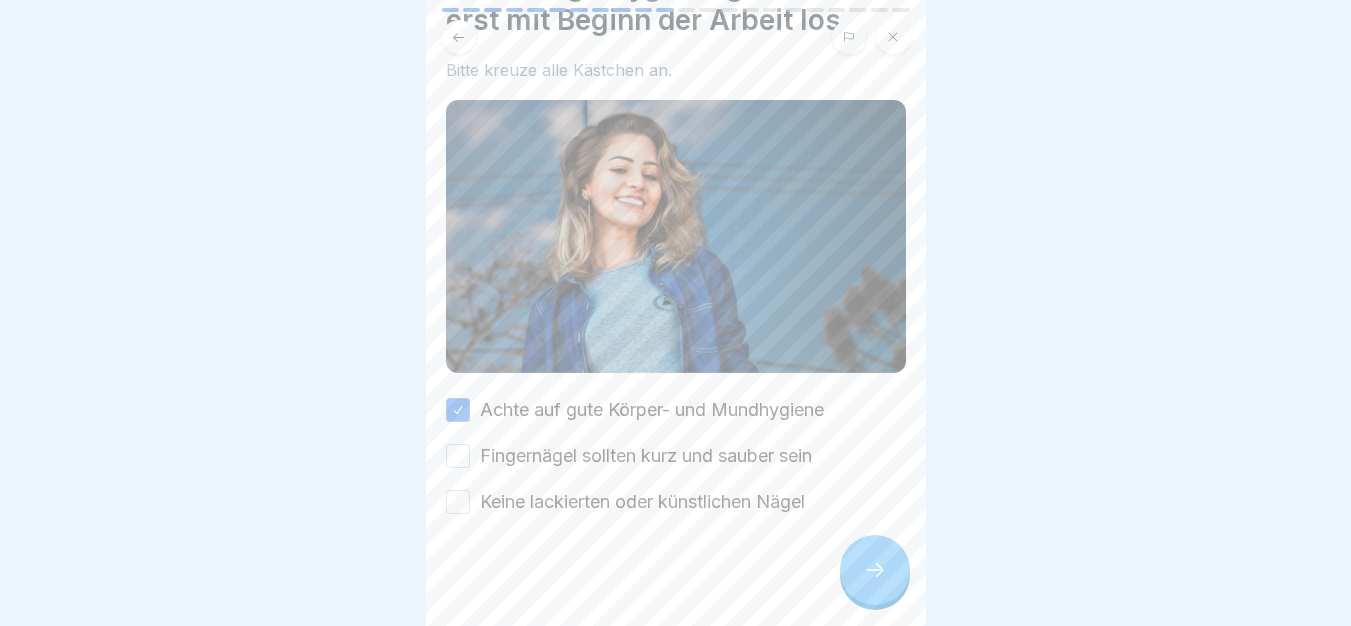 click on "Fingernägel sollten kurz und sauber sein" at bounding box center (646, 456) 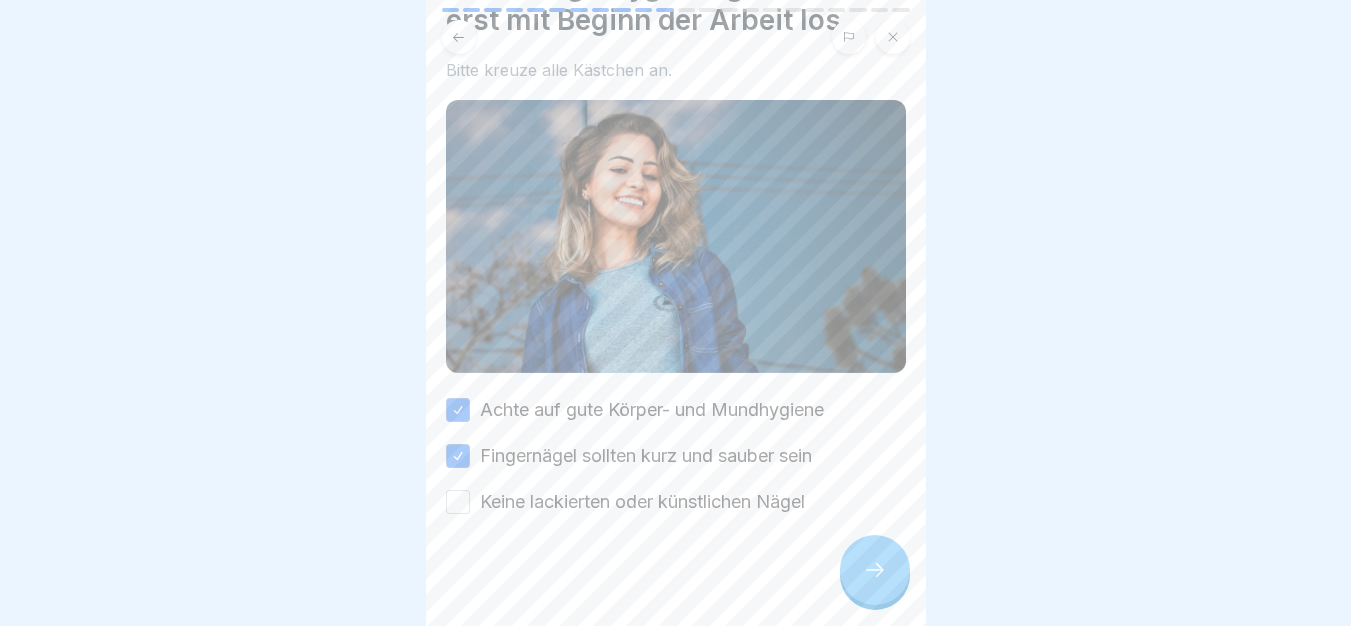 click on "Keine lackierten oder künstlichen Nägel" at bounding box center [642, 502] 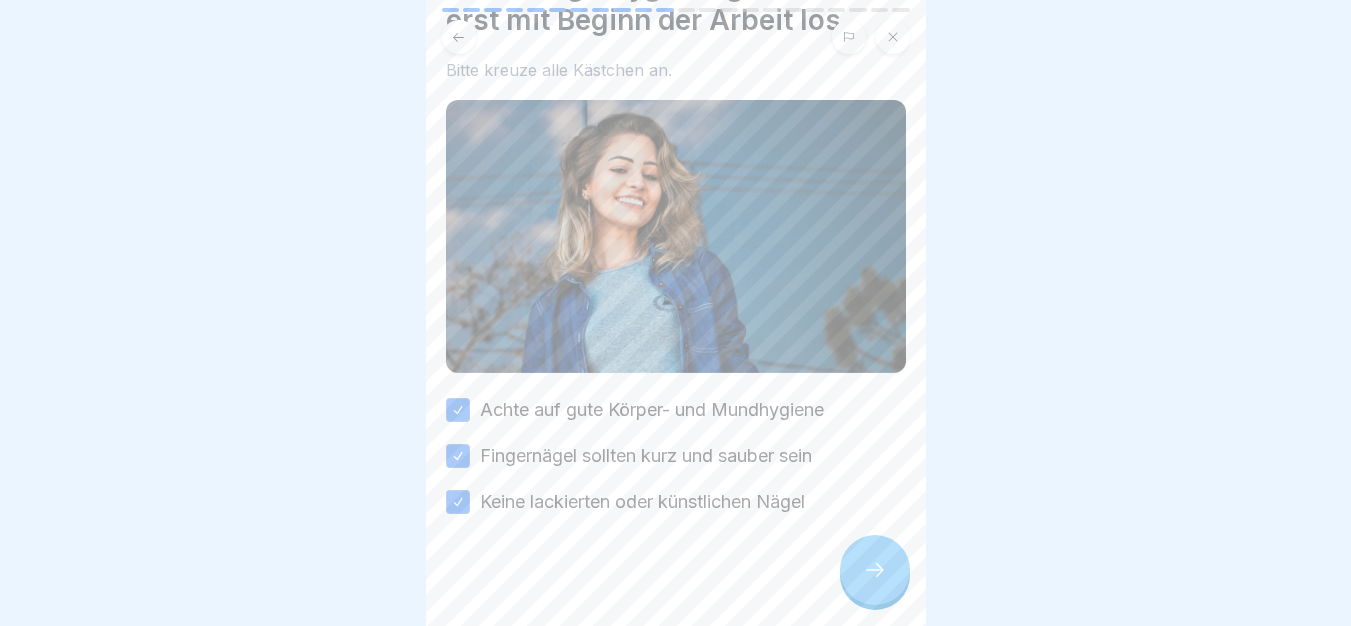 click at bounding box center (875, 570) 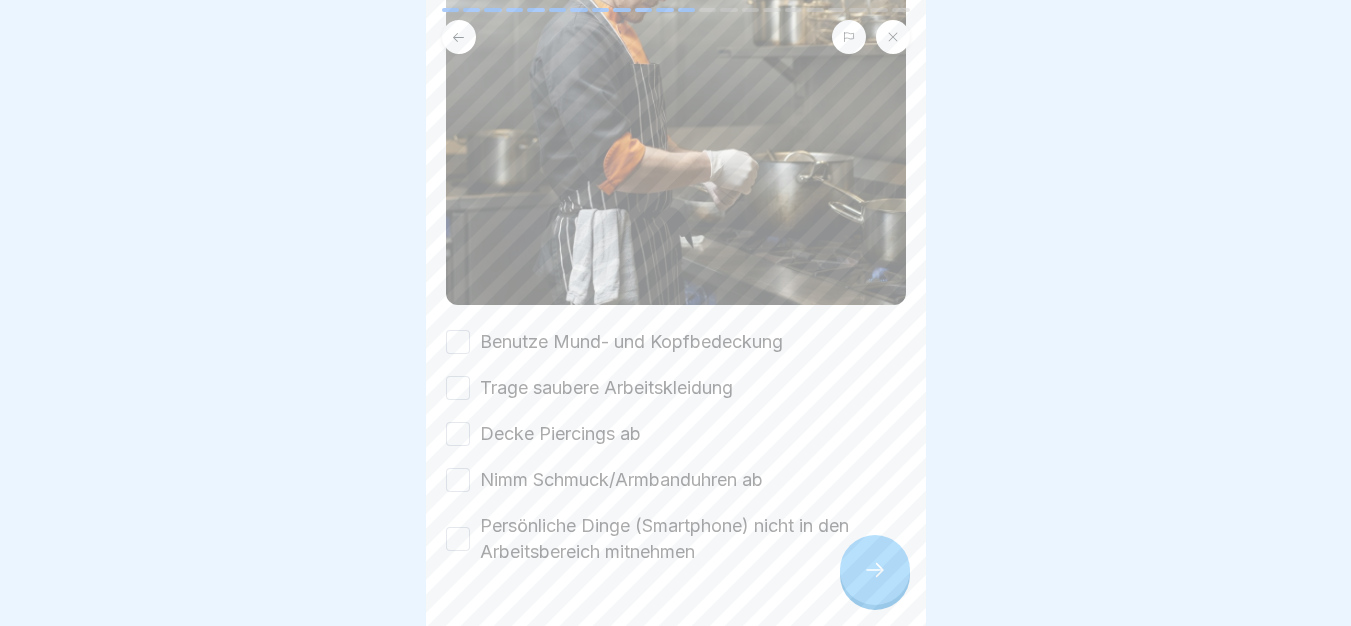 scroll, scrollTop: 400, scrollLeft: 0, axis: vertical 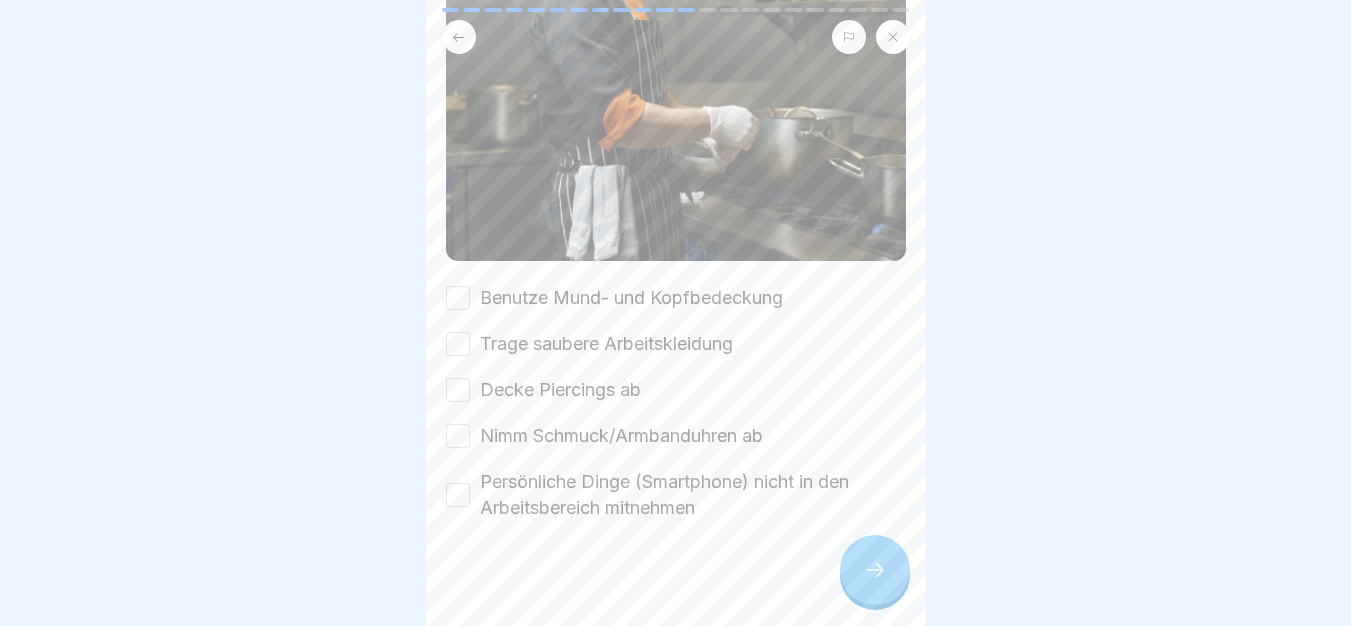 click on "Benutze Mund- und Kopfbedeckung" at bounding box center (631, 298) 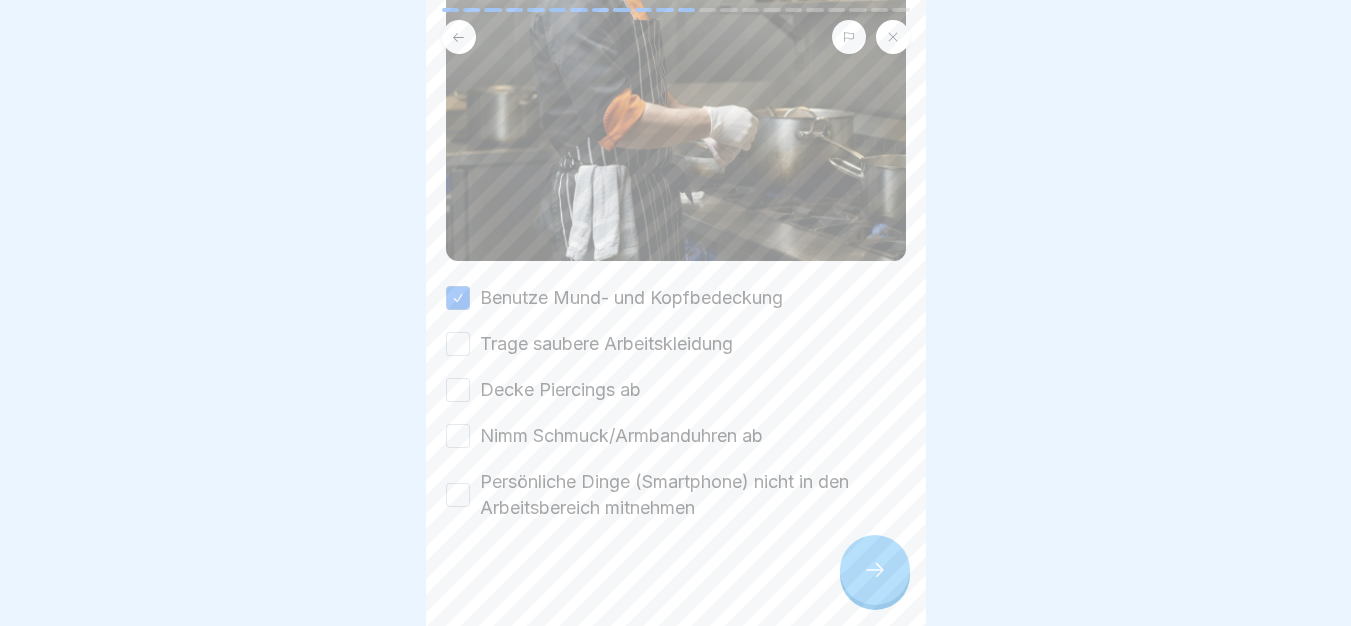 click on "Trage saubere Arbeitskleidung" at bounding box center (606, 344) 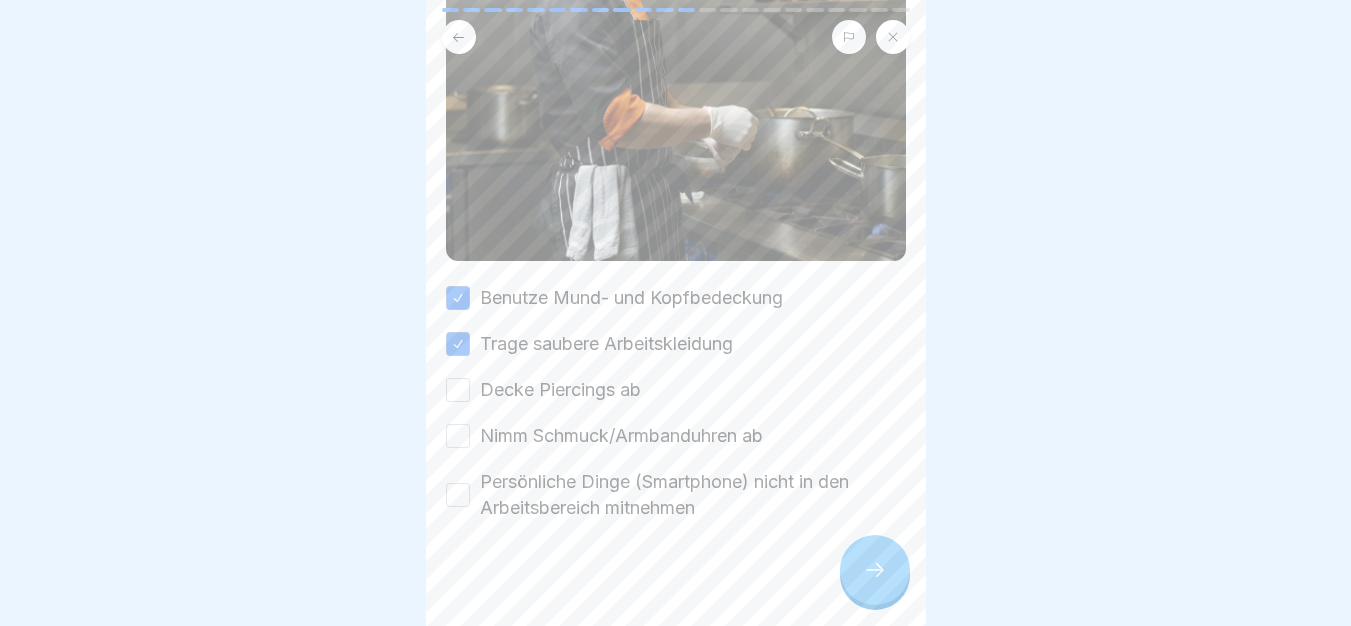 click on "Decke Piercings ab" at bounding box center [676, 390] 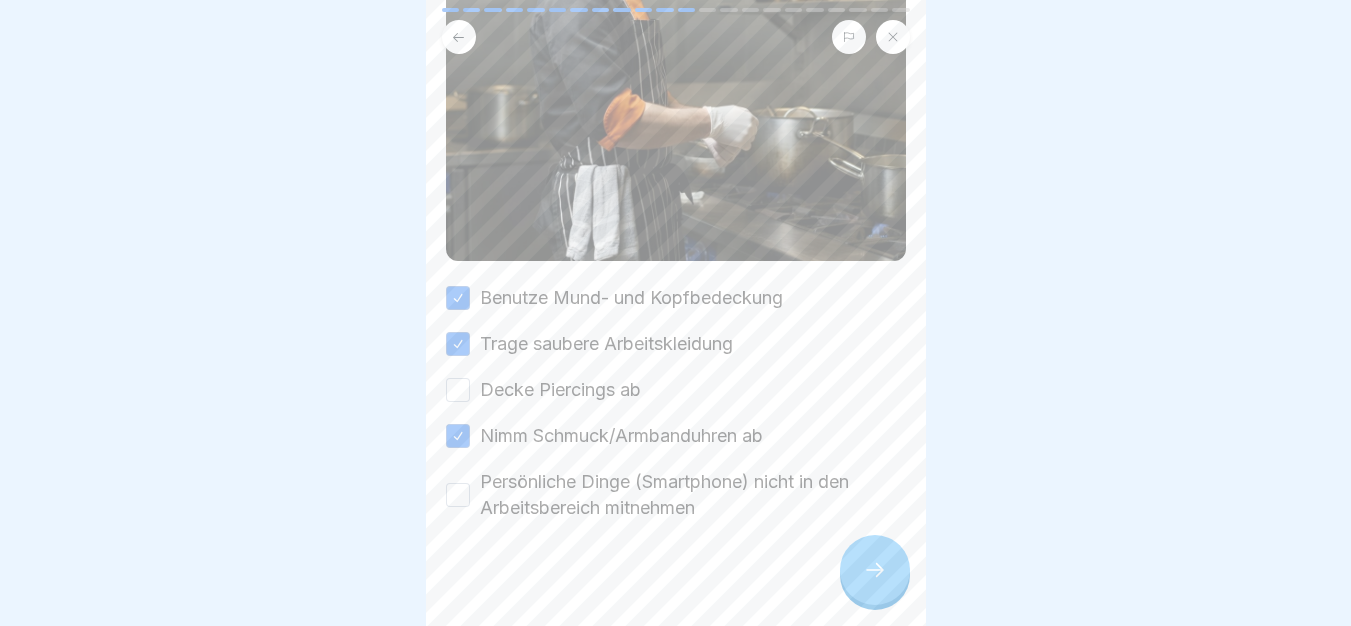 click on "Decke Piercings ab" at bounding box center (560, 390) 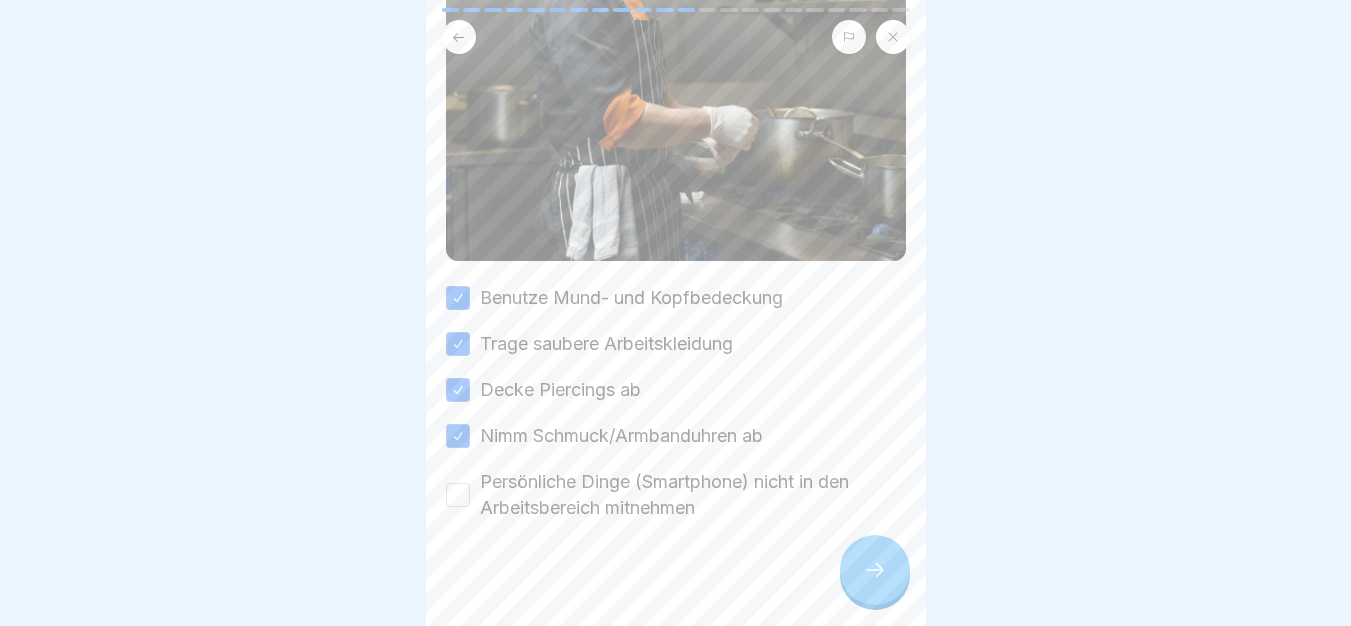 click on "Persönliche Dinge (Smartphone) nicht in den Arbeitsbereich mitnehmen" at bounding box center [693, 495] 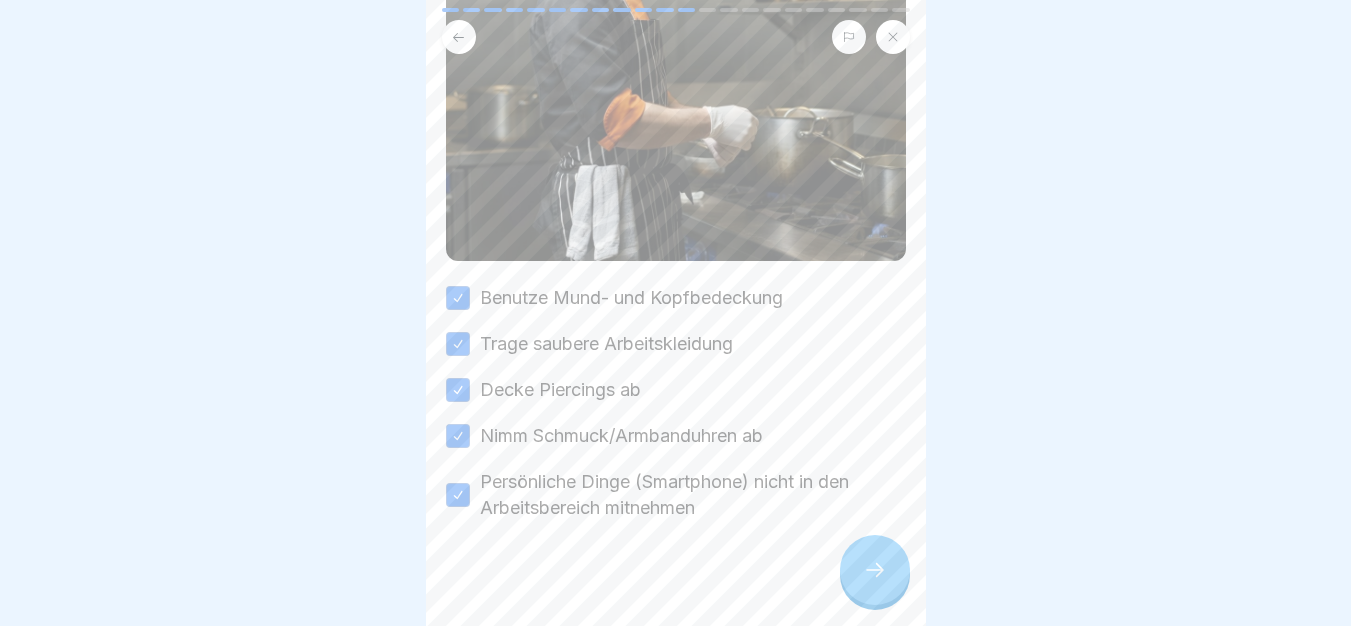 click at bounding box center (875, 570) 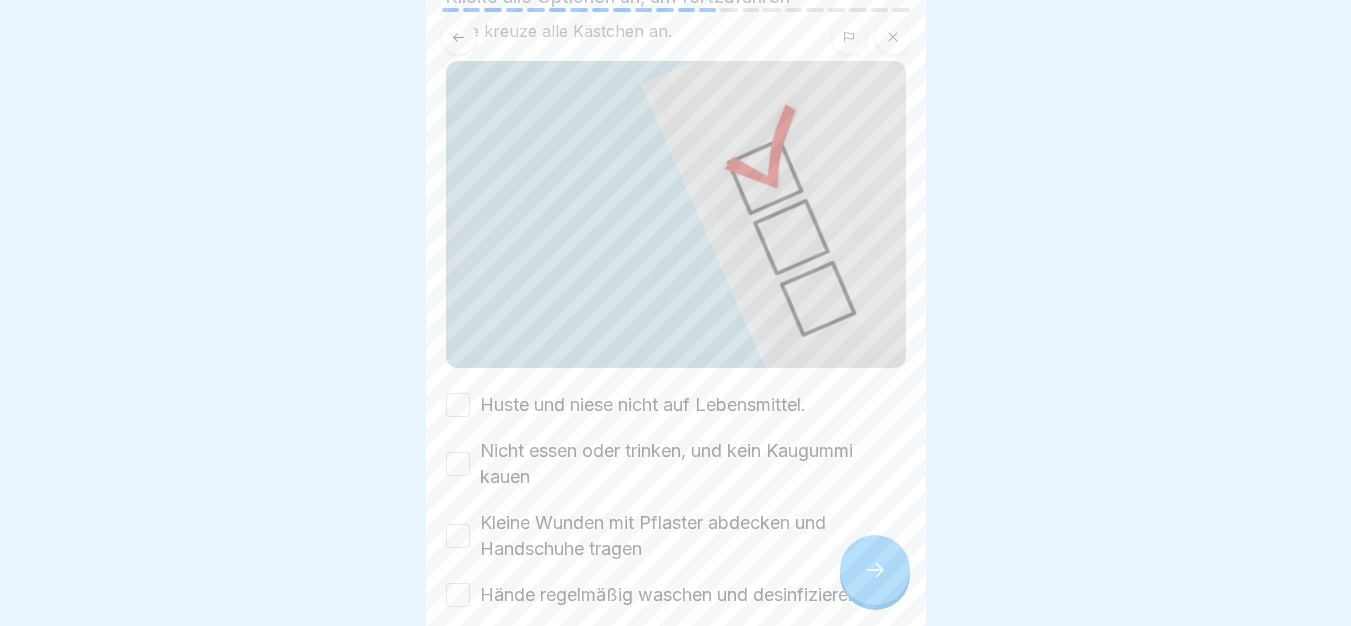 scroll, scrollTop: 232, scrollLeft: 0, axis: vertical 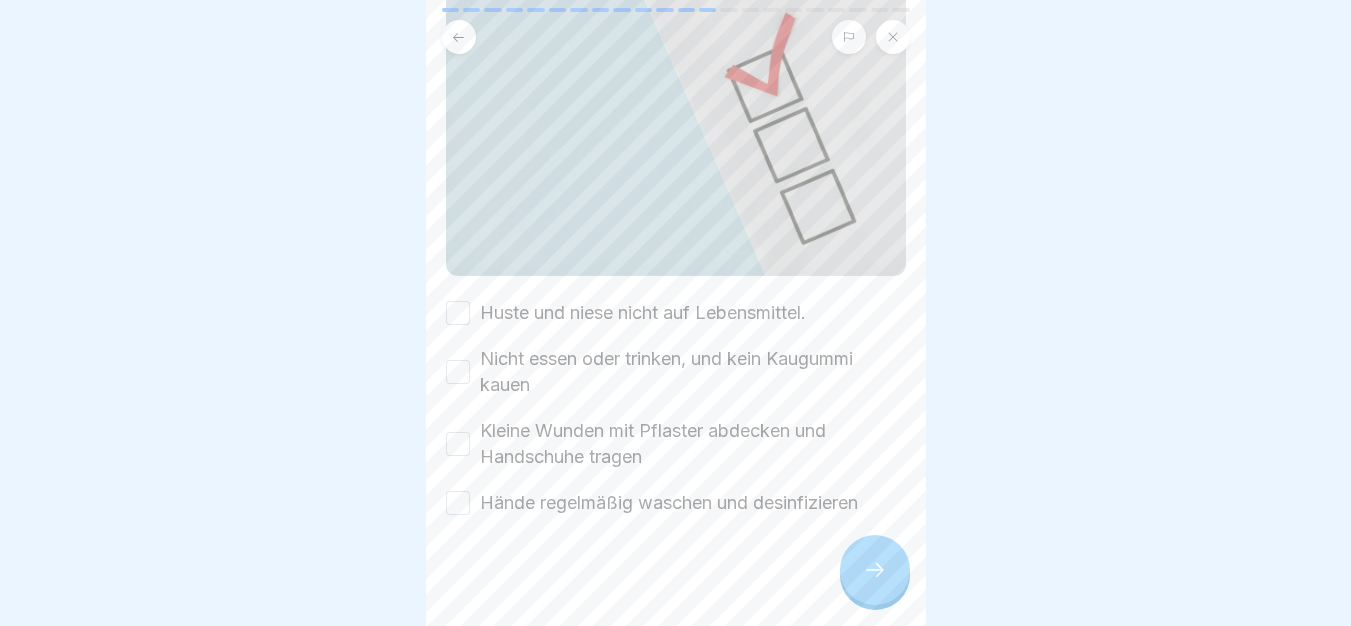 click on "Huste und niese nicht auf Lebensmittel. Nicht essen oder trinken, und kein Kaugummi kauen Kleine Wunden mit Pflaster abdecken und Handschuhe tragen Hände regelmäßig waschen und desinfizieren" at bounding box center (676, 408) 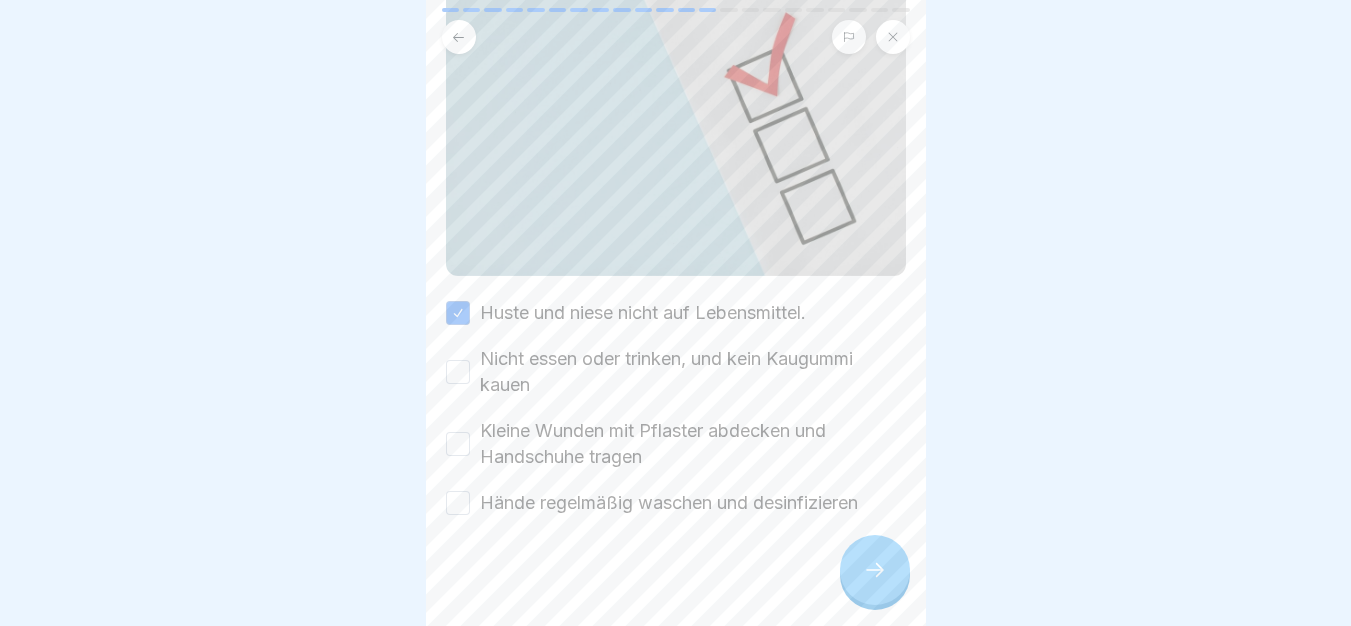 click on "Nicht essen oder trinken, und kein Kaugummi kauen" at bounding box center (693, 372) 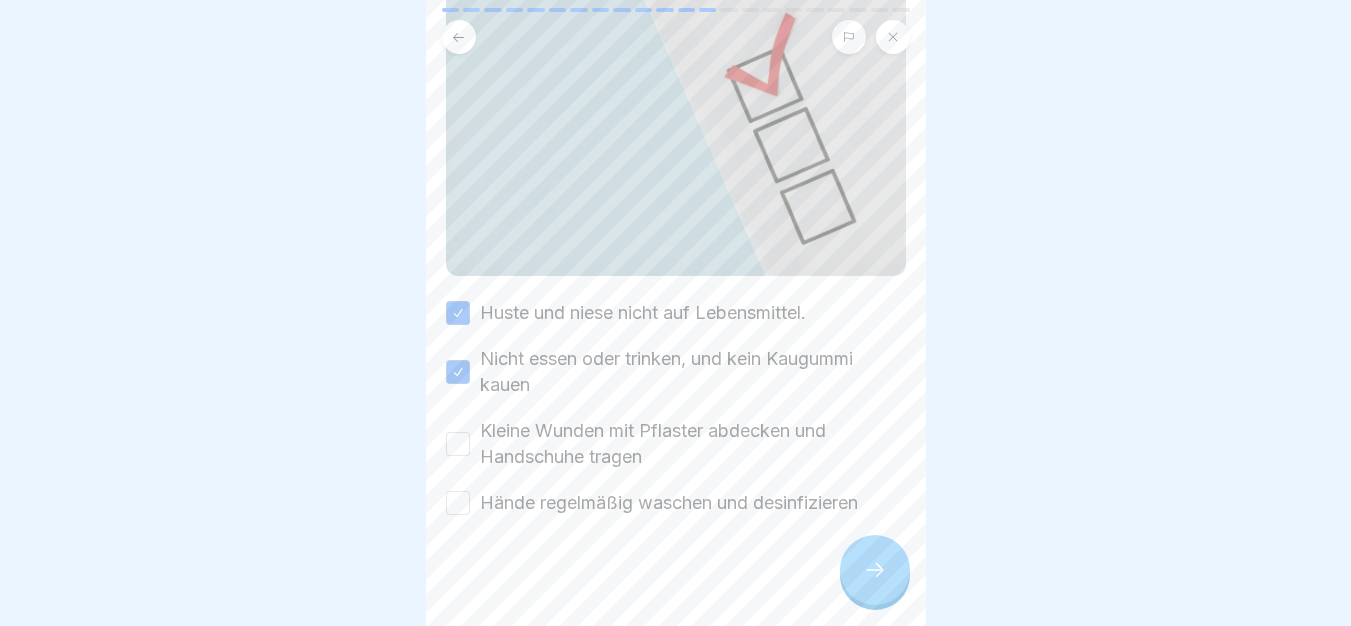 click on "Kleine Wunden mit Pflaster abdecken und Handschuhe tragen" at bounding box center [693, 444] 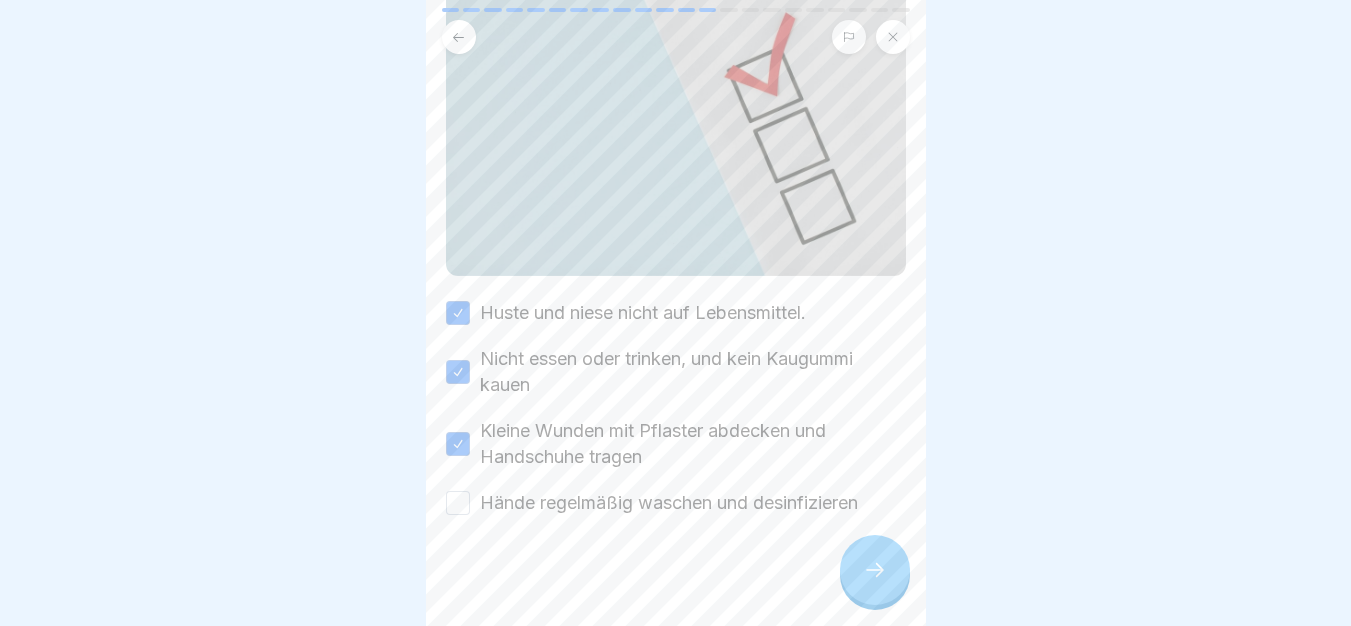 click on "Hände regelmäßig waschen und desinfizieren" at bounding box center (669, 503) 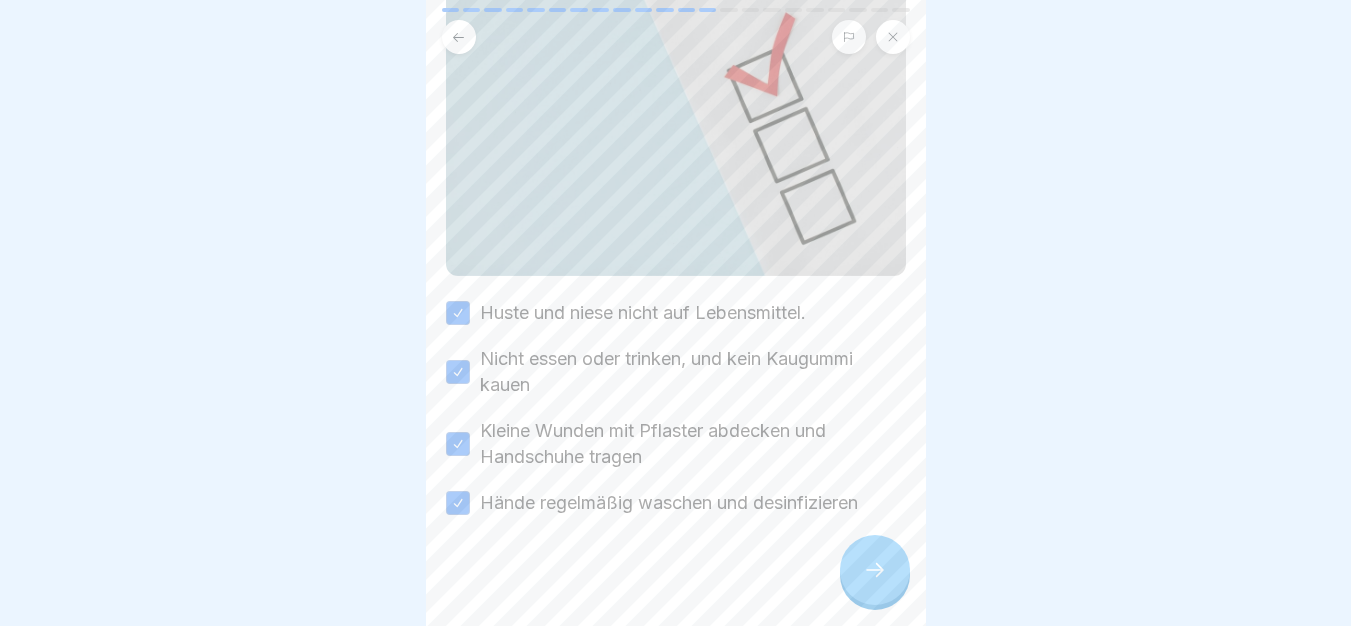 click 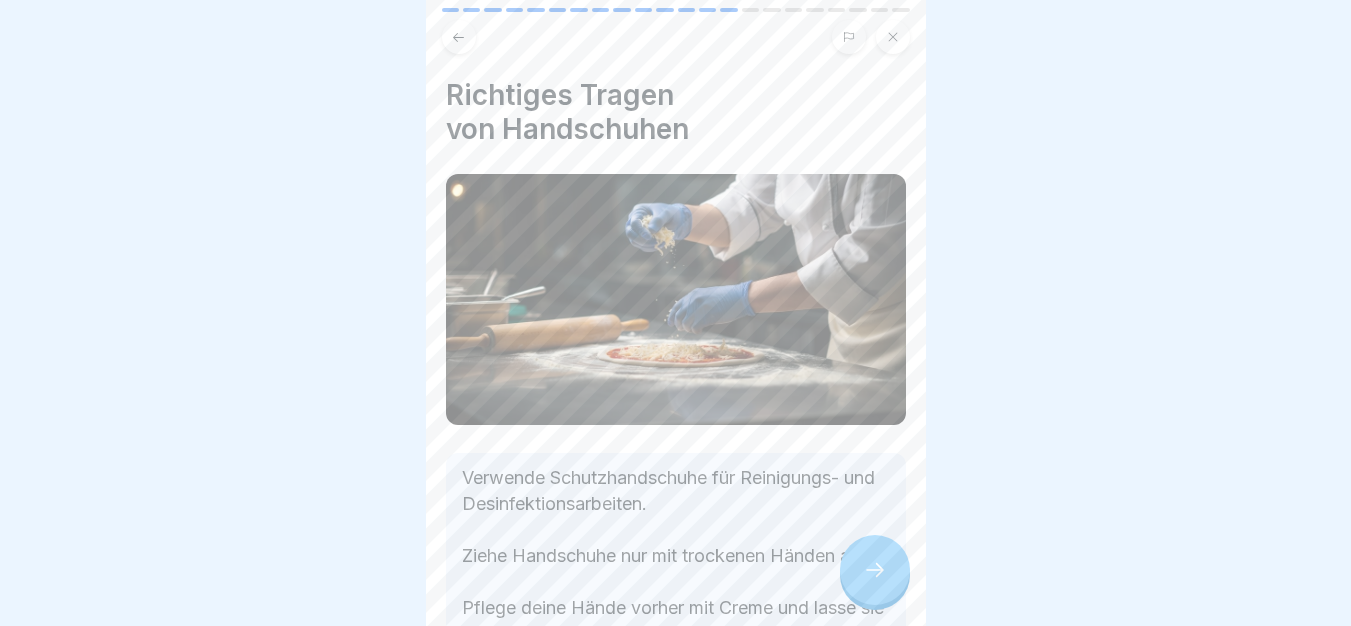 click 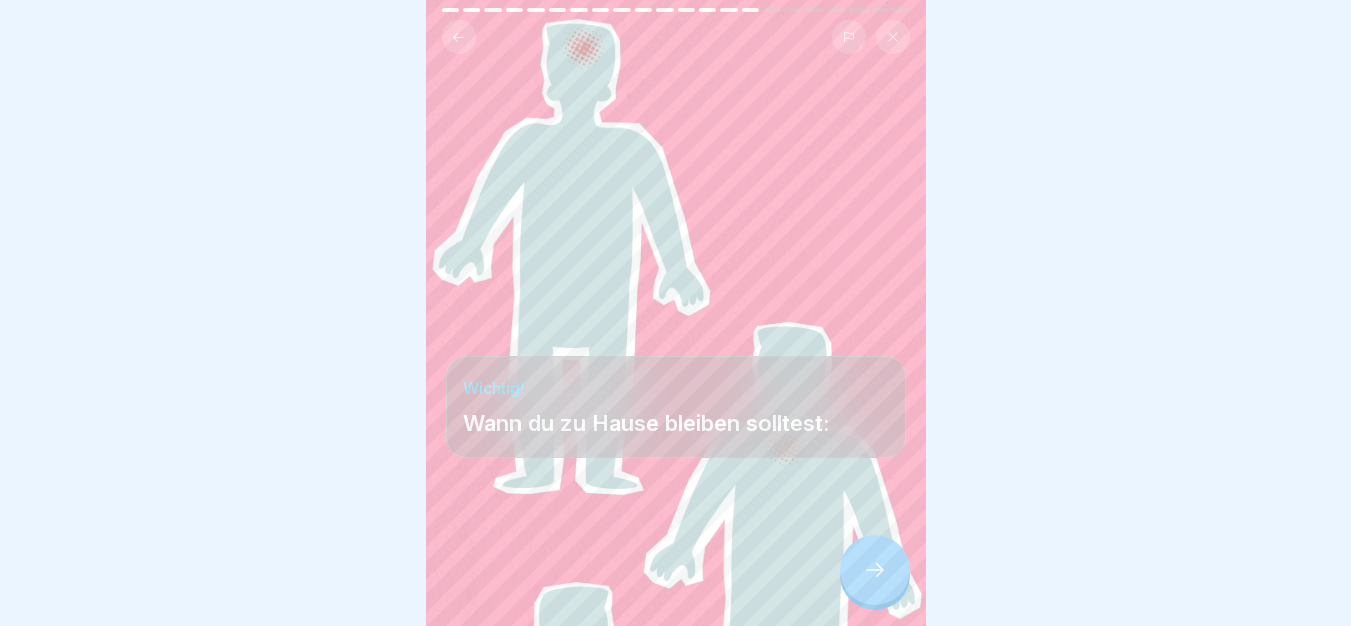 scroll, scrollTop: 15, scrollLeft: 0, axis: vertical 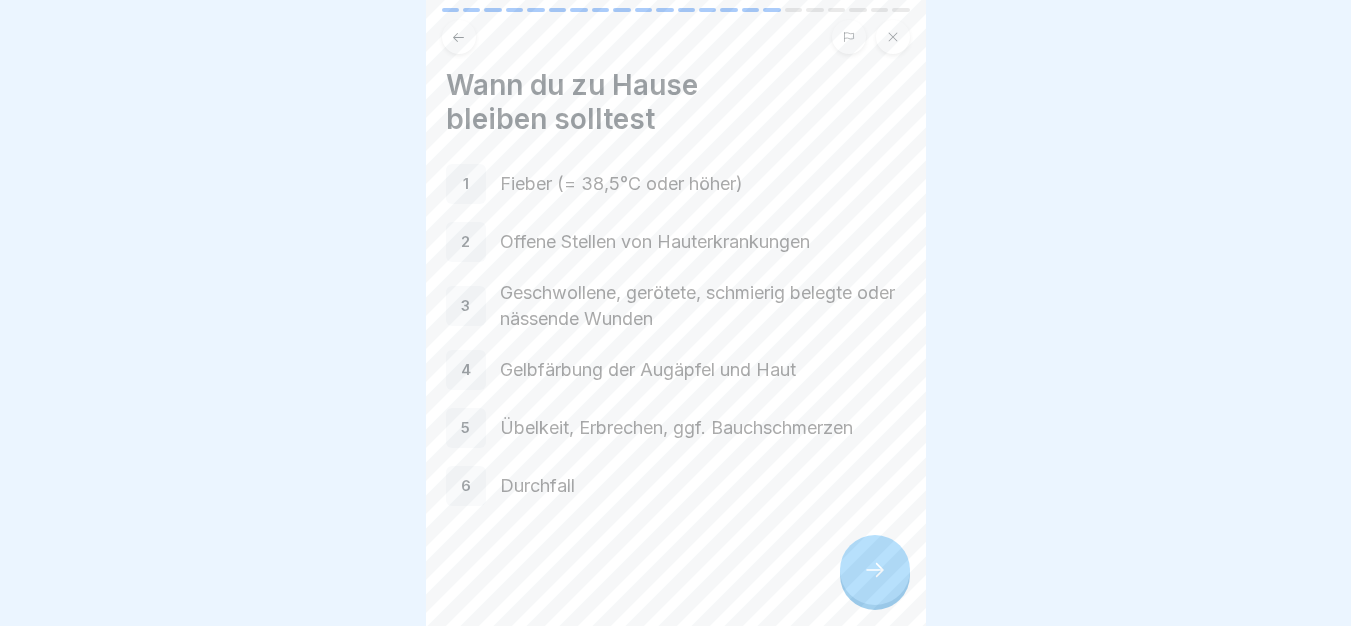 click on "1 Fieber (= 38,5°C oder höher) 2 Offene Stellen von Hauterkrankungen 3 Geschwollene, gerötete, schmierig belegte oder nässende Wunden 4 Gelbfärbung der Augäpfel und Haut 5 Übelkeit, Erbrechen, ggf. Bauchschmerzen 6 Durchfall" at bounding box center (676, 335) 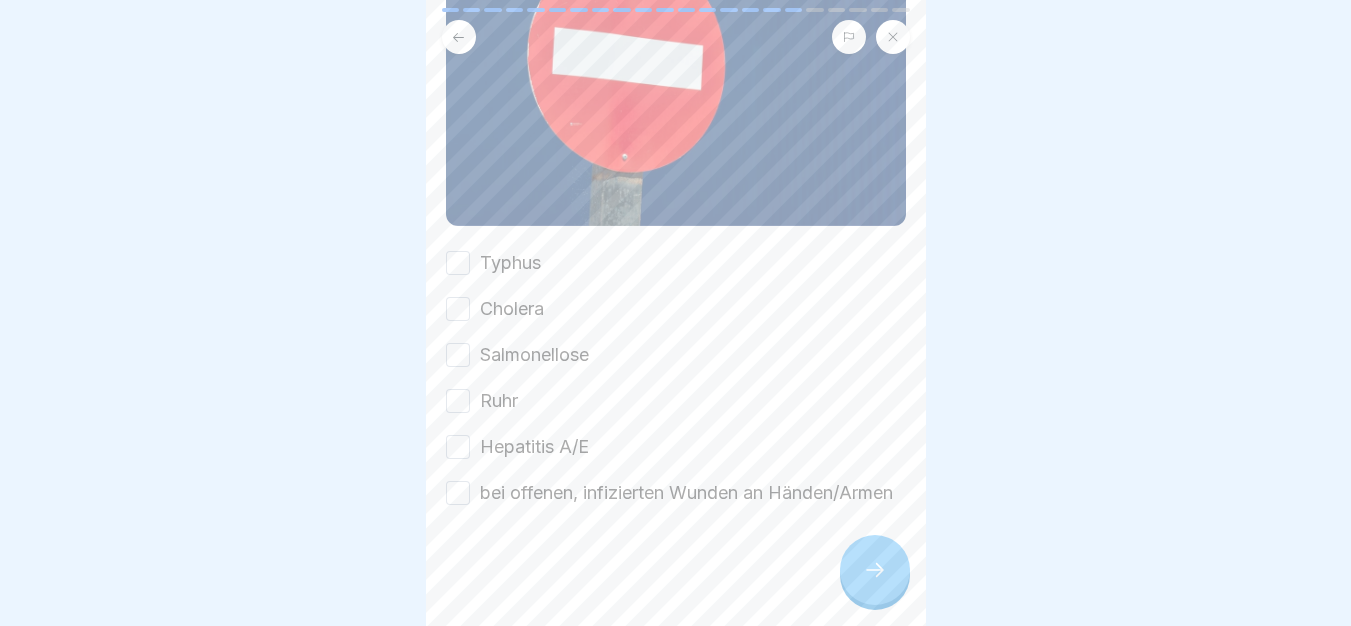 scroll, scrollTop: 306, scrollLeft: 0, axis: vertical 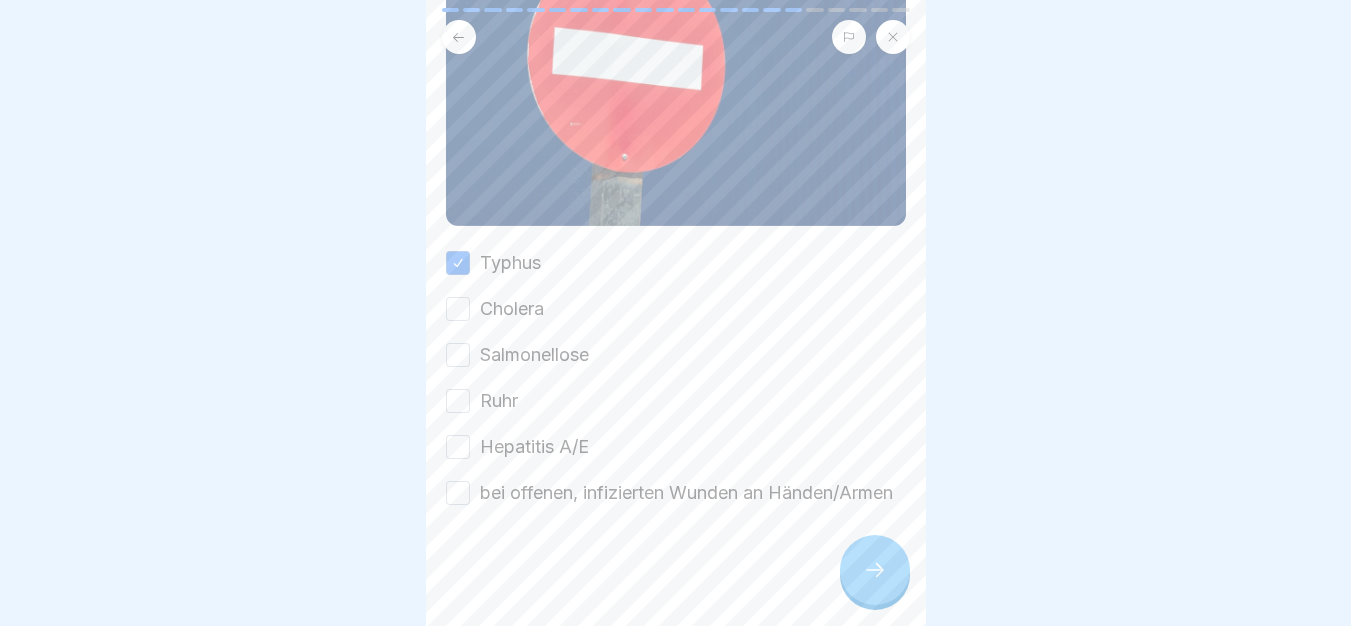 click on "Cholera" at bounding box center [512, 309] 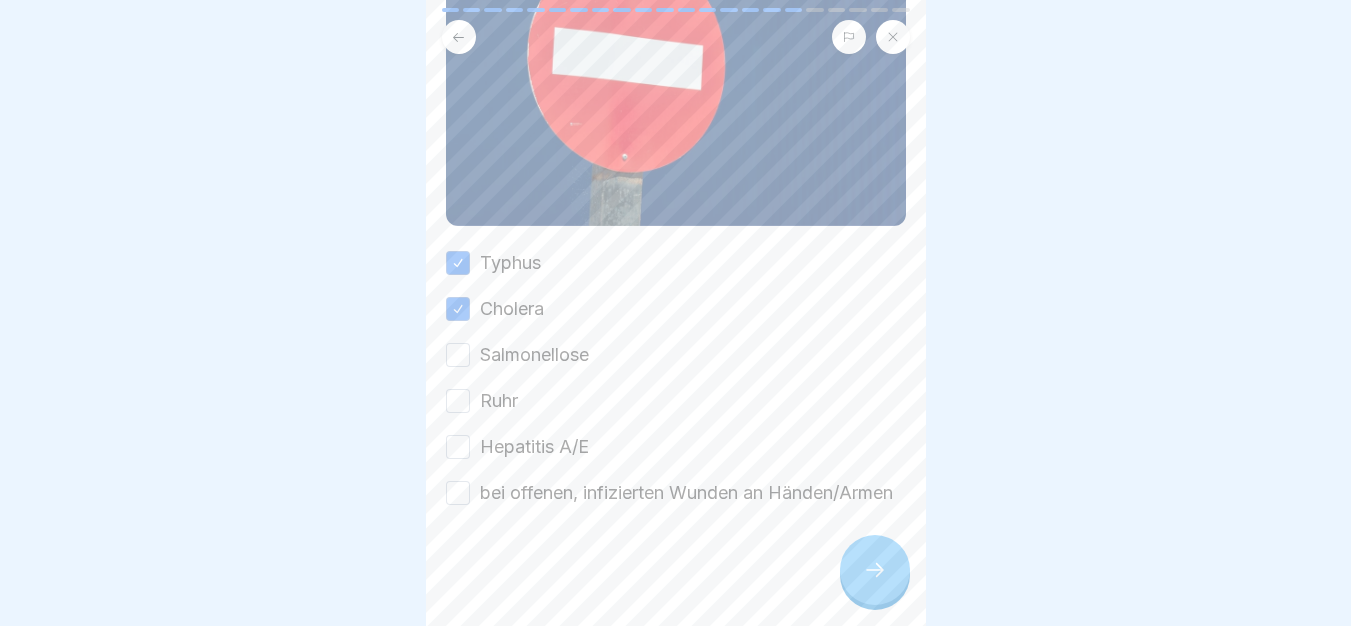 click on "Salmonellose" at bounding box center (534, 355) 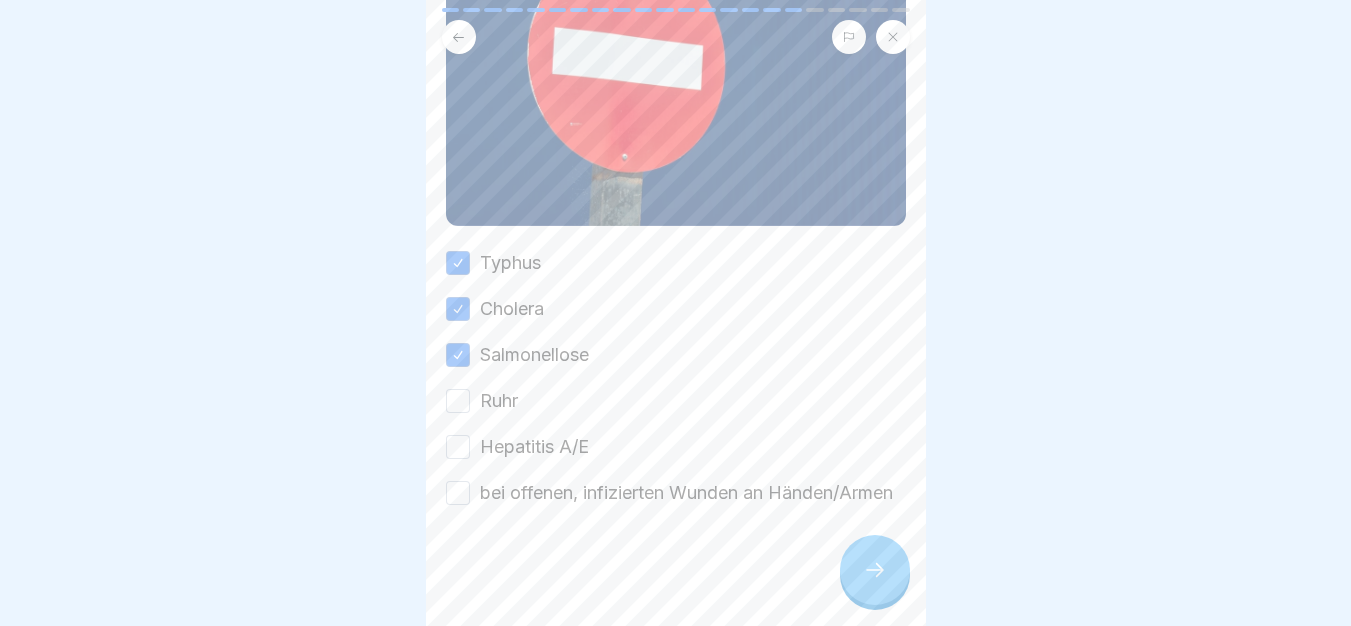 click on "Ruhr" at bounding box center [499, 401] 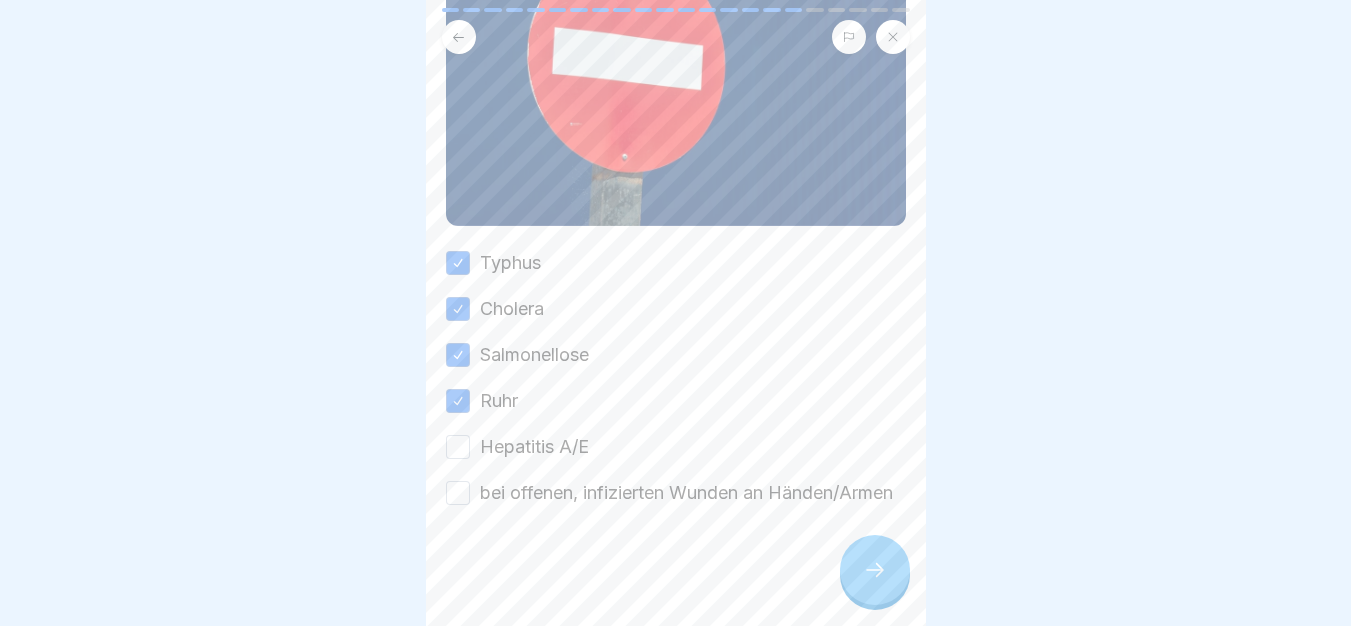 click on "Hepatitis A/E" at bounding box center [534, 447] 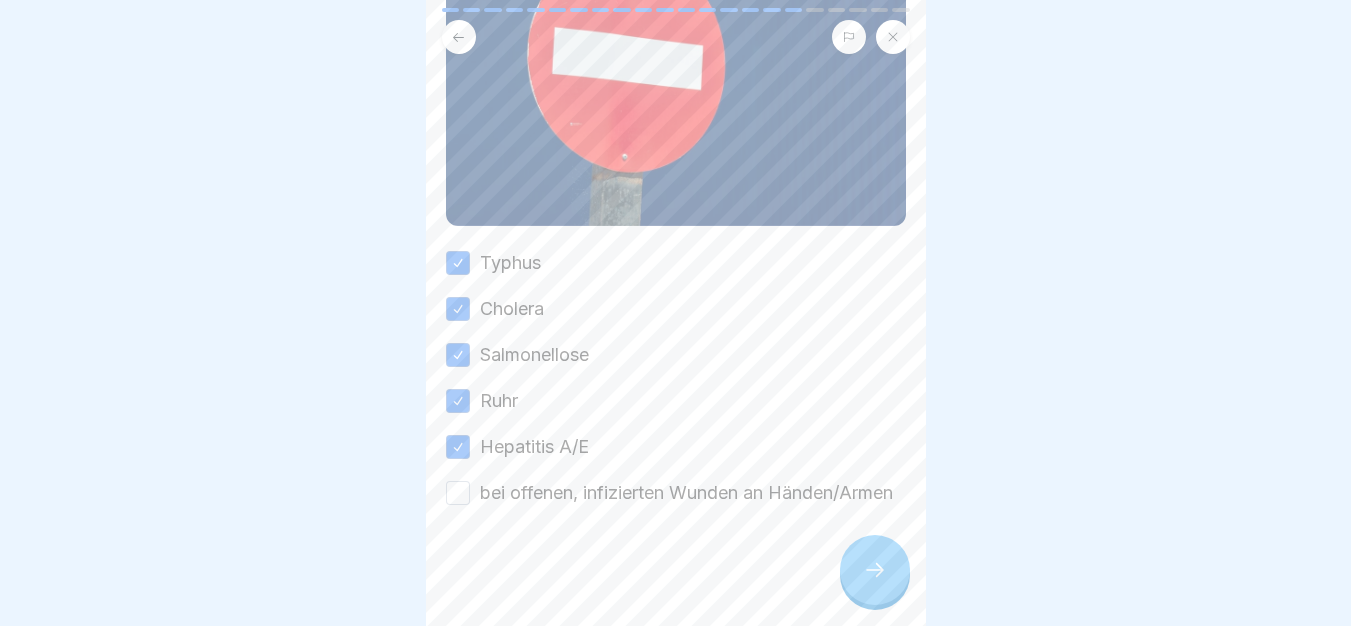 click on "bei offenen, infizierten Wunden an Händen/Armen" at bounding box center [686, 493] 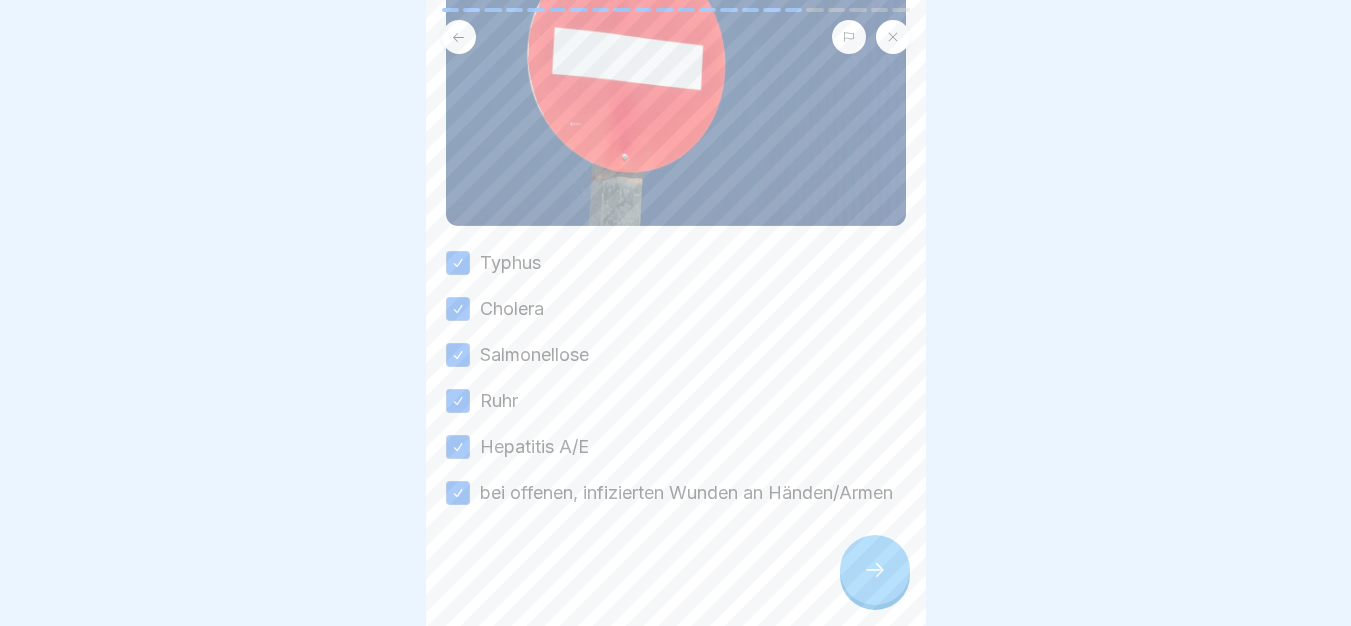 click at bounding box center (875, 570) 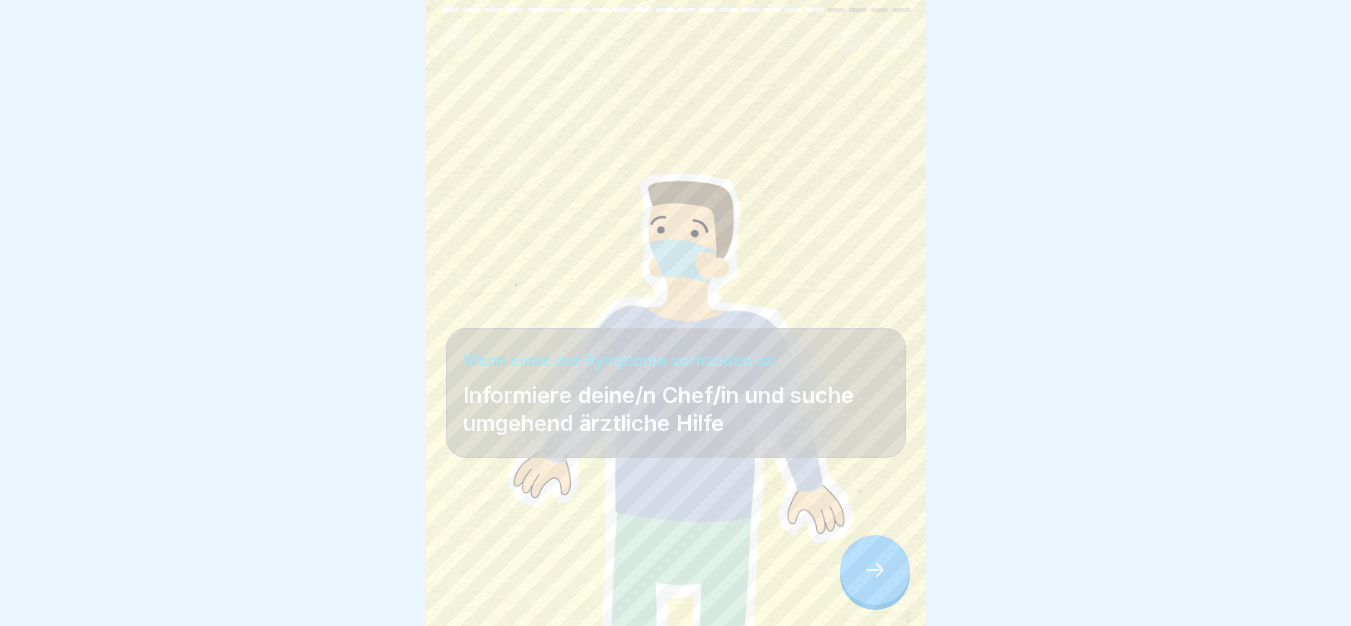 click at bounding box center [875, 570] 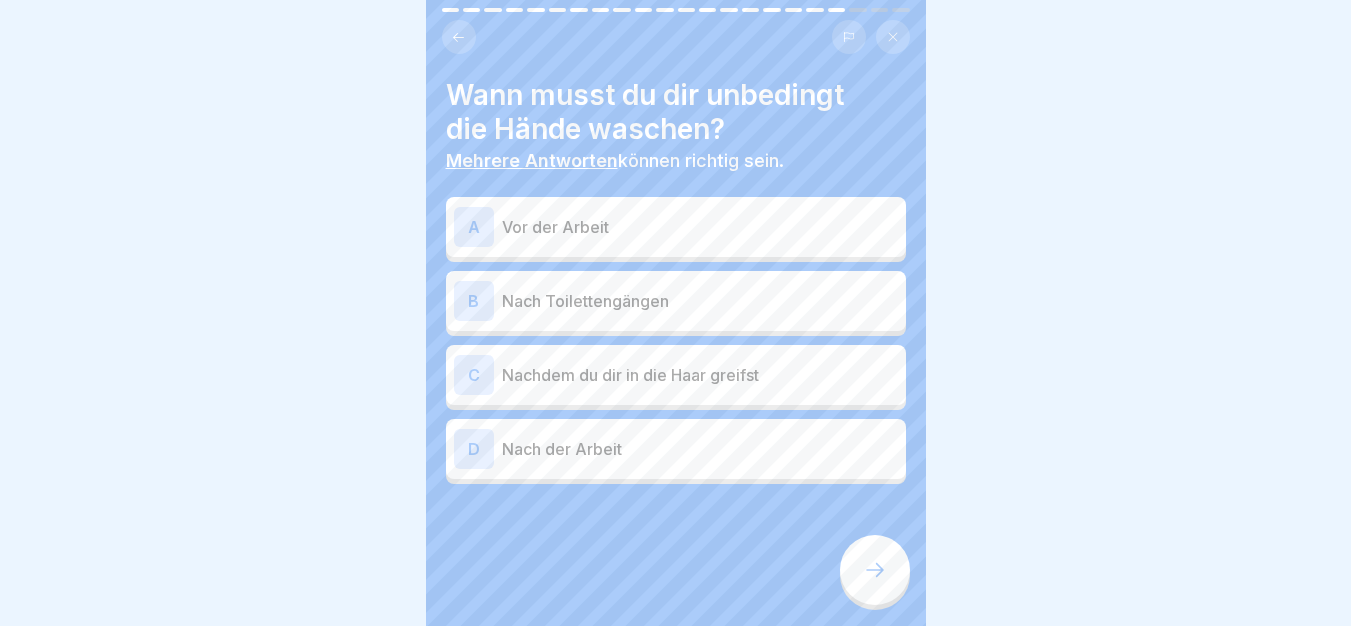 click on "Vor der Arbeit" at bounding box center [700, 227] 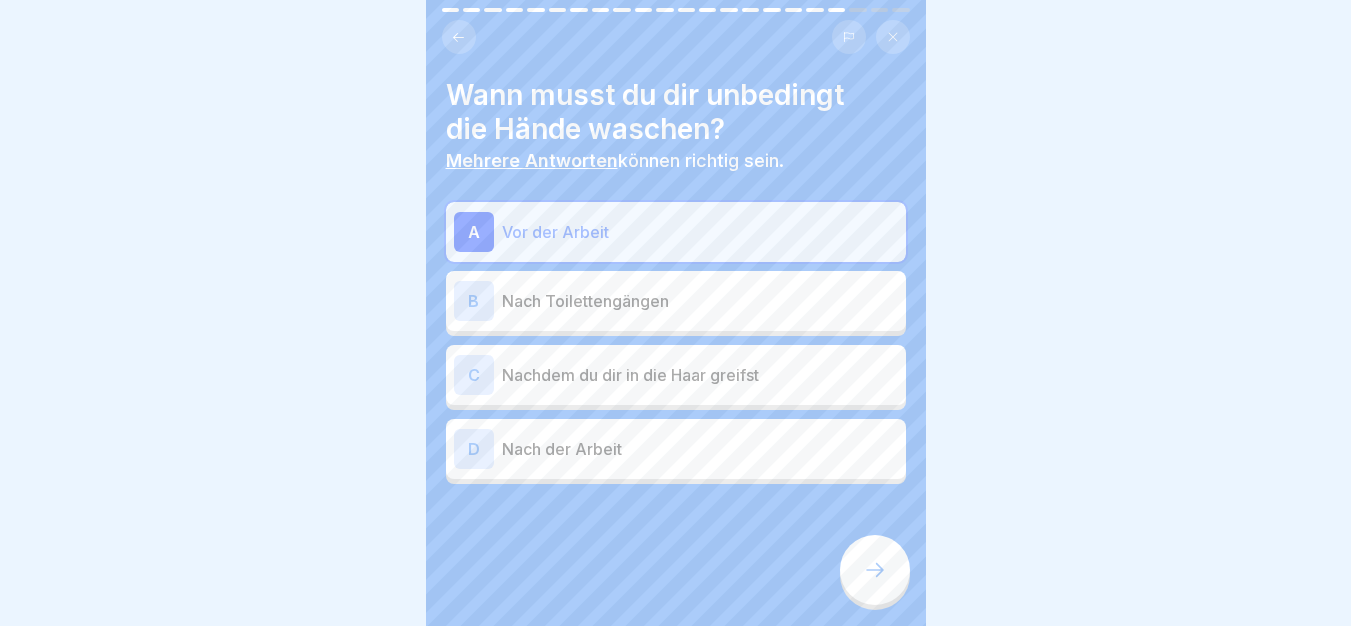 click on "B Nach Toilettengängen" at bounding box center [676, 301] 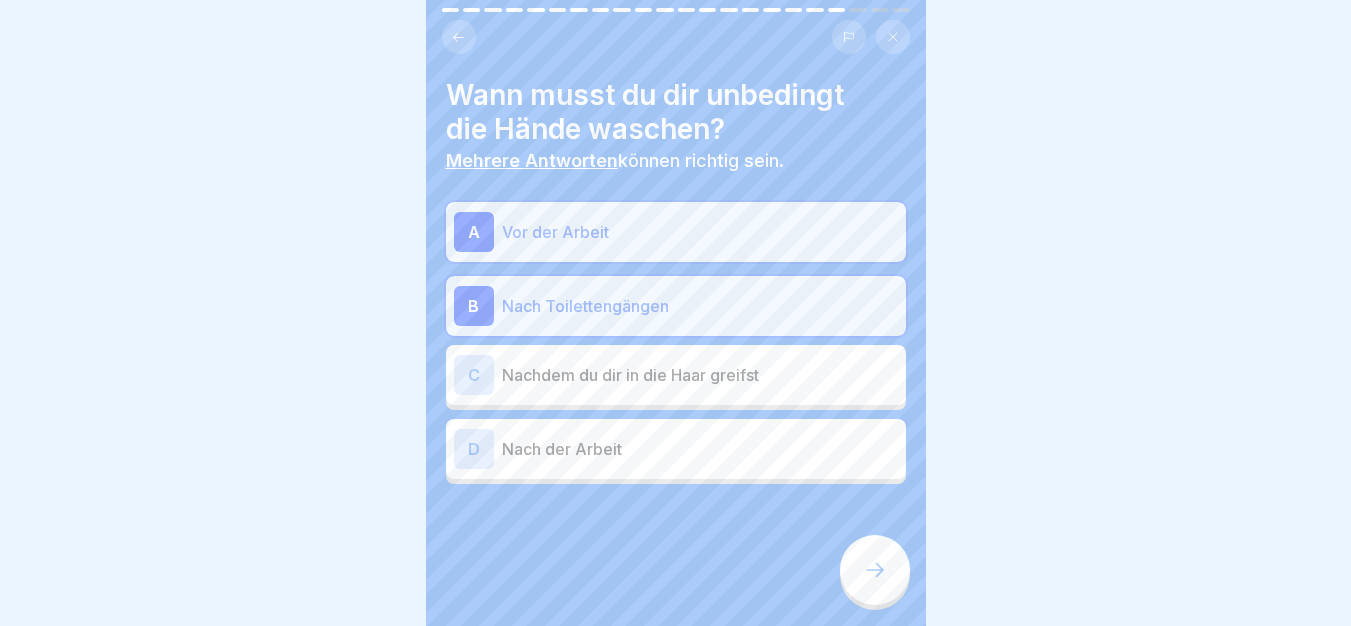 click on "C Nachdem du dir in die Haar greifst" at bounding box center [676, 375] 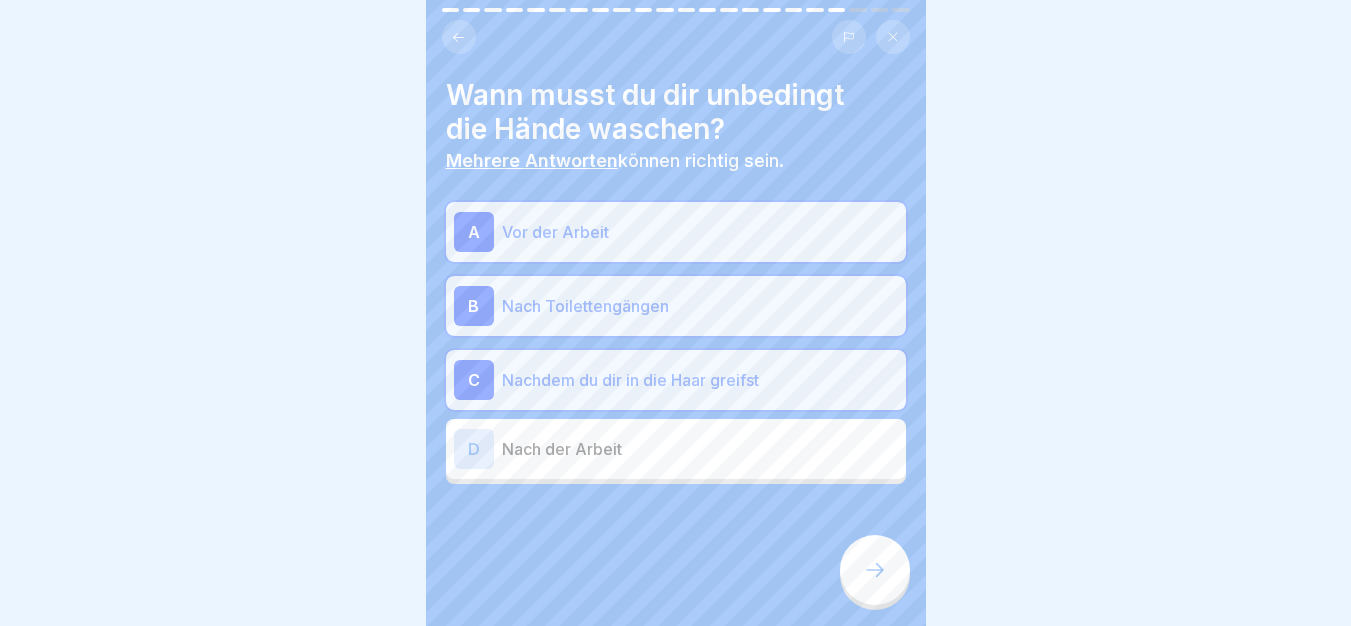 click at bounding box center [875, 570] 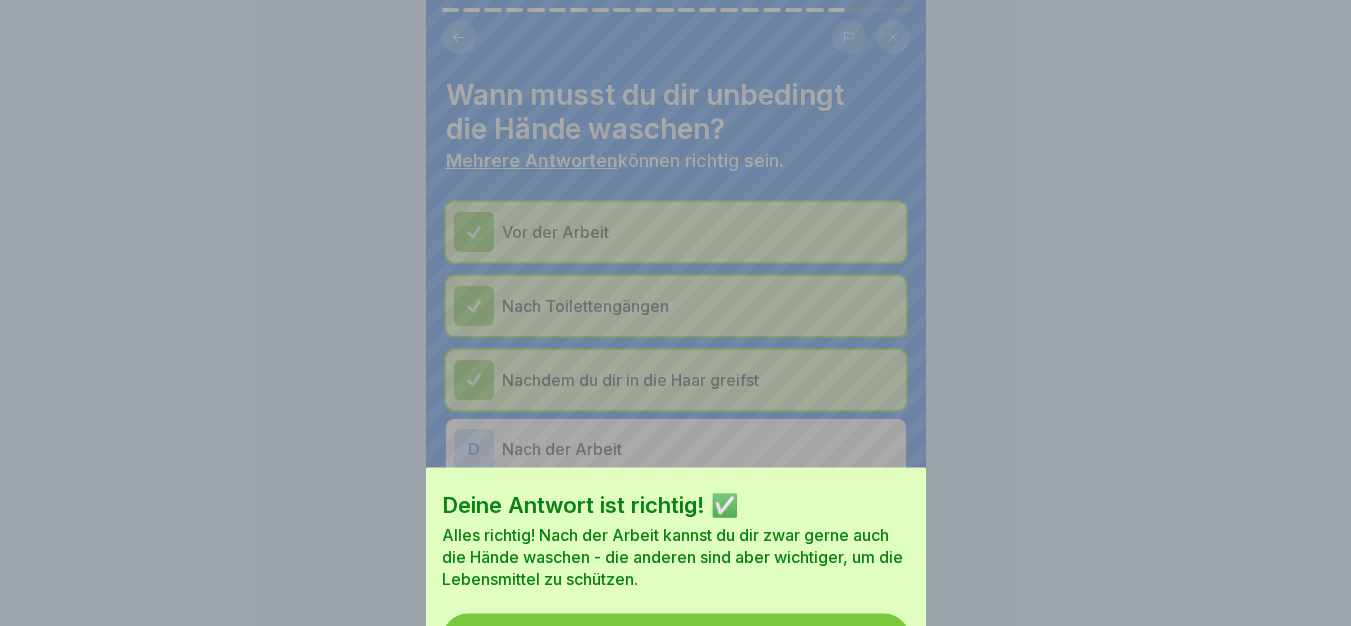 click on "Fortfahren" at bounding box center (676, 640) 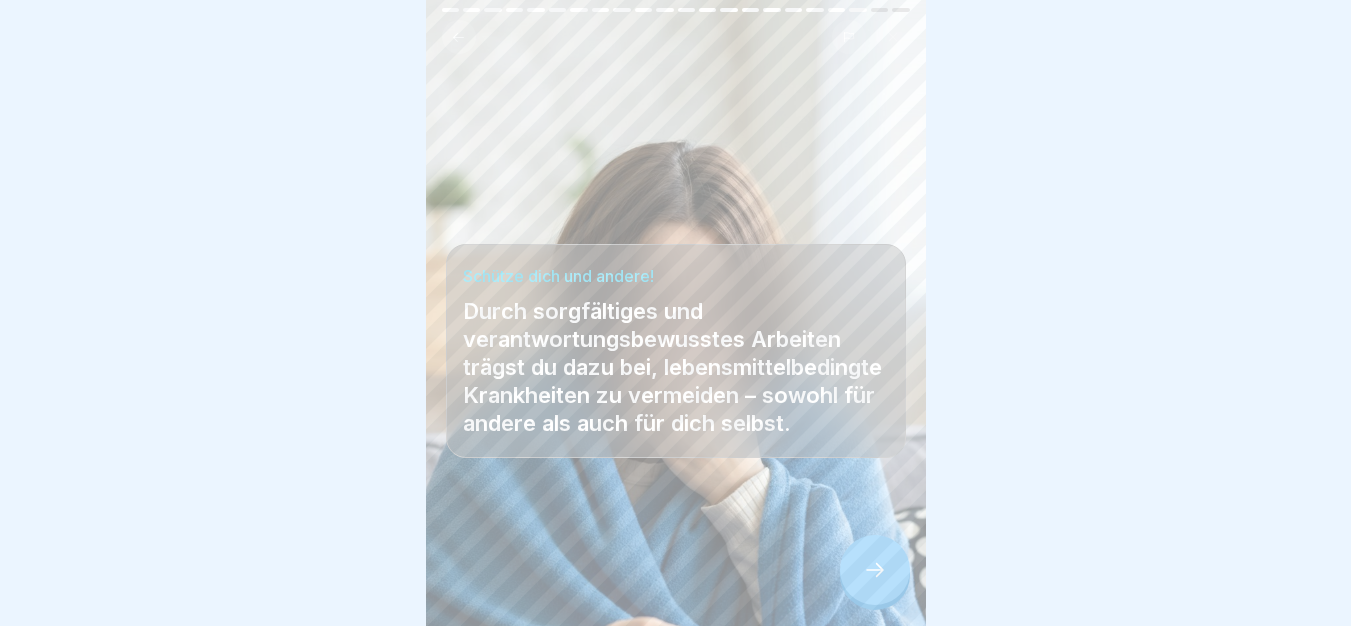 click at bounding box center [875, 570] 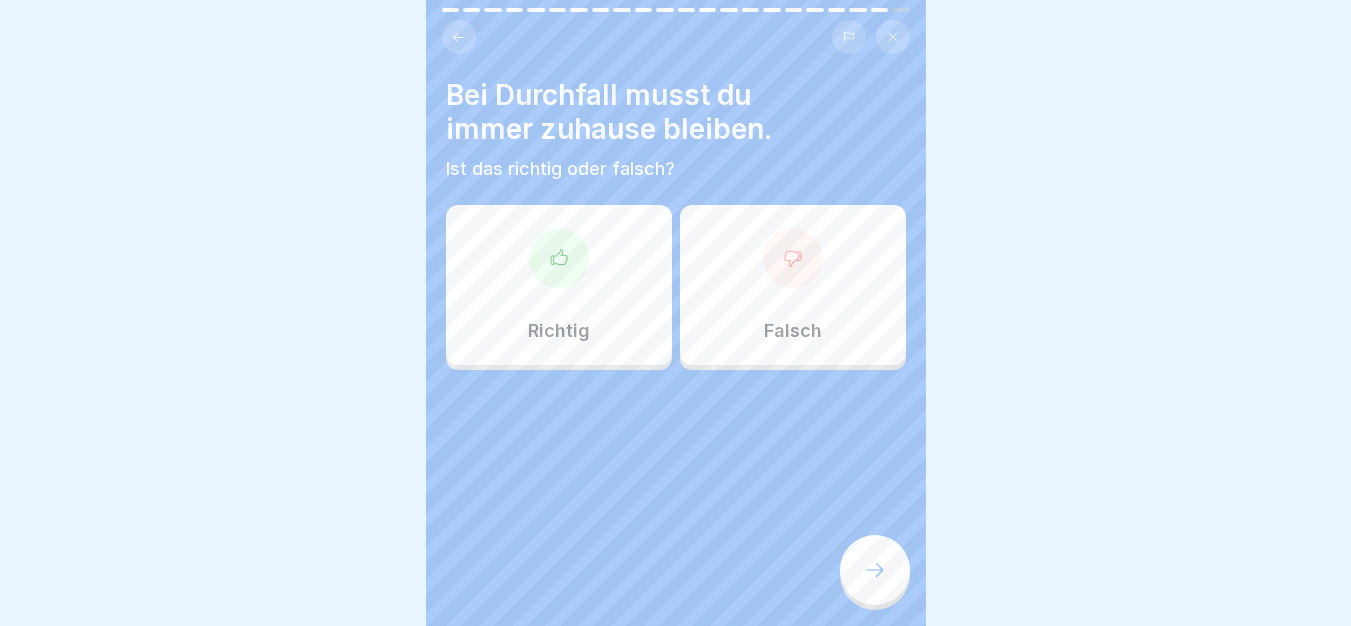 click on "Richtig" at bounding box center [559, 285] 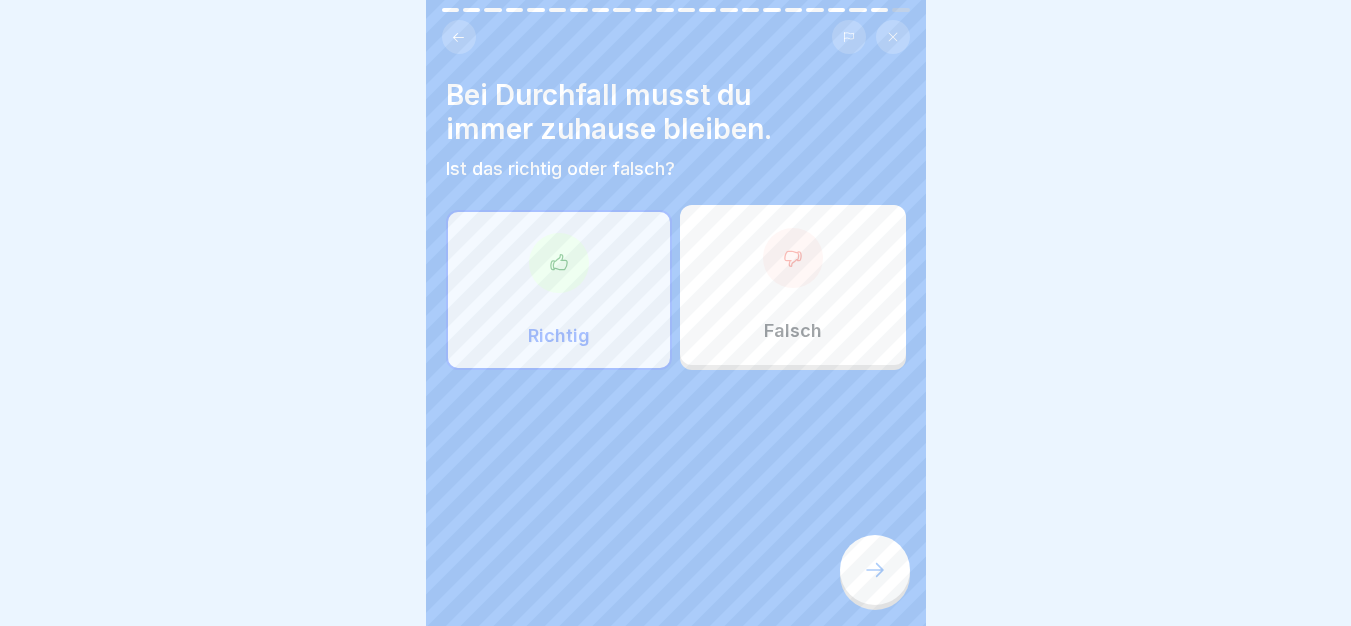 click at bounding box center [875, 570] 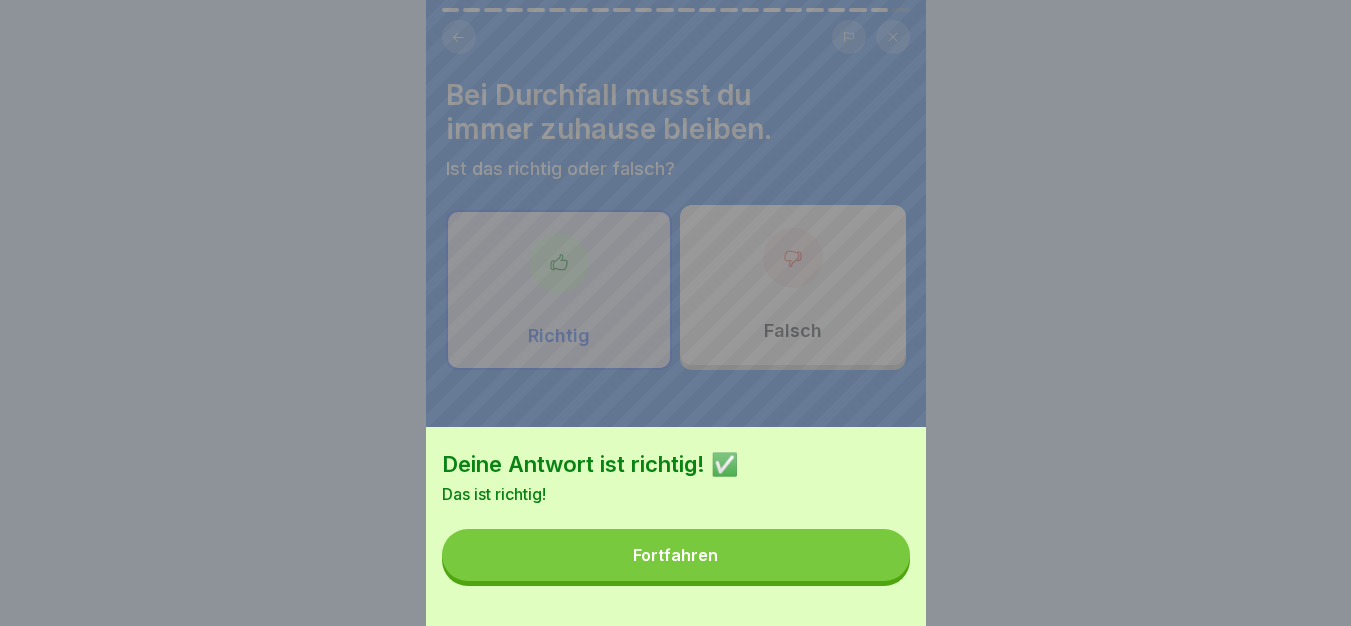 click on "Fortfahren" at bounding box center [676, 555] 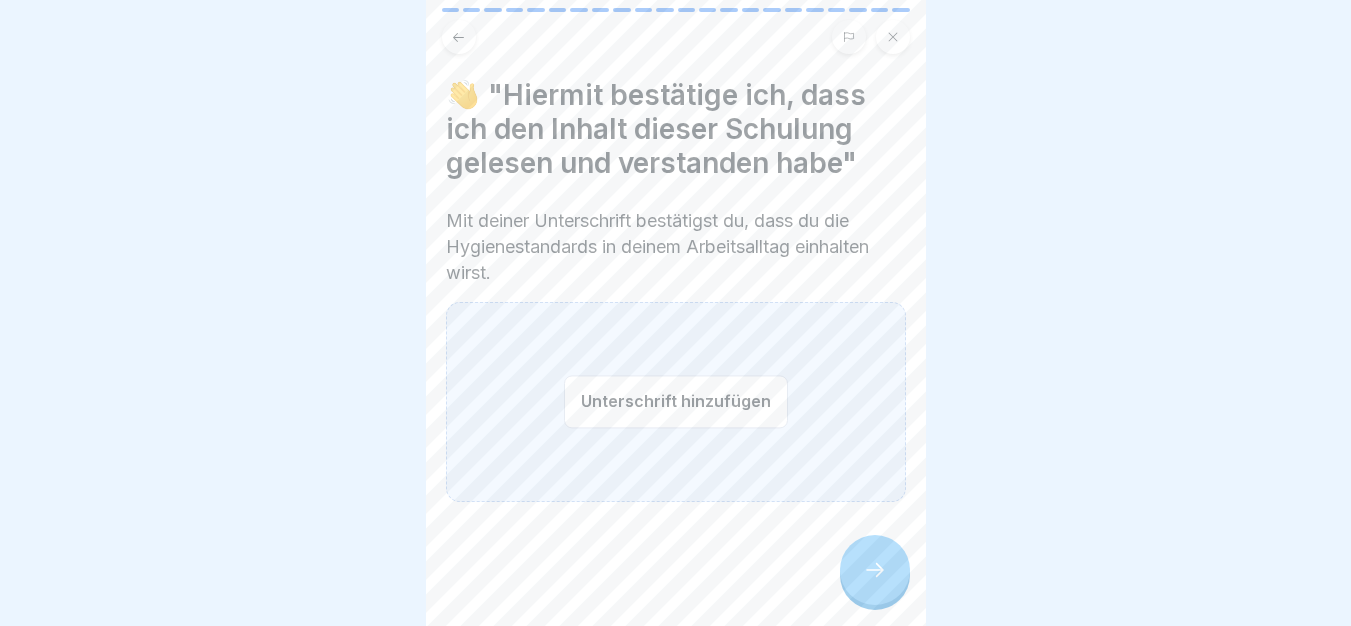 click on "Unterschrift hinzufügen" at bounding box center (676, 401) 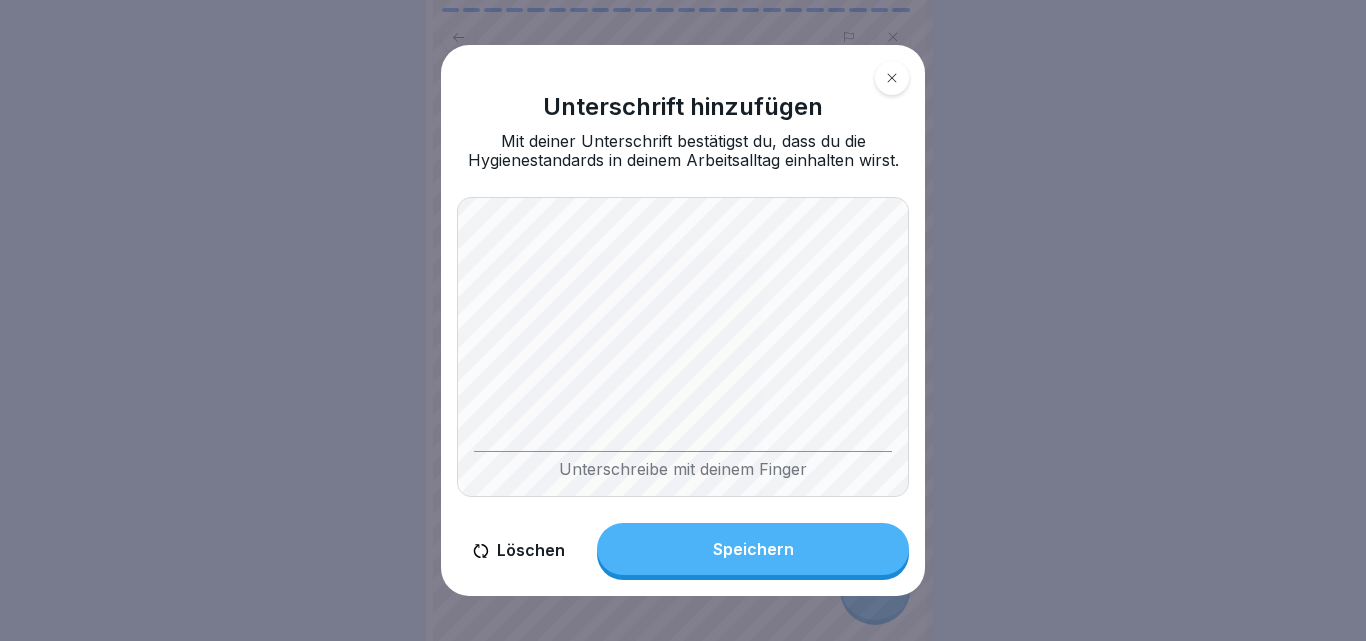 click on "Speichern" at bounding box center (753, 549) 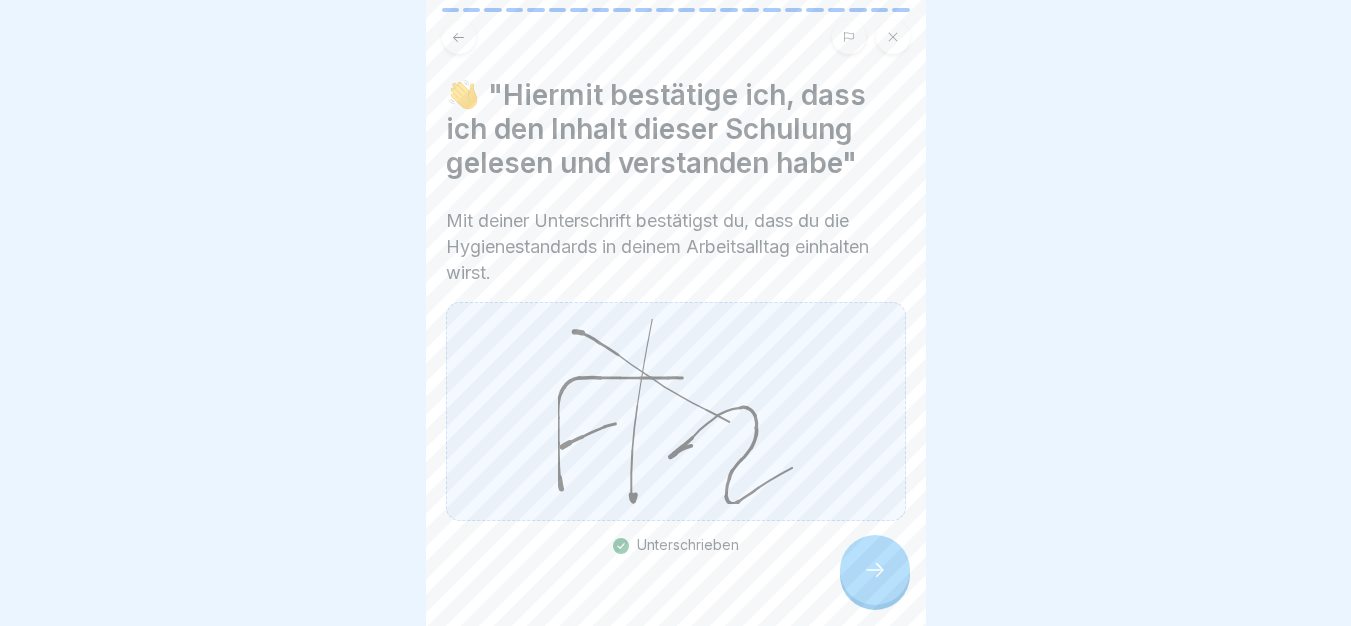 click at bounding box center [875, 570] 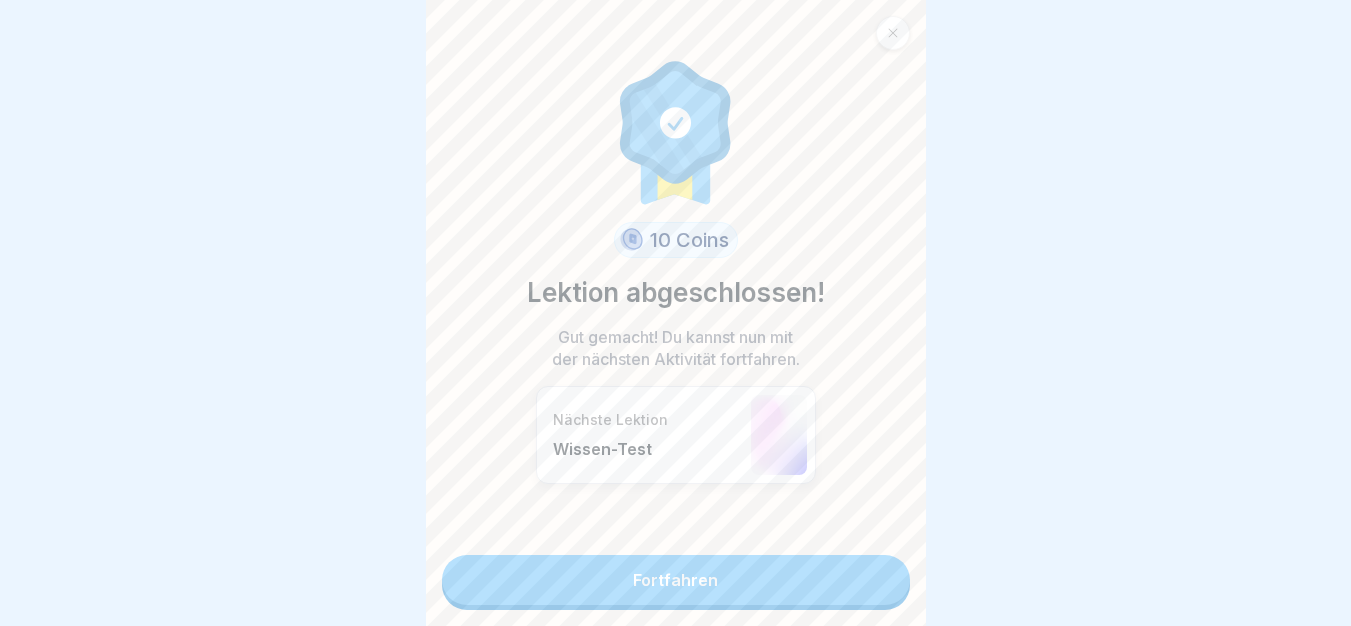 click on "Fortfahren" at bounding box center (676, 580) 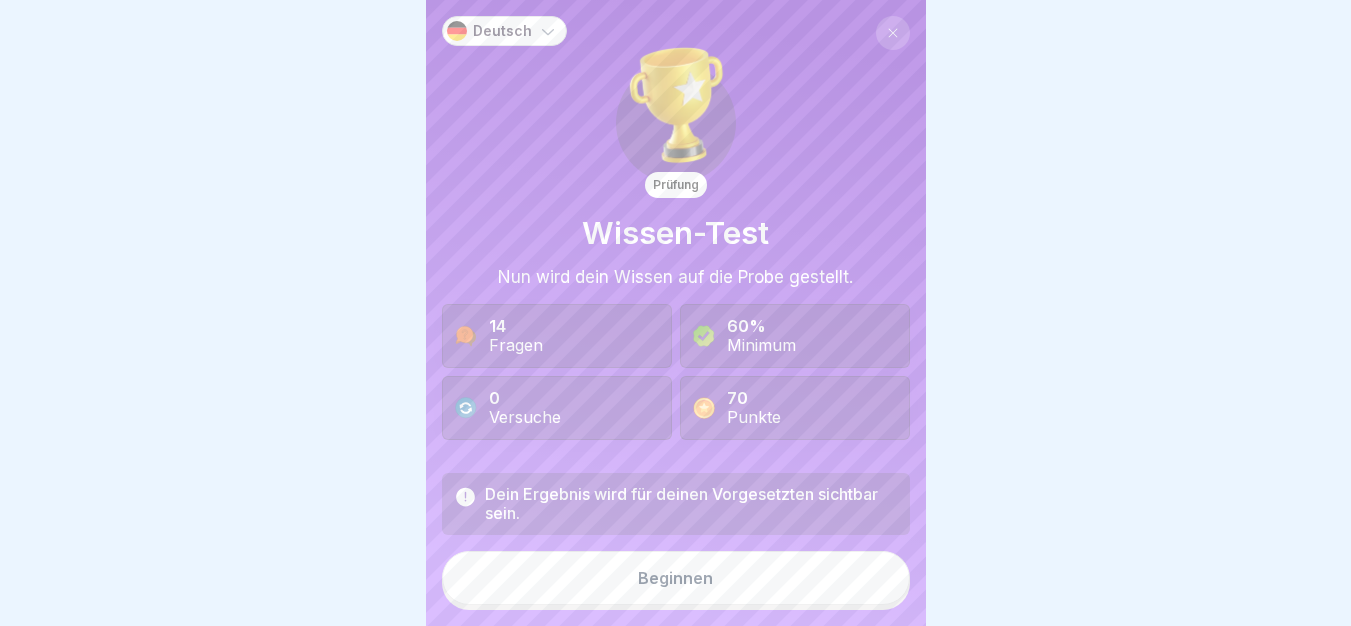 click on "Beginnen" at bounding box center [676, 578] 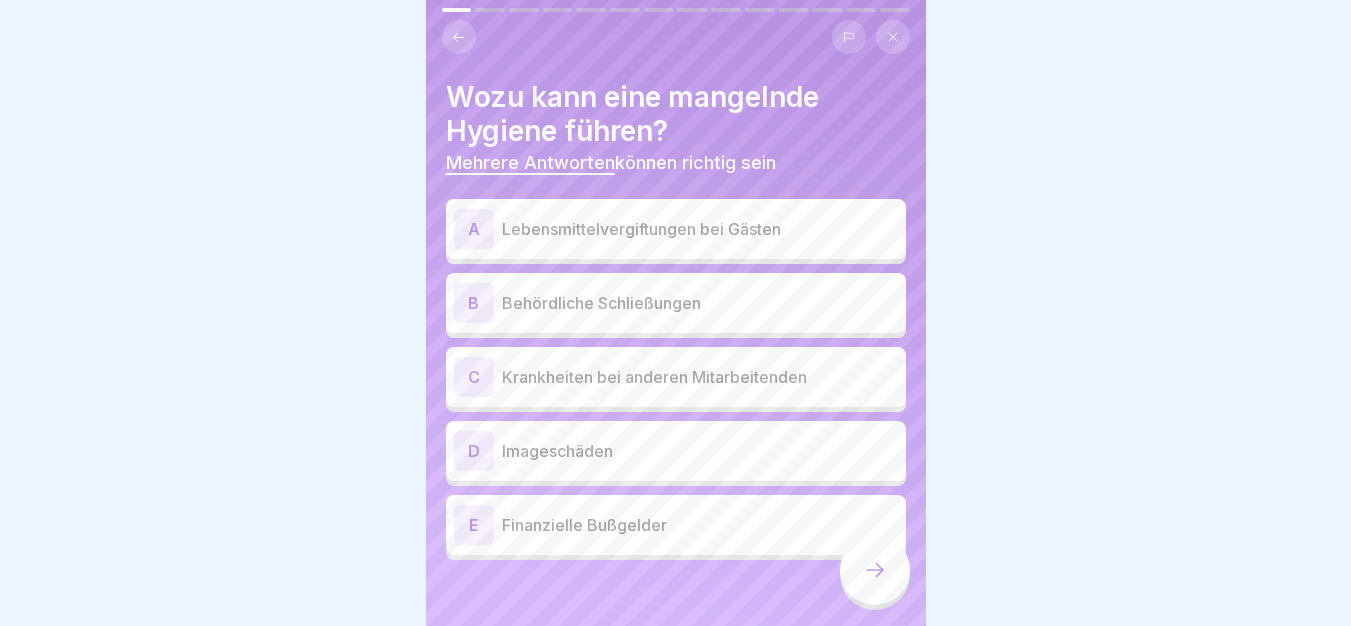 click on "Lebensmittelvergiftungen bei Gästen" at bounding box center (700, 229) 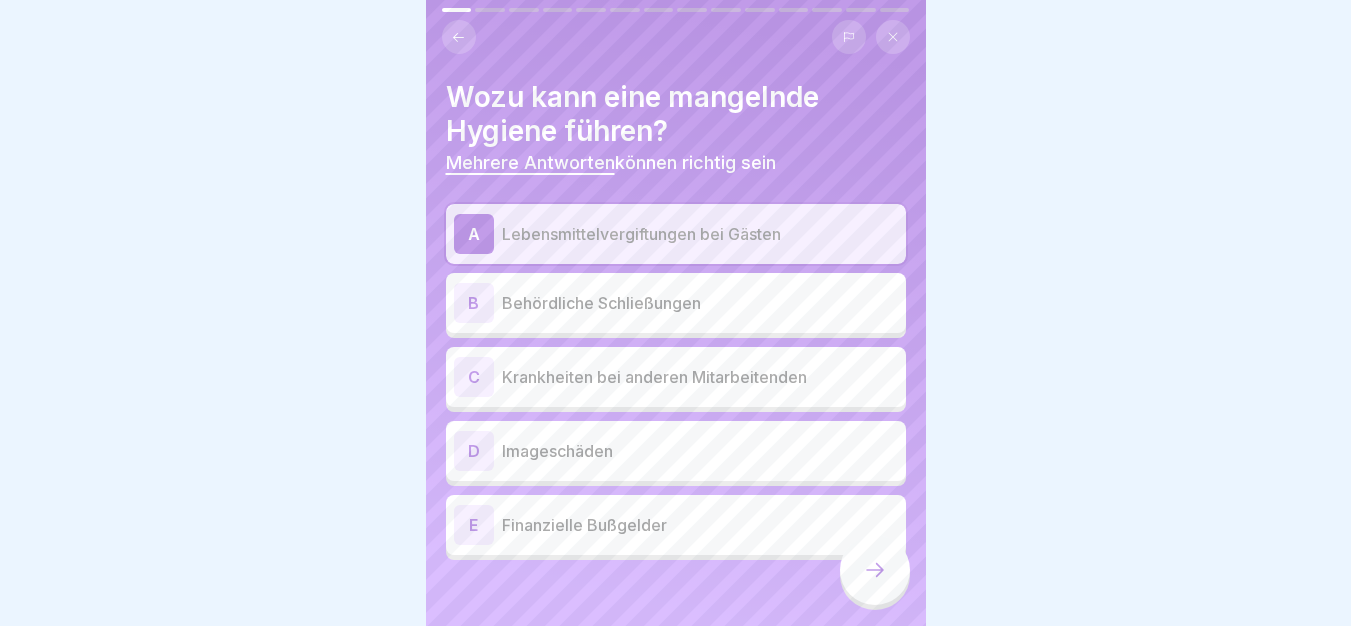 click on "Behördliche Schließungen" at bounding box center [700, 303] 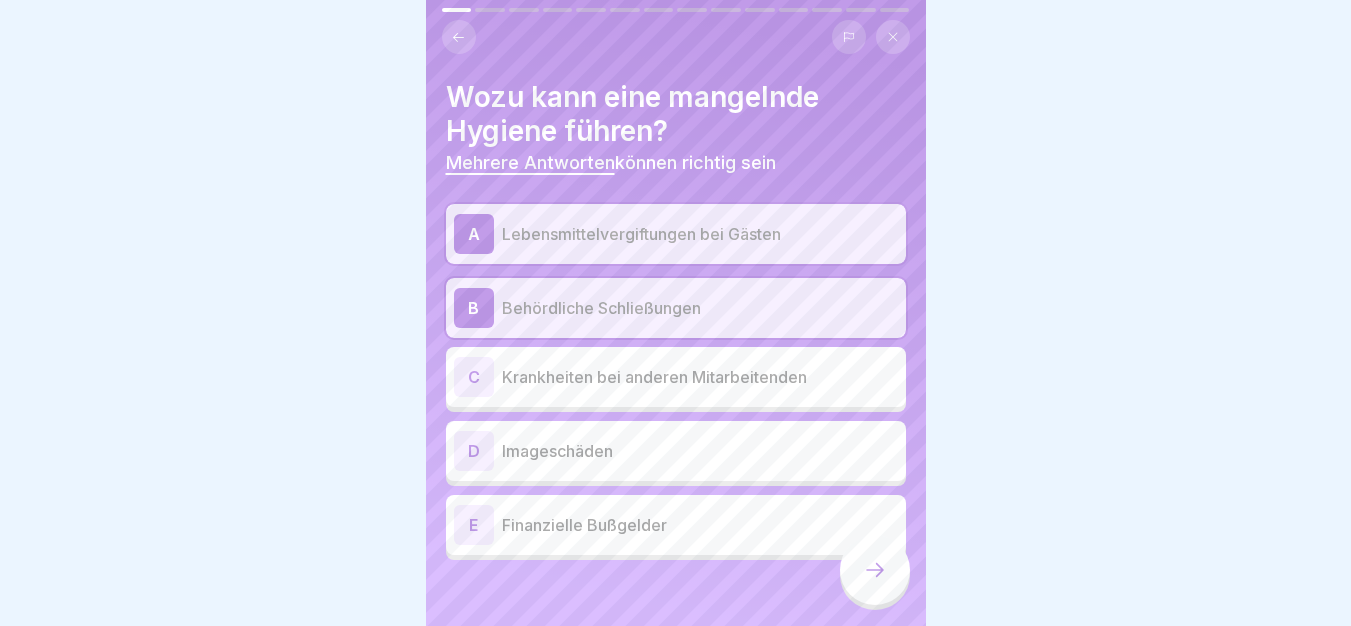 click on "Krankheiten bei anderen Mitarbeitenden" at bounding box center [700, 377] 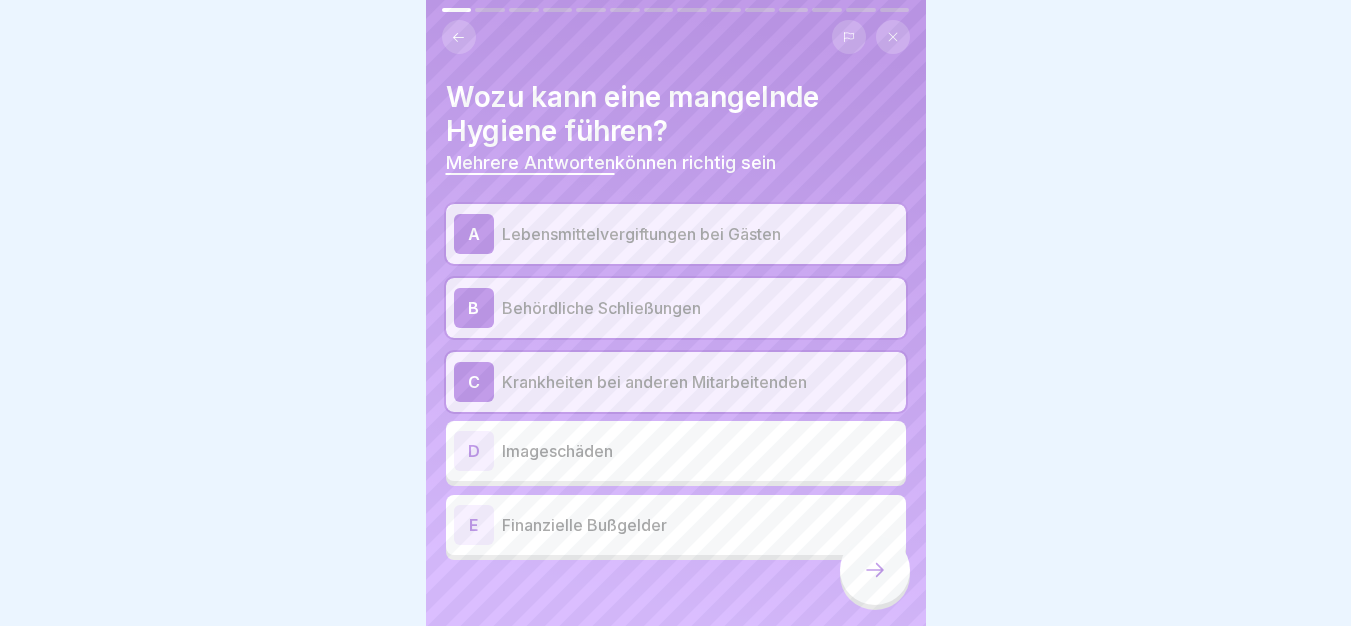 click on "Imageschäden" at bounding box center (700, 451) 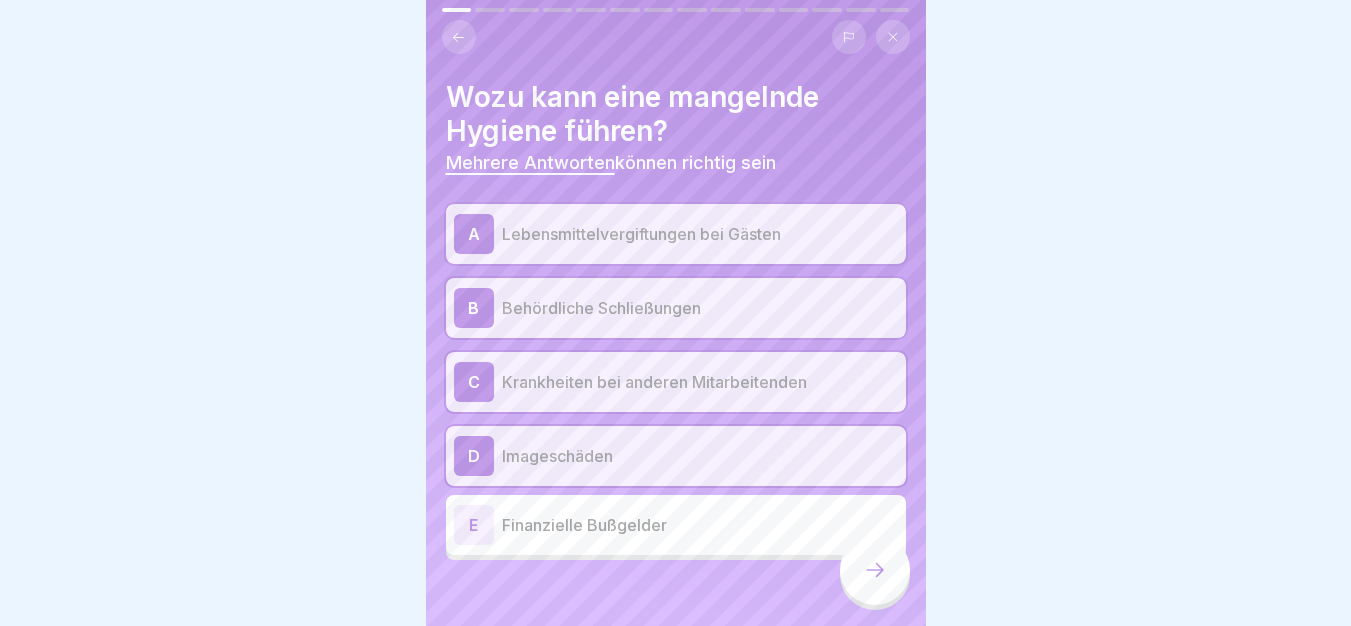 click on "E Finanzielle Bußgelder" at bounding box center [676, 525] 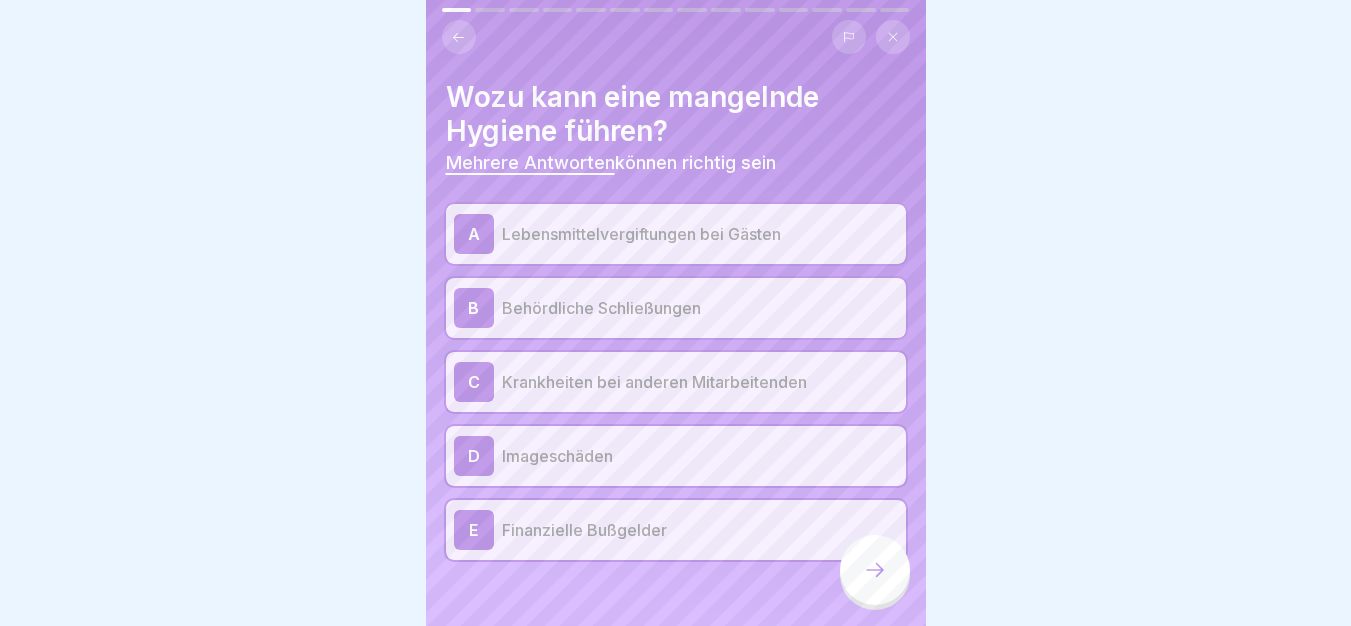 click at bounding box center (875, 570) 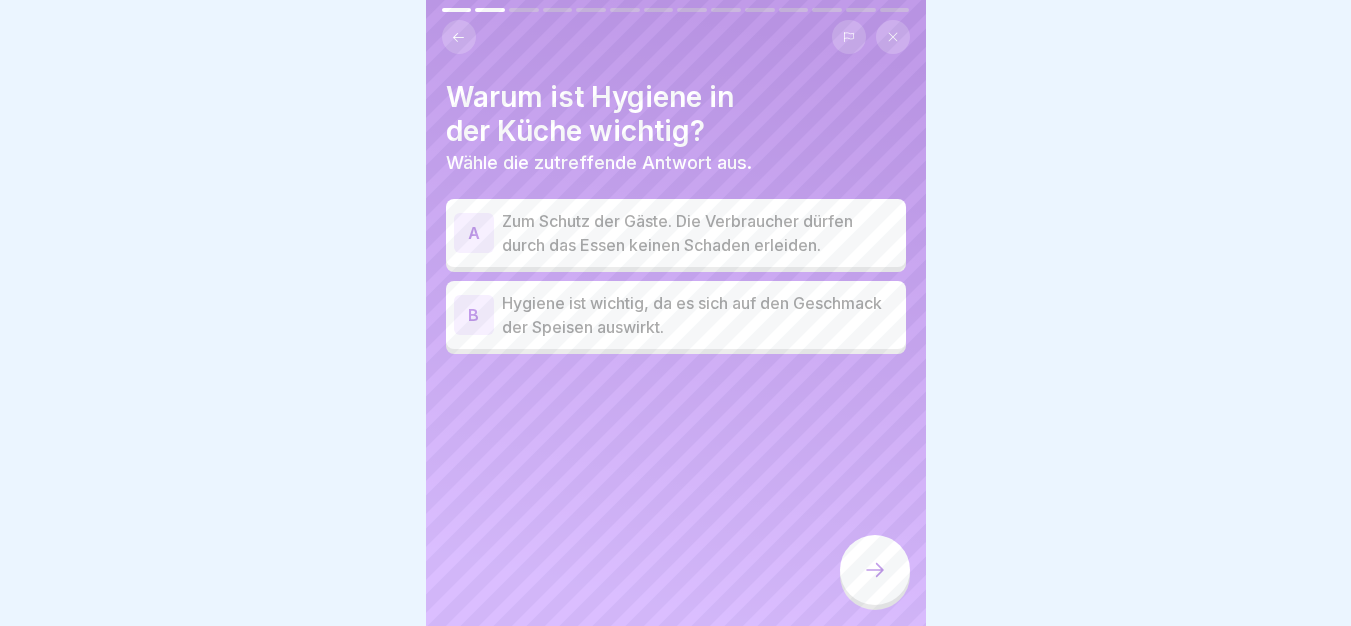 click on "Zum Schutz der Gäste. Die Verbraucher dürfen durch das Essen keinen Schaden erleiden." at bounding box center [700, 233] 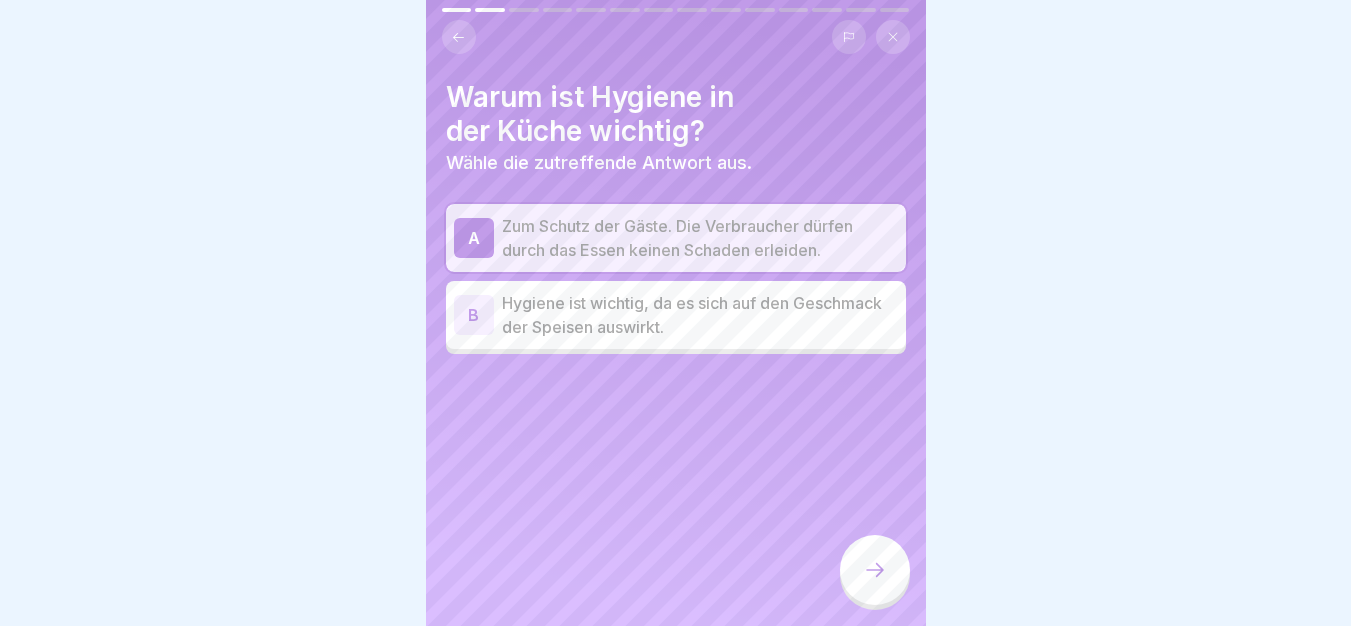 click at bounding box center [875, 570] 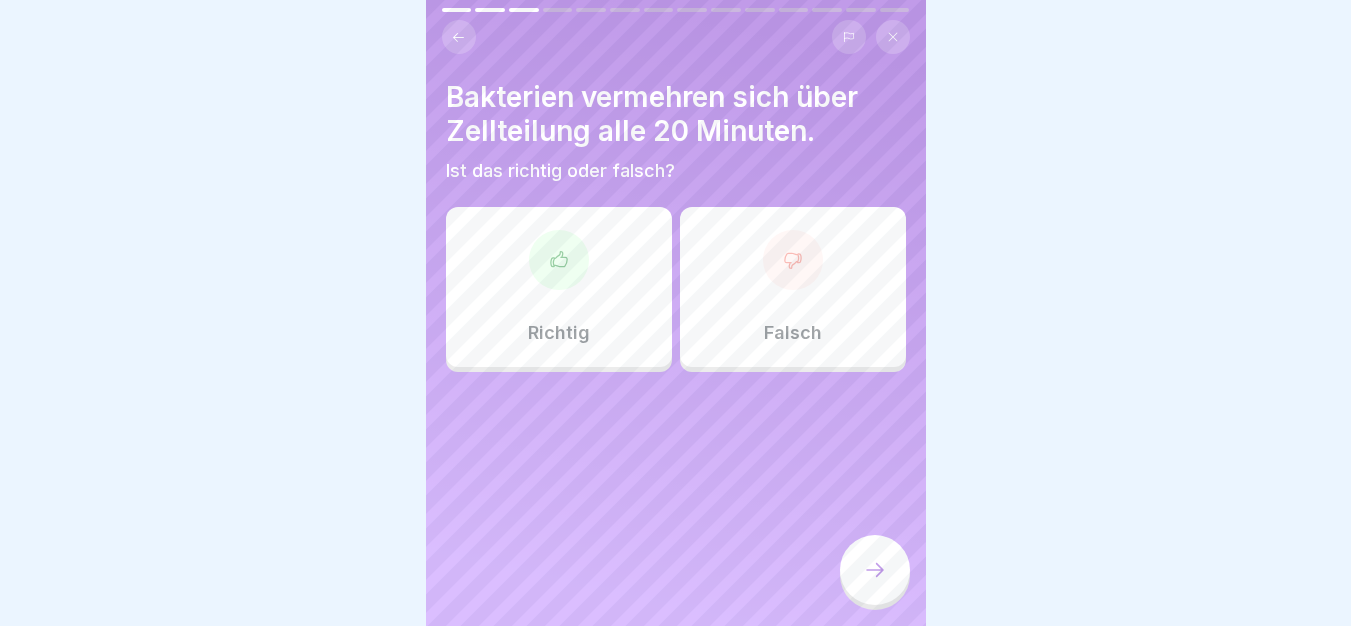 click on "Richtig" at bounding box center (559, 287) 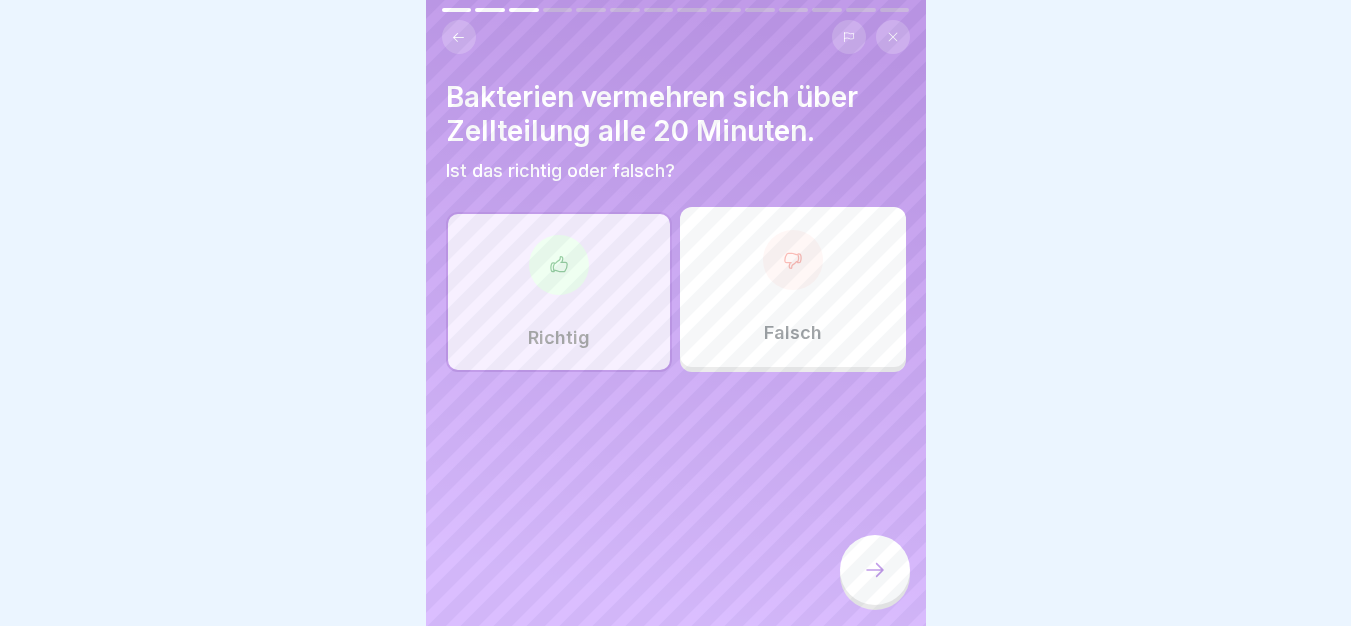 click at bounding box center (875, 570) 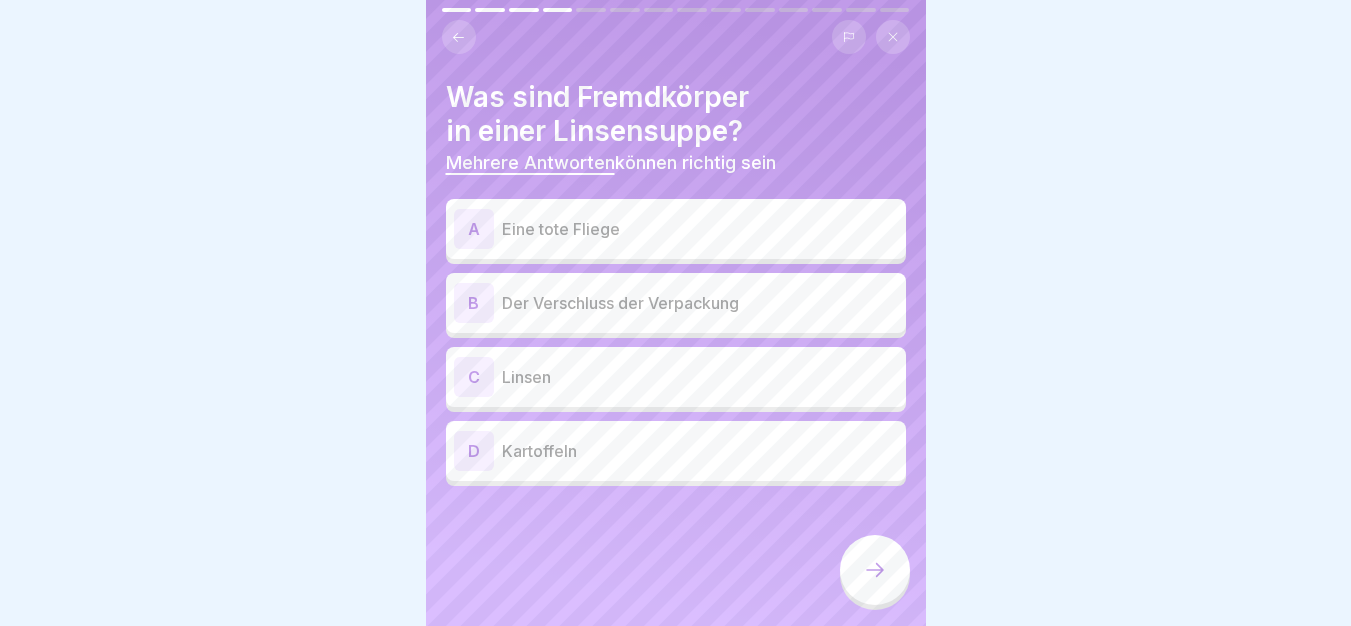click on "A Eine tote Fliege" at bounding box center (676, 229) 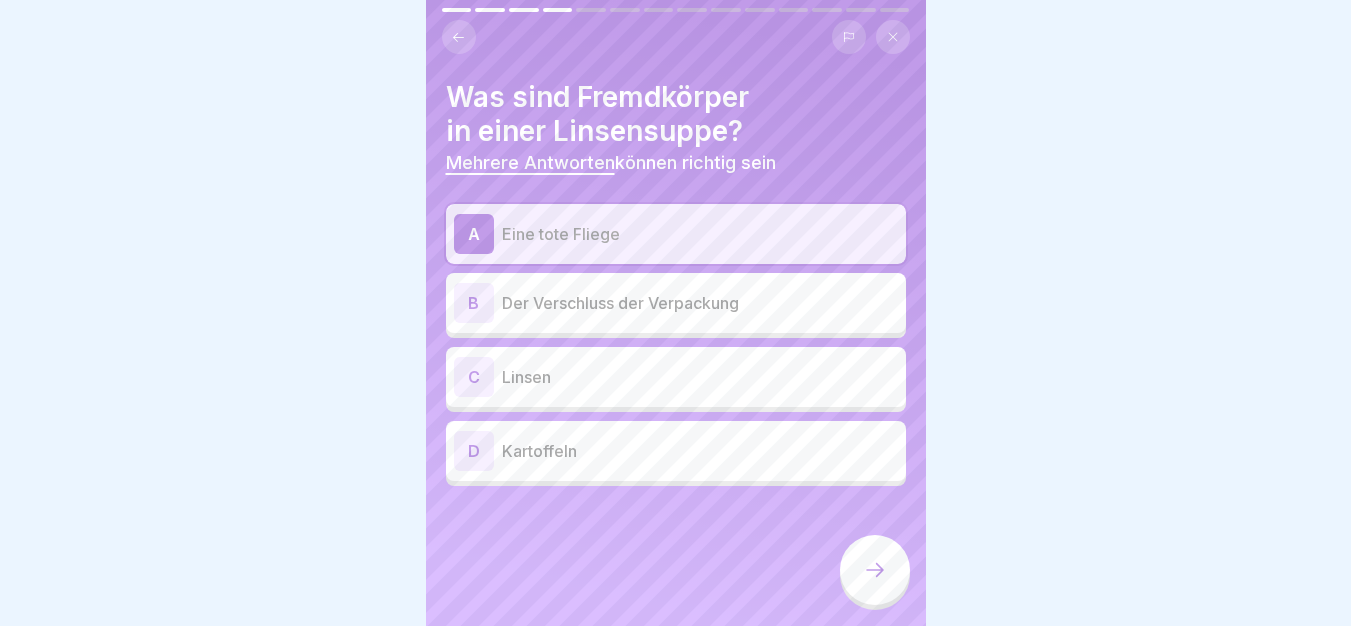 click on "Der Verschluss der Verpackung" at bounding box center (700, 303) 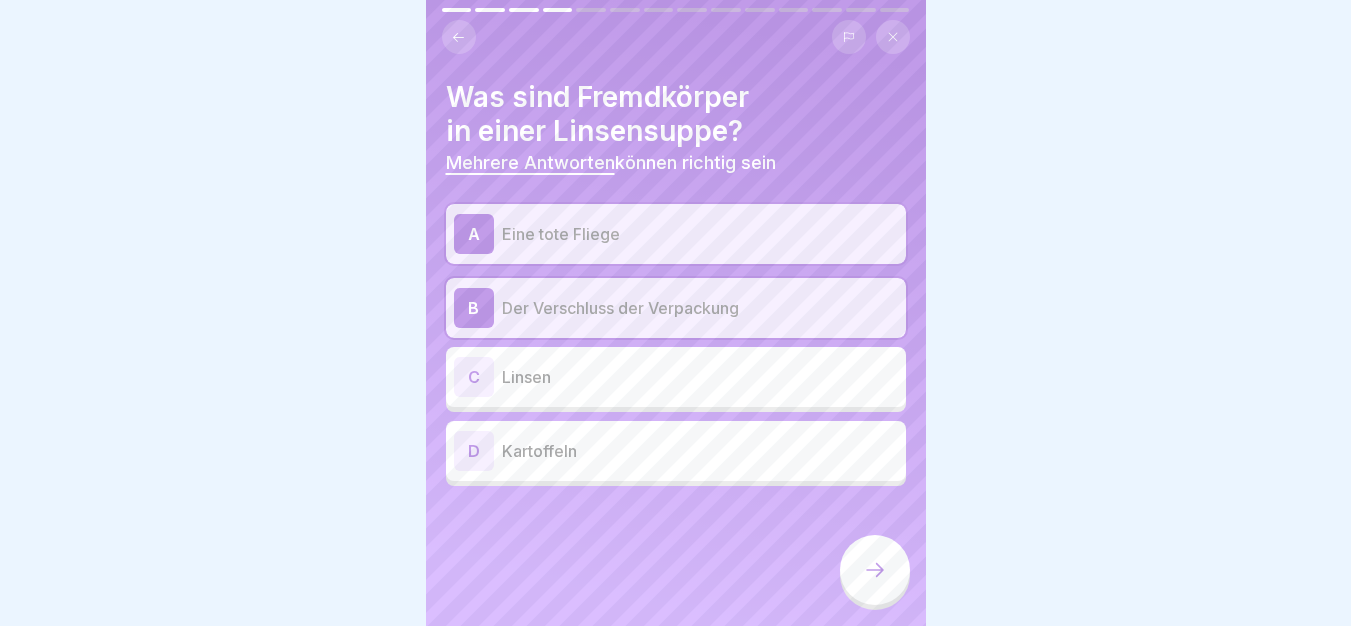 click 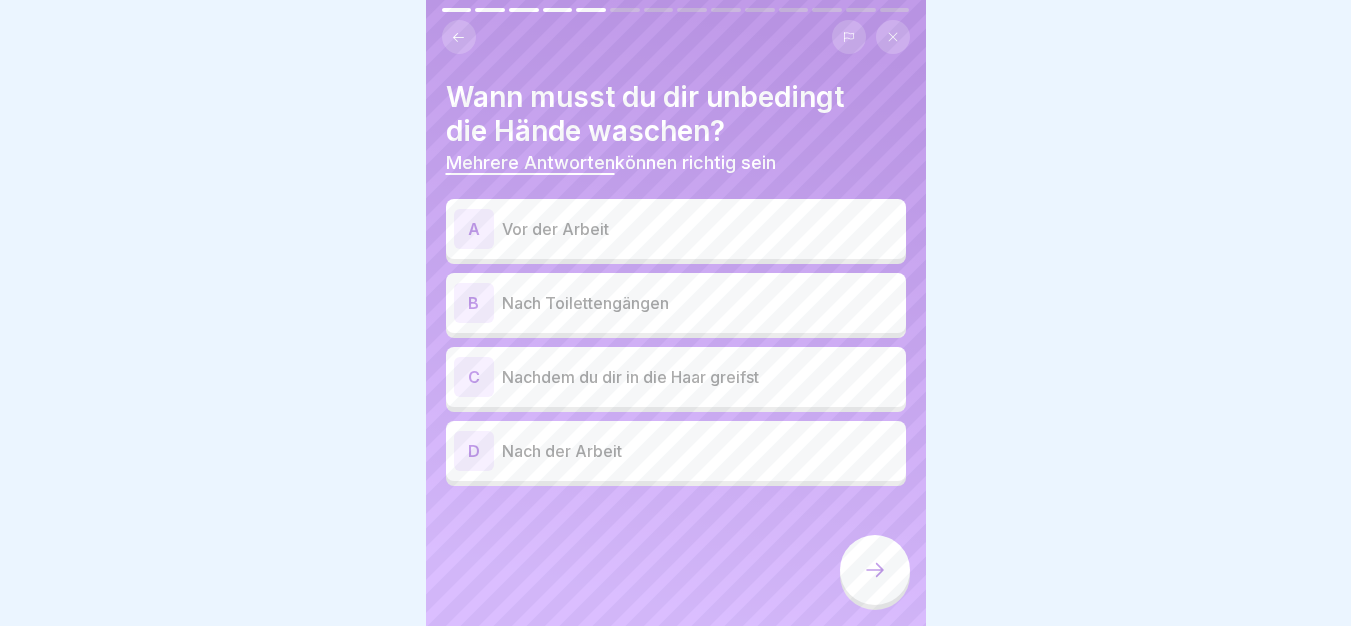 click 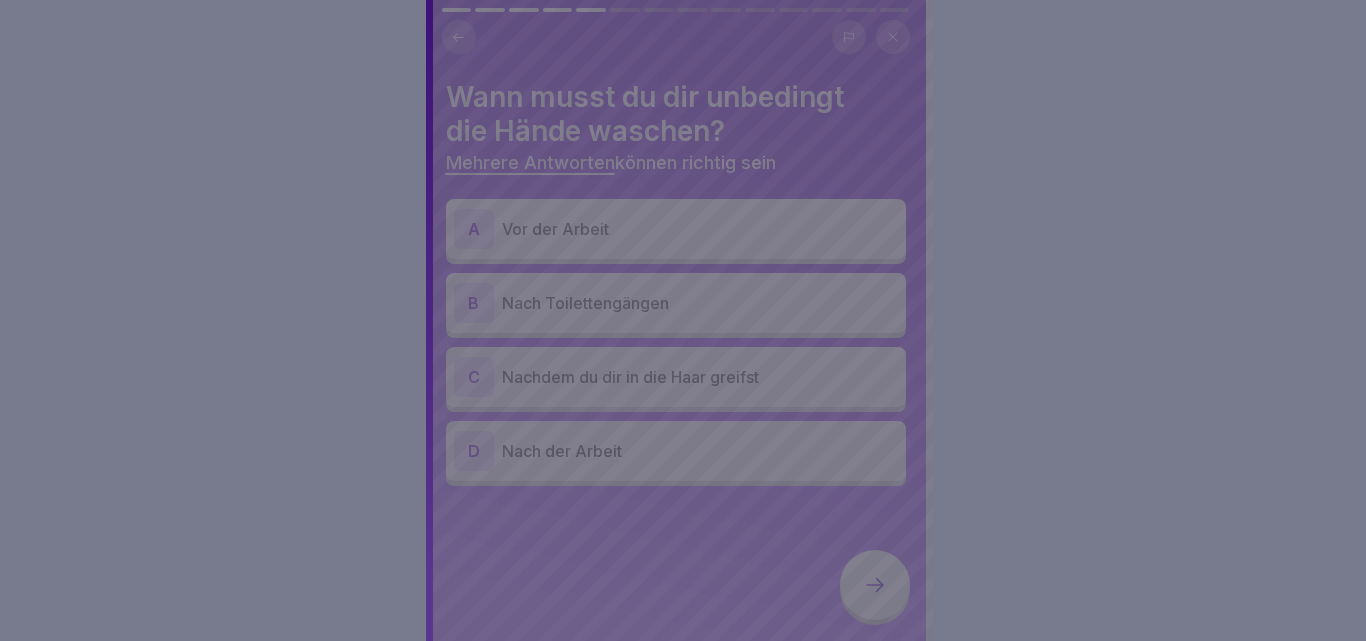 click at bounding box center (683, 320) 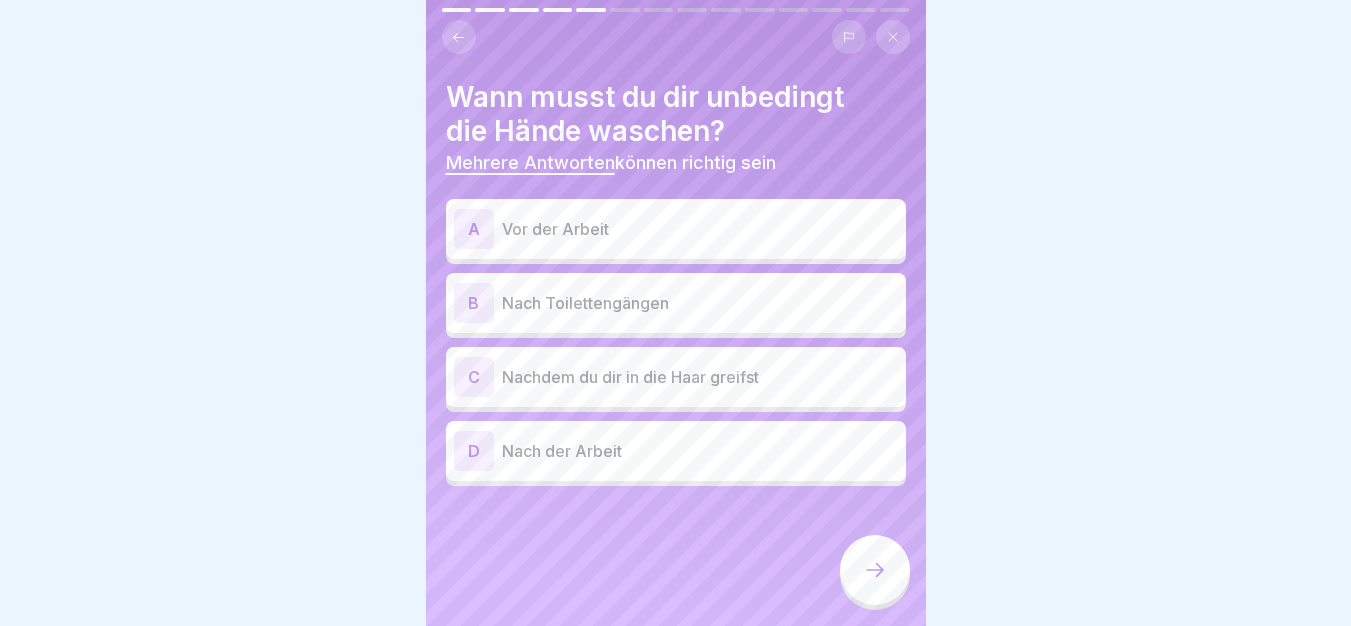 click on "A Vor der Arbeit" at bounding box center [676, 229] 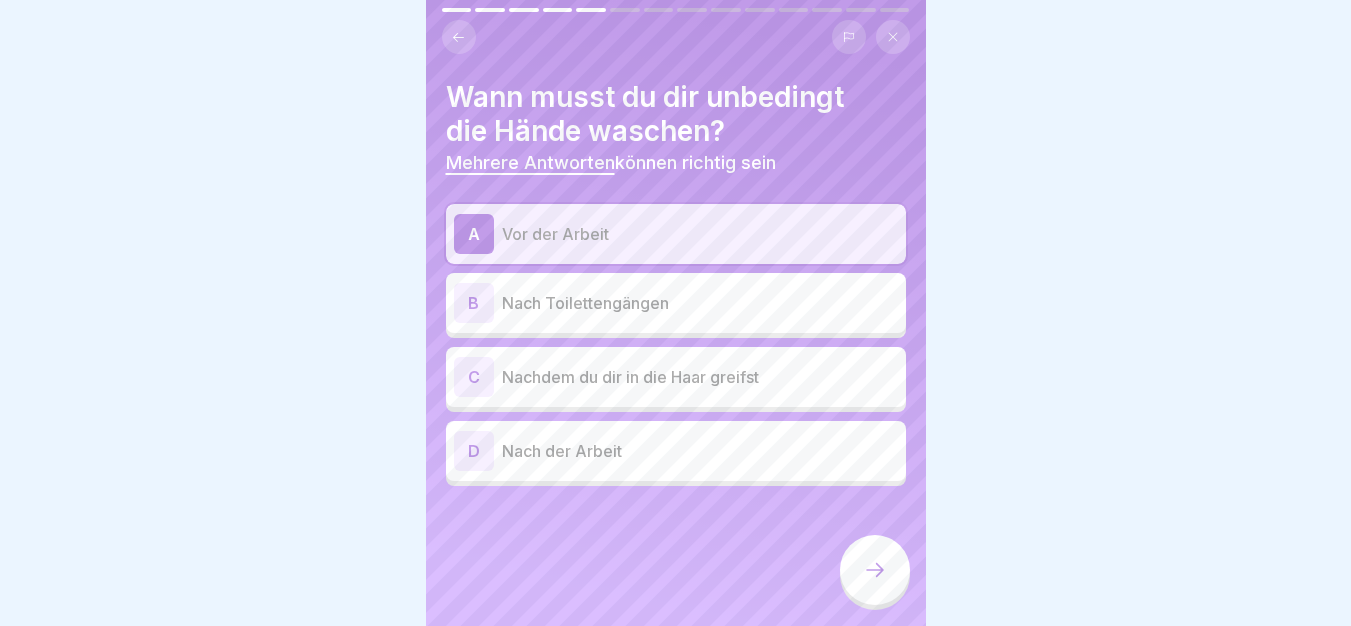 click on "Nach Toilettengängen" at bounding box center [700, 303] 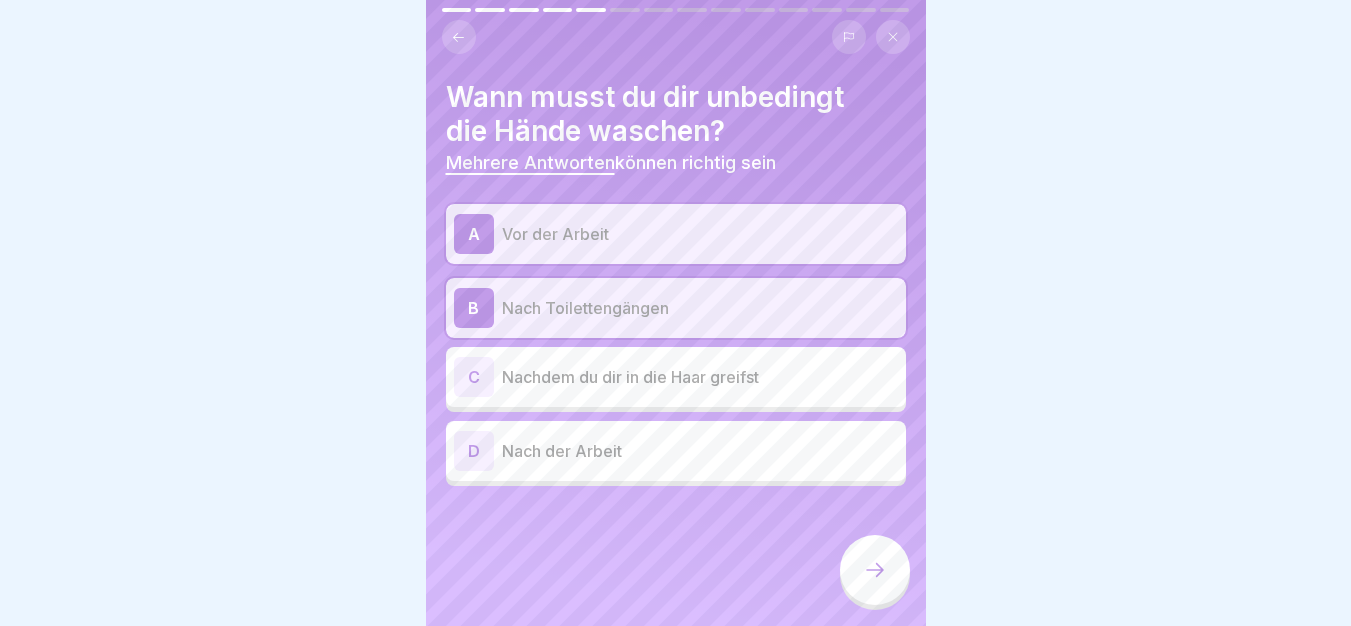 click on "Nachdem du dir in die Haar greifst" at bounding box center (700, 377) 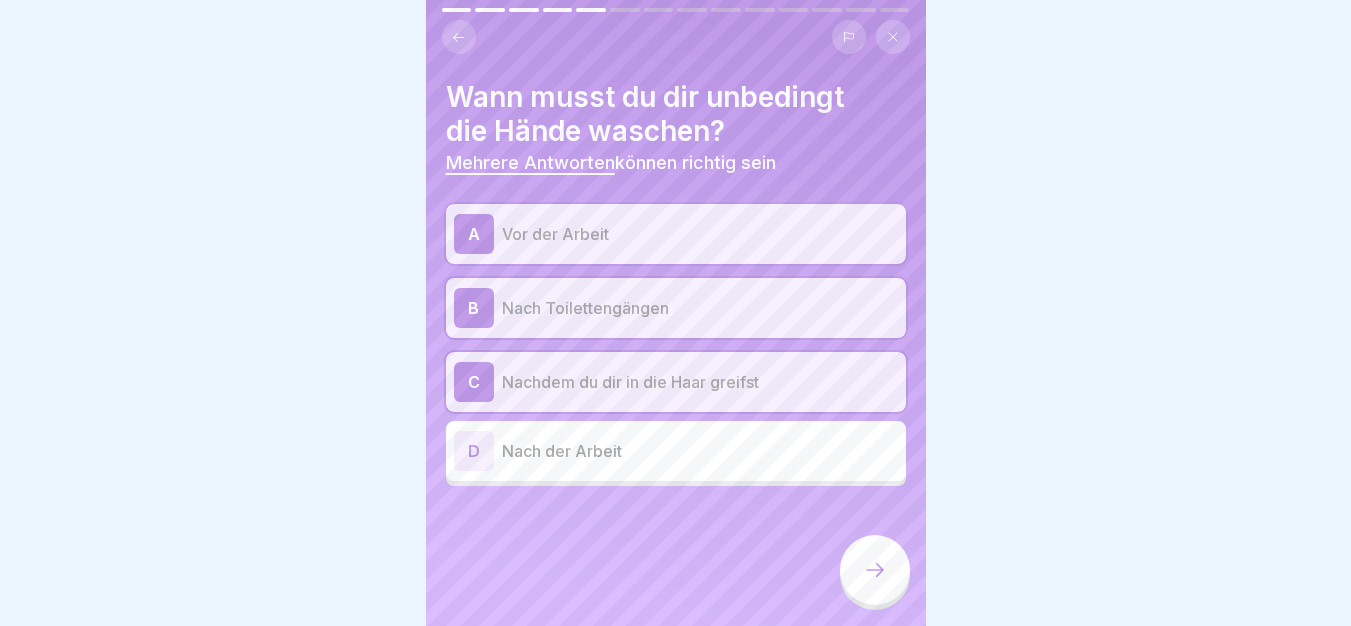 click at bounding box center (875, 572) 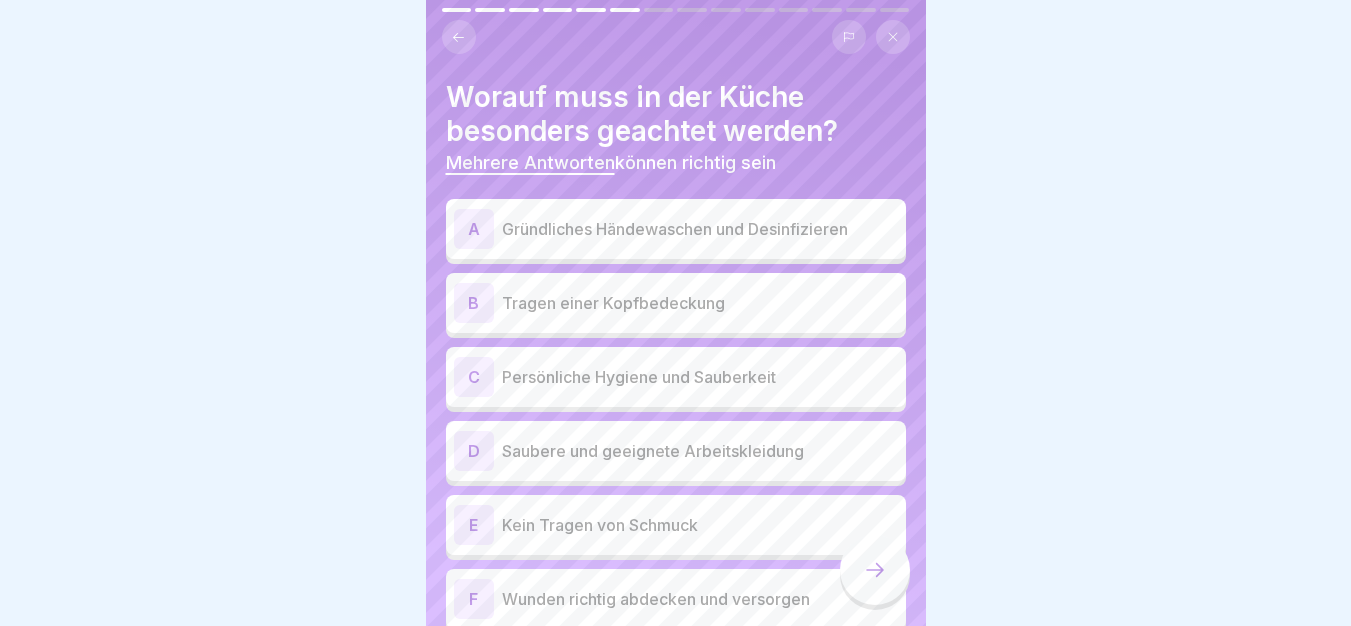 click at bounding box center (875, 570) 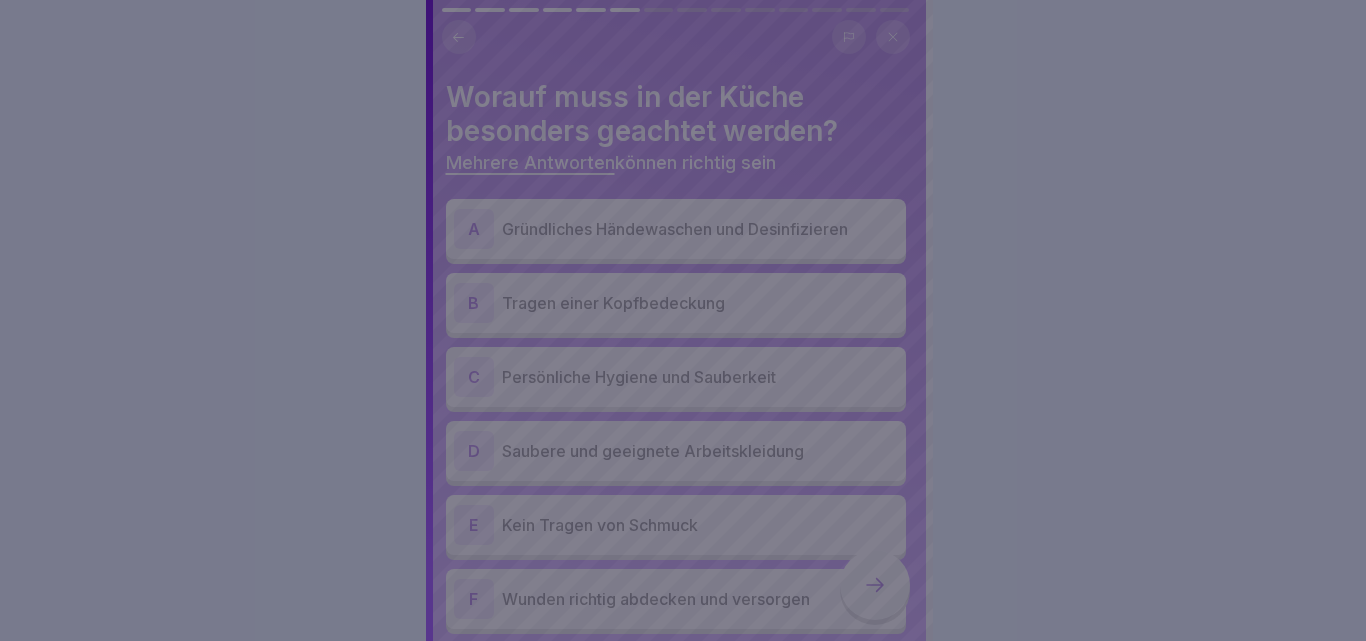 click at bounding box center [683, 320] 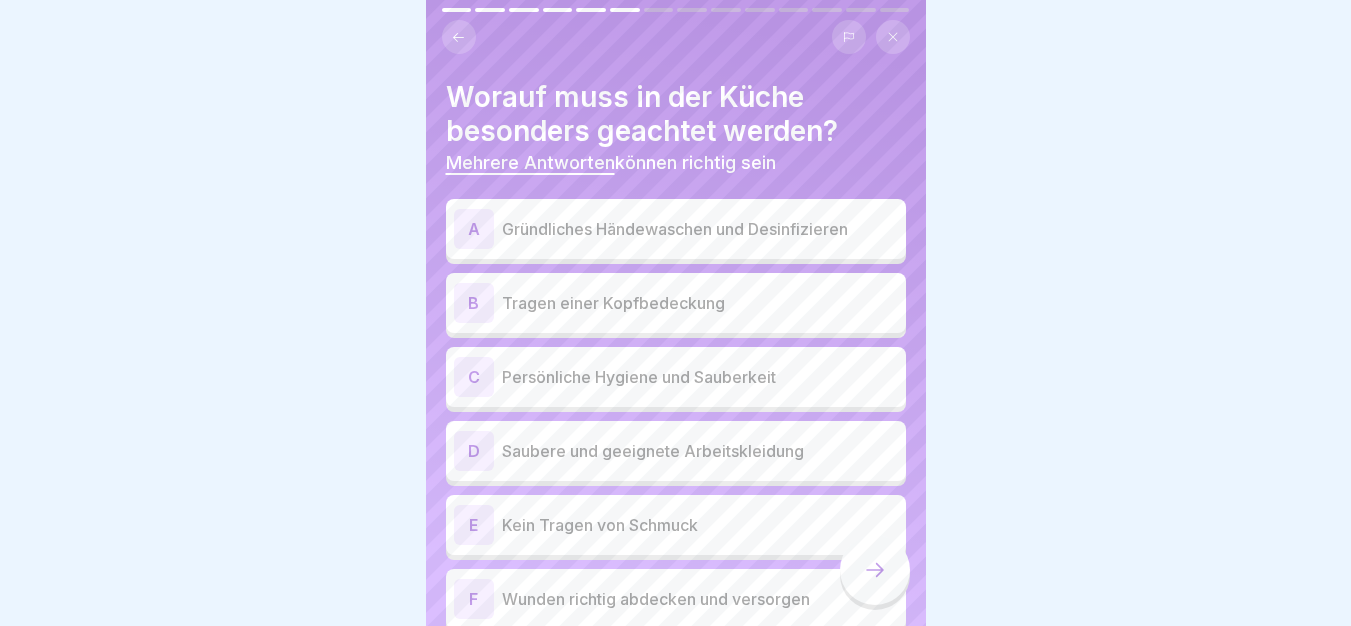 click on "A Gründliches Händewaschen und Desinfizieren" at bounding box center [676, 229] 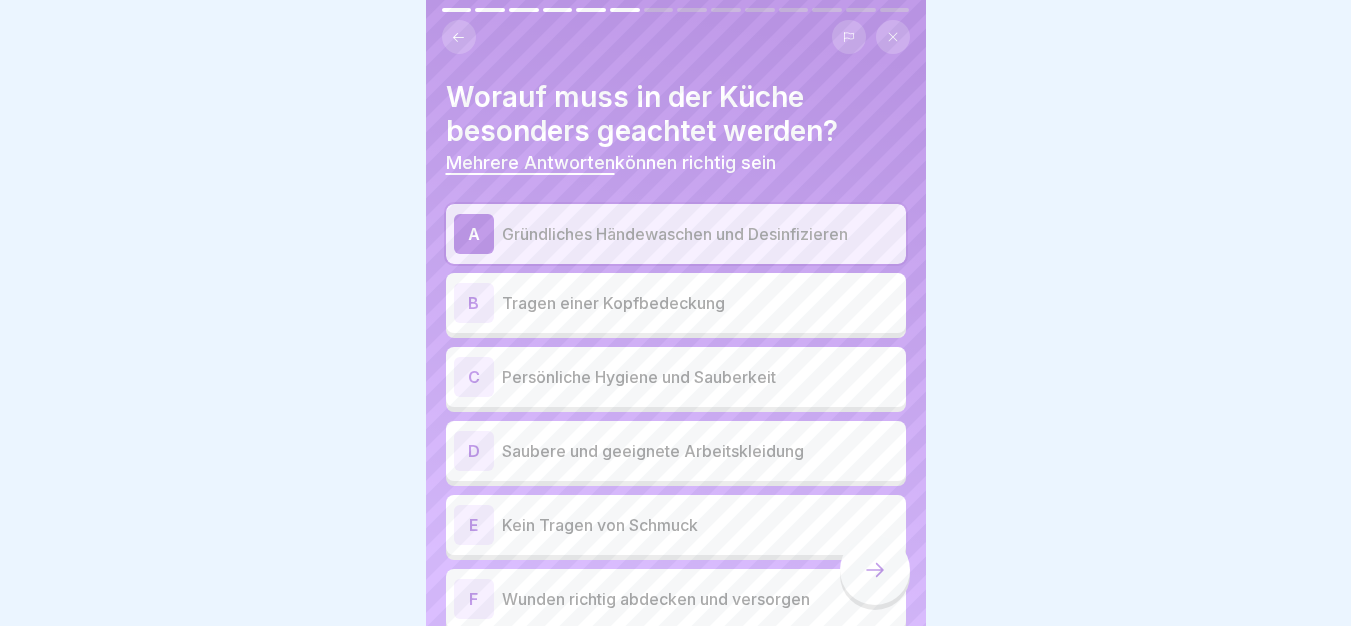 click on "B Tragen einer Kopfbedeckung" at bounding box center [676, 303] 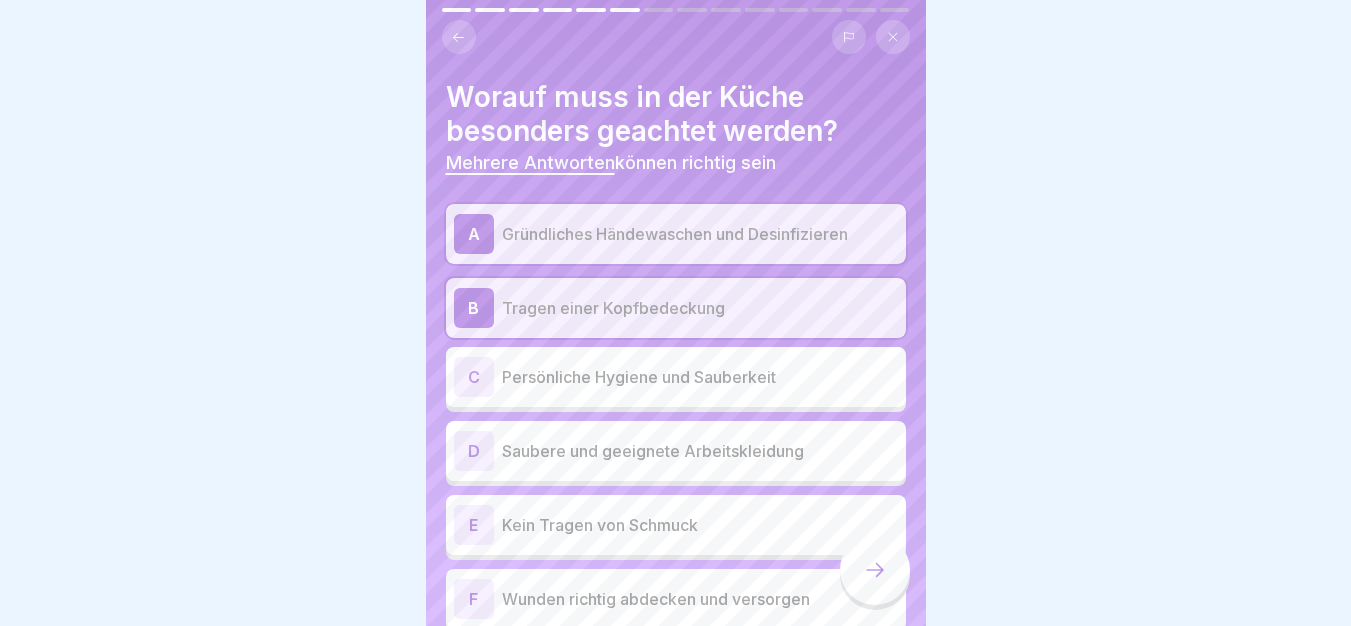 click on "Persönliche Hygiene und Sauberkeit" at bounding box center [700, 377] 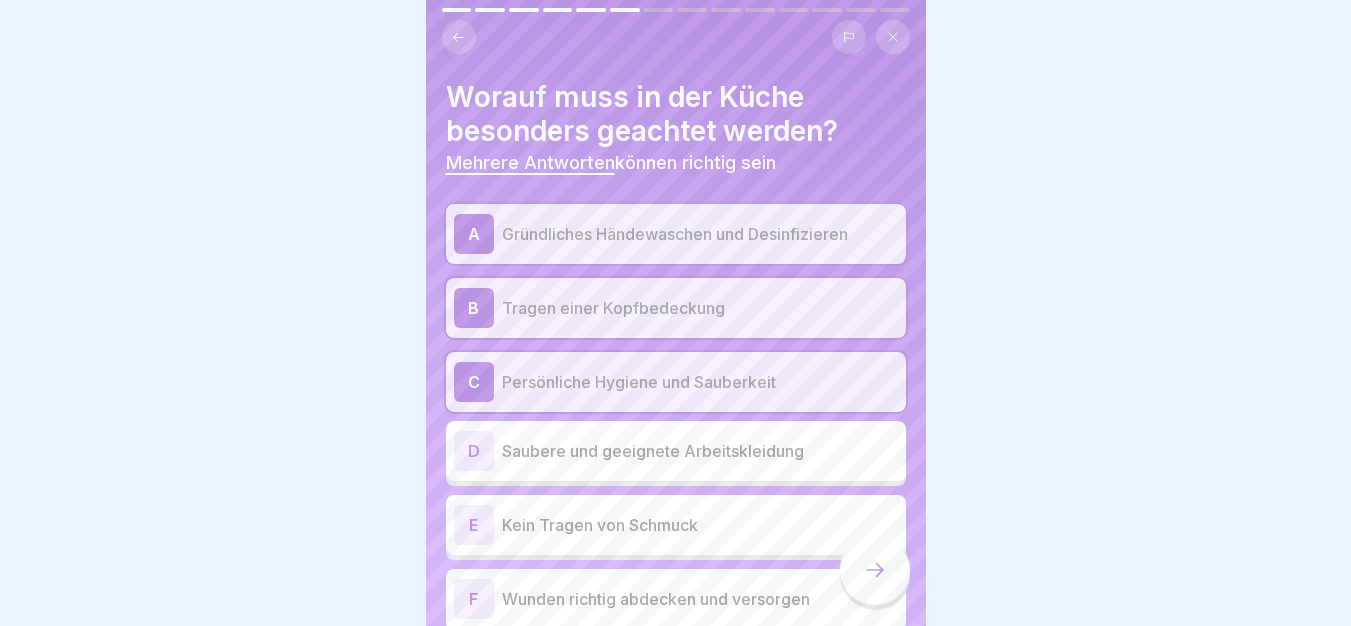 click on "Saubere und geeignete Arbeitskleidung" at bounding box center [700, 451] 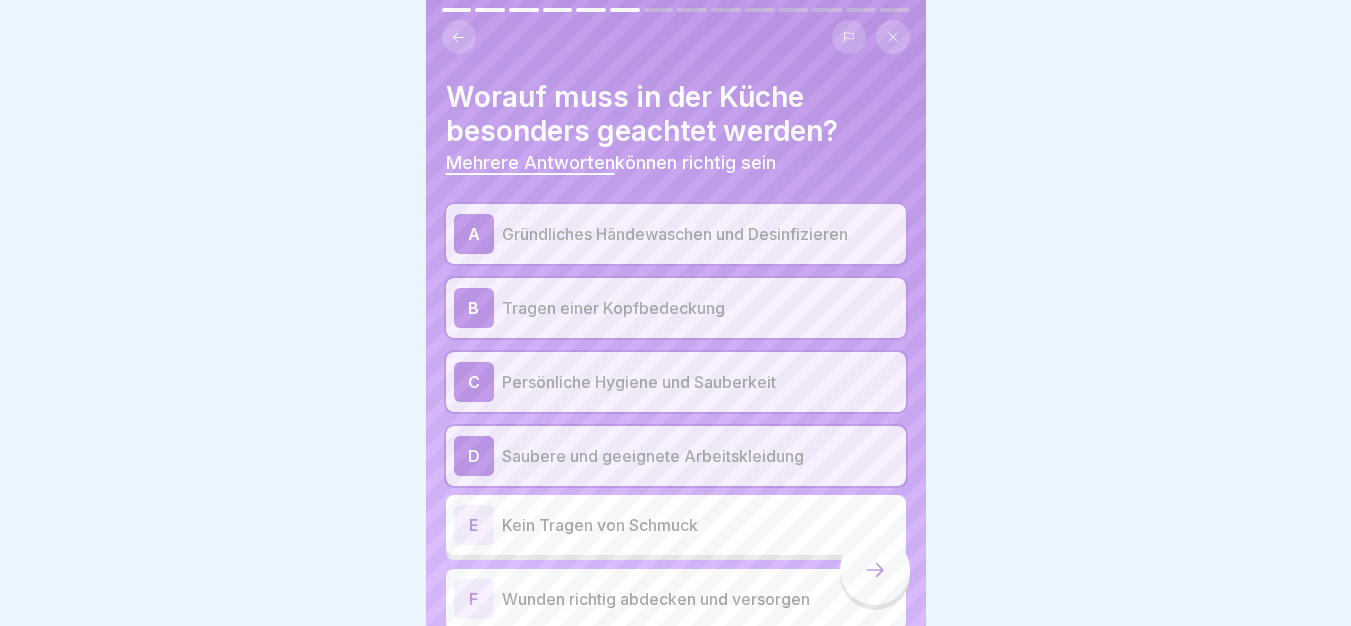 click on "E Kein Tragen von Schmuck" at bounding box center [676, 525] 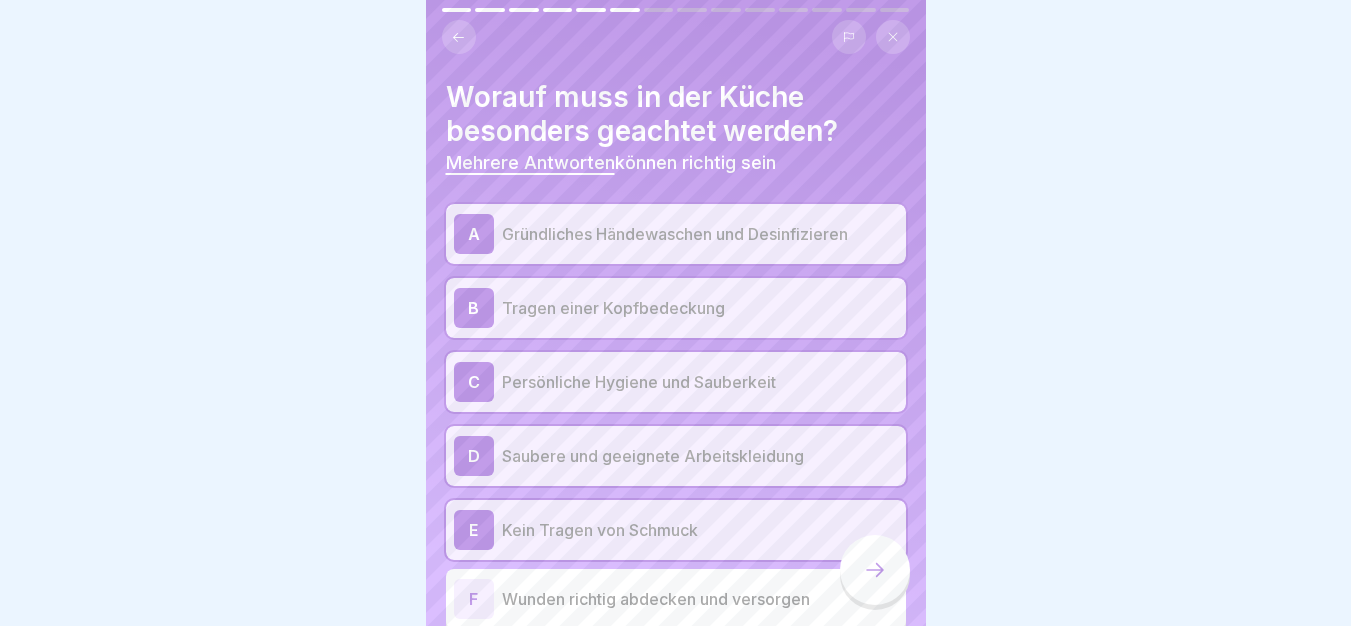 click on "F Wunden richtig abdecken und versorgen" at bounding box center [676, 599] 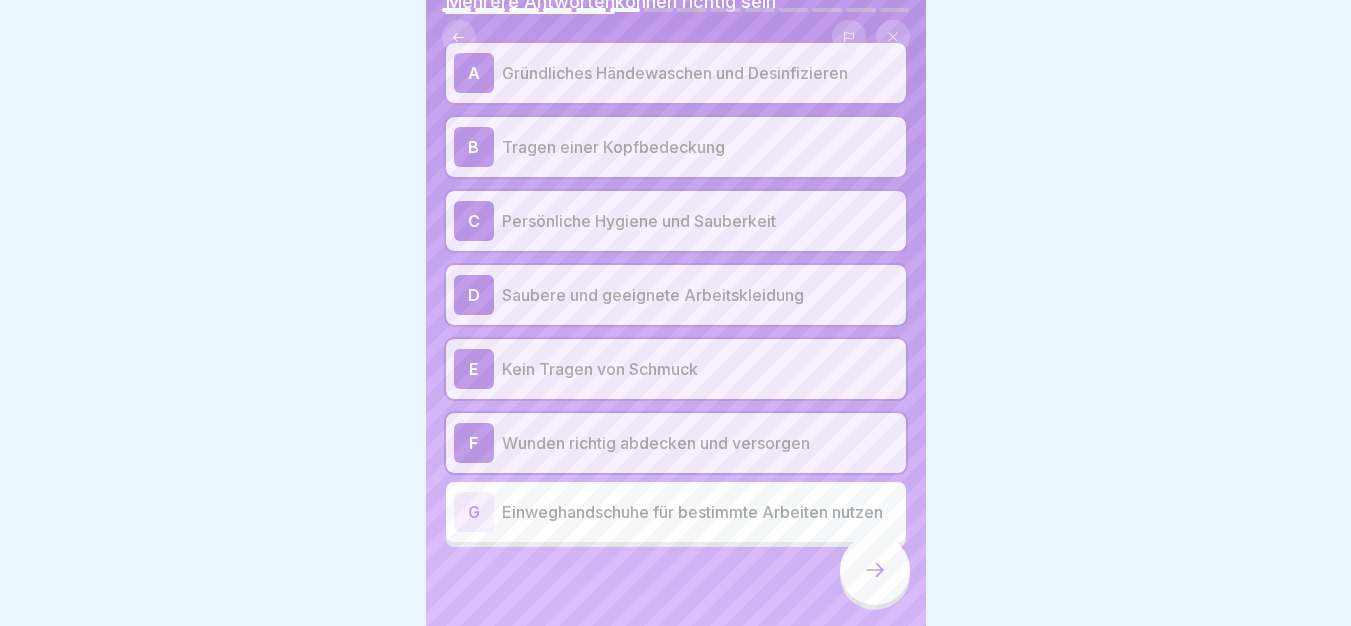scroll, scrollTop: 170, scrollLeft: 0, axis: vertical 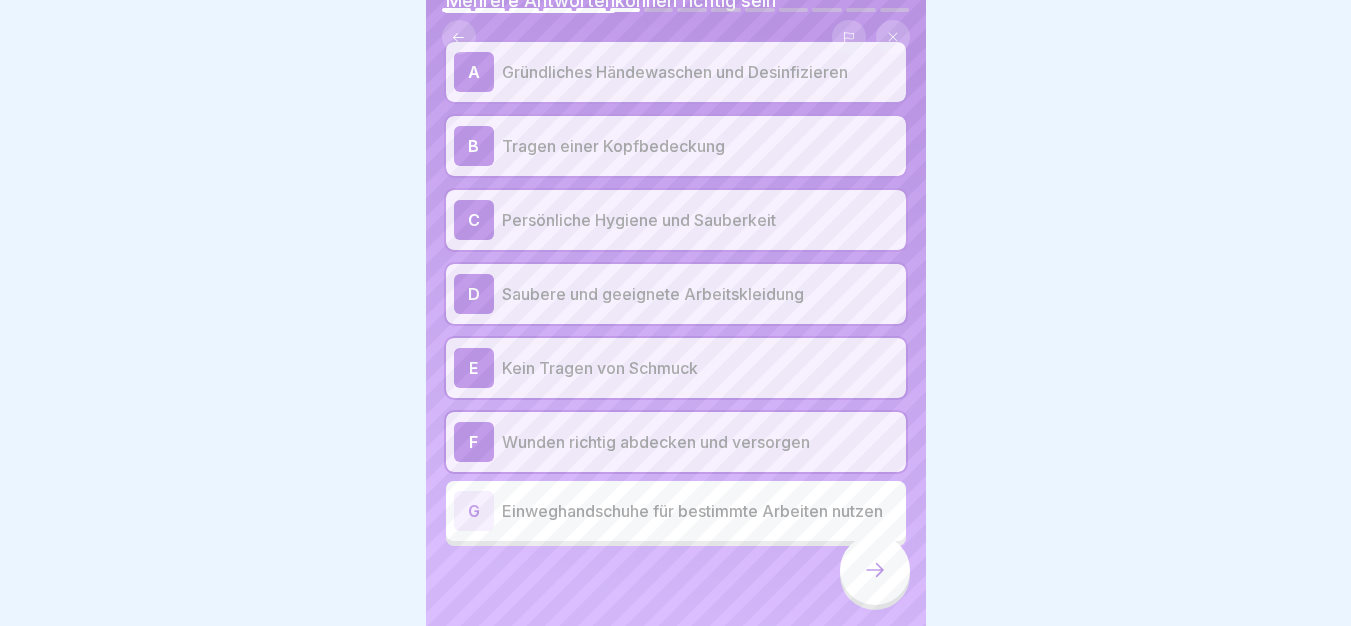 click on "Einweghandschuhe für bestimmte Arbeiten nutzen" at bounding box center (700, 511) 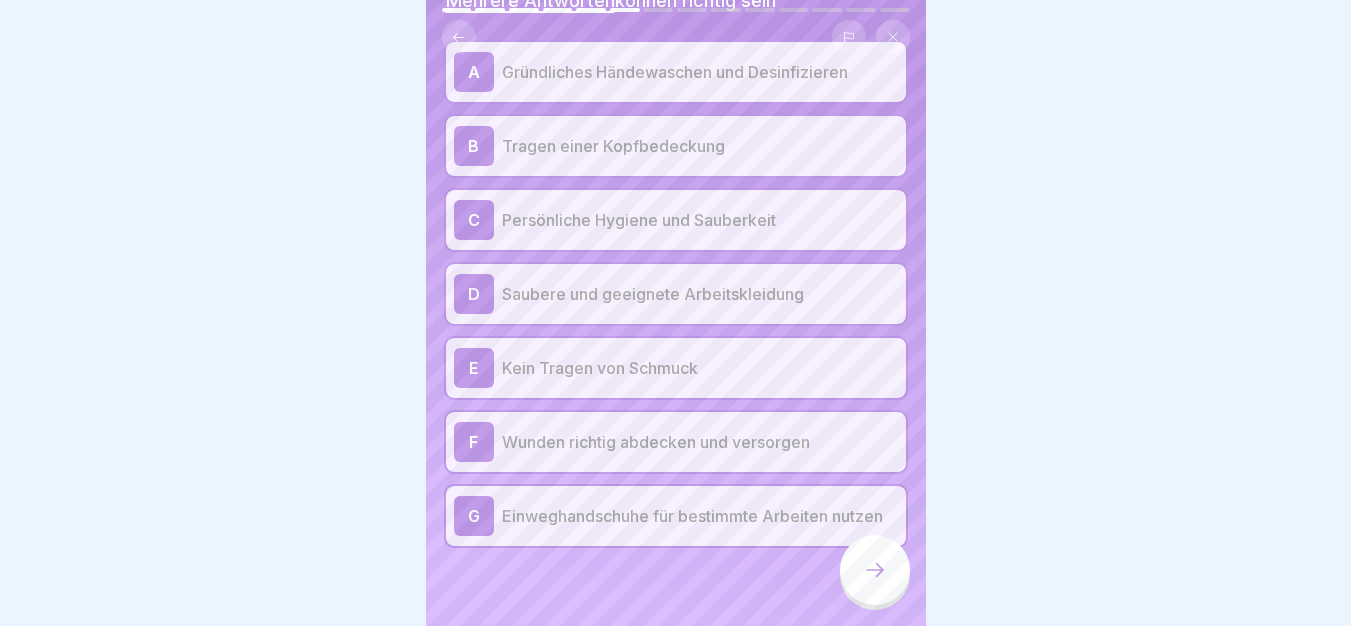 click at bounding box center (875, 570) 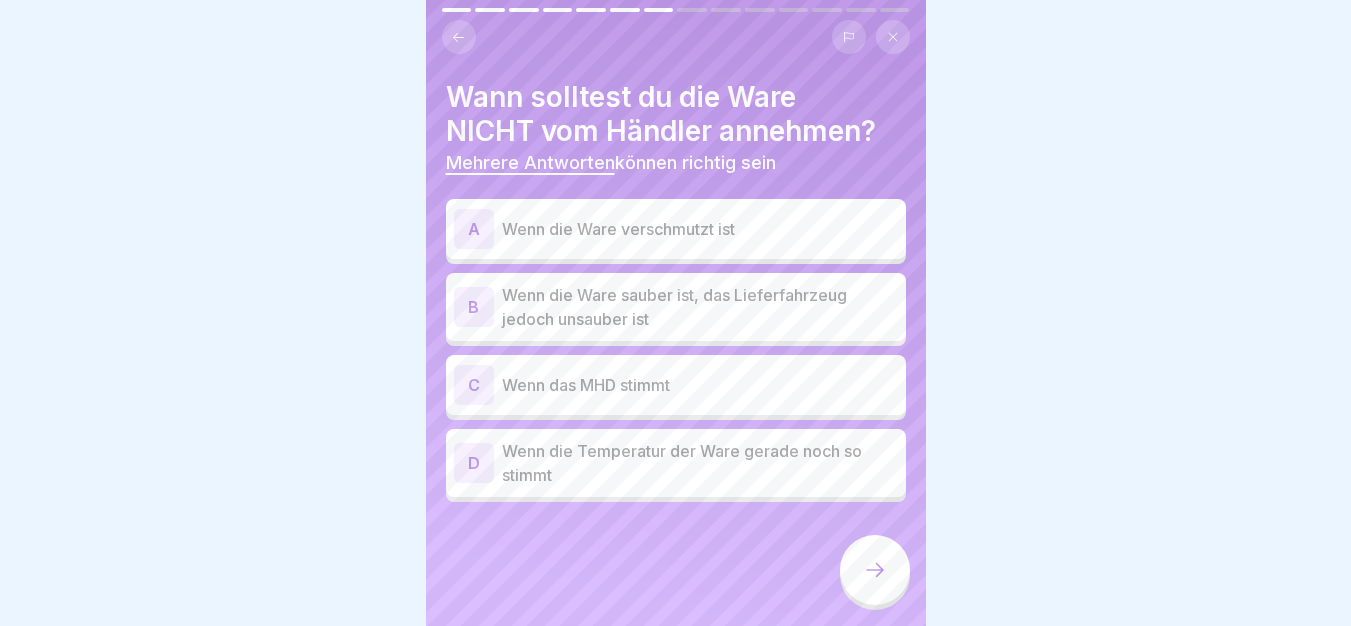 click 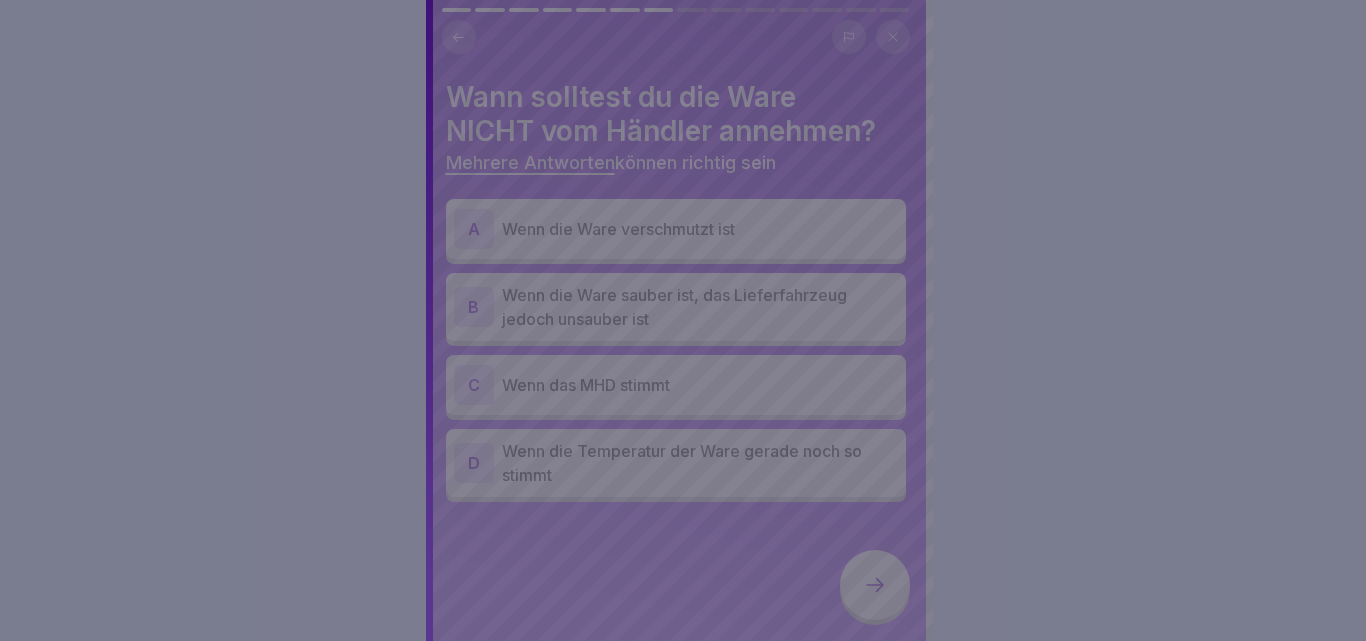 click at bounding box center (683, 320) 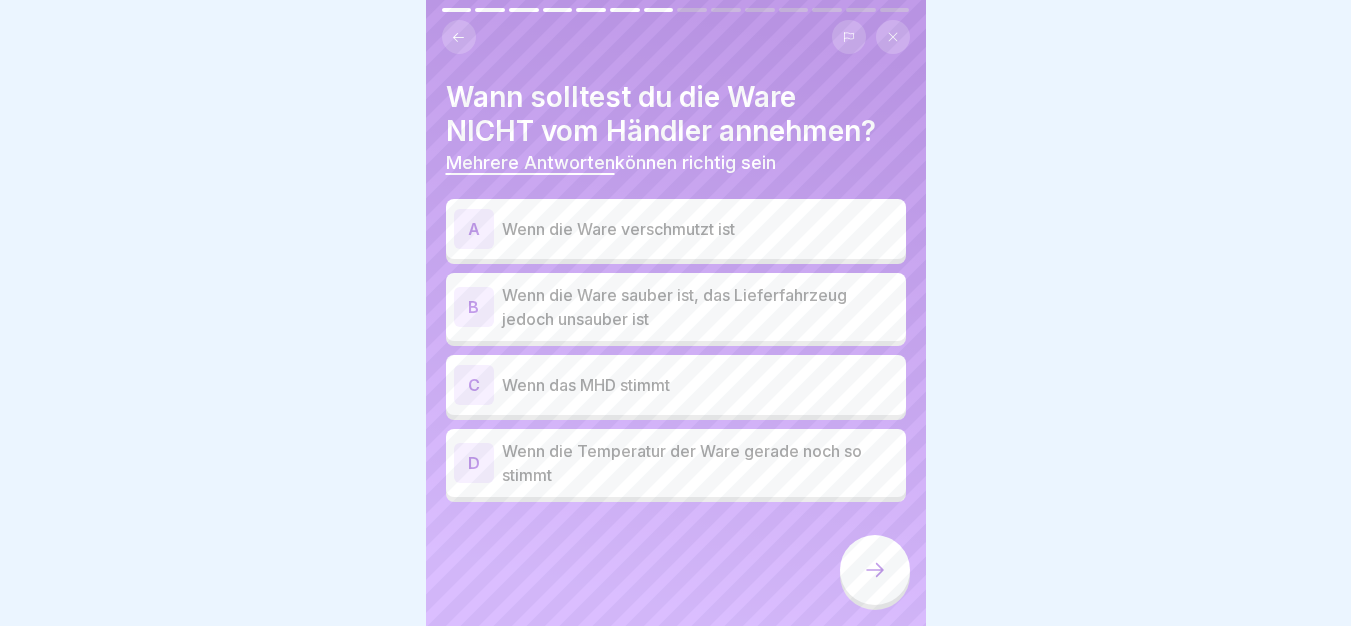 click on "Wenn die Ware verschmutzt ist" at bounding box center [700, 229] 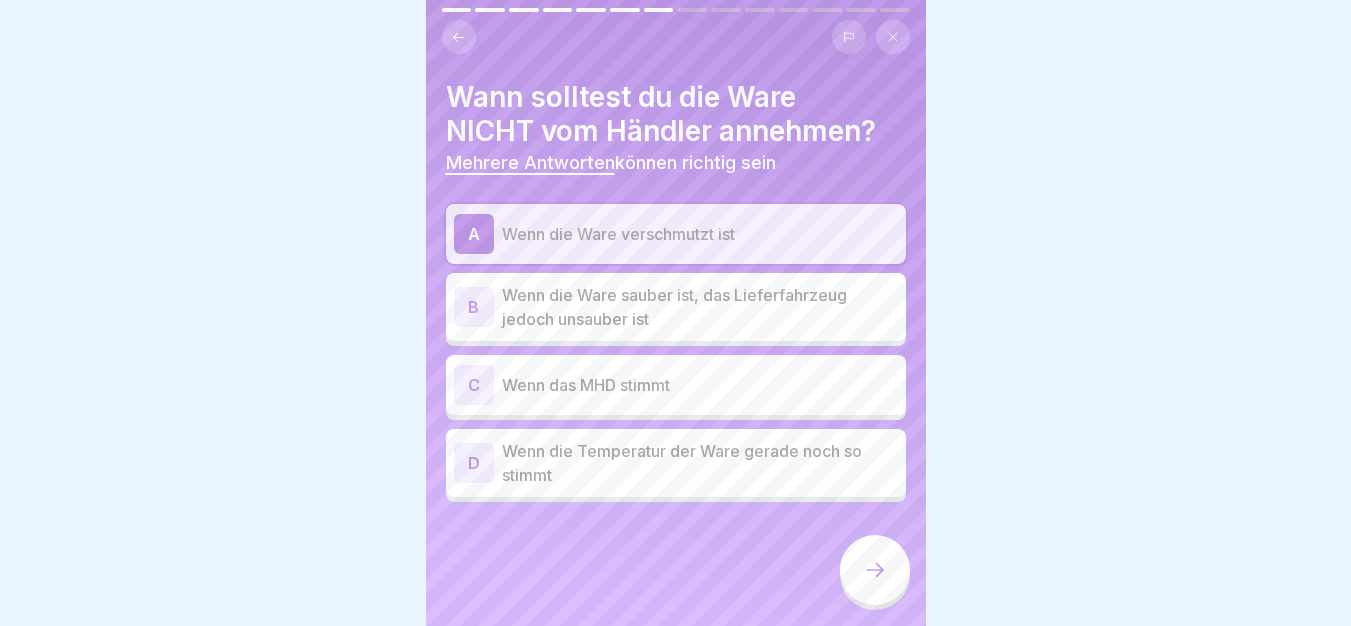 click on "Wenn die Ware sauber ist, das Lieferfahrzeug jedoch unsauber ist" at bounding box center [700, 307] 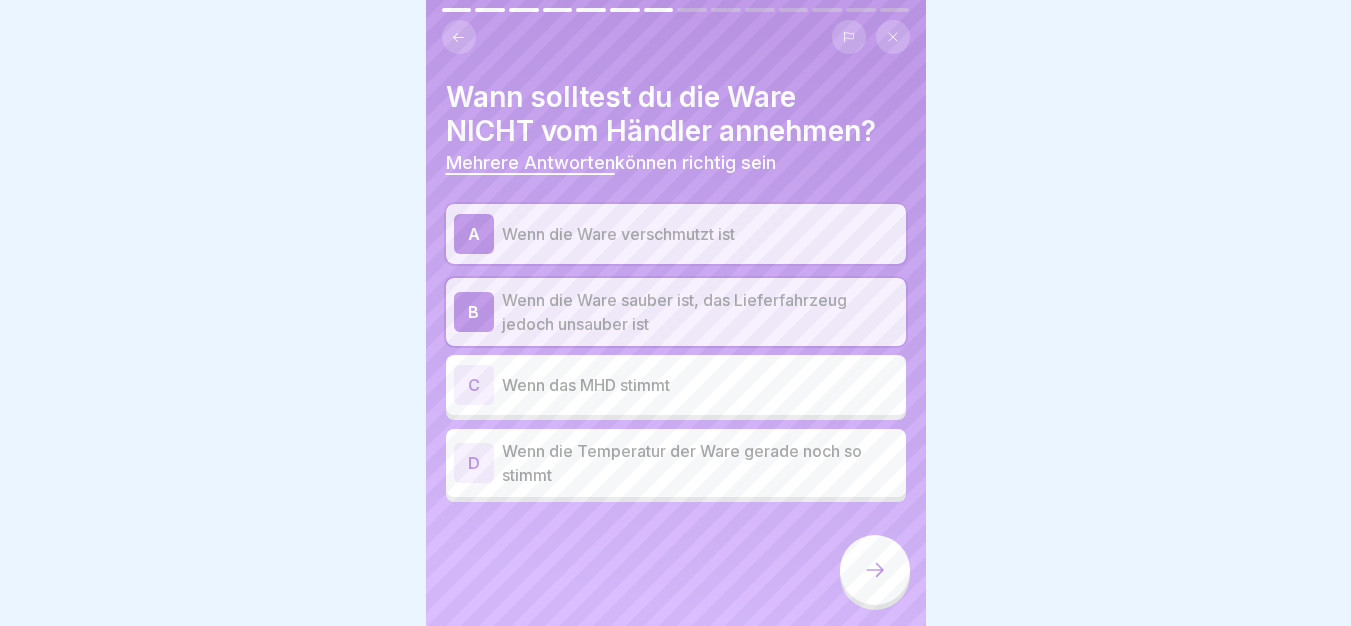click 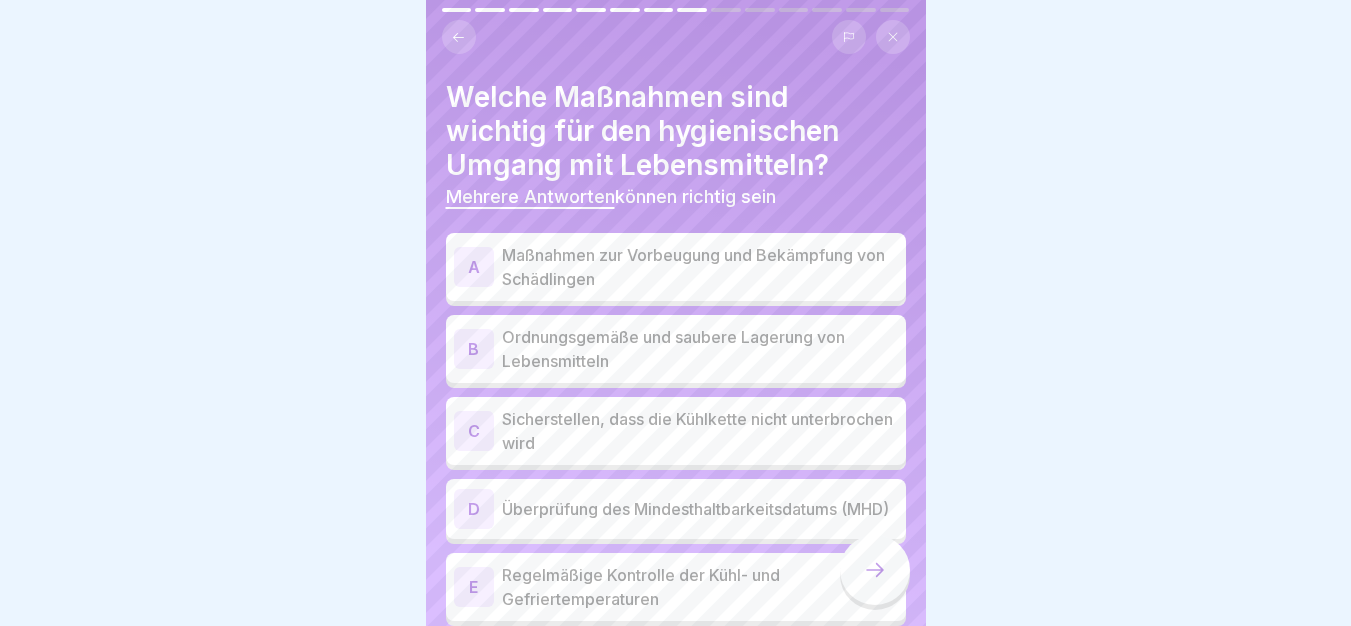 click on "Maßnahmen zur Vorbeugung und Bekämpfung von Schädlingen" at bounding box center (700, 267) 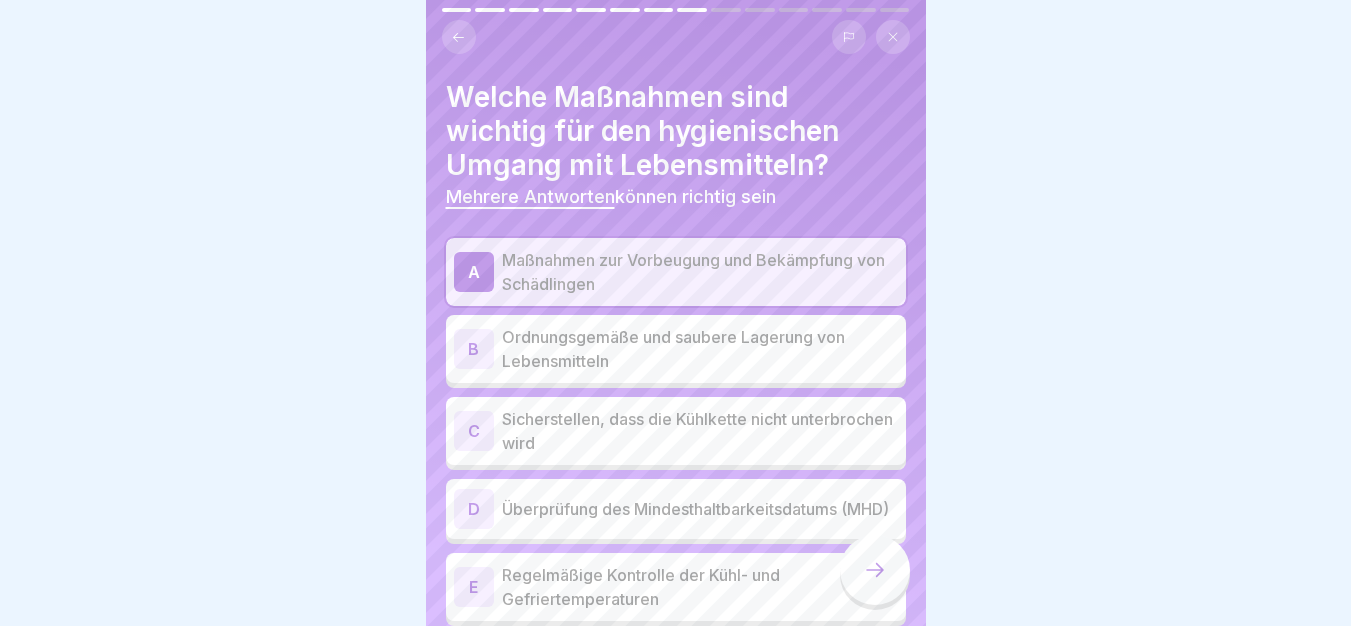 click on "Ordnungsgemäße und saubere Lagerung von Lebensmitteln" at bounding box center (700, 349) 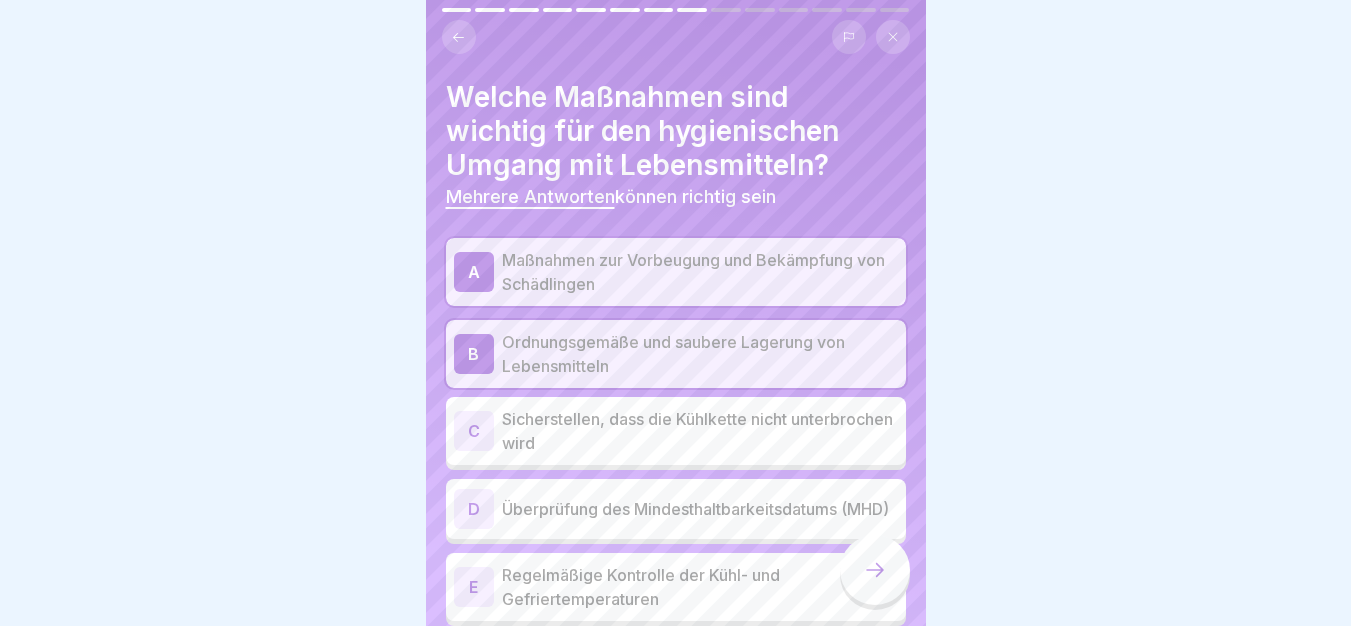 click on "Sicherstellen, dass die Kühlkette nicht unterbrochen wird" at bounding box center [700, 431] 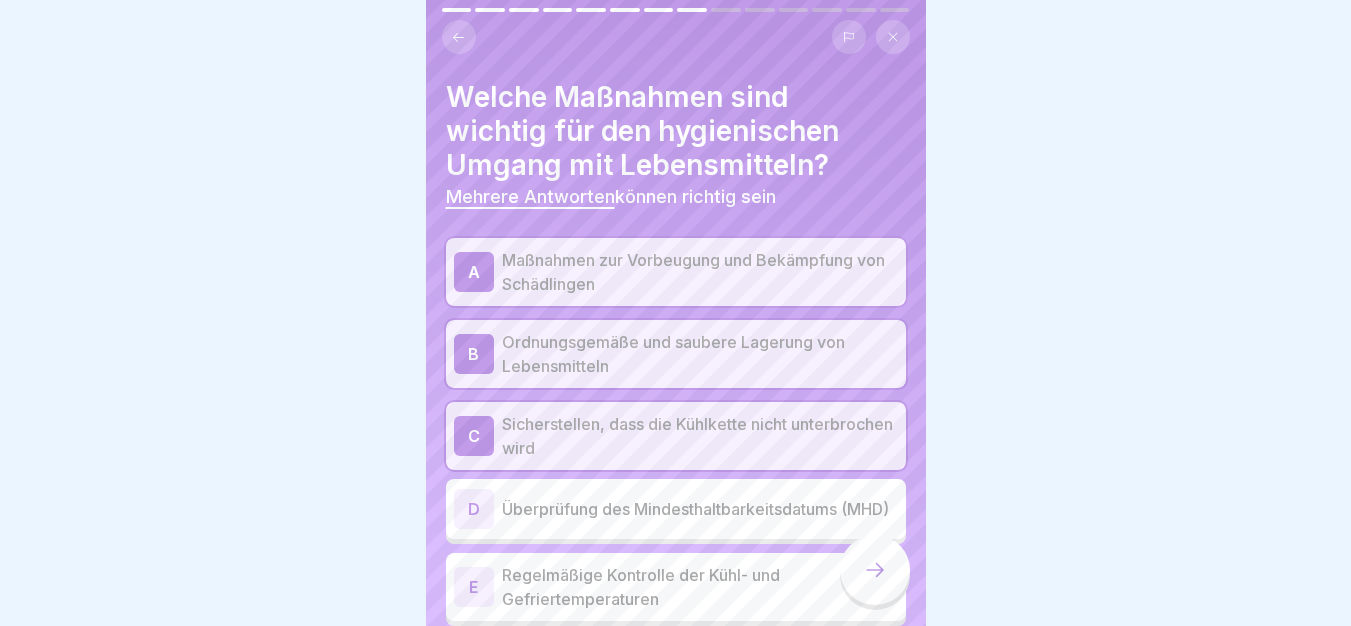 click on "Überprüfung des Mindesthaltbarkeitsdatums (MHD)" at bounding box center (700, 509) 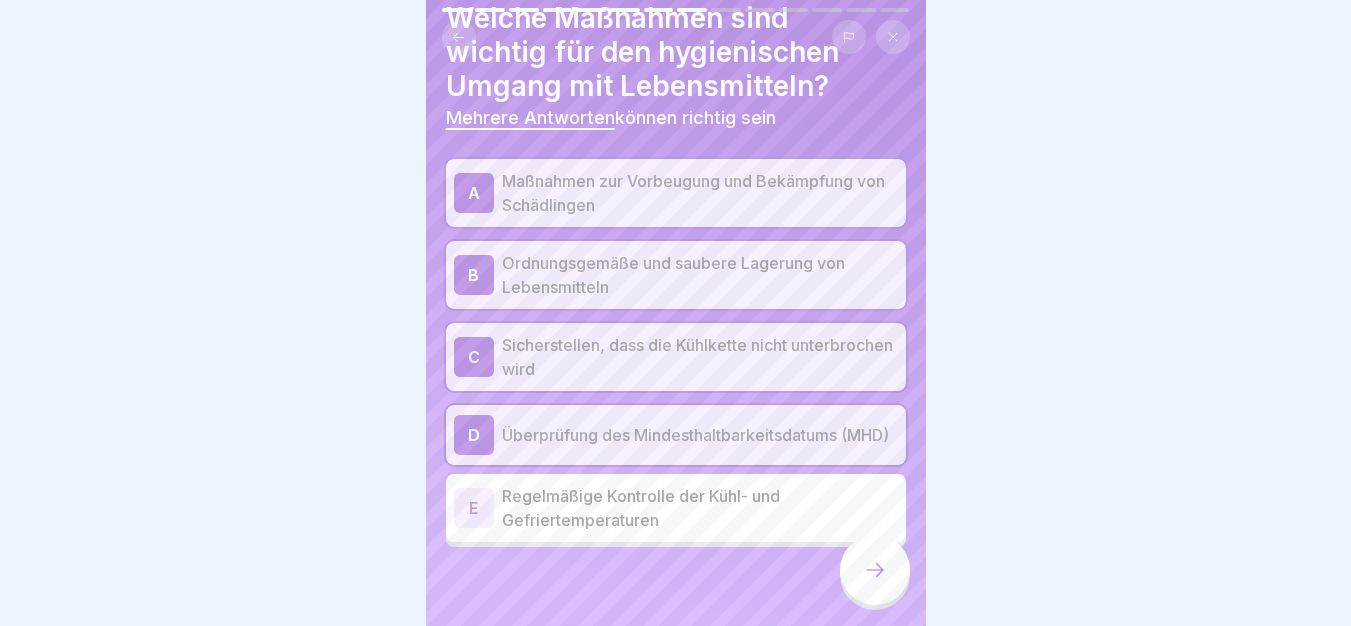 scroll, scrollTop: 88, scrollLeft: 0, axis: vertical 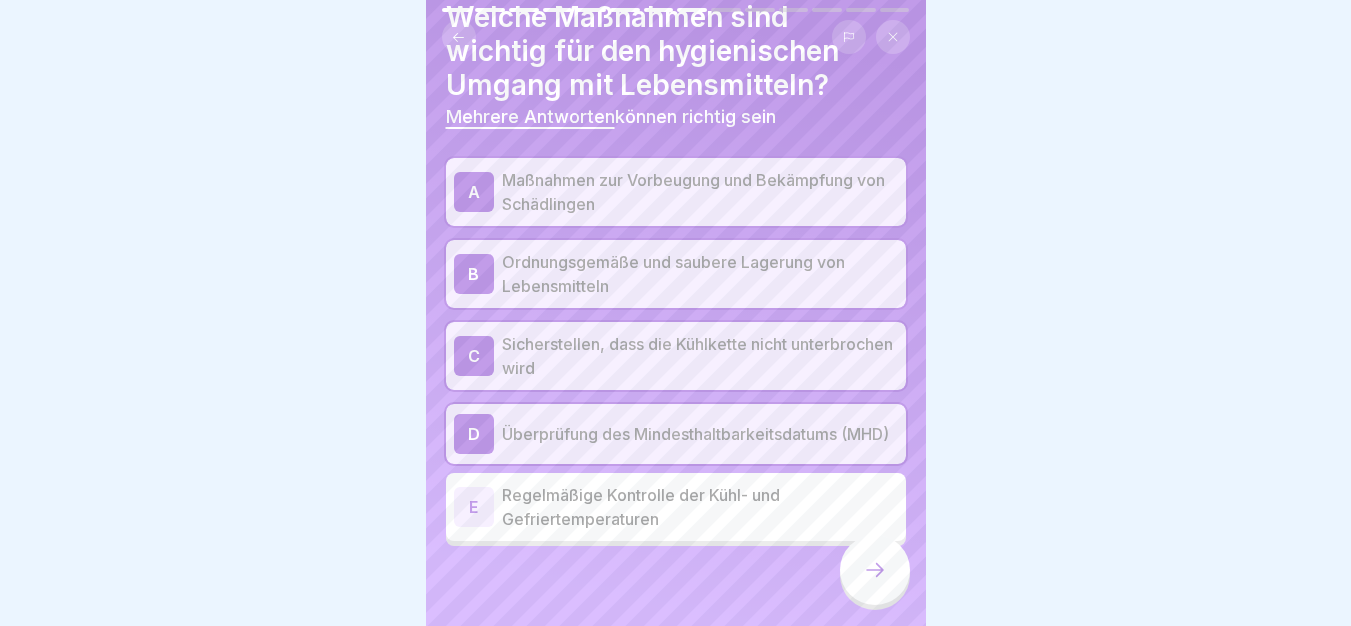 click on "Regelmäßige Kontrolle der Kühl- und Gefriertemperaturen" at bounding box center (700, 507) 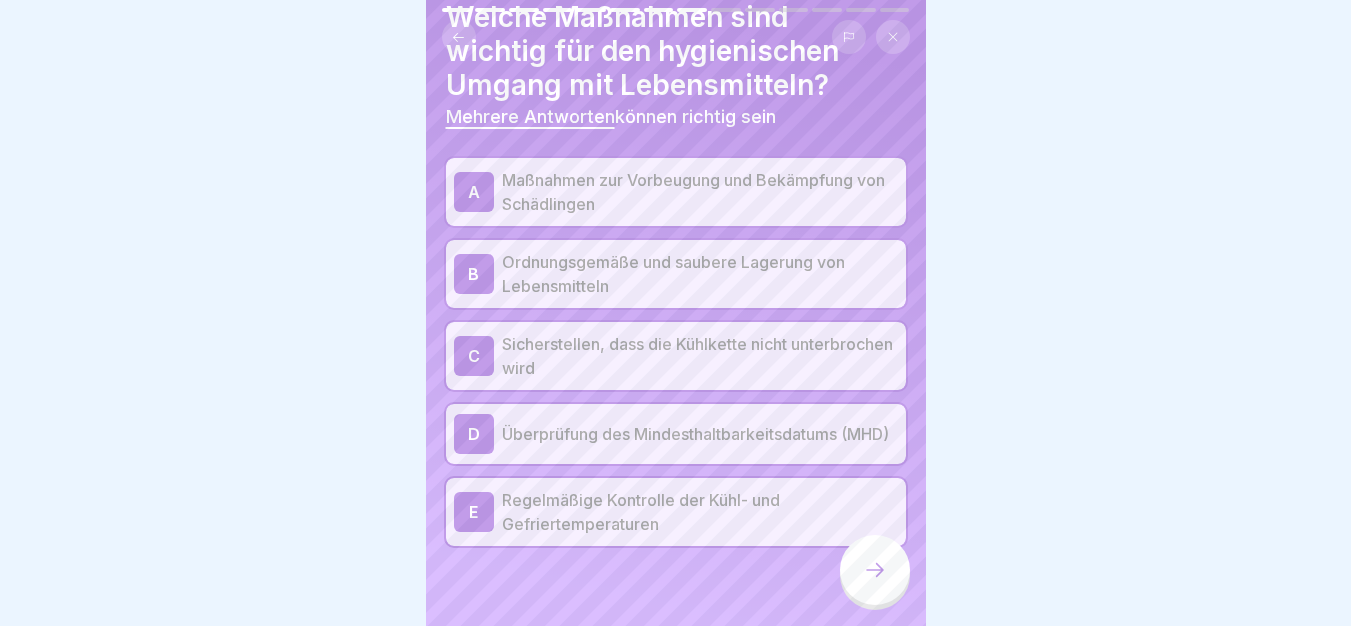 click at bounding box center (875, 570) 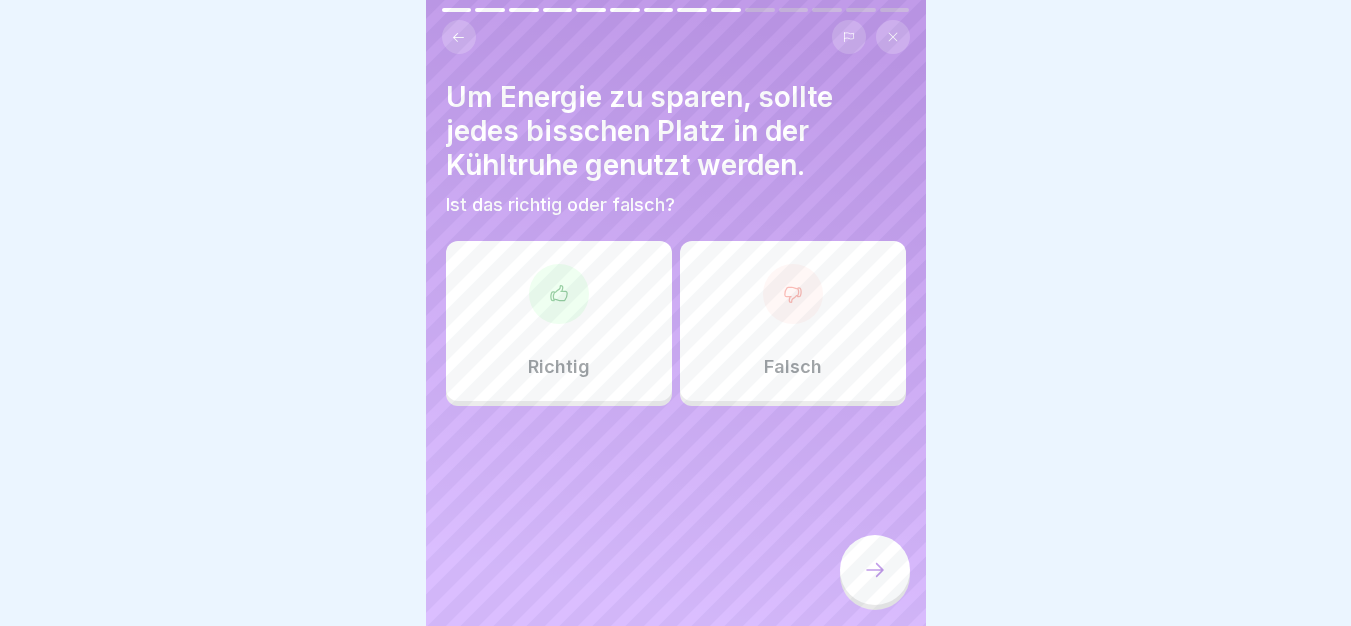 click at bounding box center (875, 570) 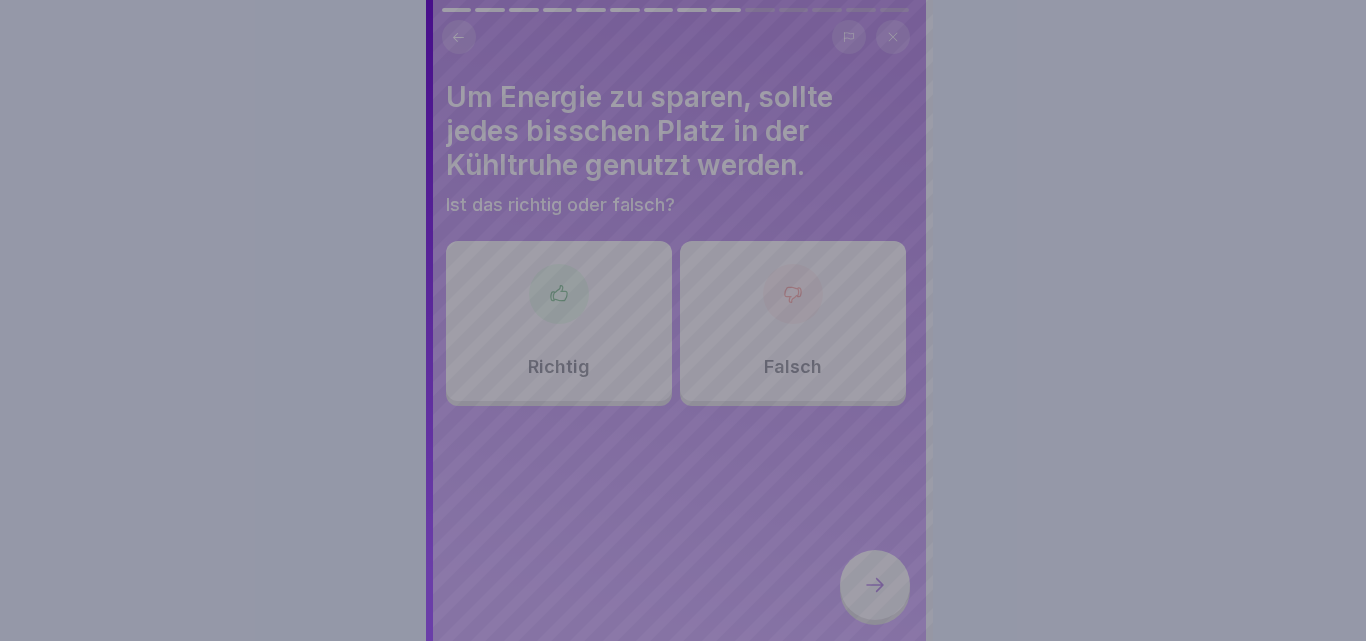 click at bounding box center [683, 320] 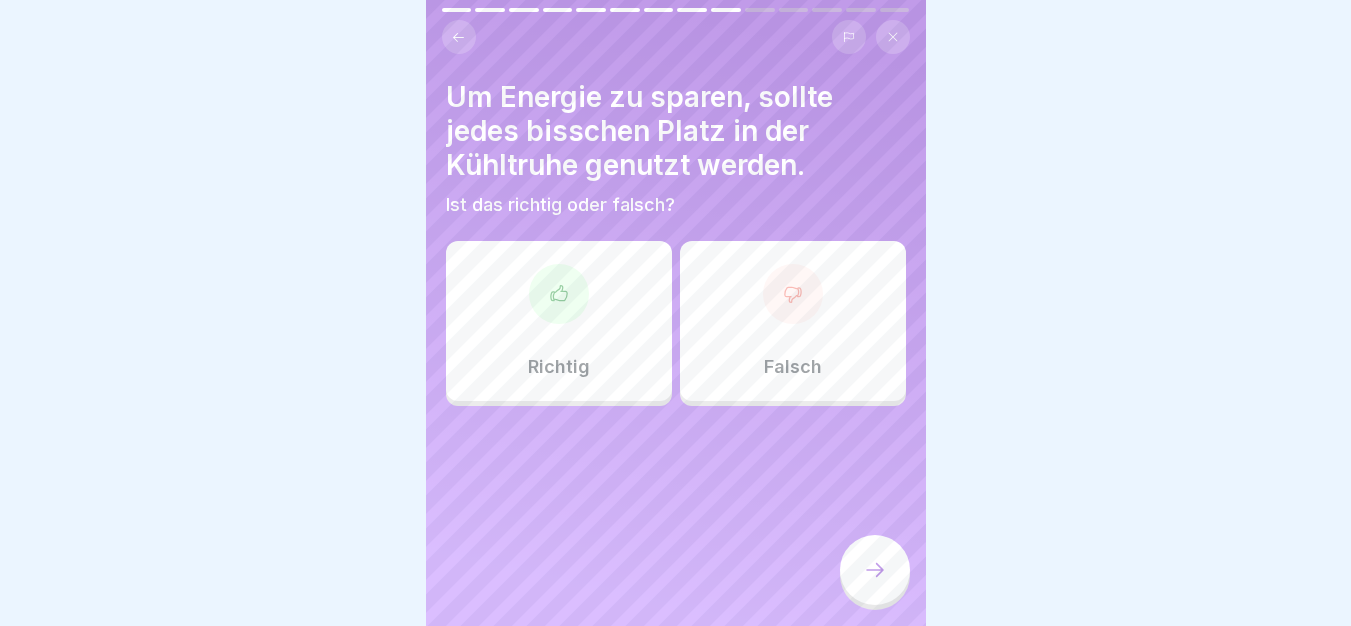 click on "Falsch" at bounding box center [793, 321] 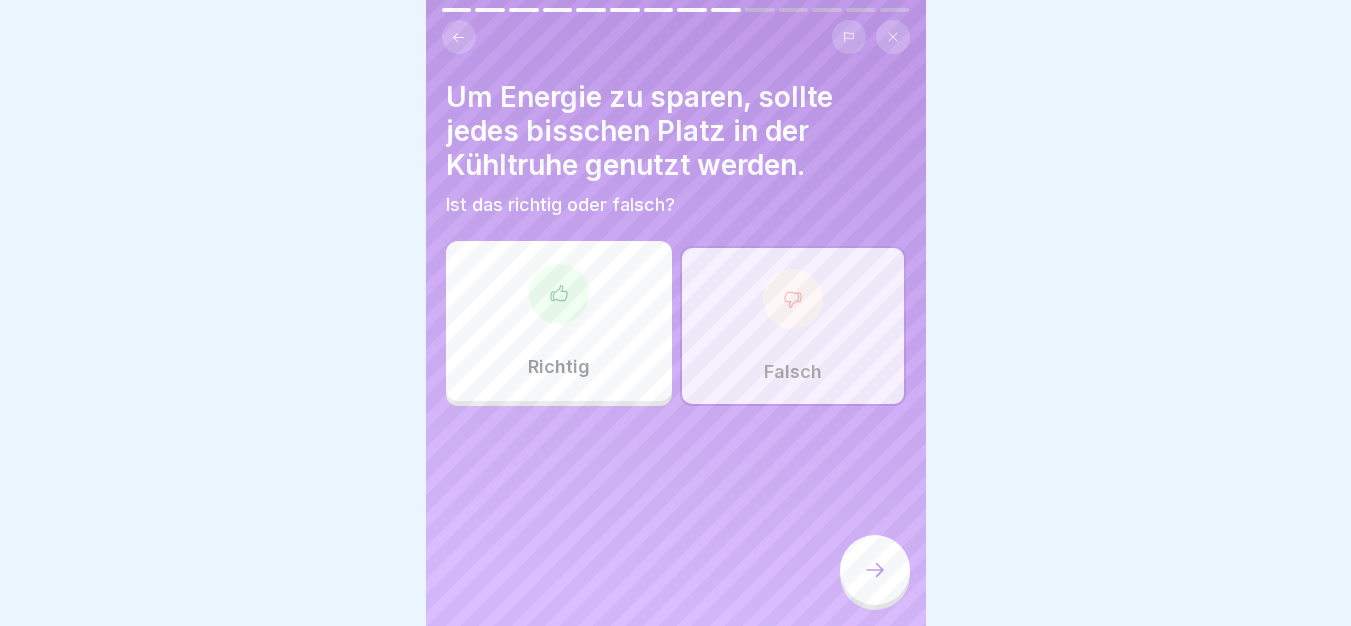 click at bounding box center (875, 570) 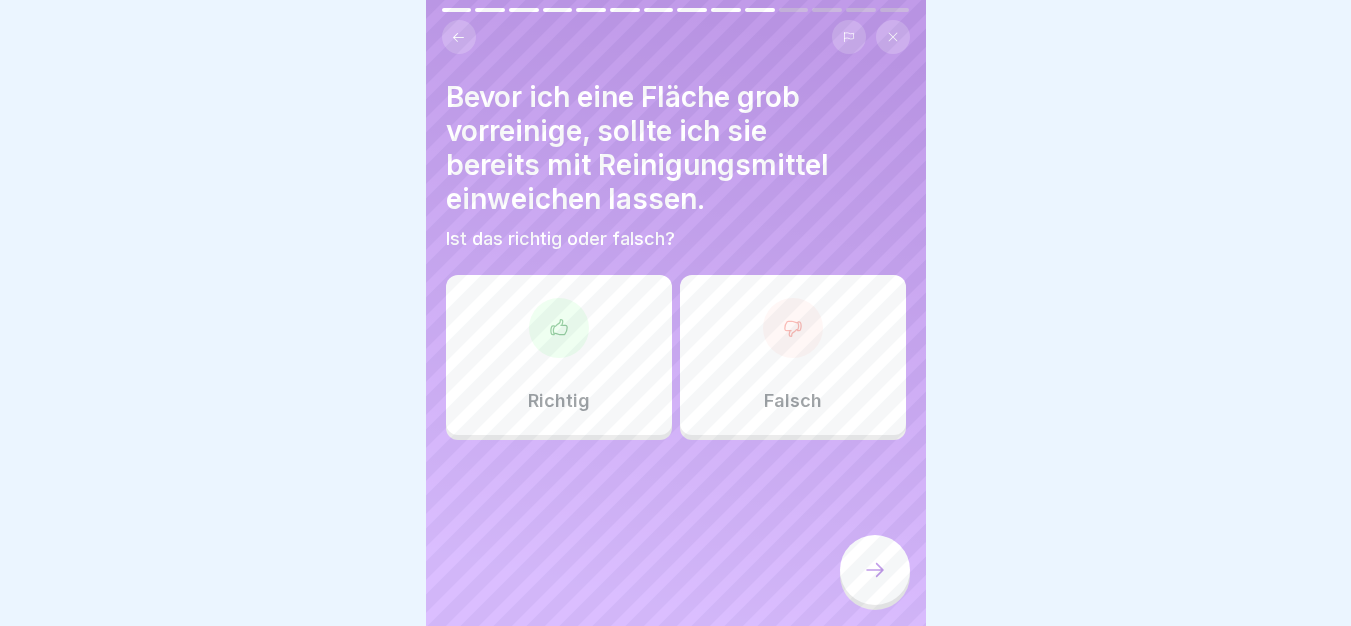 click at bounding box center [875, 570] 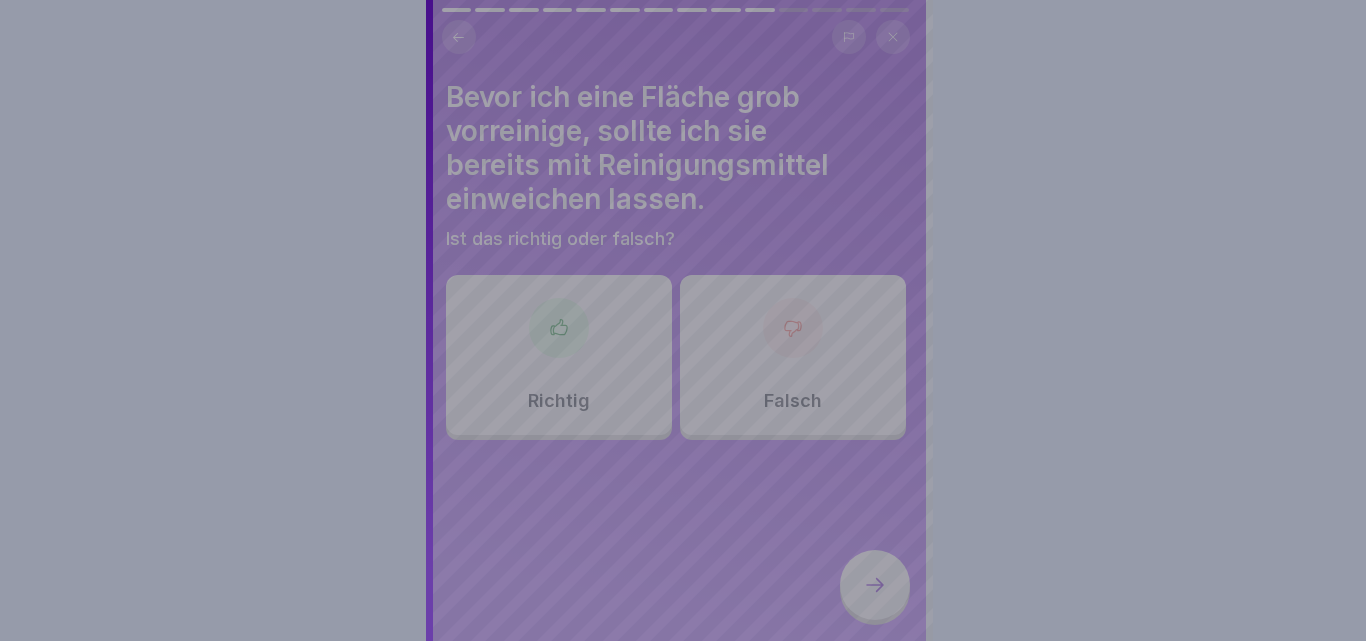 click at bounding box center (683, 320) 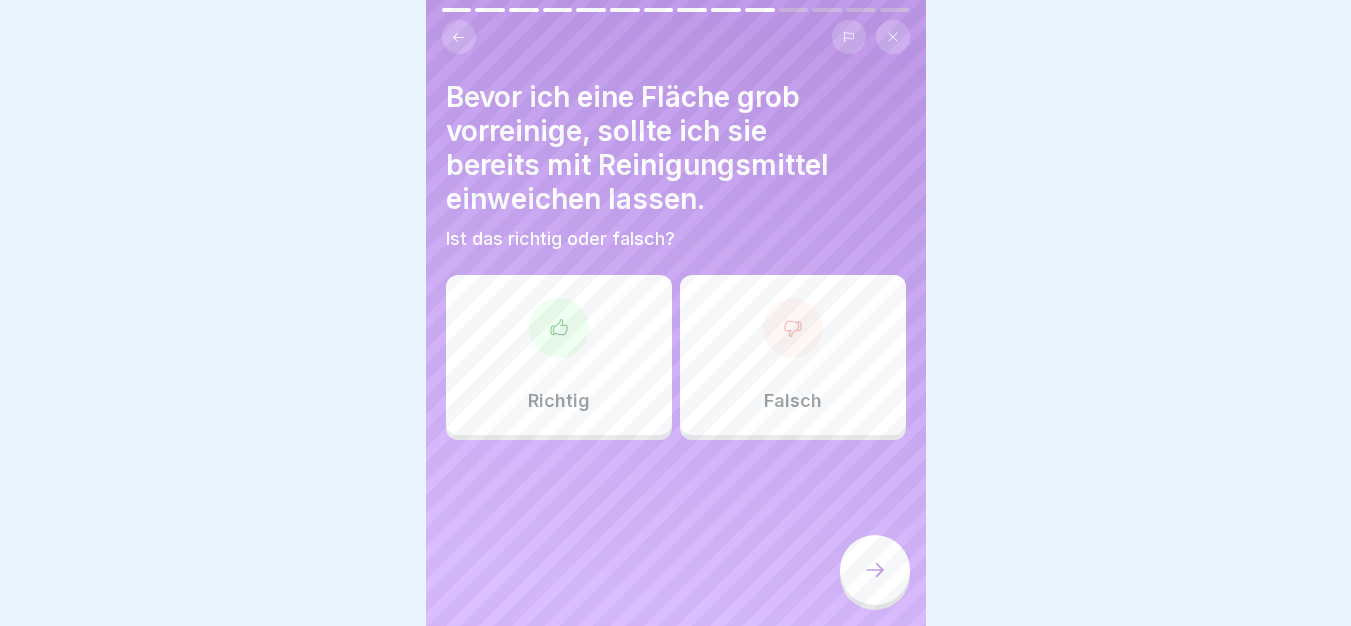 click on "Falsch" at bounding box center [793, 355] 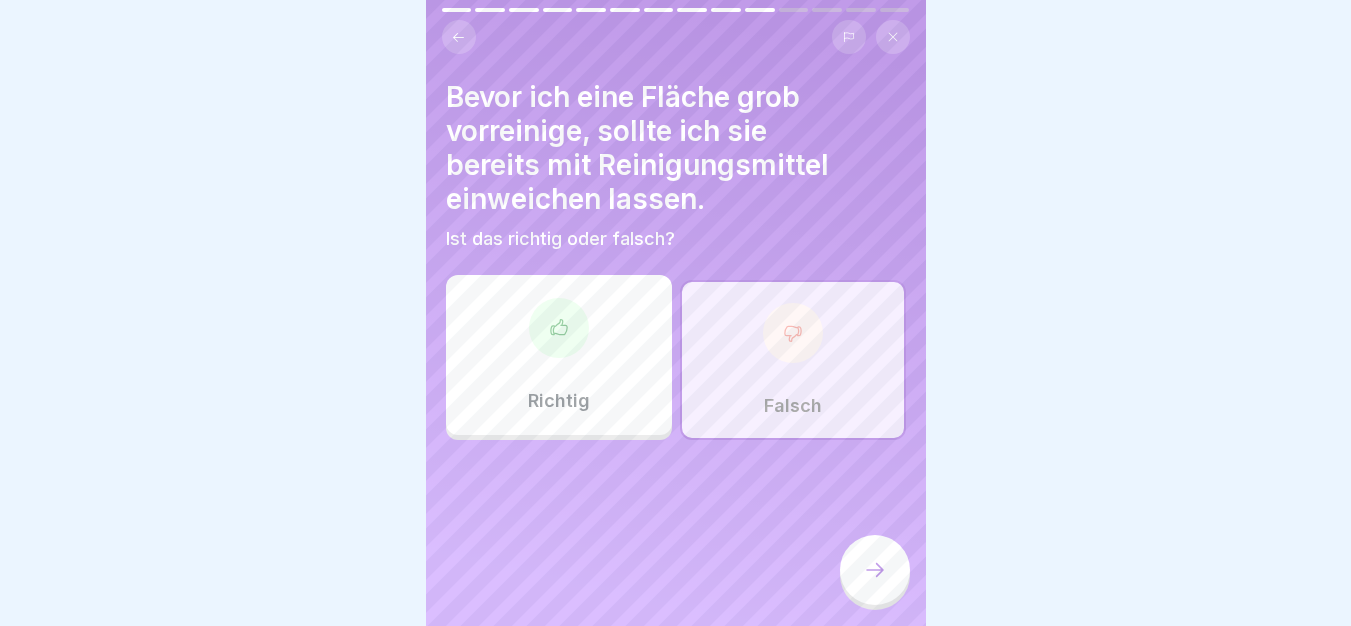 click at bounding box center (875, 572) 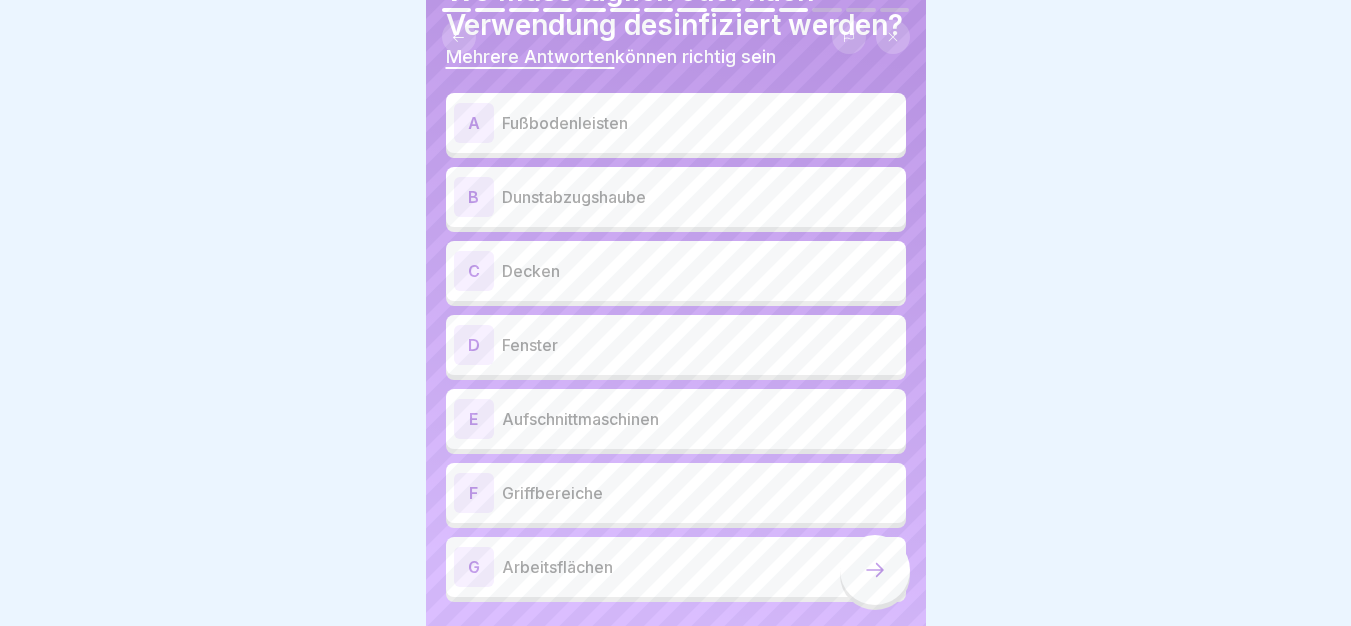 scroll, scrollTop: 196, scrollLeft: 0, axis: vertical 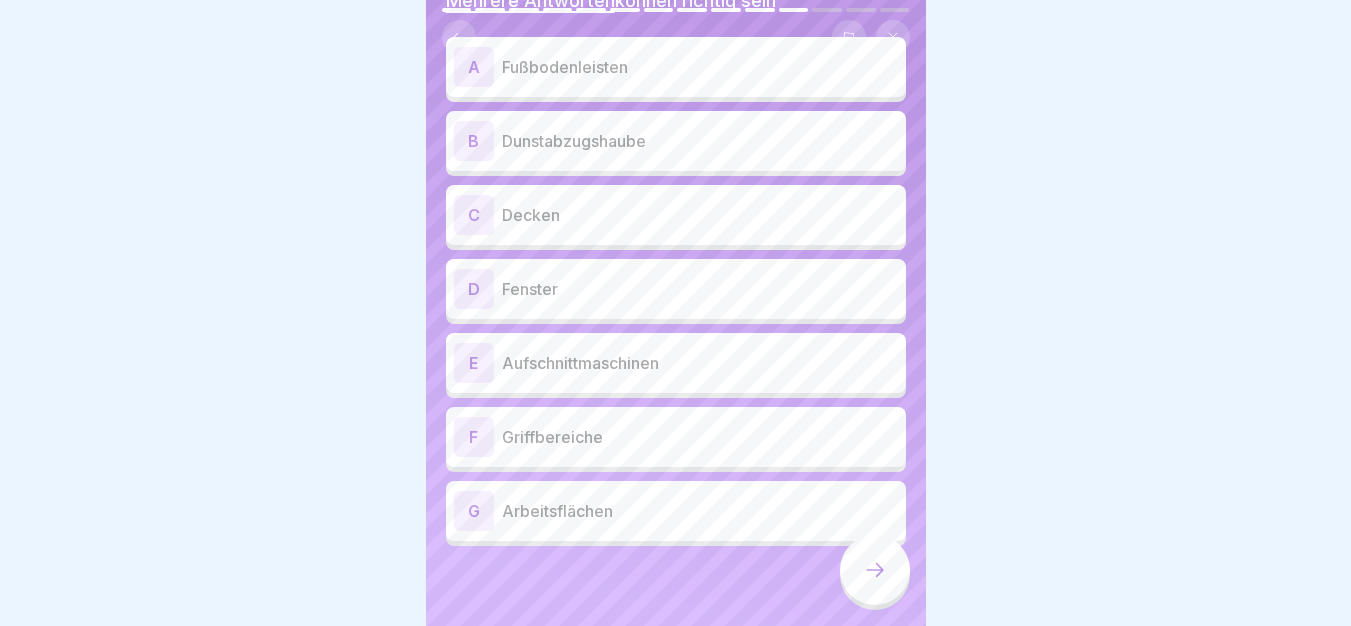 click on "G Arbeitsflächen" at bounding box center [676, 511] 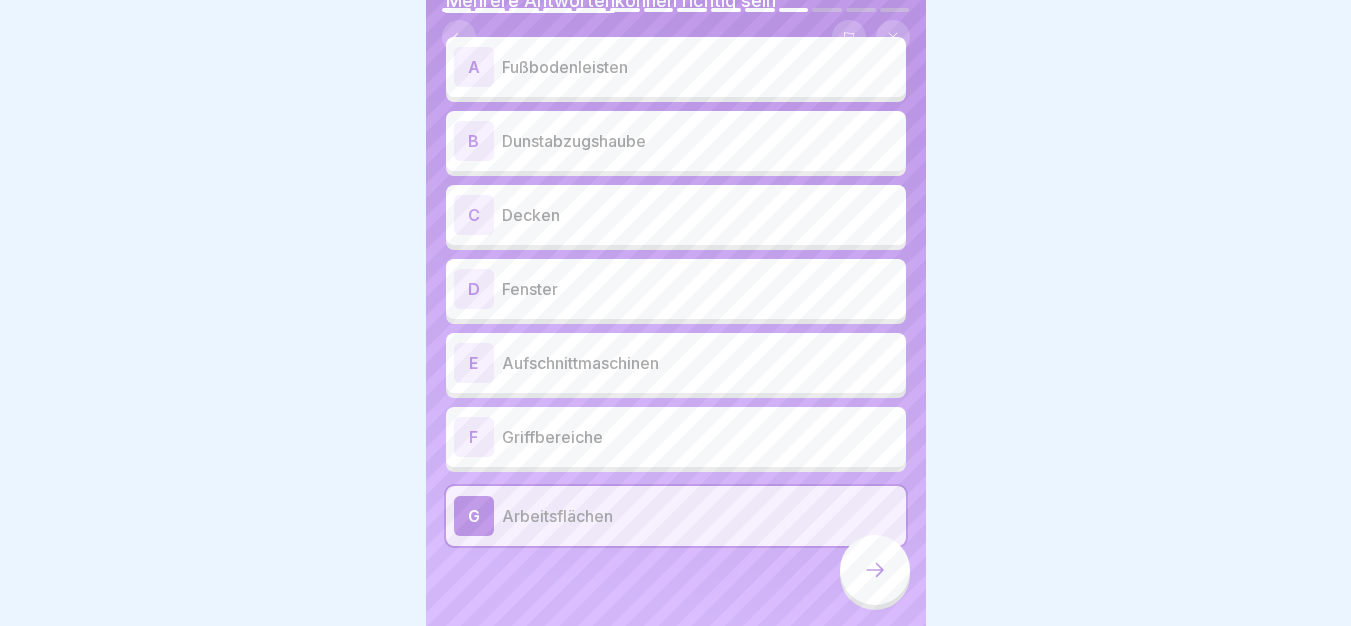 click on "Griffbereiche" at bounding box center (700, 437) 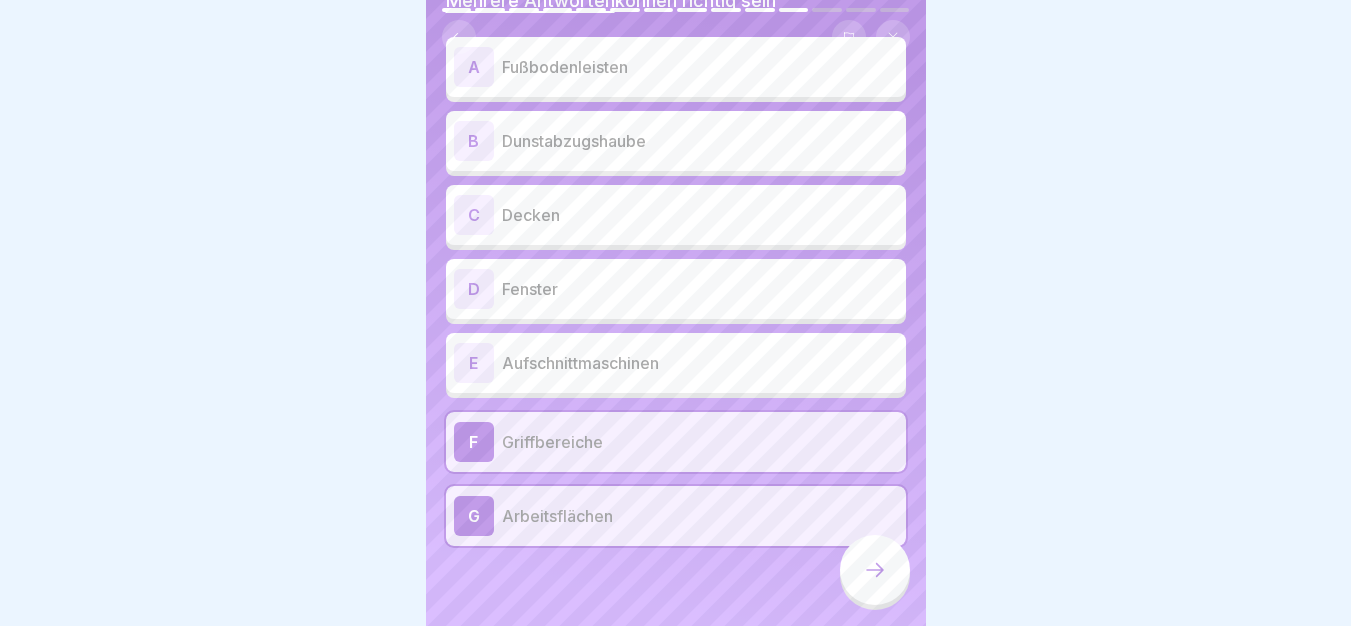 click on "Aufschnittmaschinen" at bounding box center (700, 363) 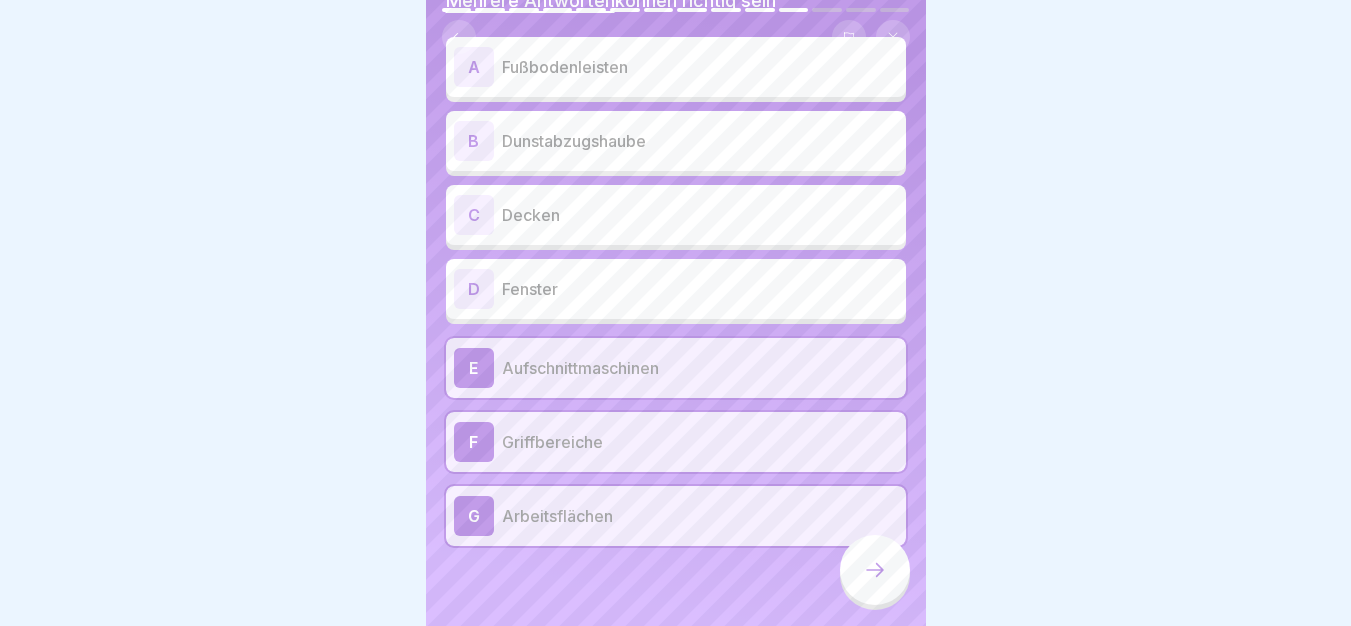 click at bounding box center (875, 570) 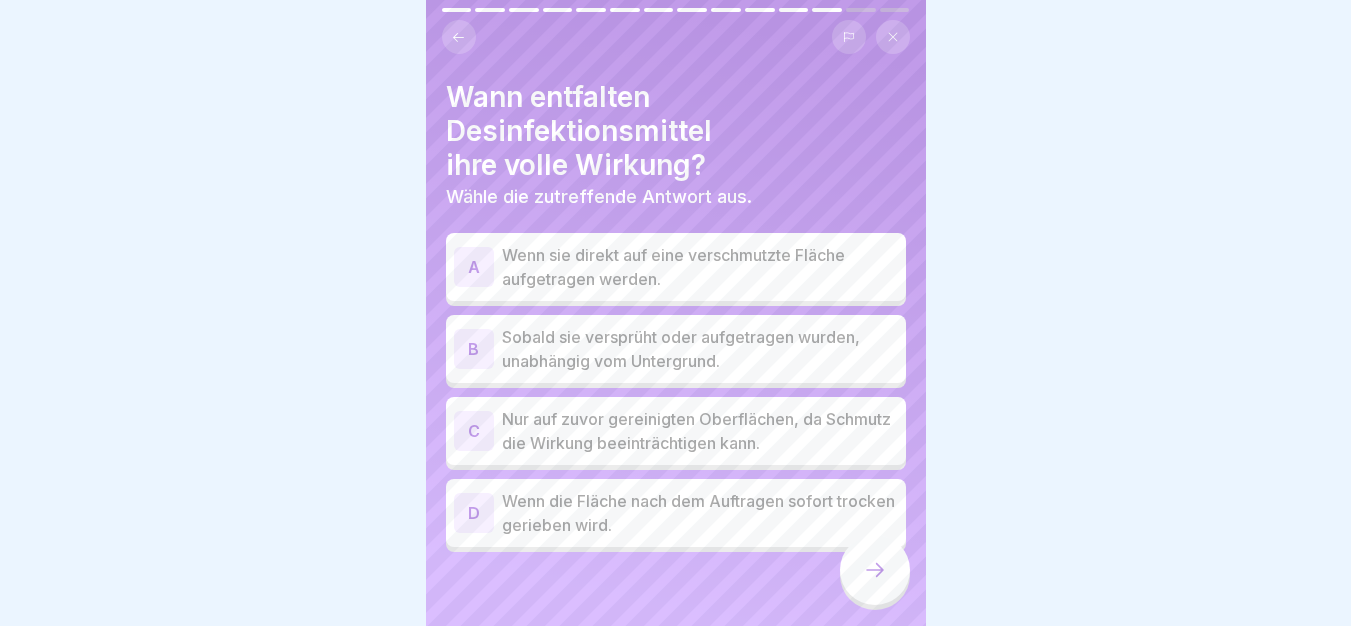 click on "C Nur auf zuvor gereinigten Oberflächen, da Schmutz die Wirkung beeinträchtigen kann." at bounding box center (676, 431) 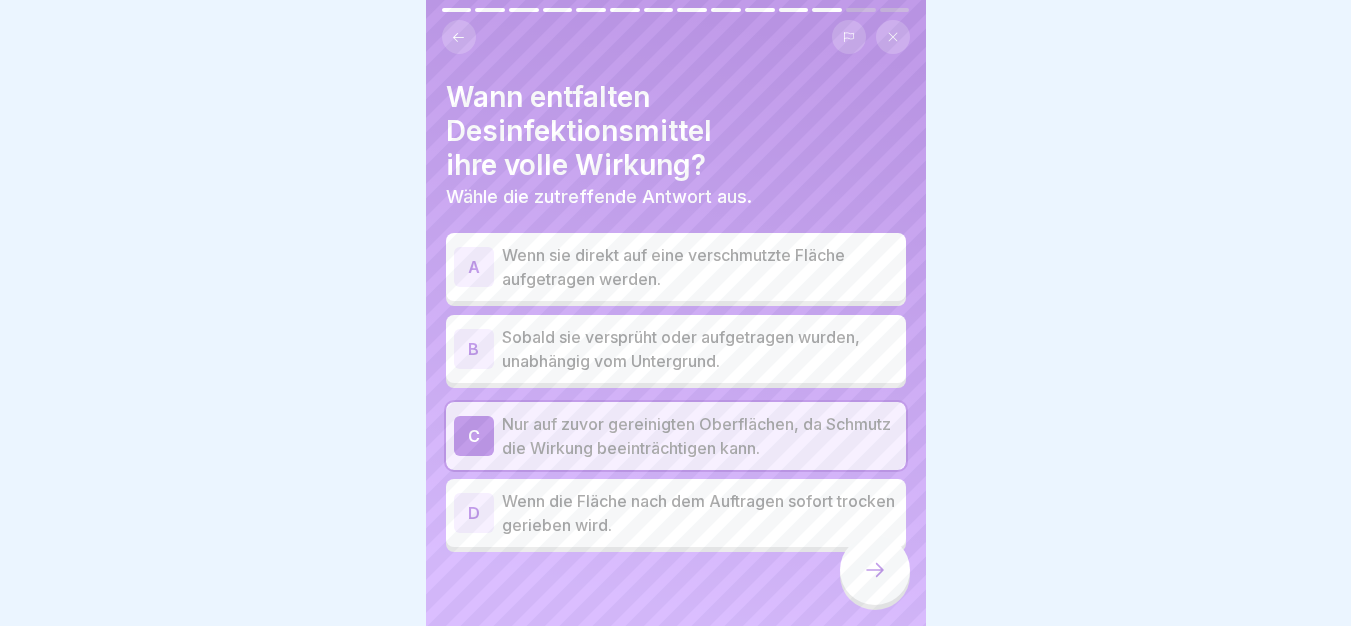 click at bounding box center [875, 570] 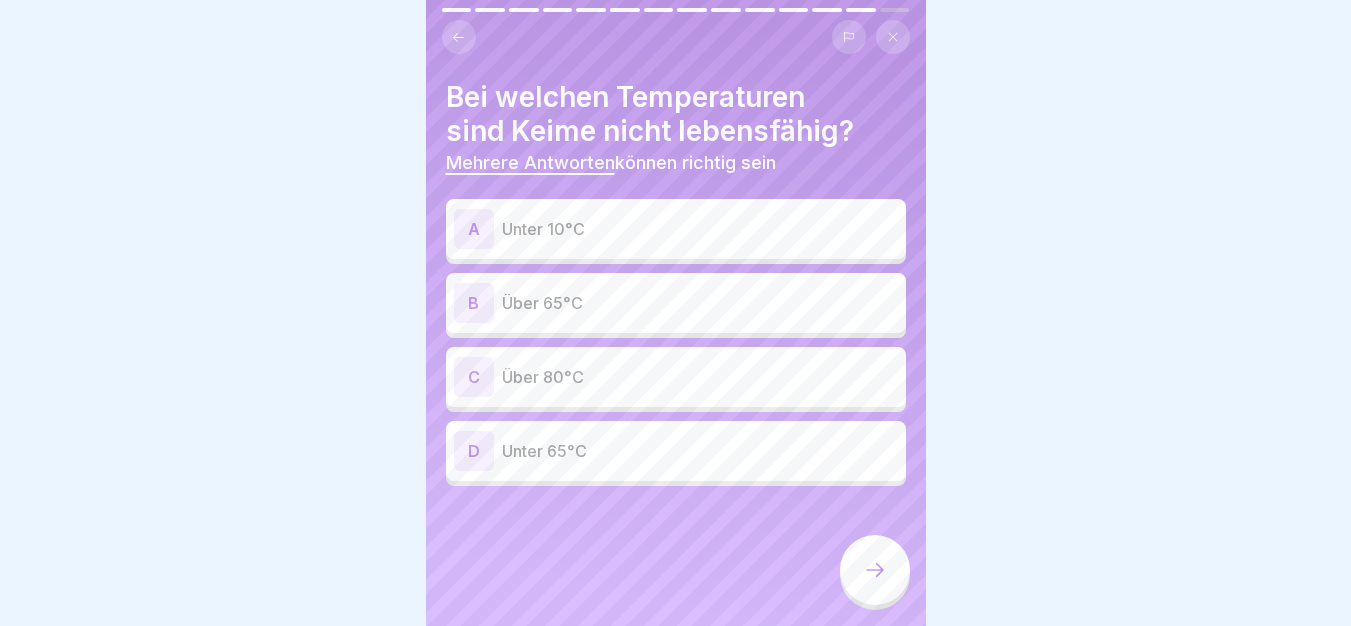 click on "Unter 10°C" at bounding box center [700, 229] 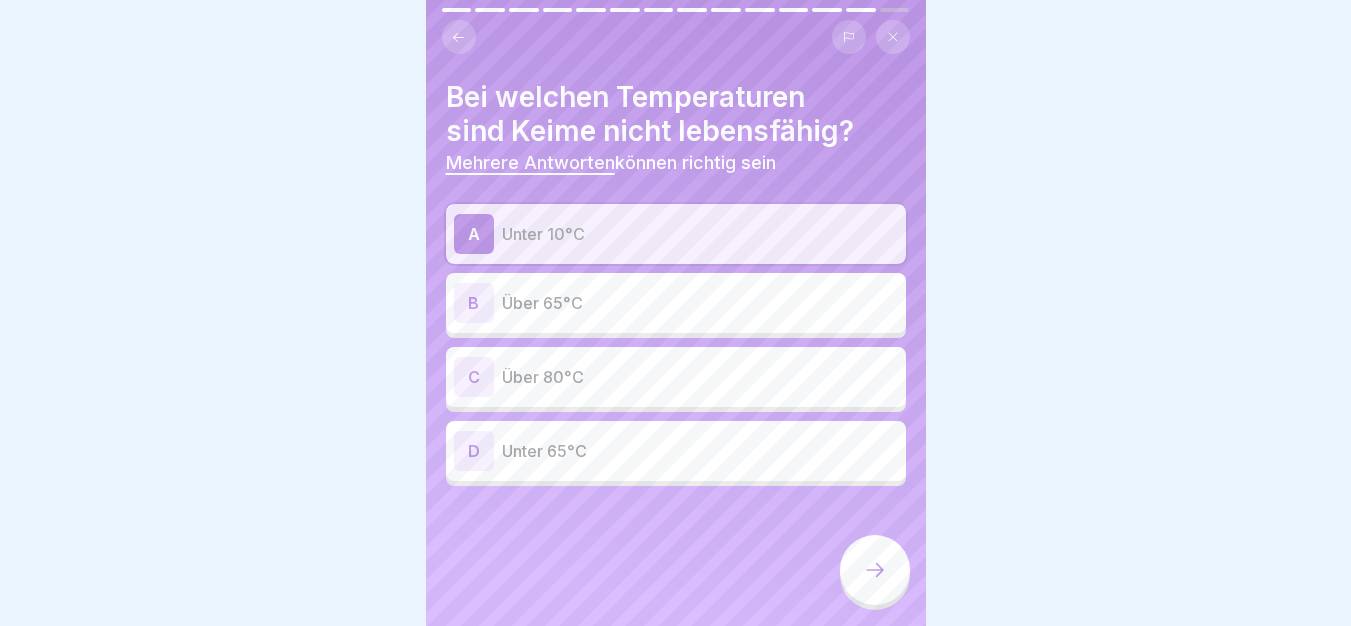 click on "Über 65°C" at bounding box center [700, 303] 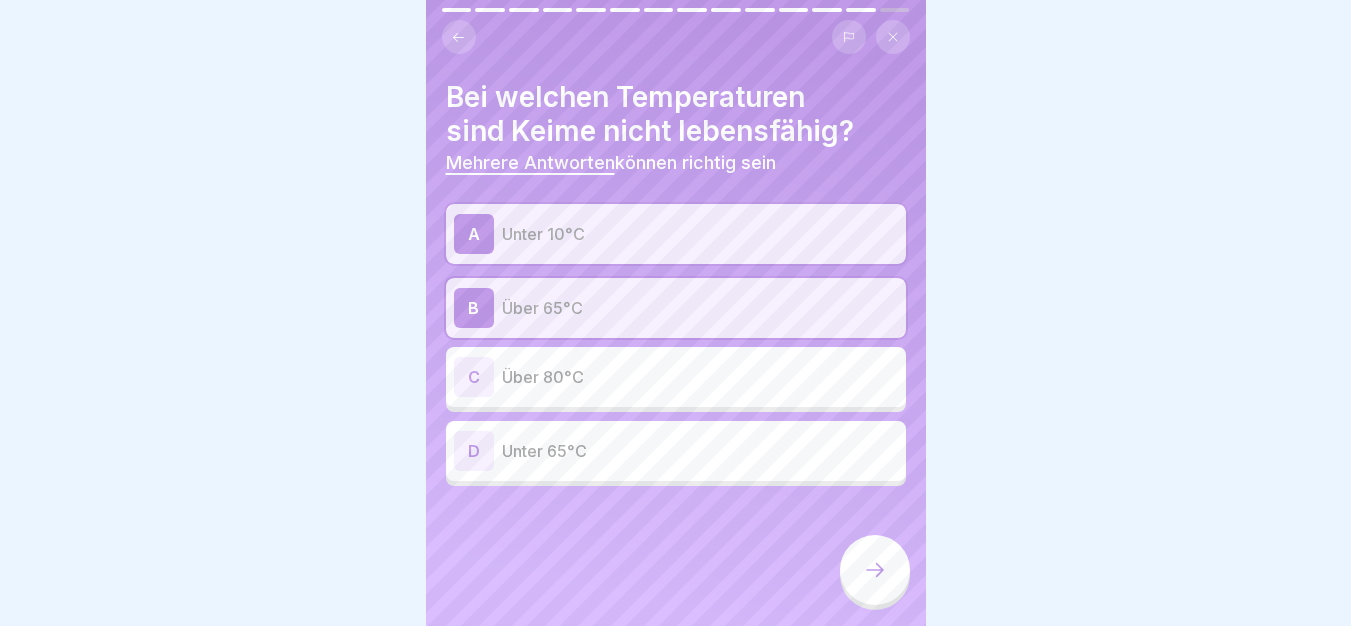 click on "Über 80°C" at bounding box center [700, 377] 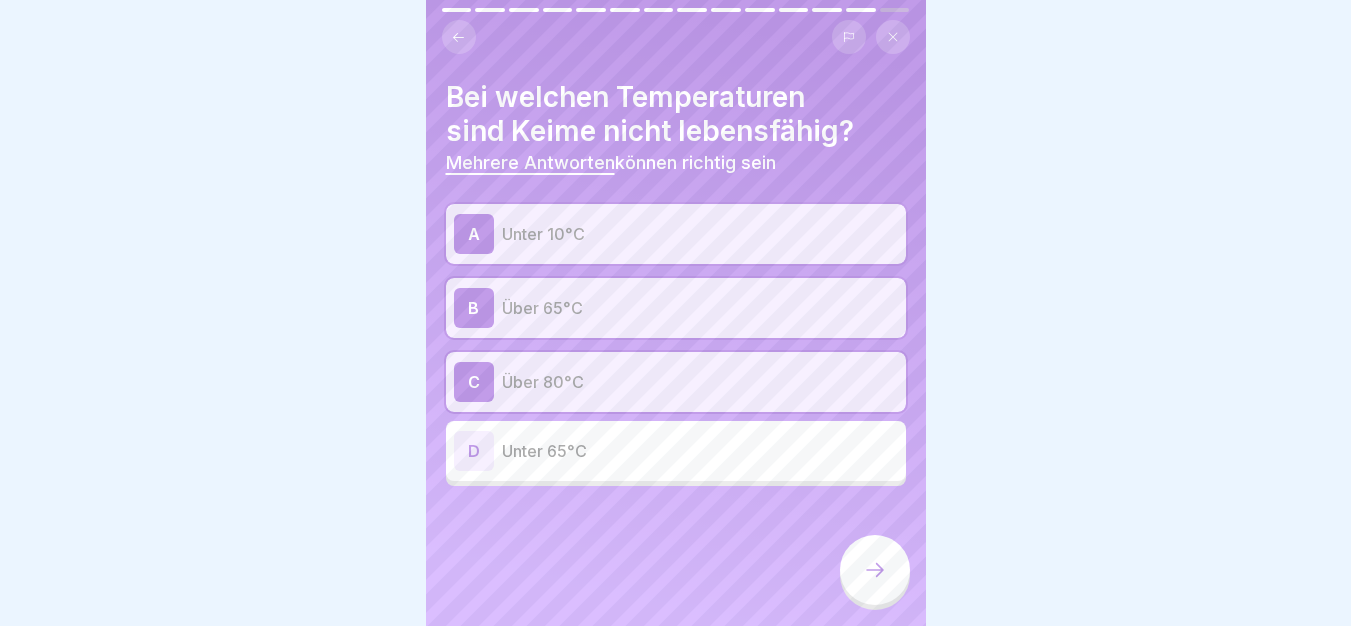 click at bounding box center [875, 570] 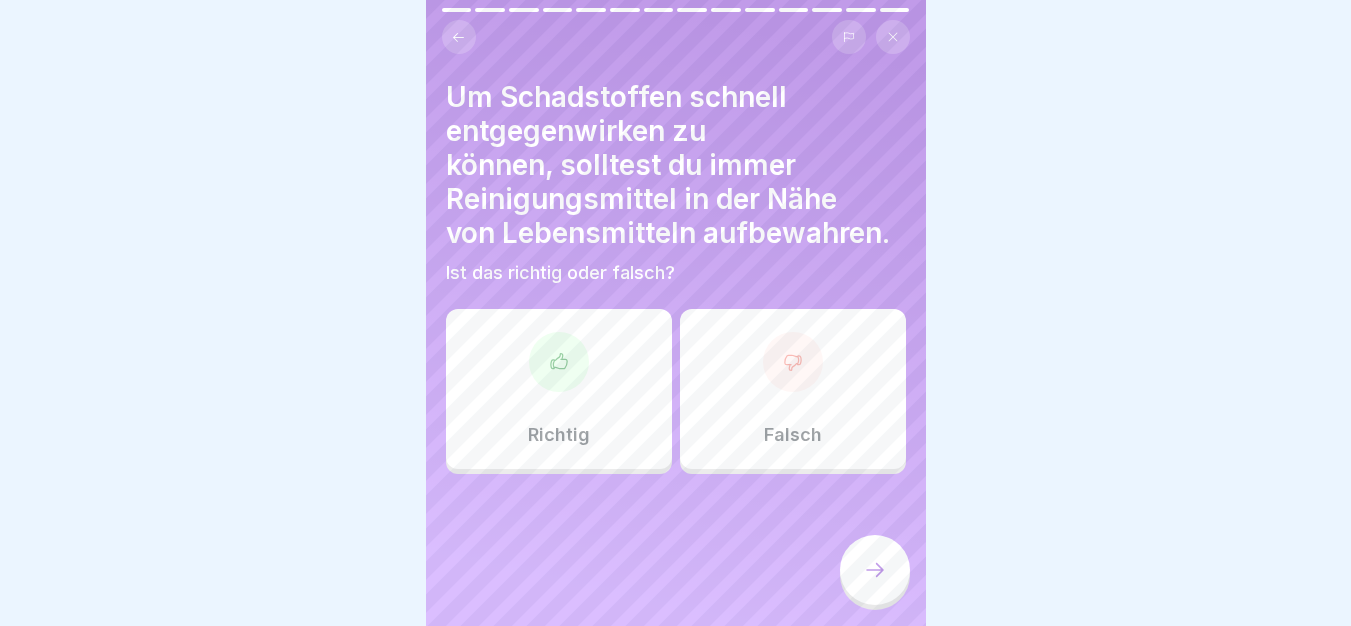 click on "Falsch" at bounding box center (793, 389) 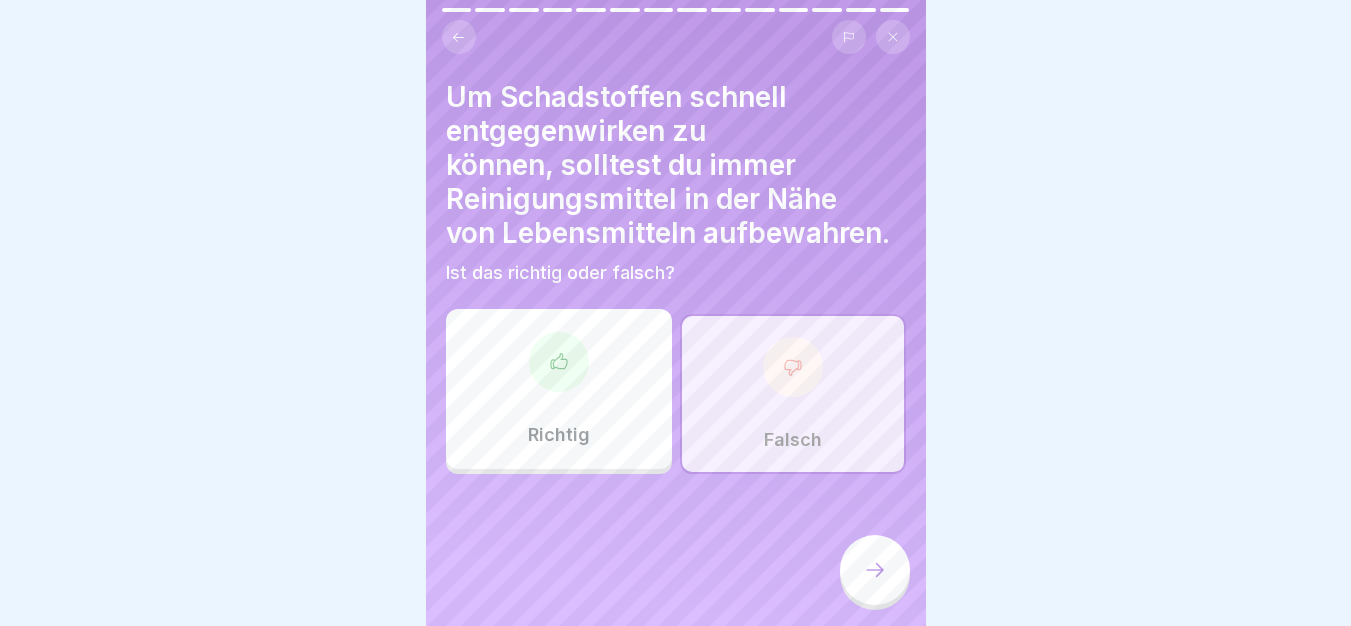 click 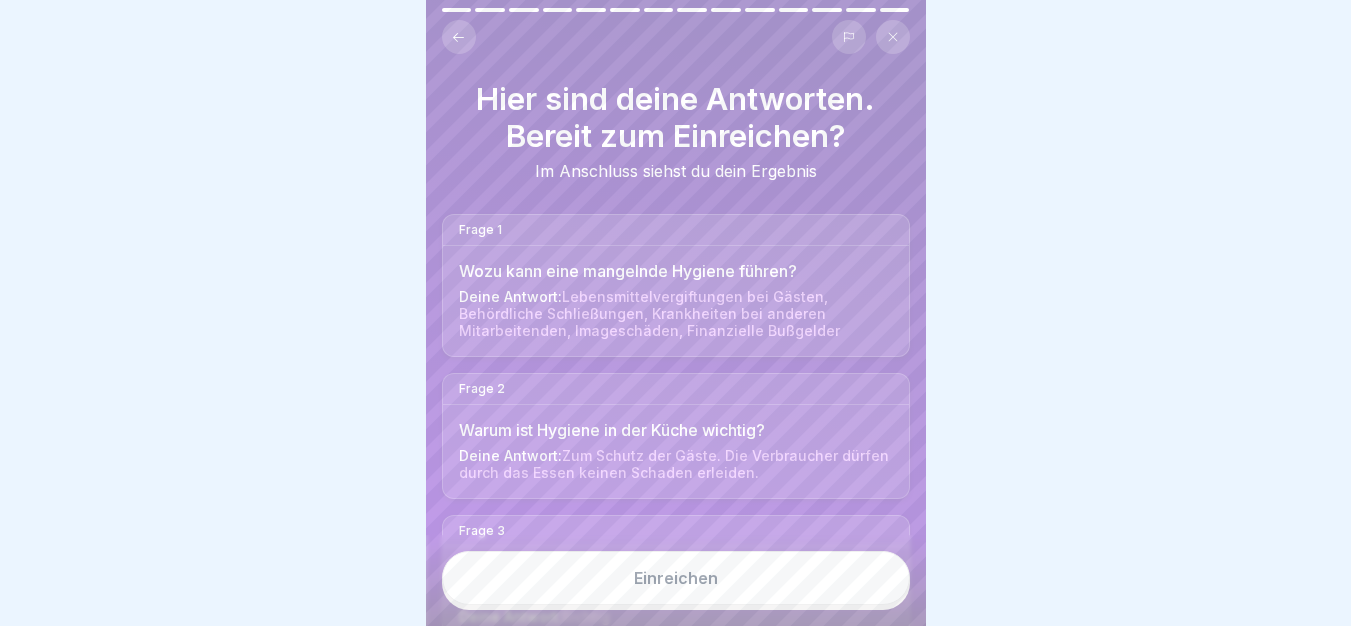 click on "Einreichen" at bounding box center (676, 578) 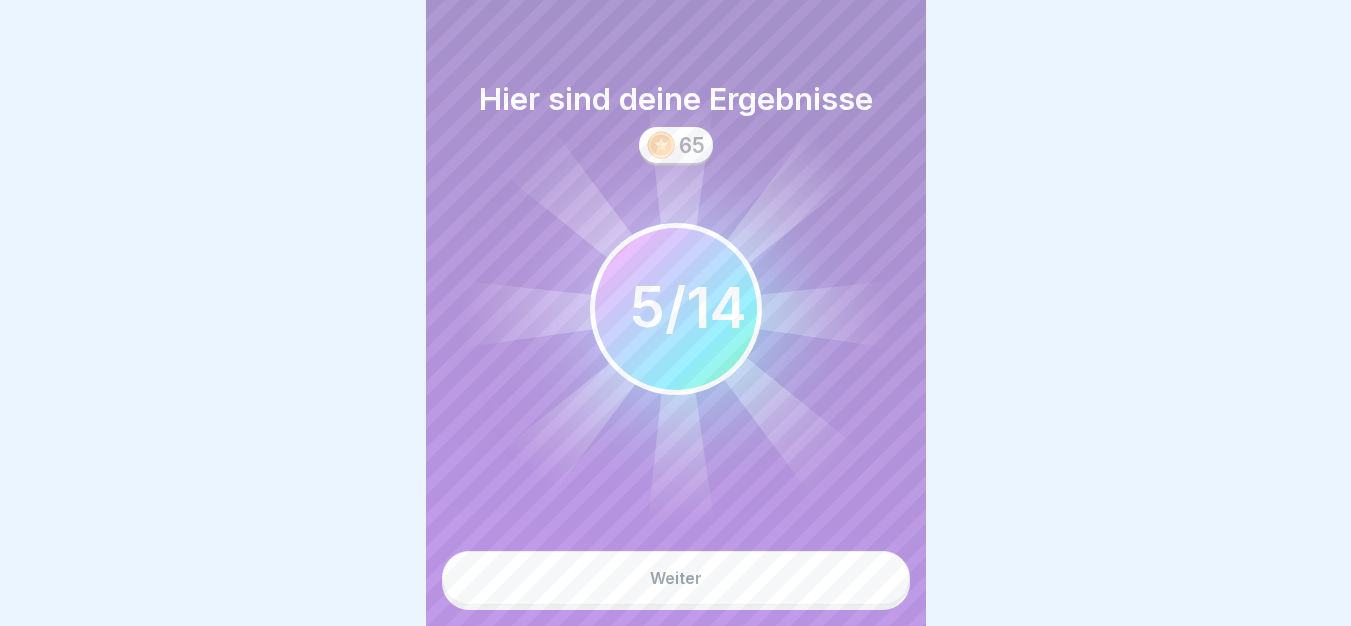 click on "Weiter" at bounding box center [676, 578] 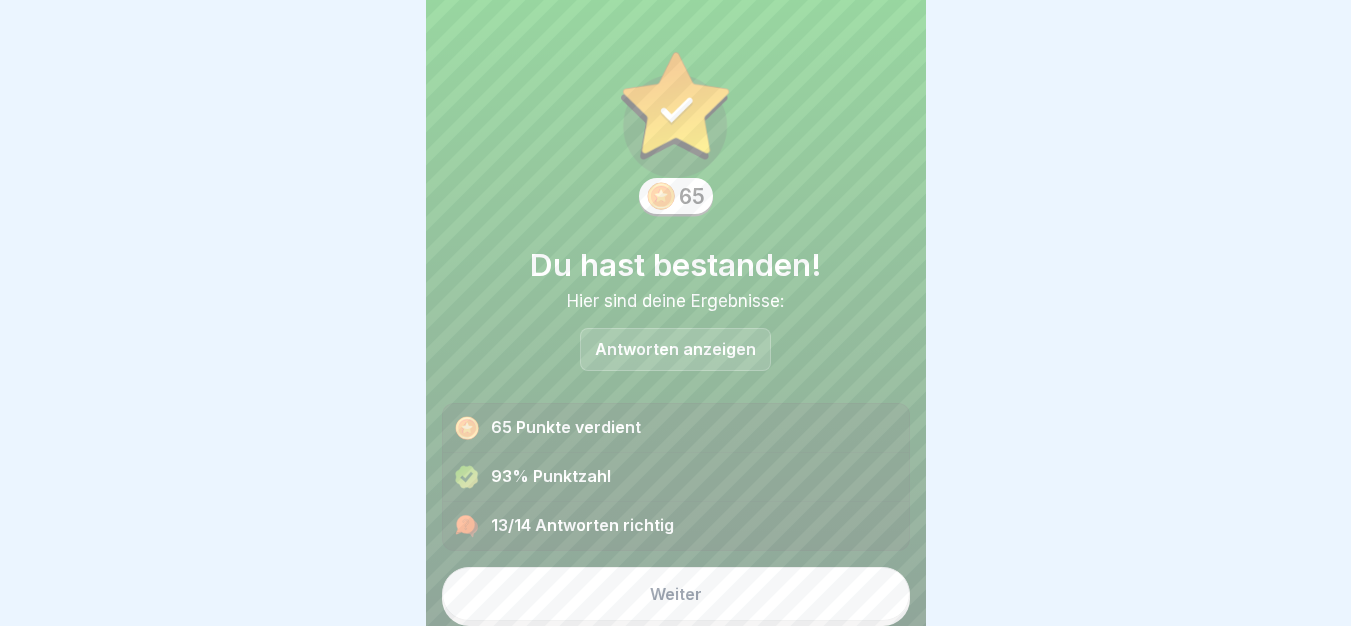 click on "Weiter" at bounding box center (676, 594) 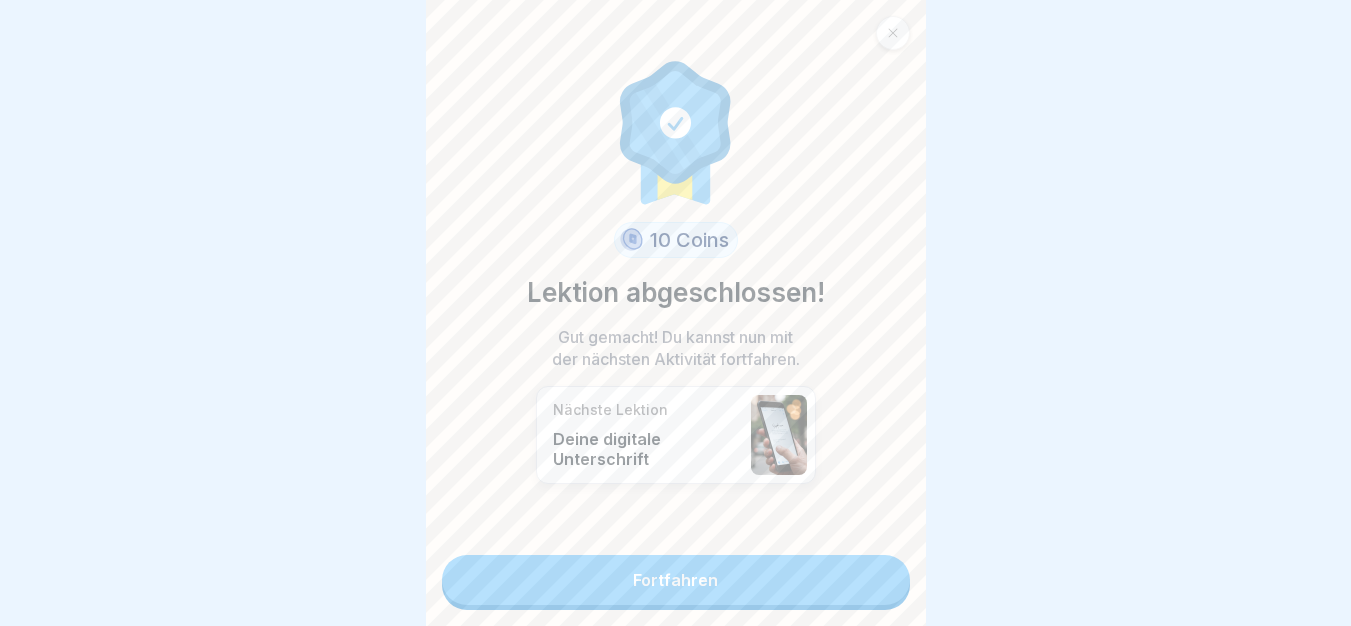 click on "Fortfahren" at bounding box center [676, 580] 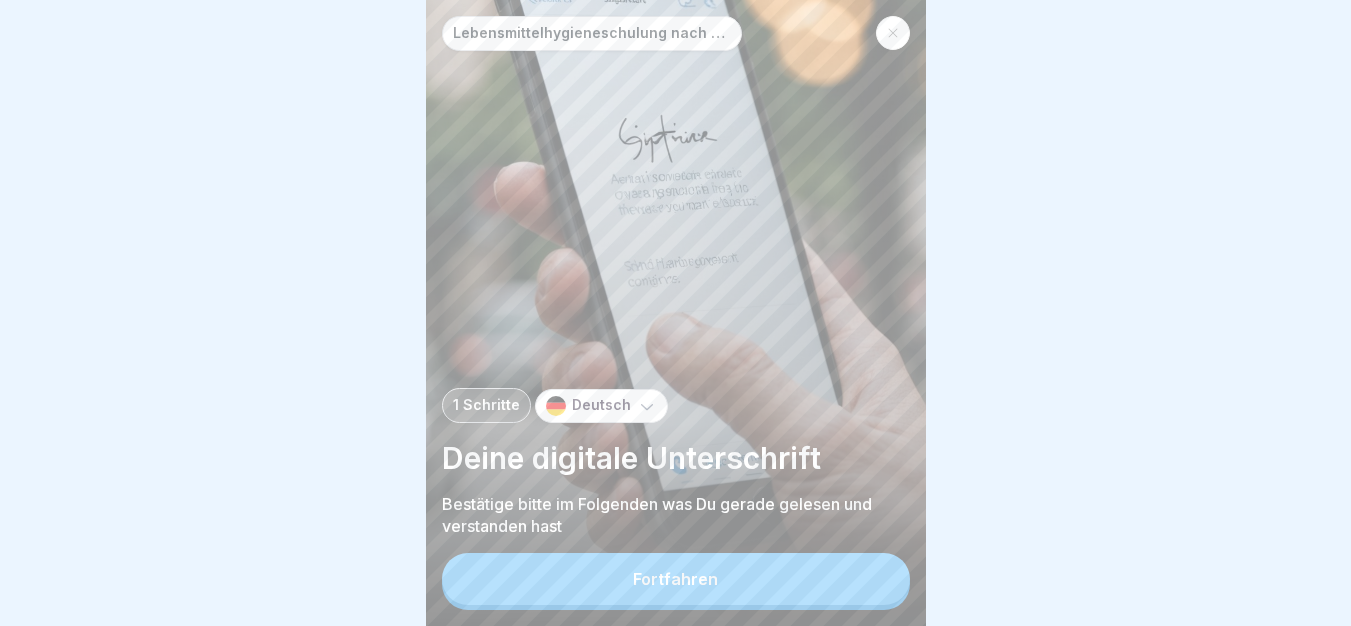 click on "Fortfahren" at bounding box center [676, 579] 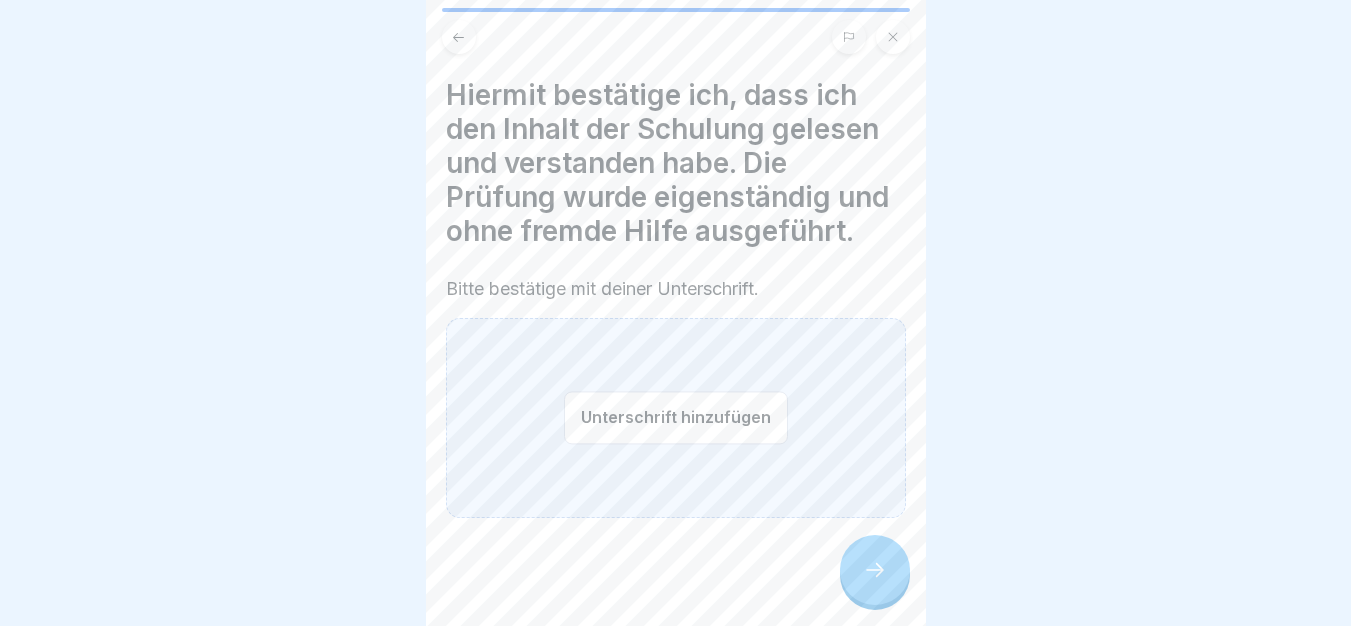 click on "Unterschrift hinzufügen" at bounding box center (676, 417) 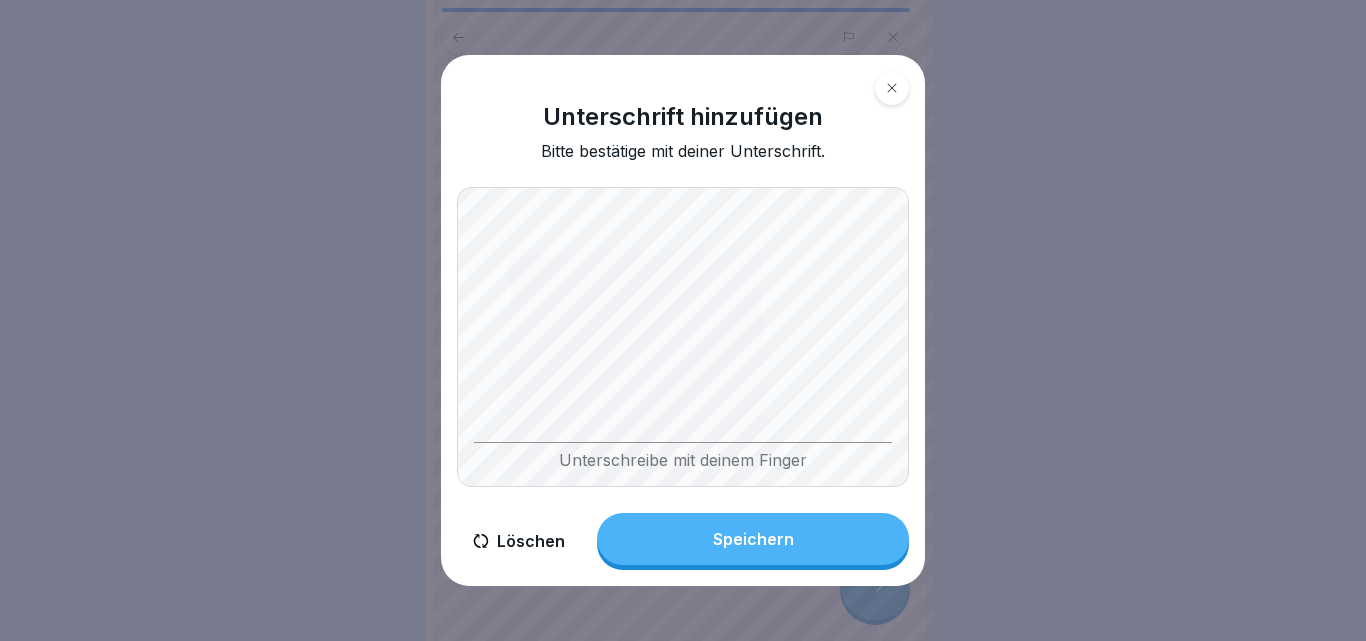 click on "Speichern" at bounding box center [753, 539] 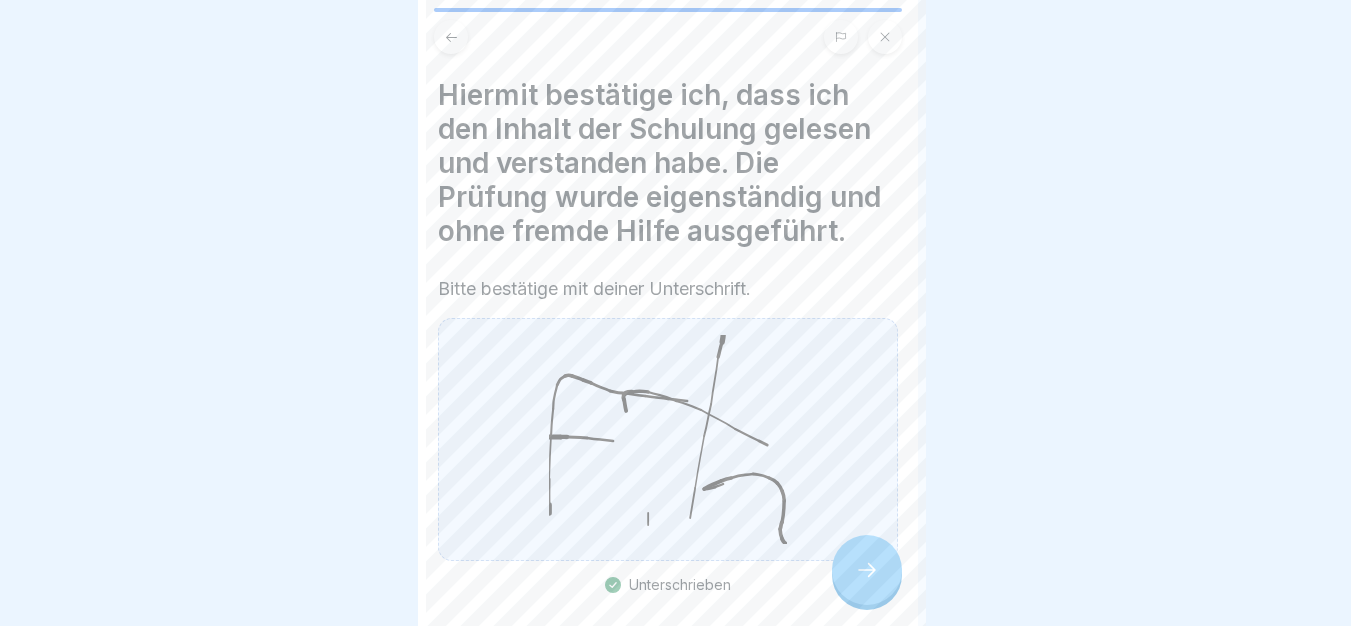 click at bounding box center (867, 570) 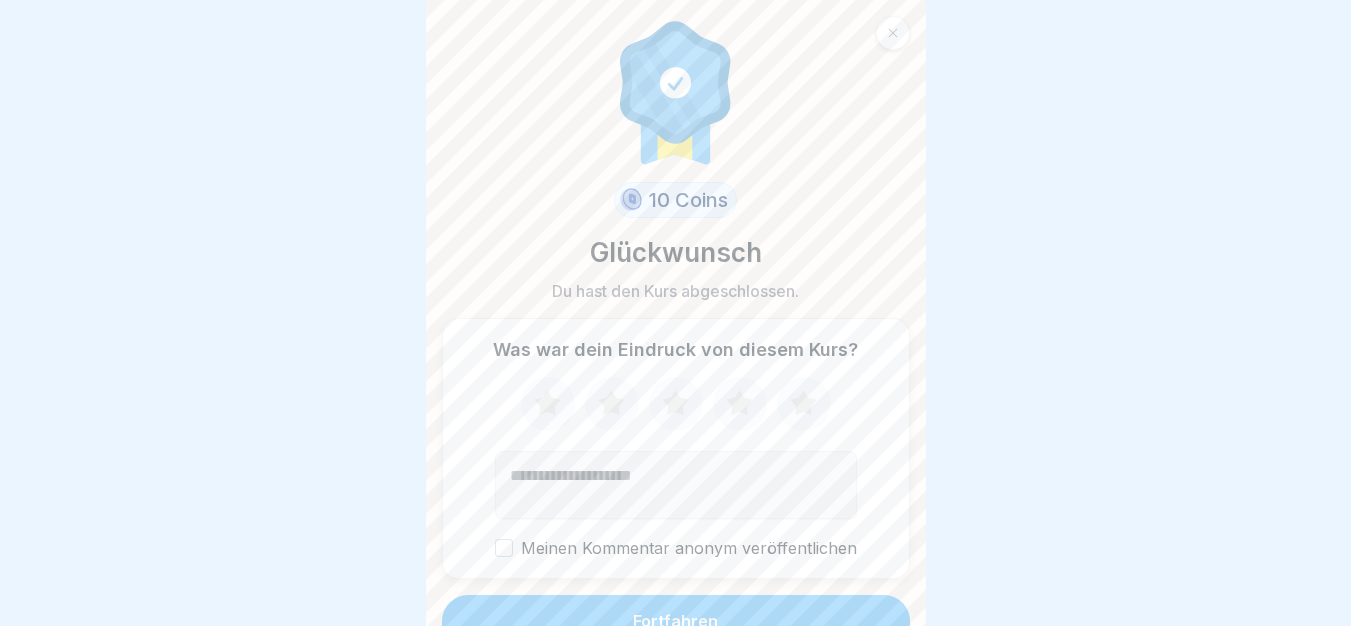 click on "Fortfahren" at bounding box center [676, 621] 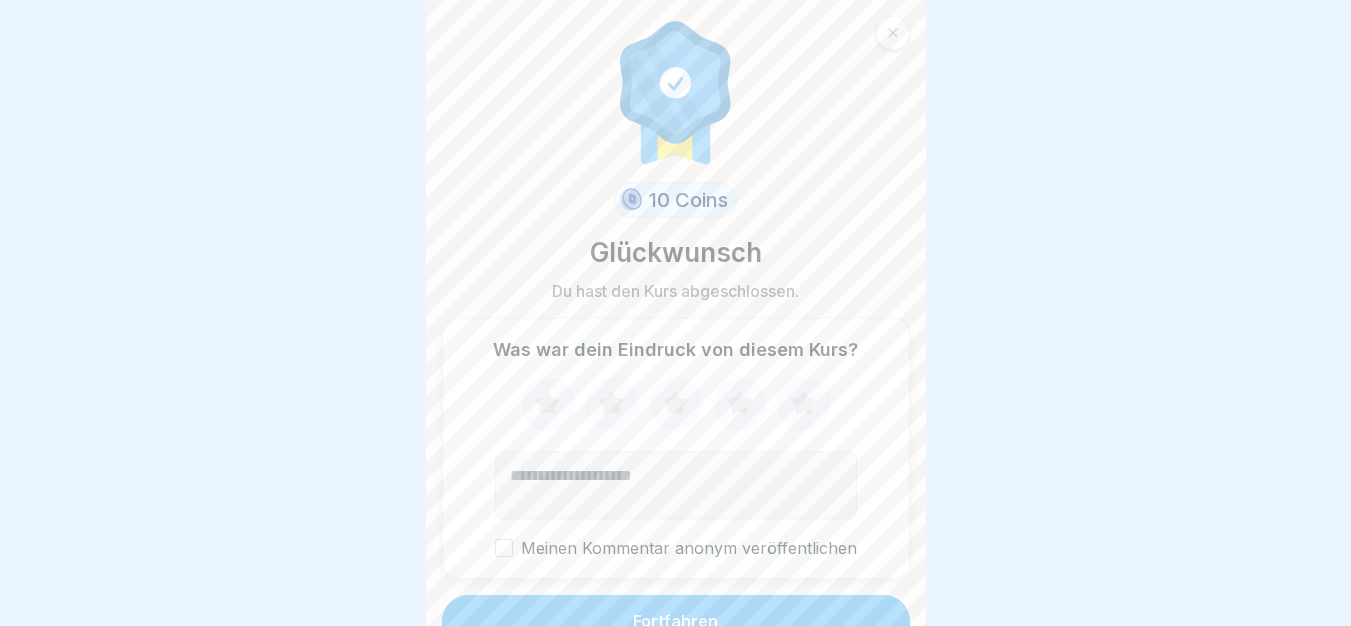 click on "Fortfahren" at bounding box center [676, 621] 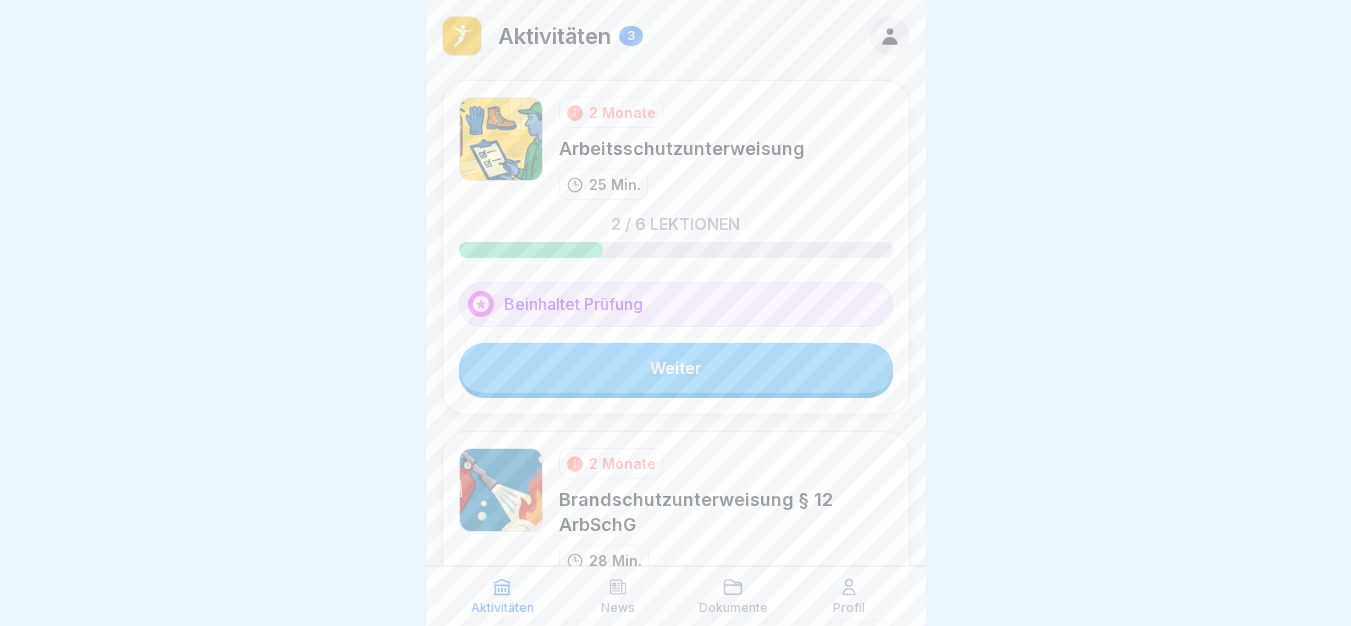 click on "Weiter" at bounding box center [676, 368] 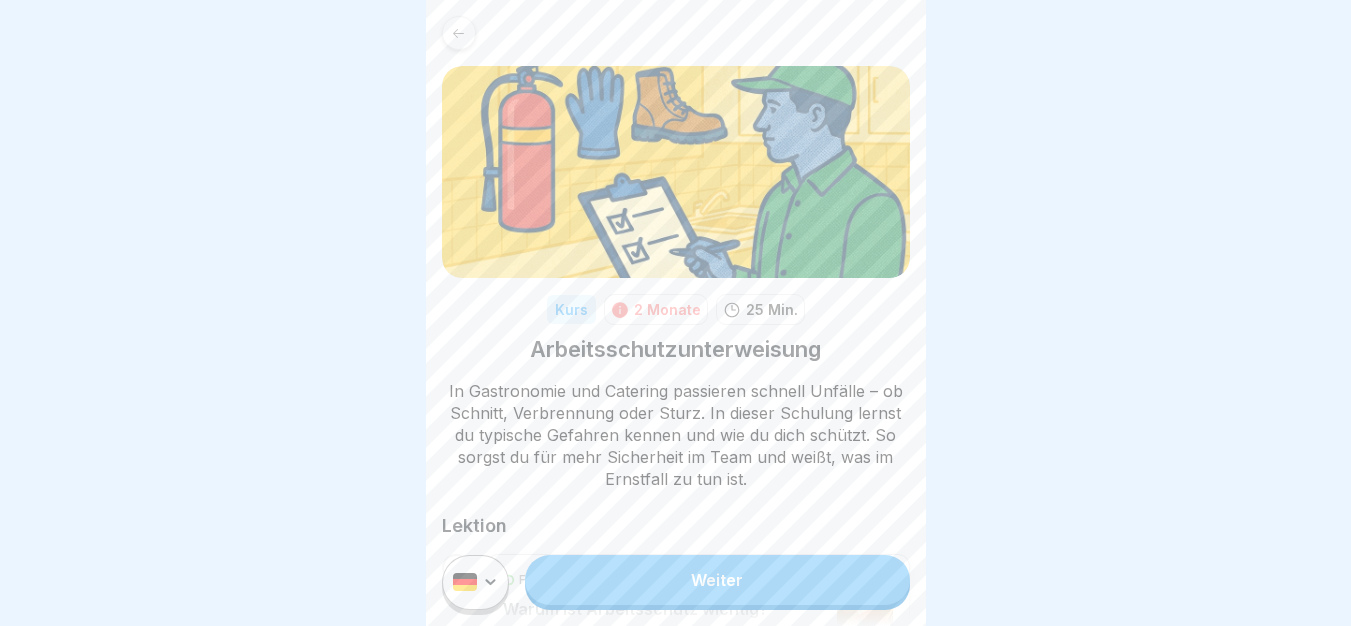 click on "Weiter" at bounding box center [717, 580] 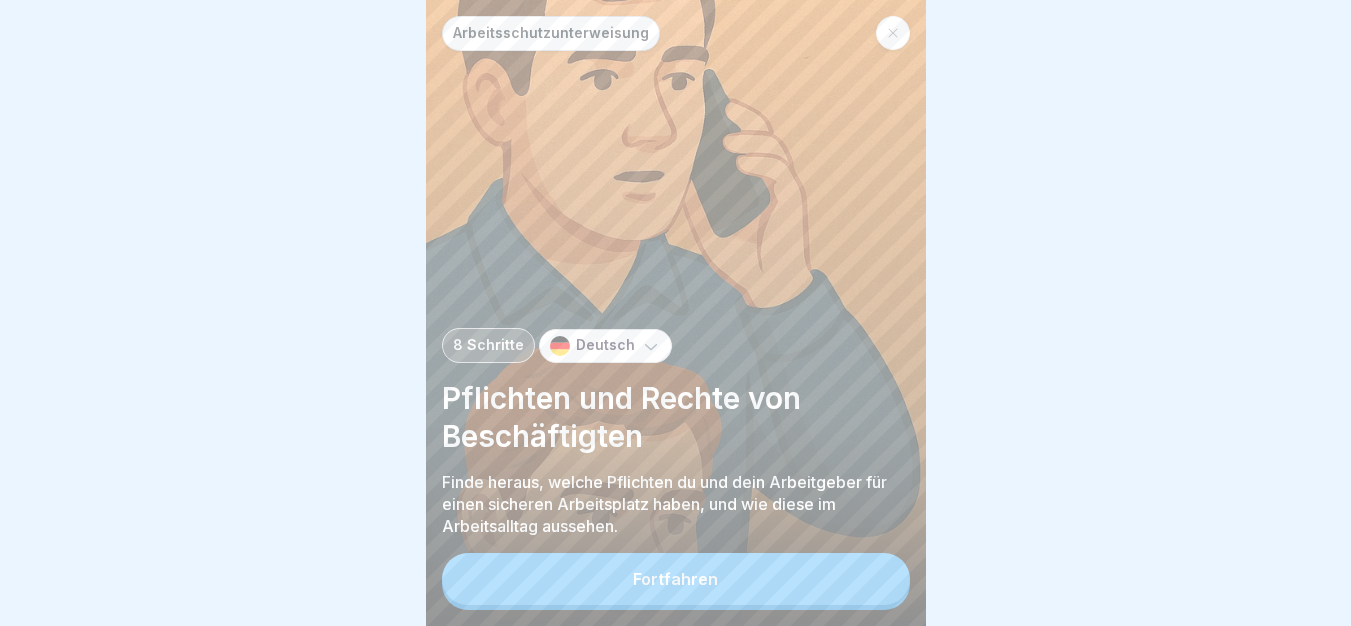 click on "Arbeitsschutzunterweisung  8 Schritte Deutsch Pflichten und Rechte von Beschäftigten Finde heraus, welche Pflichten du und dein Arbeitgeber für einen sicheren Arbeitsplatz haben, und wie diese im Arbeitsalltag aussehen. Fortfahren" at bounding box center [676, 313] 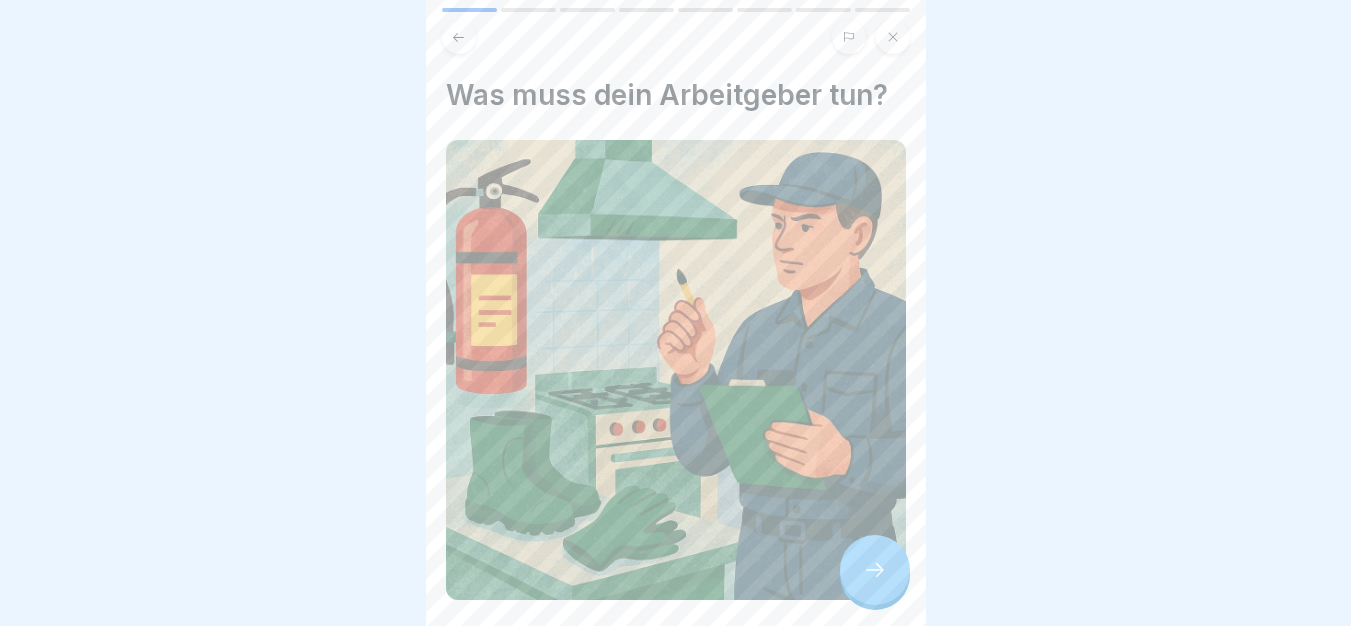 click 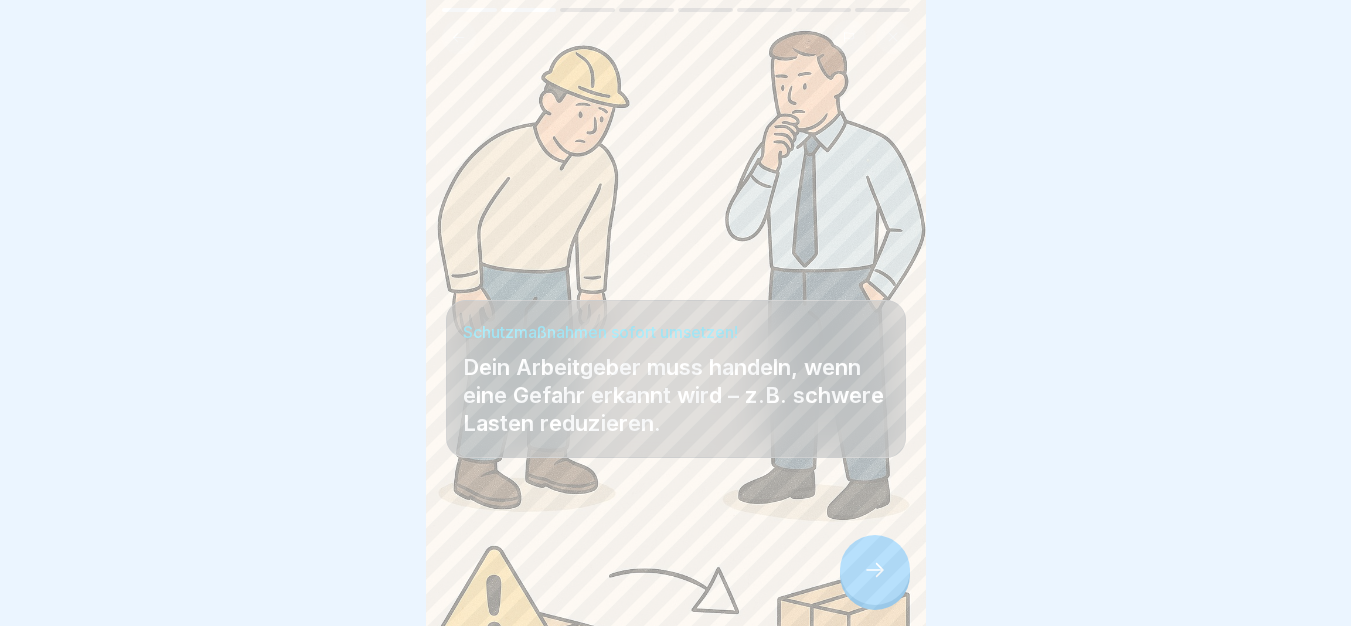 click 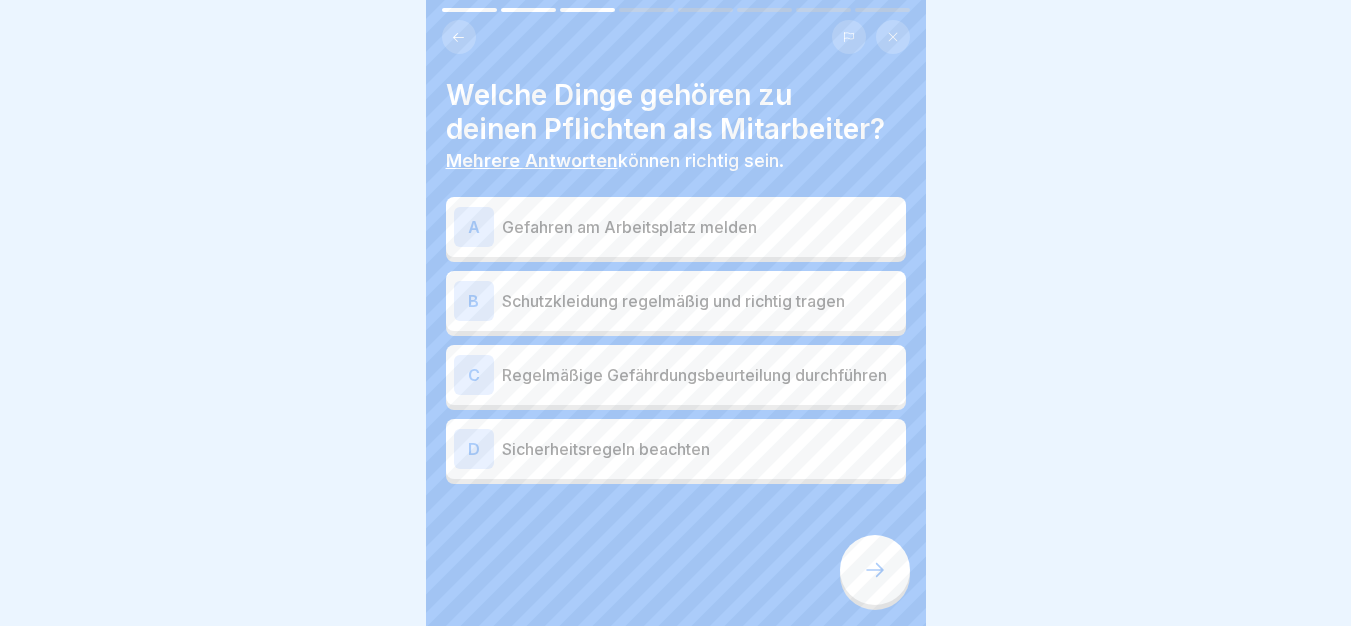 click on "A Gefahren am Arbeitsplatz melden" at bounding box center (676, 227) 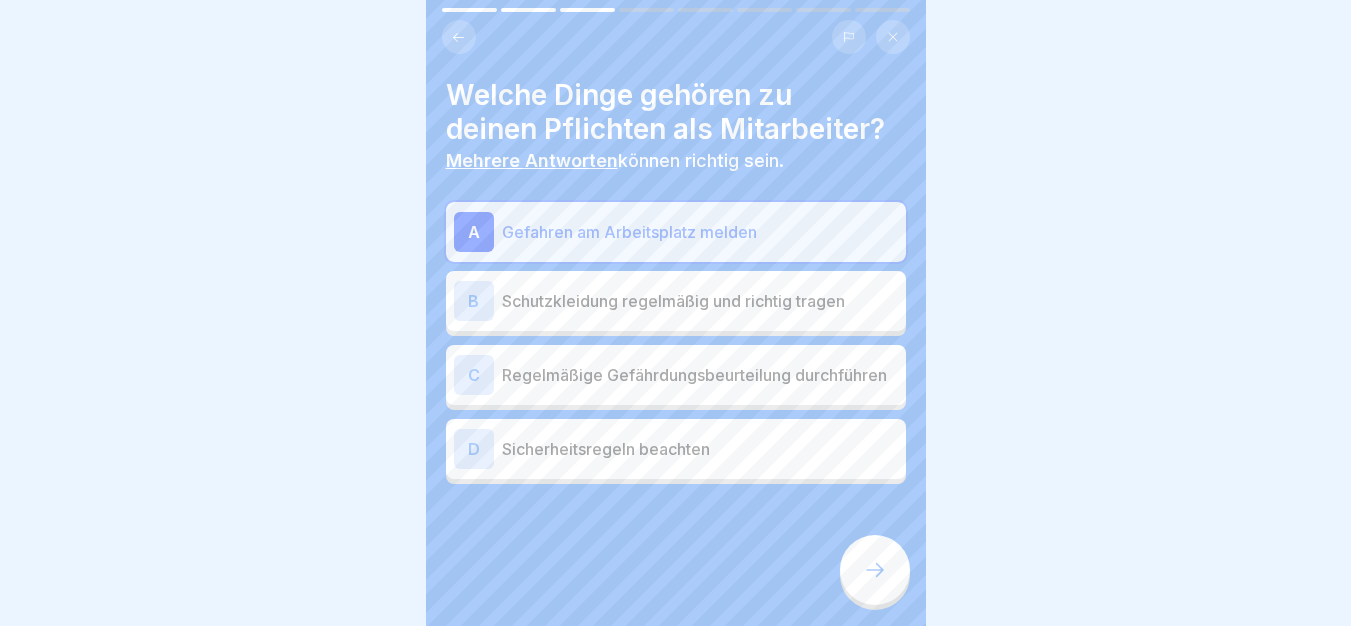 click on "Regelmäßige Gefährdungsbeurteilung durchführen" at bounding box center [700, 375] 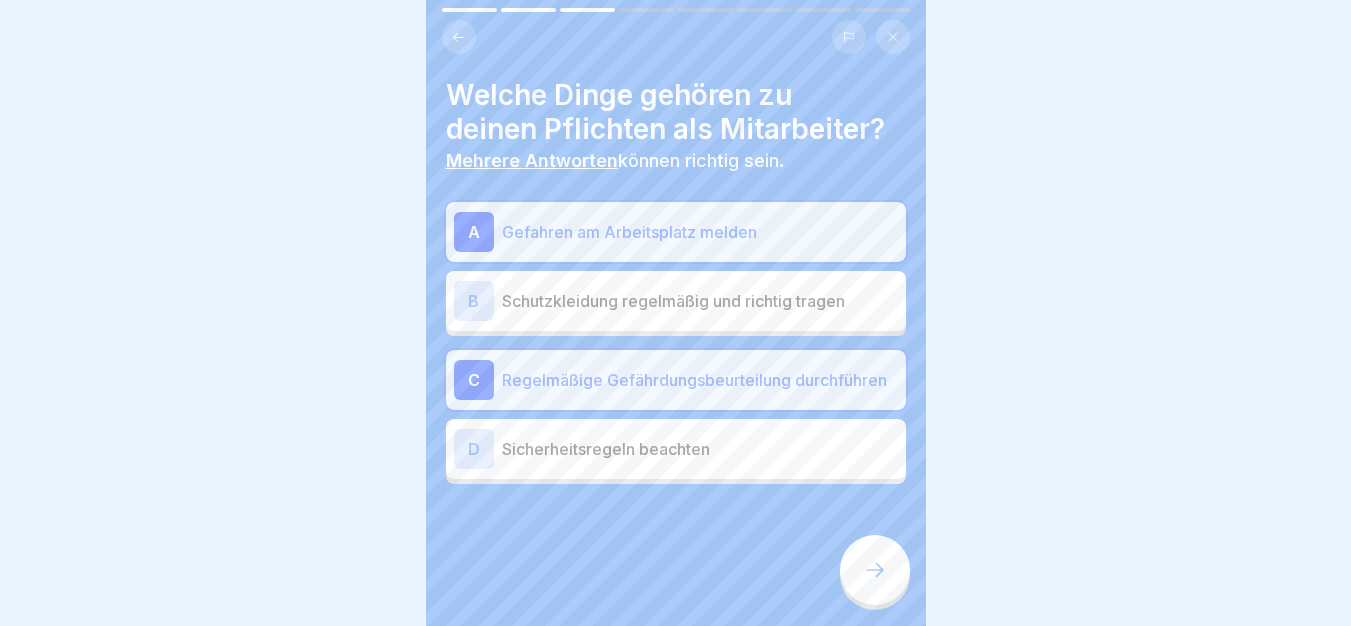 click on "Sicherheitsregeln beachten" at bounding box center [700, 449] 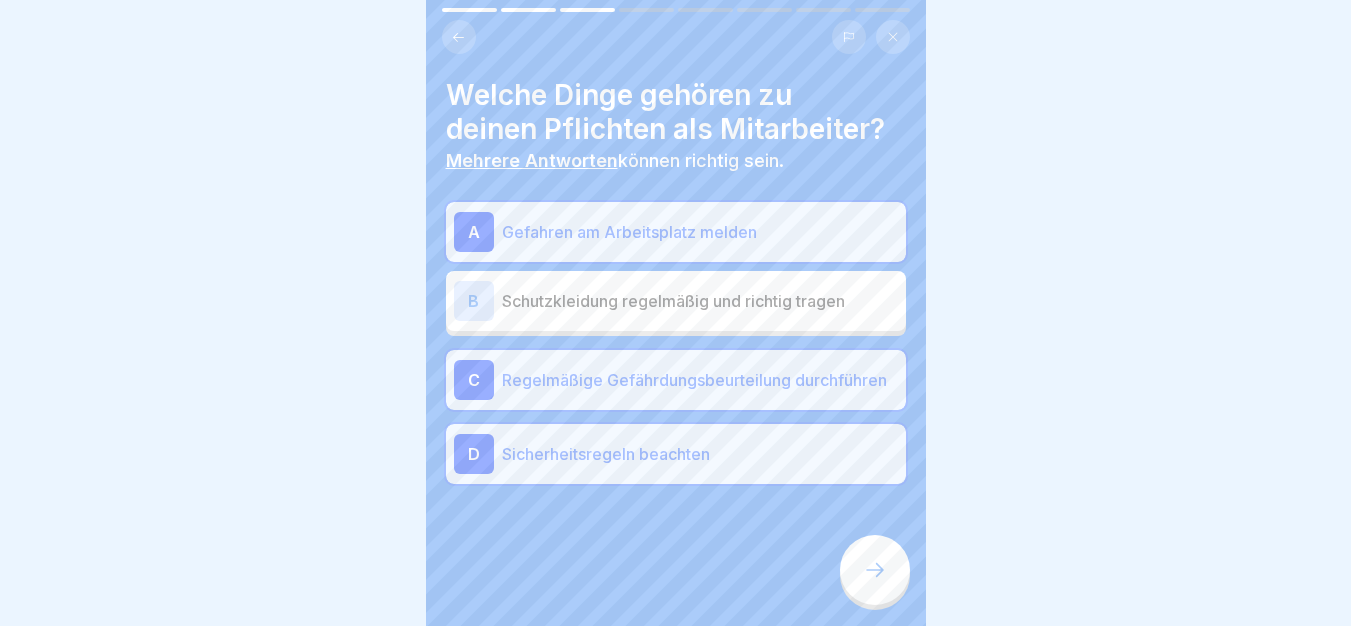 click at bounding box center (875, 570) 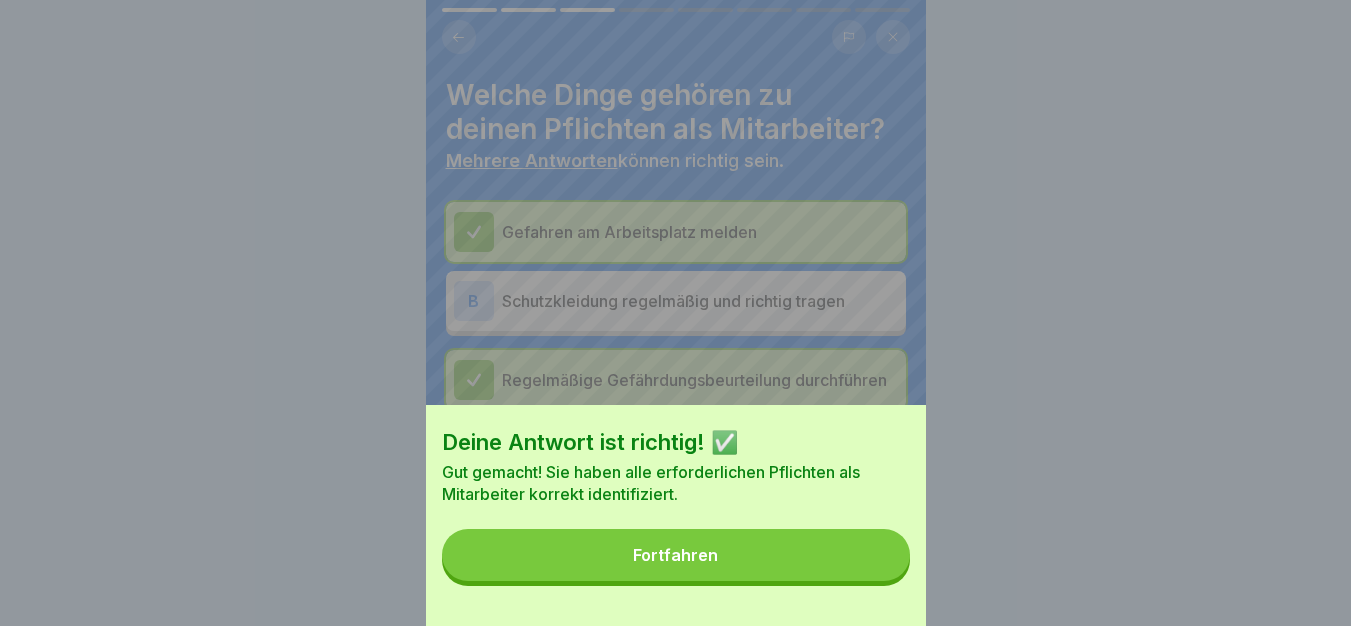 click on "Fortfahren" at bounding box center (676, 555) 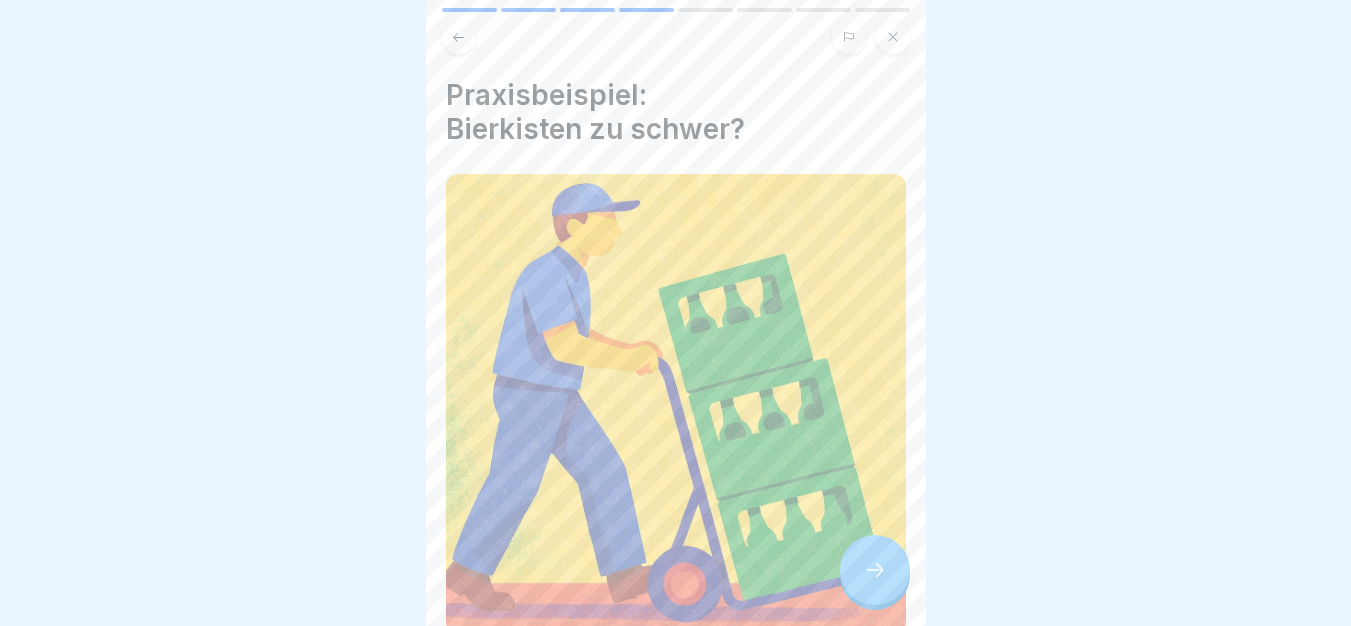 click at bounding box center (875, 570) 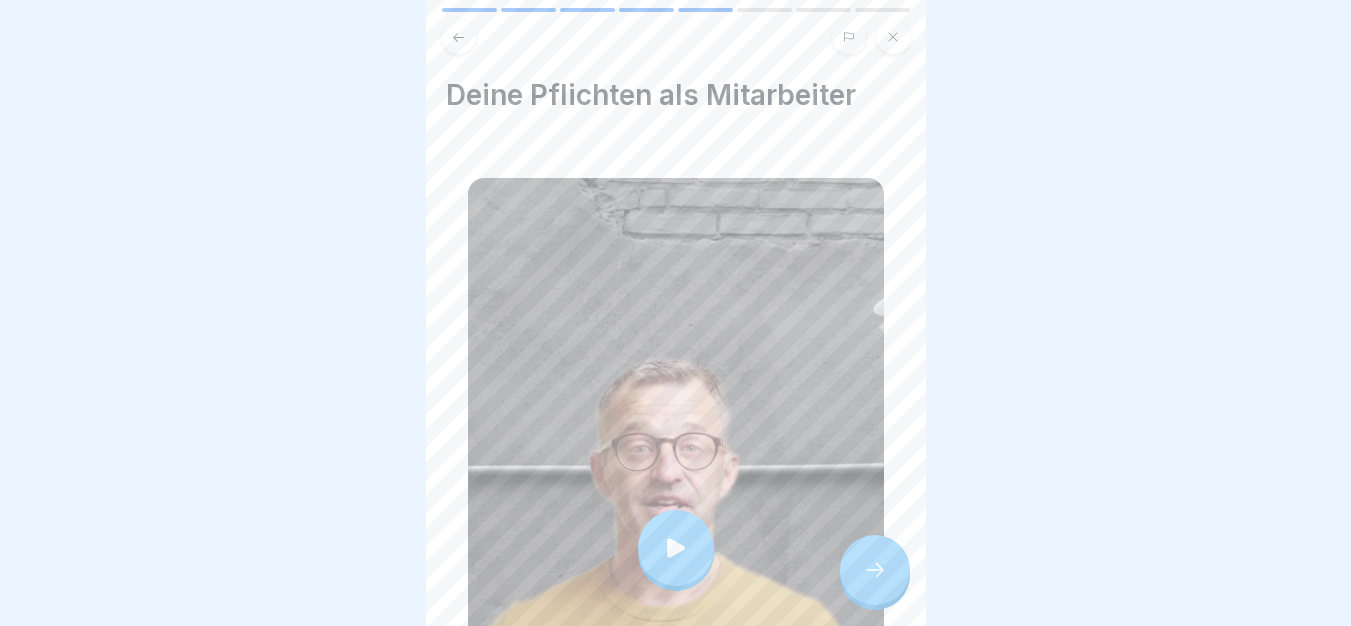 click at bounding box center (875, 570) 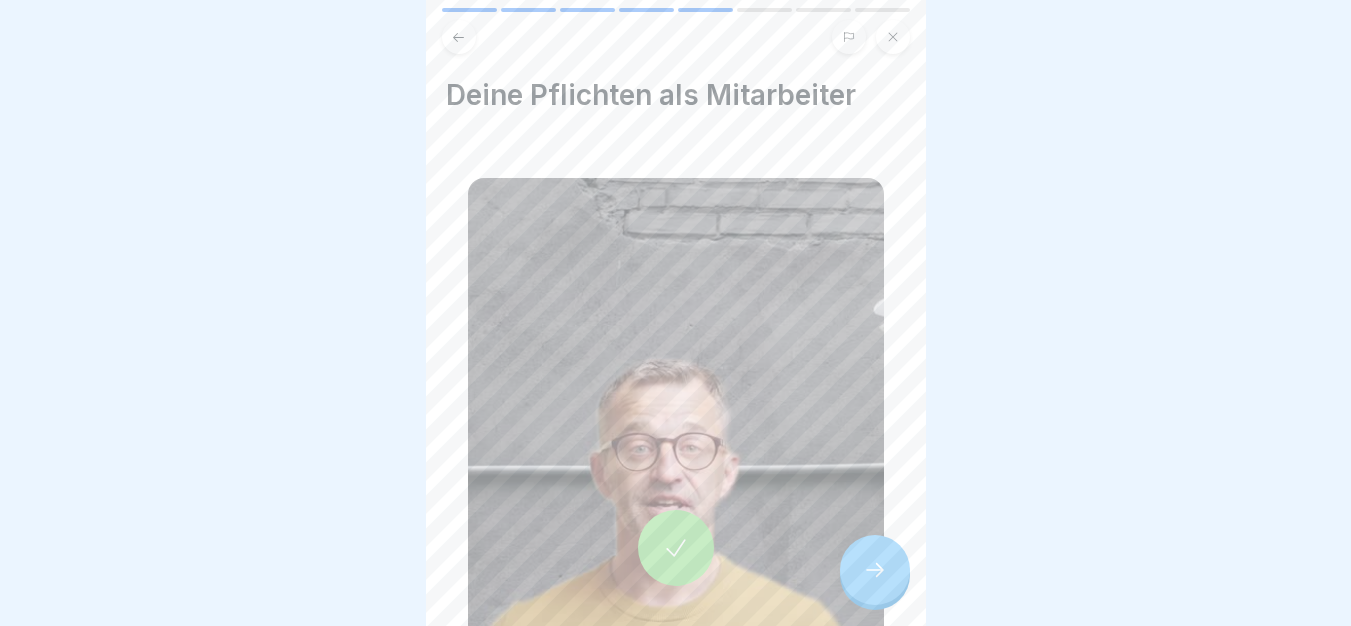 click at bounding box center (875, 570) 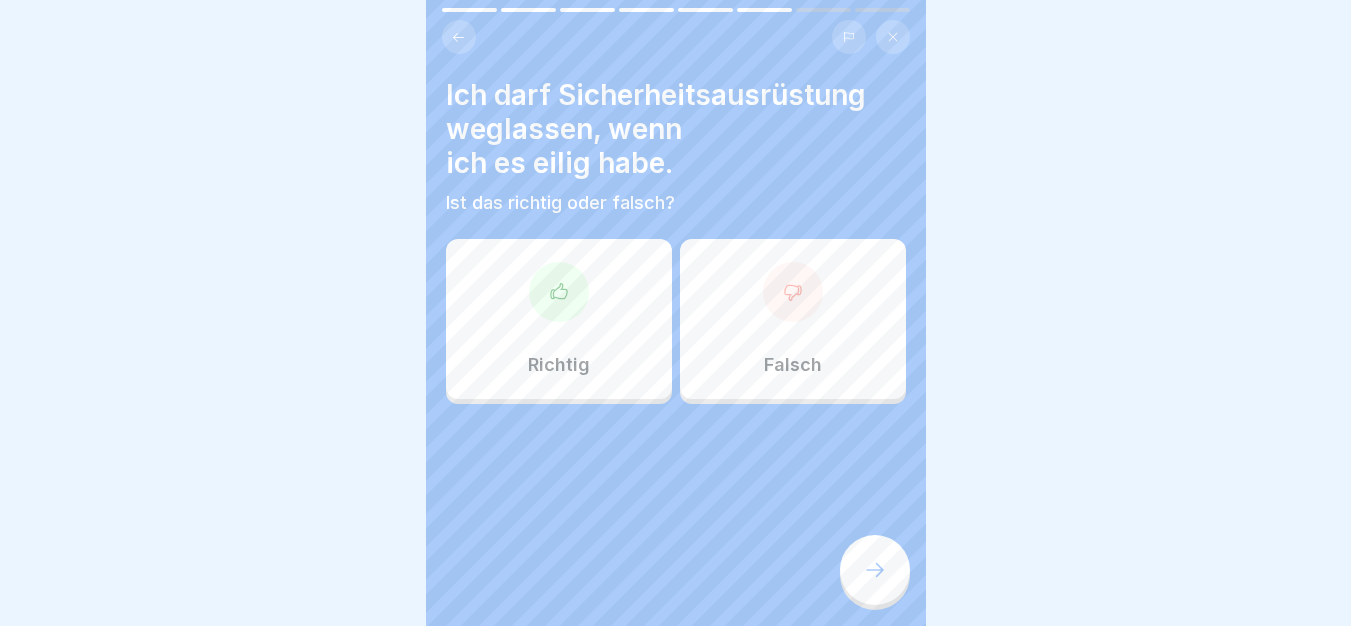 click on "Falsch" at bounding box center (793, 319) 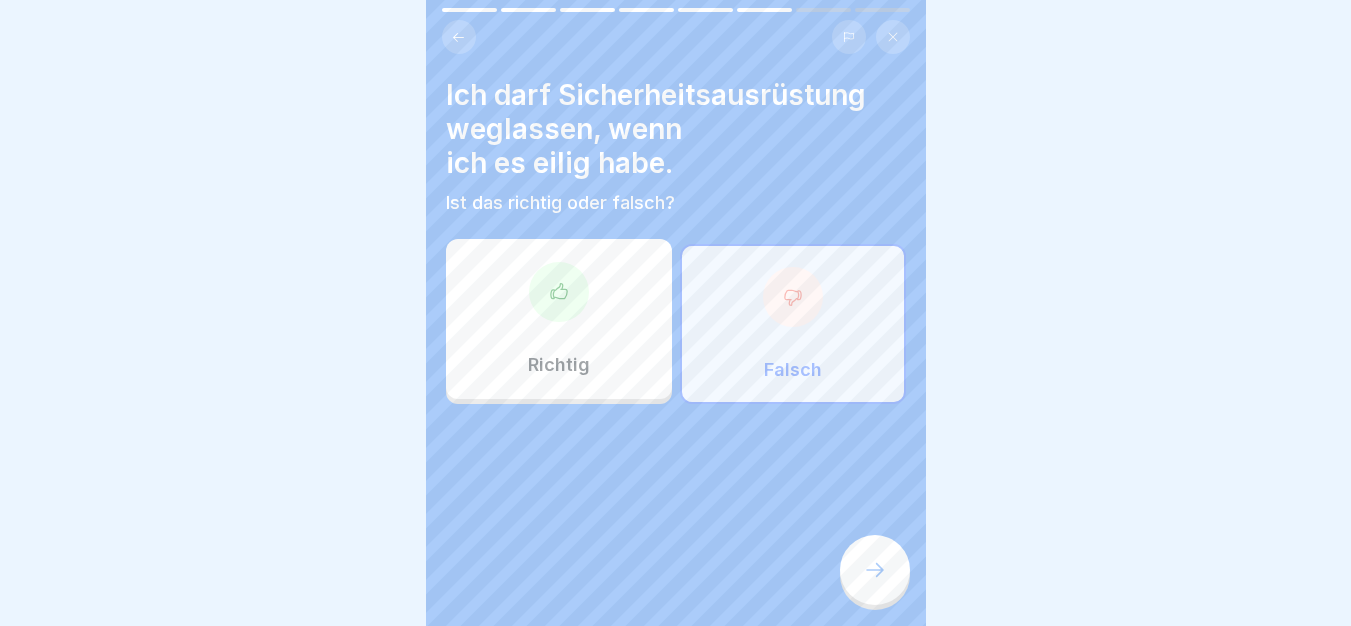 click 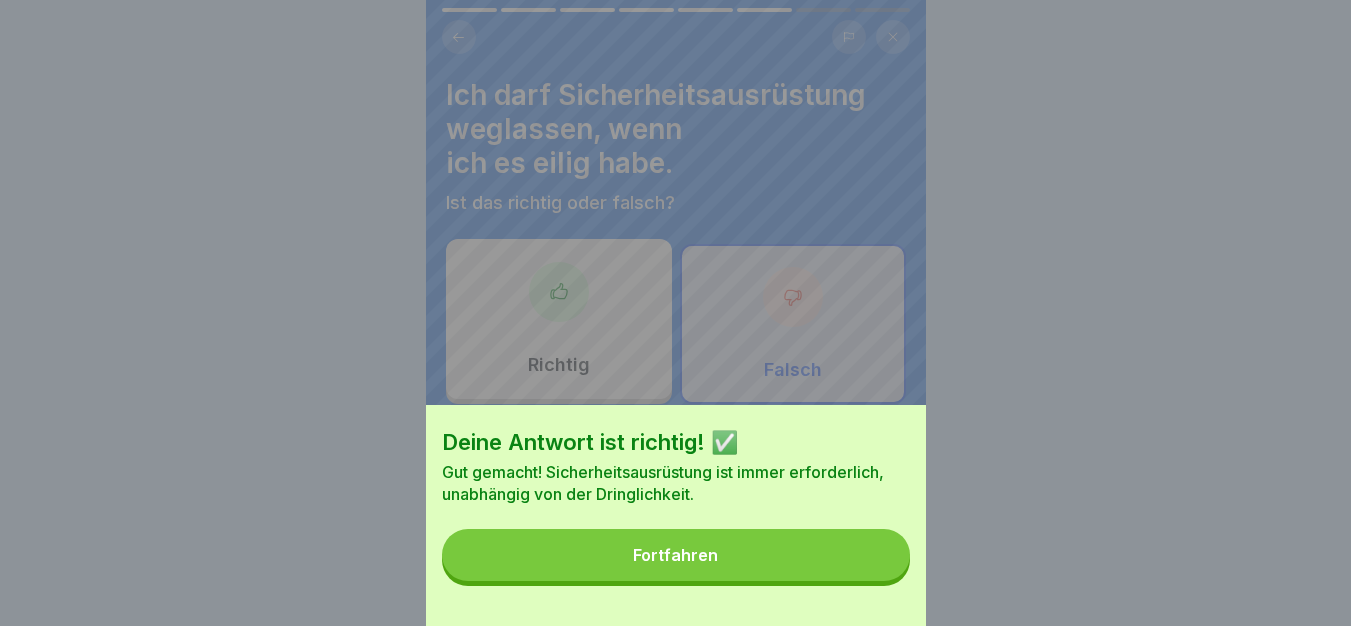 click on "Fortfahren" at bounding box center (676, 555) 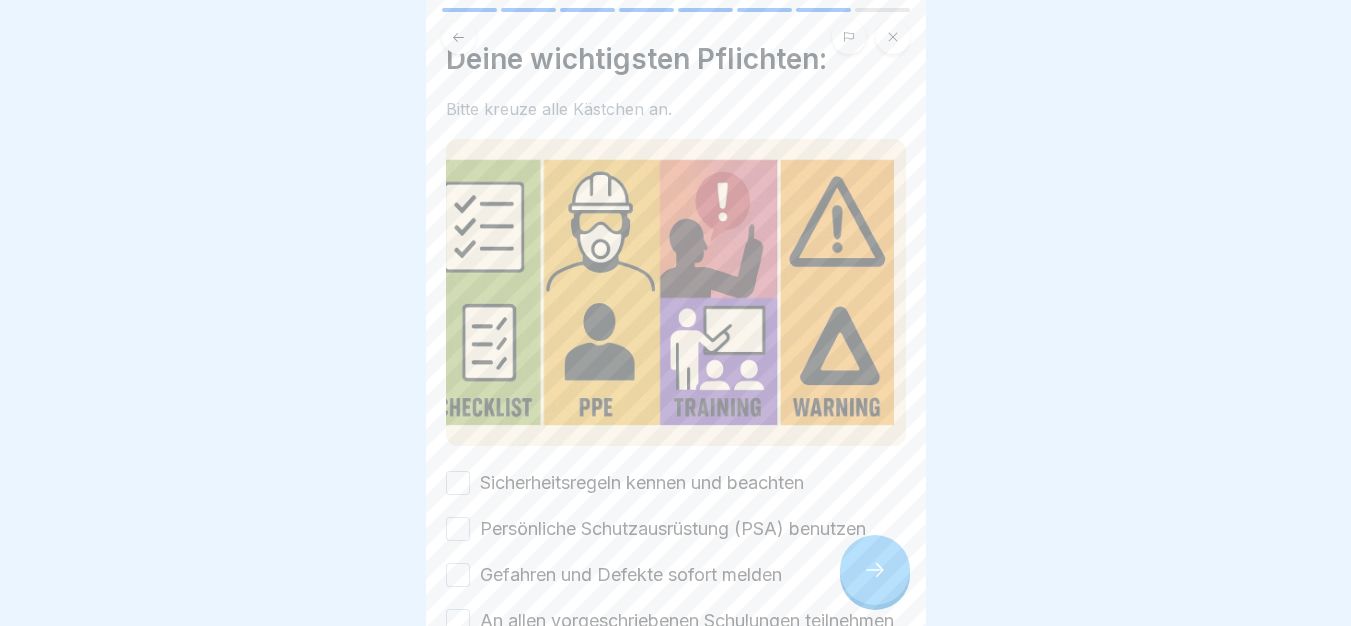 click at bounding box center [875, 570] 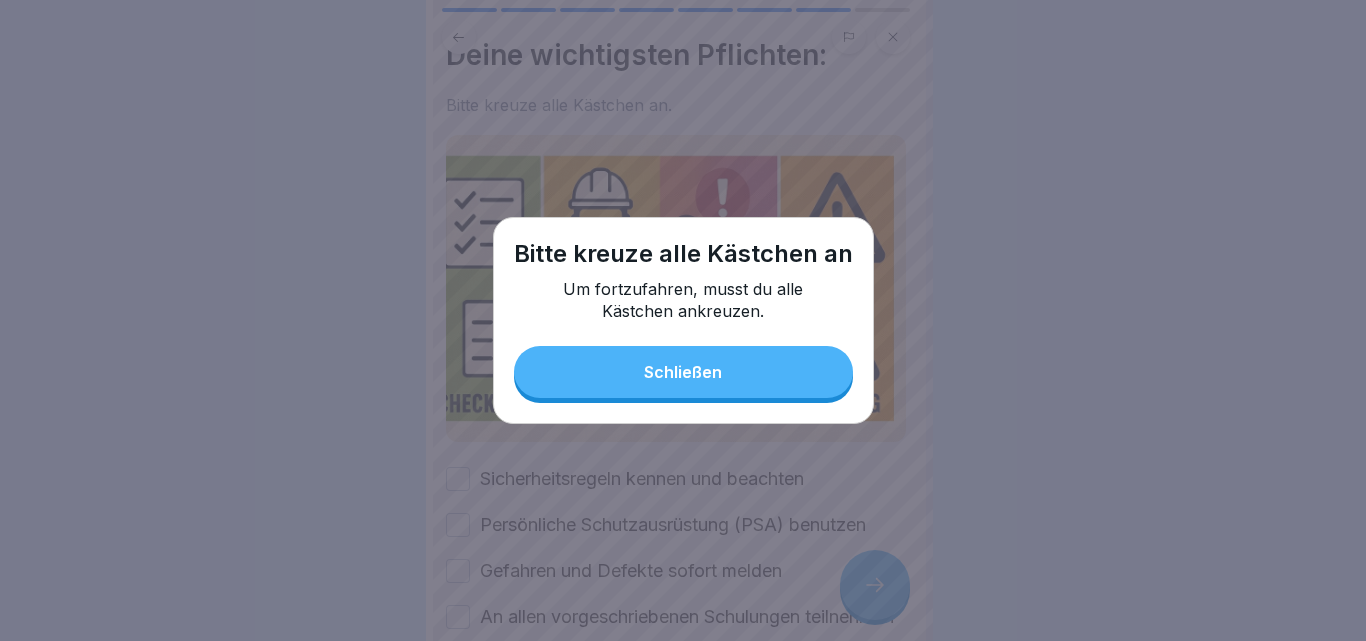 click on "Bitte kreuze alle Kästchen an Um fortzufahren, musst du alle Kästchen ankreuzen. Schließen" at bounding box center [683, 320] 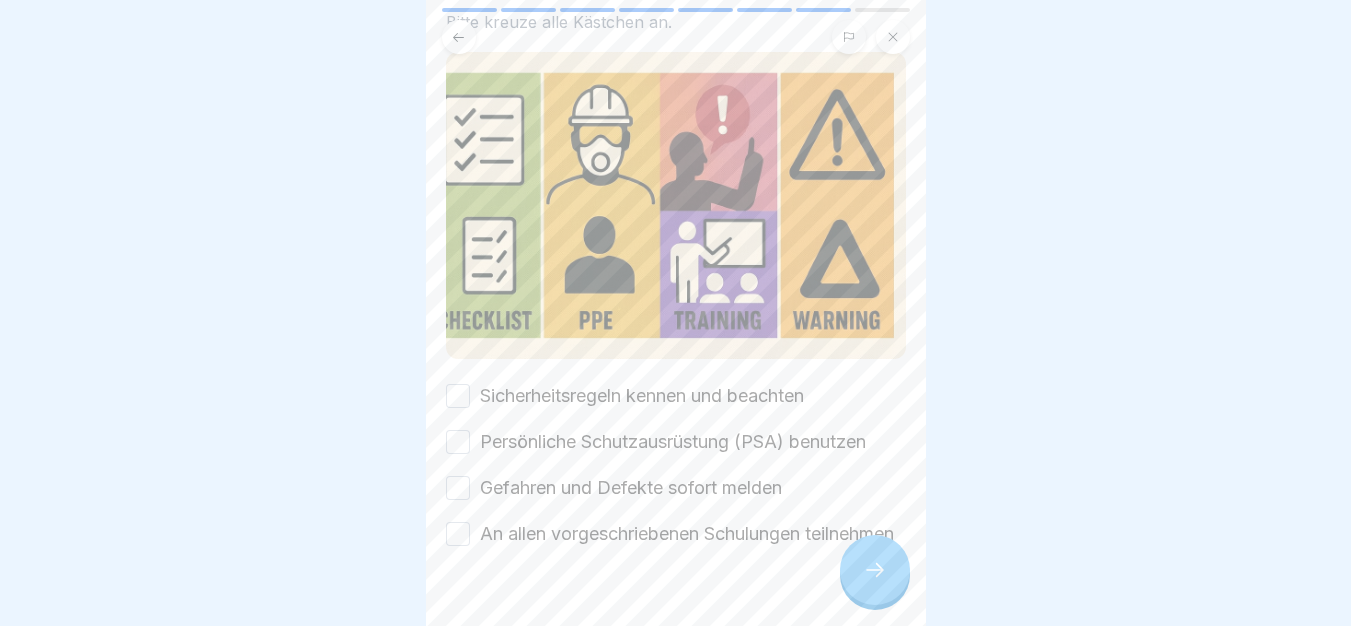 scroll, scrollTop: 180, scrollLeft: 0, axis: vertical 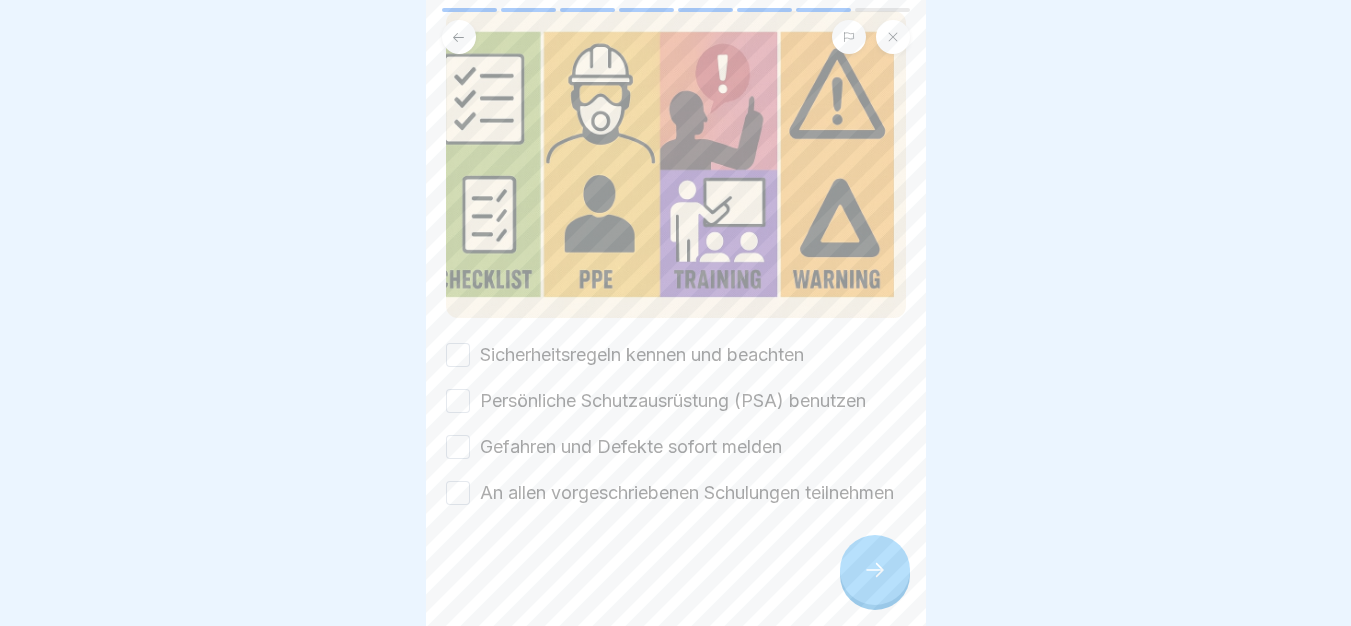 click on "Sicherheitsregeln kennen und beachten" at bounding box center [642, 355] 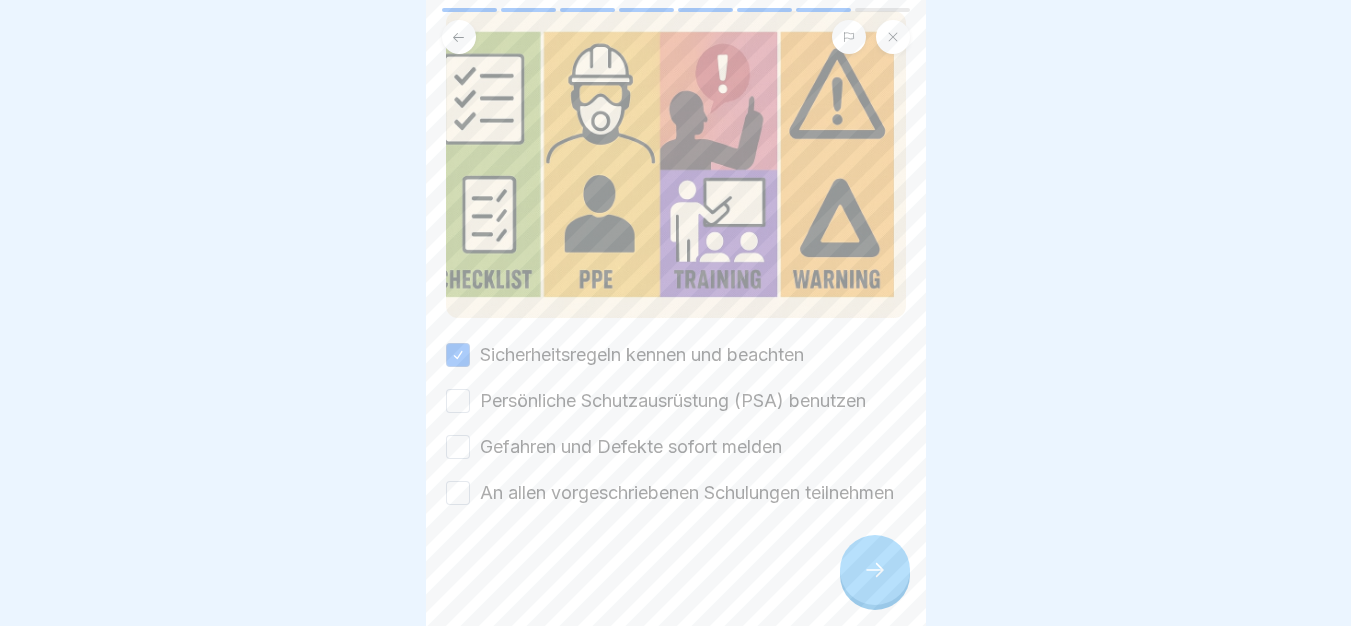 click on "Persönliche Schutzausrüstung (PSA) benutzen" at bounding box center [673, 401] 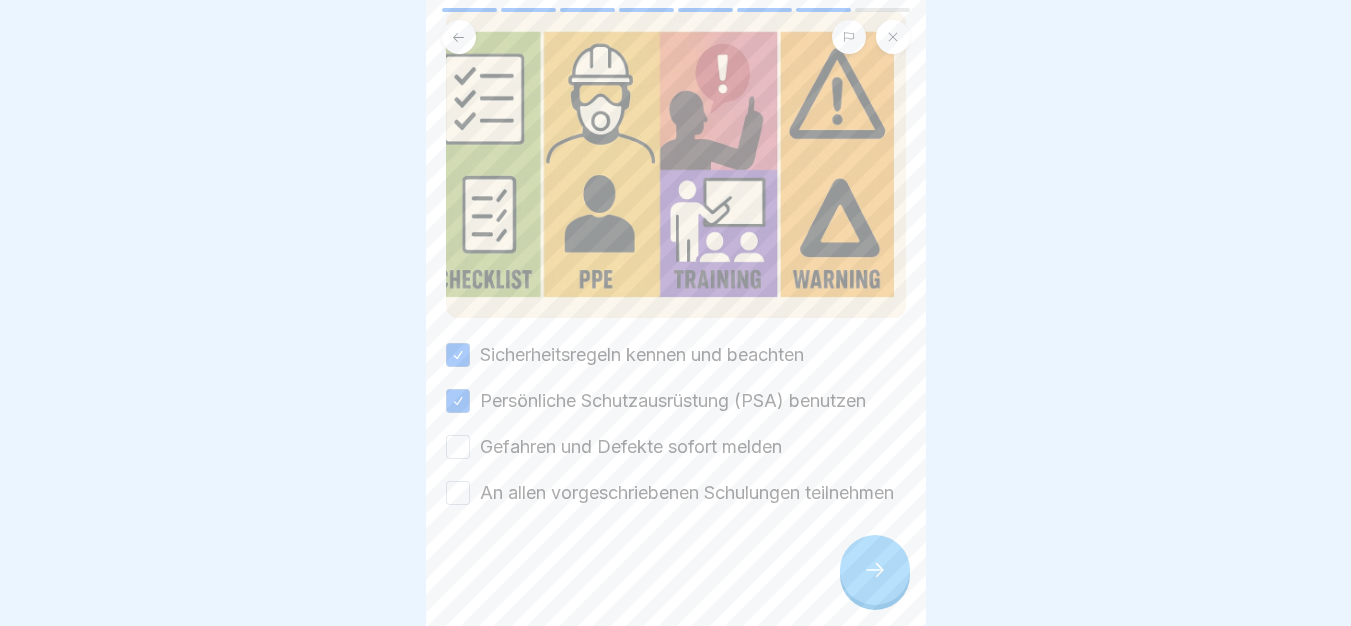 click on "Gefahren und Defekte sofort melden" at bounding box center [631, 447] 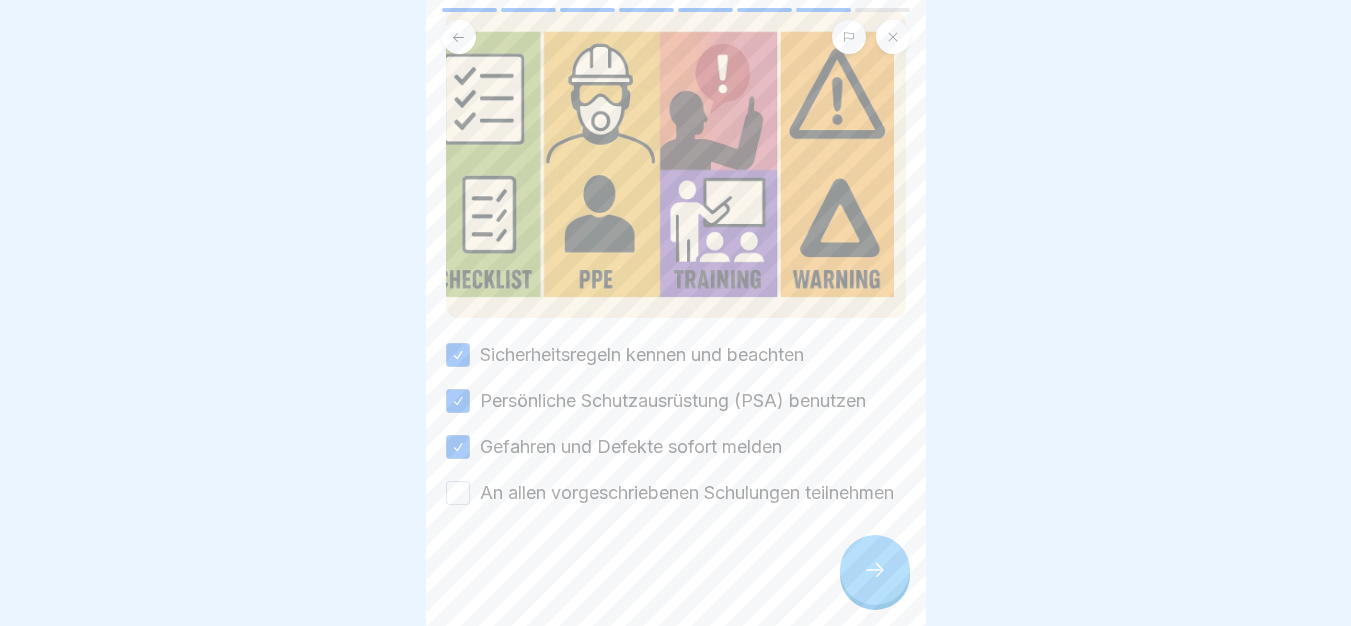 click on "An allen vorgeschriebenen Schulungen teilnehmen" at bounding box center [687, 493] 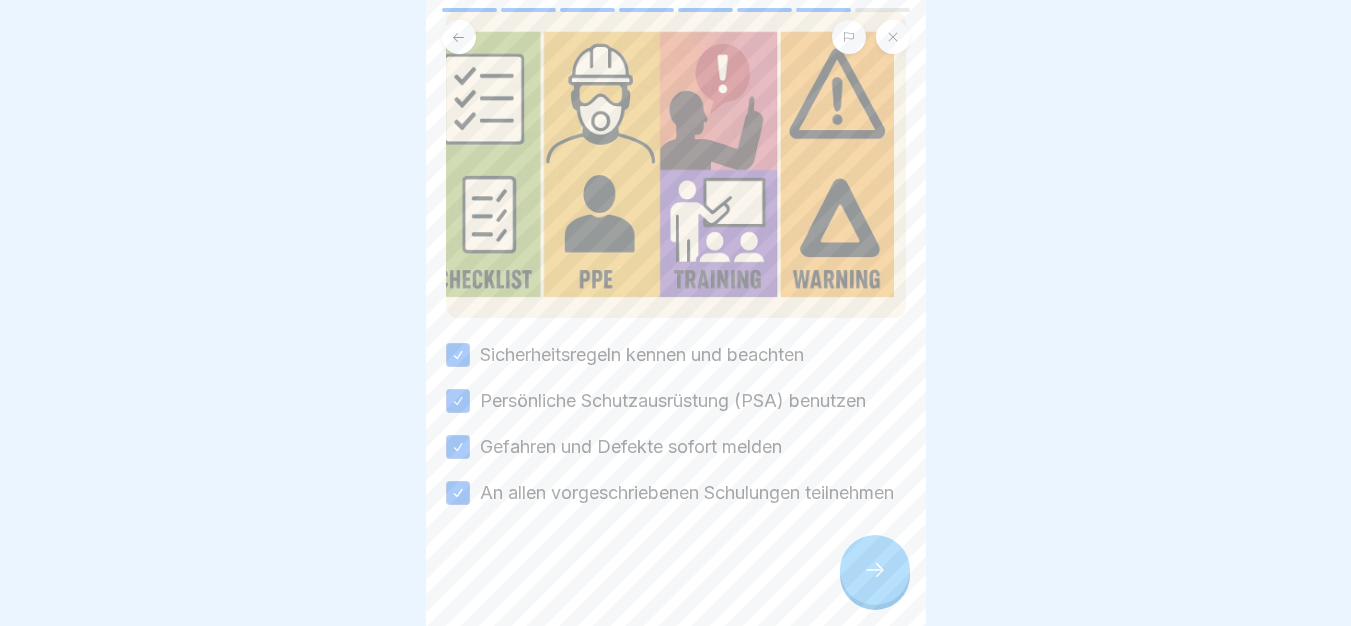 click at bounding box center (875, 570) 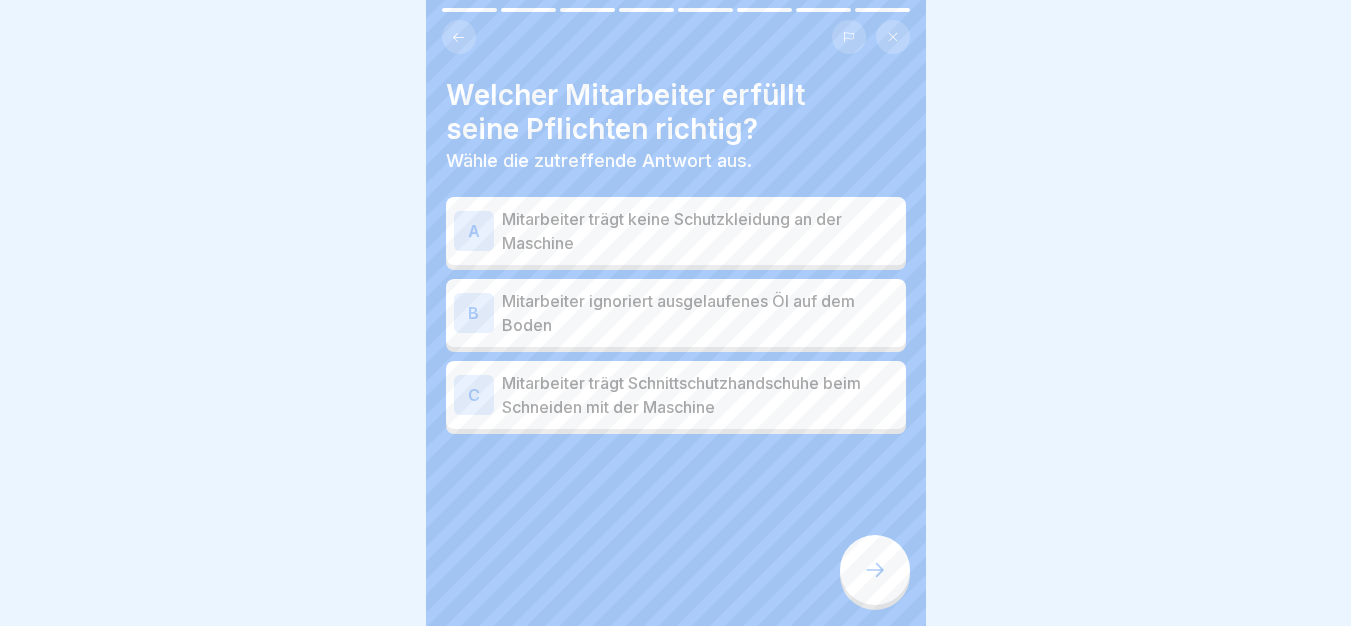 scroll, scrollTop: 15, scrollLeft: 0, axis: vertical 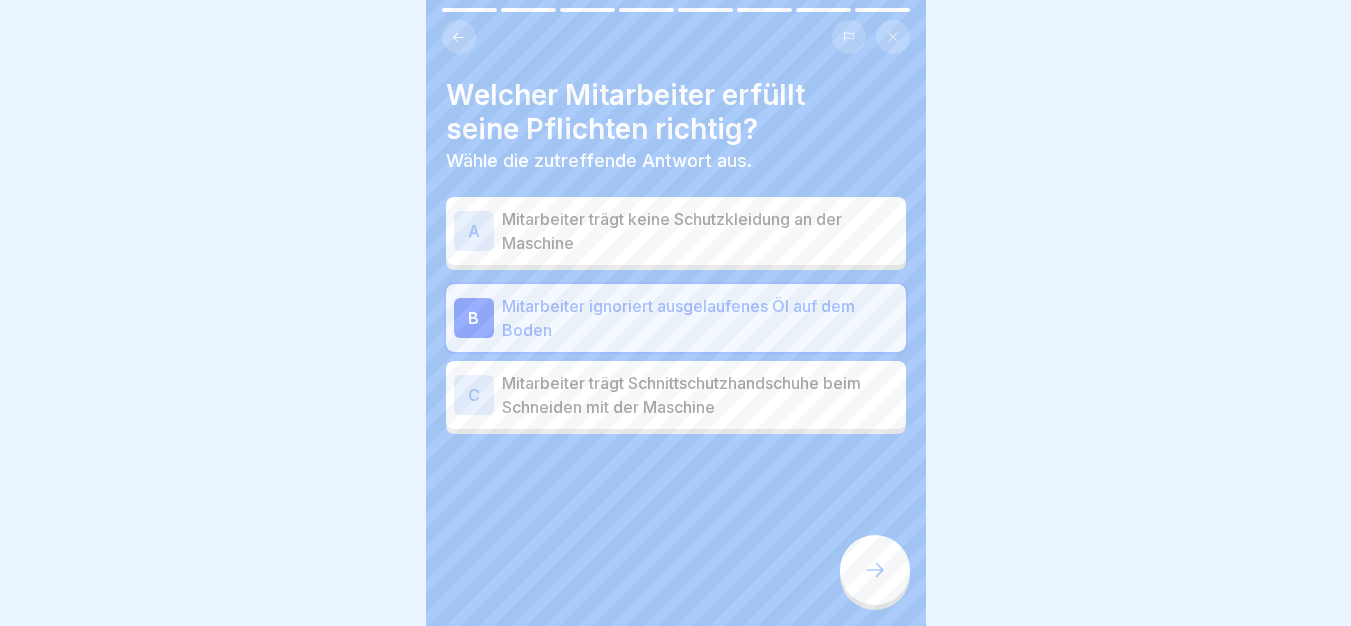 click 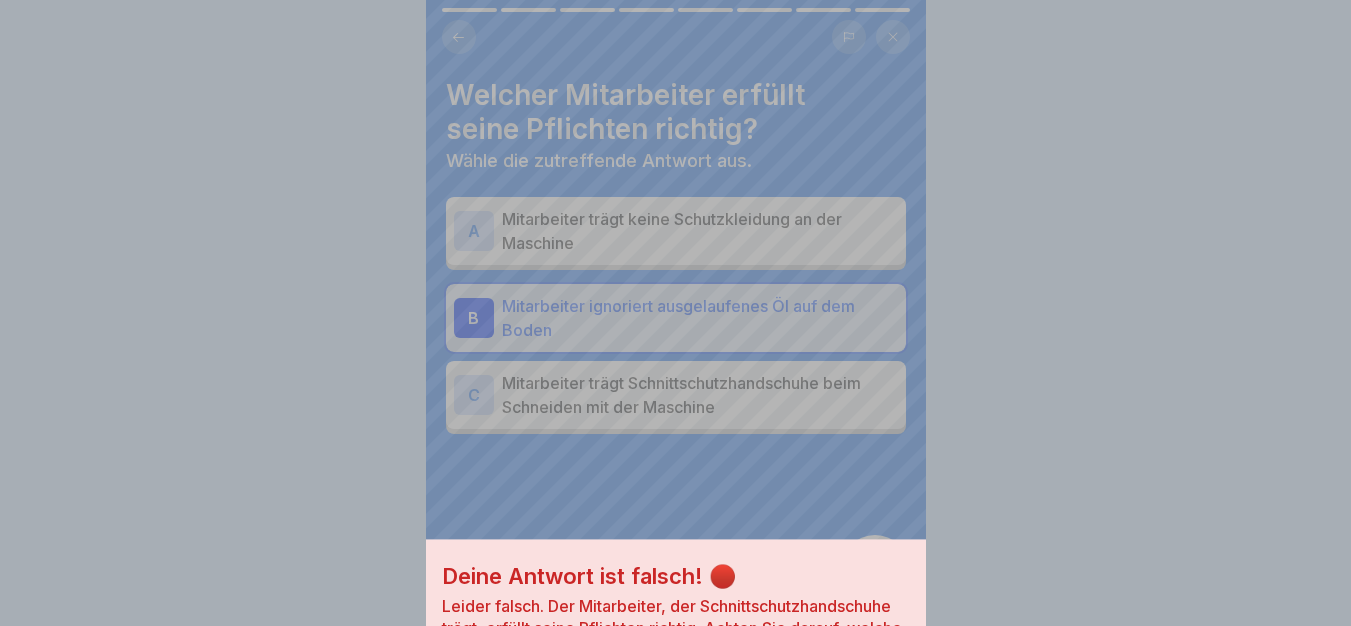 click on "Neuer Versuch" at bounding box center (676, 733) 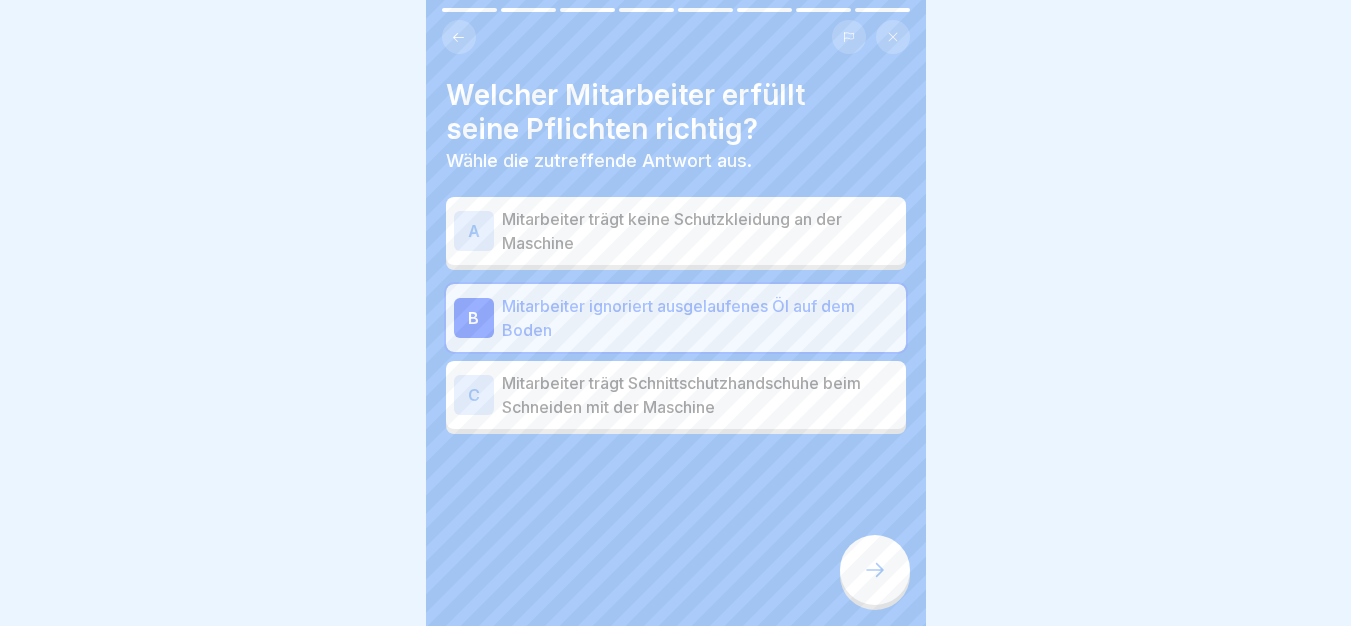 click on "Mitarbeiter trägt Schnittschutzhandschuhe beim Schneiden mit der Maschine" at bounding box center (700, 395) 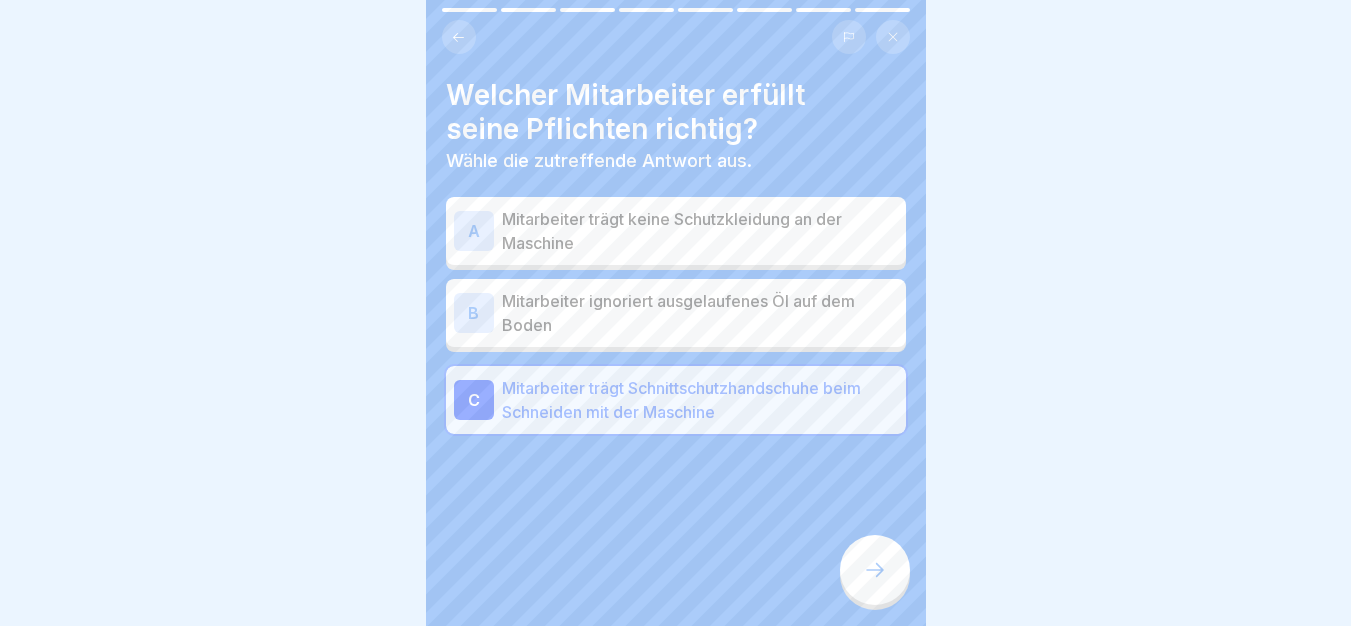 click 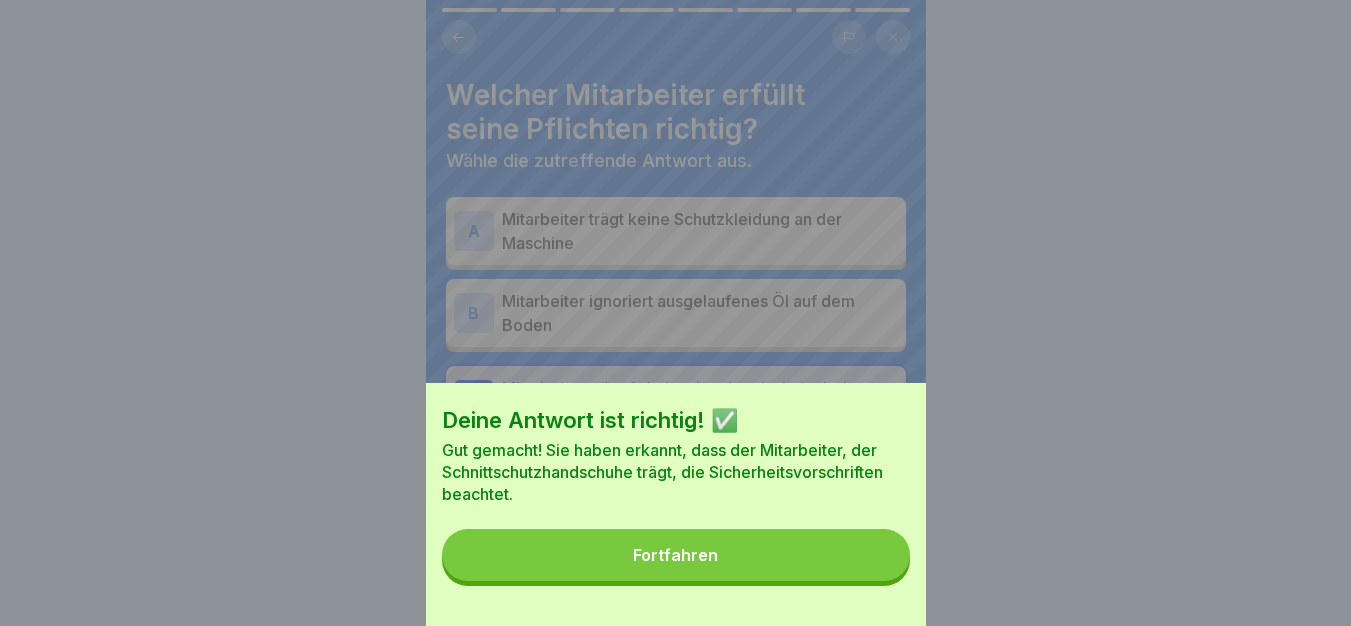 click on "Fortfahren" at bounding box center [676, 555] 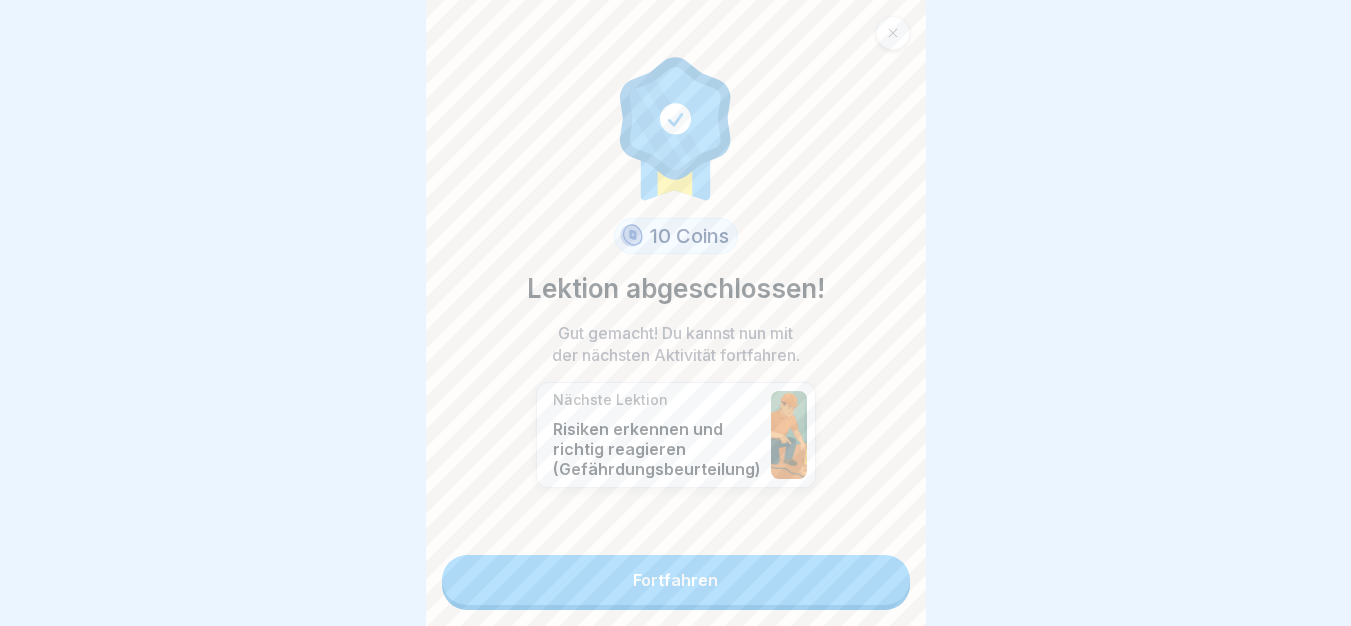 click on "Fortfahren" at bounding box center (676, 580) 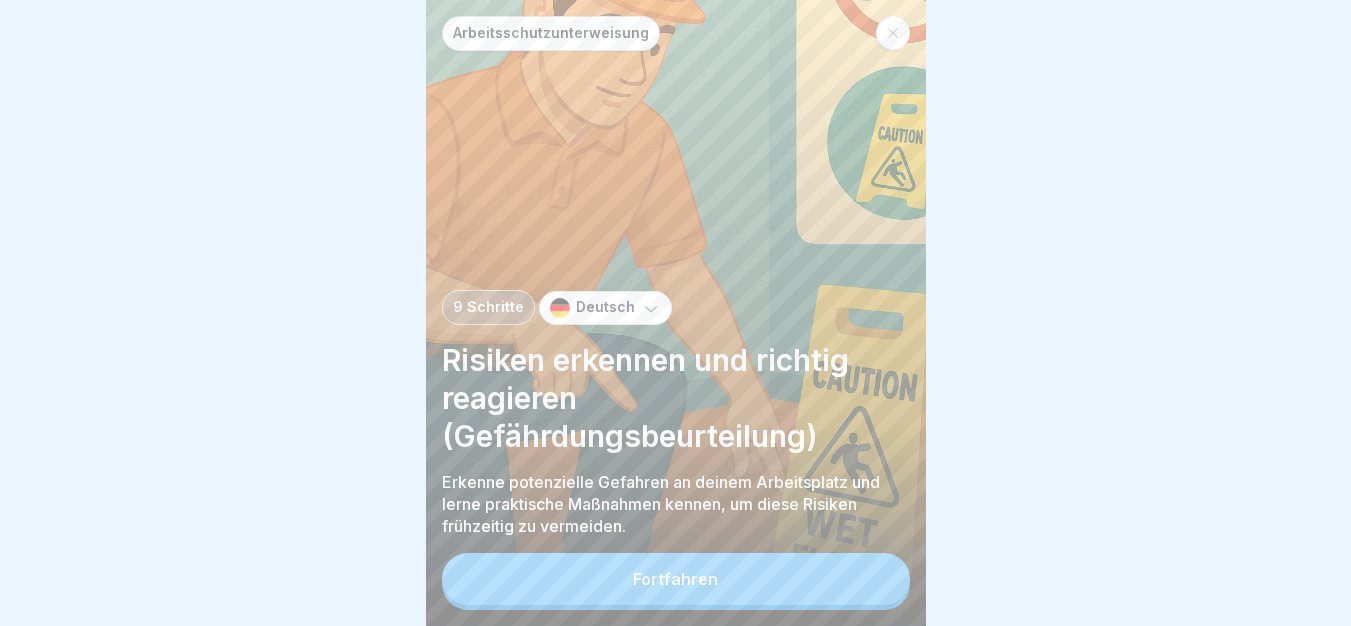 scroll, scrollTop: 0, scrollLeft: 0, axis: both 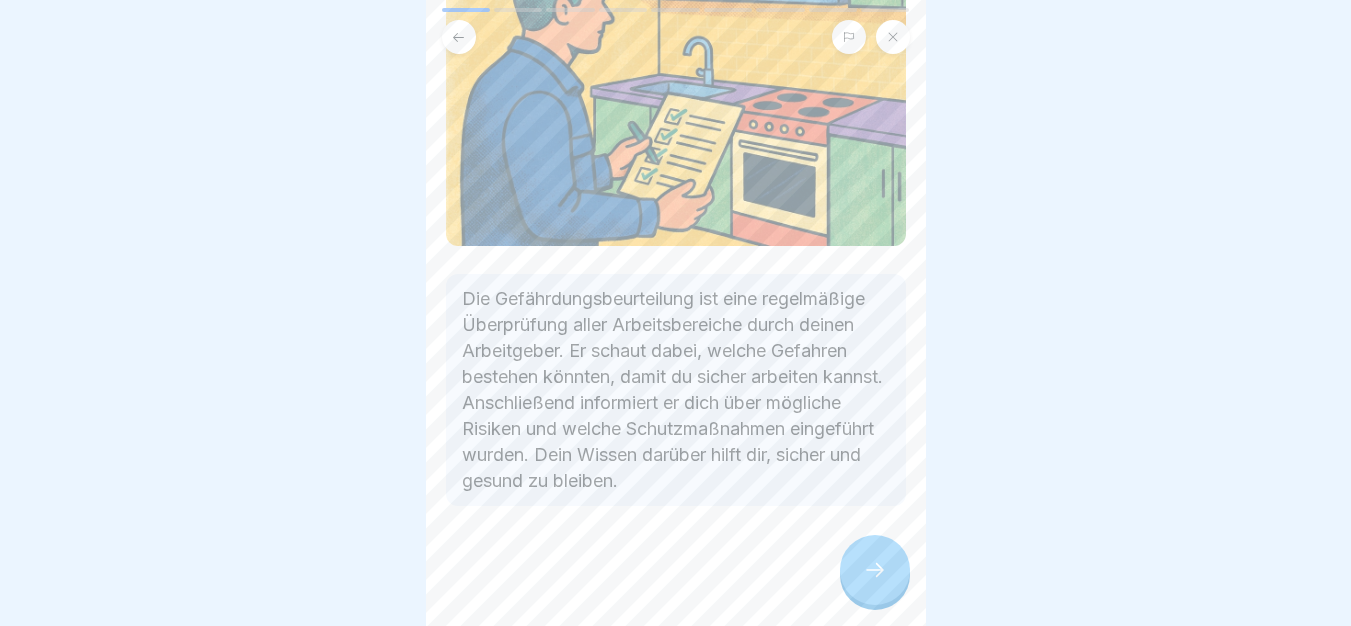 click at bounding box center (875, 570) 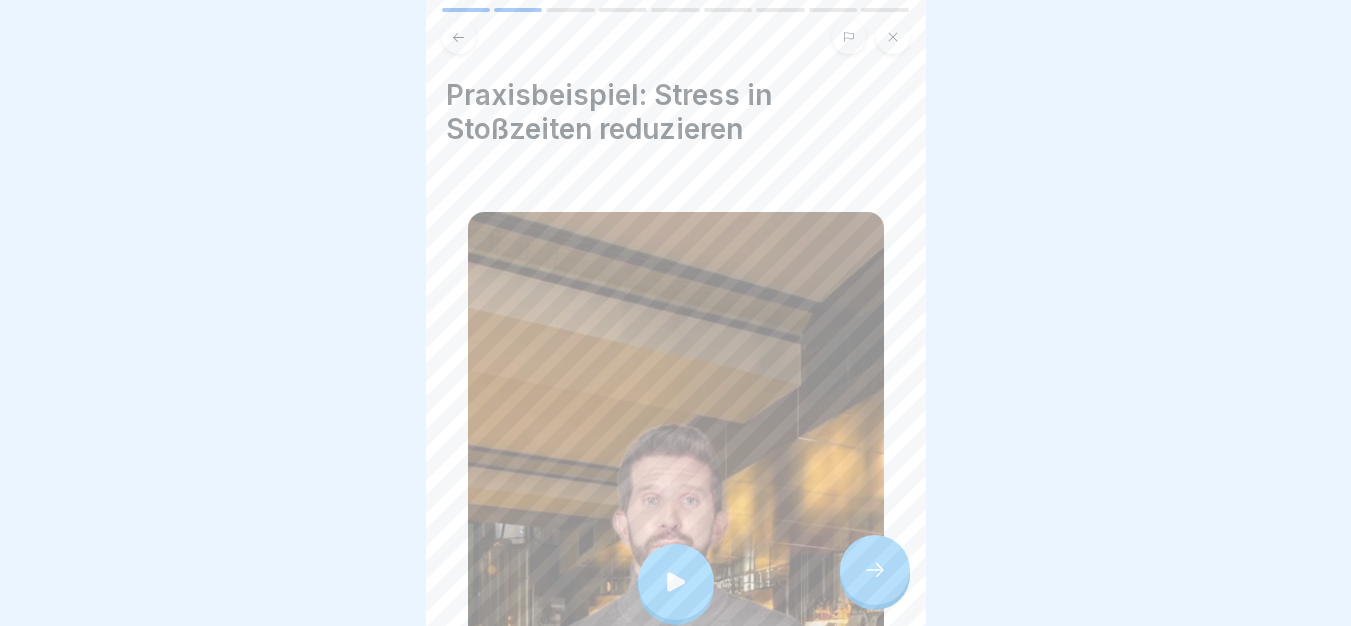 click at bounding box center [676, 582] 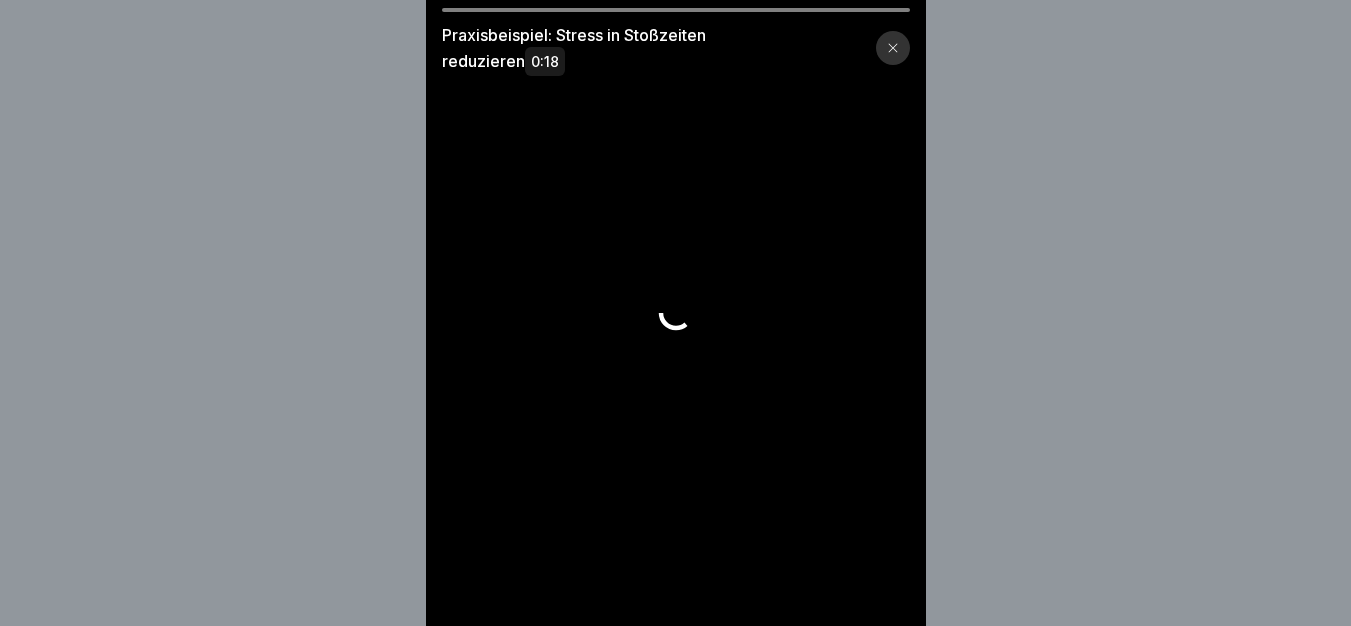 click at bounding box center (676, 313) 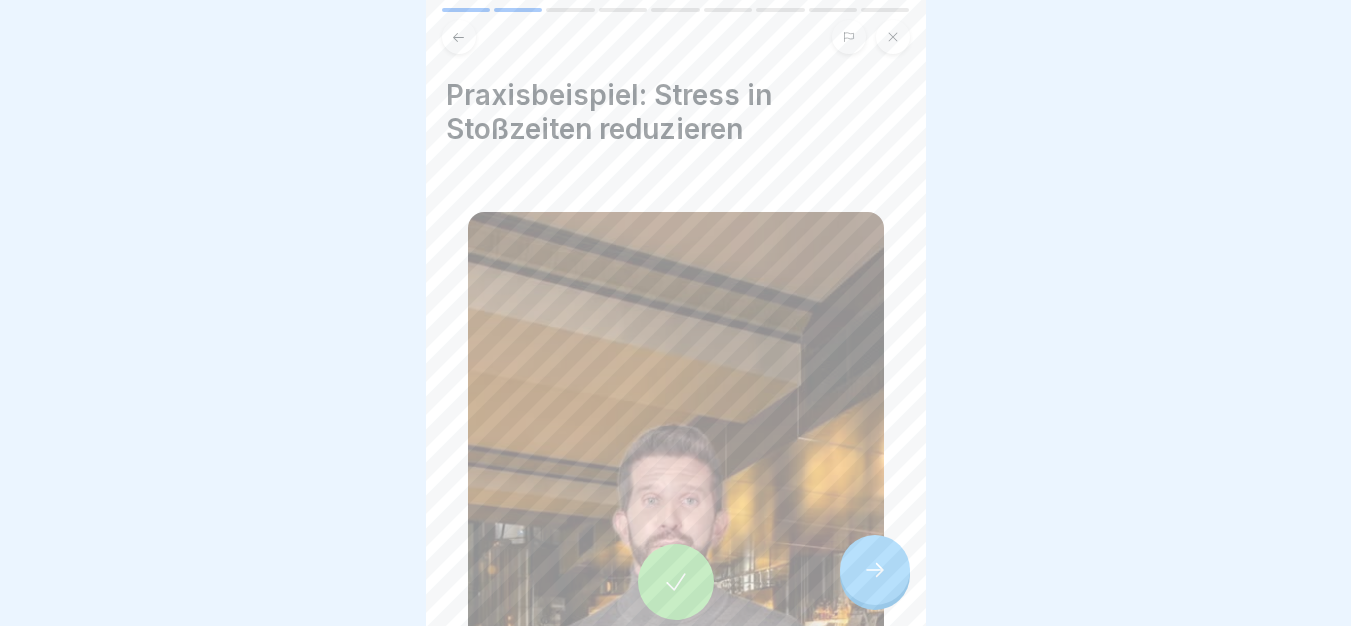 click at bounding box center [875, 570] 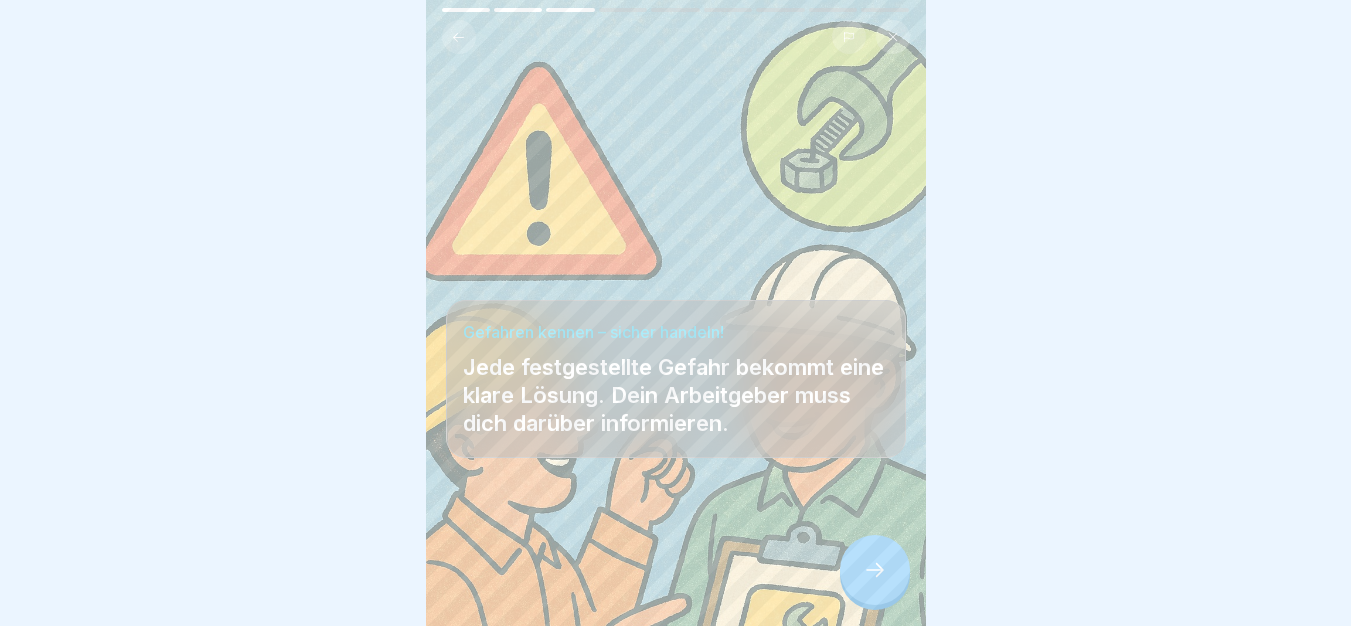 scroll, scrollTop: 15, scrollLeft: 0, axis: vertical 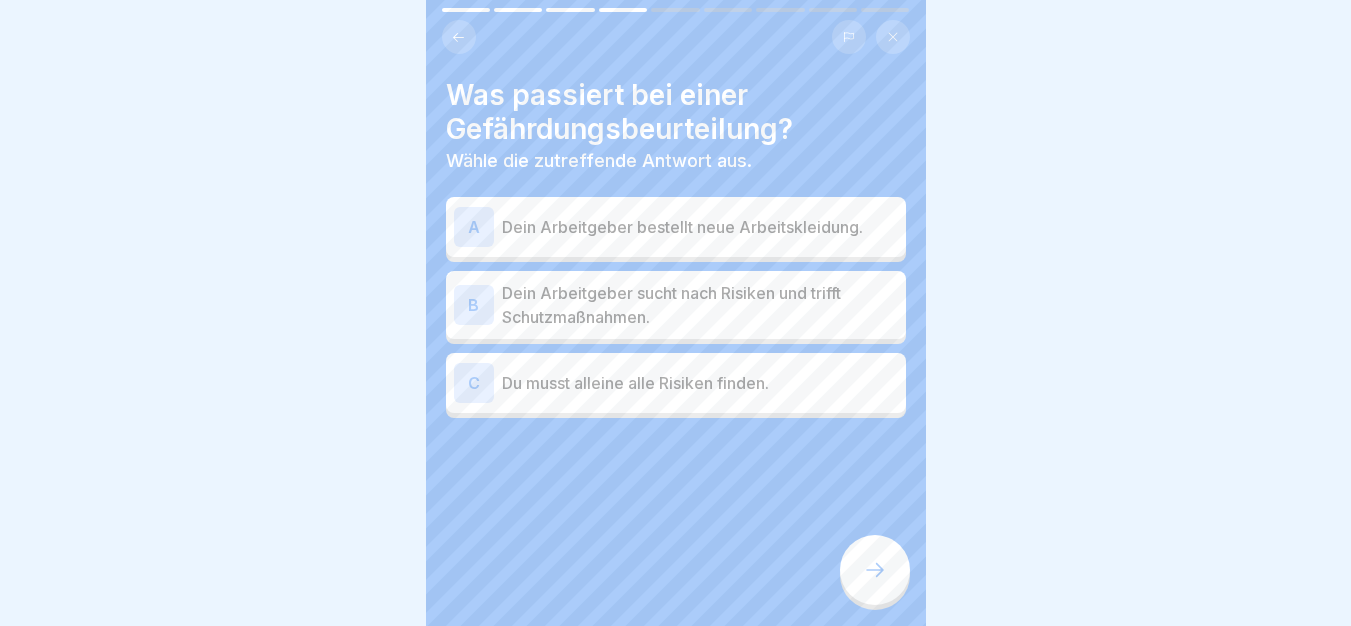 click on "Dein Arbeitgeber sucht nach Risiken und trifft Schutzmaßnahmen." at bounding box center [700, 305] 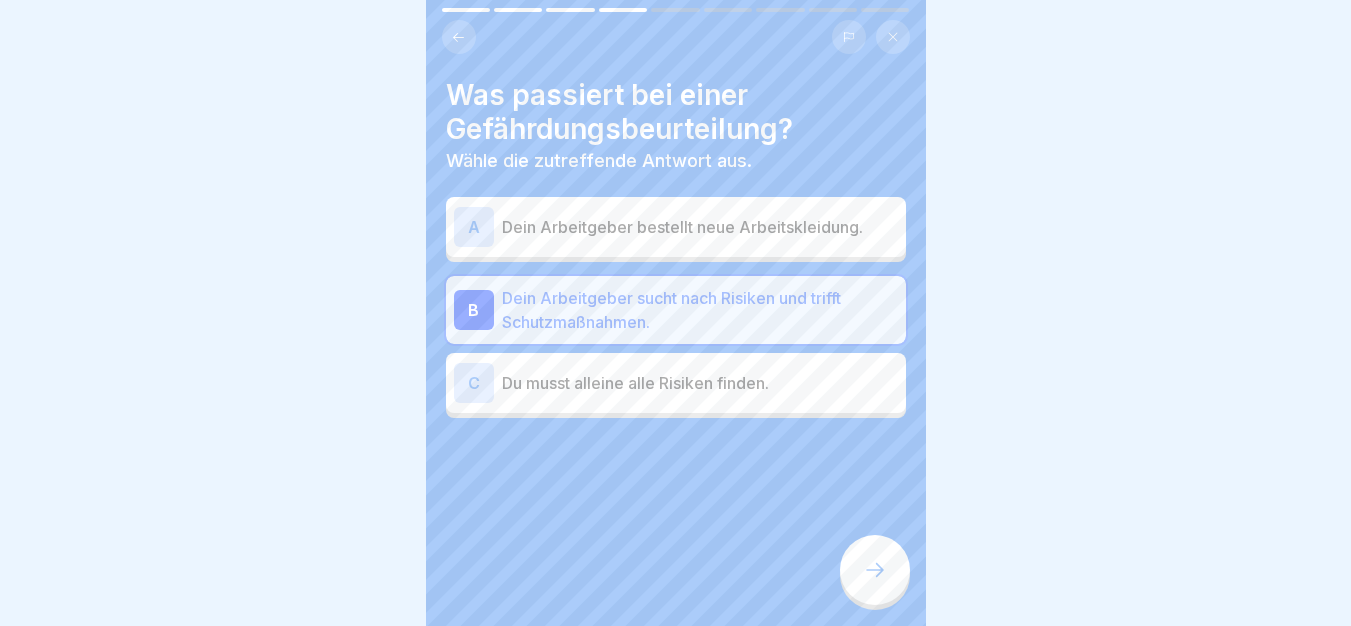 click 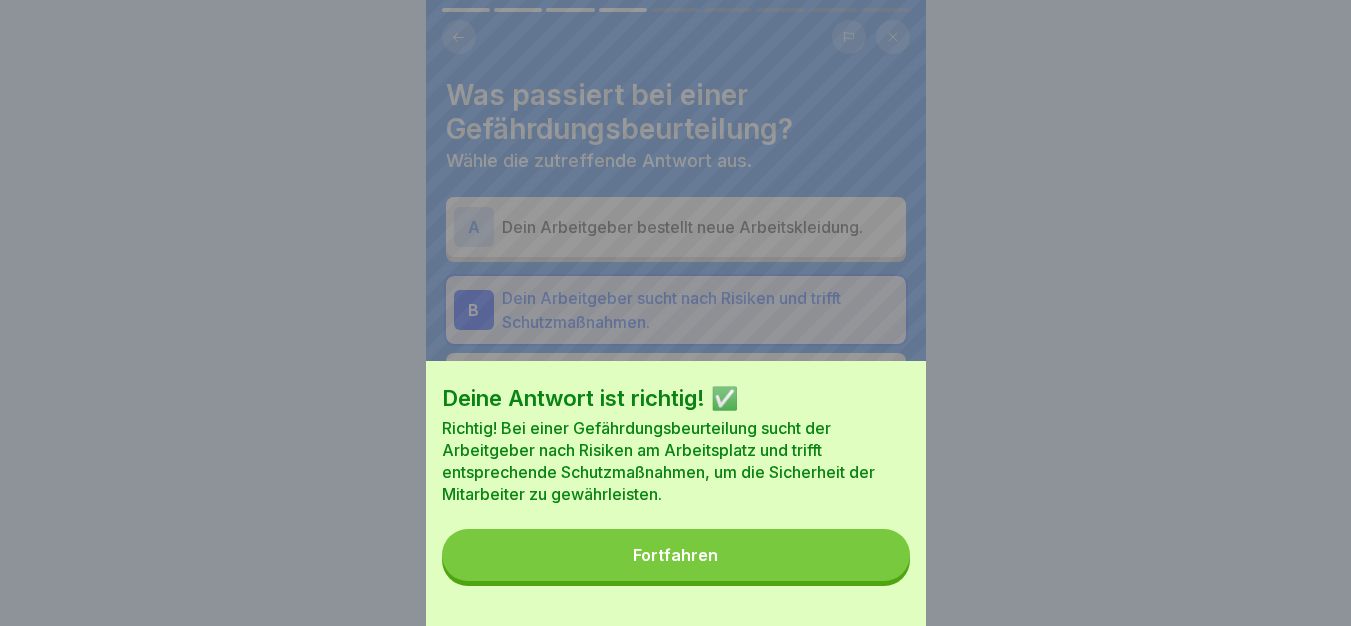 click on "Fortfahren" at bounding box center [676, 555] 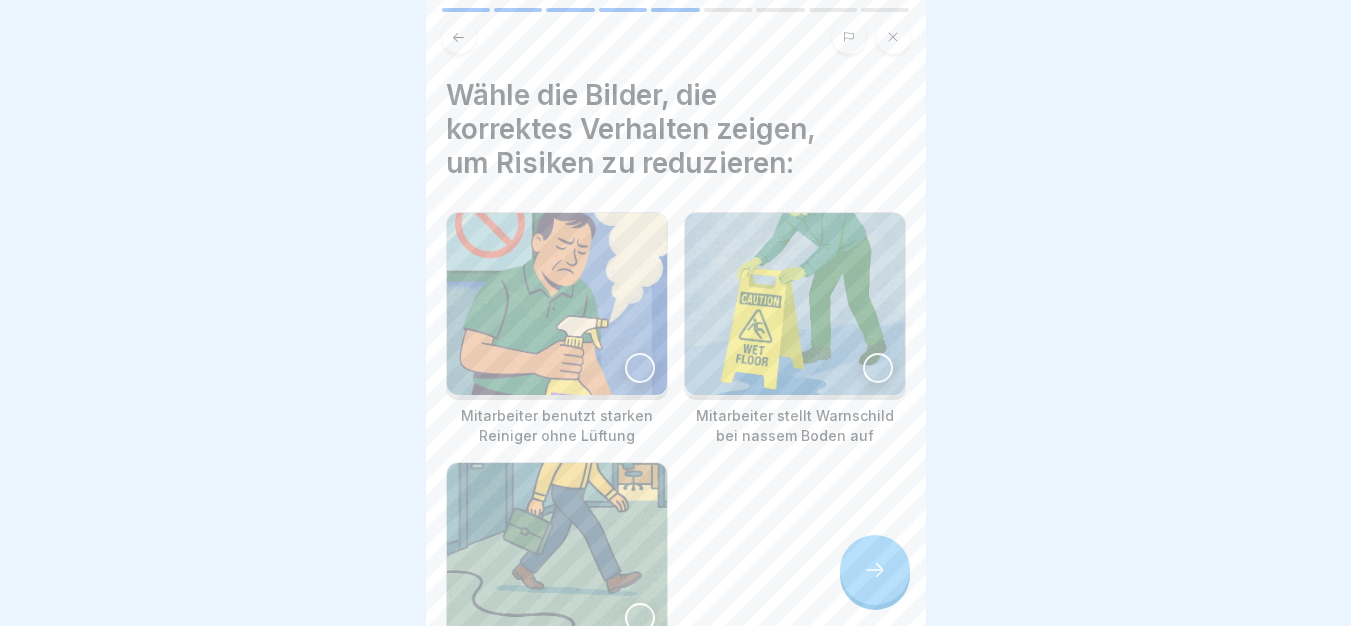 click at bounding box center [795, 304] 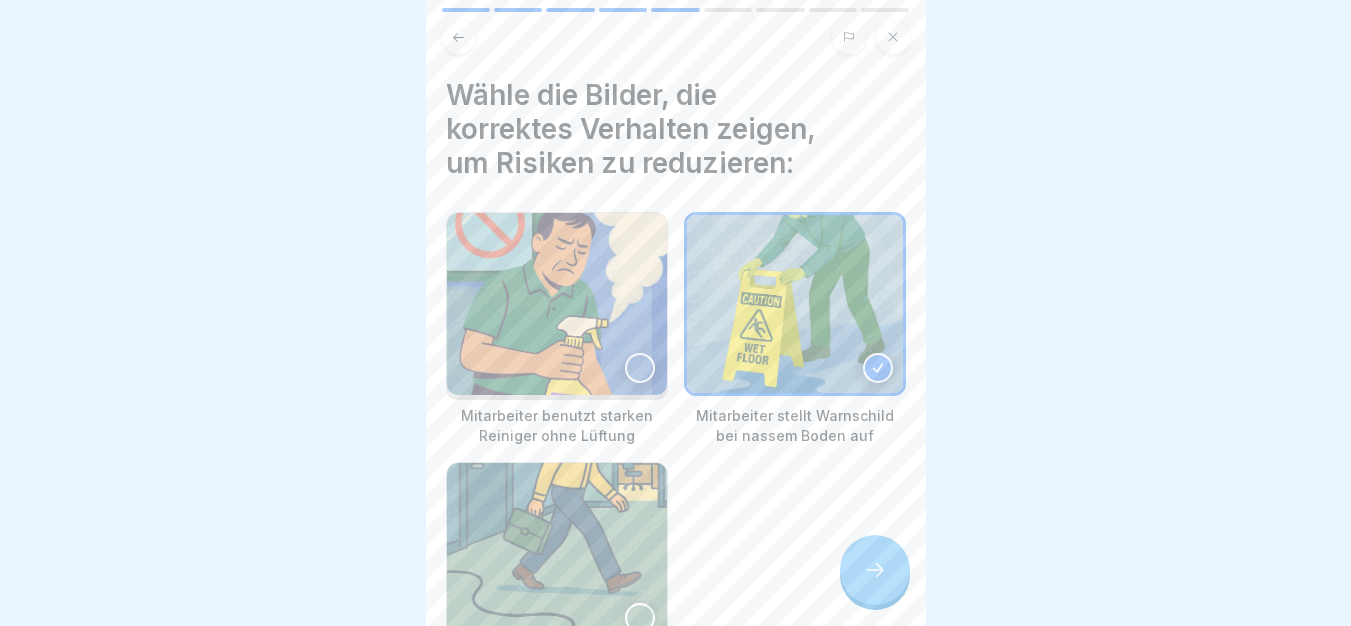 click 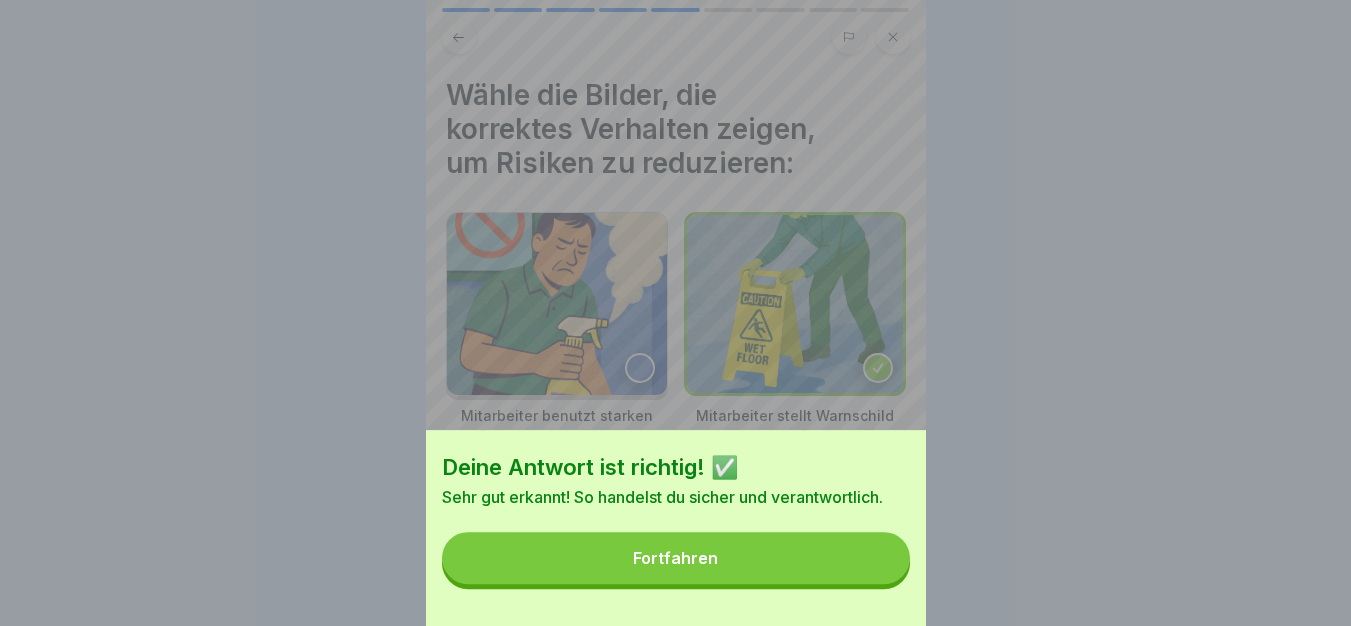 click on "Fortfahren" at bounding box center [676, 558] 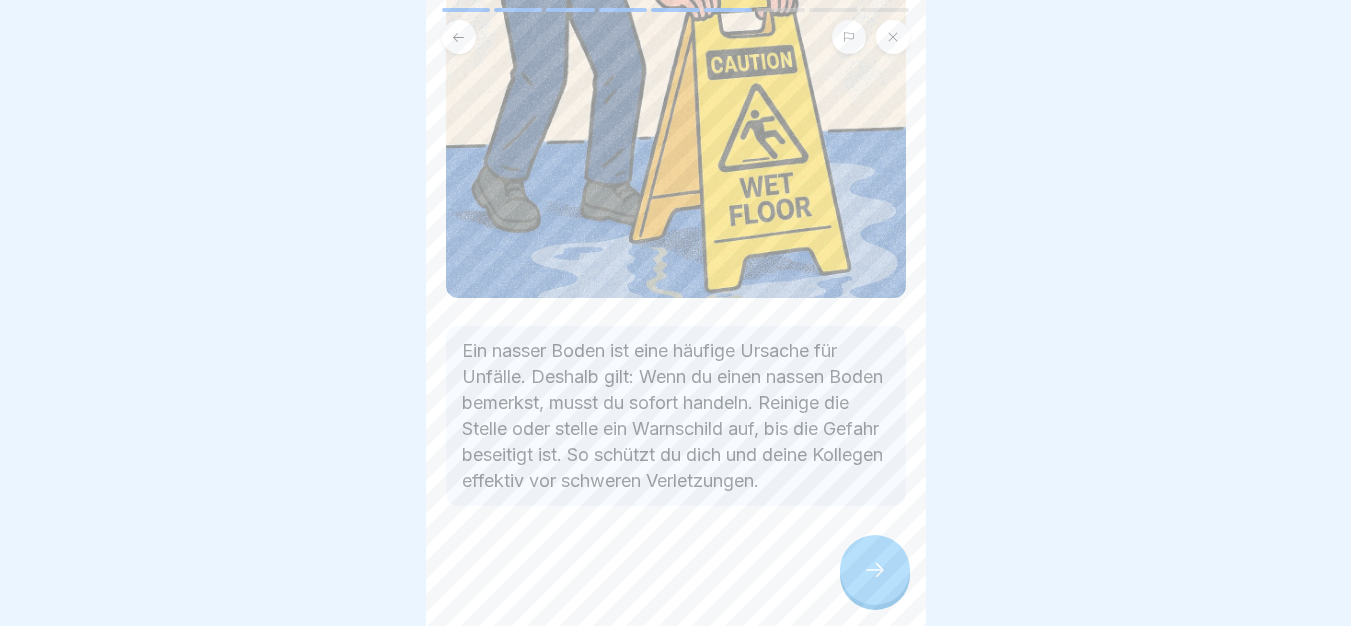 scroll, scrollTop: 440, scrollLeft: 0, axis: vertical 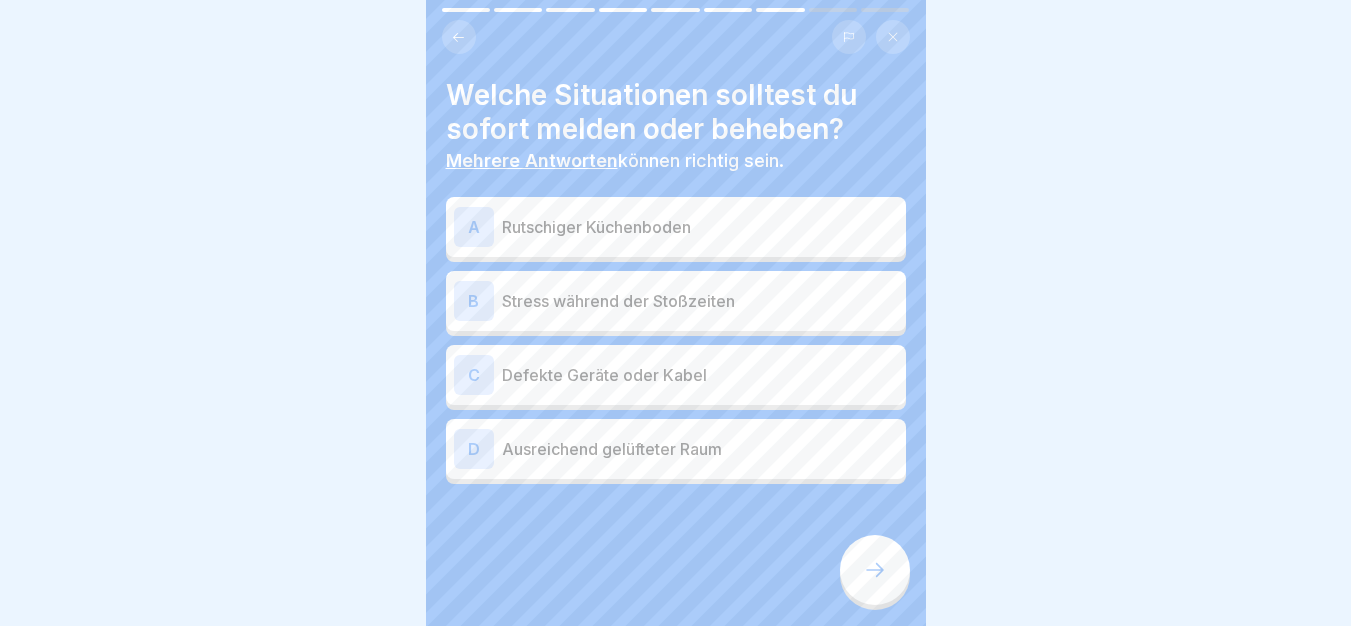 click on "A Rutschiger Küchenboden" at bounding box center (676, 227) 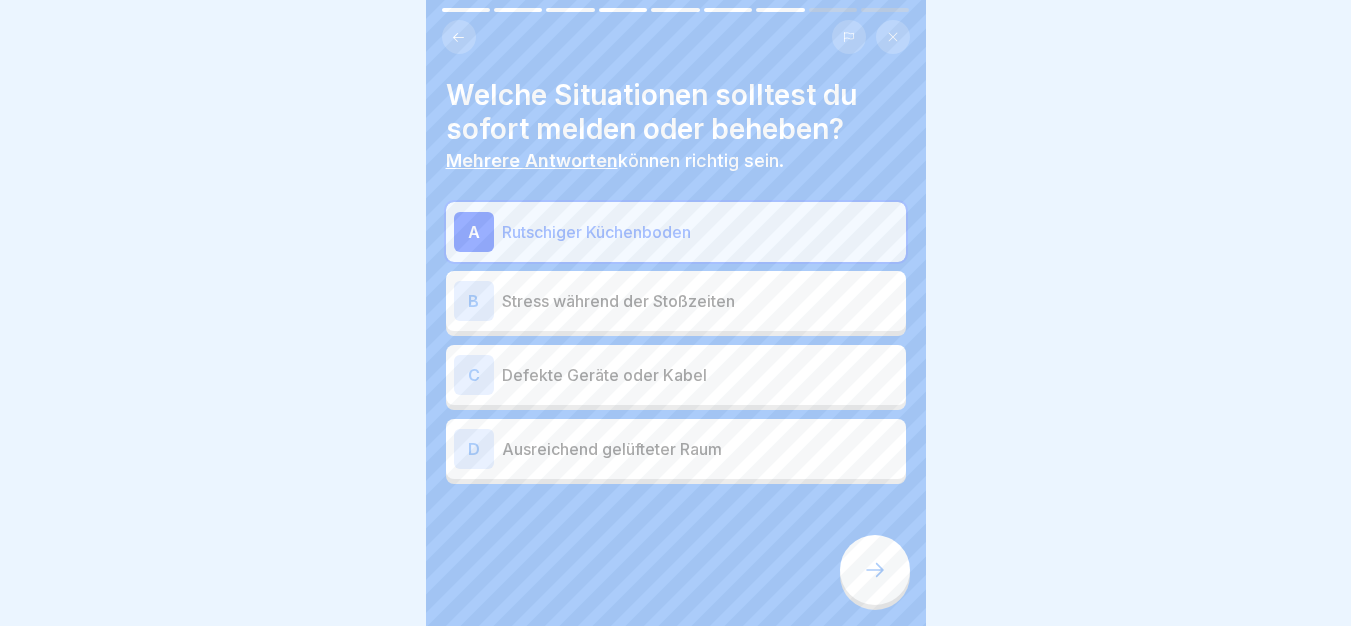 click on "C Defekte Geräte oder Kabel" at bounding box center (676, 375) 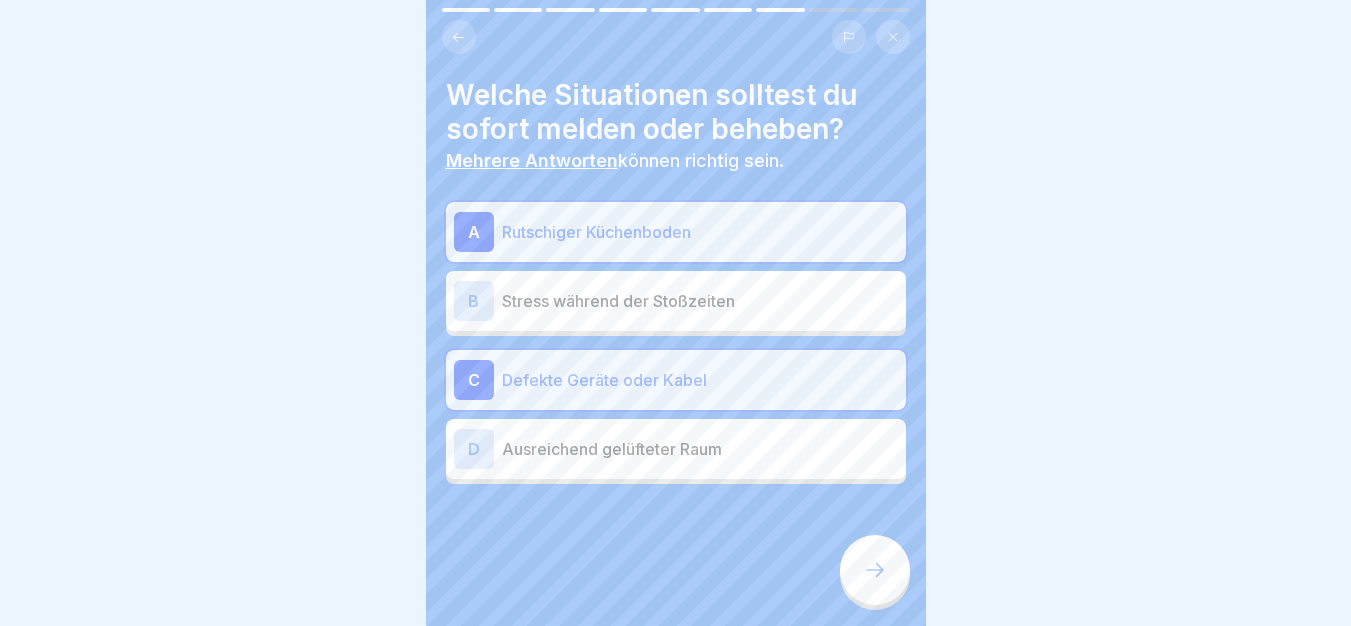 click at bounding box center (875, 570) 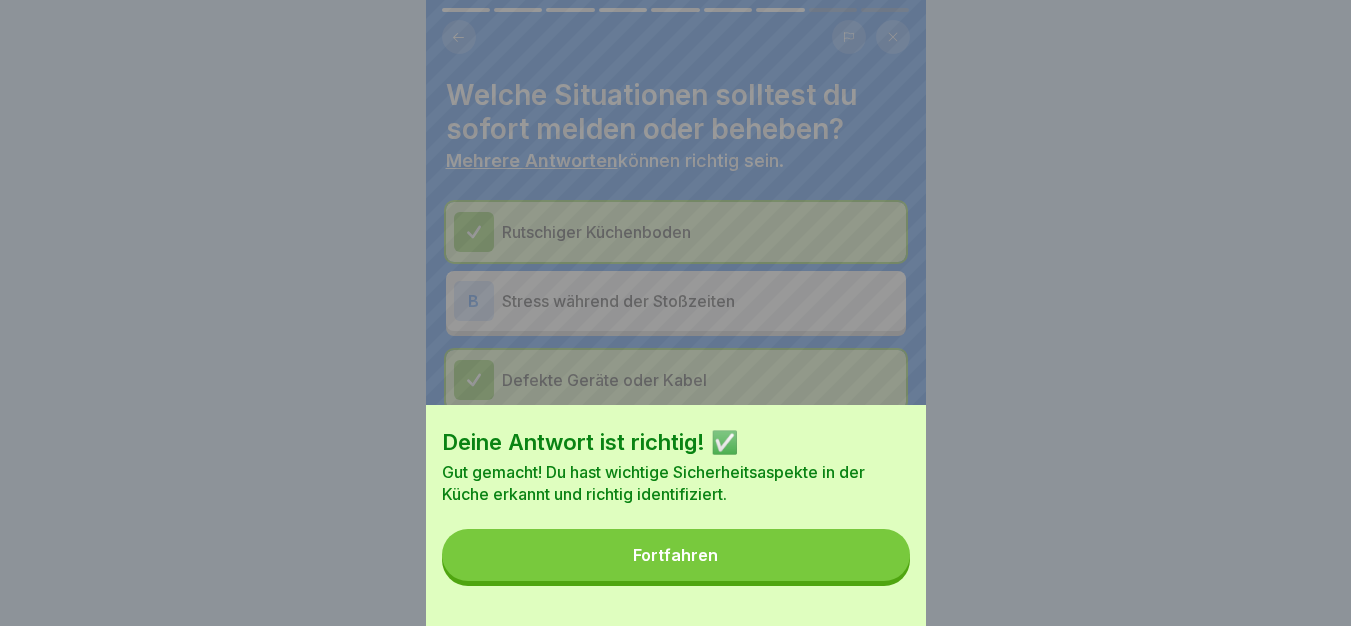 click on "Fortfahren" at bounding box center (676, 555) 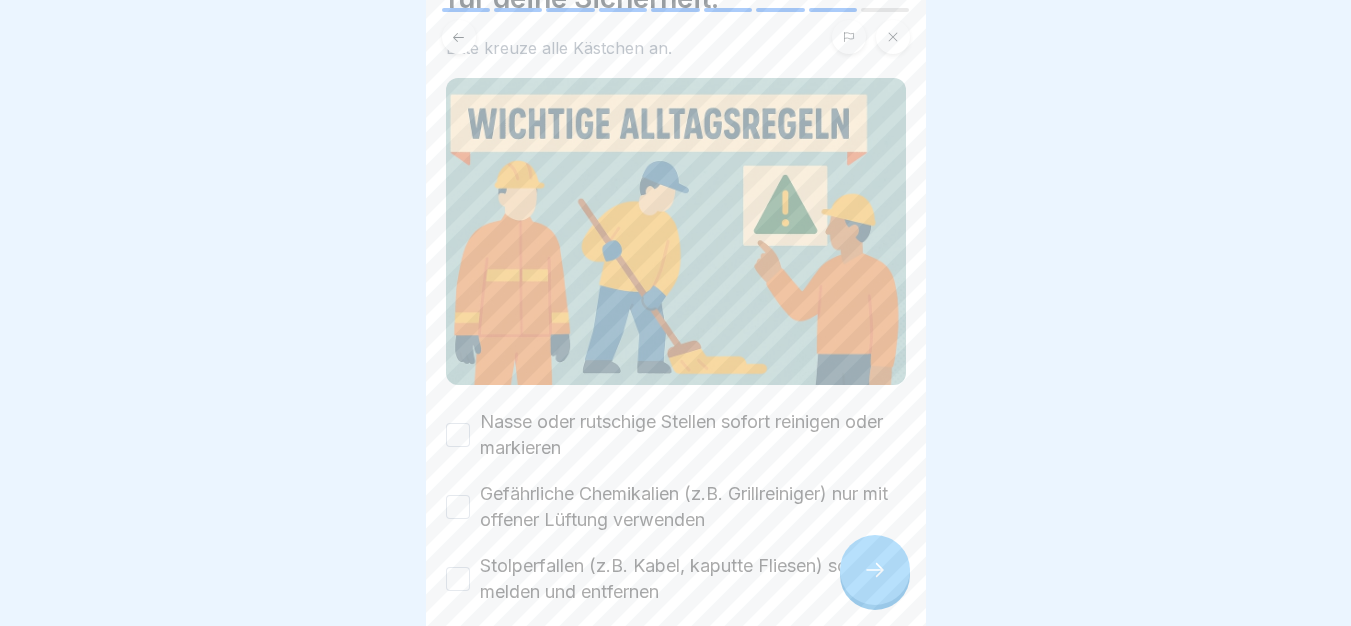 scroll, scrollTop: 266, scrollLeft: 0, axis: vertical 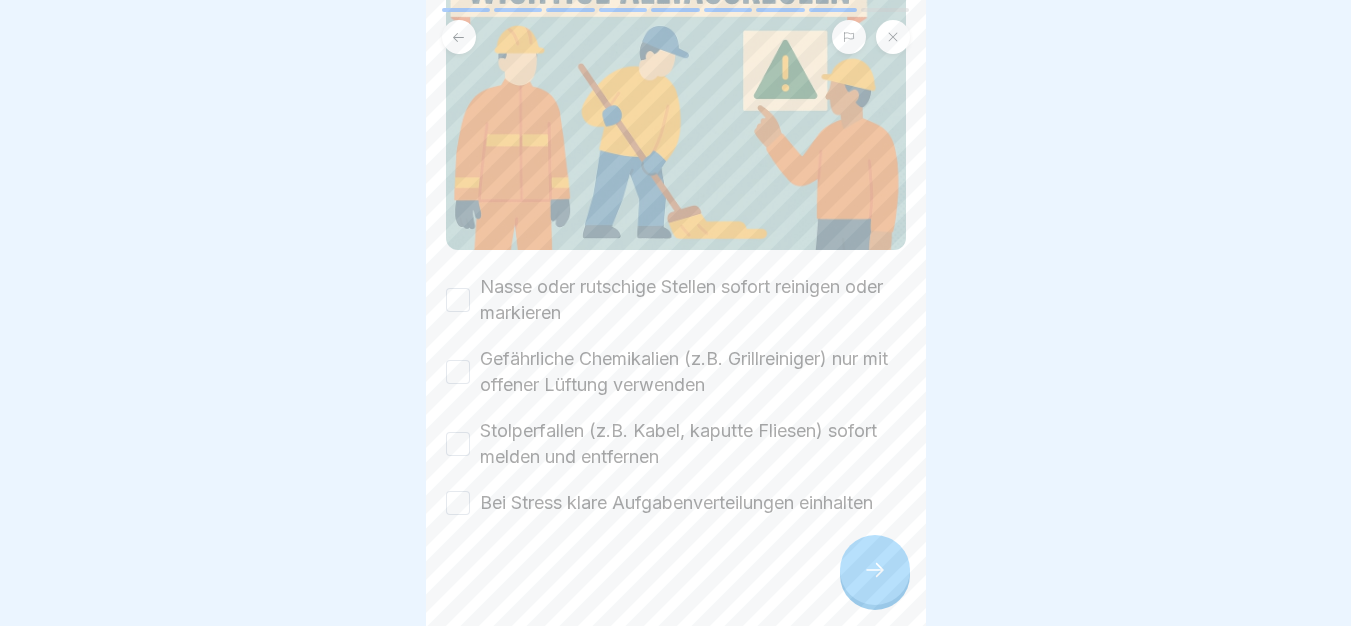 click on "Nasse oder rutschige Stellen sofort reinigen oder markieren" at bounding box center [693, 300] 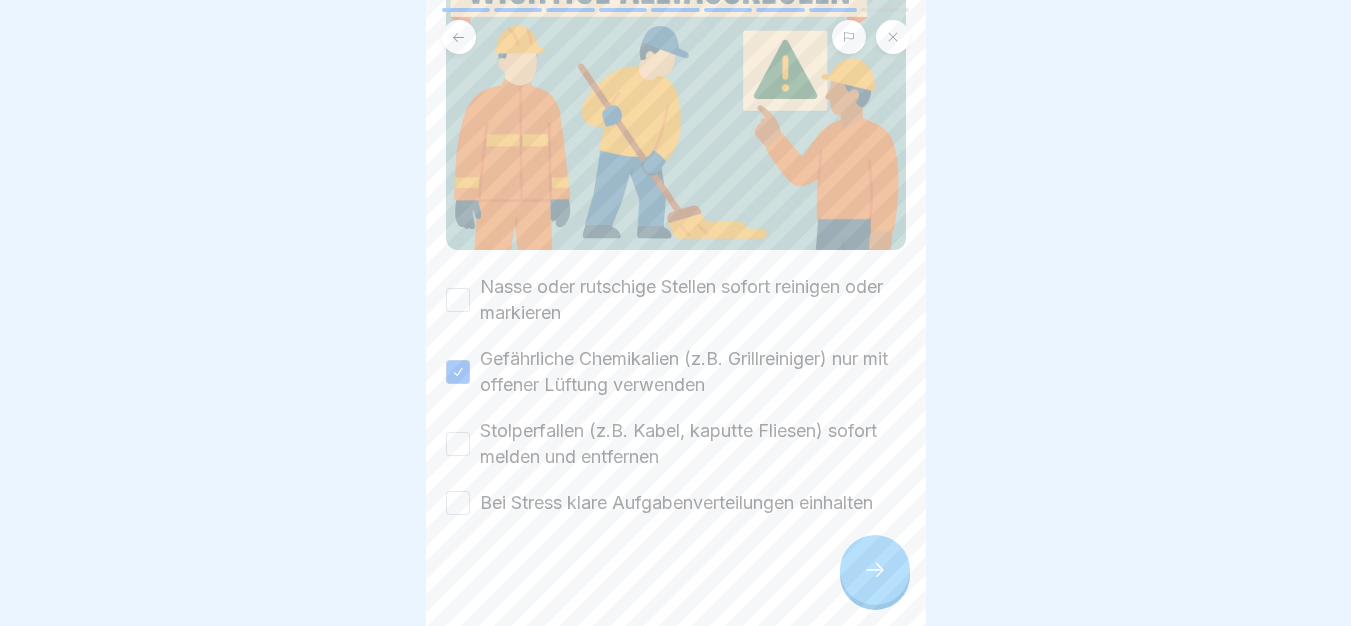 click on "Nasse oder rutschige Stellen sofort reinigen oder markieren" at bounding box center (693, 300) 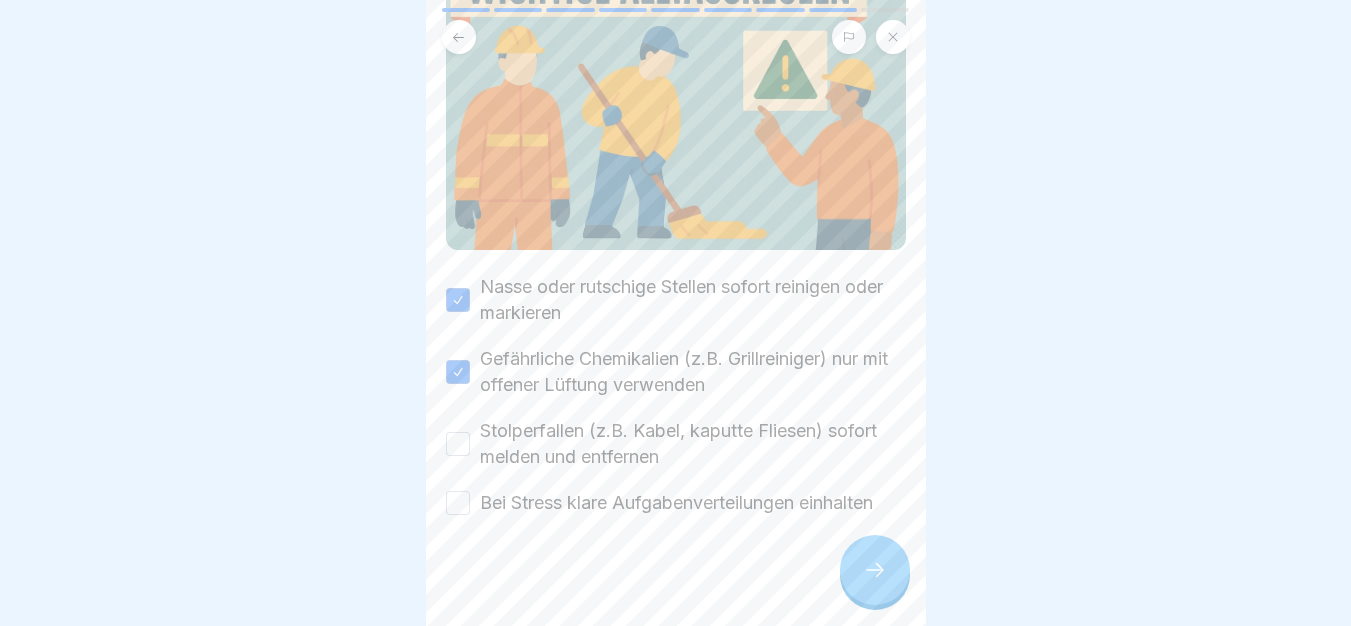 click on "Stolperfallen (z.B. Kabel, kaputte Fliesen) sofort melden und entfernen" at bounding box center (693, 444) 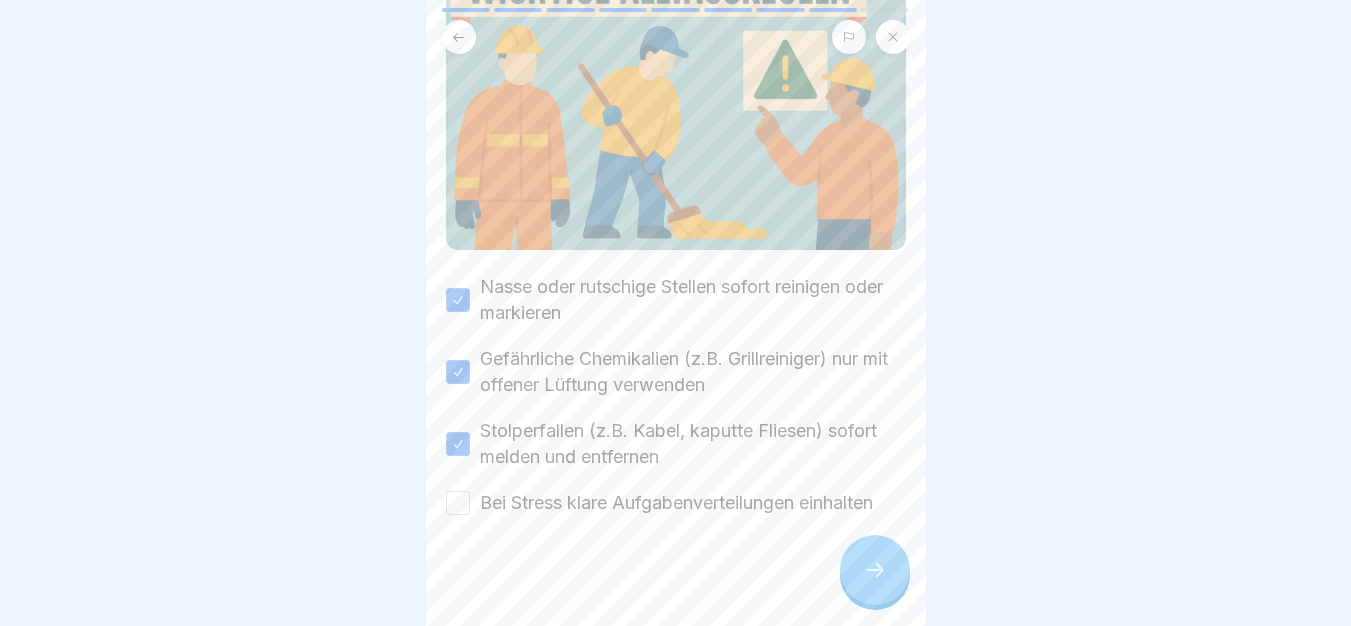 click on "Bei Stress klare Aufgabenverteilungen einhalten" at bounding box center [676, 503] 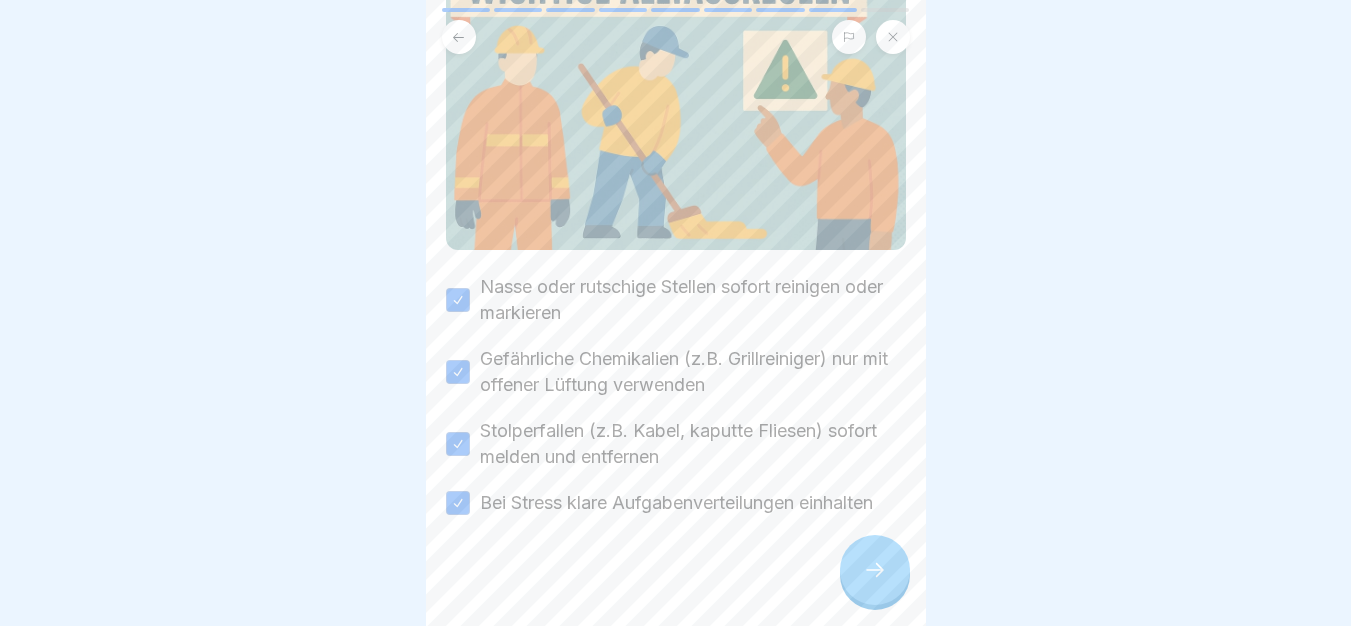 click 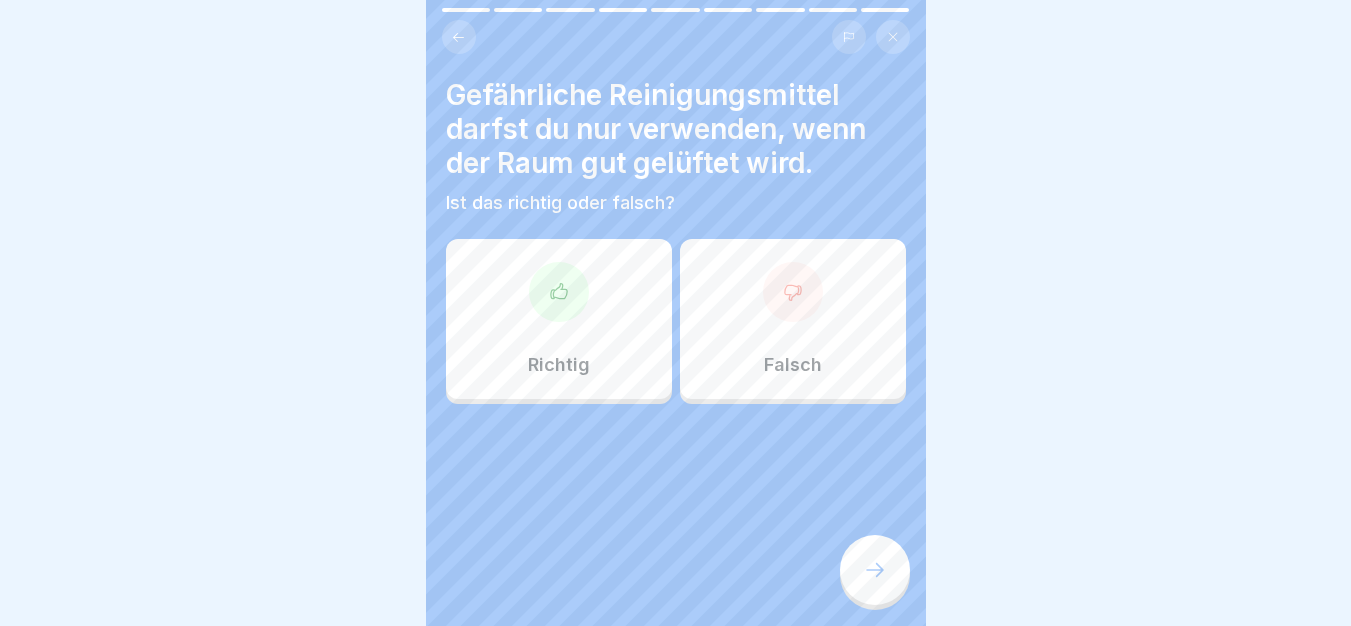 click 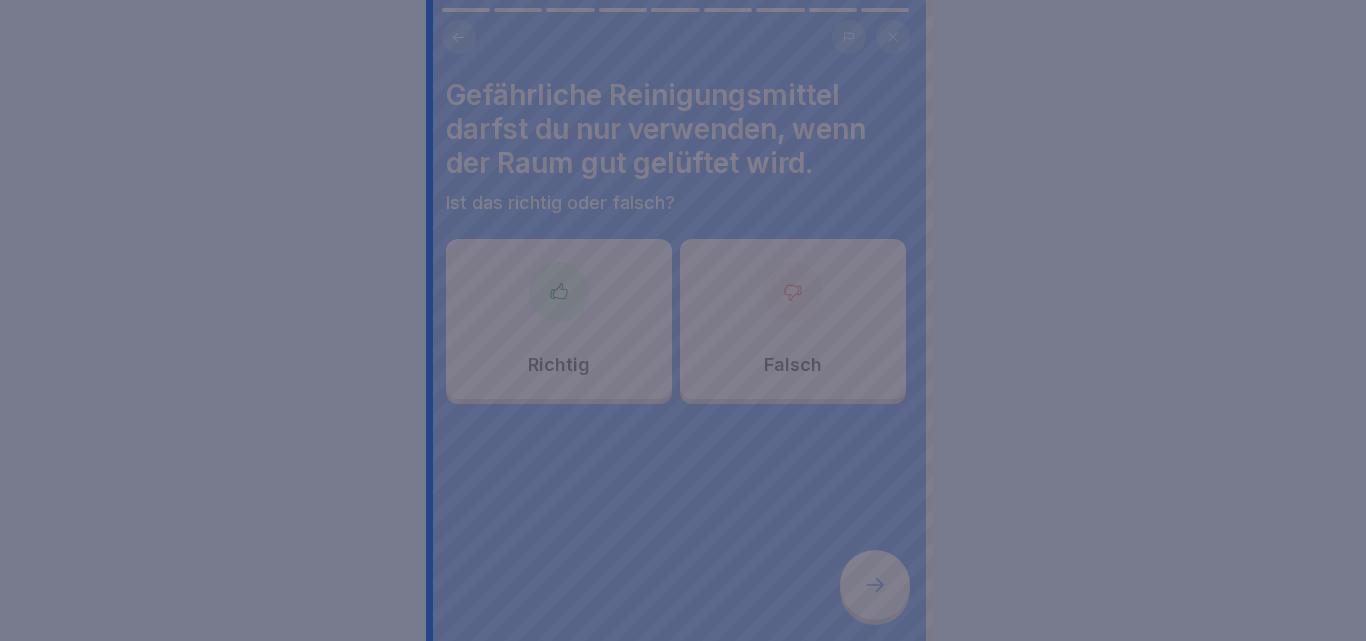 click at bounding box center (683, 320) 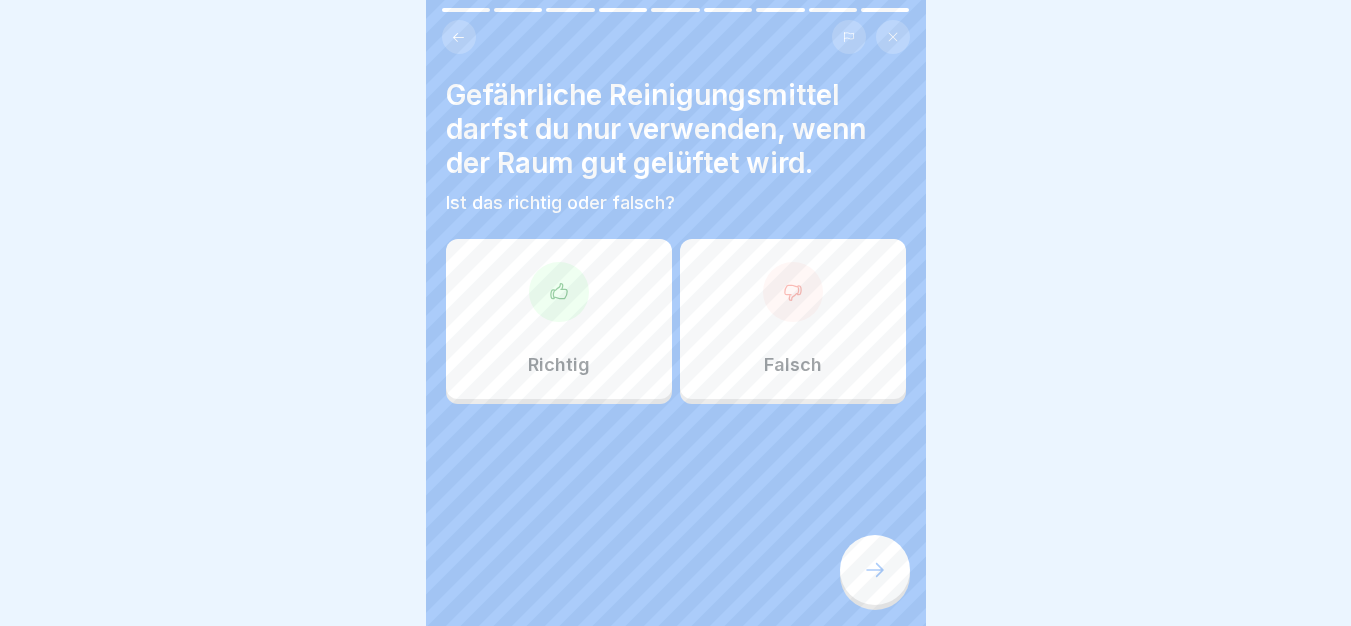 click on "Richtig" at bounding box center (559, 319) 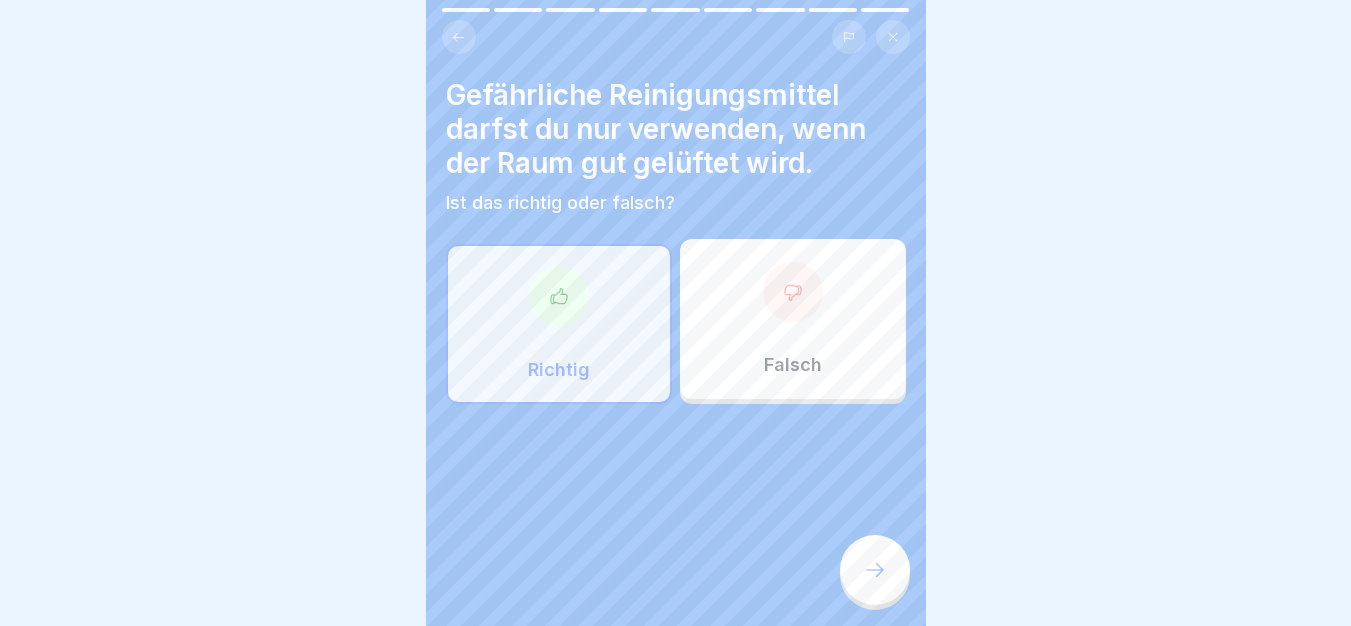 click on "Arbeitsschutzunterweisung  9 Schritte Deutsch Risiken erkennen und richtig reagieren (Gefährdungsbeurteilung) Erkenne potenzielle Gefahren an deinem Arbeitsplatz und lerne praktische Maßnahmen kennen, um diese Risiken frühzeitig zu vermeiden. Fortfahren Was bedeutet Gefährdungsbeurteilung für dich? Die Gefährdungsbeurteilung ist eine regelmäßige Überprüfung aller Arbeitsbereiche durch deinen Arbeitgeber. Er schaut dabei, welche Gefahren bestehen könnten, damit du sicher arbeiten kannst. Anschließend informiert er dich über mögliche Risiken und welche Schutzmaßnahmen eingeführt wurden. Dein Wissen darüber hilft dir, sicher und gesund zu bleiben. Praxisbeispiel: Stress in Stoßzeiten reduzieren Gefahren kennen – sicher handeln! Jede festgestellte Gefahr bekommt eine klare Lösung. Dein Arbeitgeber muss dich darüber informieren. Was passiert bei einer Gefährdungsbeurteilung? Wähle die zutreffende Antwort aus. A Dein Arbeitgeber bestellt neue Arbeitskleidung. B C Mehrere Antworten B D Falsch" at bounding box center (676, 313) 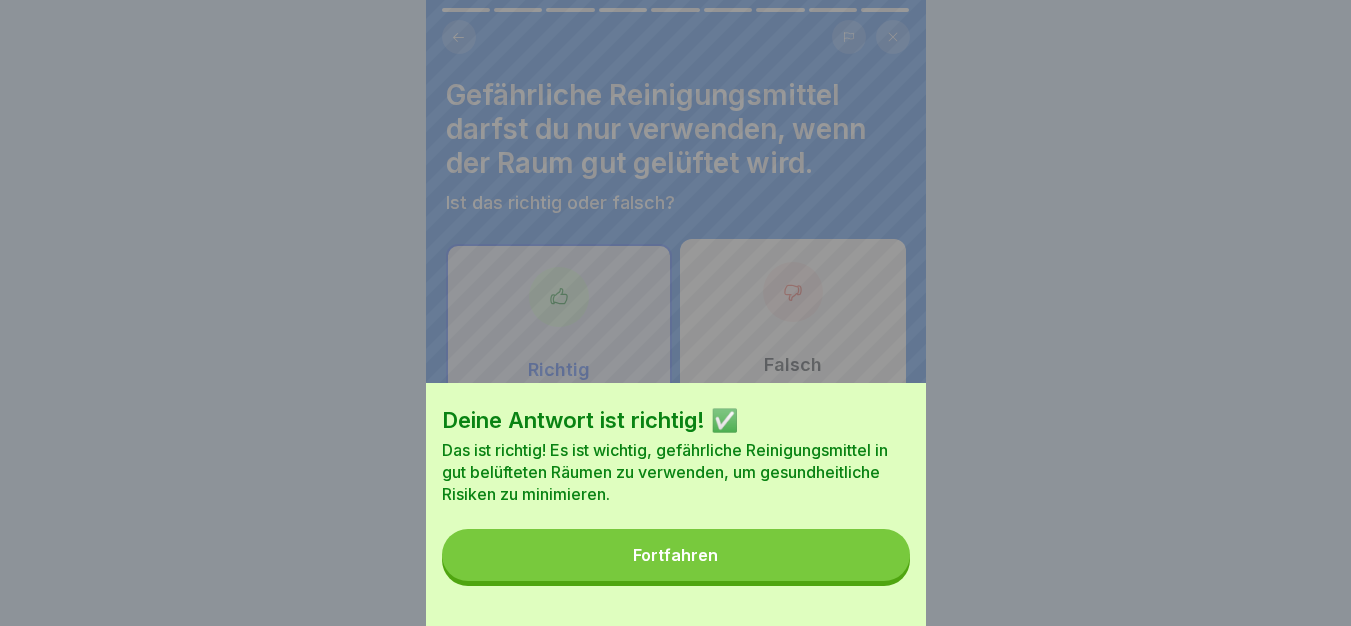 click on "Fortfahren" at bounding box center [676, 555] 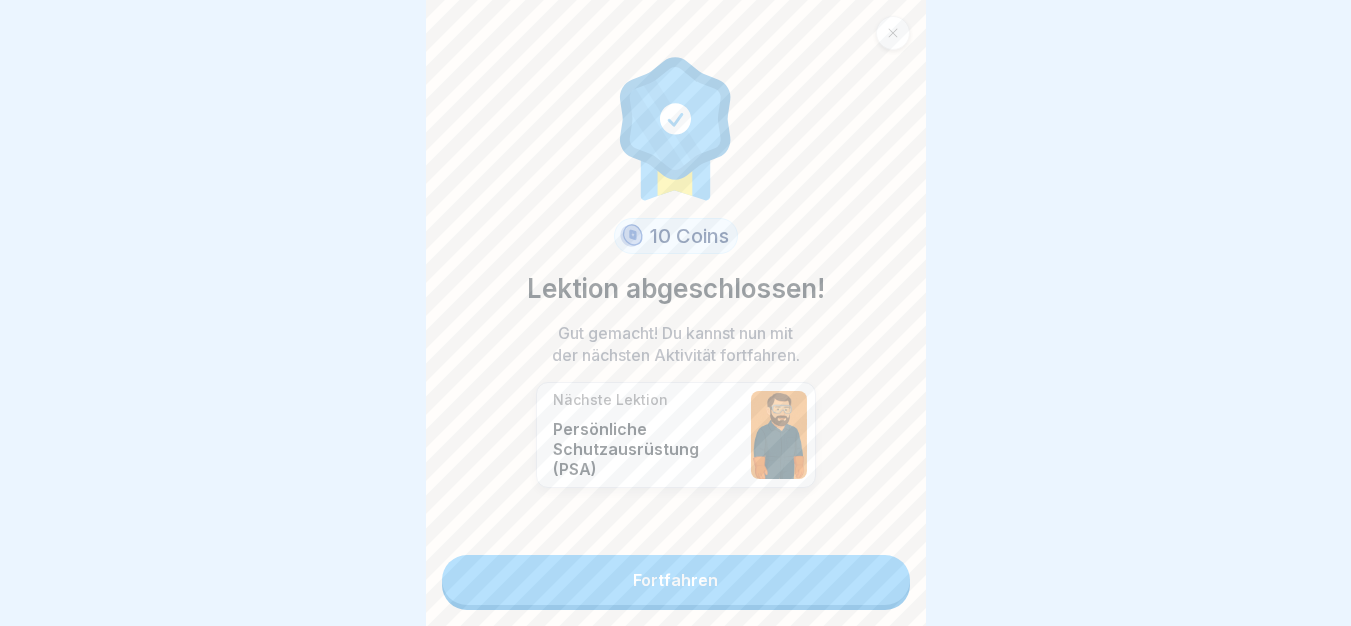 click on "Fortfahren" at bounding box center [676, 580] 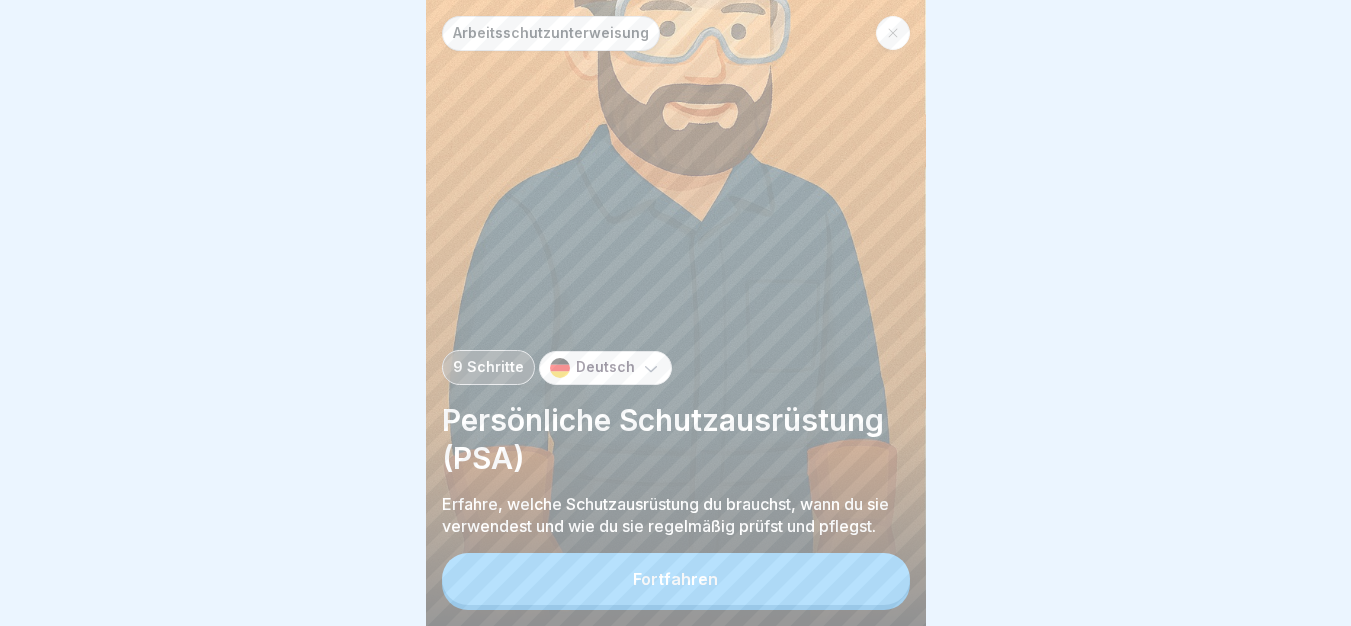 click on "Fortfahren" at bounding box center (676, 579) 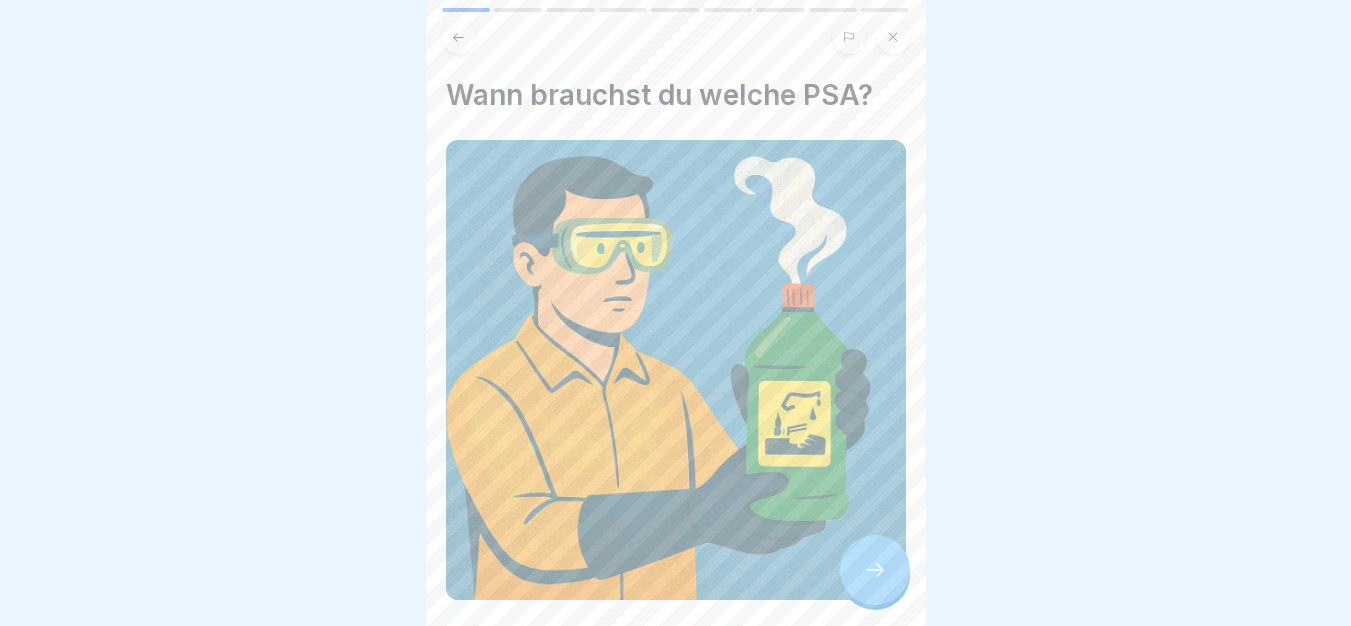 click on "Arbeitsschutzunterweisung  9 Schritte Deutsch Persönliche Schutzausrüstung (PSA) Erfahre, welche Schutzausrüstung du brauchst, wann du sie verwendest und wie du sie regelmäßig prüfst und pflegst. Fortfahren Wann brauchst du welche PSA? Neben Schuhen und Handschuhen gibt es weitere wichtige Schutzausrüstung. Zum Beispiel benötigst du eine Schutzbrille, wenn du mit aggressiven Reinigungsmitteln arbeitest, die spritzen könnten. Außerdem brauchst du Gehörschutz bei sehr lauten Geräten wie Mixern oder Eiscrushern, um dein Gehör langfristig zu schützen. Prüfen schützt! Prüfe deine PSA regelmäßig auf Schäden, damit du immer optimal geschützt bist. Wann benötigst du unbedingt Gehörschutz?  Mehrere Antworten  können richtig sein. A Beim Schneiden von Gemüse mit einem Messer B Beim Arbeiten mit sehr lauten Maschinen (z.B. Mixer oder Eiscrusher) C Beim Kochen mit einem normalen Herd D Beim längeren Arbeiten in lauter Umgebung (z.B. Spülküche mit lauten Geräten) A Einfach weiterverwenden B C" at bounding box center (676, 313) 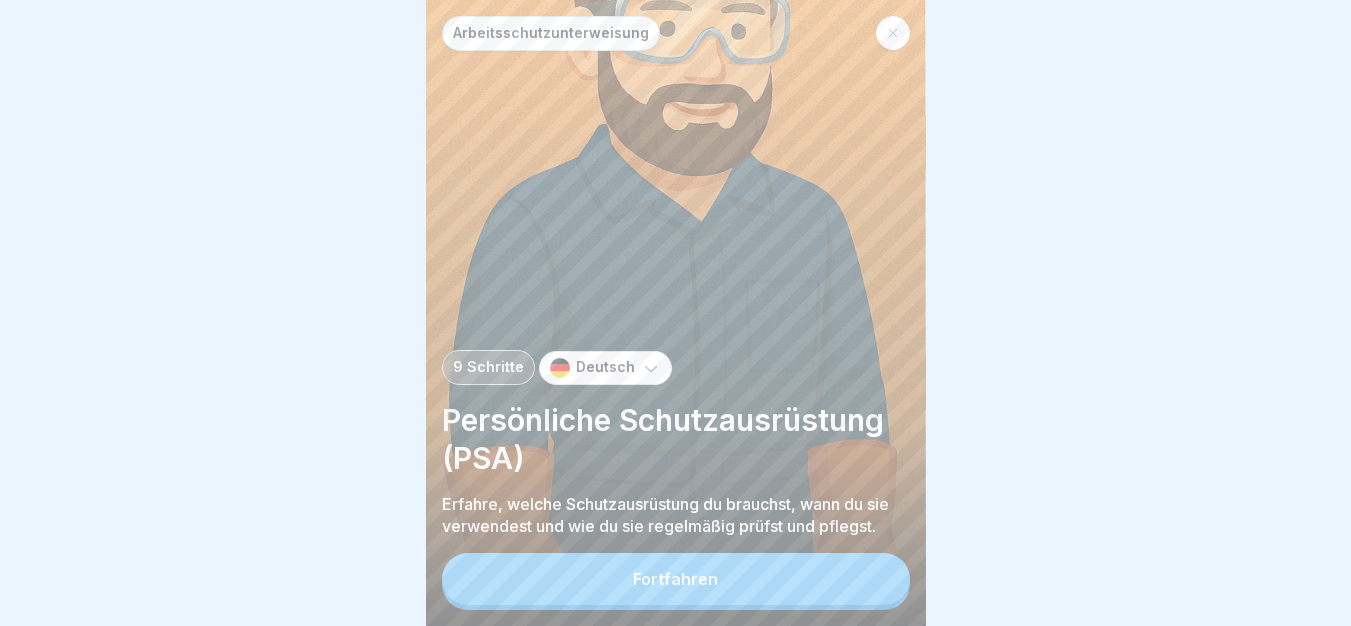 click on "Fortfahren" at bounding box center (676, 579) 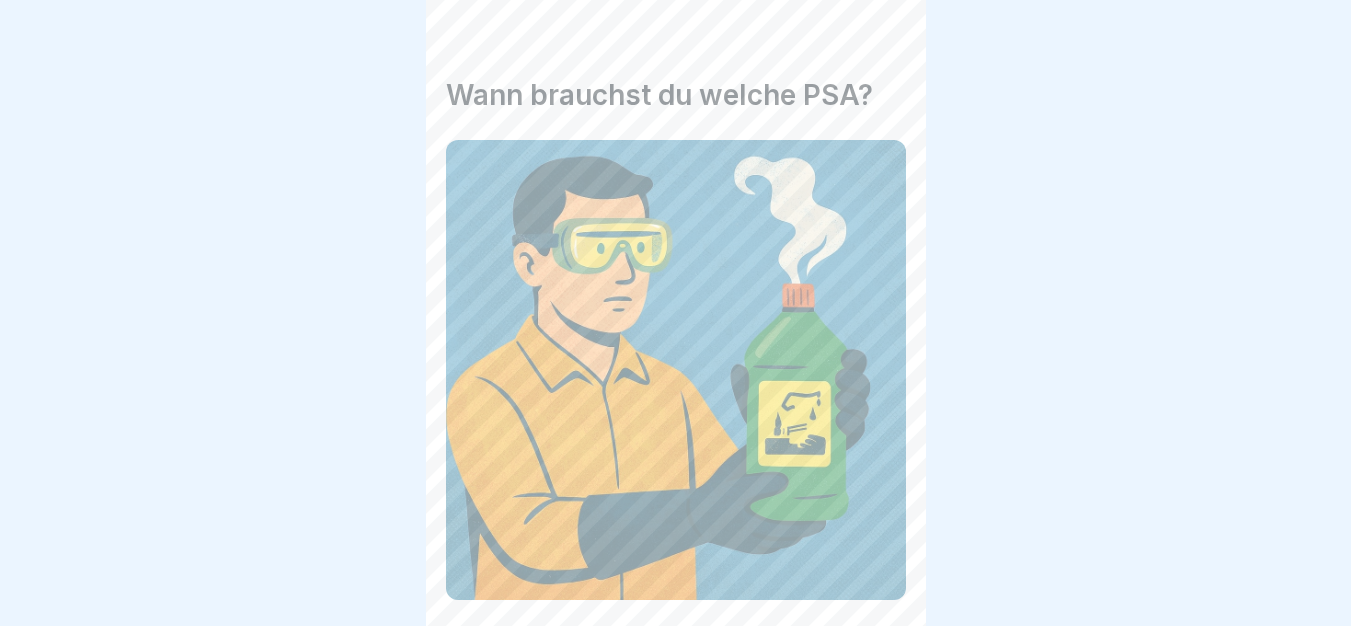 click 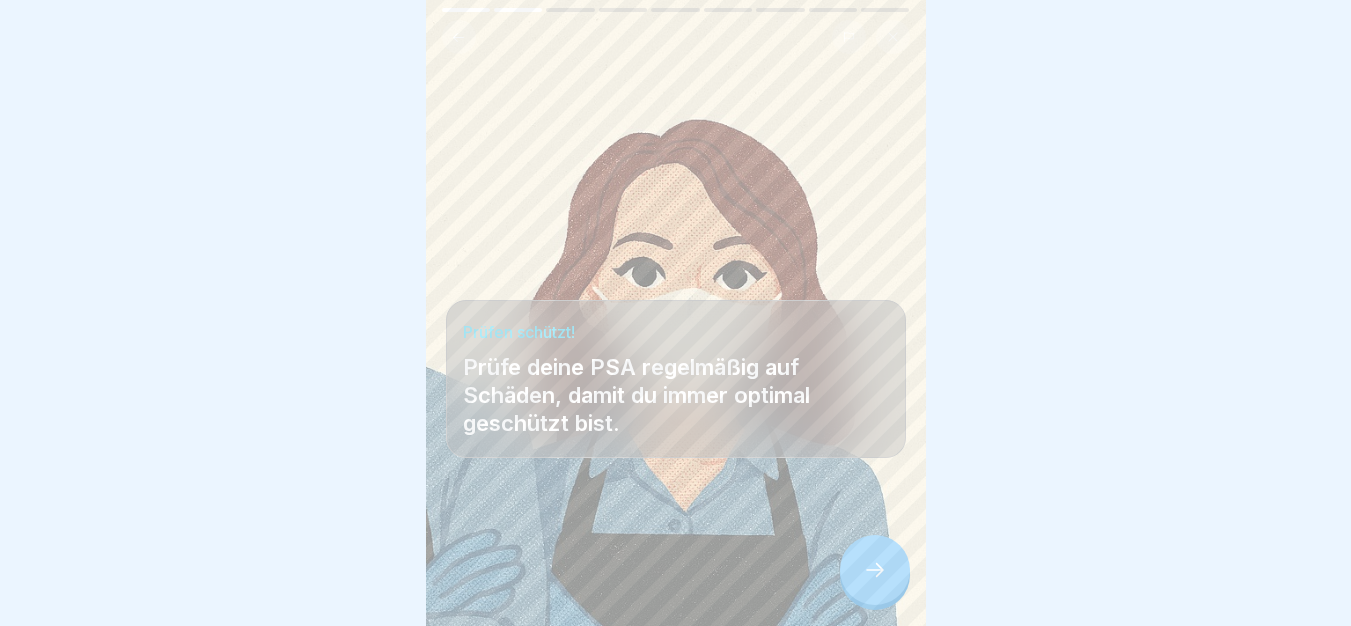 scroll, scrollTop: 15, scrollLeft: 0, axis: vertical 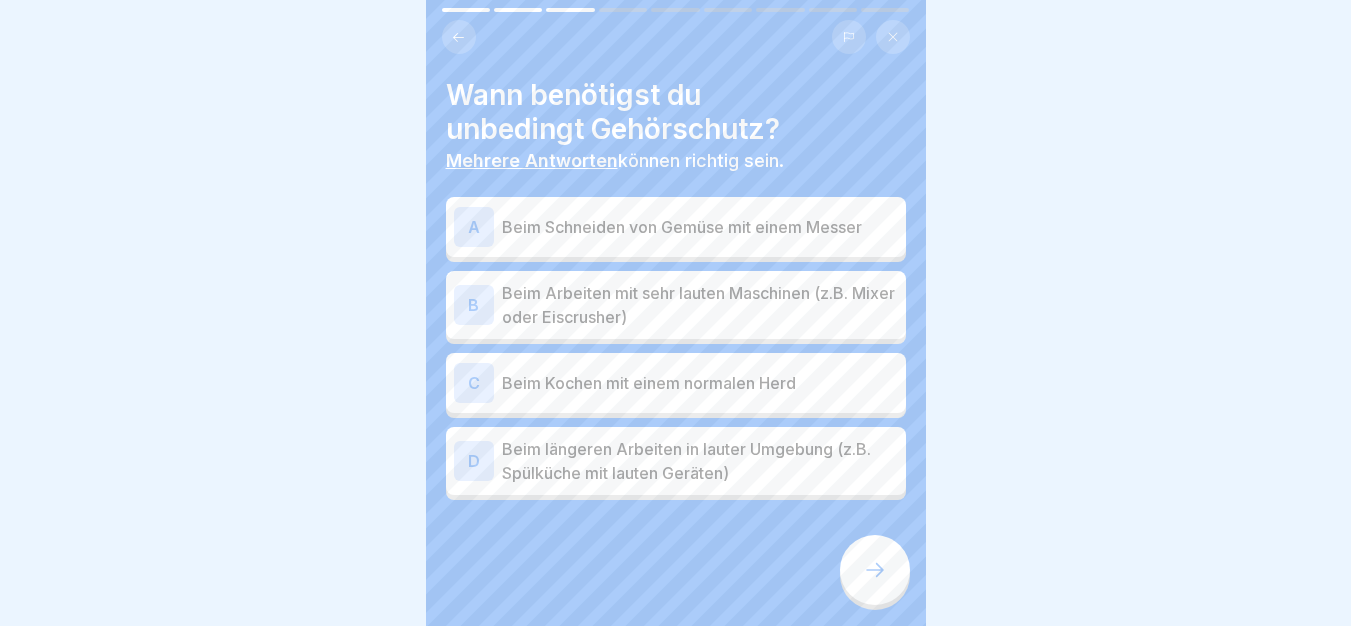 click on "Beim Arbeiten mit sehr lauten Maschinen (z.B. Mixer oder Eiscrusher)" at bounding box center (700, 305) 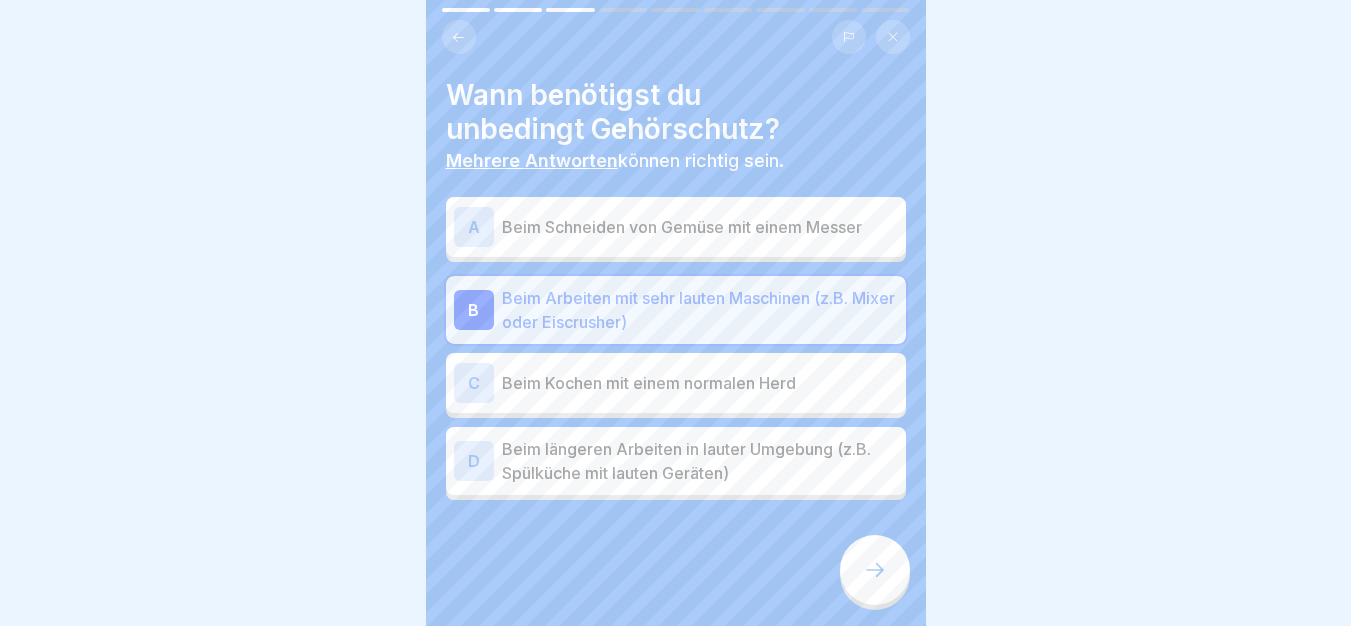 click on "Beim längeren Arbeiten in lauter Umgebung (z.B. Spülküche mit lauten Geräten)" at bounding box center (700, 461) 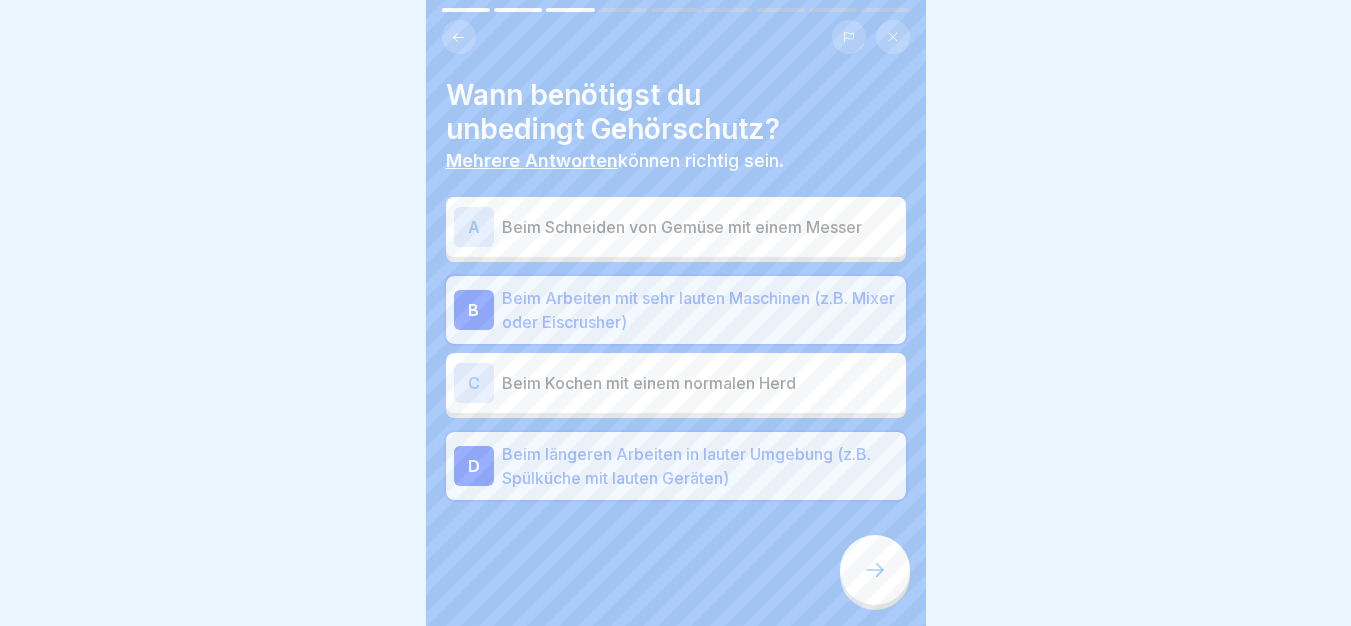 click at bounding box center [875, 570] 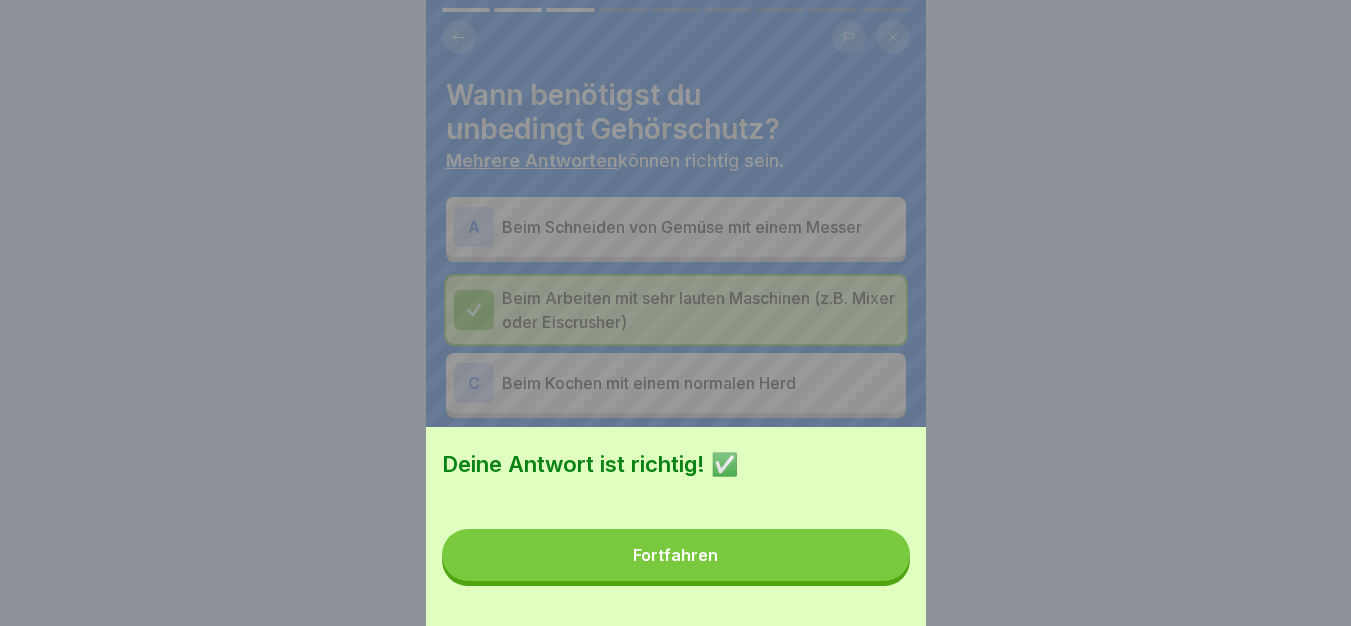 click on "Fortfahren" at bounding box center [676, 555] 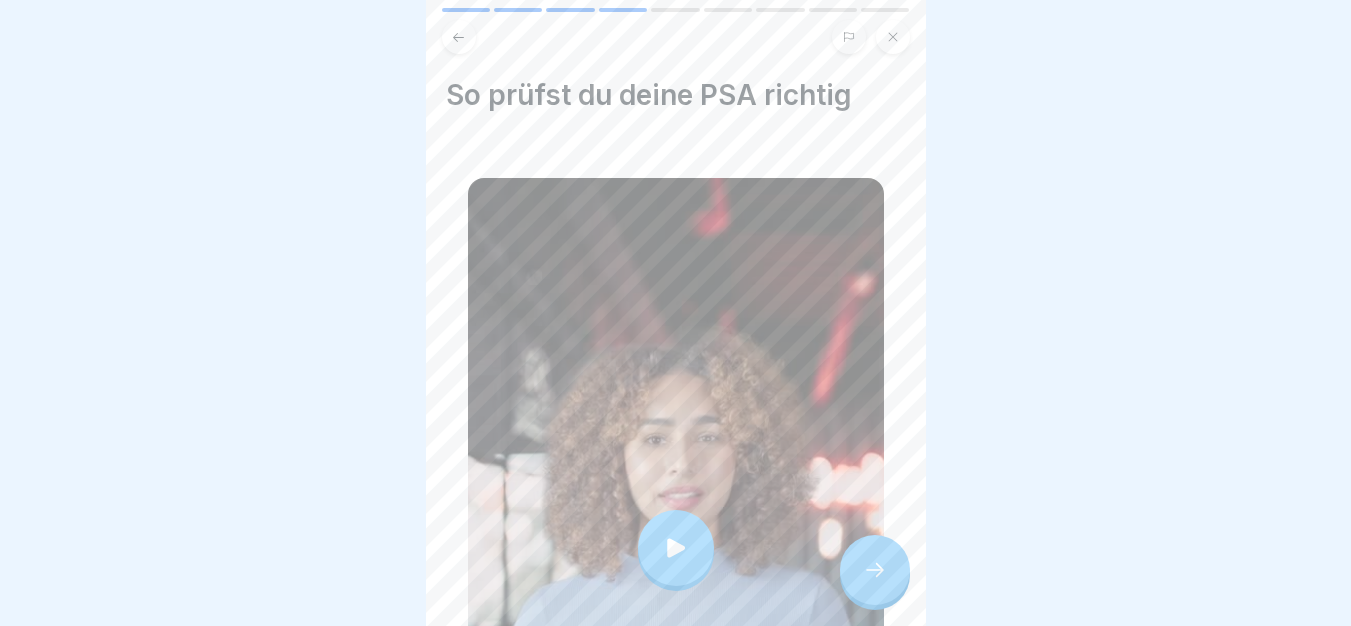 click at bounding box center [676, 548] 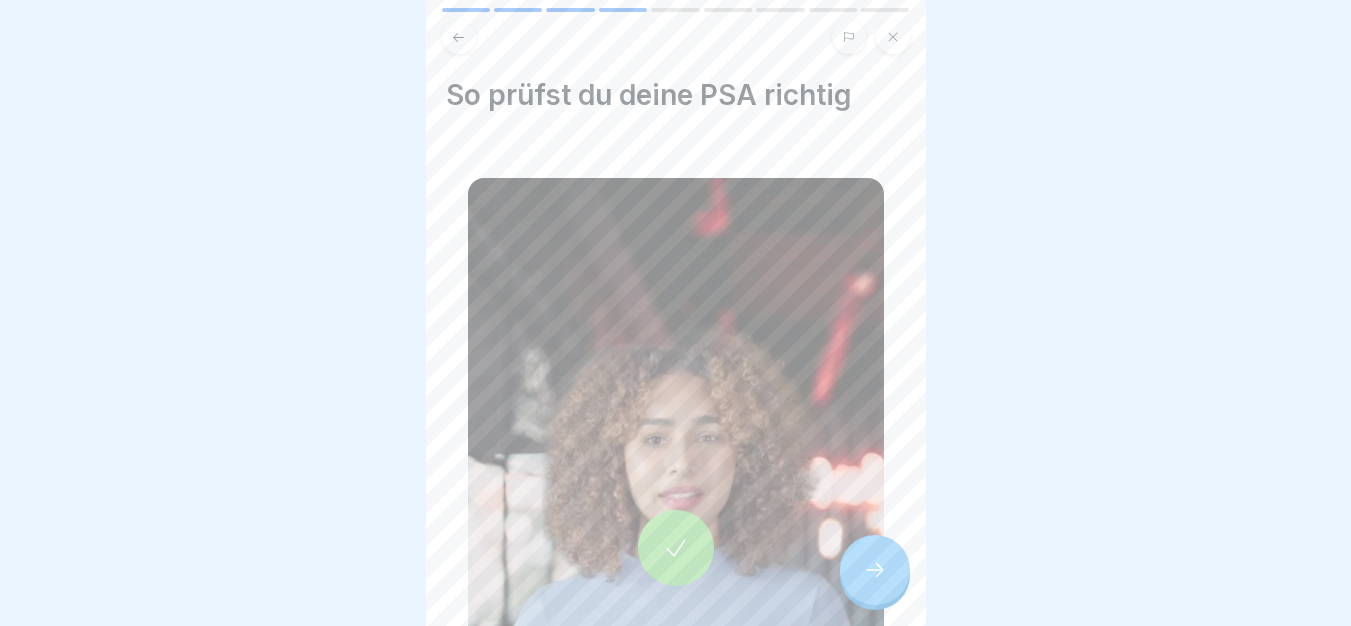 click at bounding box center [875, 570] 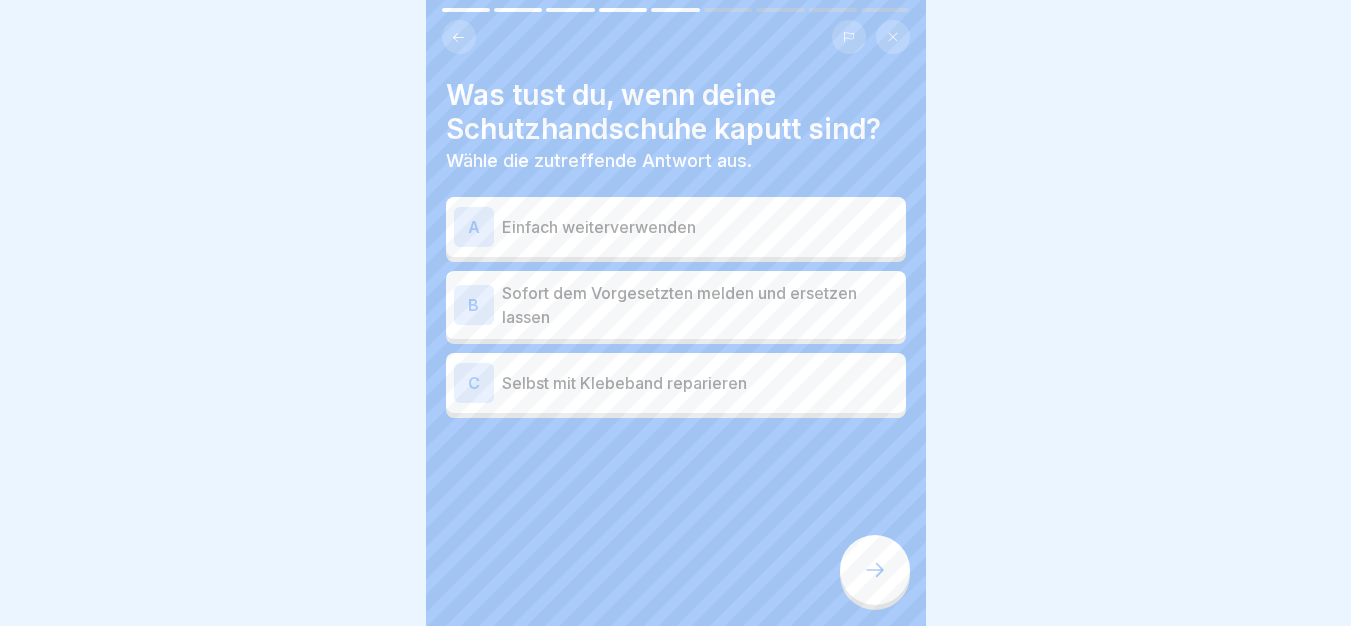 click on "Sofort dem Vorgesetzten melden und ersetzen lassen" at bounding box center [700, 305] 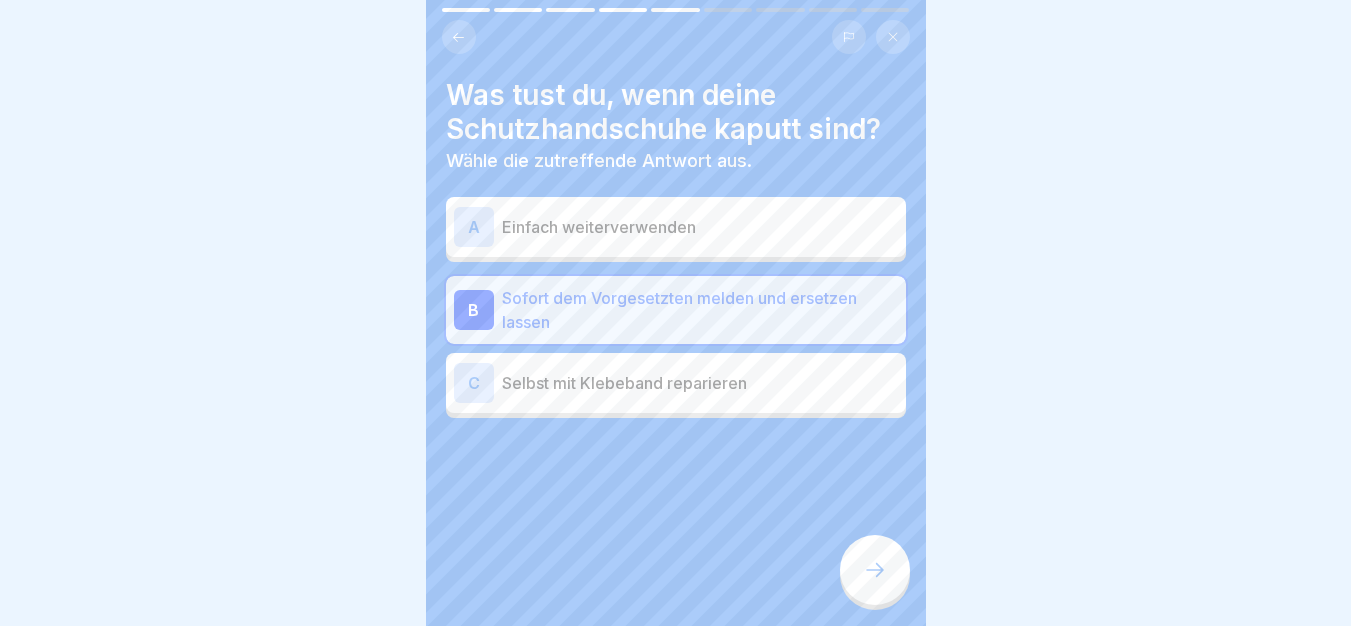 click at bounding box center [875, 570] 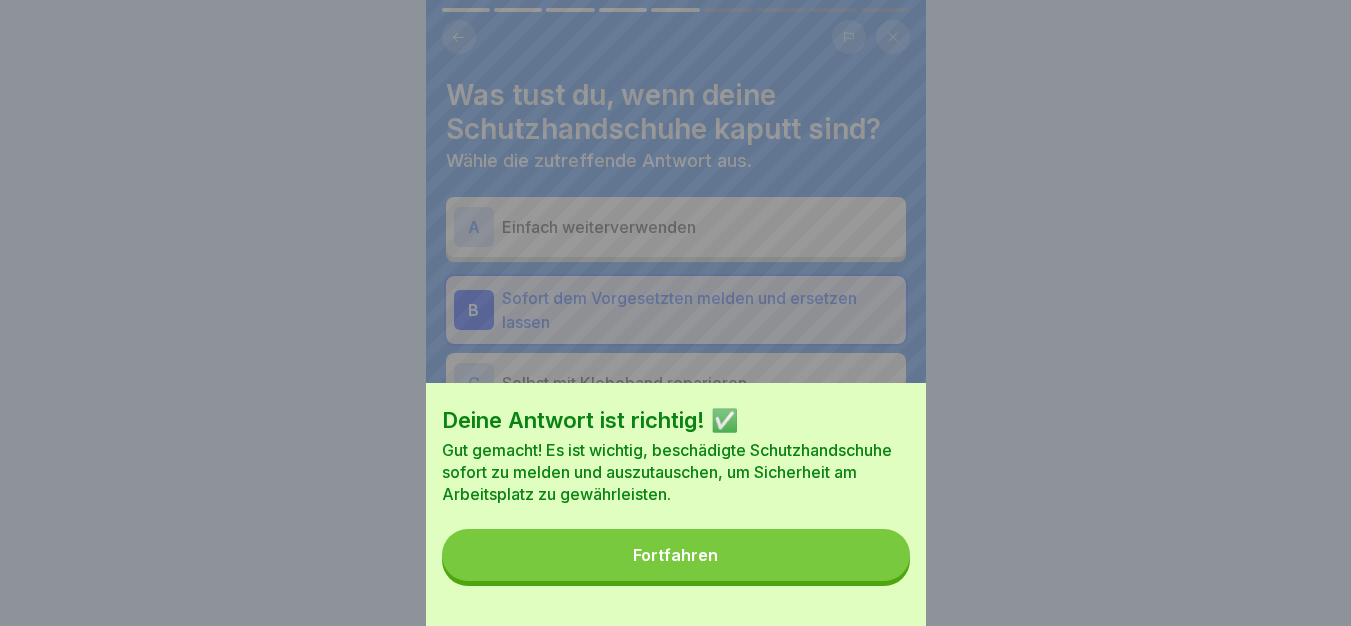 click on "Fortfahren" at bounding box center [676, 555] 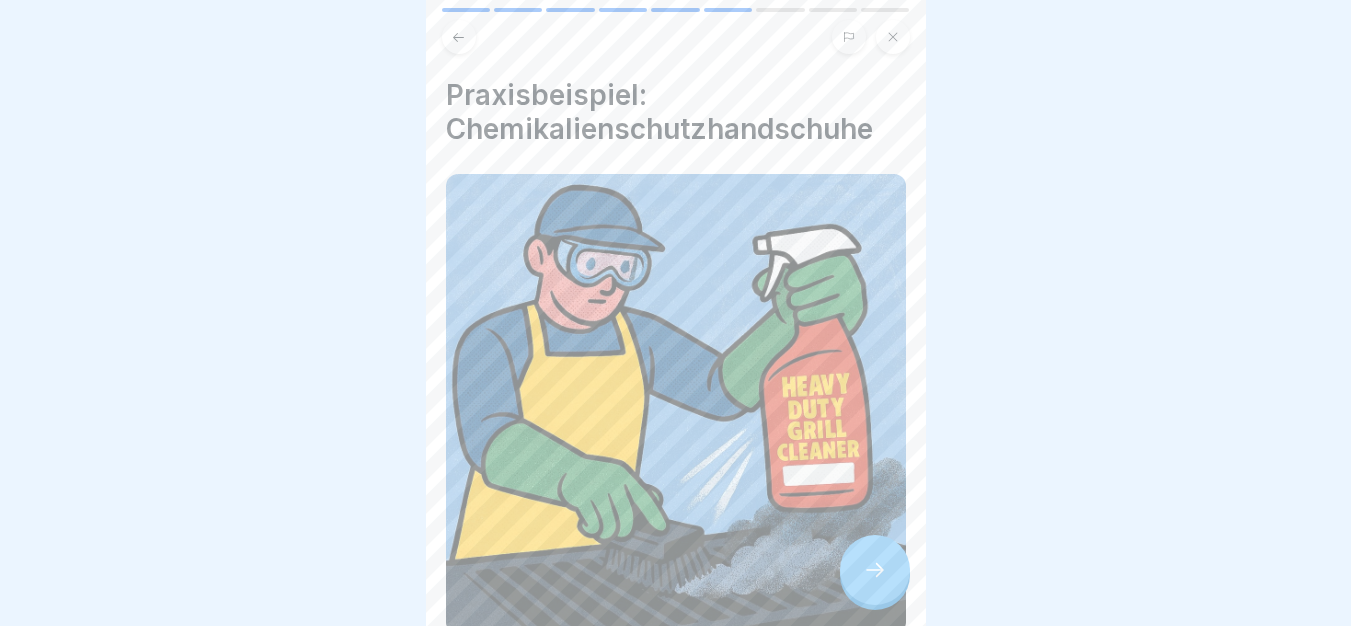 click 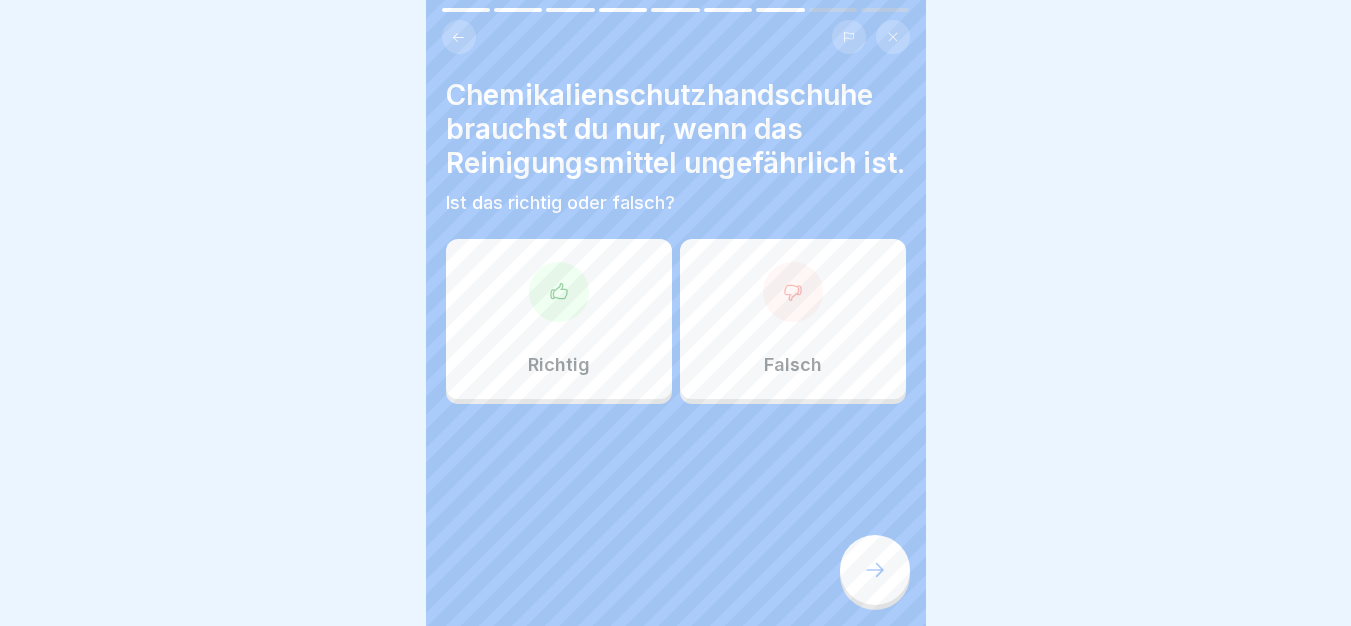 click on "Falsch" at bounding box center (793, 319) 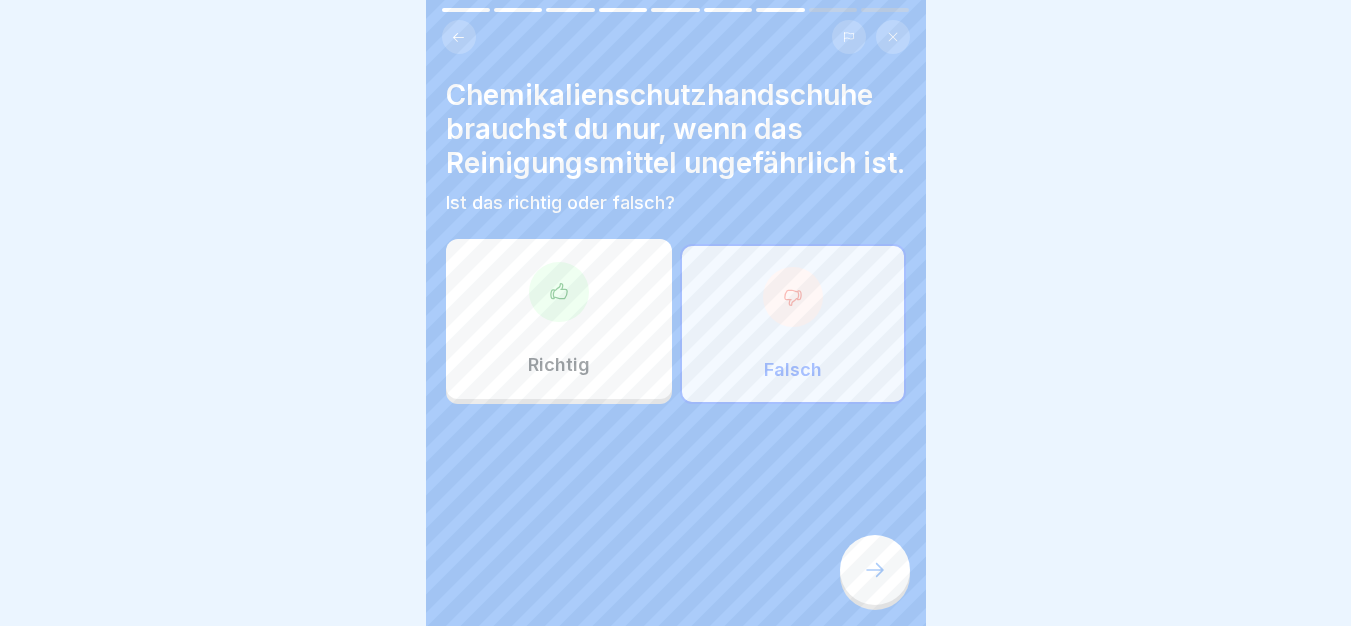 click at bounding box center [875, 570] 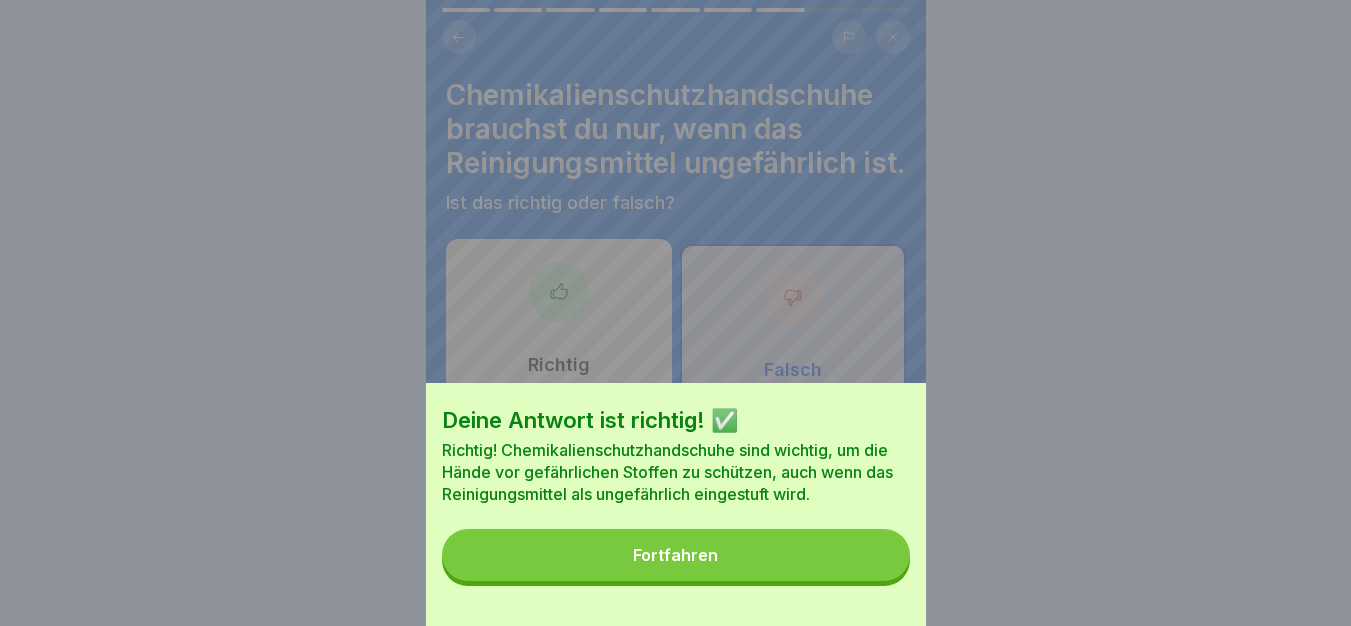 click on "Fortfahren" at bounding box center [676, 555] 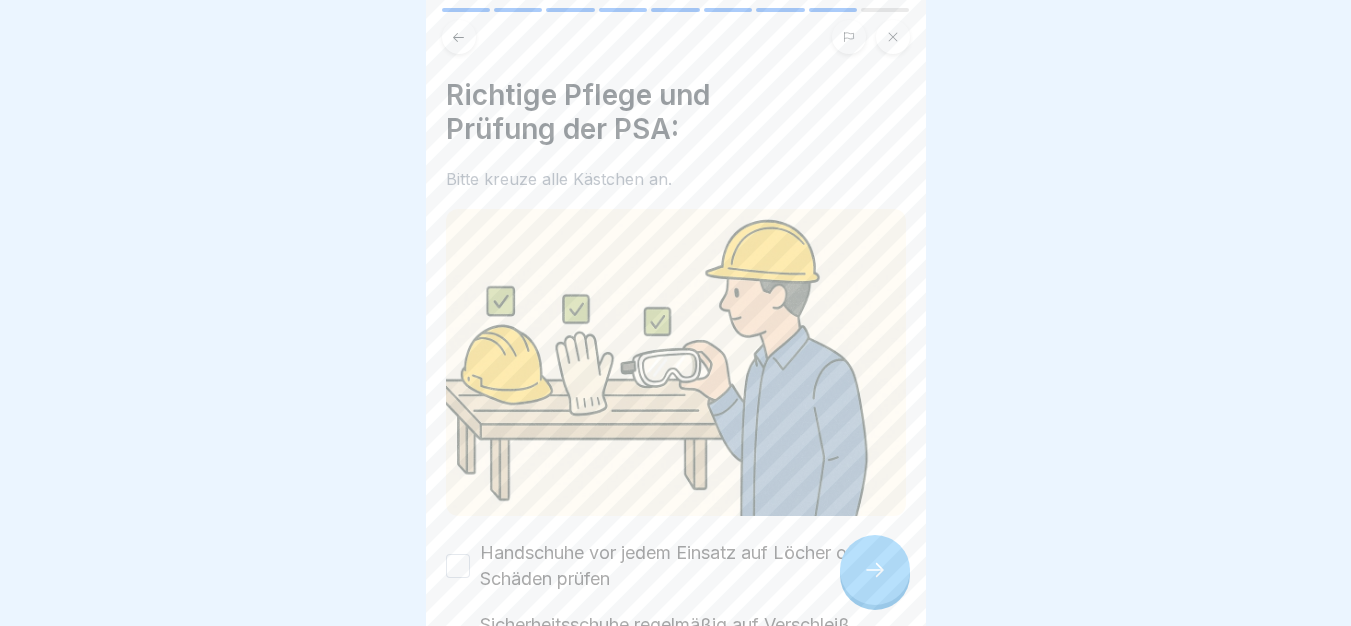 click on "Handschuhe vor jedem Einsatz auf Löcher oder Schäden prüfen" at bounding box center (693, 566) 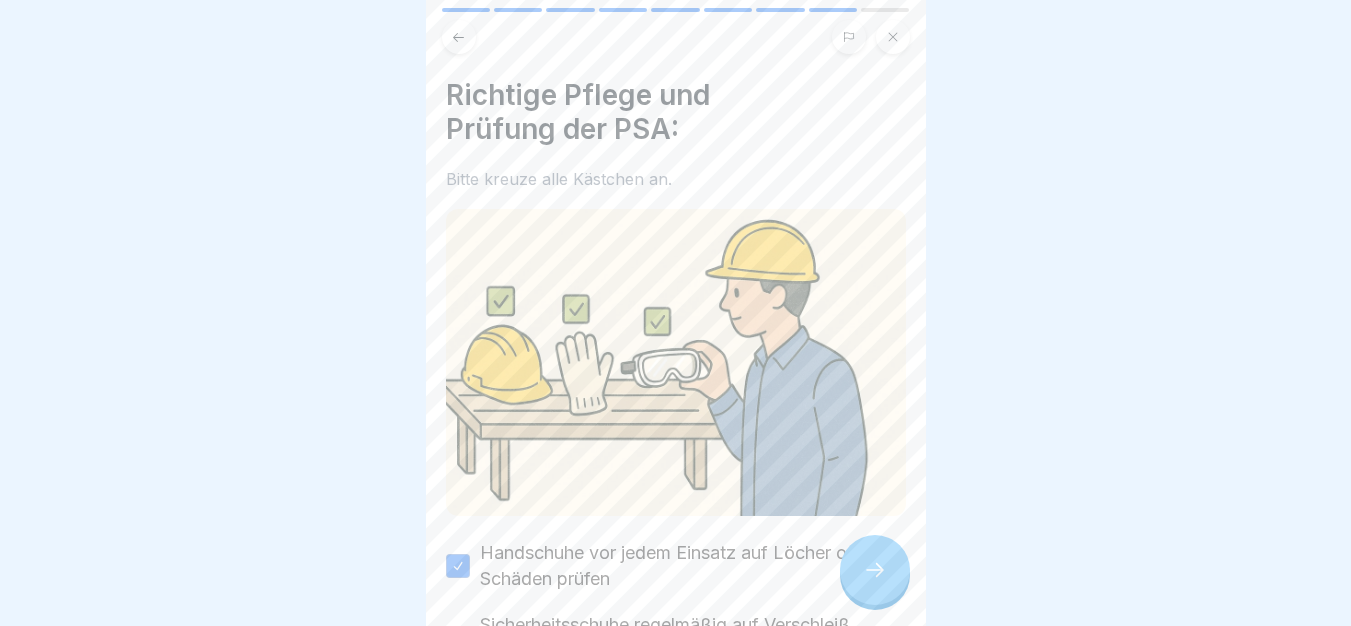 click on "Sicherheitsschuhe regelmäßig auf Verschleiß prüfen (vor allem Sohlen)" at bounding box center [693, 638] 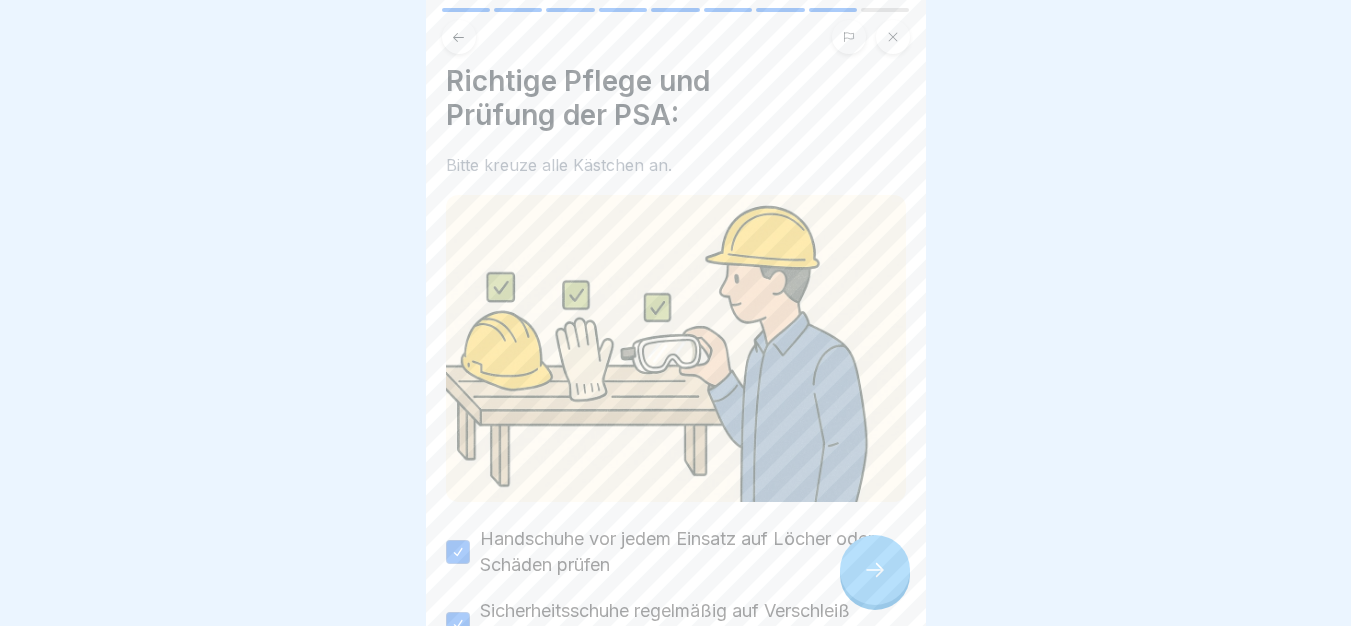 scroll, scrollTop: 338, scrollLeft: 0, axis: vertical 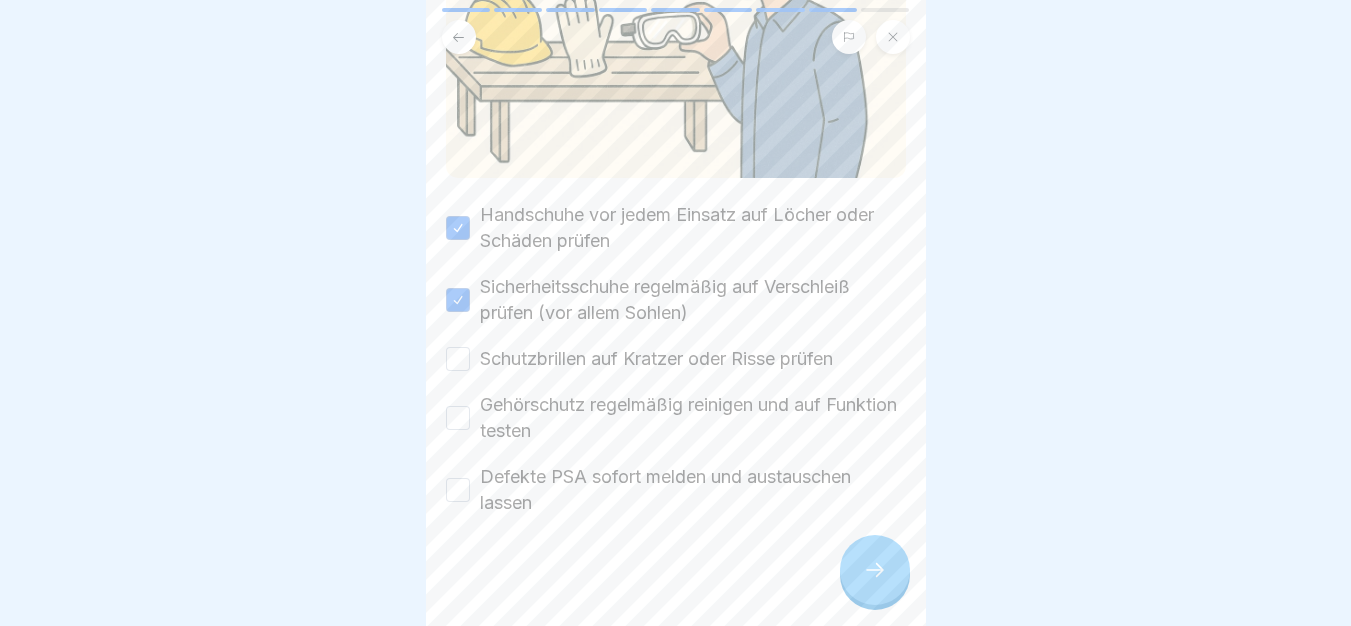 click on "Schutzbrillen auf Kratzer oder Risse prüfen" at bounding box center (656, 359) 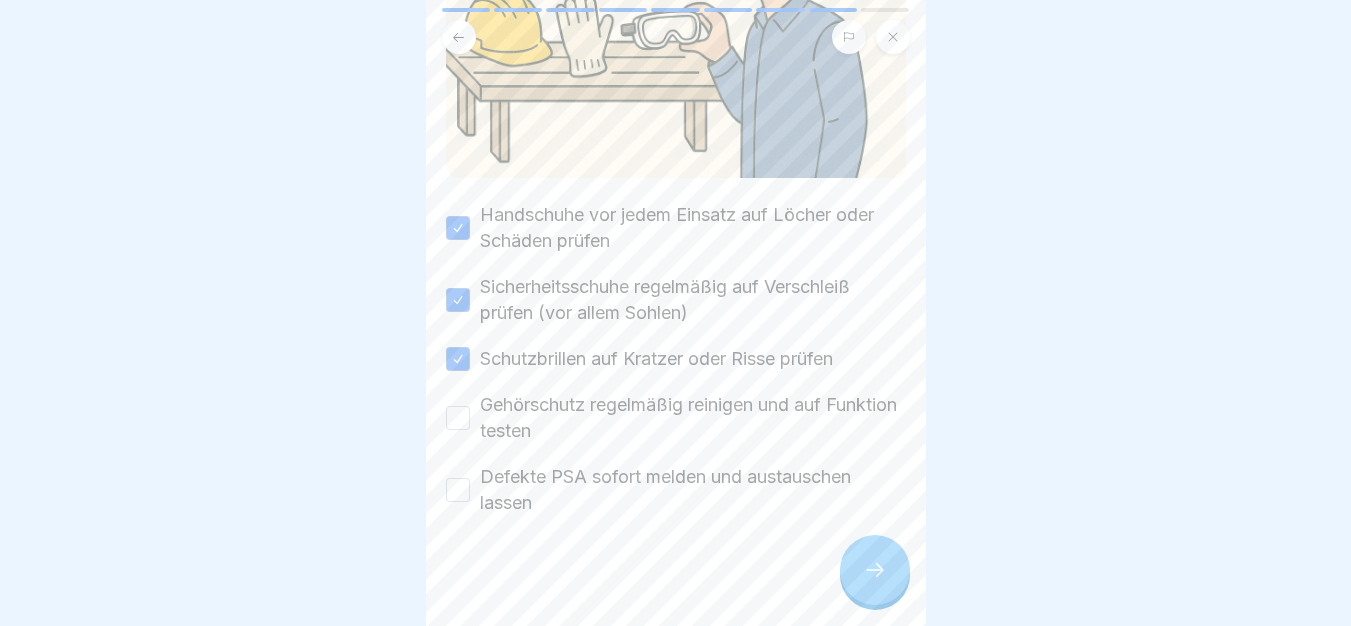 click on "Gehörschutz regelmäßig reinigen und auf Funktion testen" at bounding box center [693, 418] 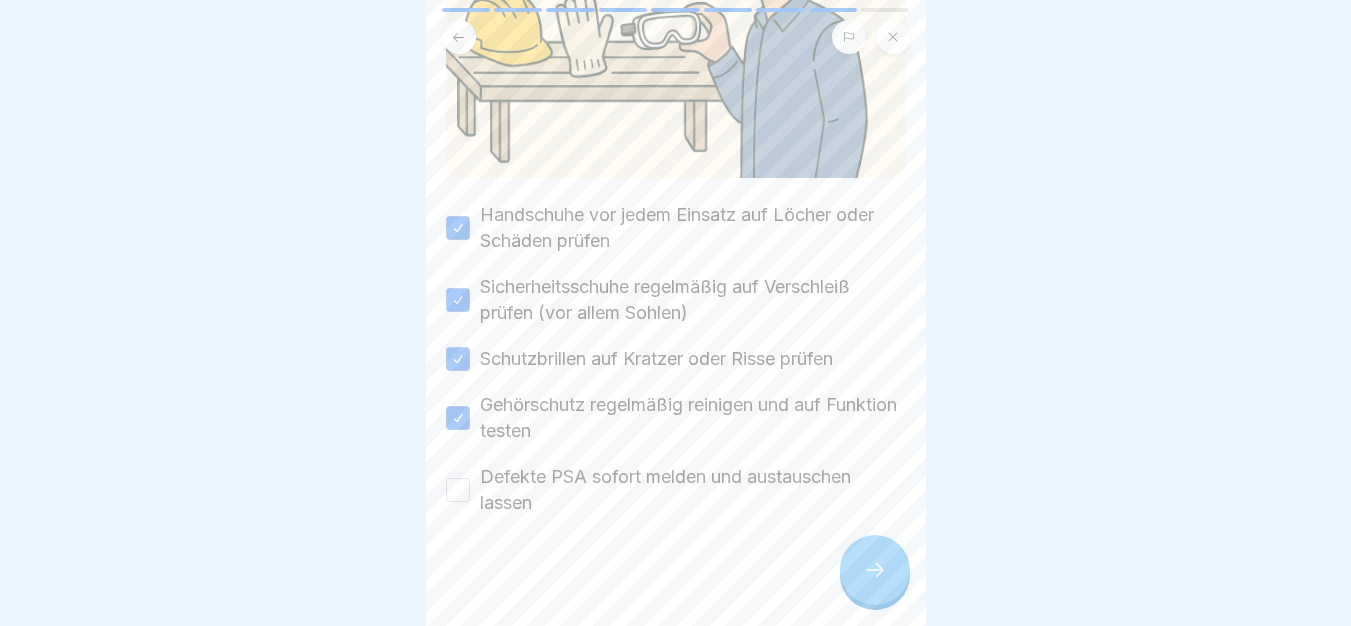 click on "Defekte PSA sofort melden und austauschen lassen" at bounding box center (693, 490) 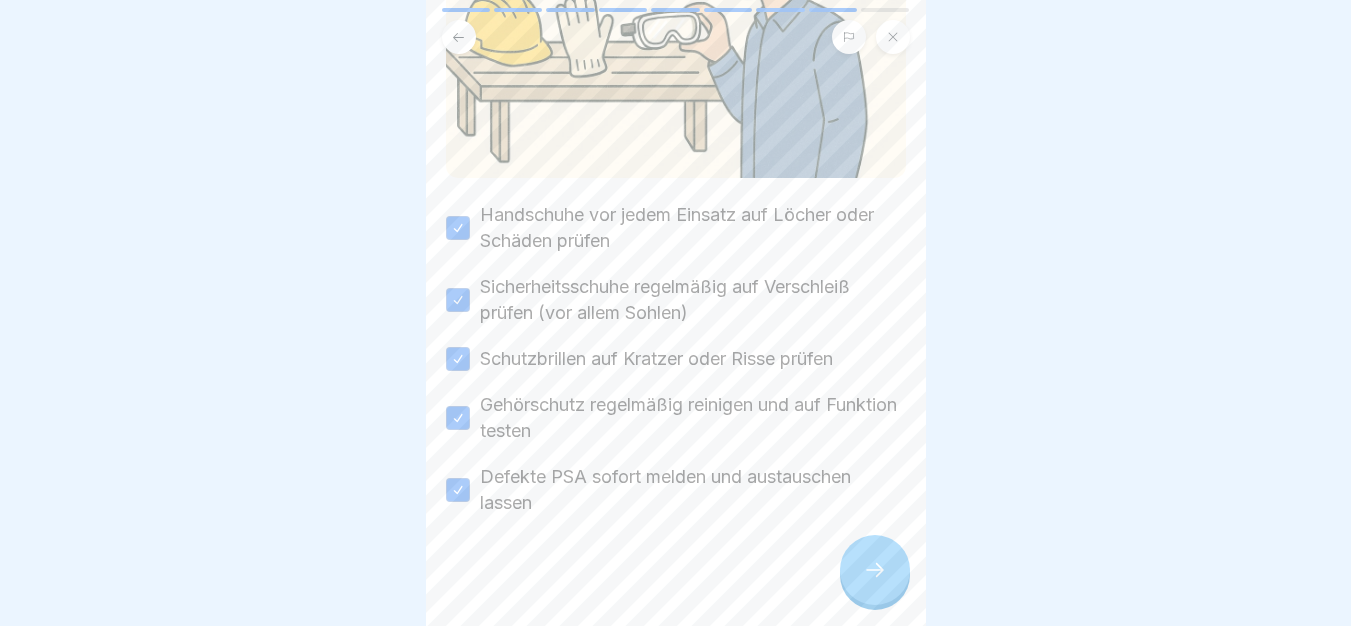 click 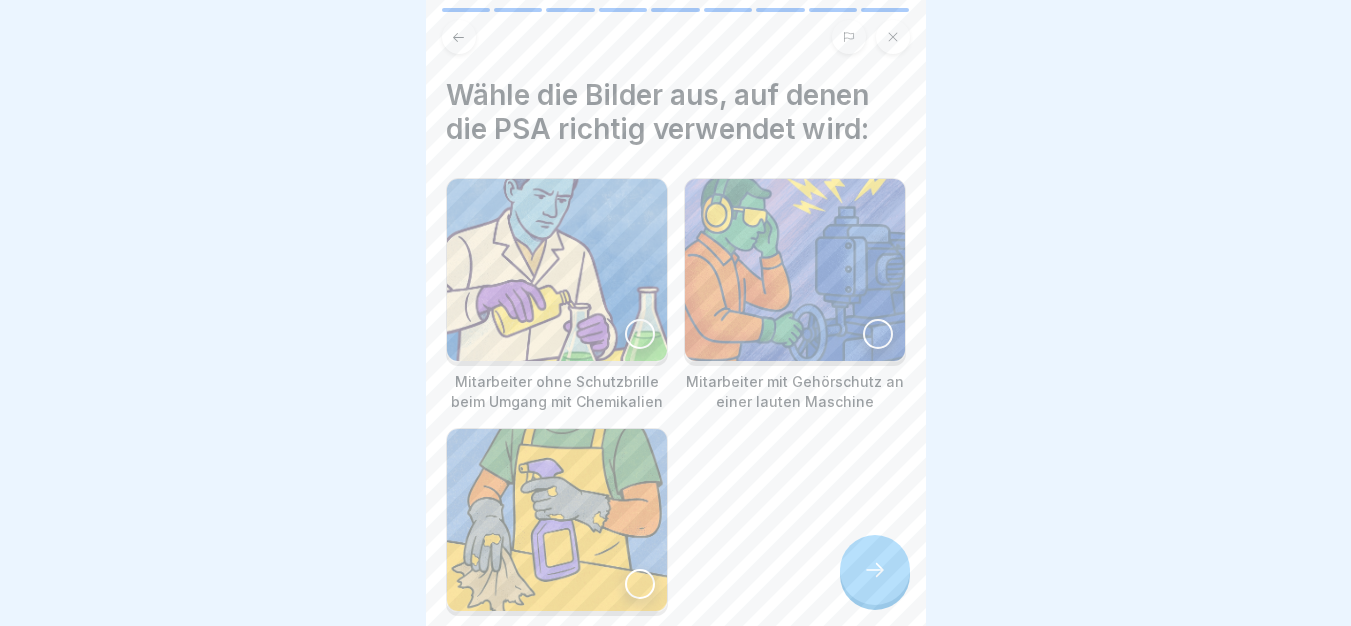 click at bounding box center (795, 270) 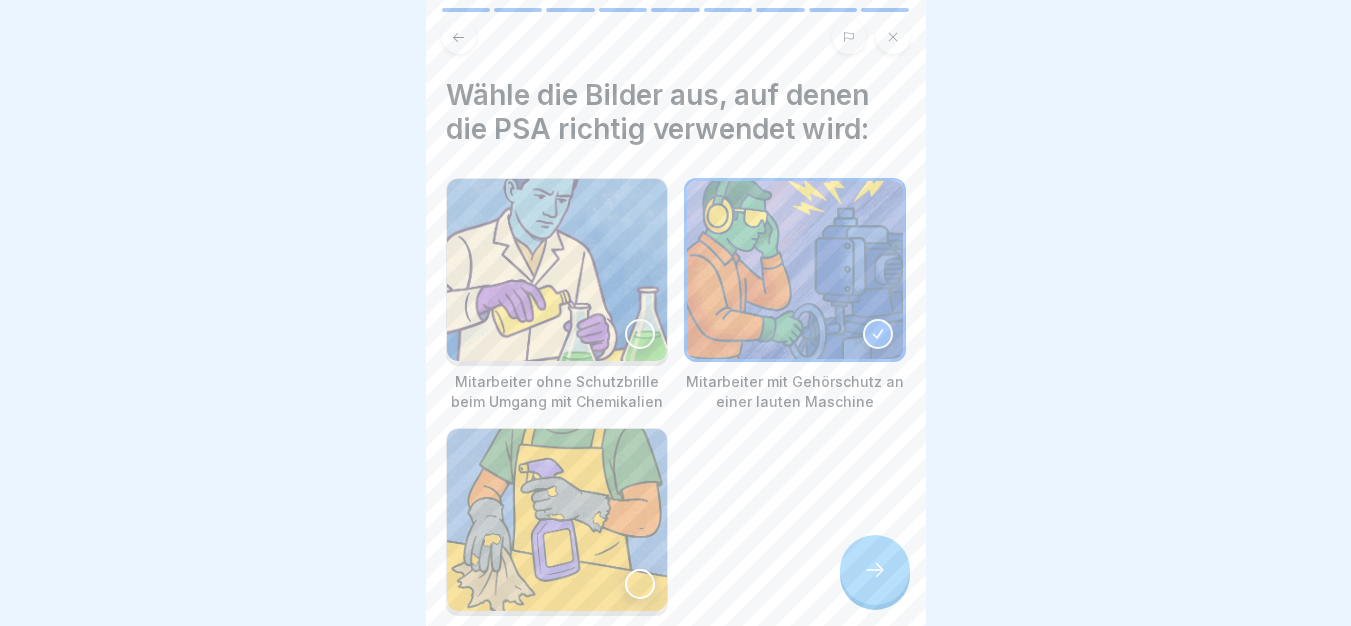 click 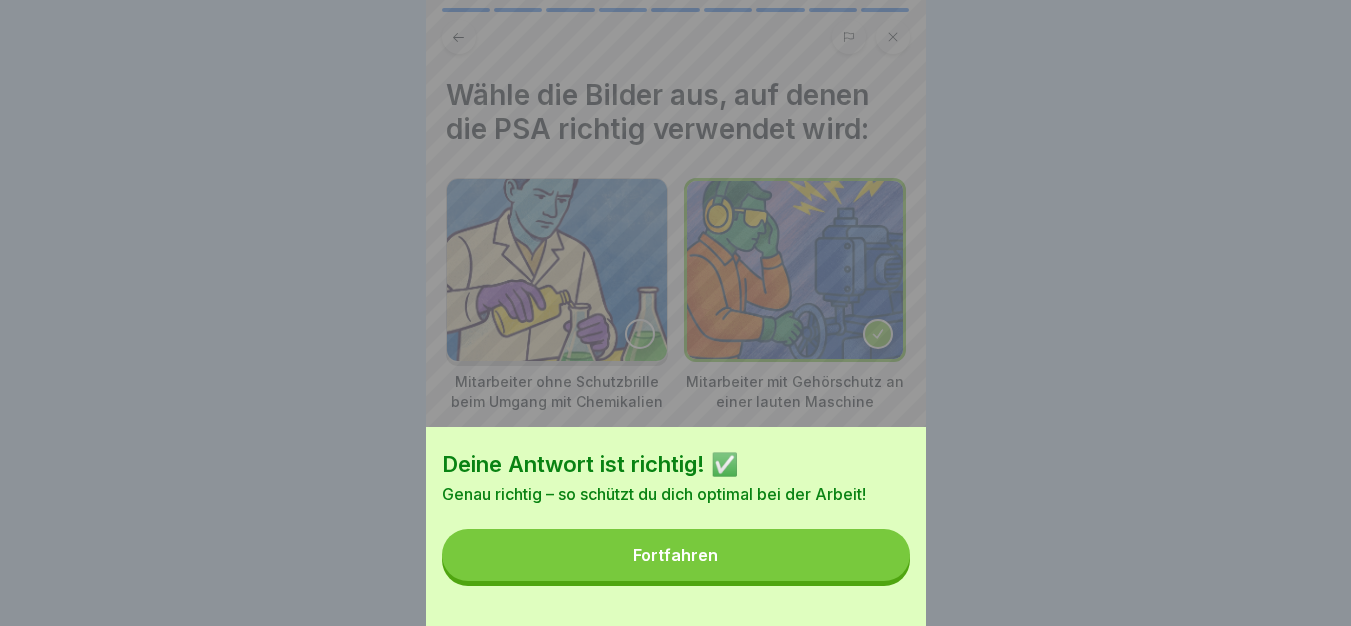 click on "Fortfahren" at bounding box center [676, 555] 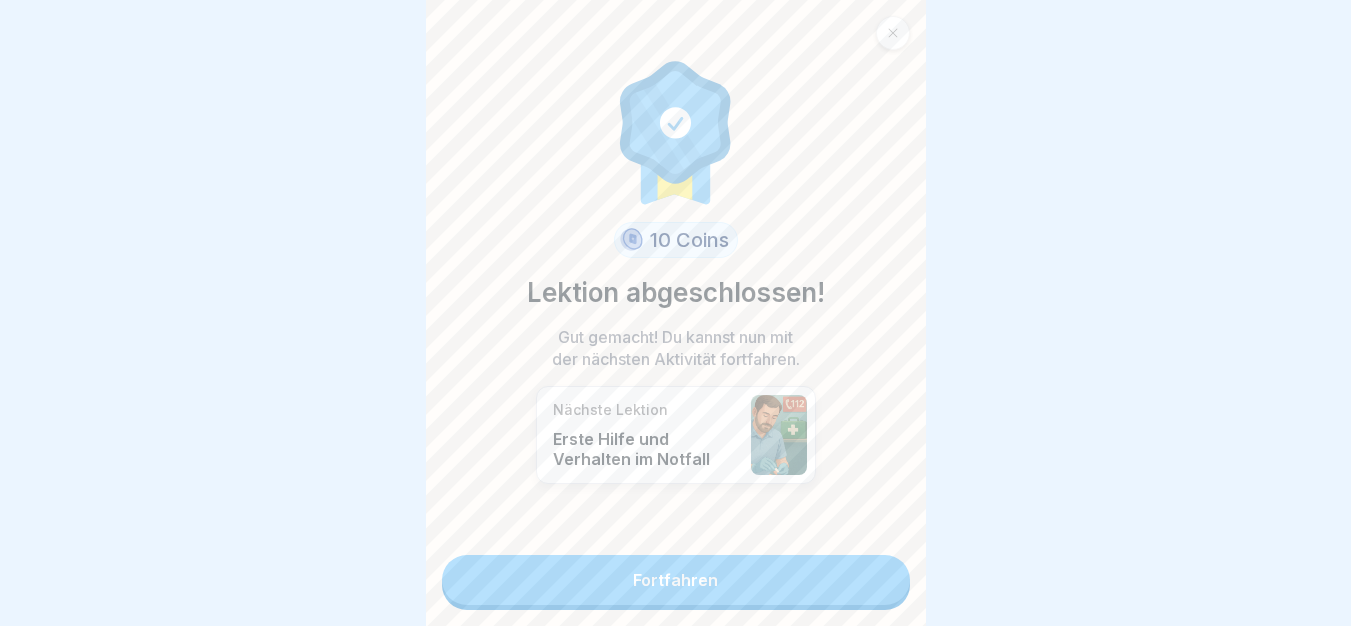 click on "10 Coins Lektion abgeschlossen! Gut gemacht! Du kannst nun mit der nächsten Aktivität fortfahren. Nächste Lektion Erste Hilfe und Verhalten im Notfall Fortfahren" at bounding box center (676, 313) 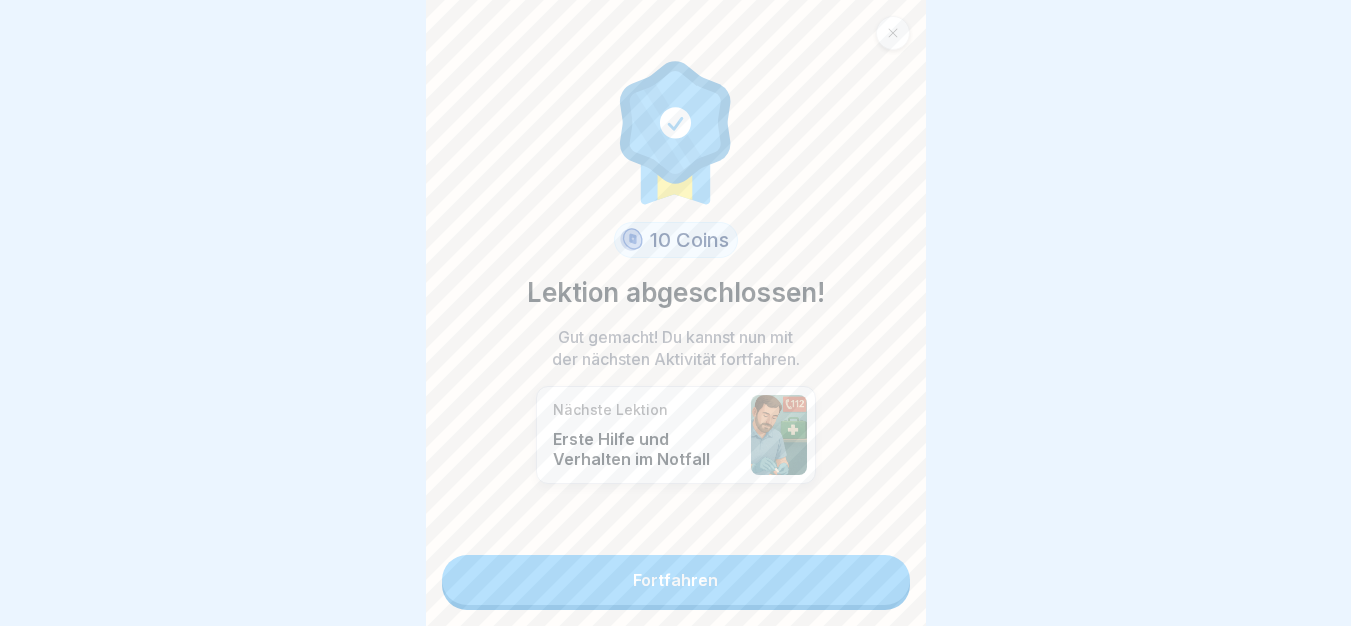 click on "Fortfahren" at bounding box center (676, 580) 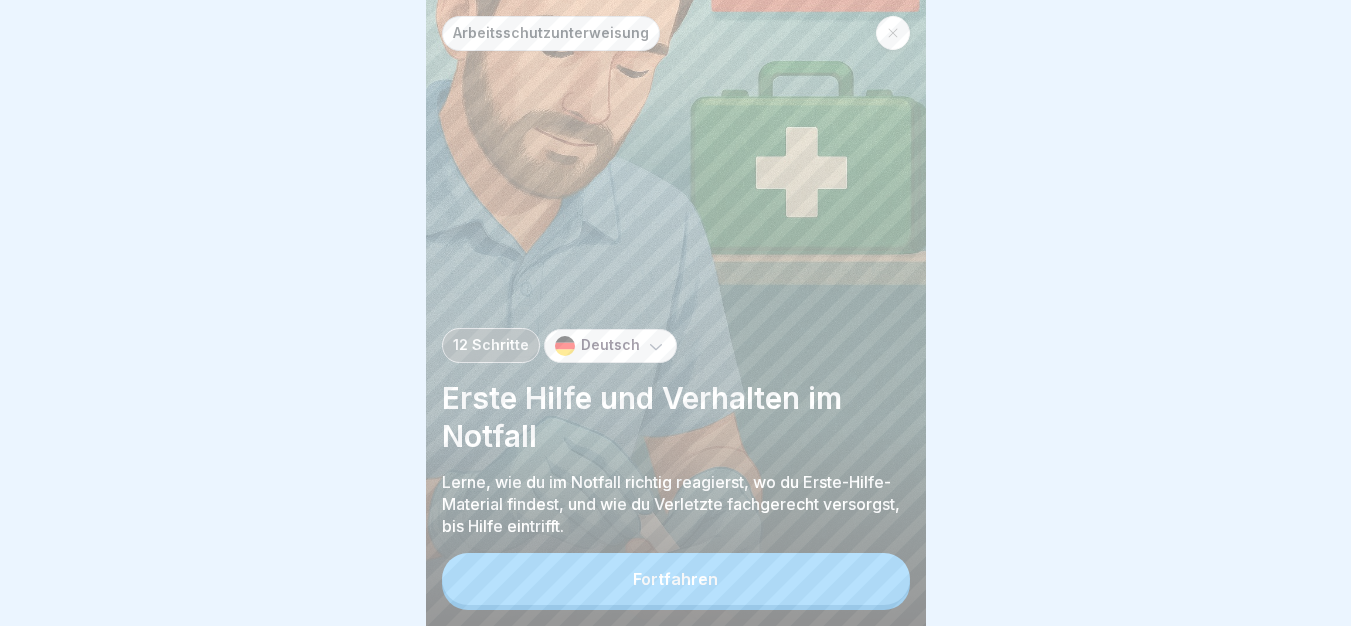scroll, scrollTop: 0, scrollLeft: 0, axis: both 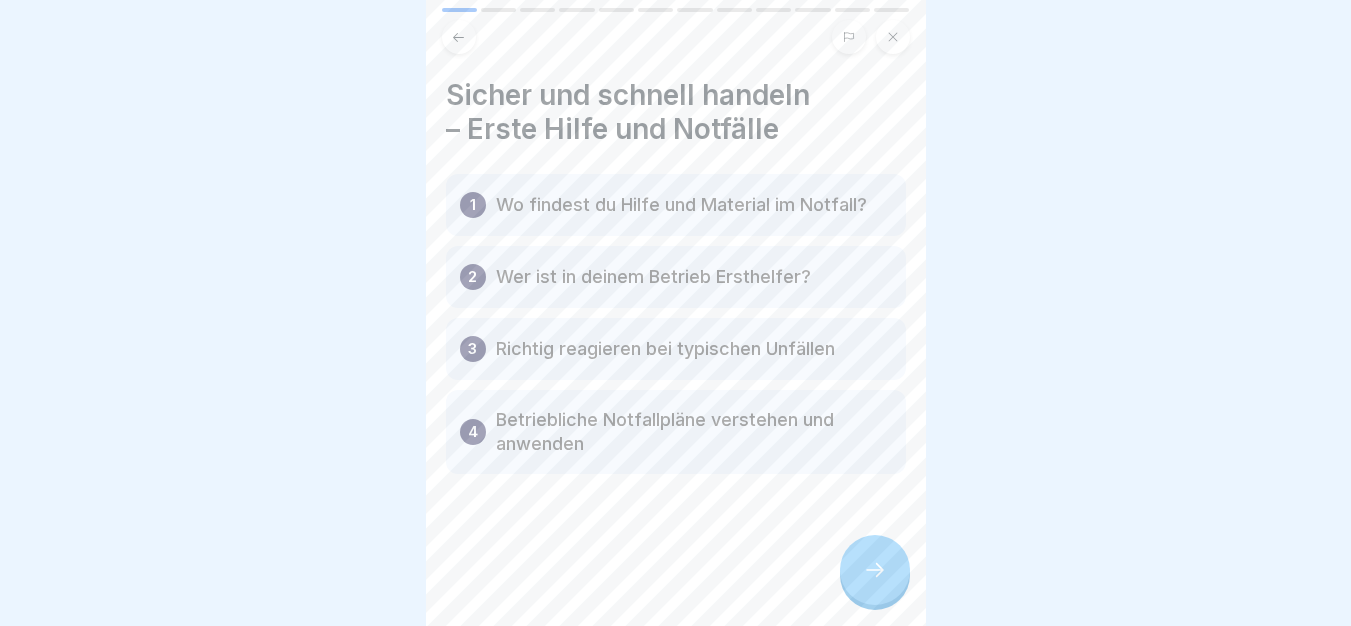 click 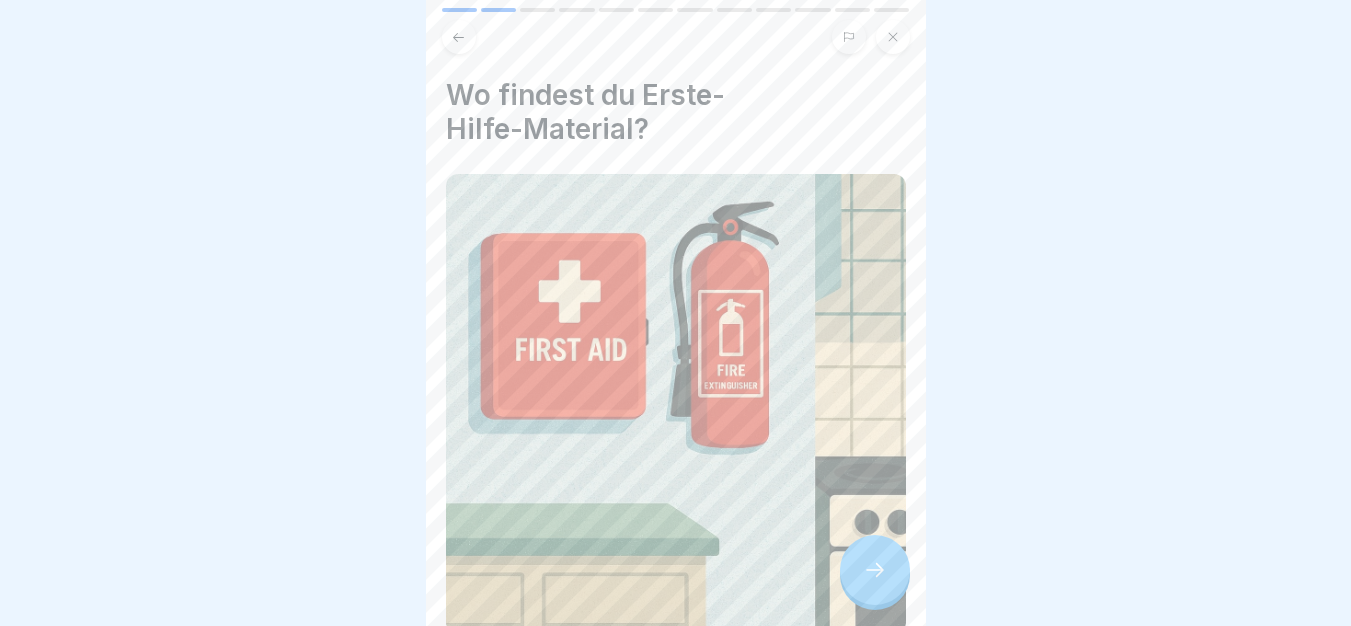 click 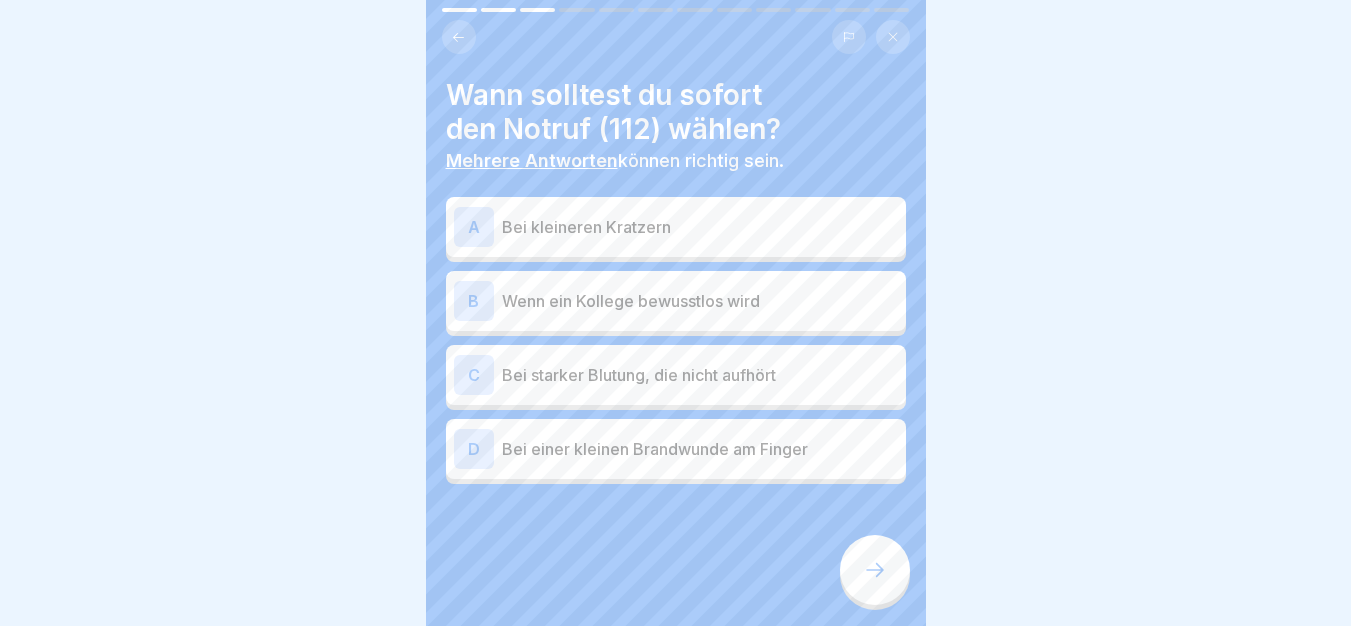click on "Wenn ein Kollege bewusstlos wird" at bounding box center (700, 301) 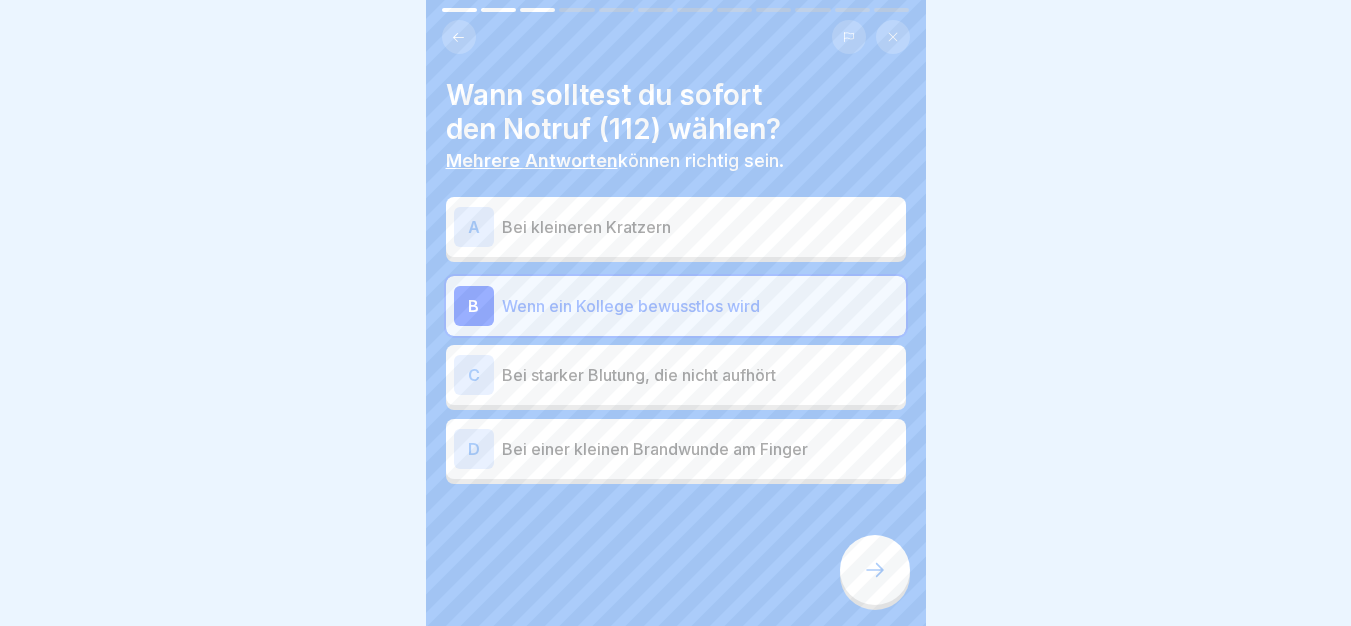 click on "Bei starker Blutung, die nicht aufhört" at bounding box center (700, 375) 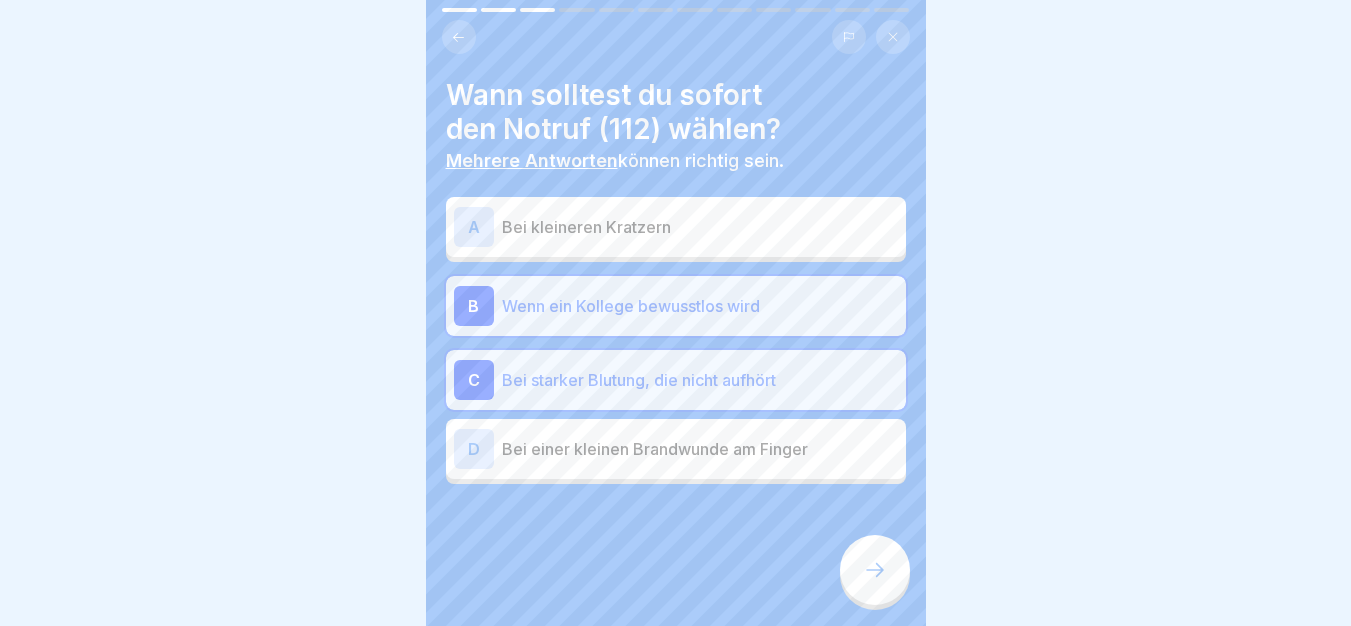 click at bounding box center [875, 570] 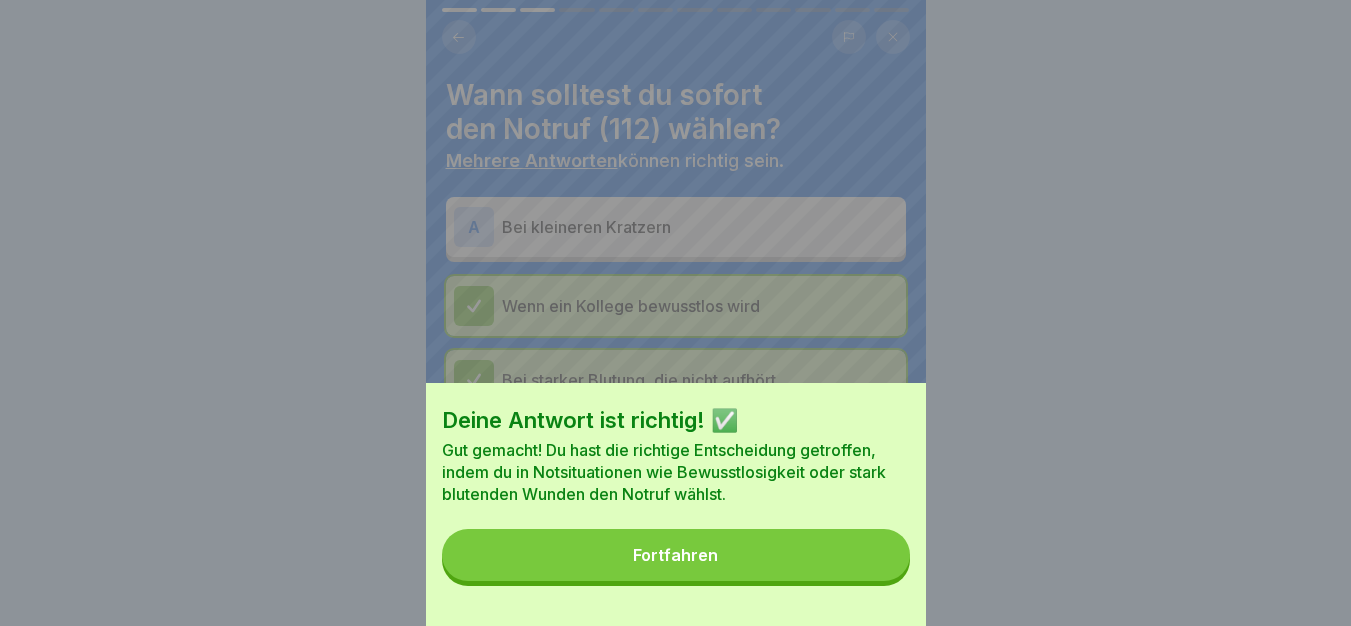 click on "Fortfahren" at bounding box center [676, 555] 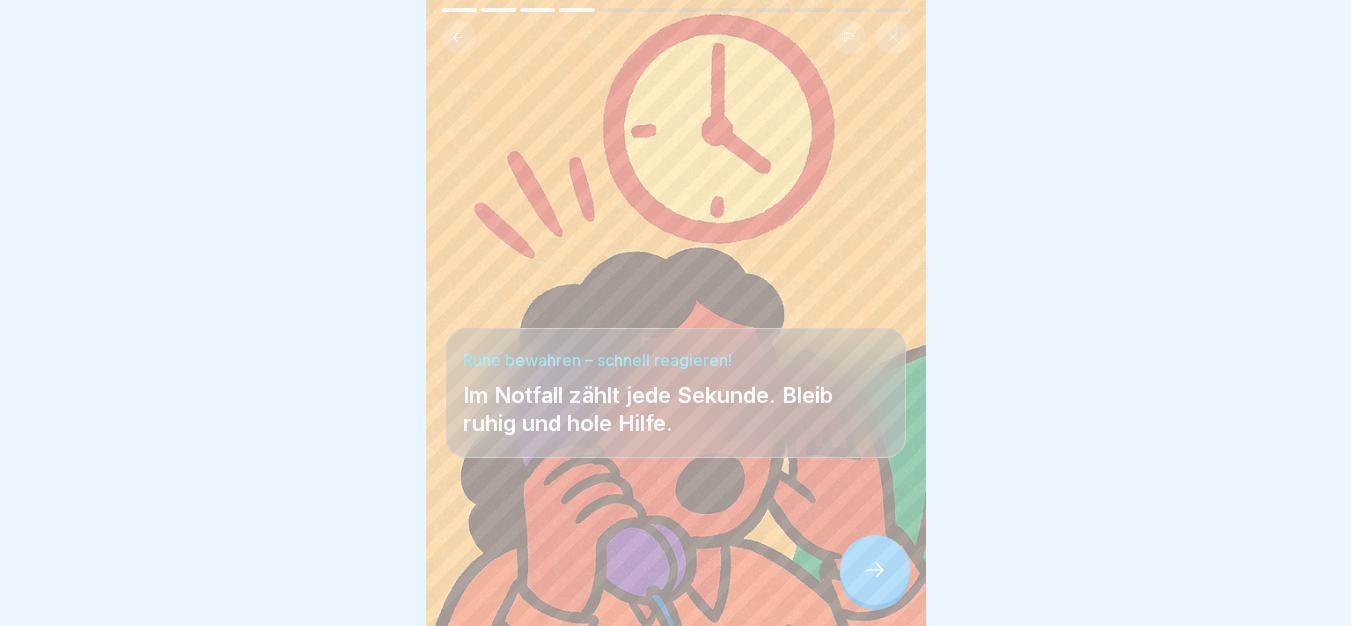 click at bounding box center (875, 570) 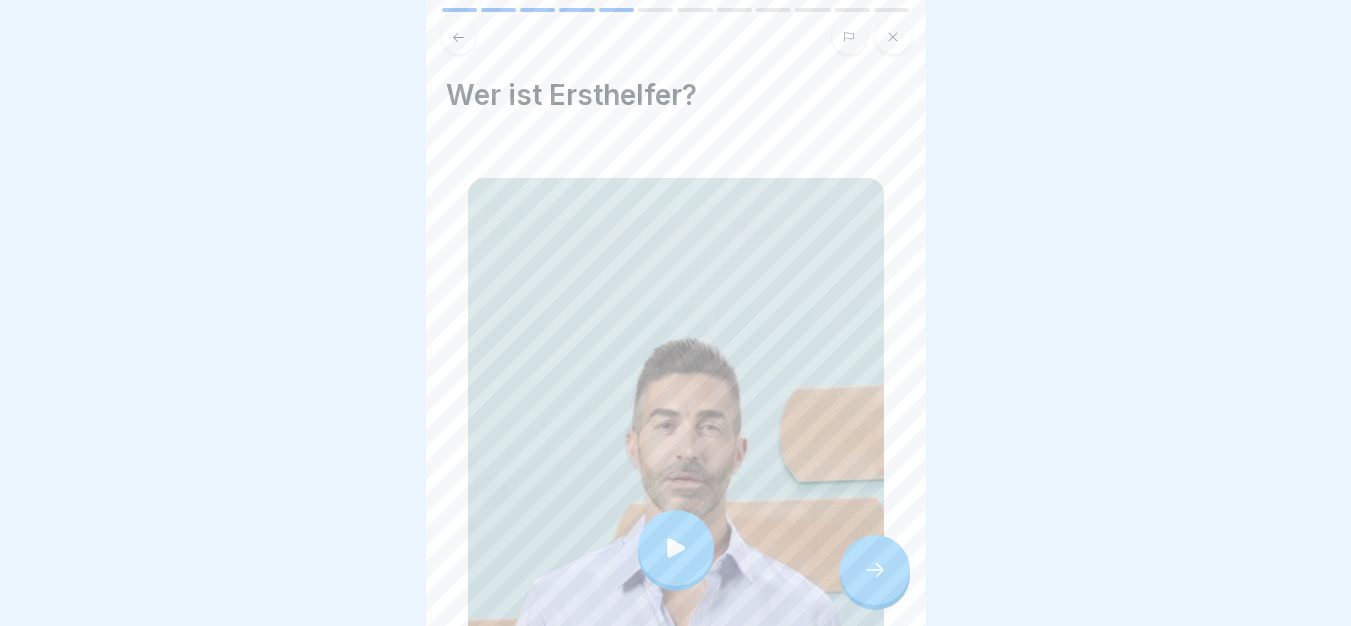 click at bounding box center (676, 548) 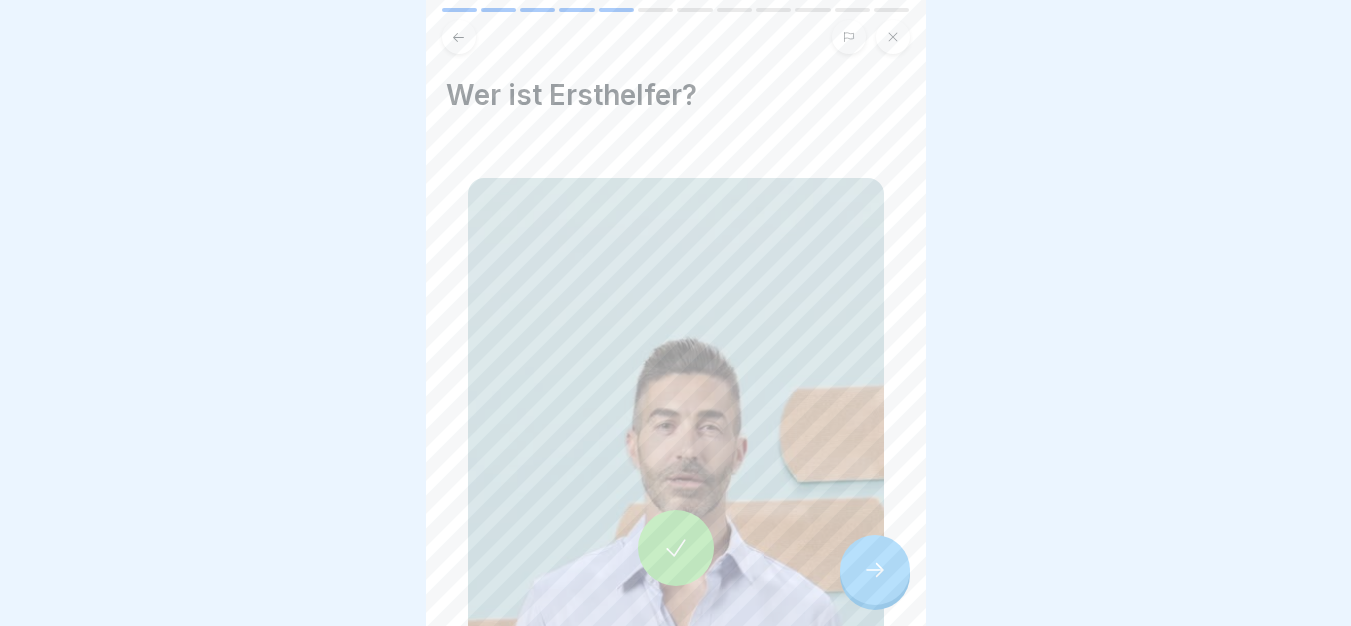 click at bounding box center [875, 570] 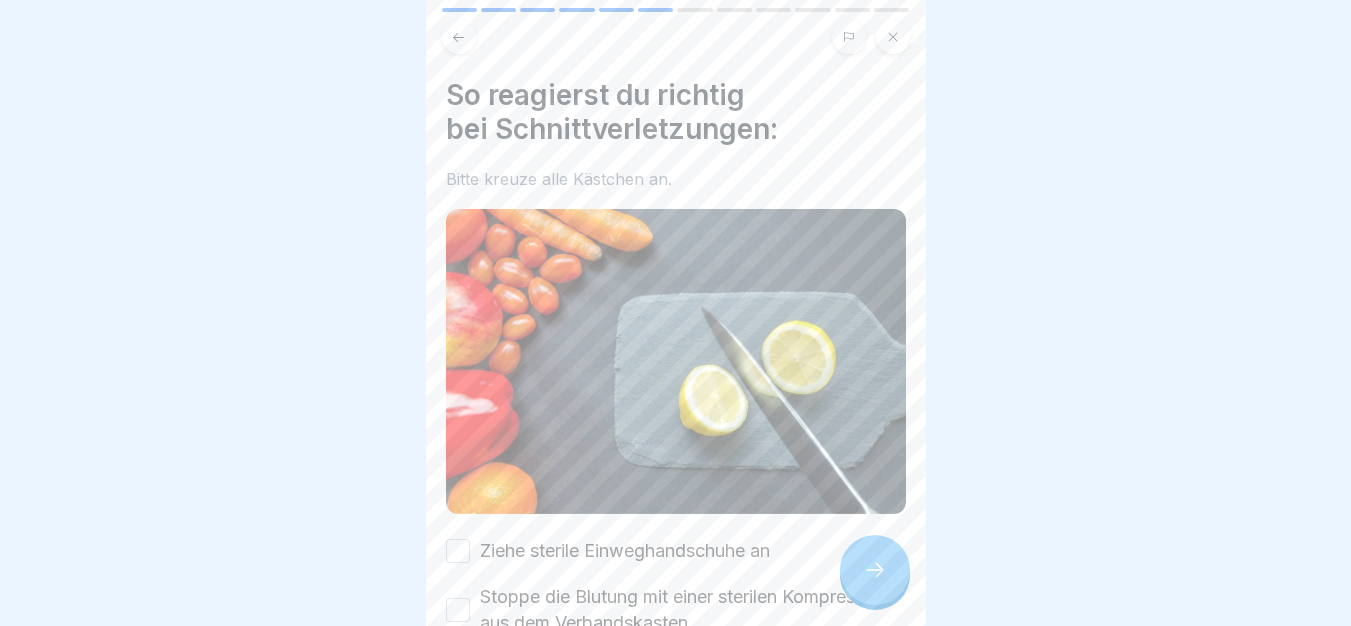 click 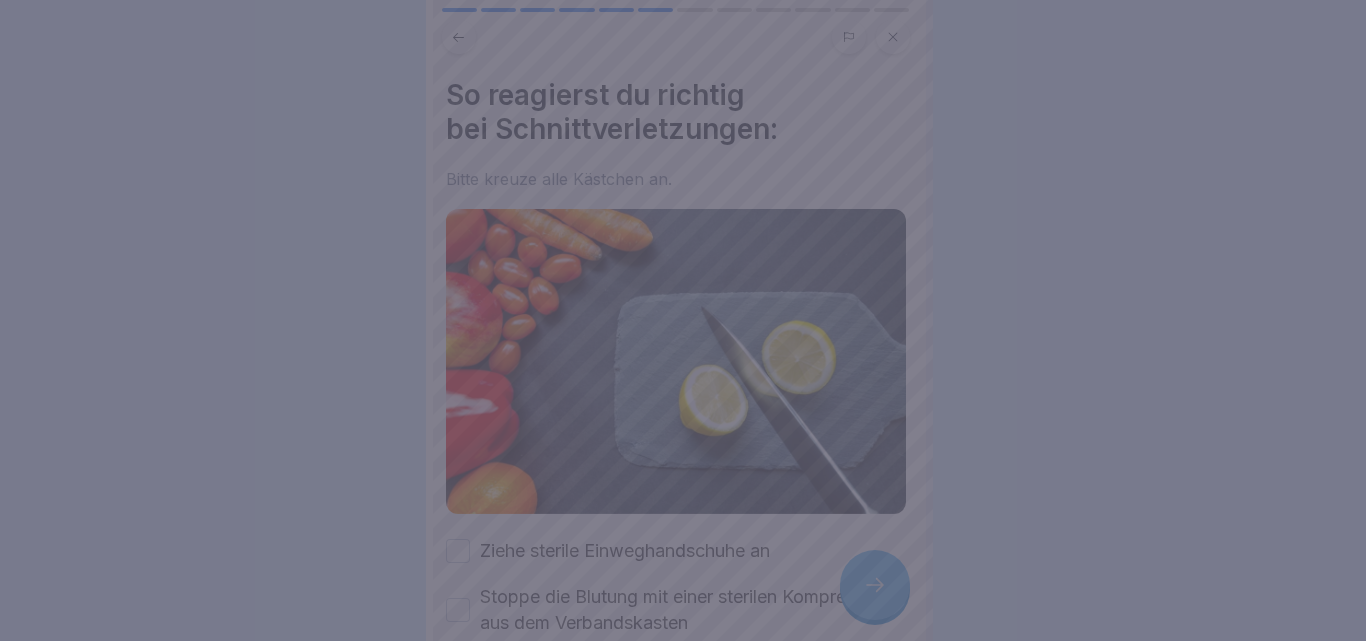 click at bounding box center (683, 320) 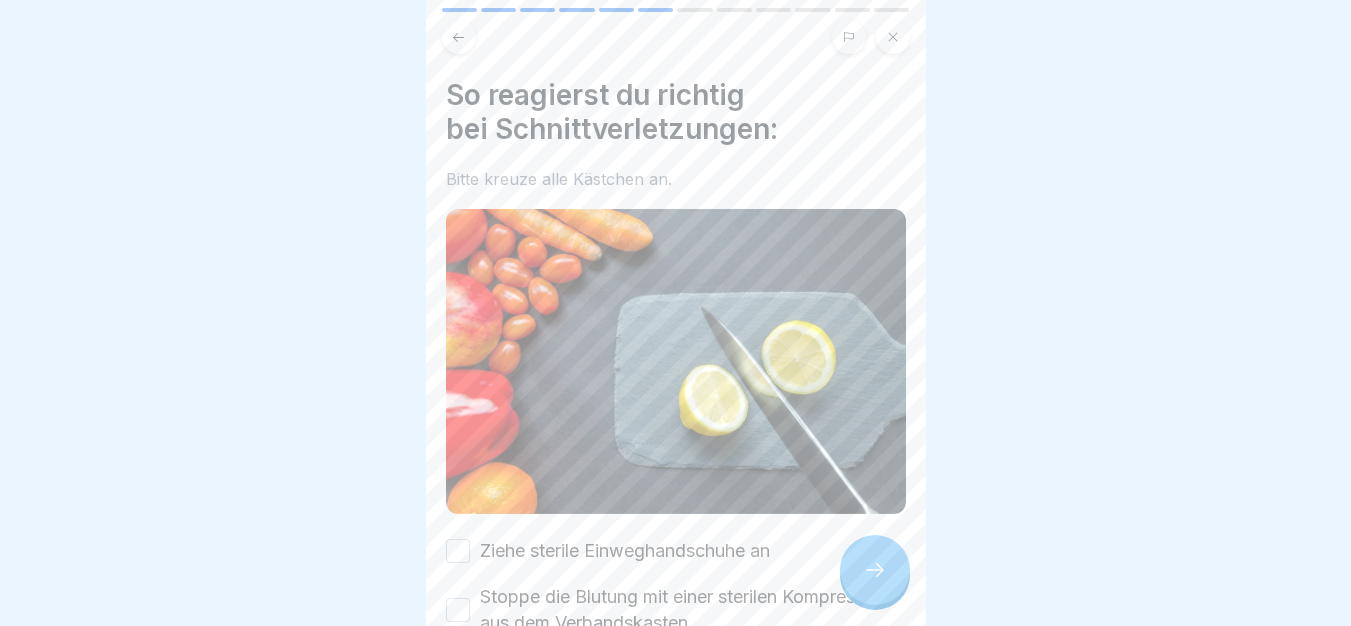 drag, startPoint x: 749, startPoint y: 535, endPoint x: 754, endPoint y: 560, distance: 25.495098 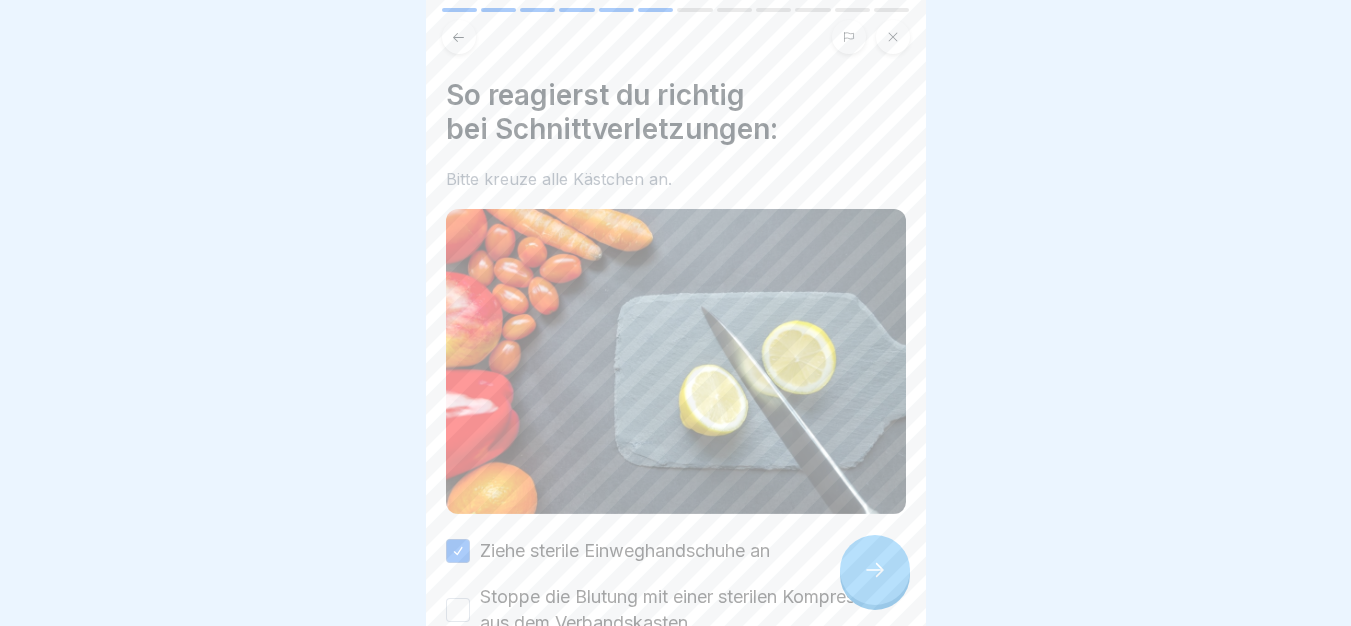 click on "Stoppe die Blutung mit einer sterilen Kompresse aus dem Verbandskasten" at bounding box center [693, 610] 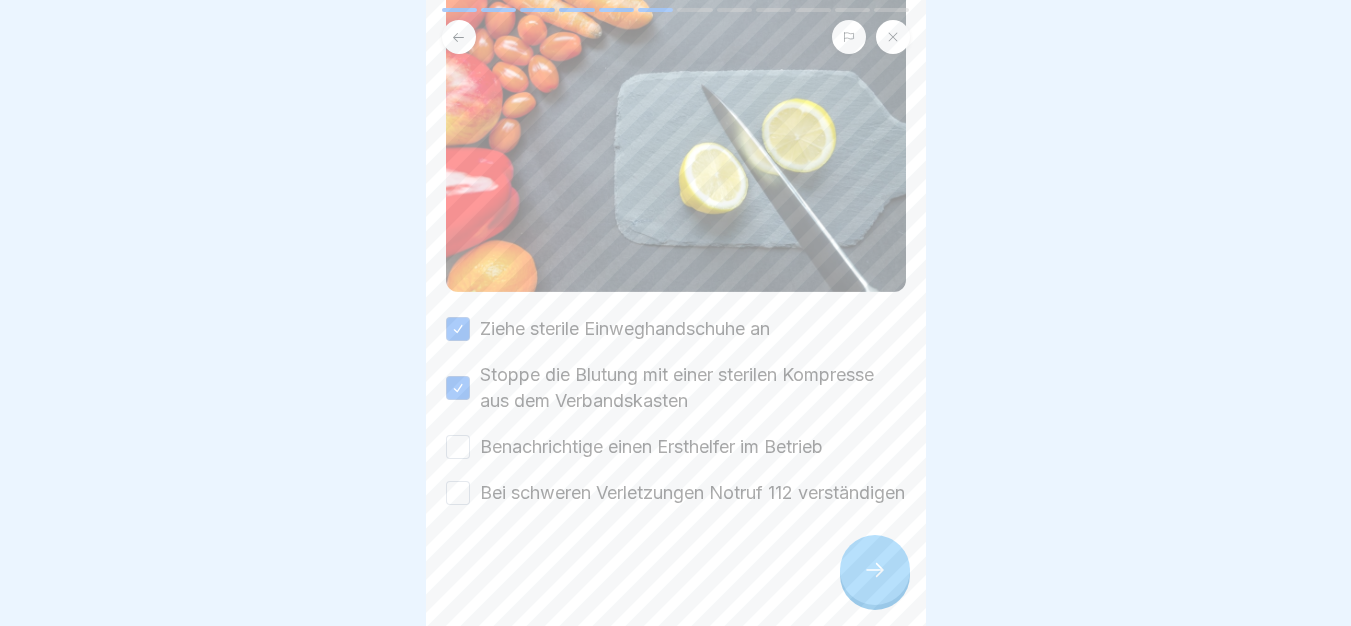 scroll, scrollTop: 238, scrollLeft: 0, axis: vertical 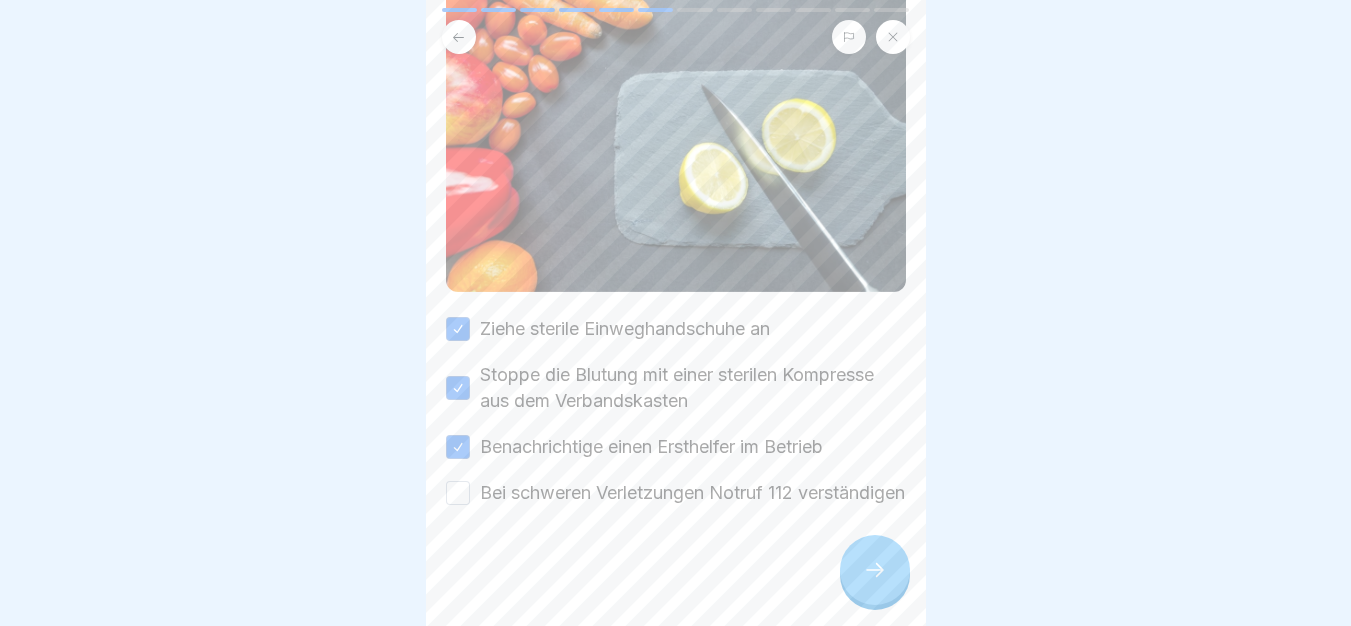 click on "Bei schweren Verletzungen Notruf 112 verständigen" at bounding box center [692, 493] 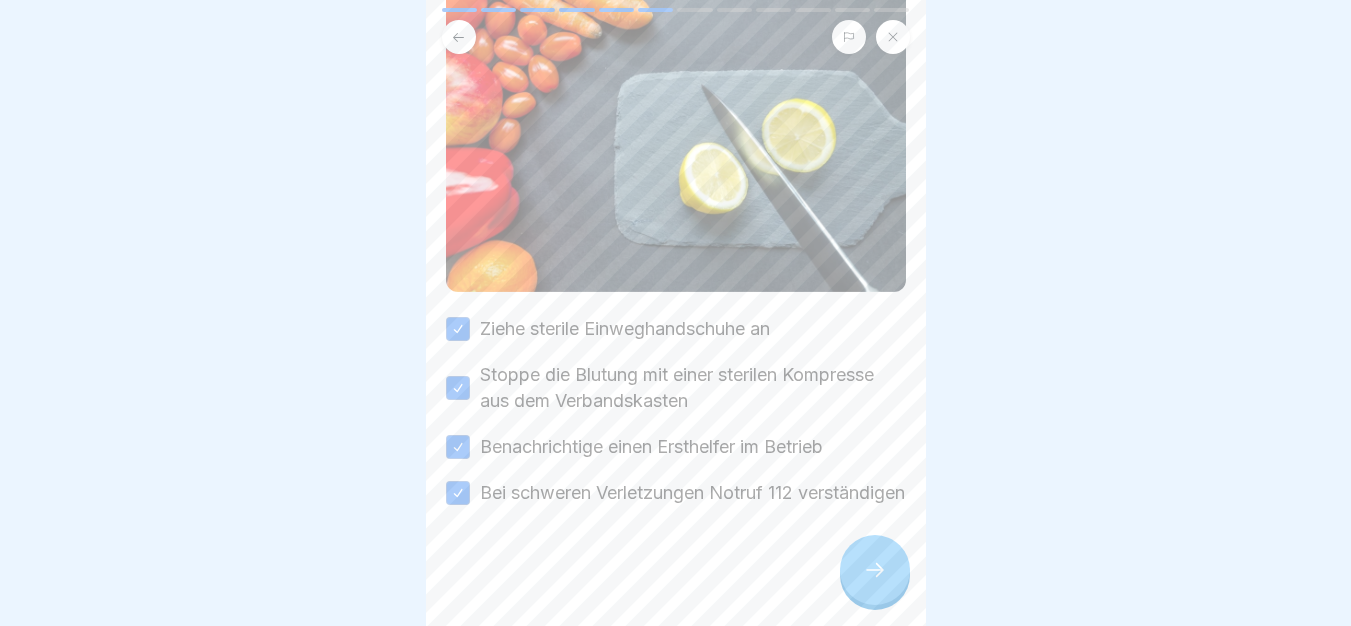 click at bounding box center (875, 570) 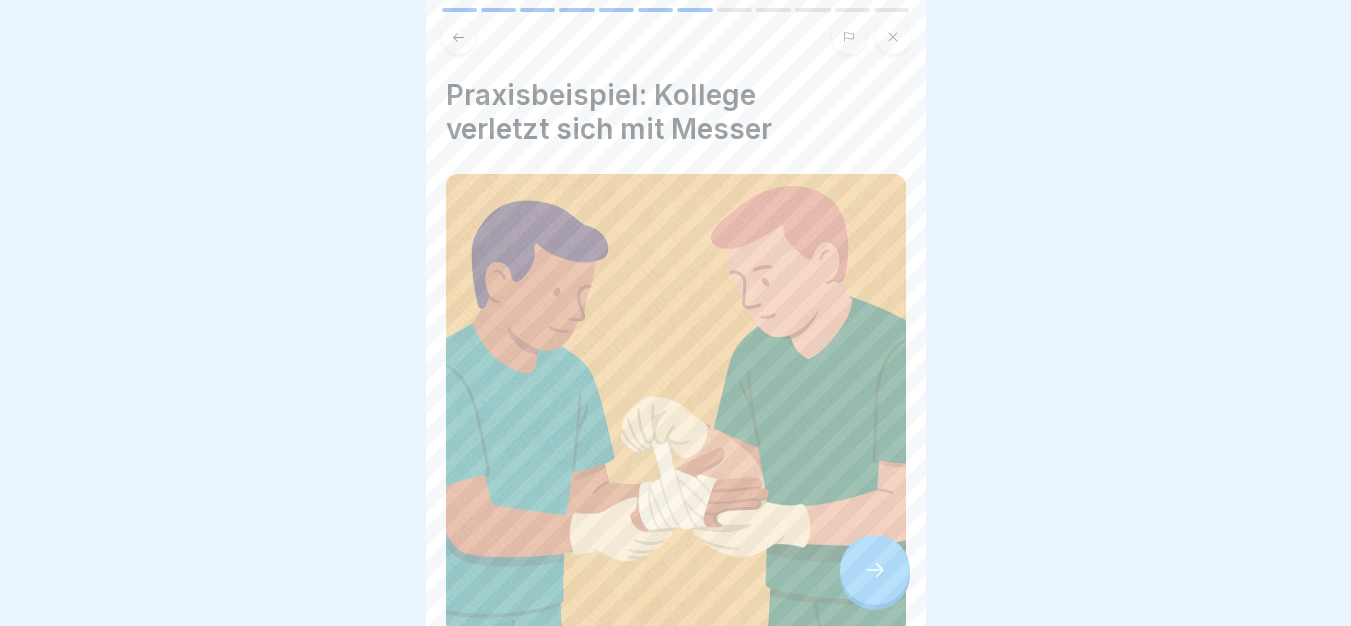 click 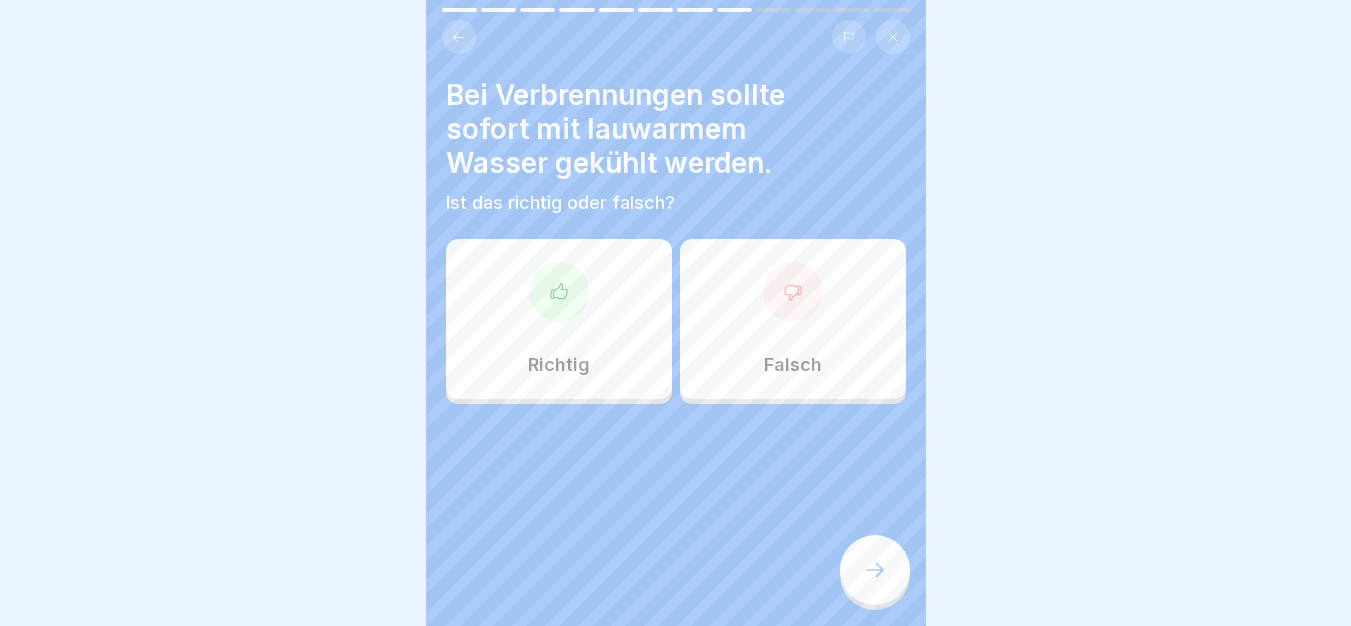 click on "Richtig" at bounding box center [559, 319] 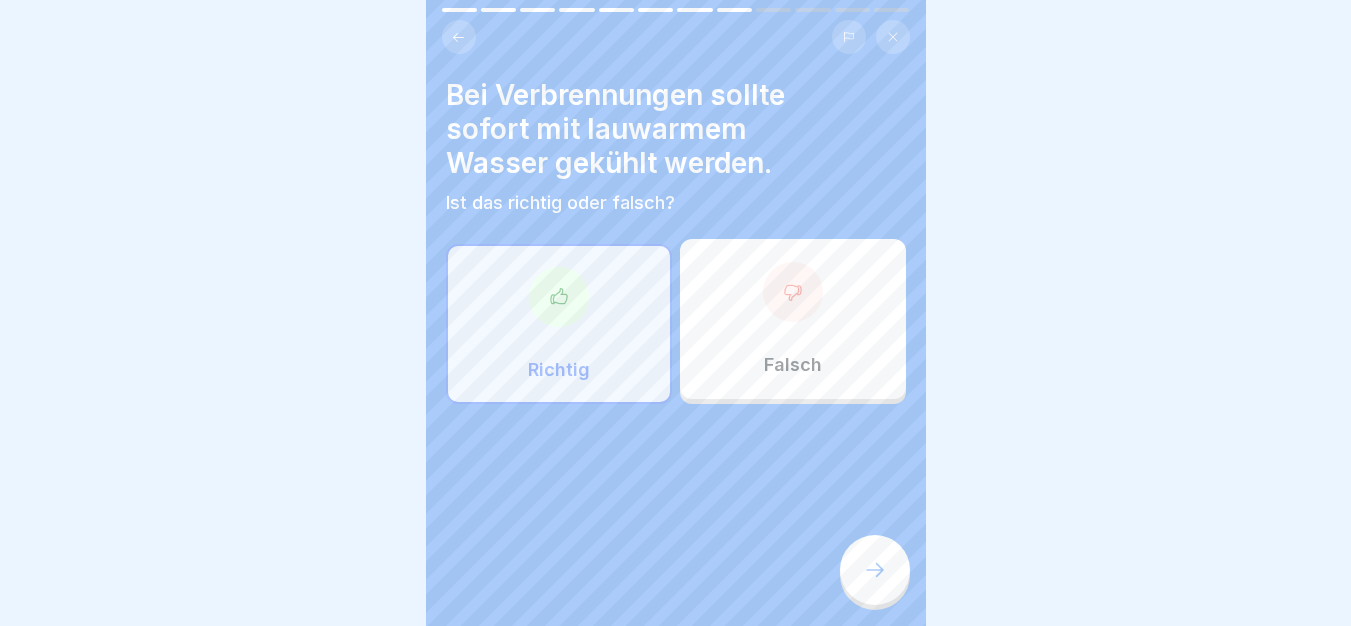 click at bounding box center [875, 570] 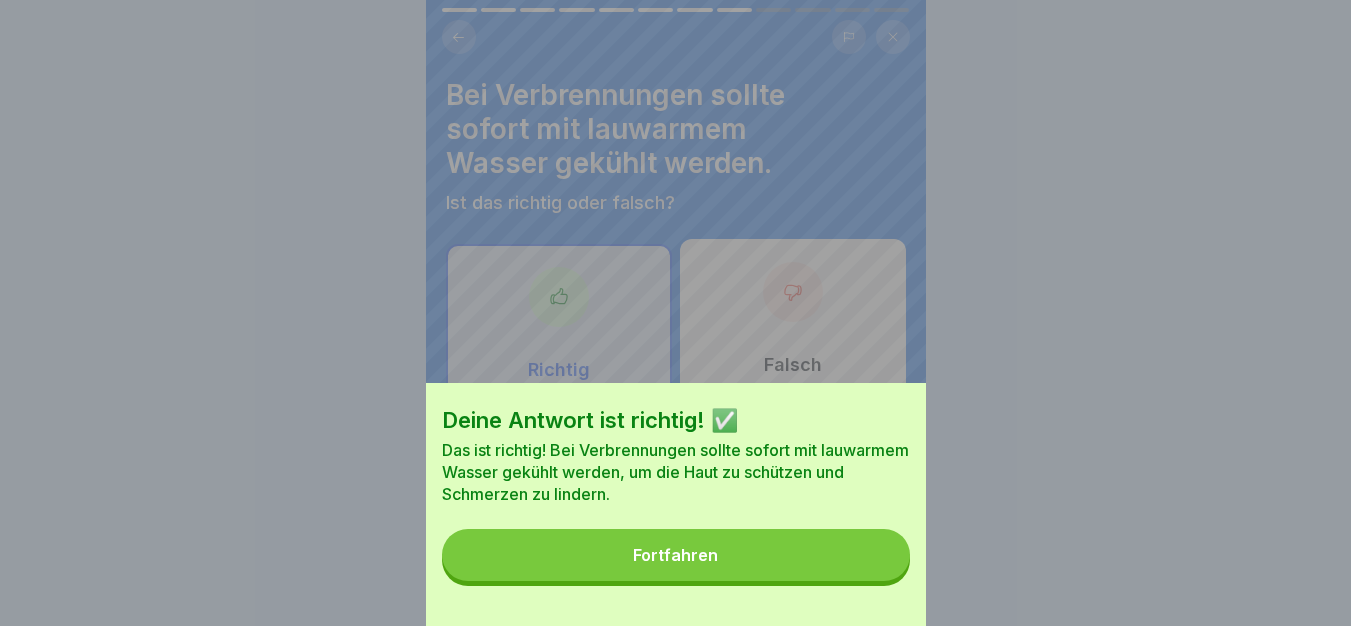 click on "Fortfahren" at bounding box center [676, 555] 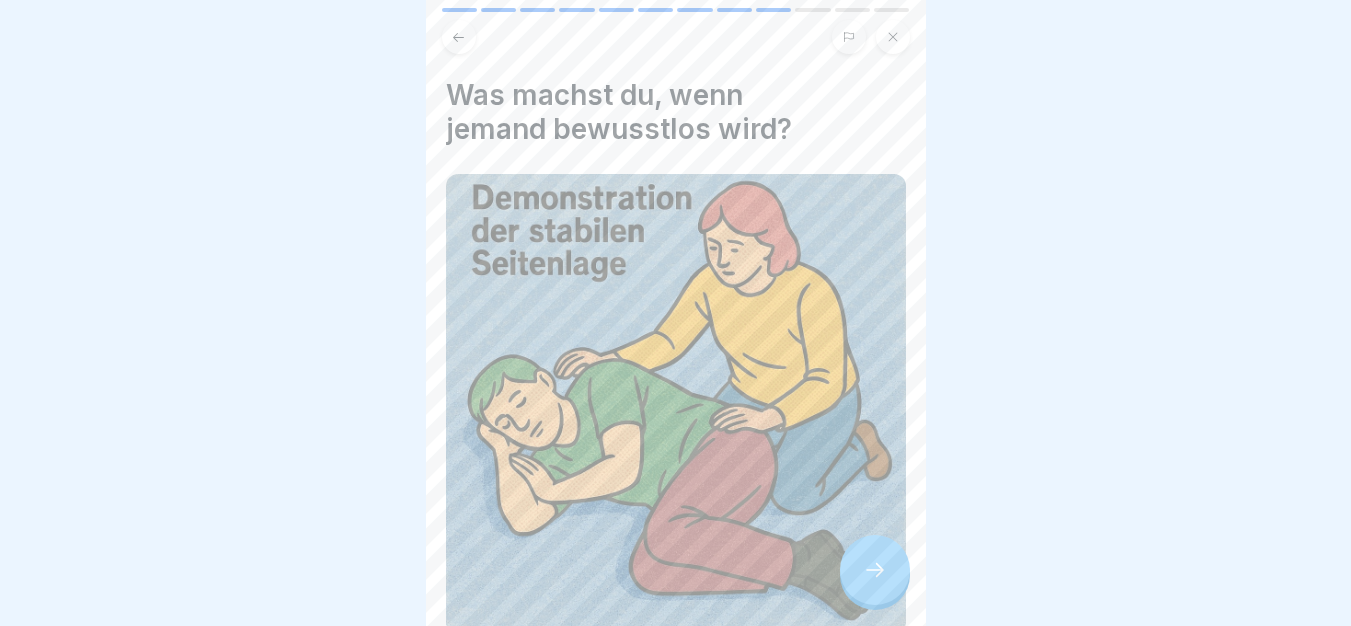 click at bounding box center [675, 313] 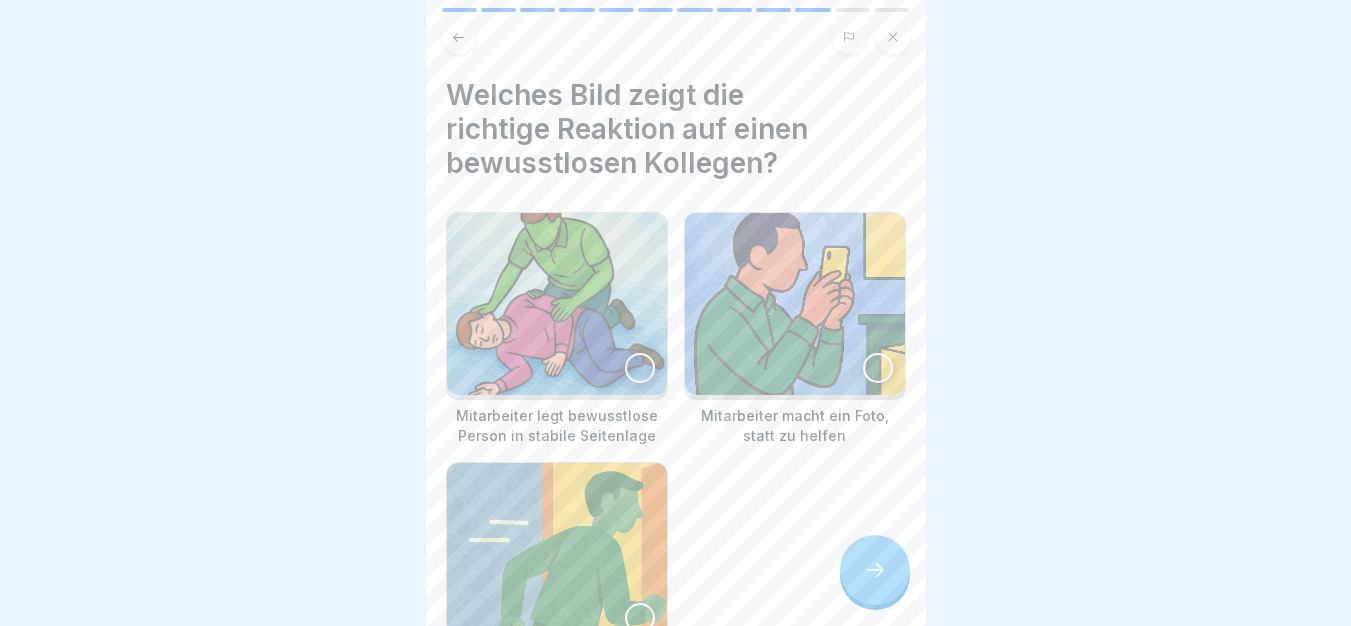 click at bounding box center [557, 304] 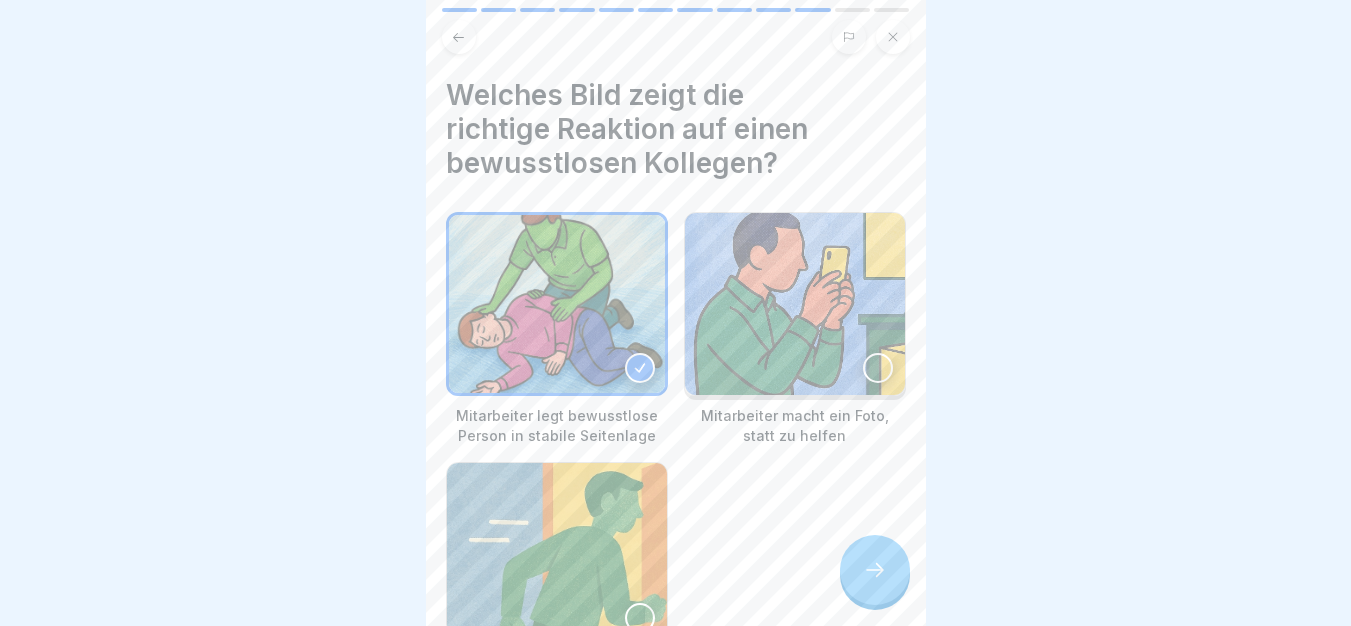 click at bounding box center (875, 570) 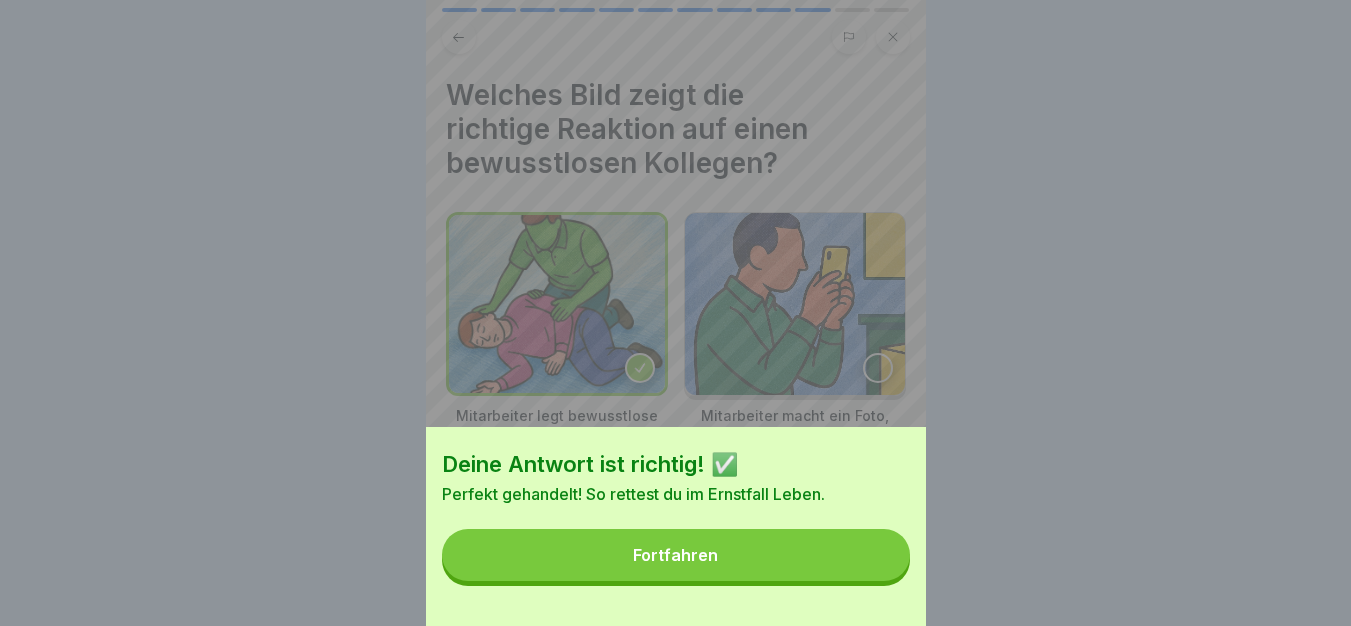 click on "Fortfahren" at bounding box center (676, 555) 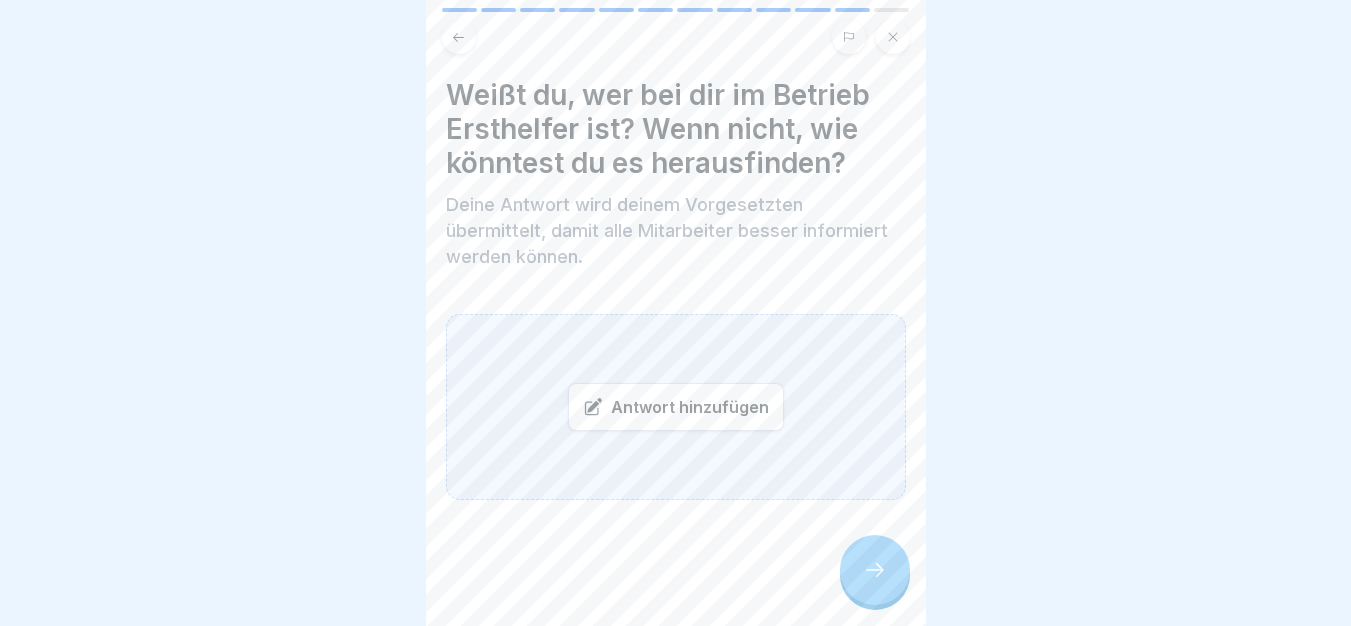 click on "Antwort hinzufügen" at bounding box center [676, 407] 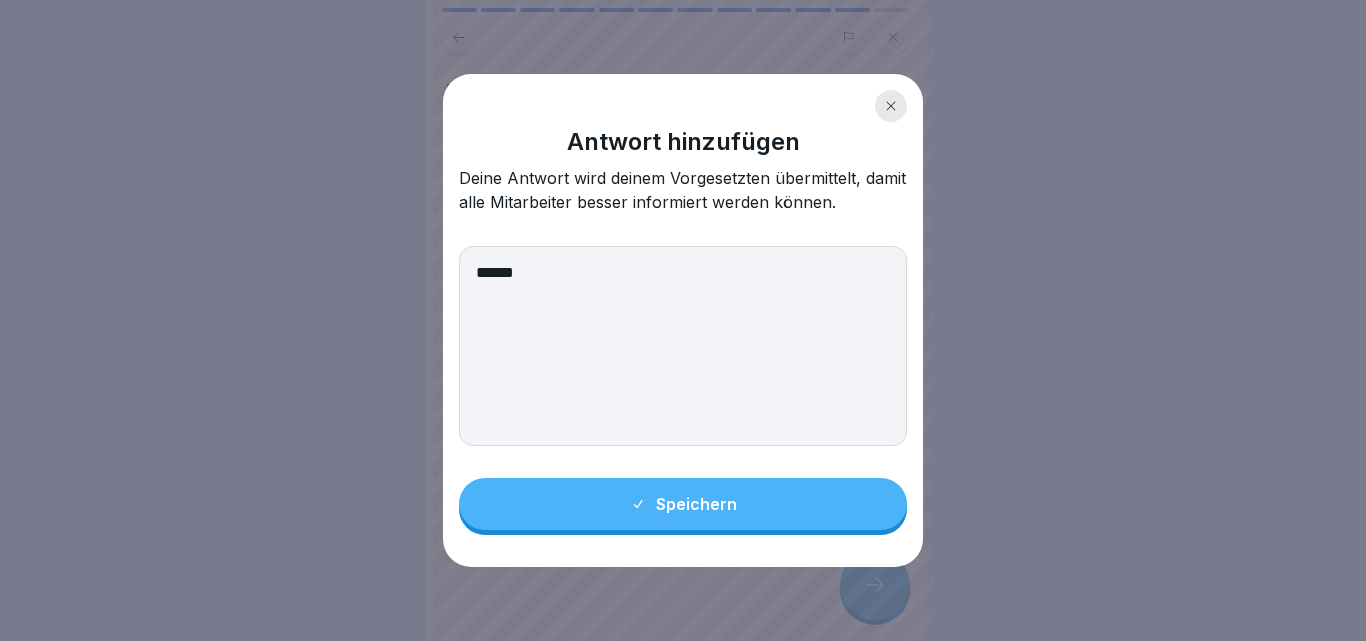 type on "******" 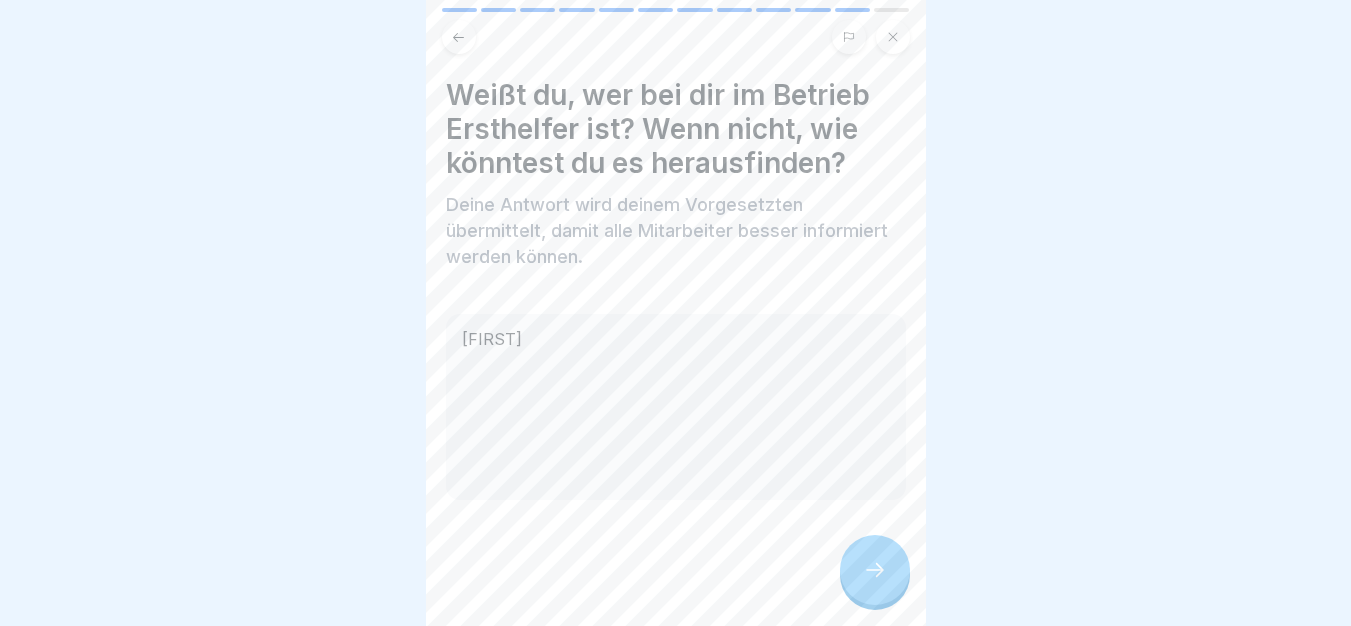 click at bounding box center (875, 570) 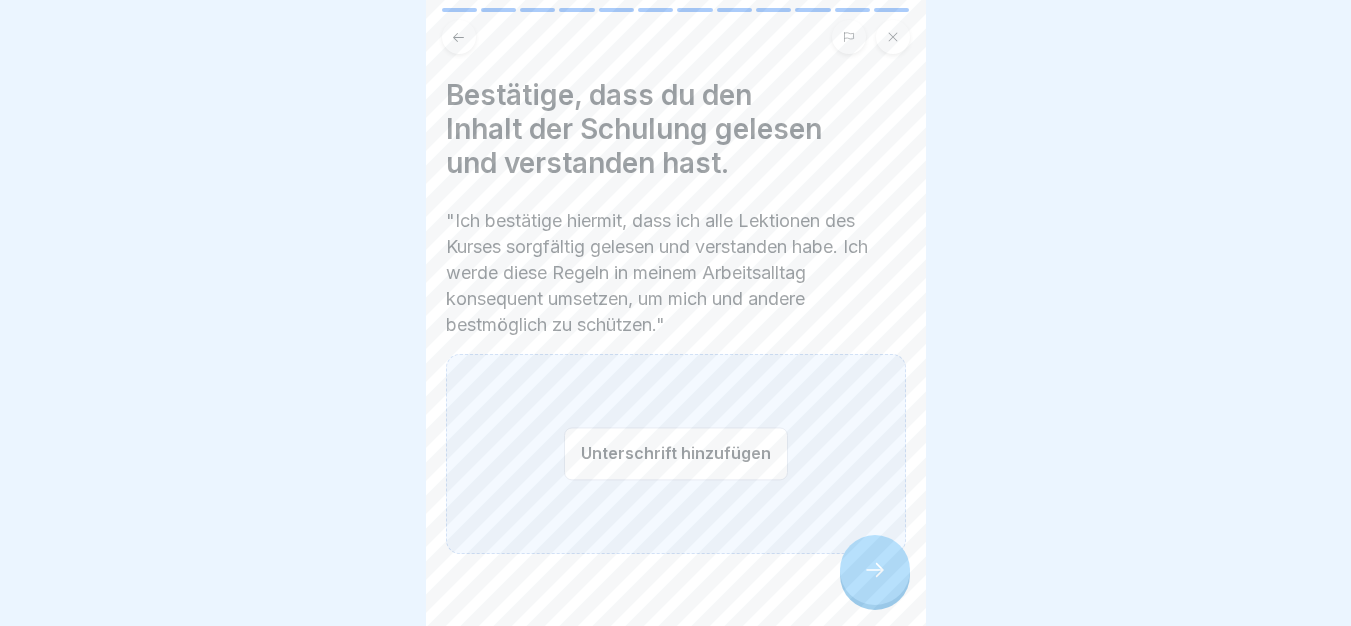 click on "Unterschrift hinzufügen" at bounding box center [676, 453] 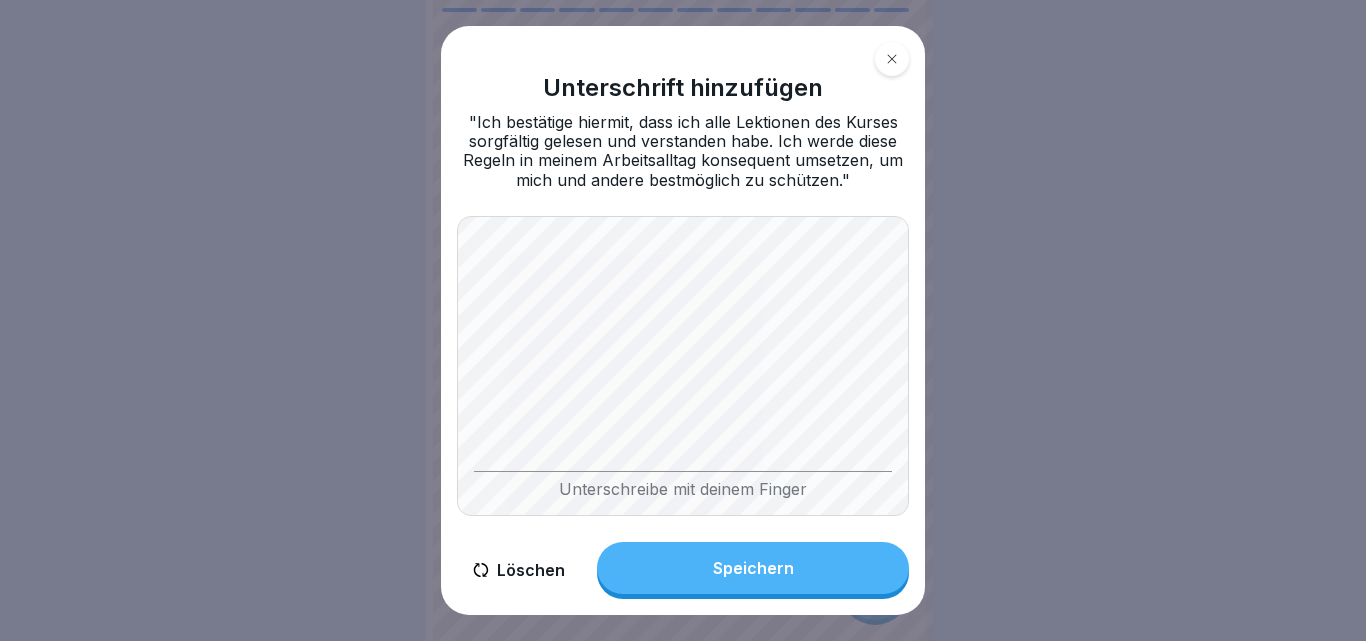 click on "Speichern" at bounding box center [753, 568] 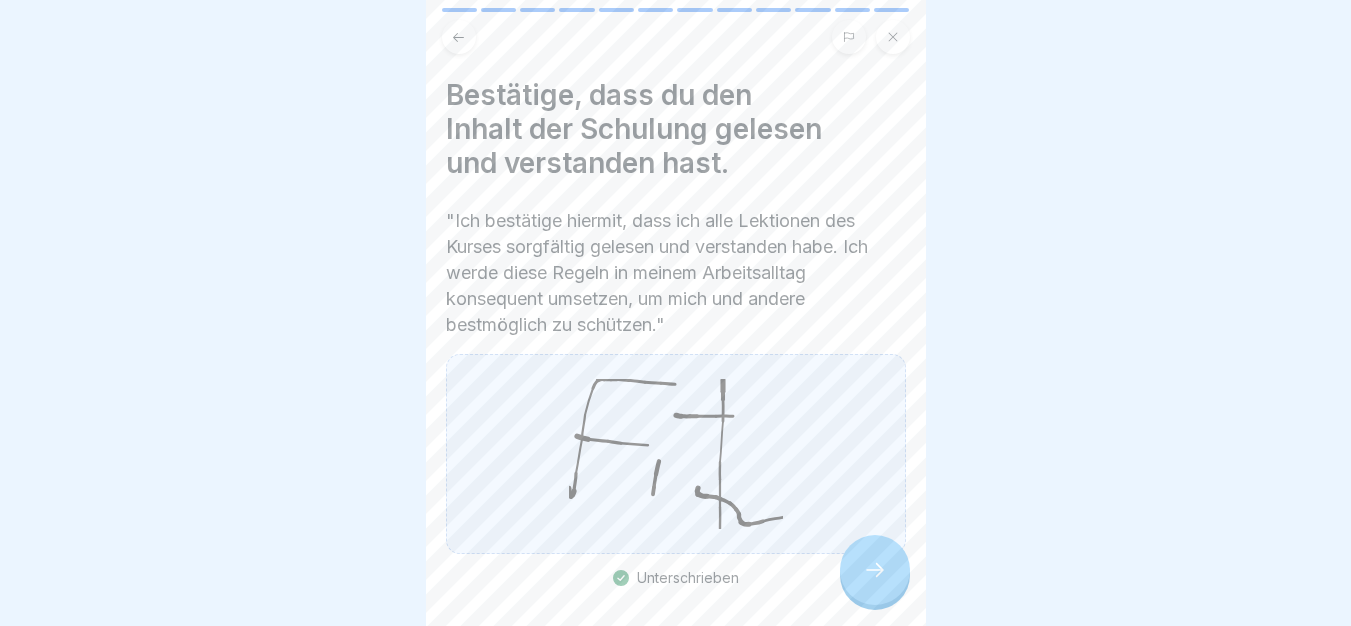 click at bounding box center [875, 570] 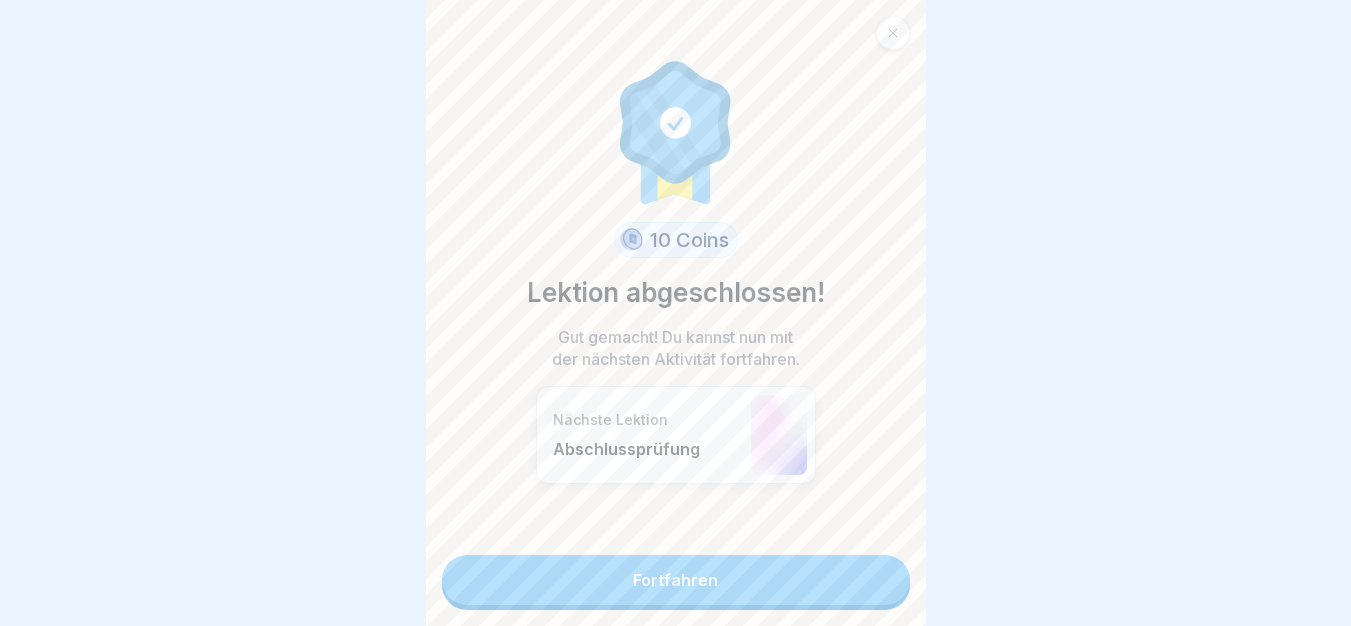 click on "Fortfahren" at bounding box center [676, 580] 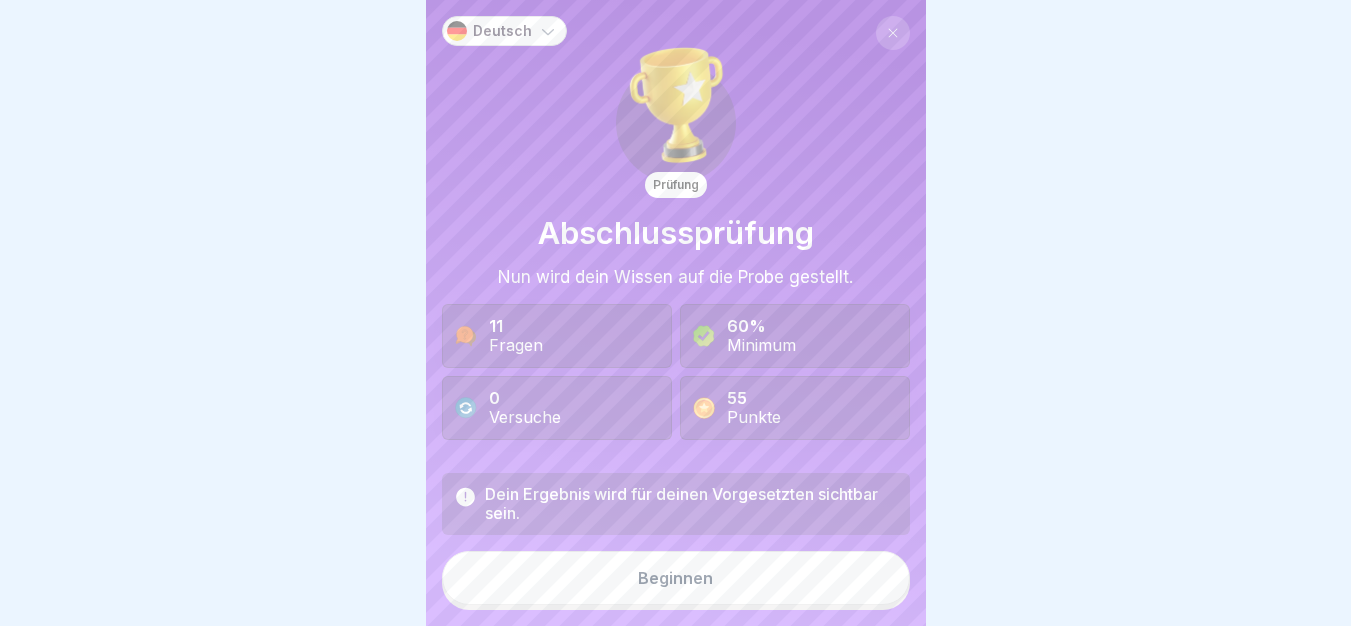 click on "Beginnen" at bounding box center (676, 578) 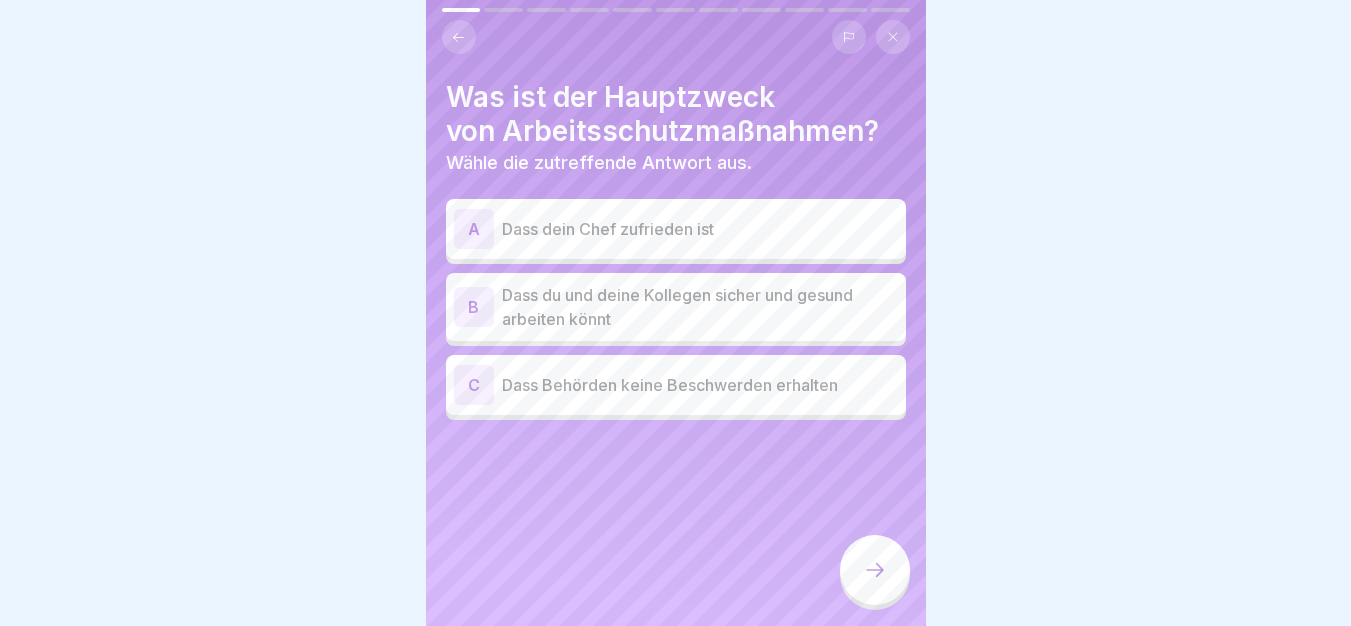 click on "Dass du und deine Kollegen sicher und gesund arbeiten könnt" at bounding box center (700, 307) 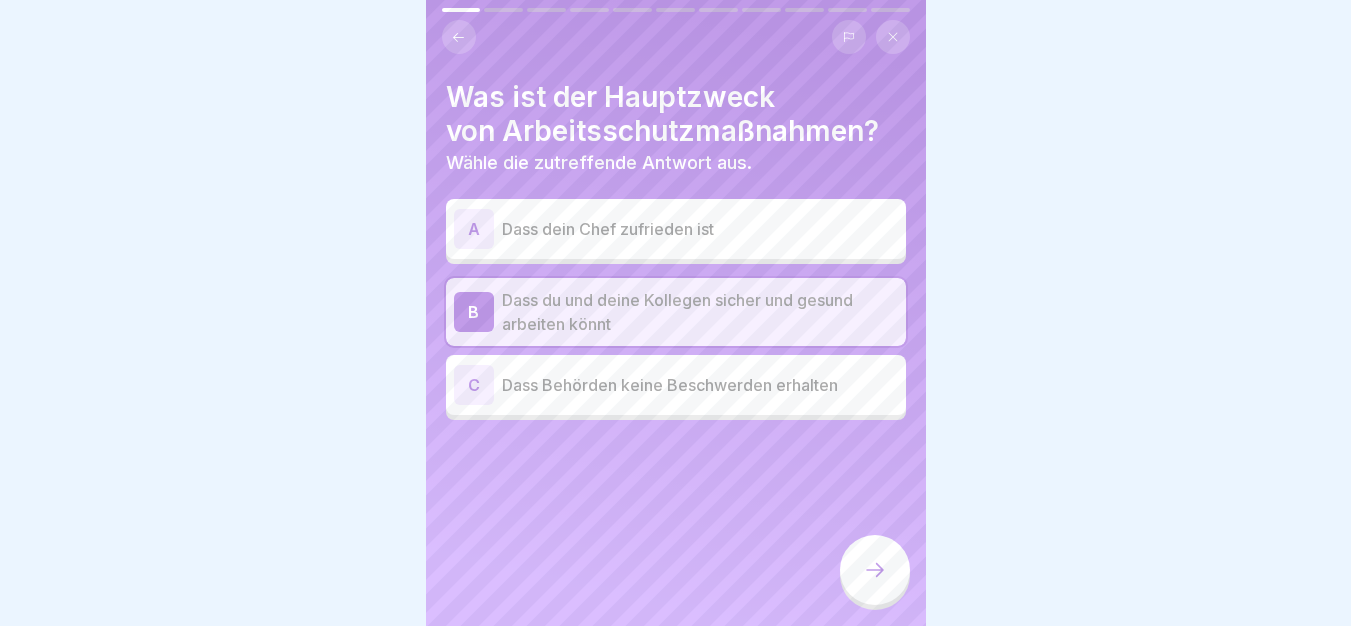 click at bounding box center (875, 570) 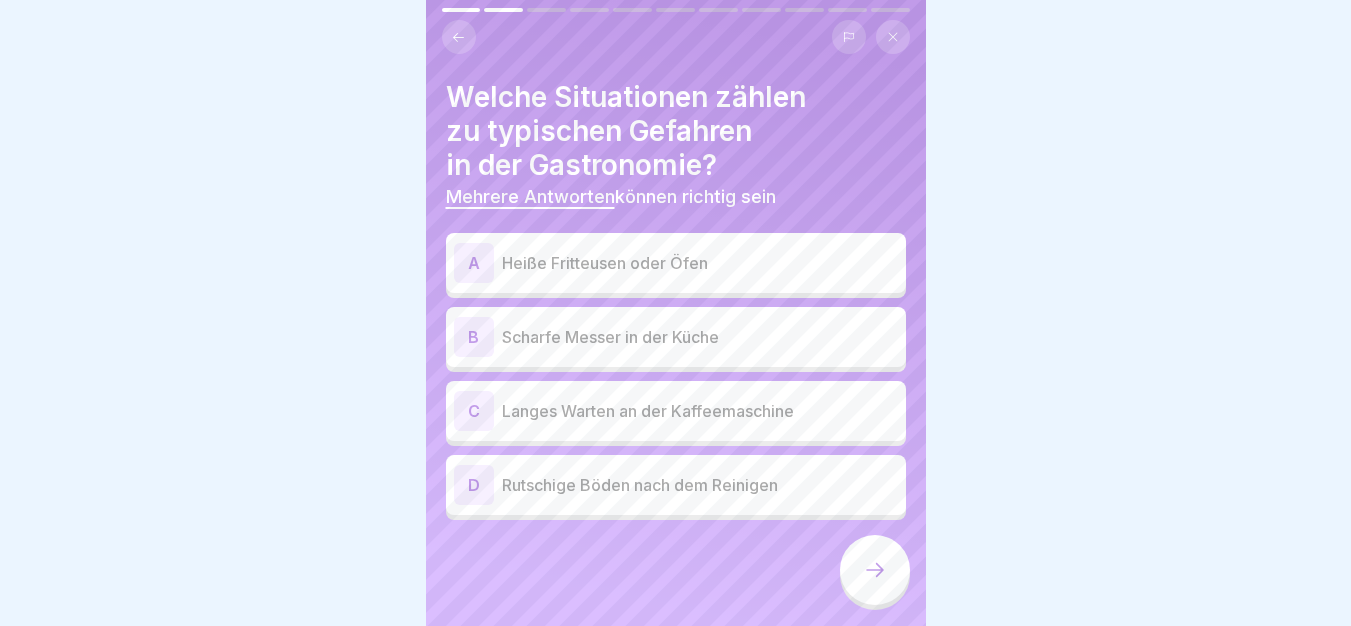 click on "Heiße Fritteusen oder Öfen" at bounding box center (700, 263) 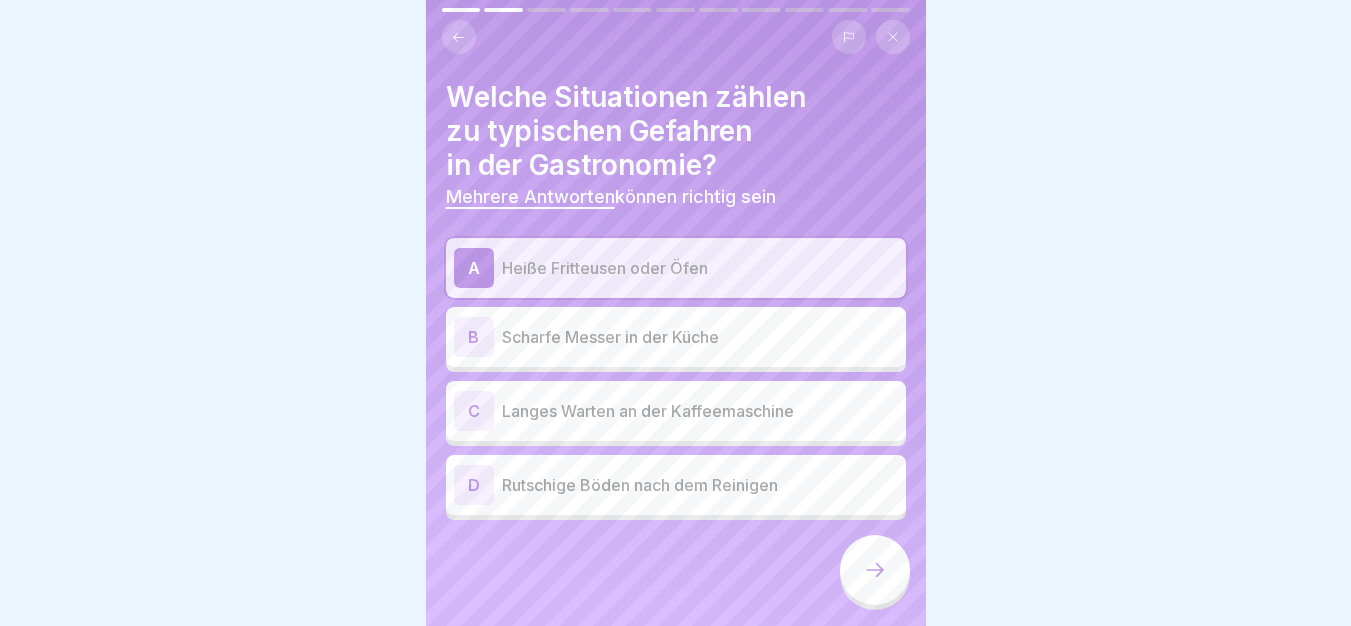 click 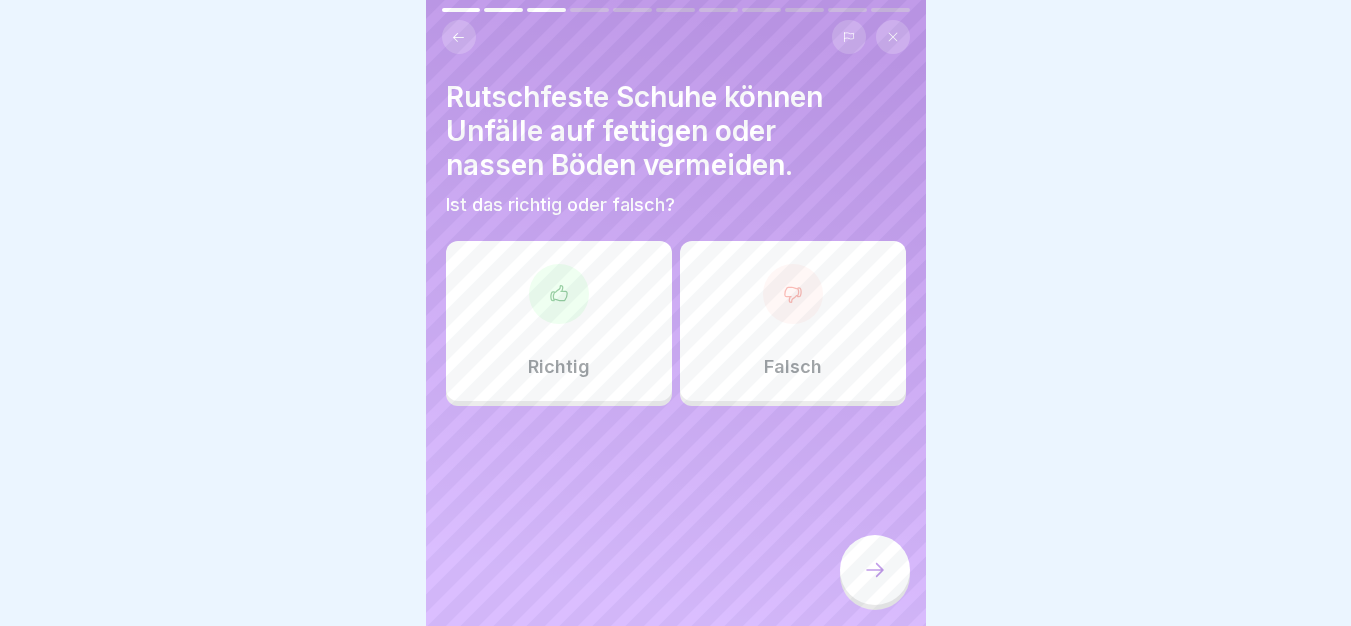 click on "Richtig" at bounding box center (559, 321) 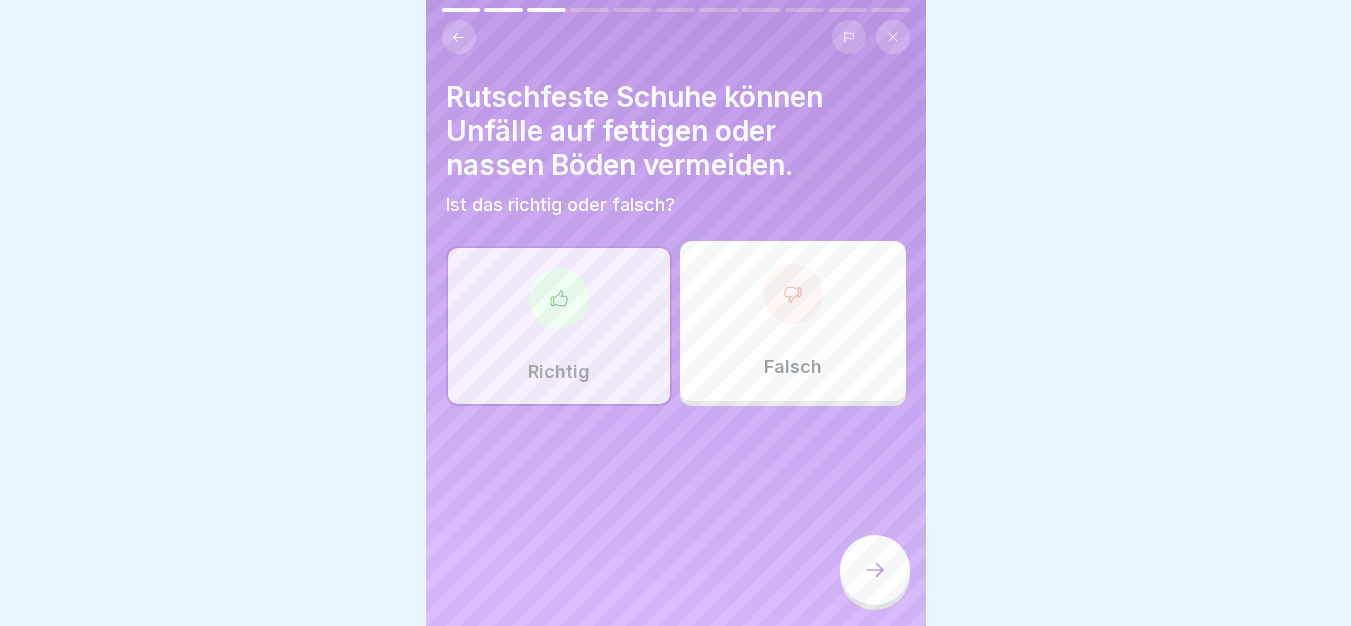click at bounding box center [875, 570] 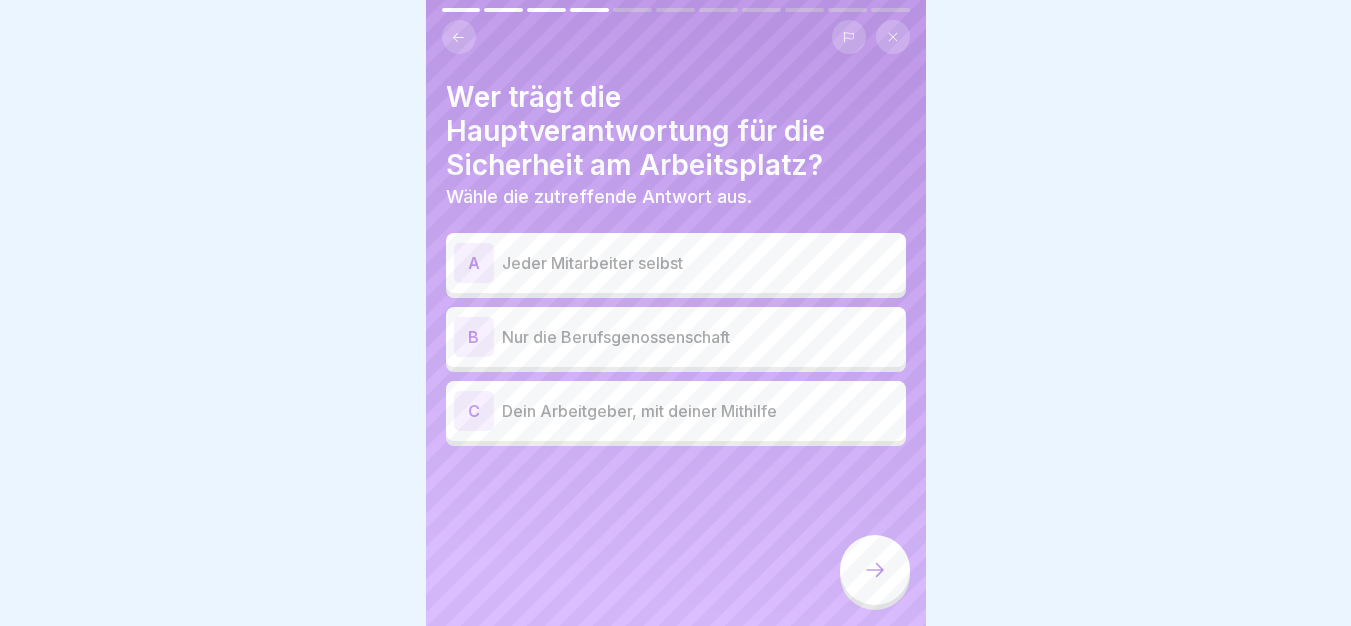 click on "C Dein Arbeitgeber, mit deiner Mithilfe" at bounding box center (676, 411) 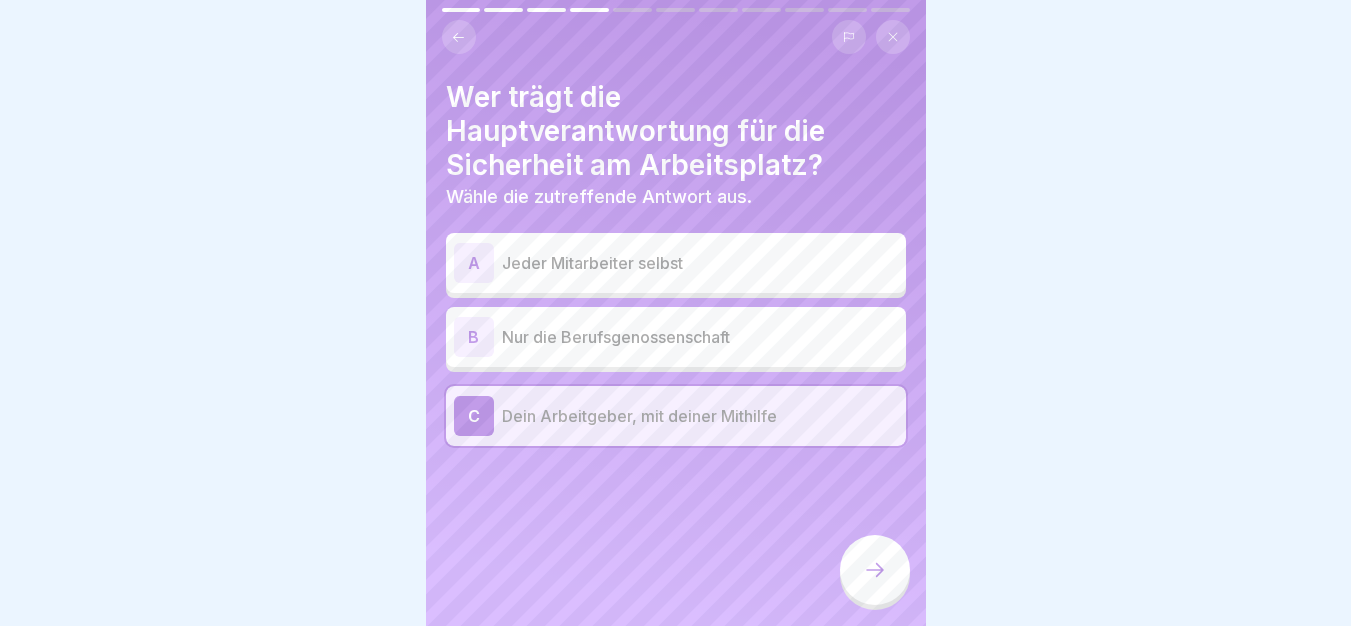 click on "Wer trägt die Hauptverantwortung für die Sicherheit am Arbeitsplatz? Wähle die zutreffende Antwort aus. A Jeder Mitarbeiter selbst B Nur die Berufsgenossenschaft C Dein Arbeitgeber, mit deiner Mithilfe" at bounding box center [676, 313] 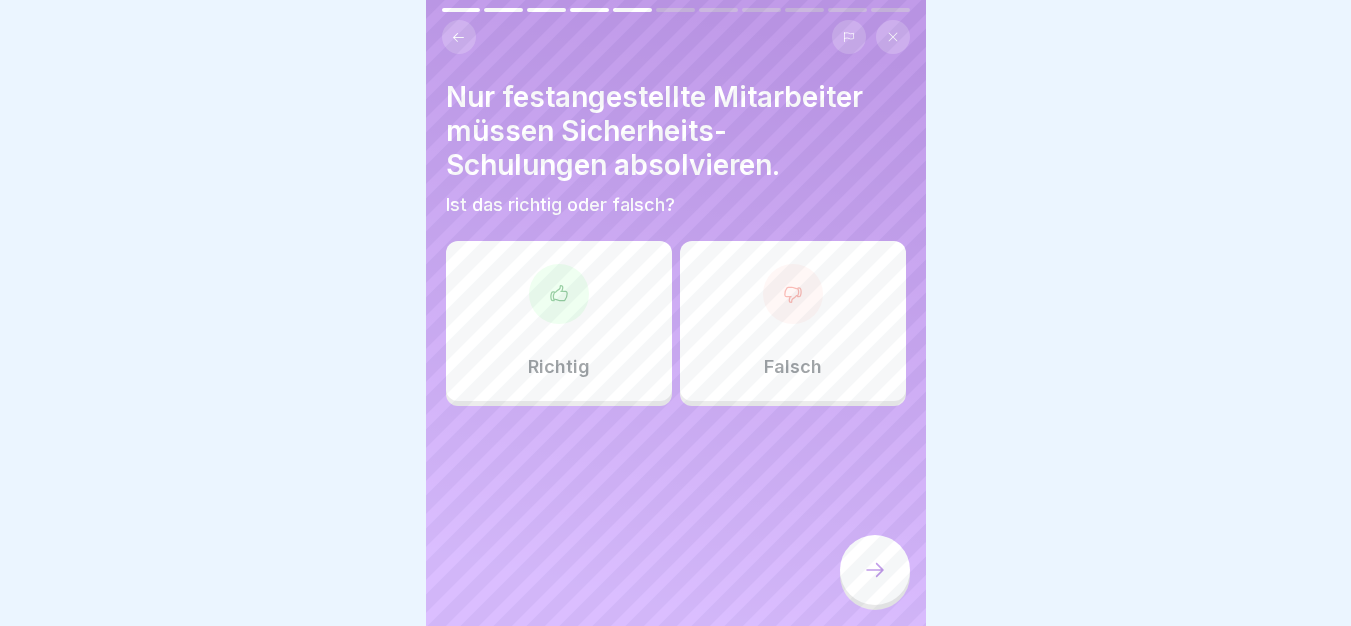 click on "Falsch" at bounding box center [793, 321] 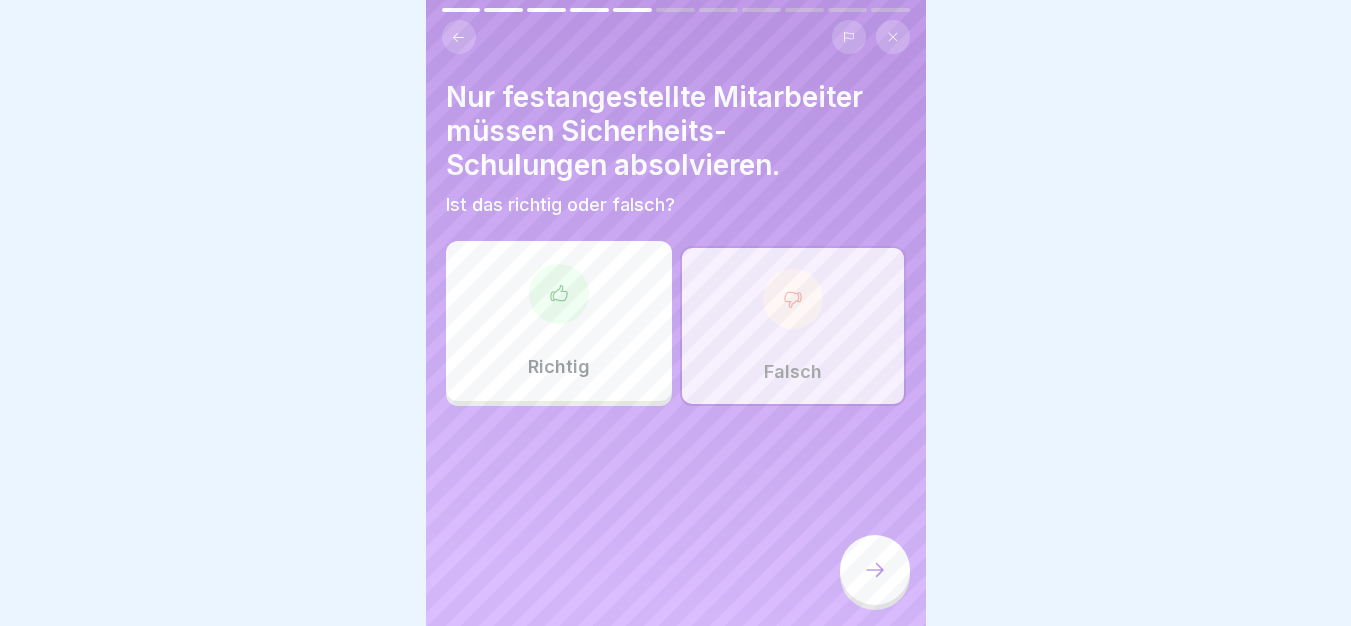 click at bounding box center [875, 570] 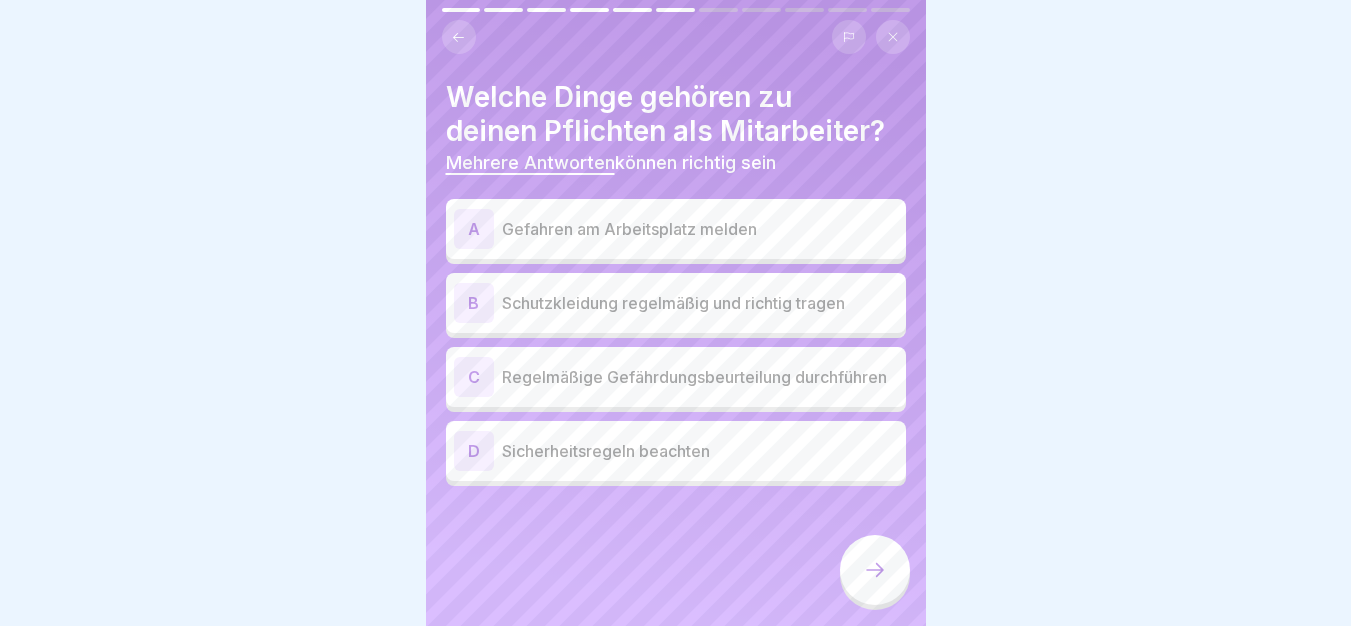 click on "A Gefahren am Arbeitsplatz melden" at bounding box center [676, 229] 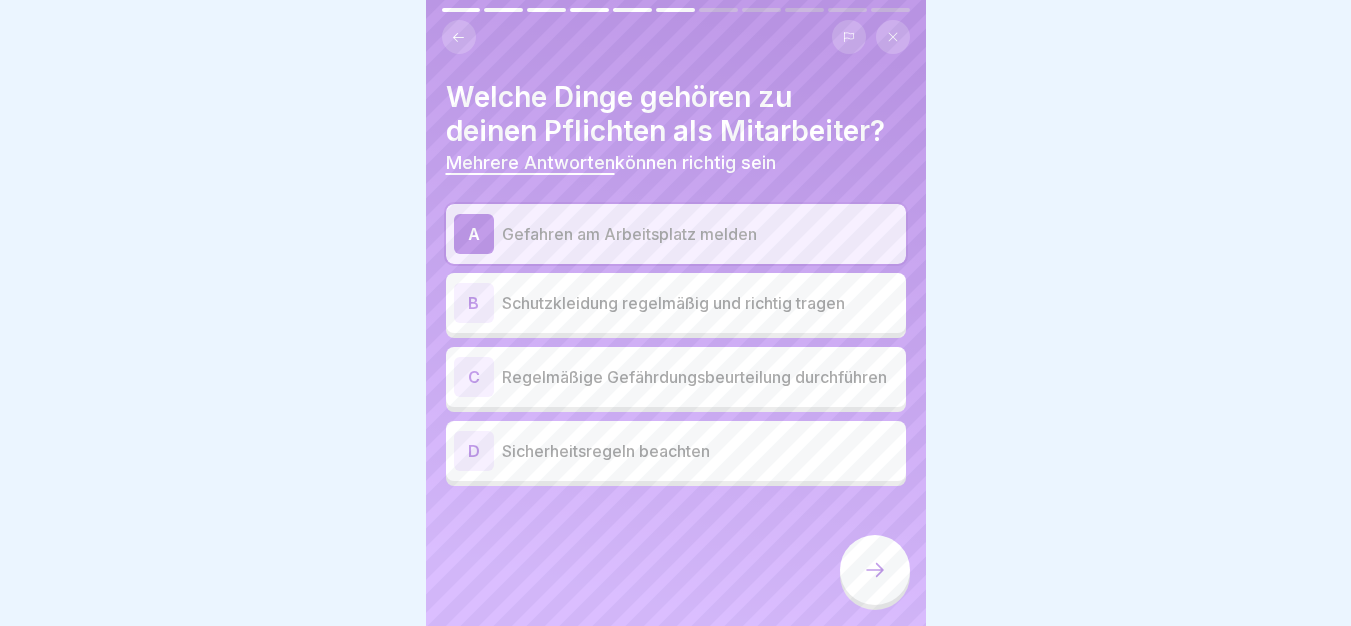 click on "Regelmäßige Gefährdungsbeurteilung durchführen" at bounding box center [700, 377] 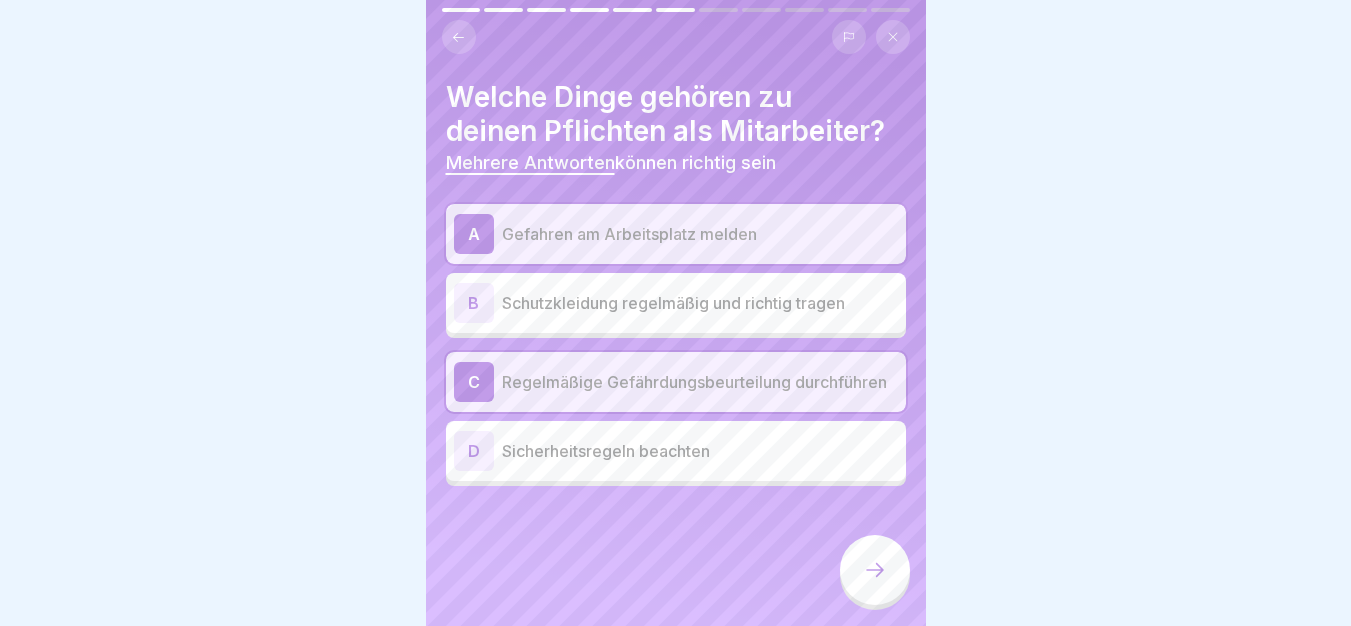 click on "Sicherheitsregeln beachten" at bounding box center [700, 451] 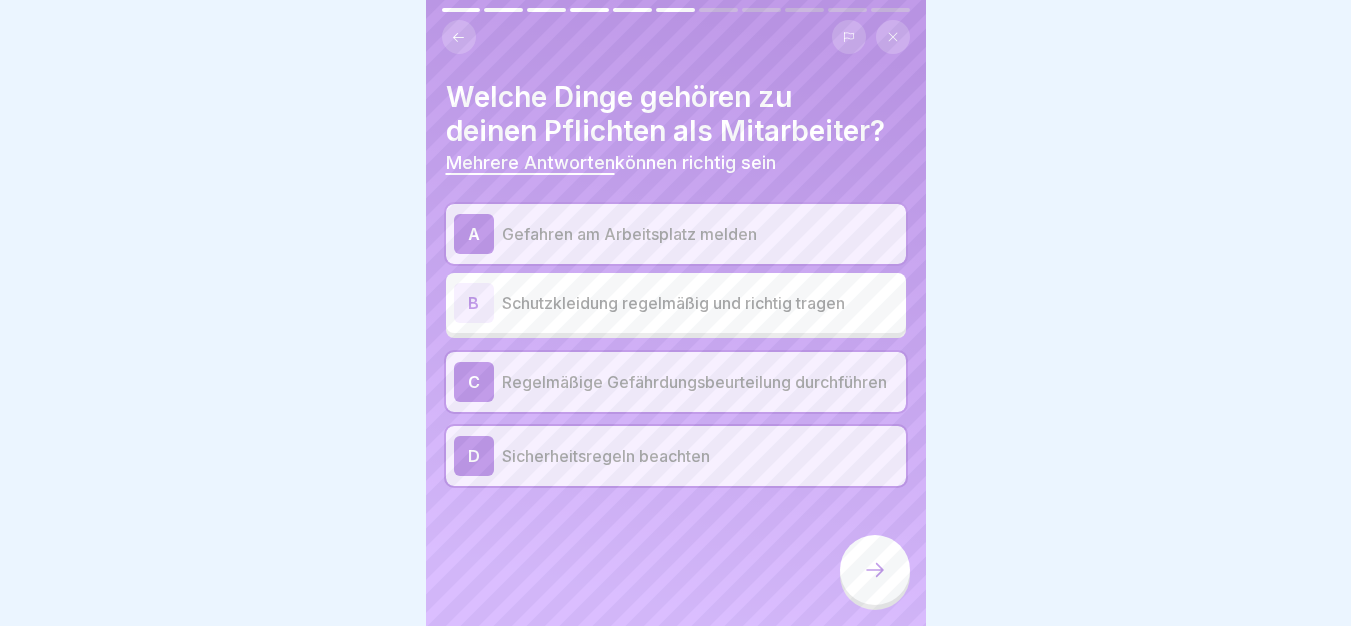 click on "Welche Dinge gehören zu deinen Pflichten als Mitarbeiter? Mehrere Antworten  können richtig sein A Gefahren am Arbeitsplatz melden B Schutzkleidung regelmäßig und richtig tragen C Regelmäßige Gefährdungsbeurteilung durchführen D Sicherheitsregeln beachten" at bounding box center (676, 313) 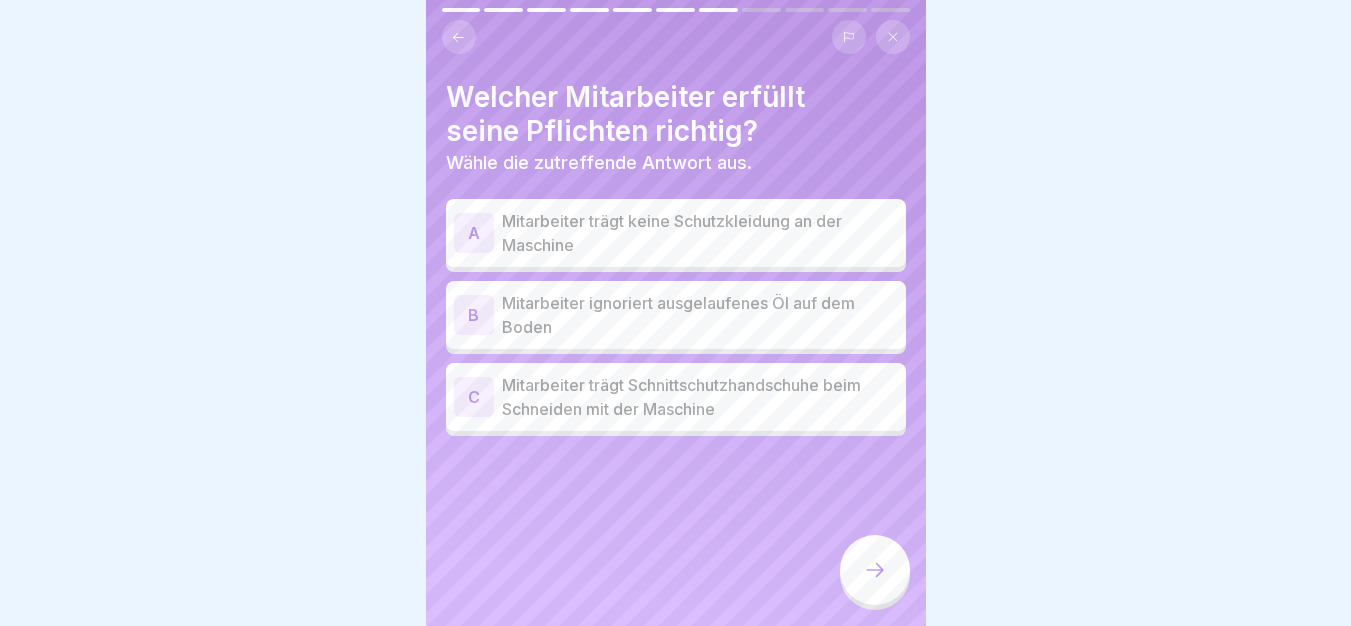 click on "Mitarbeiter trägt Schnittschutzhandschuhe beim Schneiden mit der Maschine" at bounding box center [700, 397] 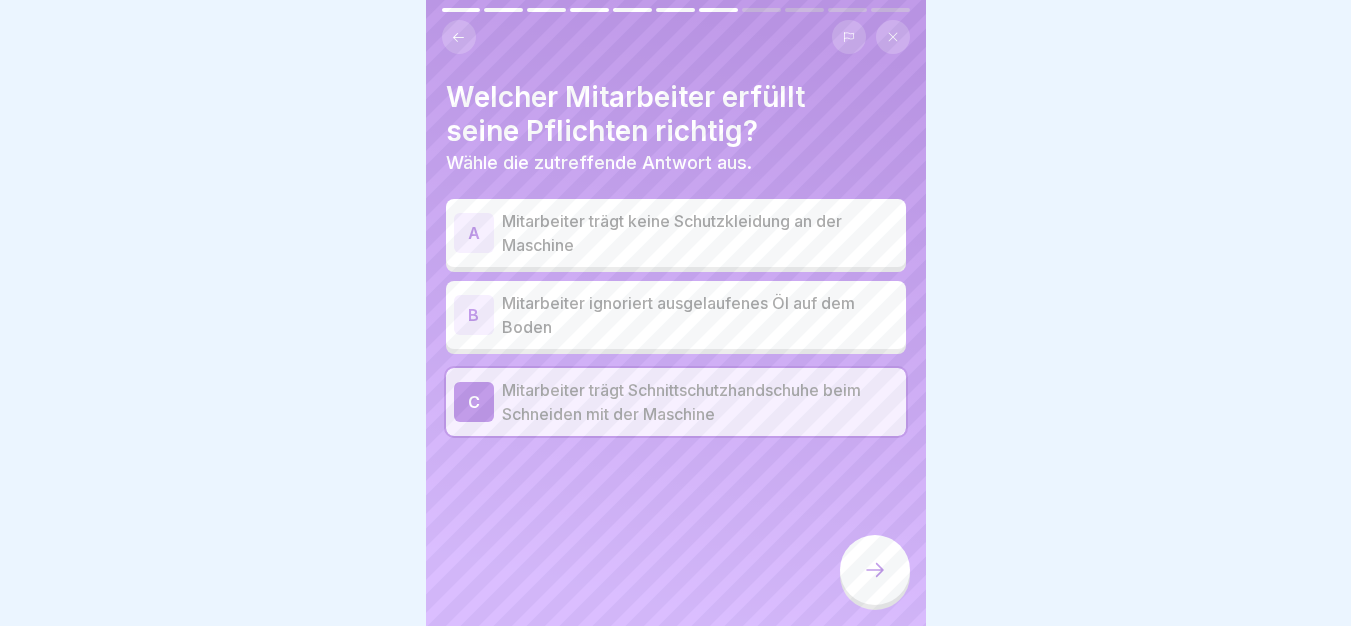 click at bounding box center (875, 570) 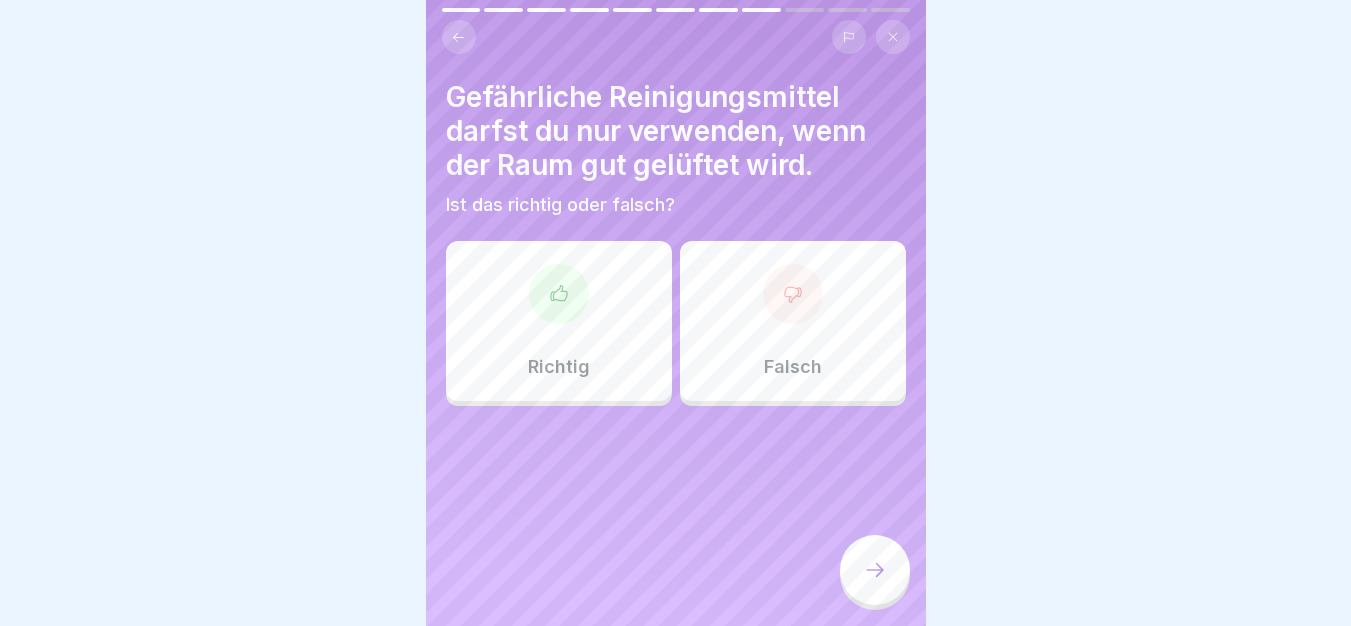 click on "Richtig" at bounding box center (559, 321) 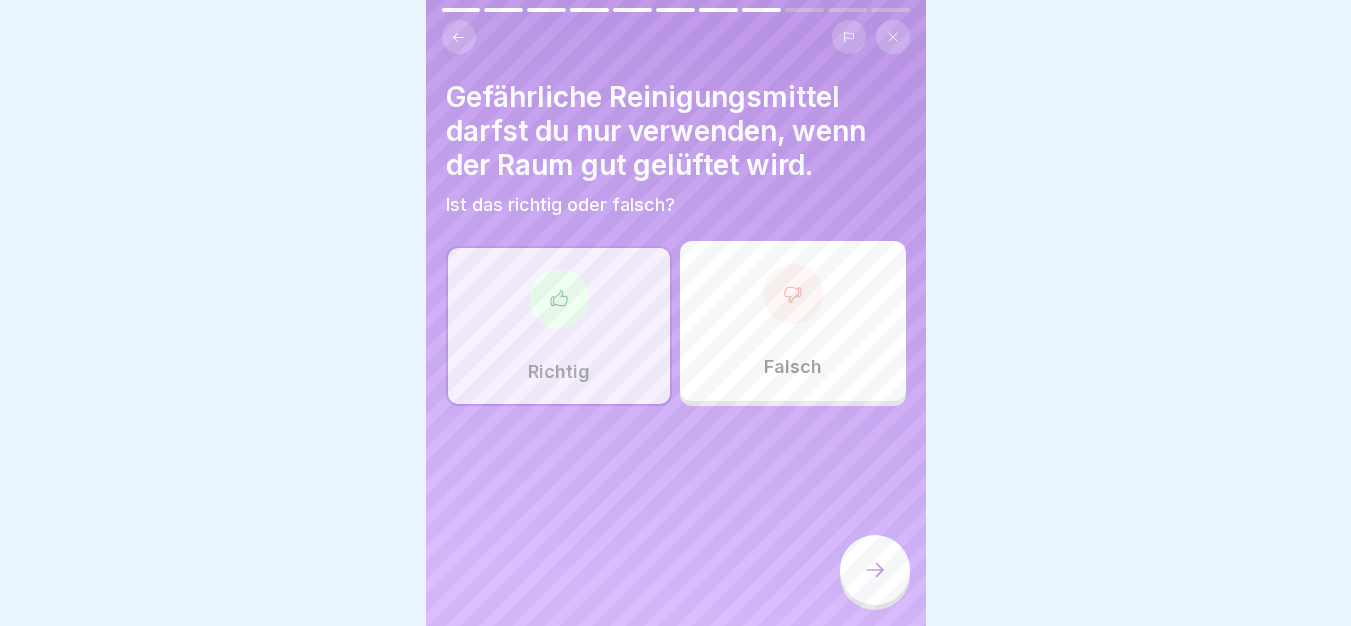 click 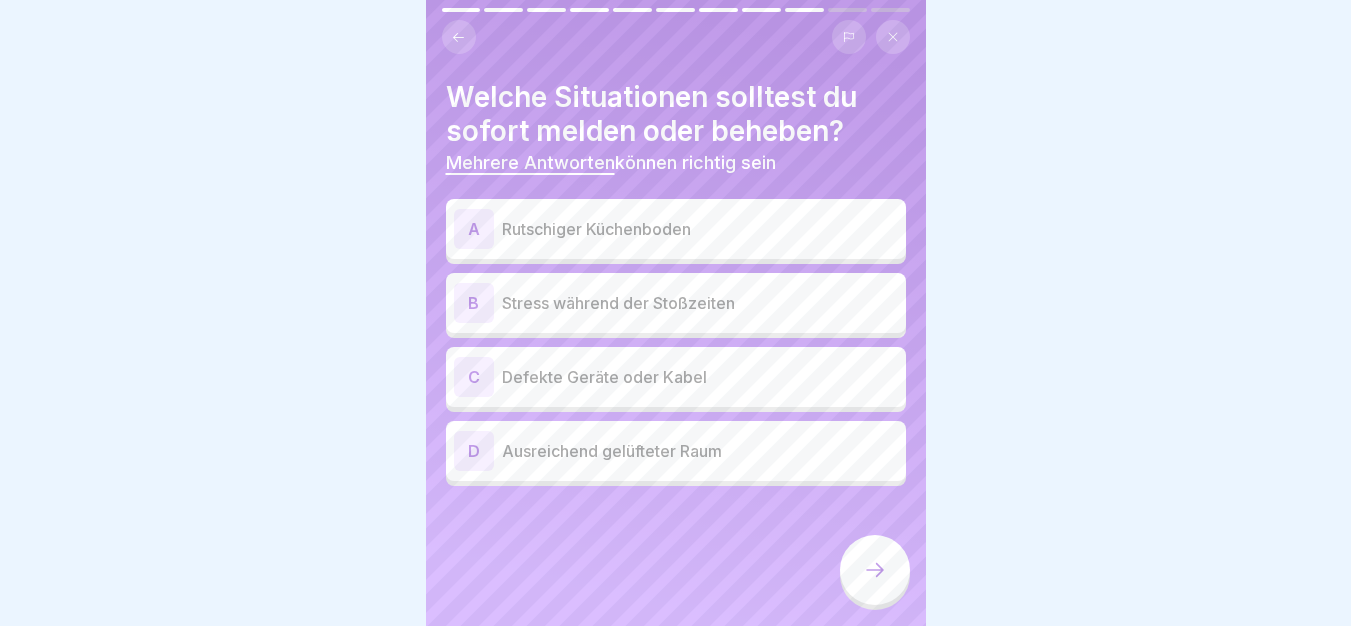 click on "Rutschiger Küchenboden" at bounding box center [700, 229] 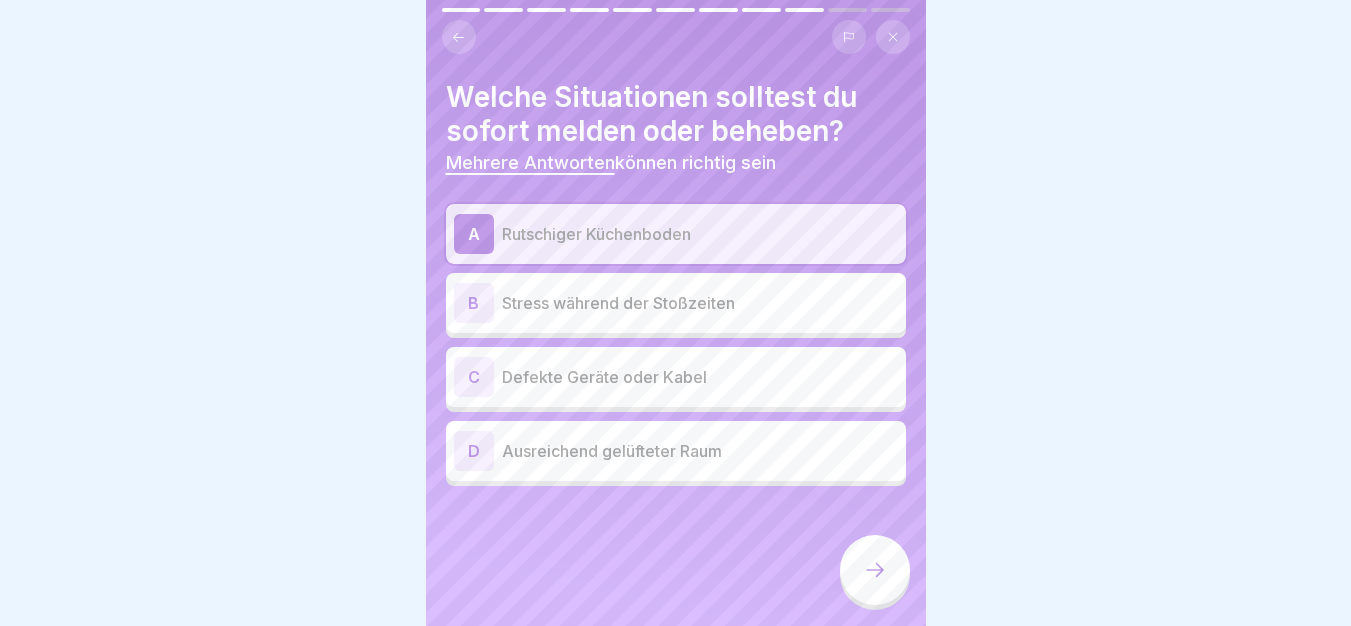 click on "C Defekte Geräte oder Kabel" at bounding box center (676, 377) 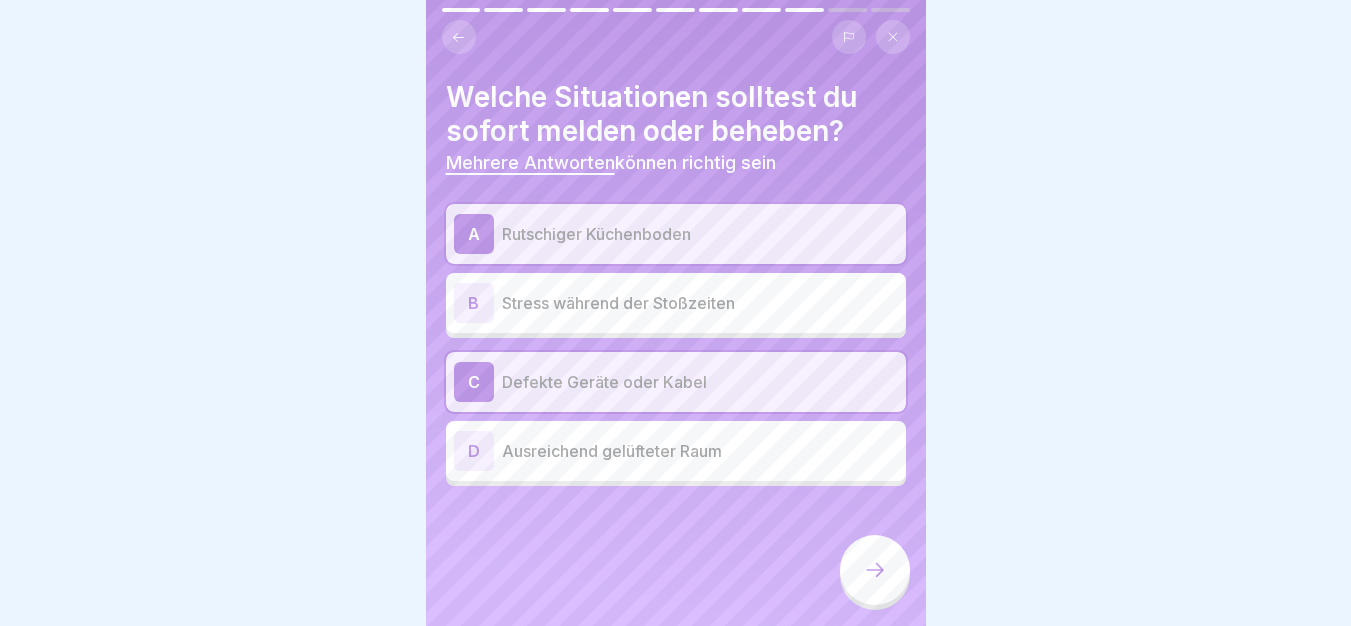 click at bounding box center (875, 570) 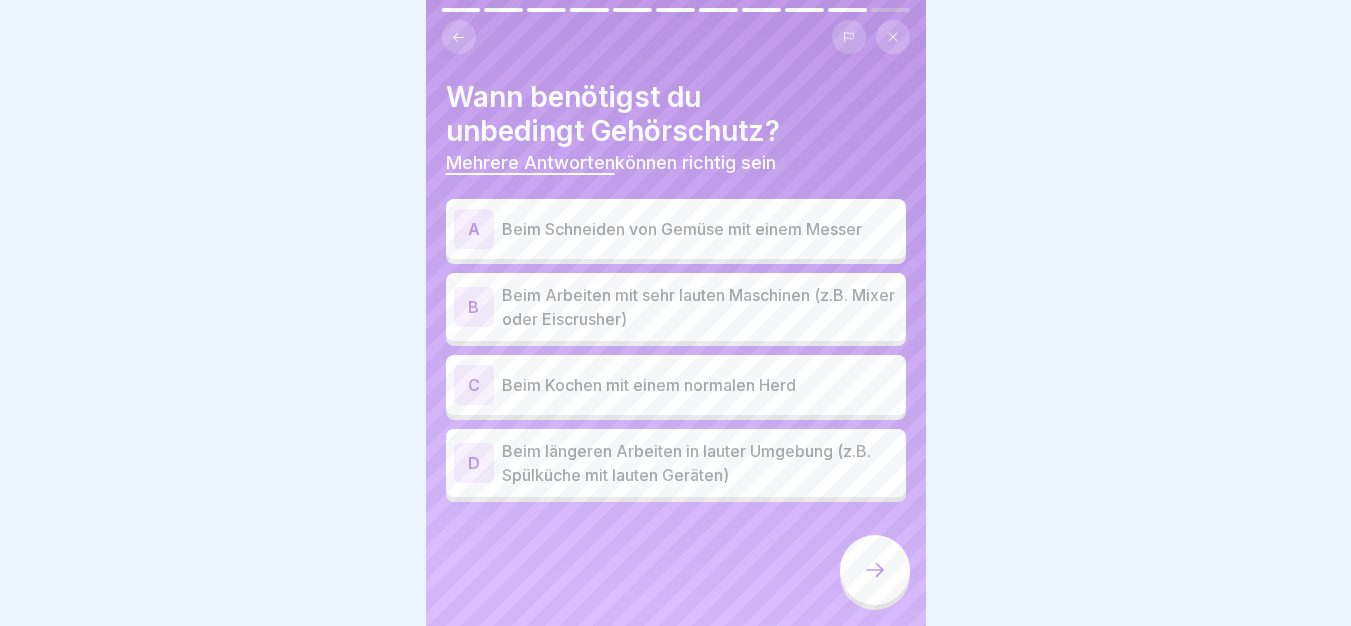 click on "Beim Arbeiten mit sehr lauten Maschinen (z.B. Mixer oder Eiscrusher)" at bounding box center [700, 307] 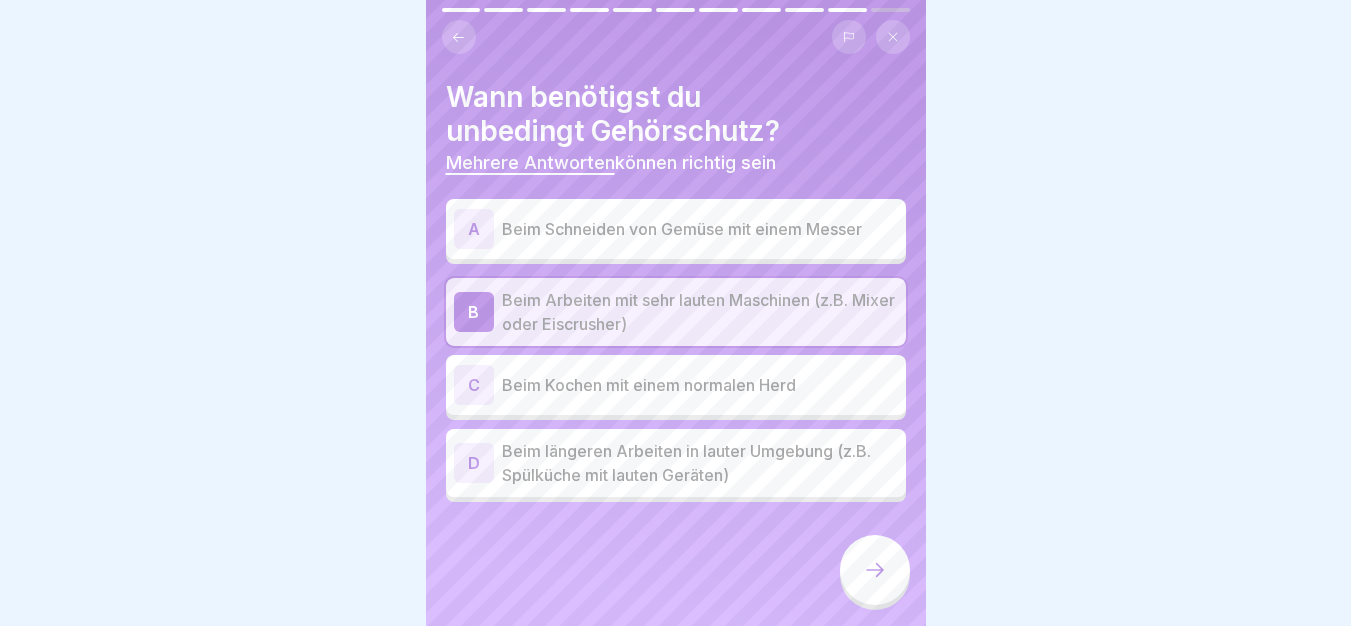 click on "Beim längeren Arbeiten in lauter Umgebung (z.B. Spülküche mit lauten Geräten)" at bounding box center (700, 463) 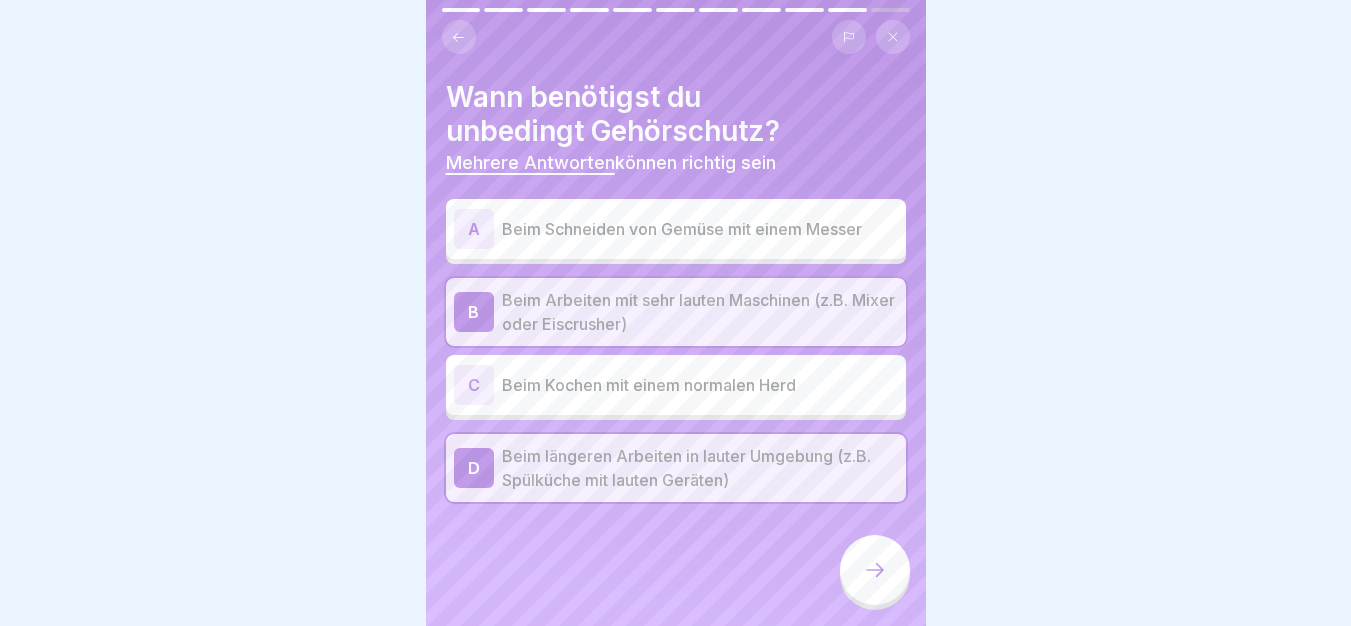 click 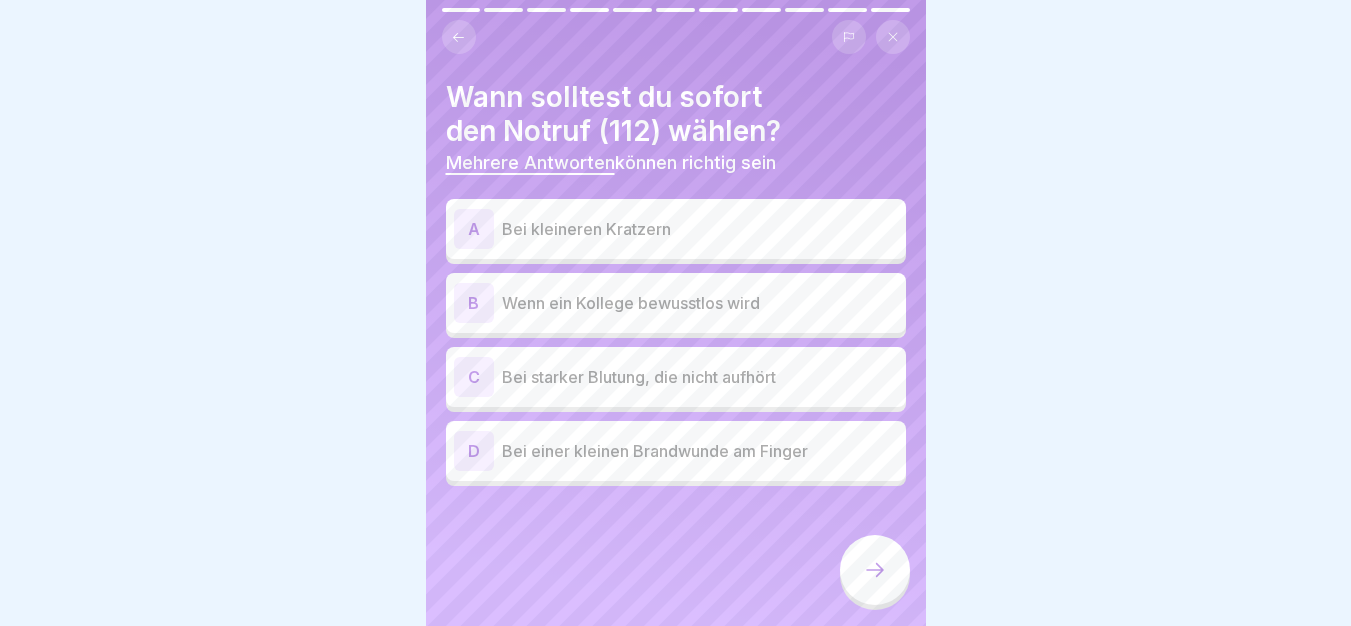 click on "B Wenn ein Kollege bewusstlos wird" at bounding box center (676, 303) 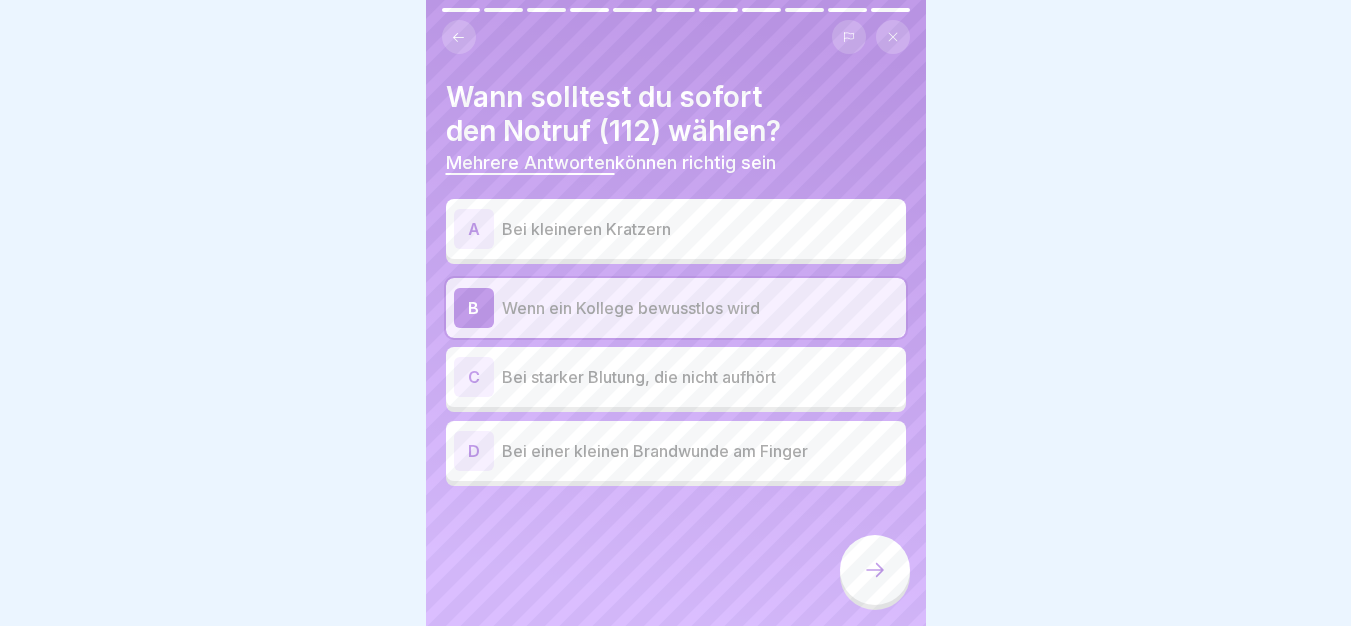 click on "C Bei starker Blutung, die nicht aufhört" at bounding box center (676, 377) 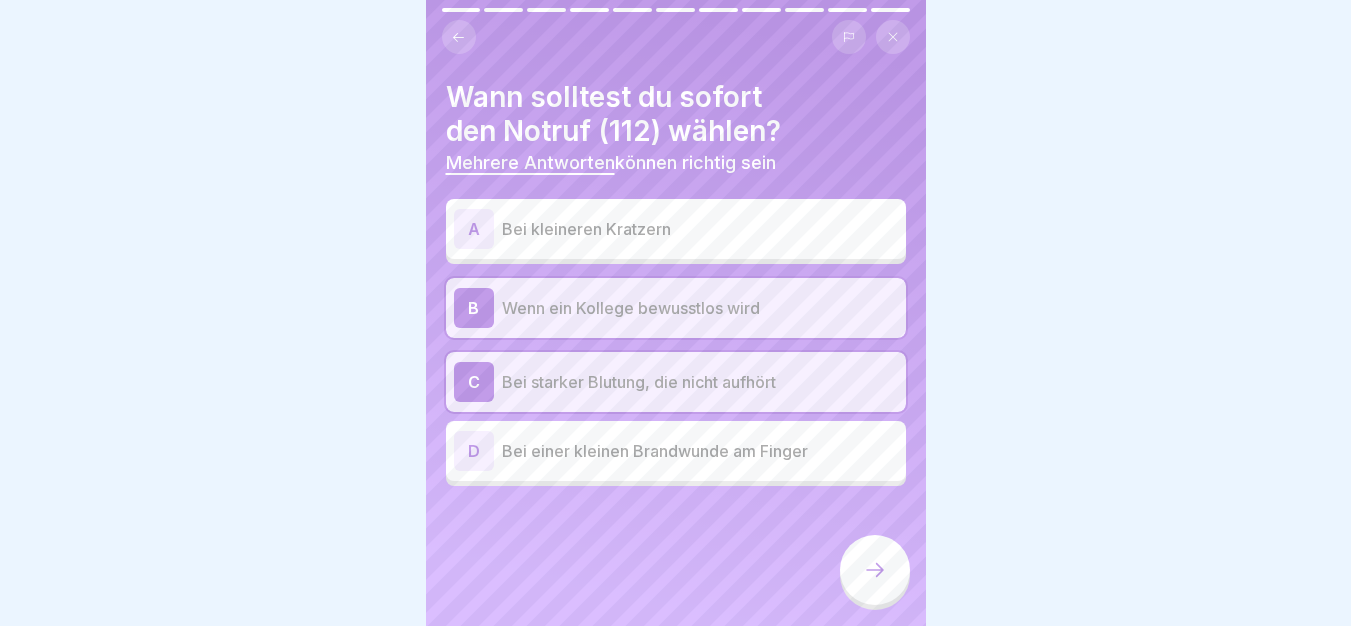click at bounding box center [875, 570] 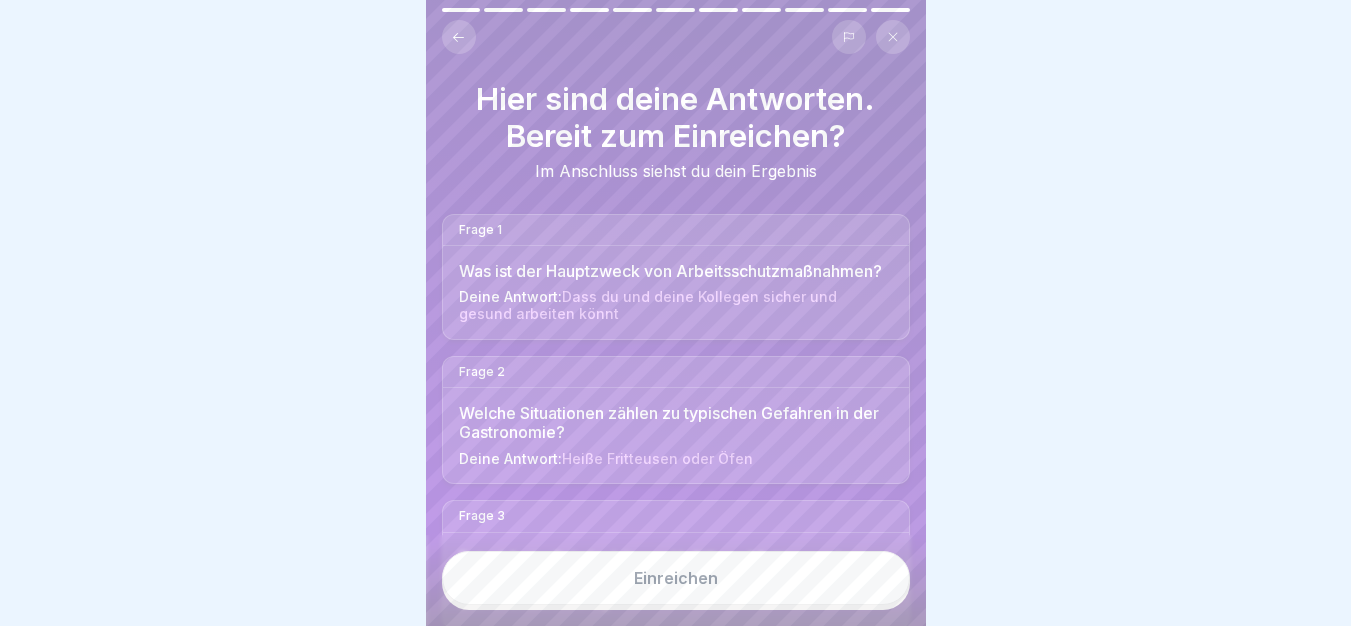 click on "Einreichen" at bounding box center [676, 578] 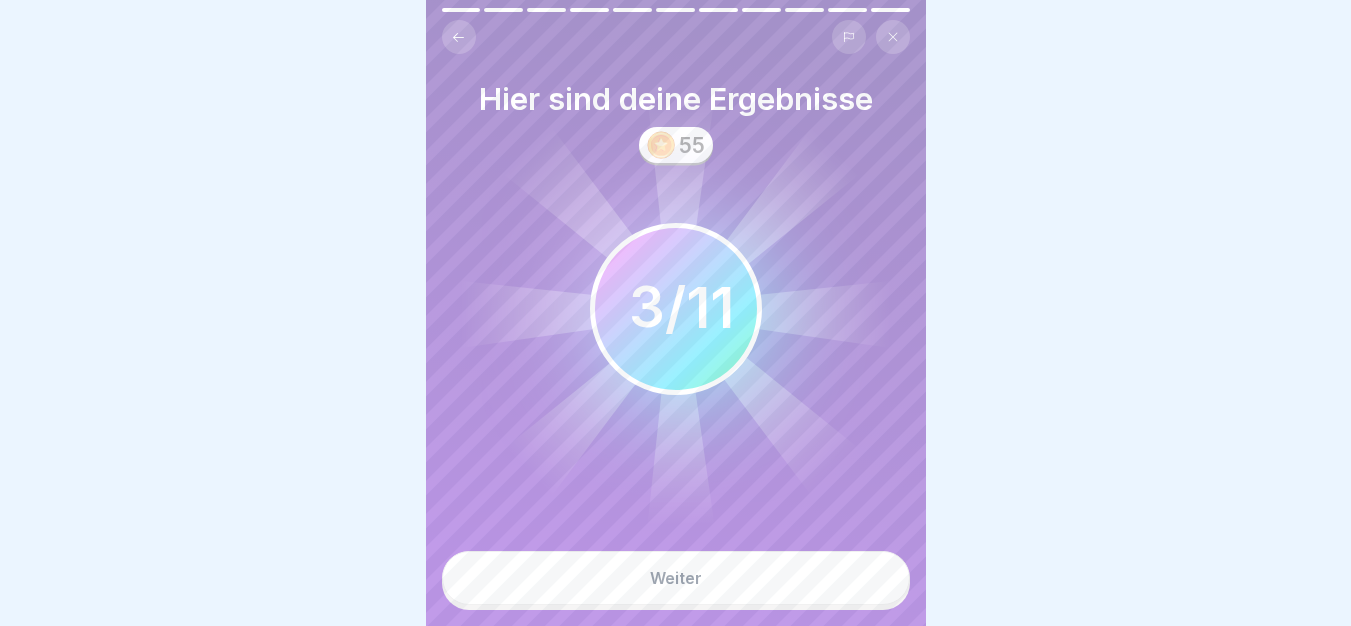 click on "Weiter" at bounding box center (676, 578) 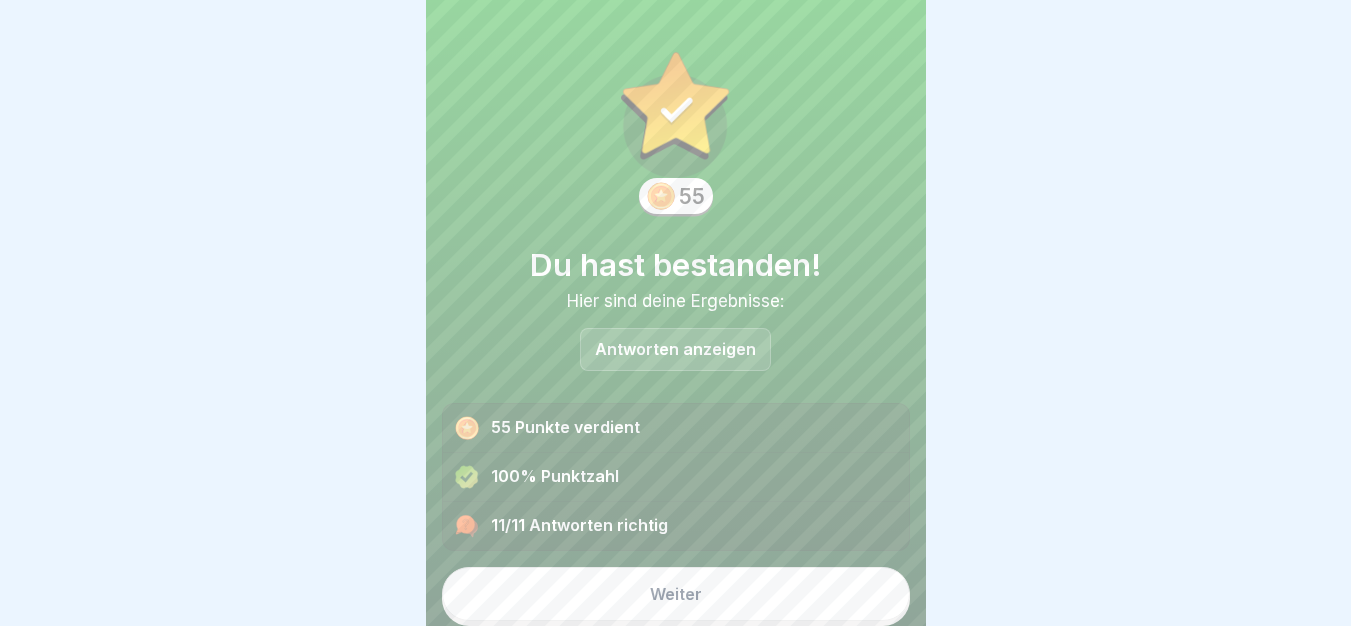 click on "Weiter" at bounding box center [676, 594] 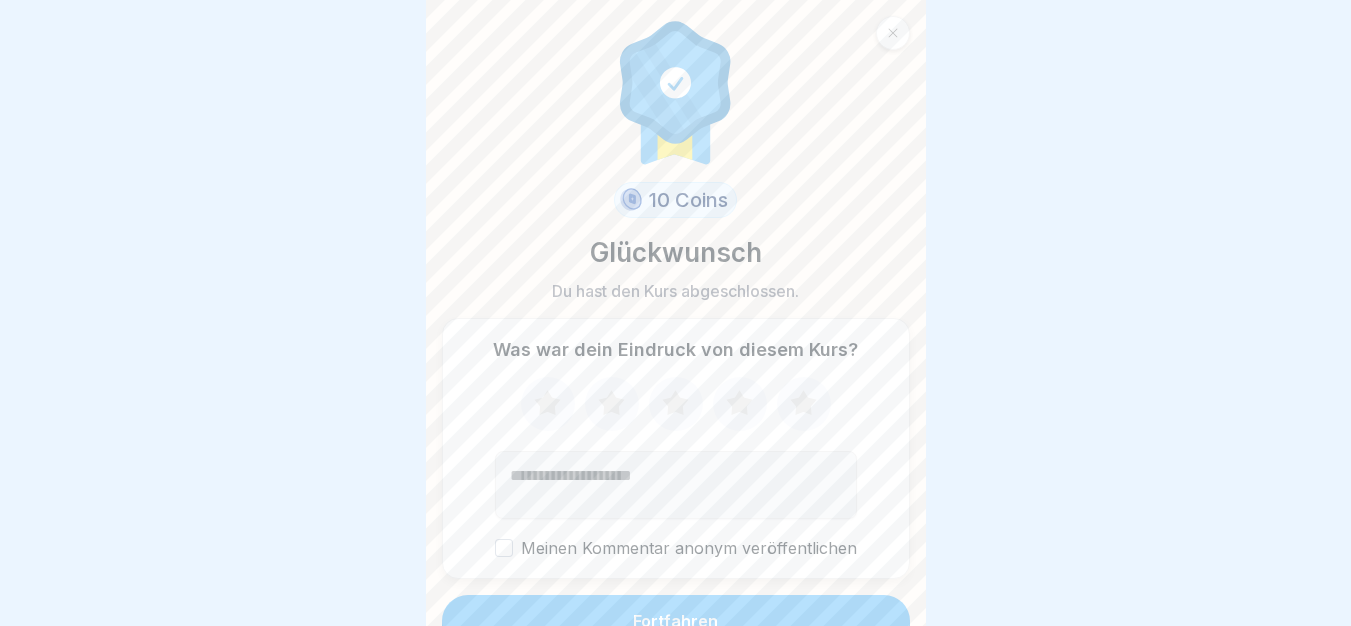 click on "Fortfahren" at bounding box center [676, 621] 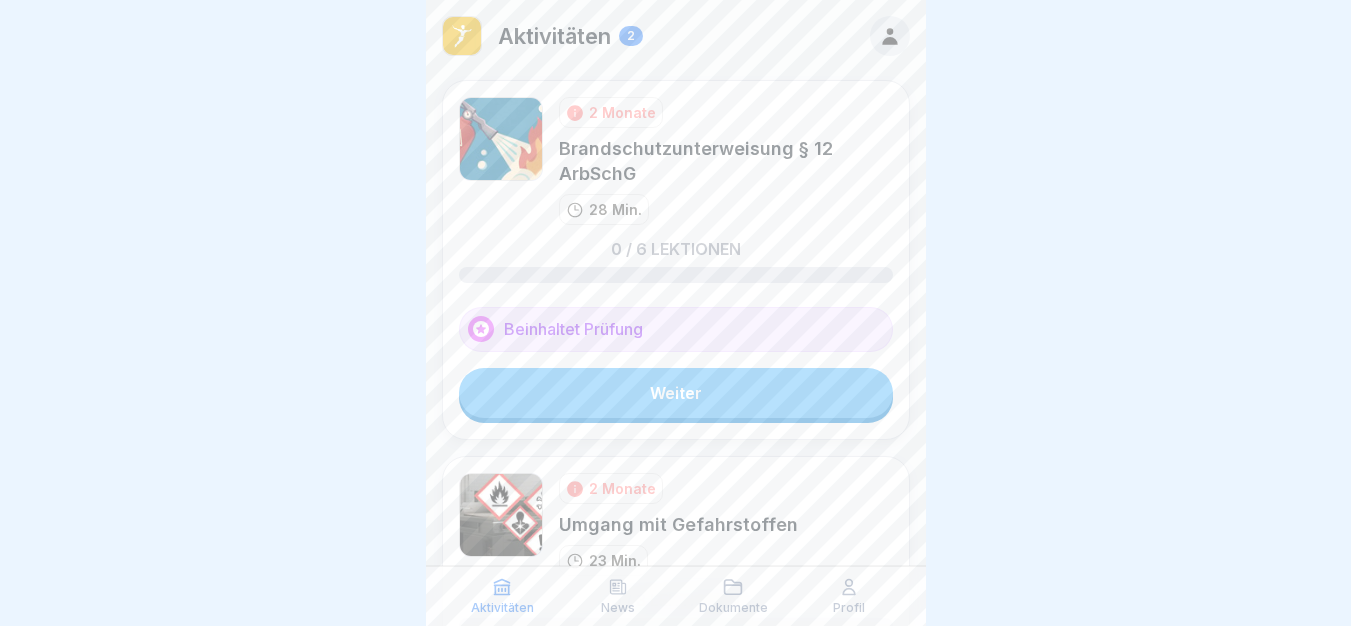 scroll, scrollTop: 15, scrollLeft: 0, axis: vertical 